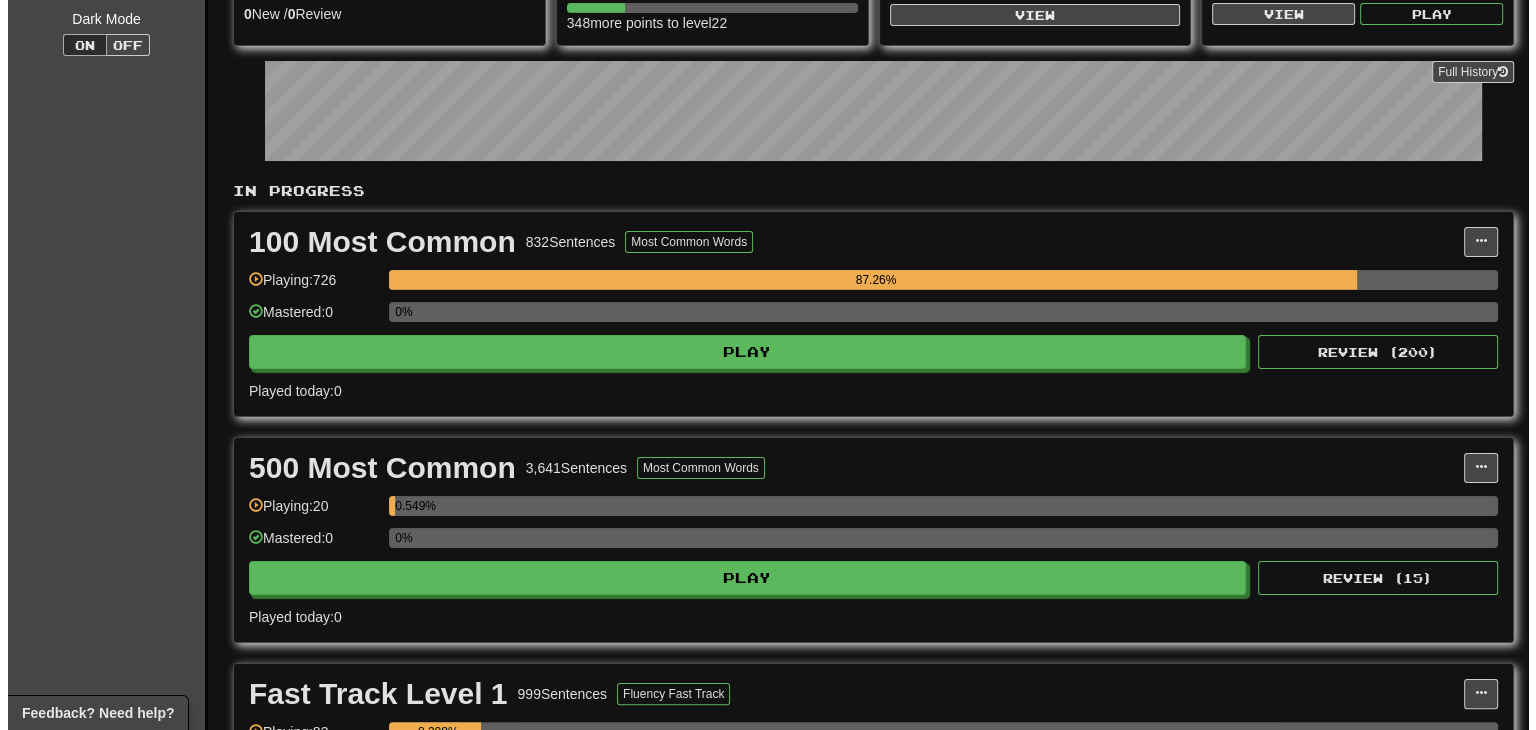 scroll, scrollTop: 251, scrollLeft: 0, axis: vertical 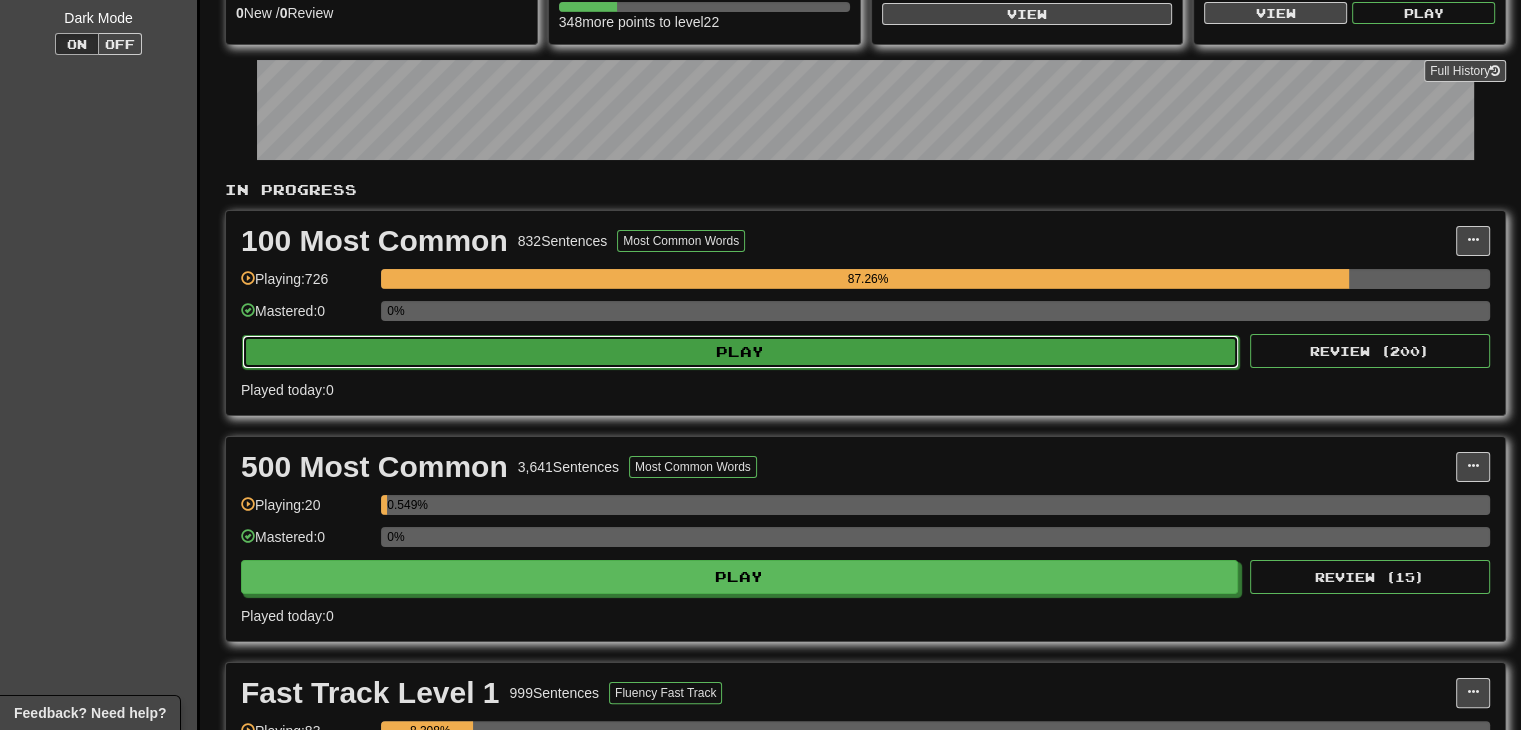 click on "Play" at bounding box center (740, 352) 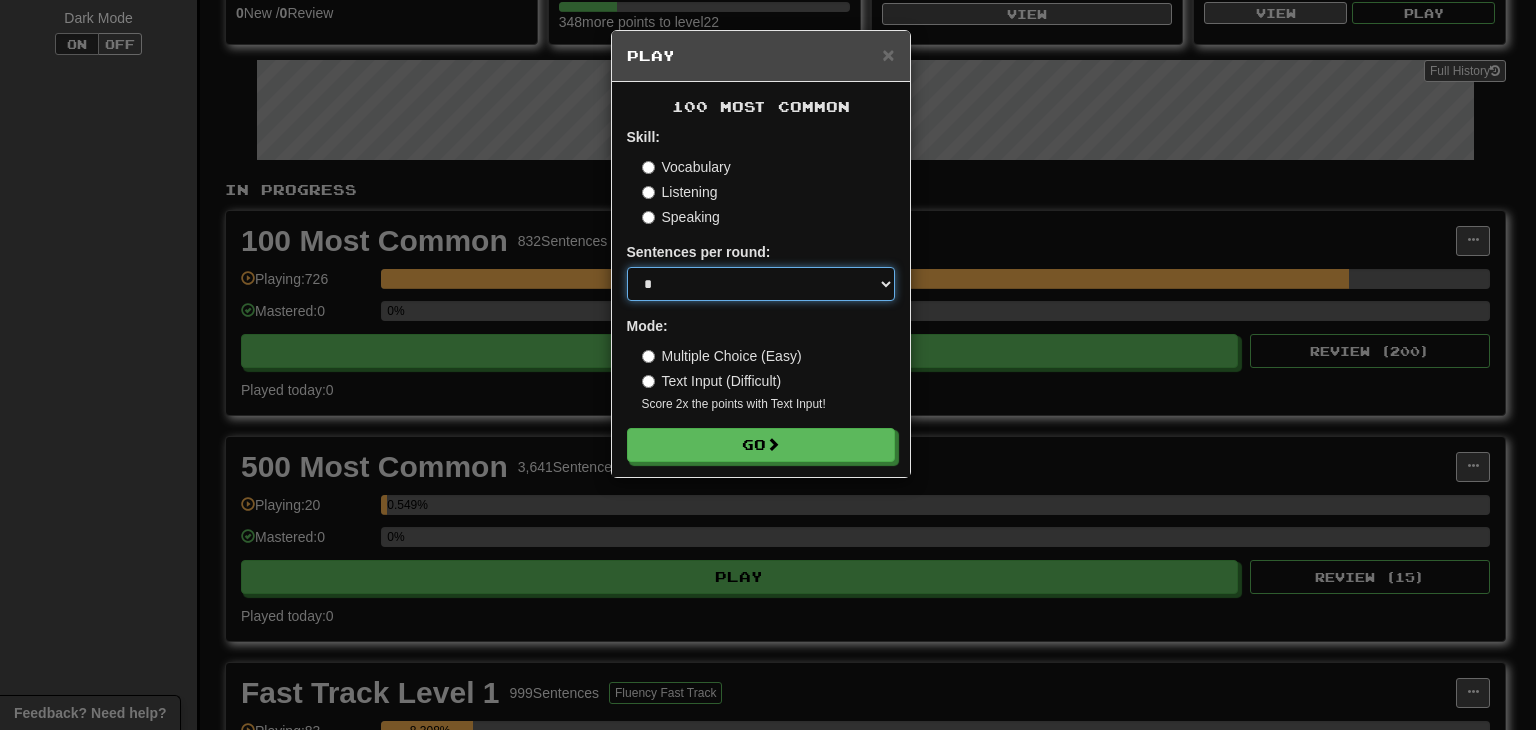 click on "* ** ** ** ** ** *** ********" at bounding box center [761, 284] 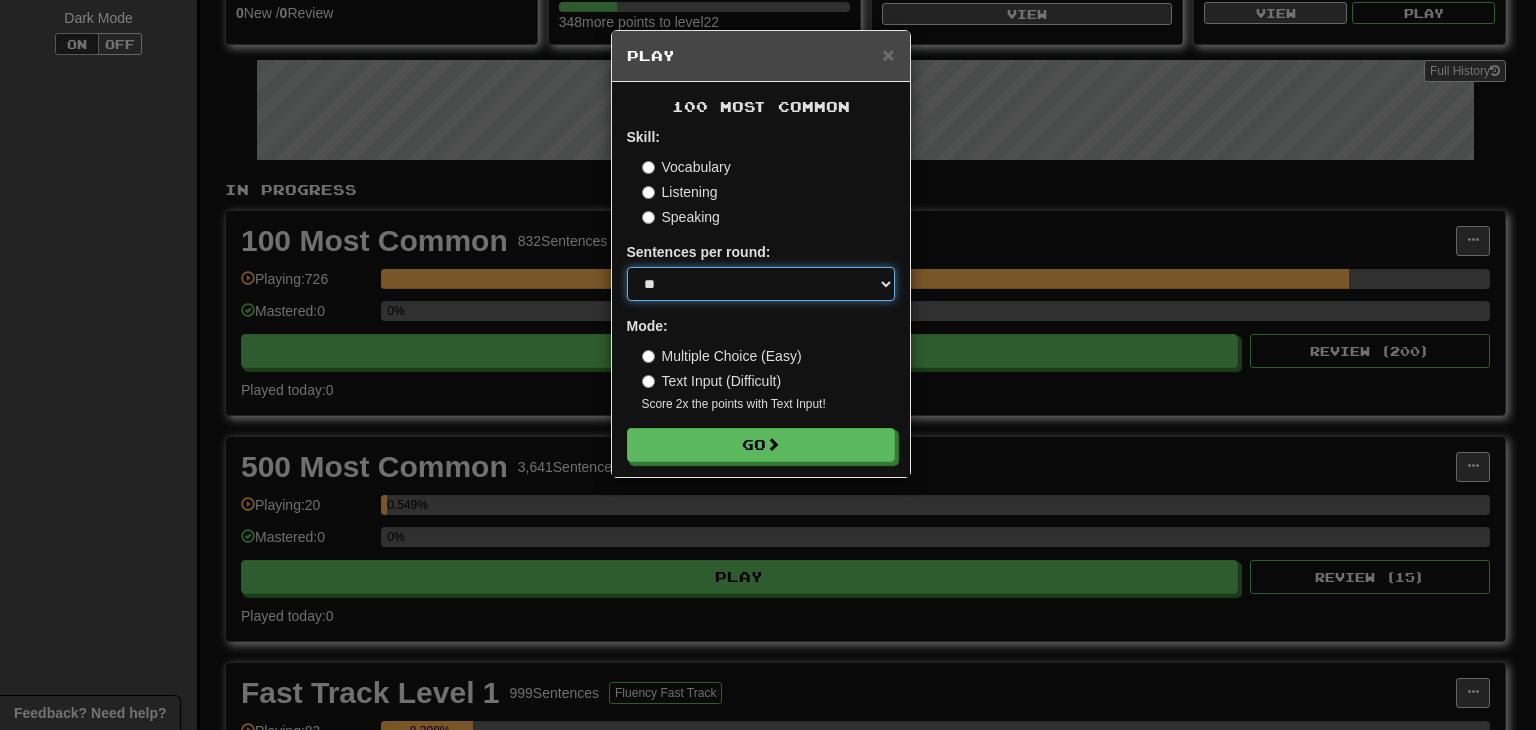 click on "* ** ** ** ** ** *** ********" at bounding box center (761, 284) 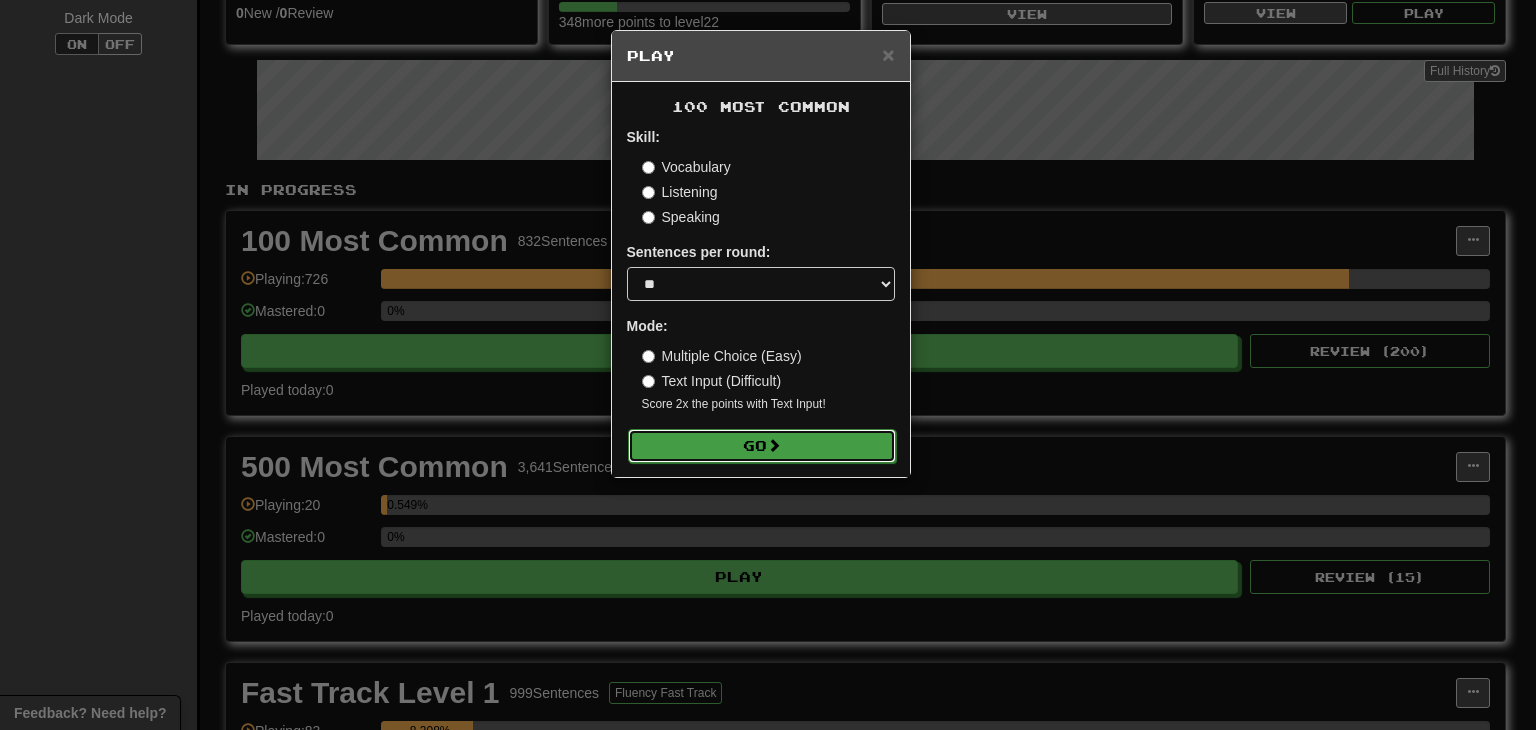 click on "Go" at bounding box center (762, 446) 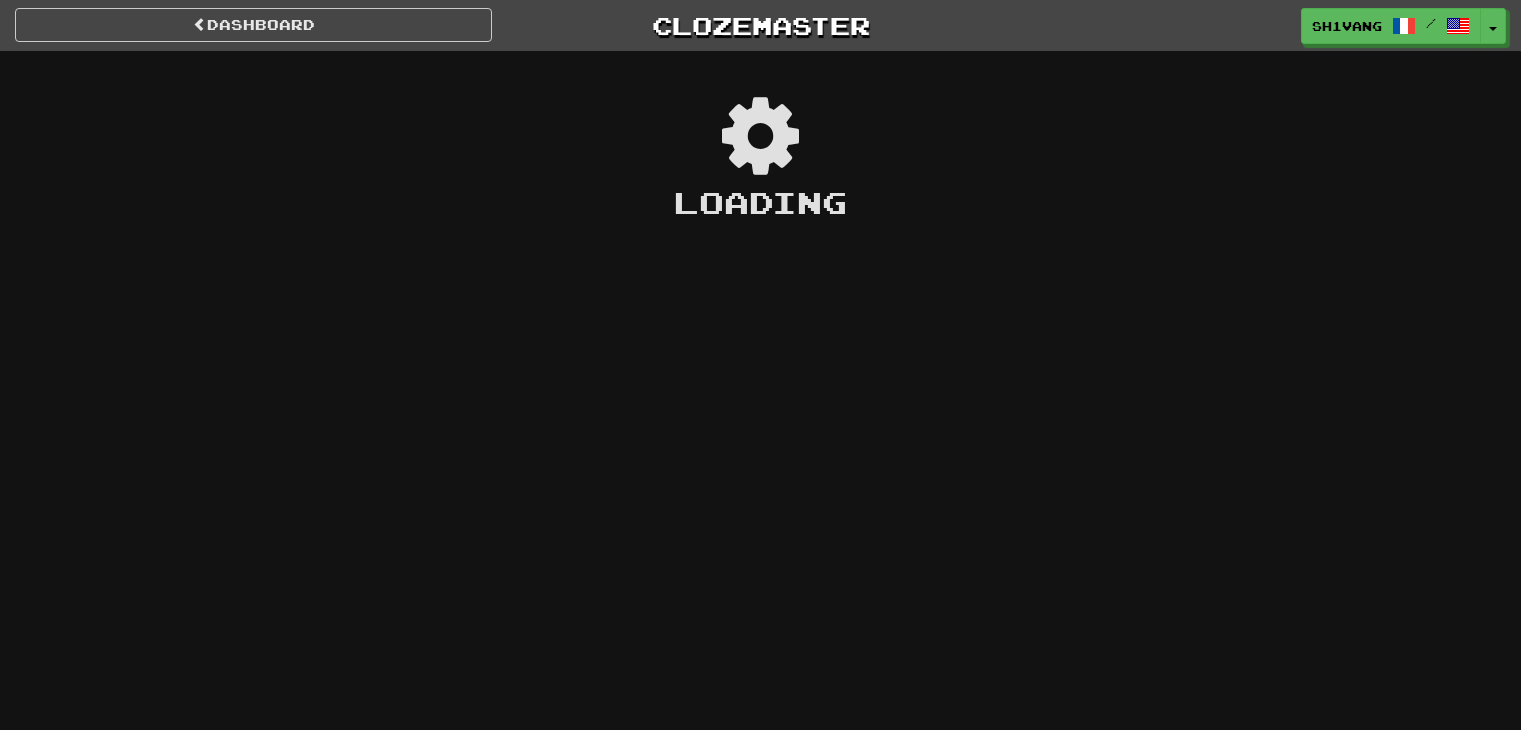 scroll, scrollTop: 0, scrollLeft: 0, axis: both 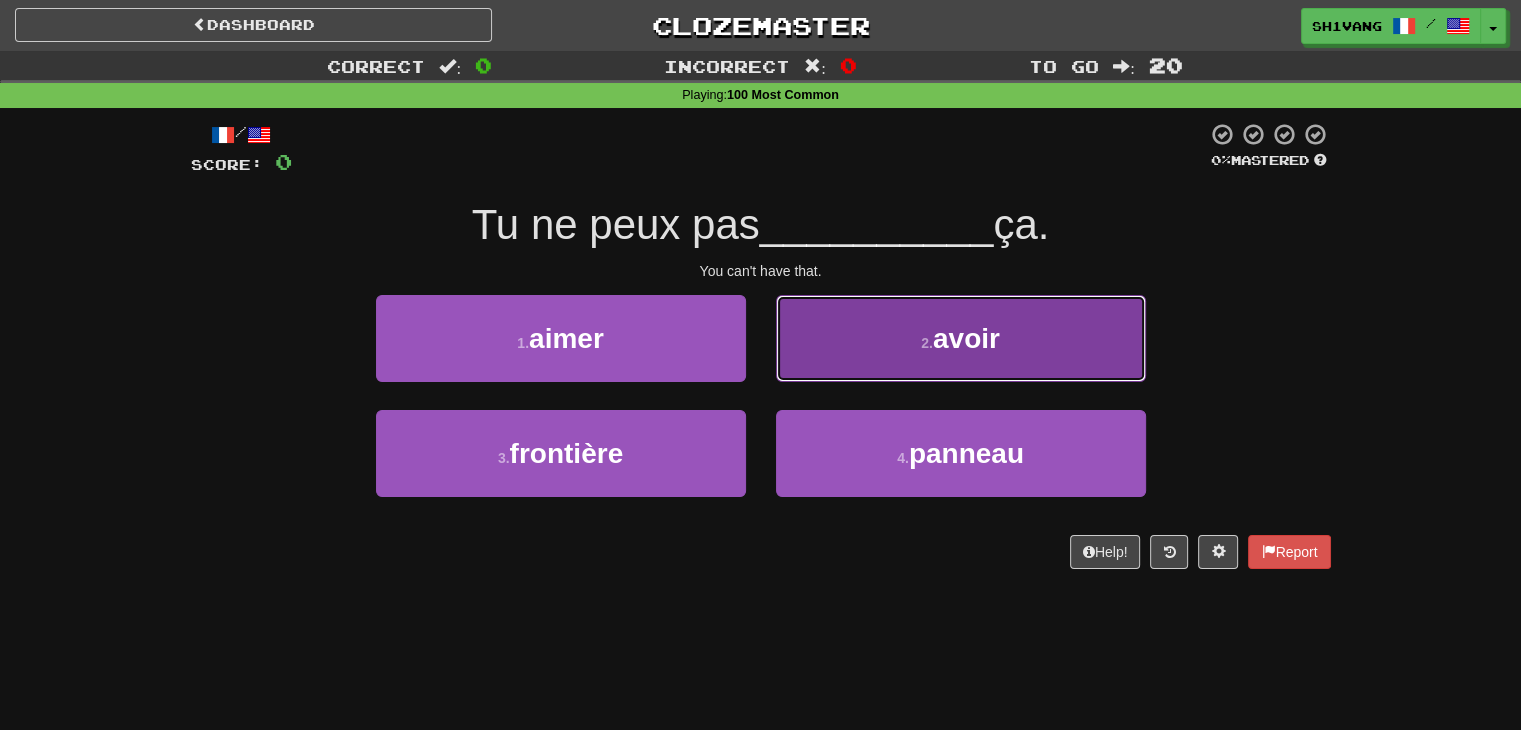 click on "2 .  avoir" at bounding box center [961, 338] 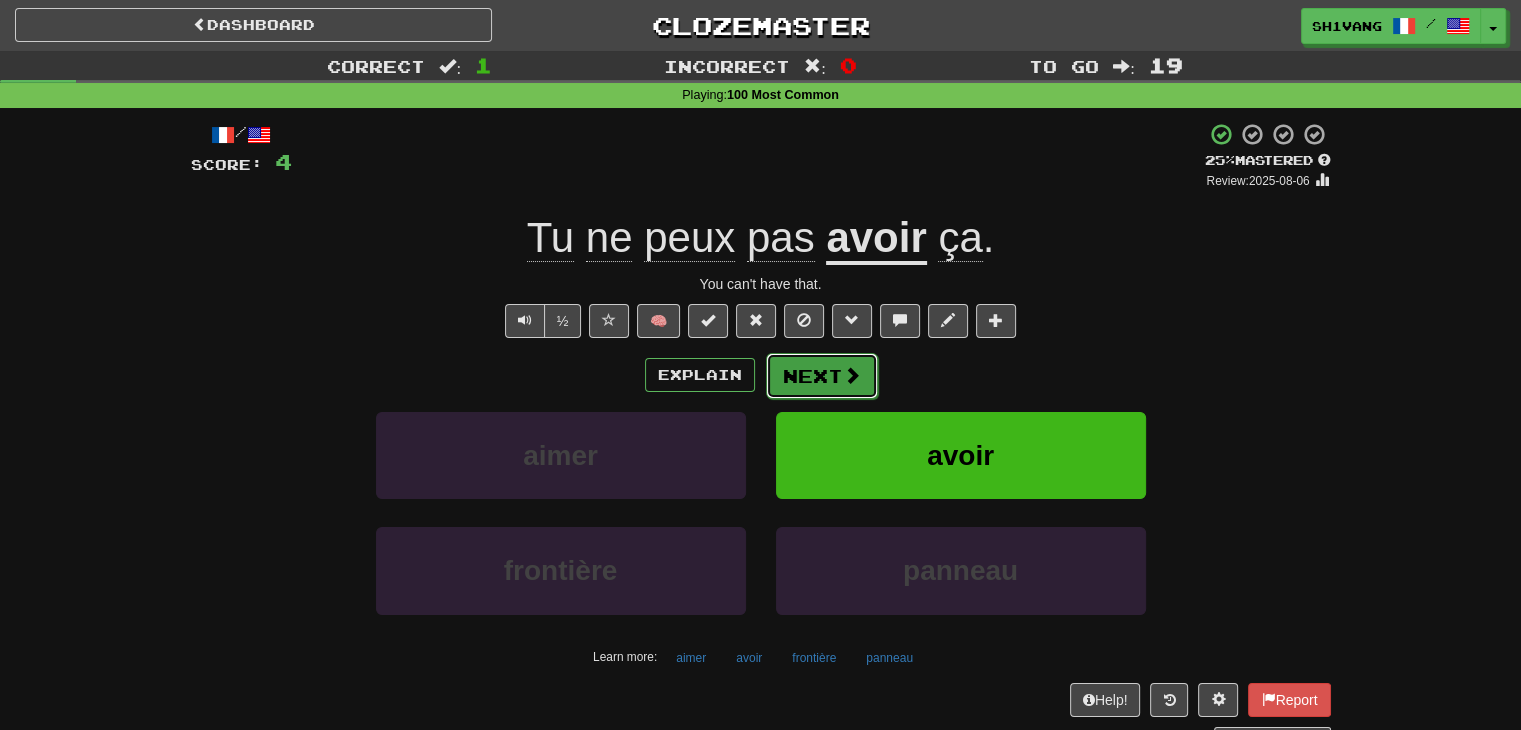 click on "Next" at bounding box center [822, 376] 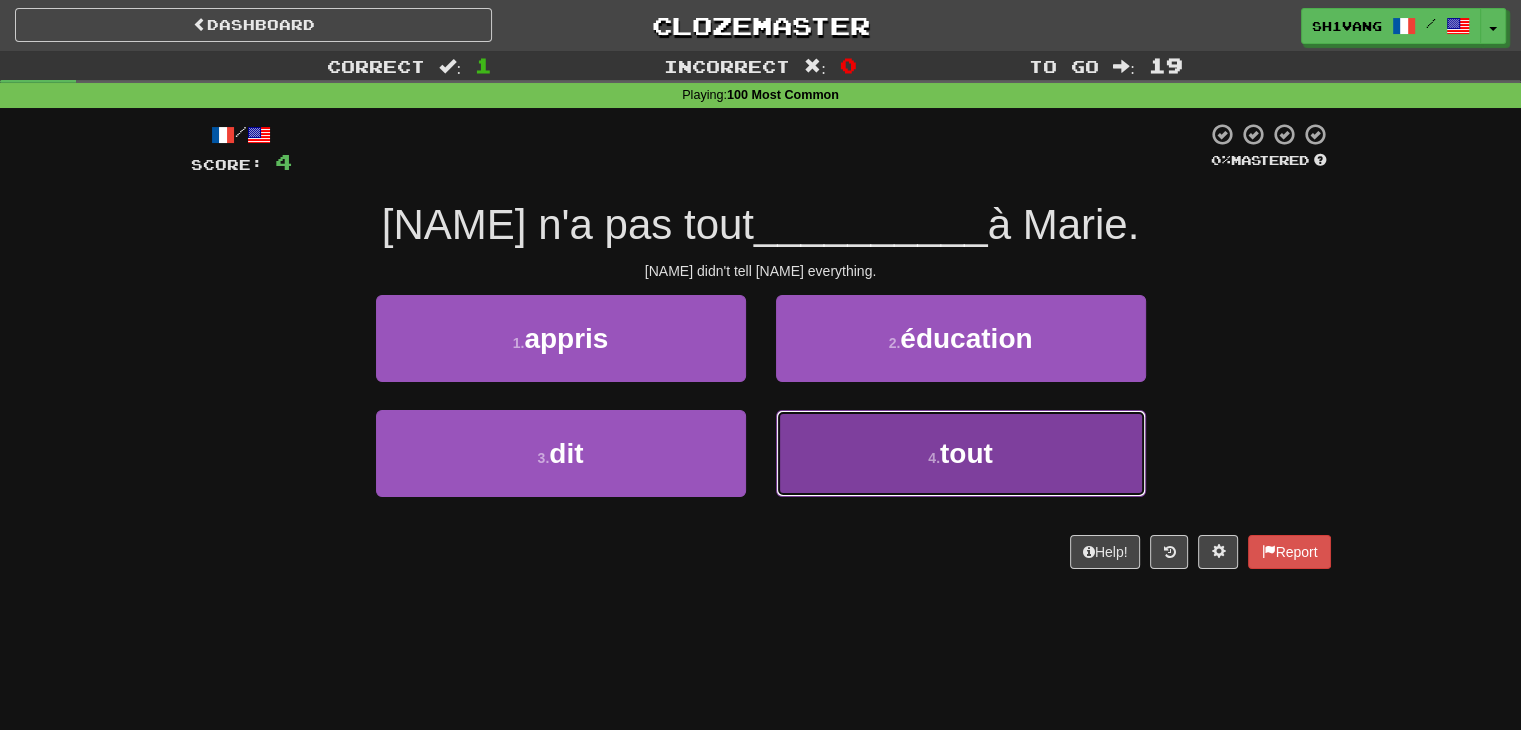 click on "4 .  tout" at bounding box center (961, 453) 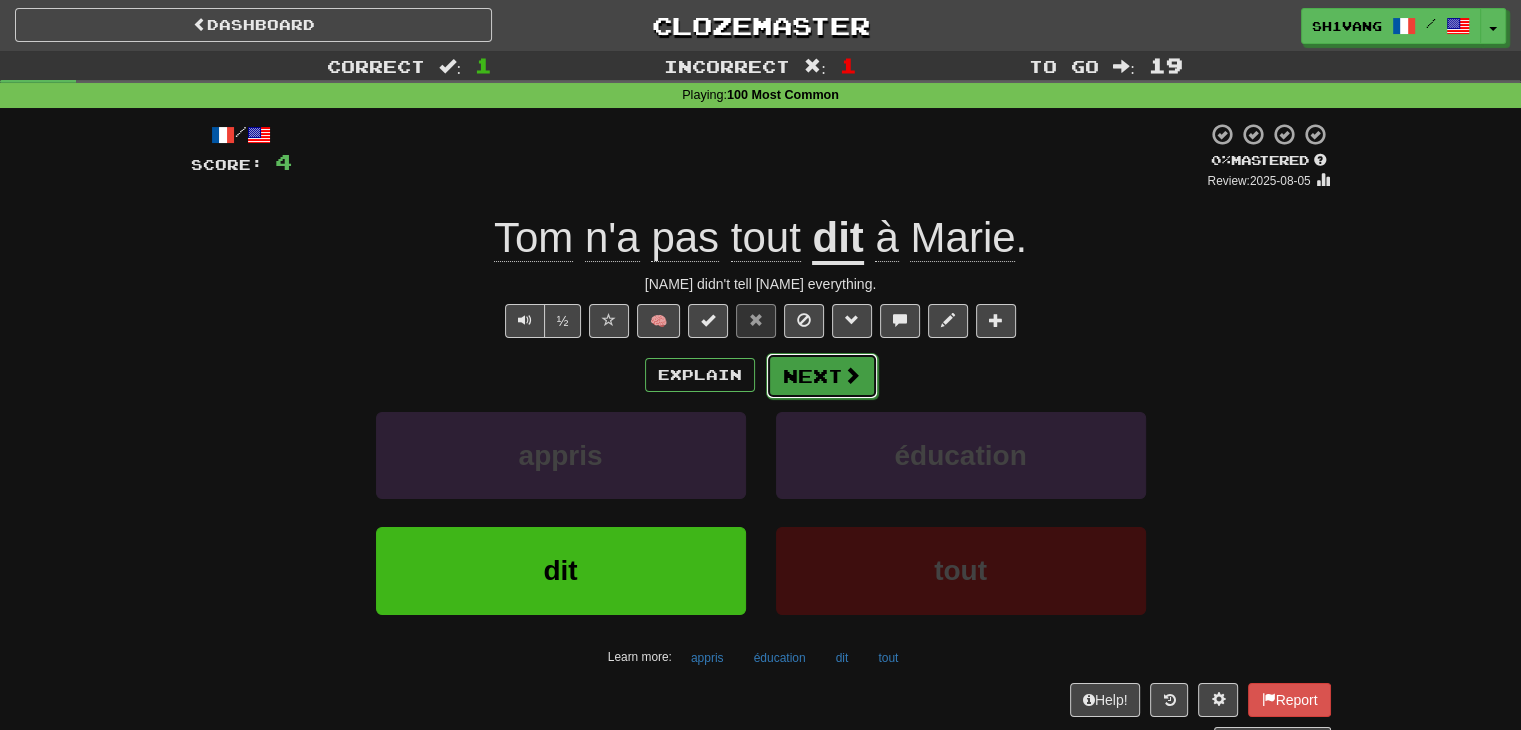 click on "Next" at bounding box center (822, 376) 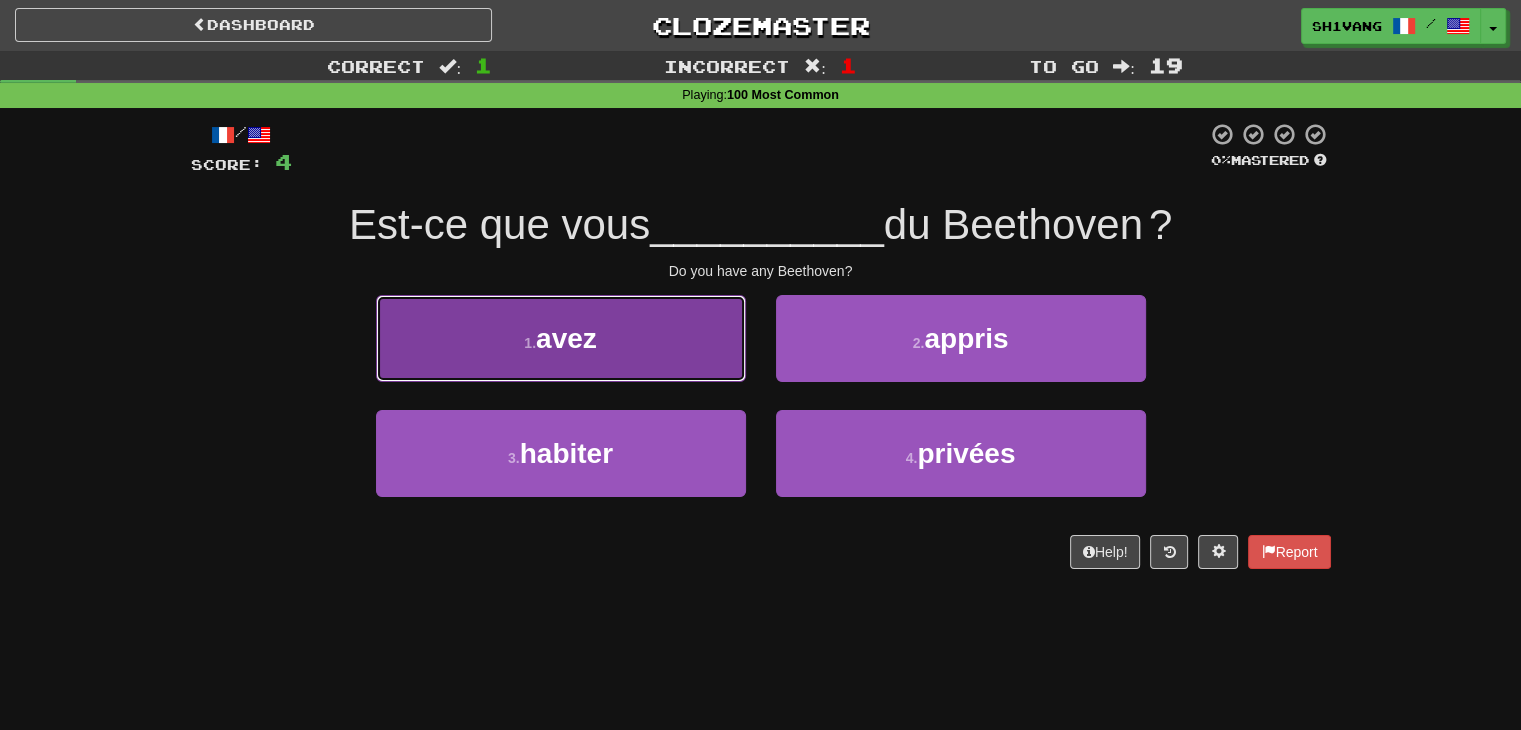 click on "1 .  avez" at bounding box center [561, 338] 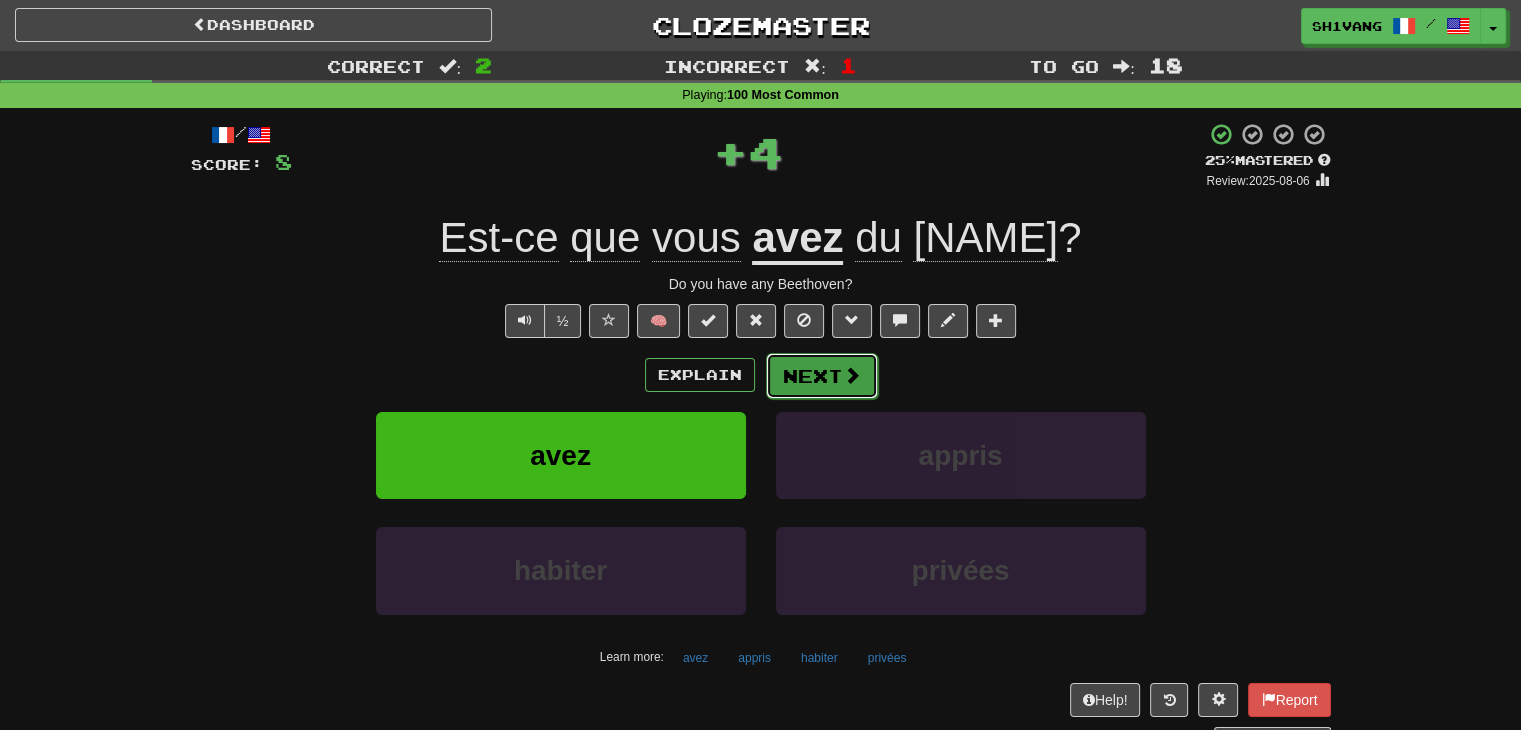 click at bounding box center [852, 375] 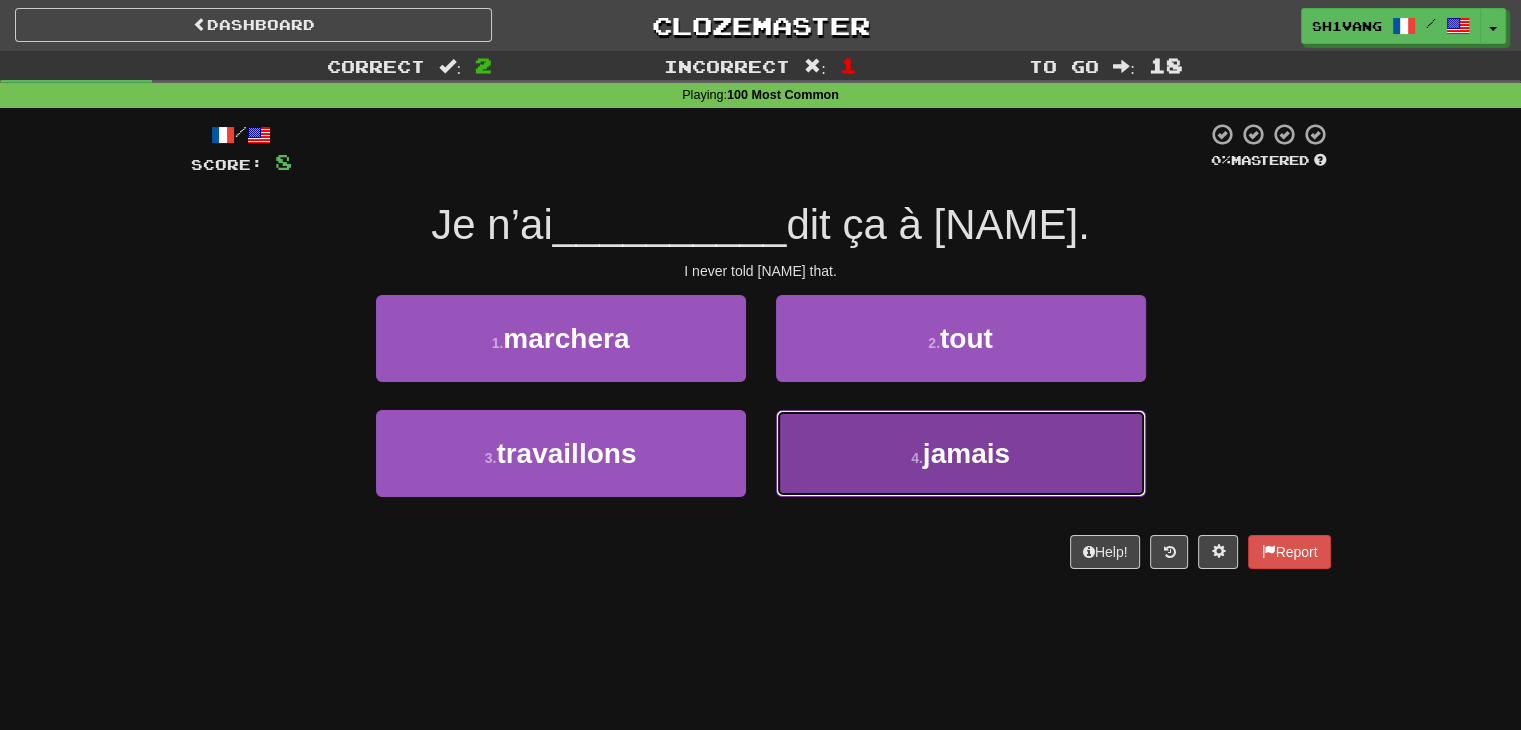 click on "4 .  jamais" at bounding box center [961, 453] 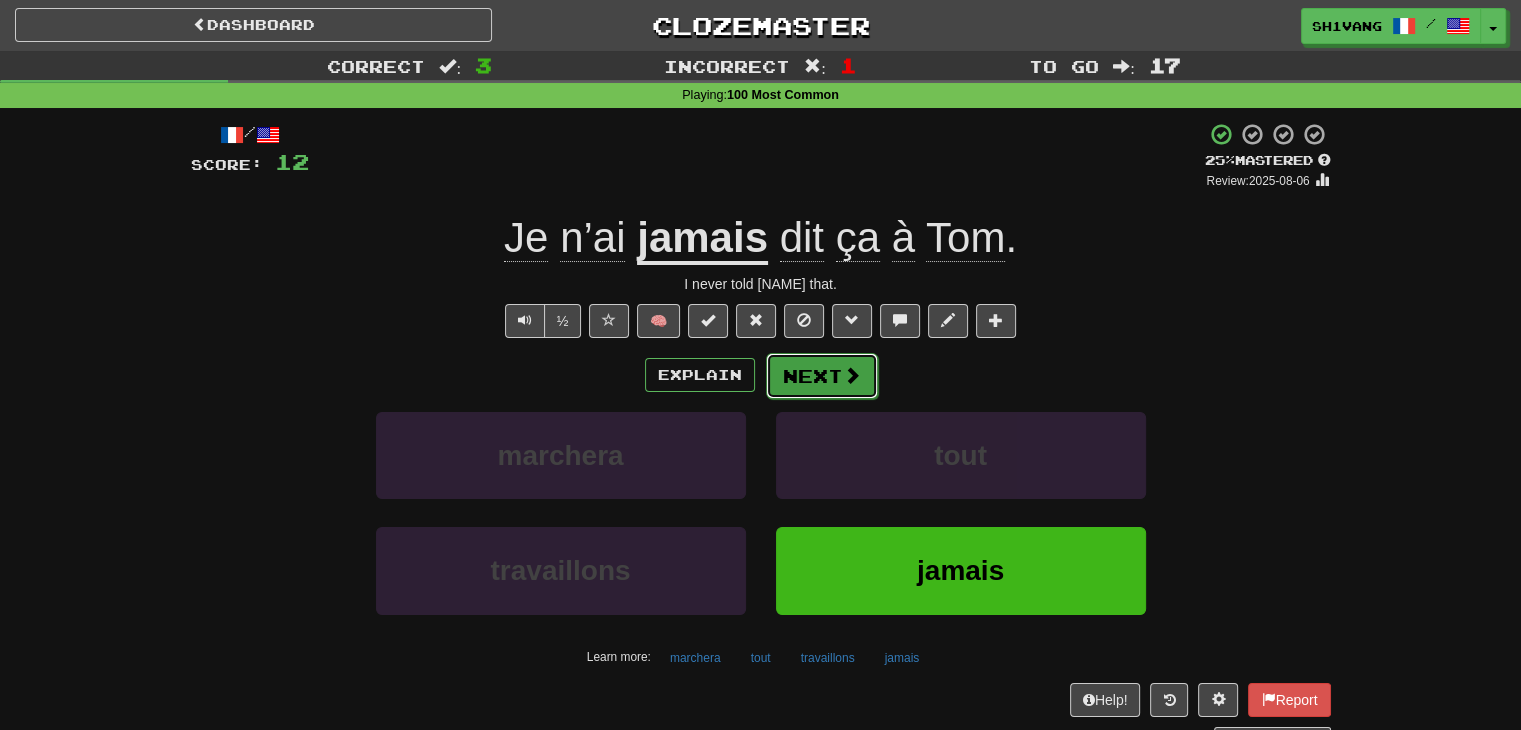 click at bounding box center [852, 375] 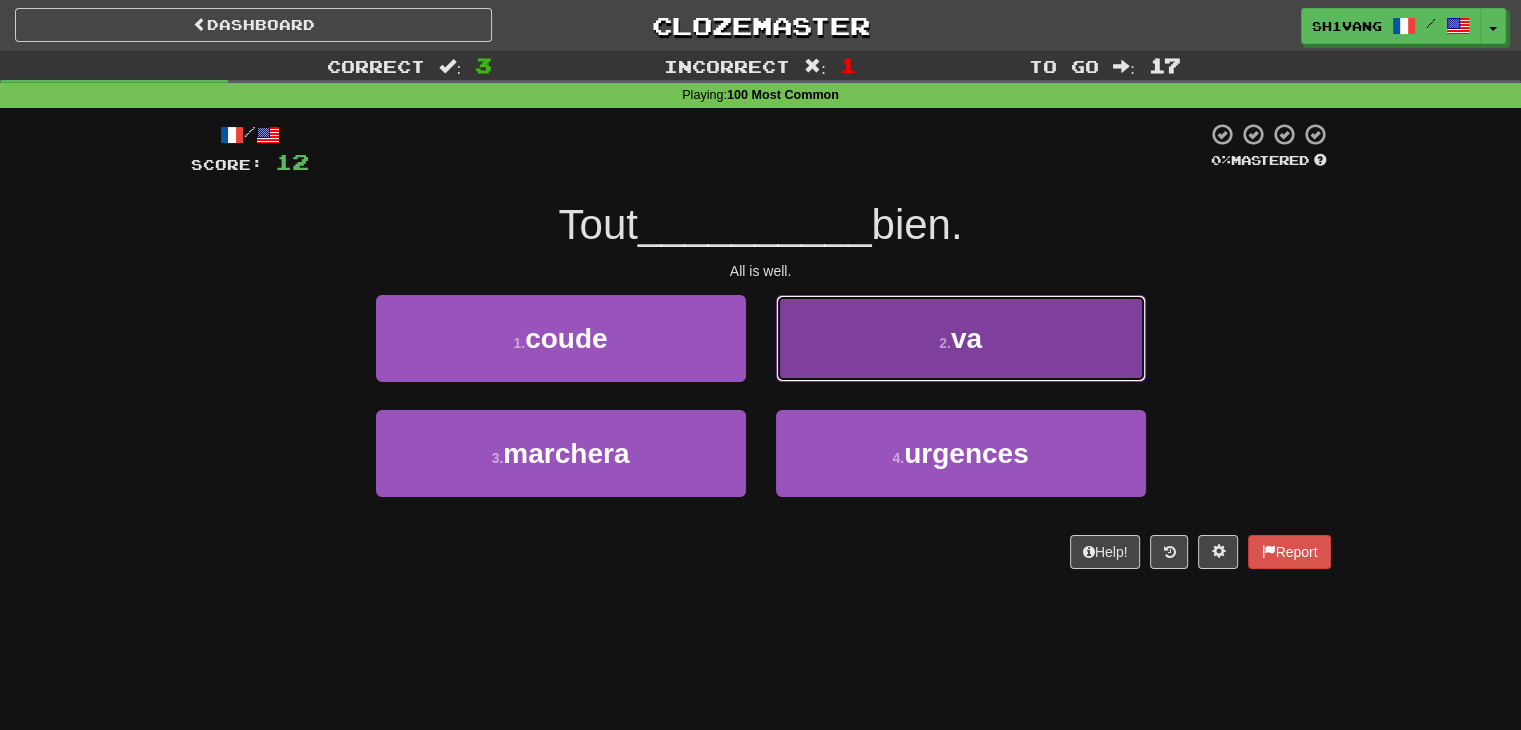 click on "2 .  va" at bounding box center [961, 338] 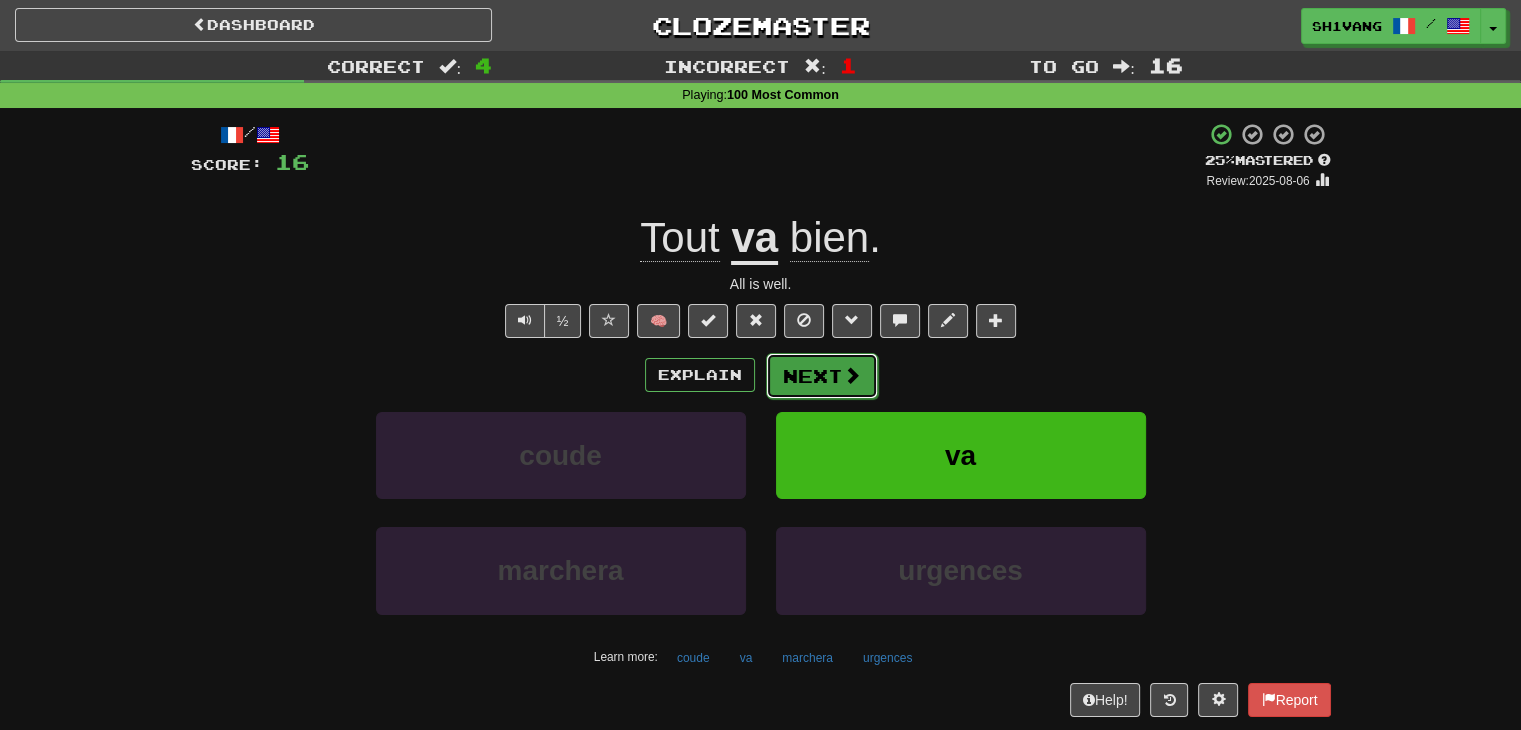 click on "Next" at bounding box center [822, 376] 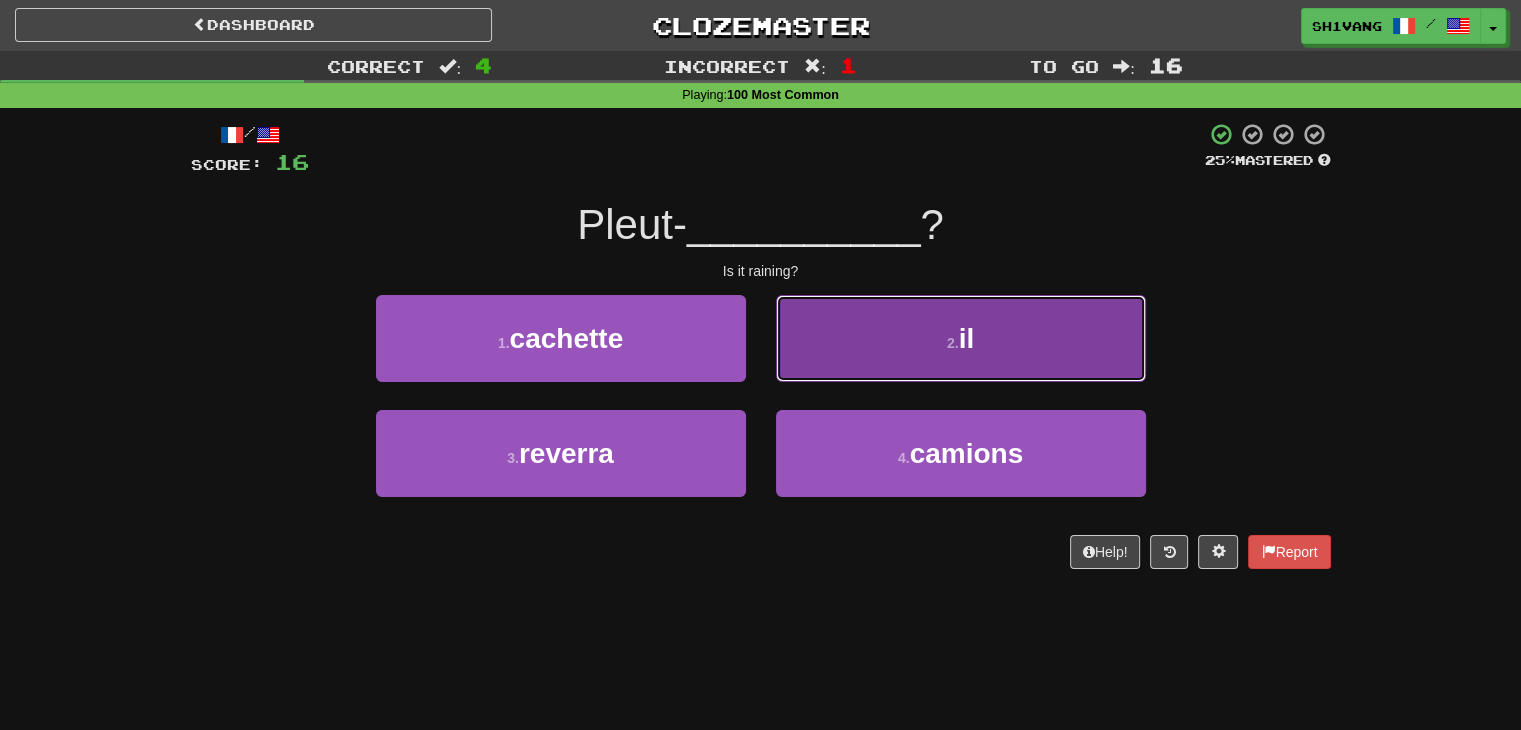 click on "2 .  il" at bounding box center [961, 338] 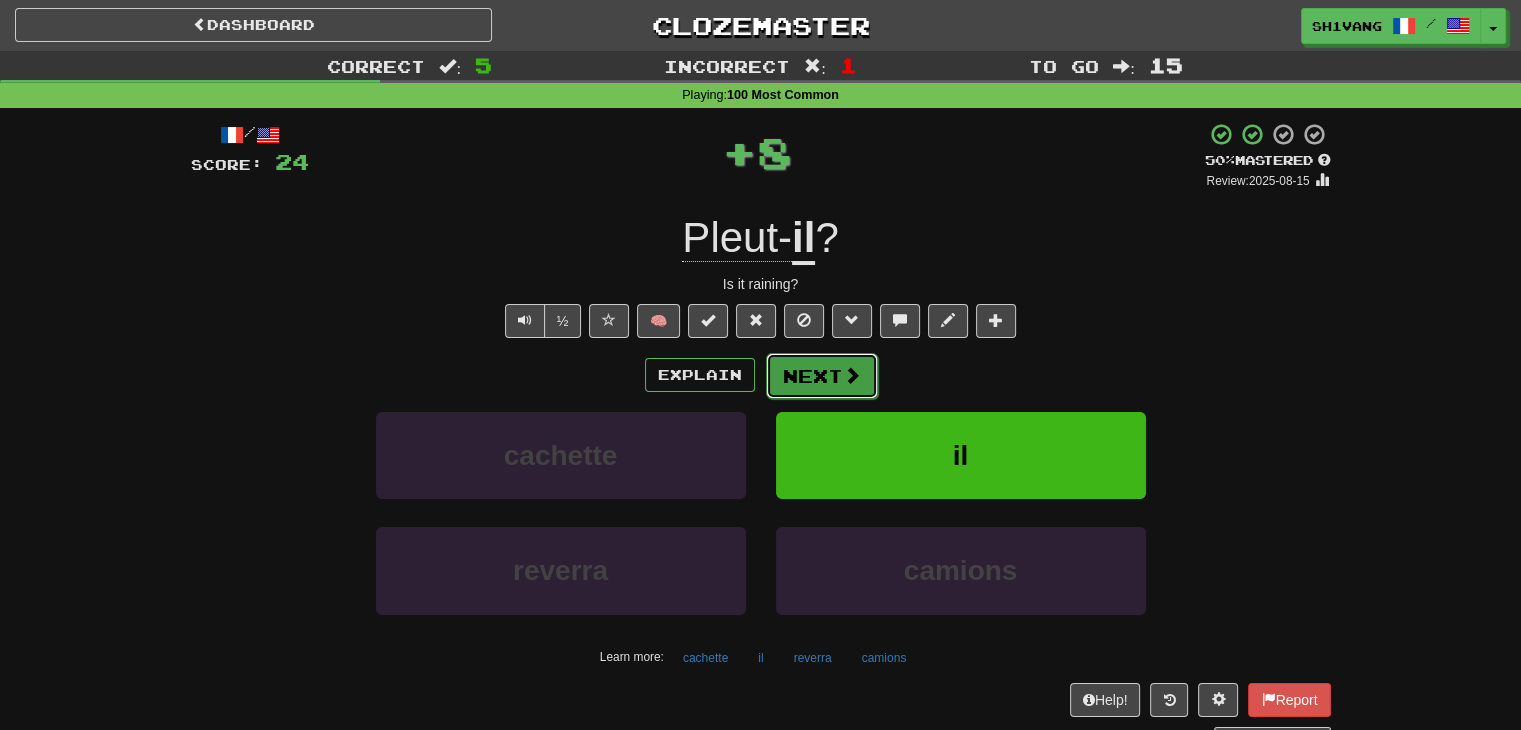 click on "Next" at bounding box center (822, 376) 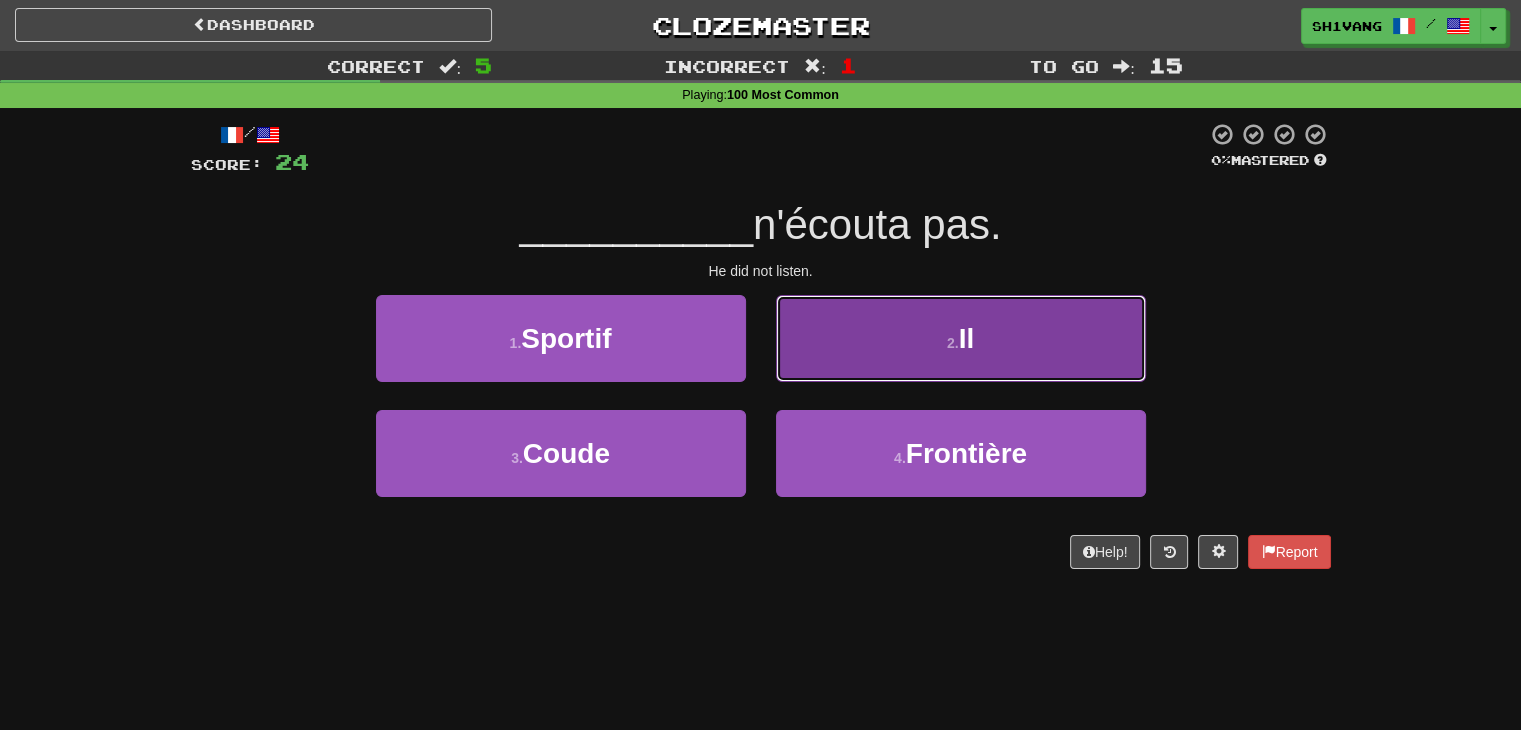 click on "2 .  Il" at bounding box center (961, 338) 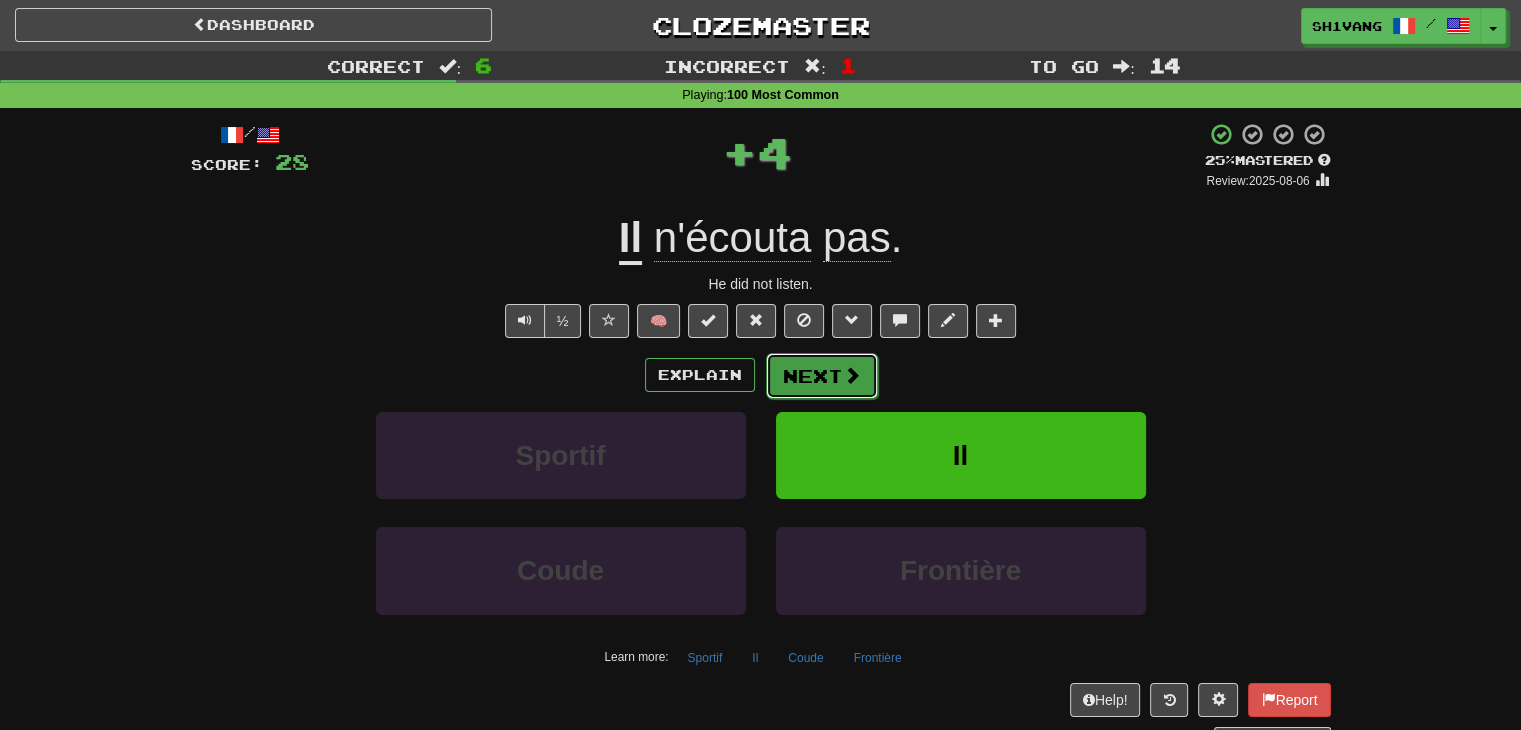 click on "Next" at bounding box center (822, 376) 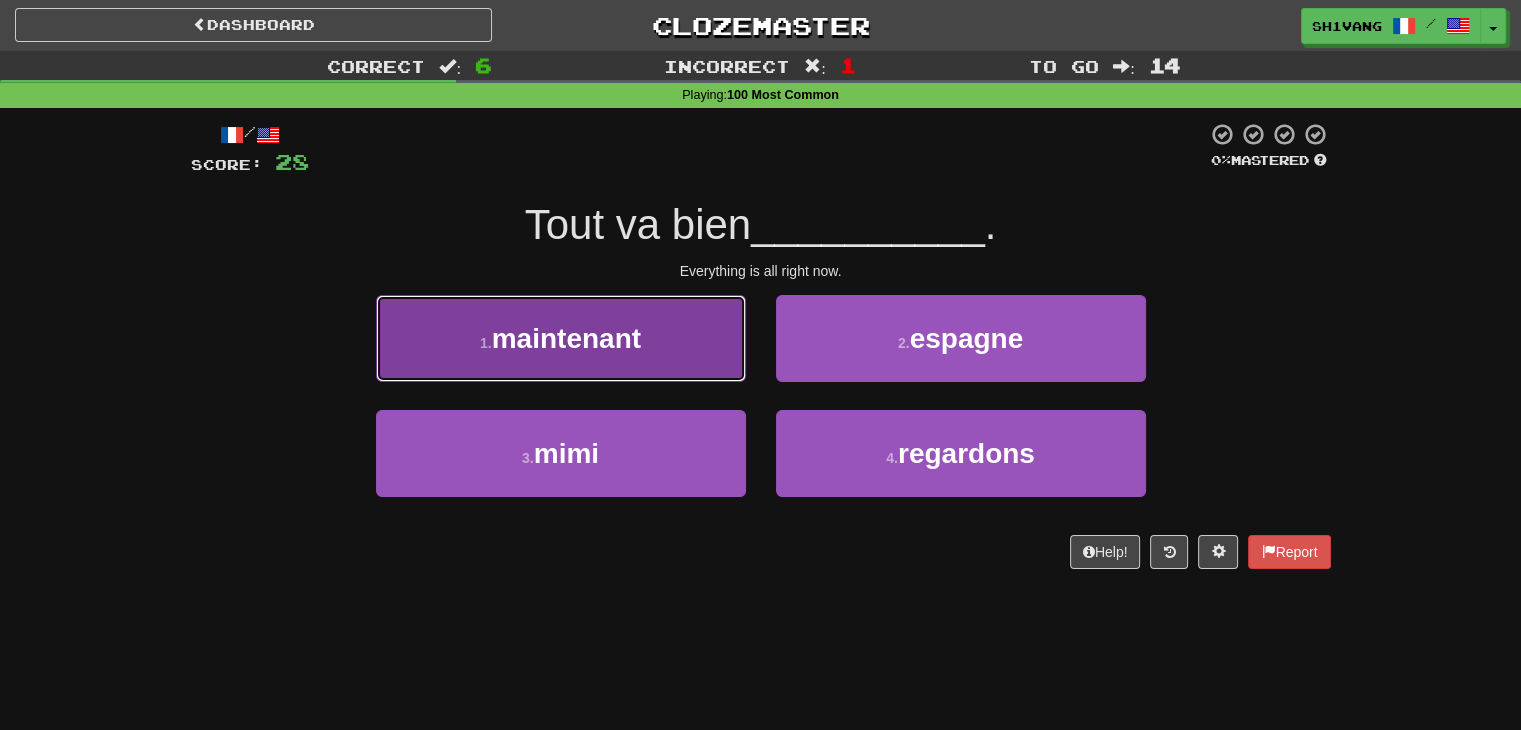 click on "1 .  maintenant" at bounding box center [561, 338] 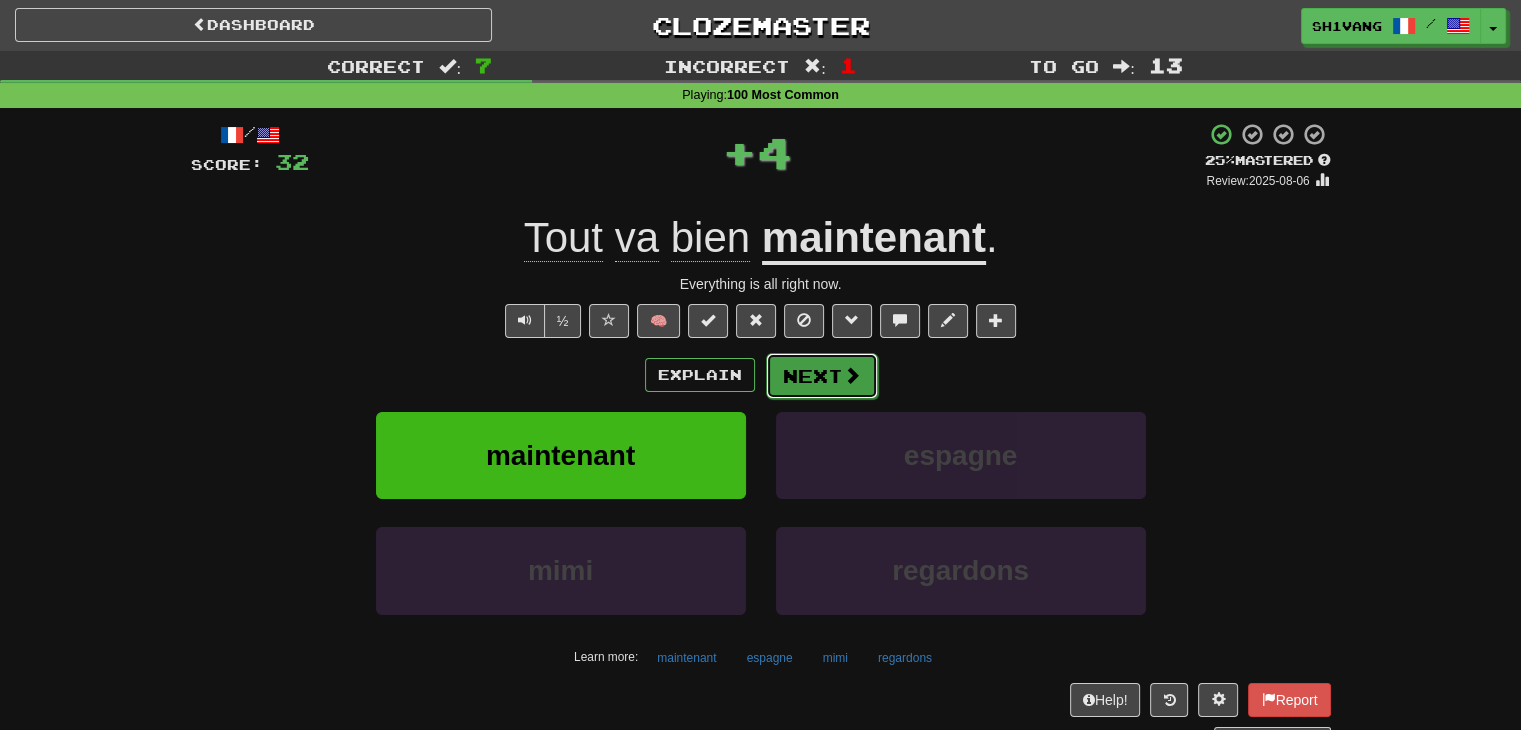 click on "Next" at bounding box center (822, 376) 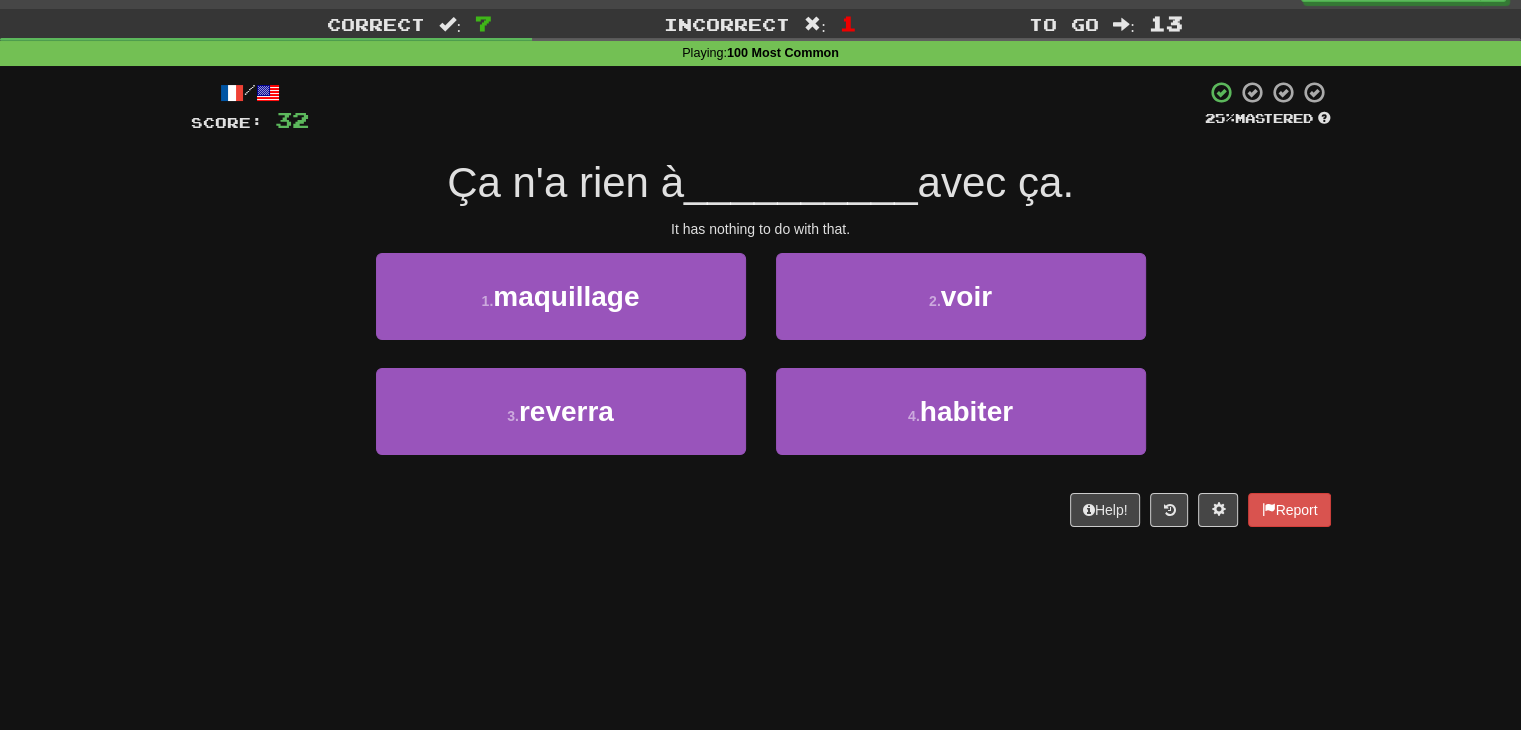 scroll, scrollTop: 46, scrollLeft: 0, axis: vertical 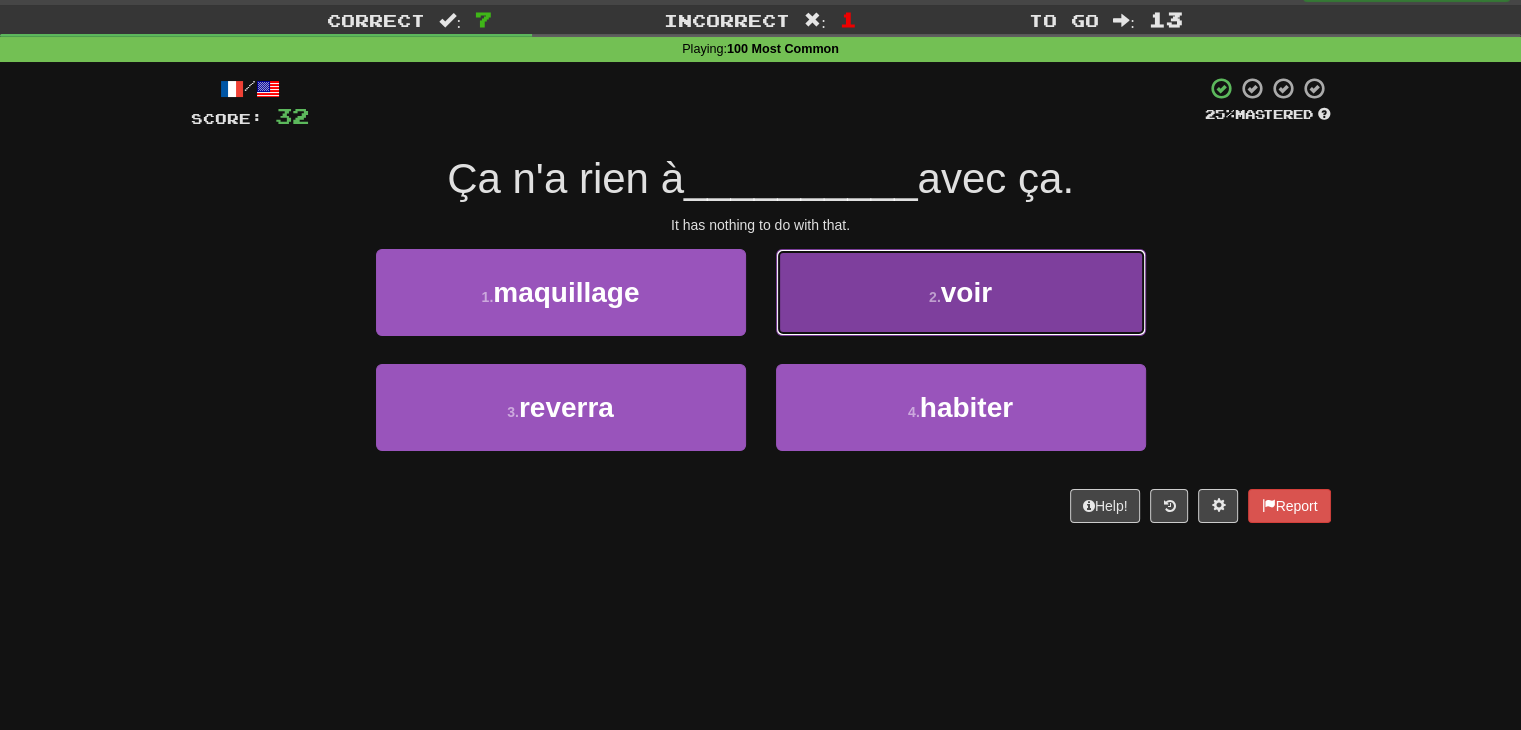 click on "2 .  voir" at bounding box center (961, 292) 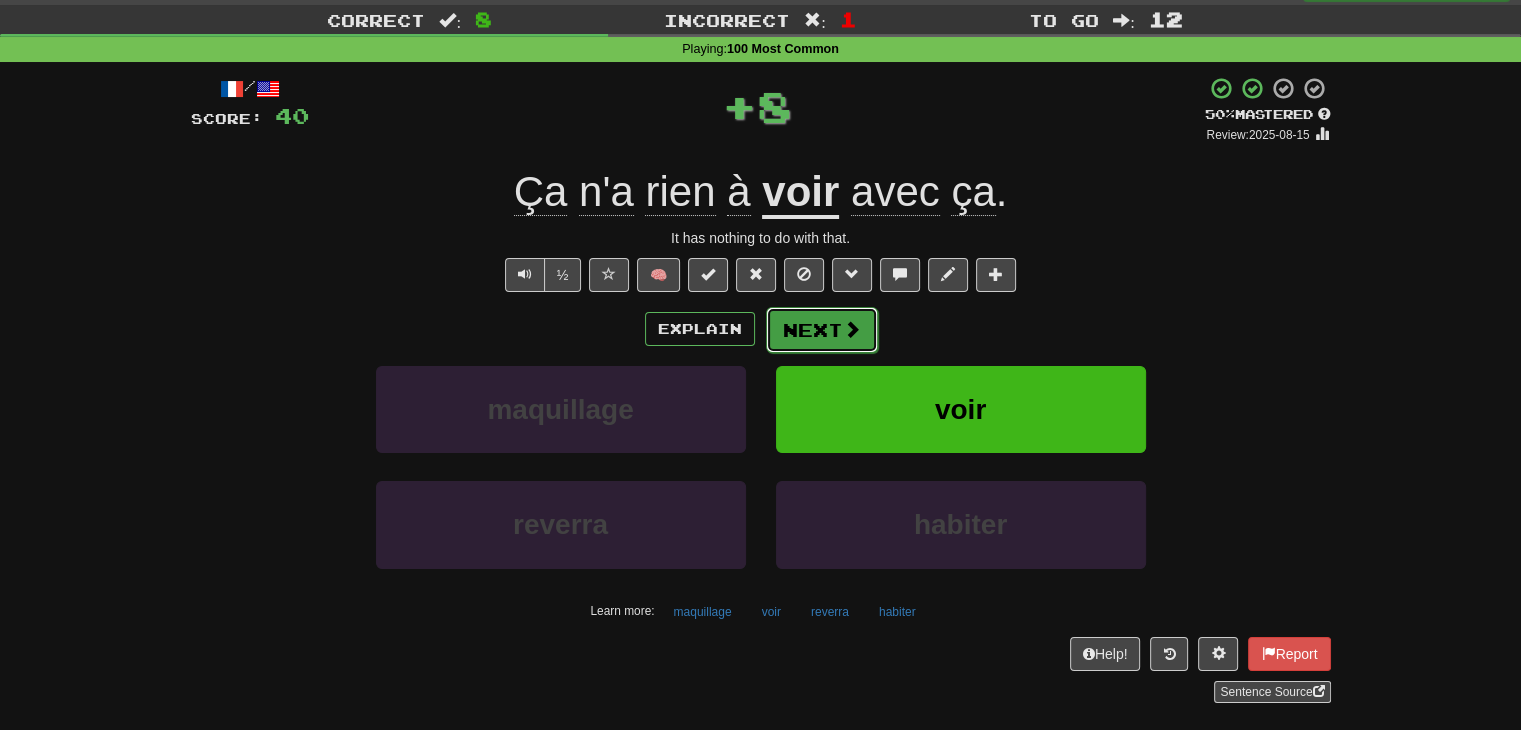 click on "Next" at bounding box center [822, 330] 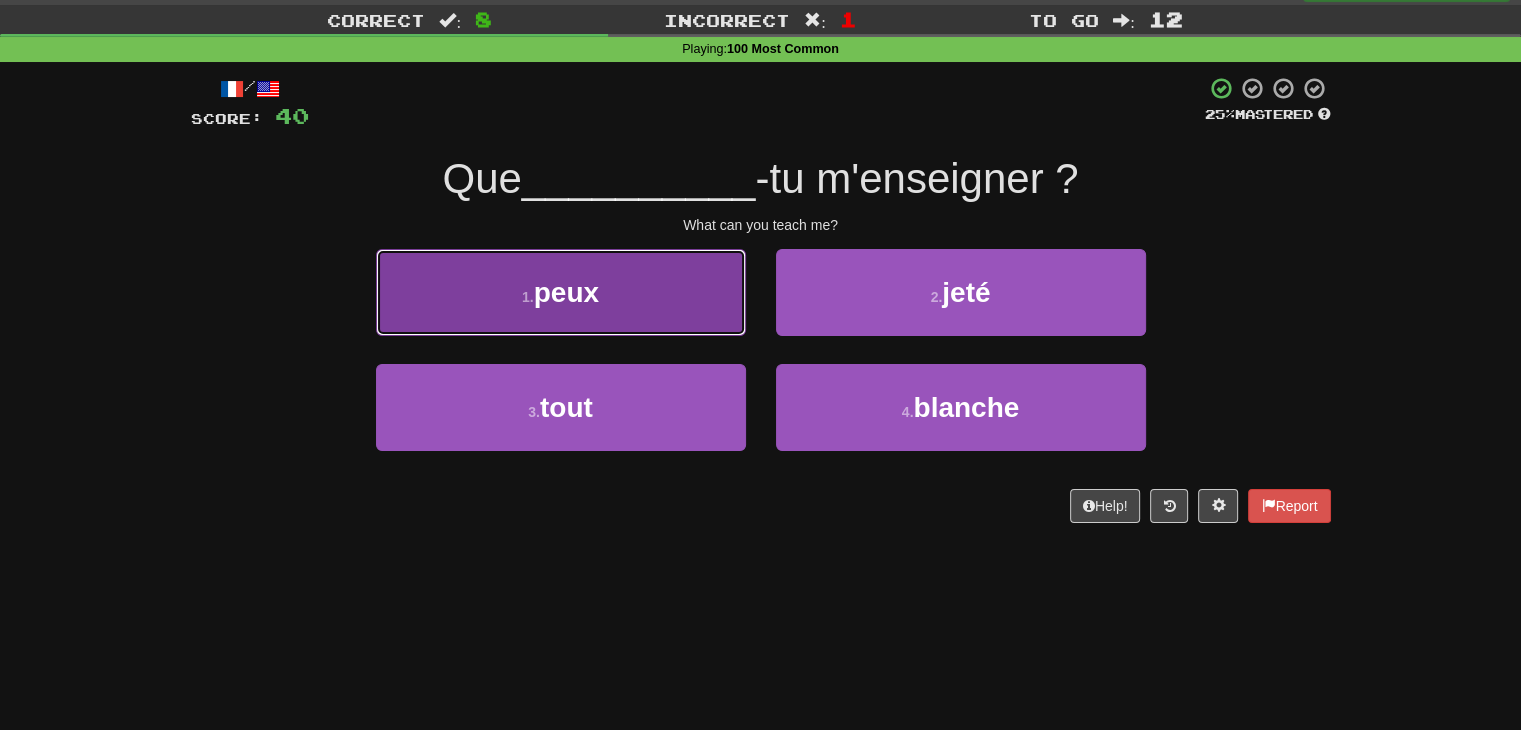 click on "1 .  peux" at bounding box center [561, 292] 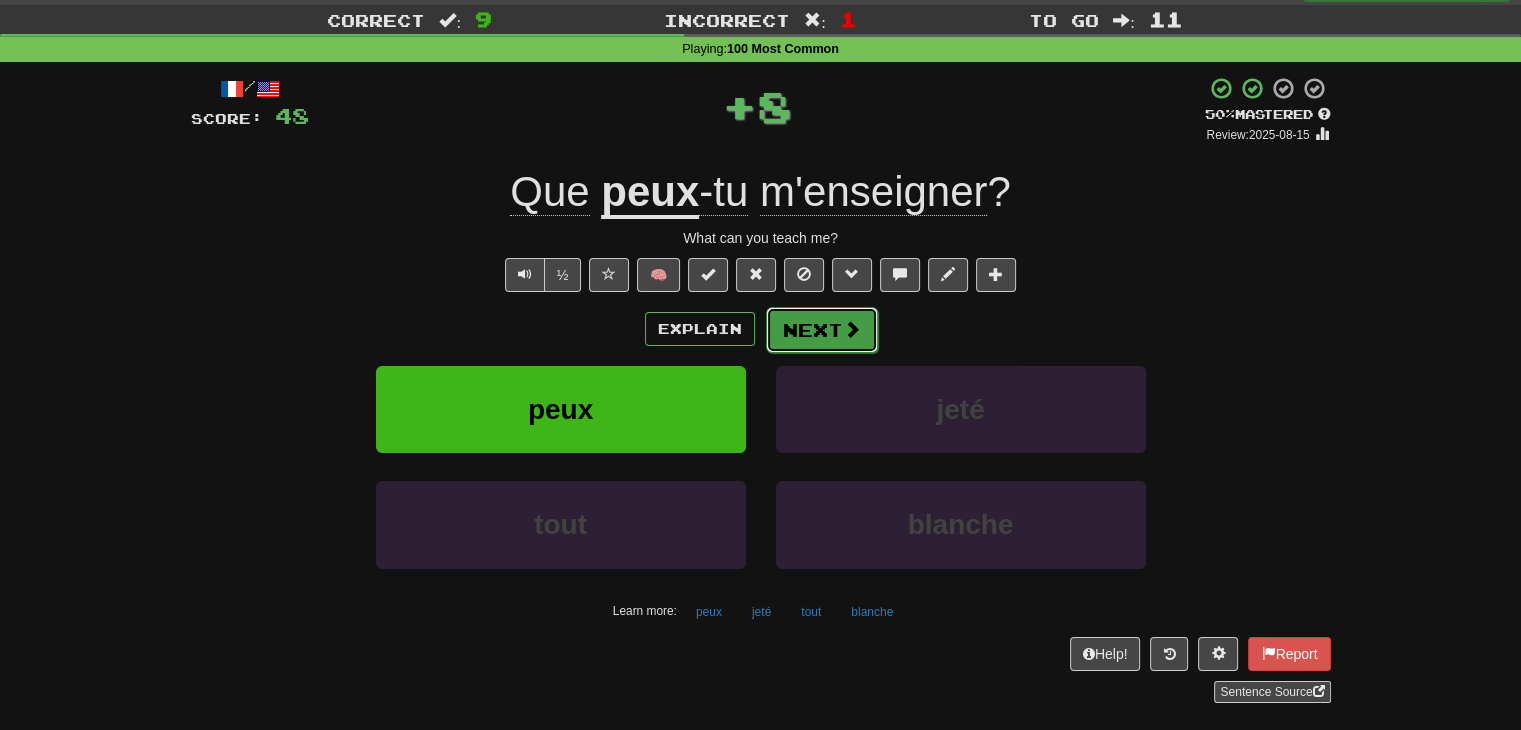 click at bounding box center [852, 329] 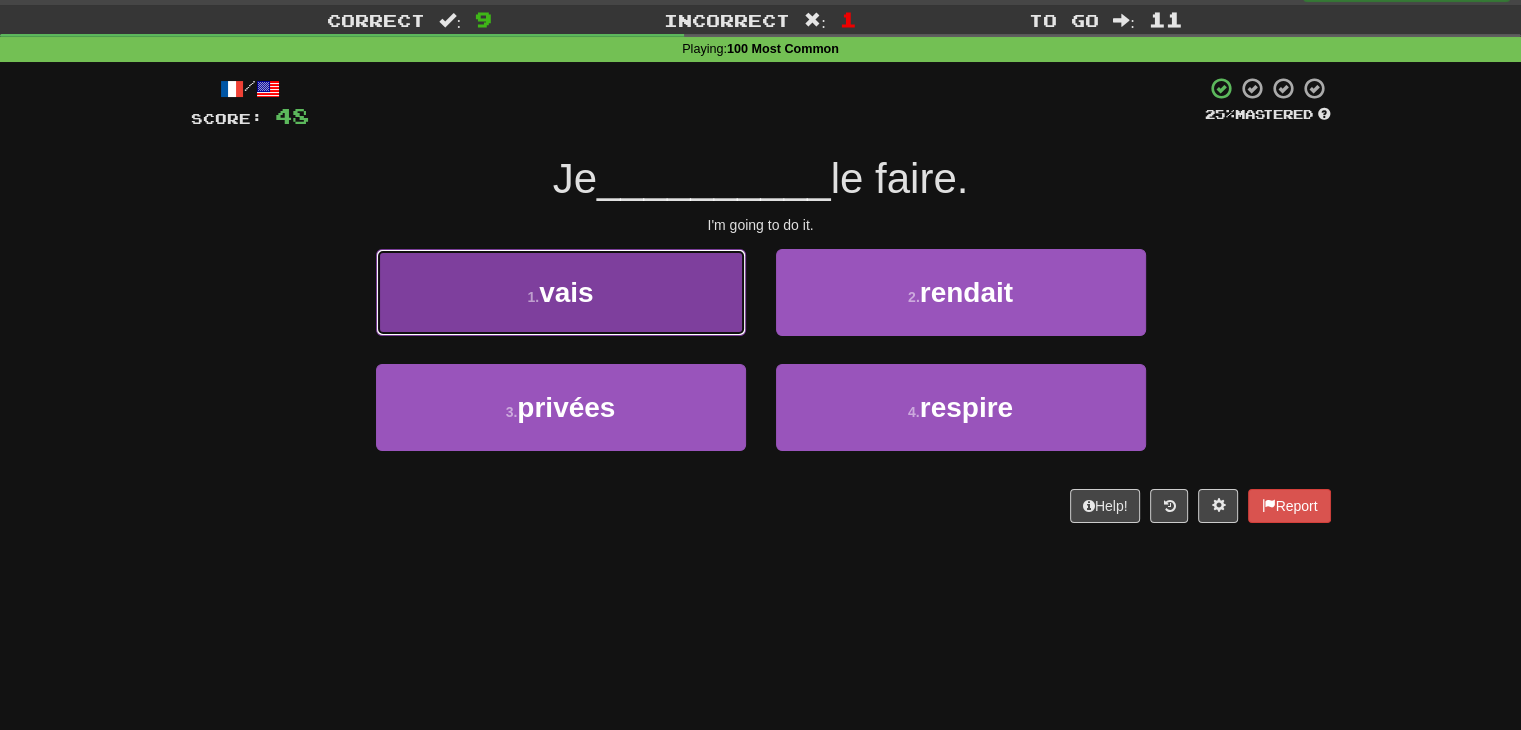 click on "1 .  vais" at bounding box center [561, 292] 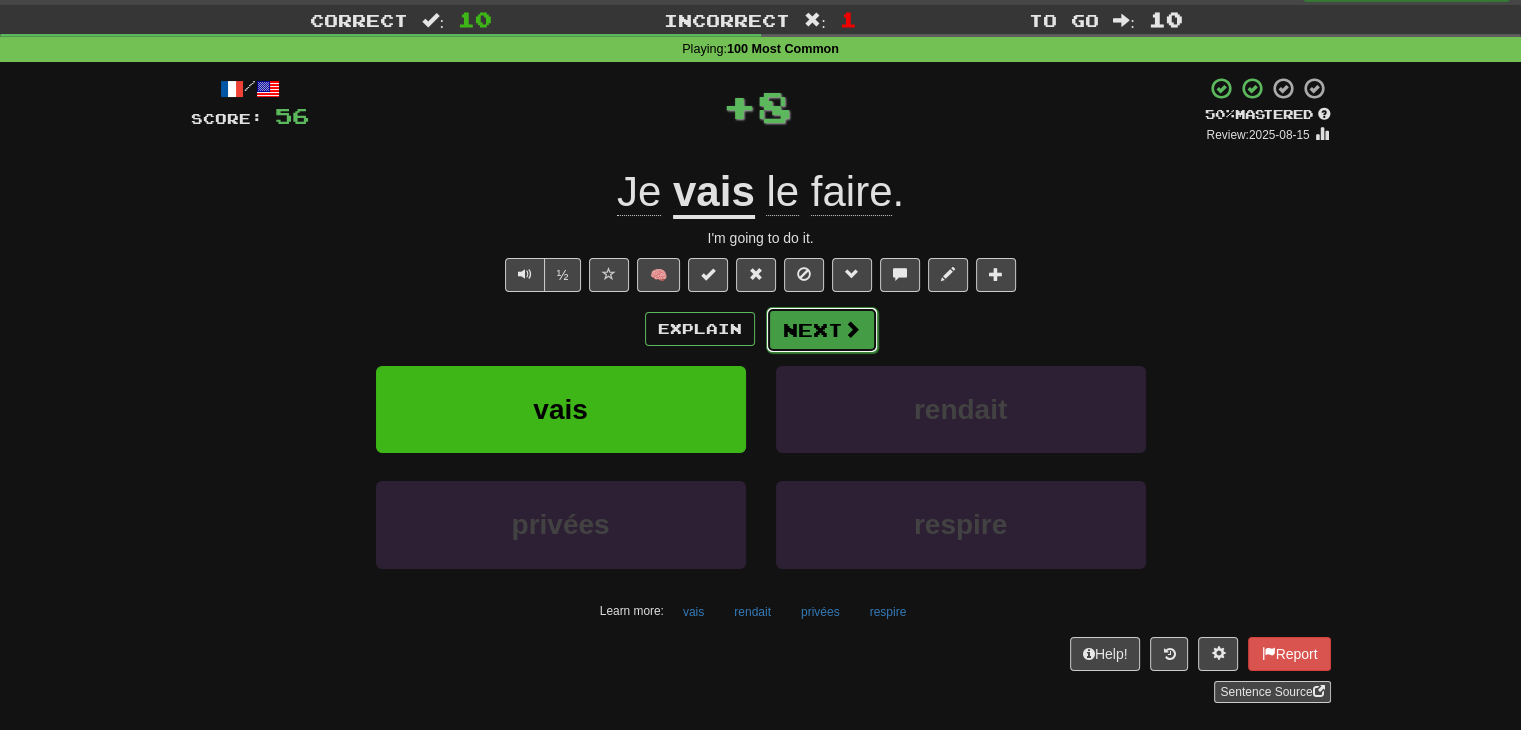 click on "Next" at bounding box center [822, 330] 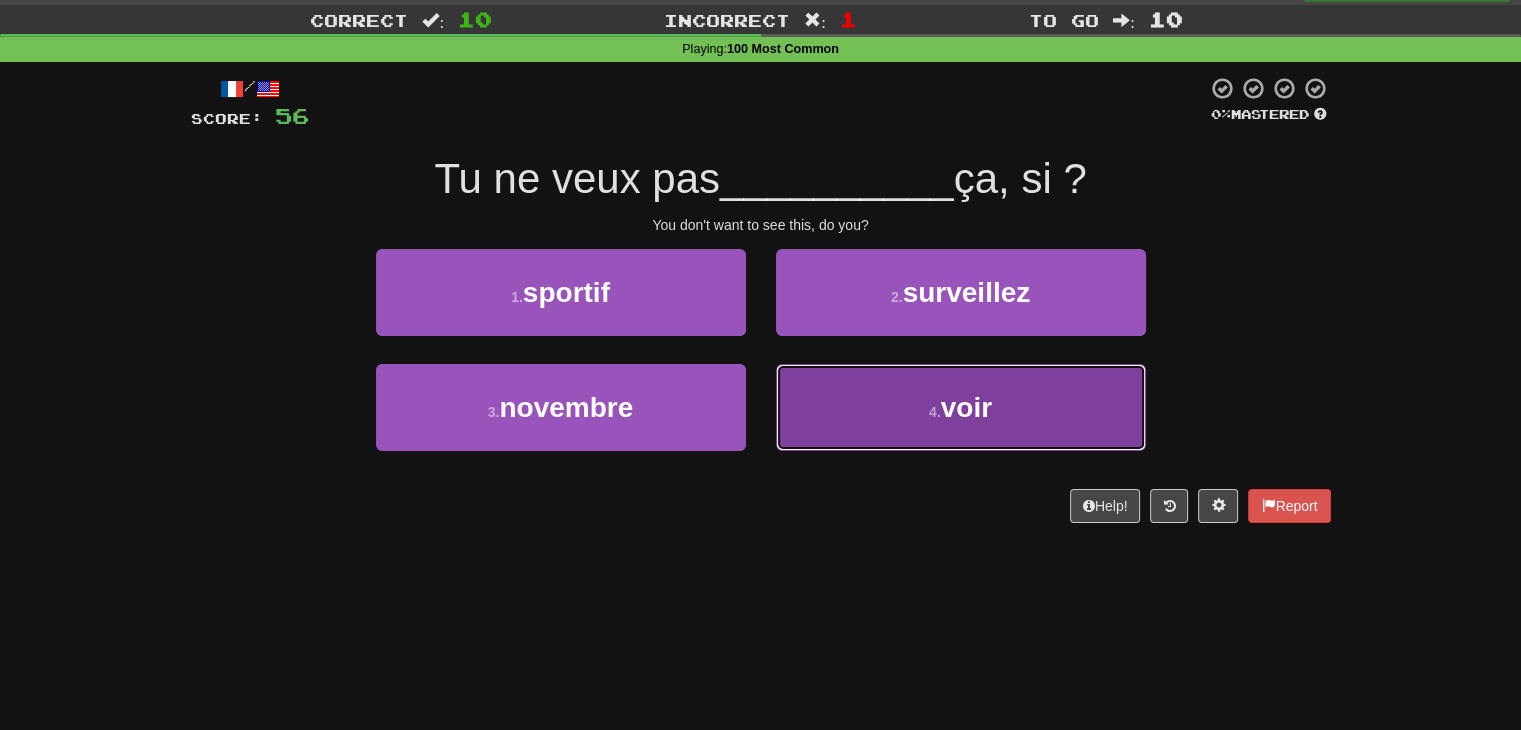 click on "4 .  voir" at bounding box center (961, 407) 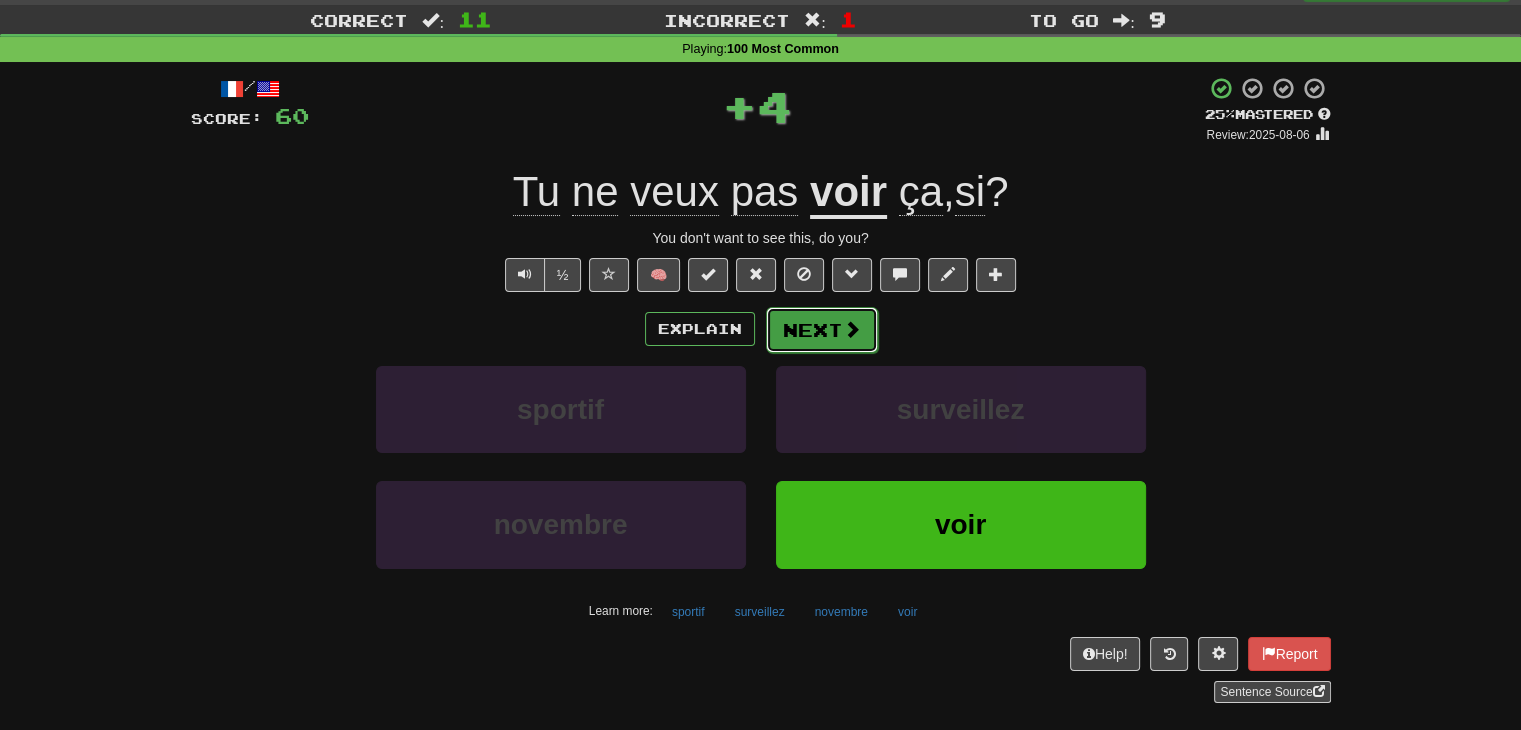 click on "Next" at bounding box center (822, 330) 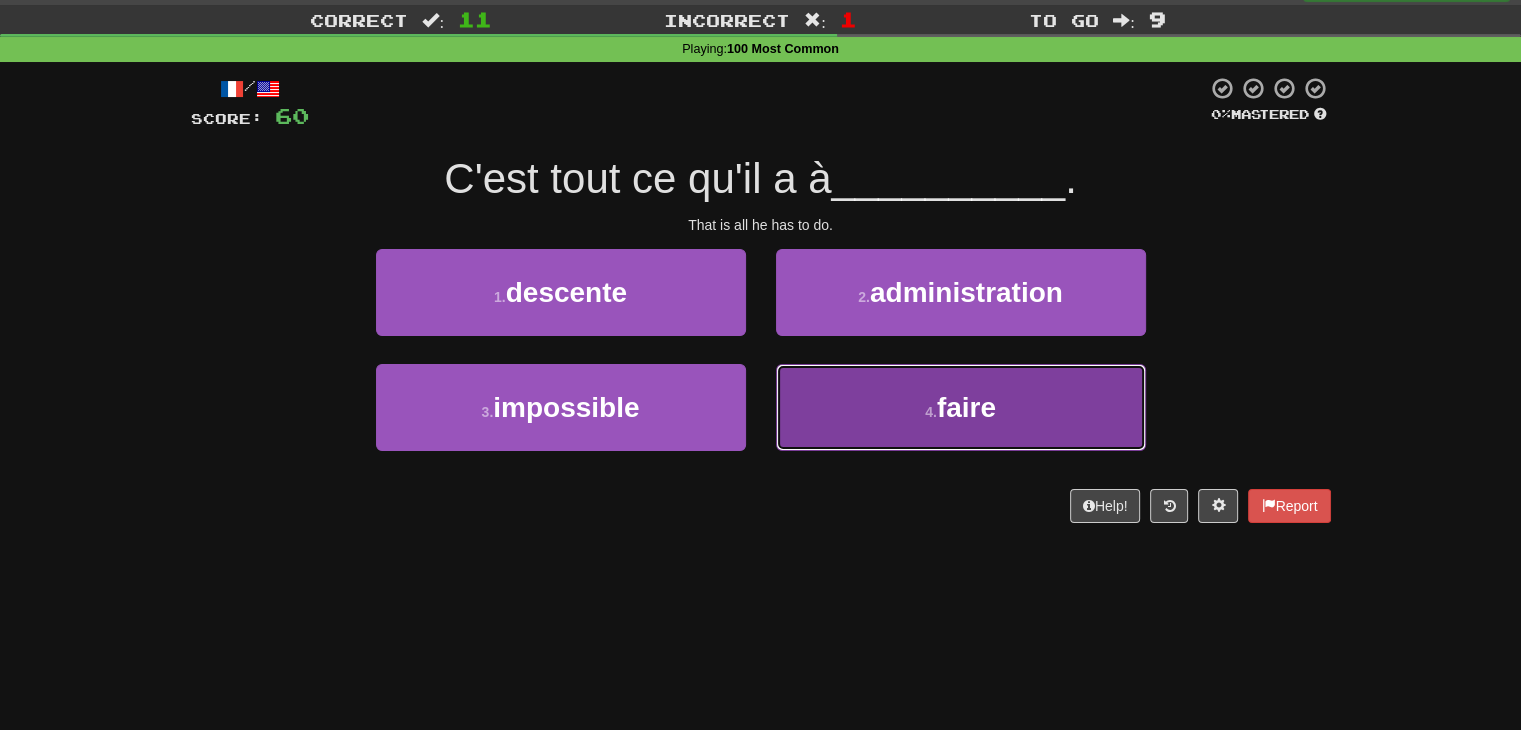 click on "4 .  faire" at bounding box center [961, 407] 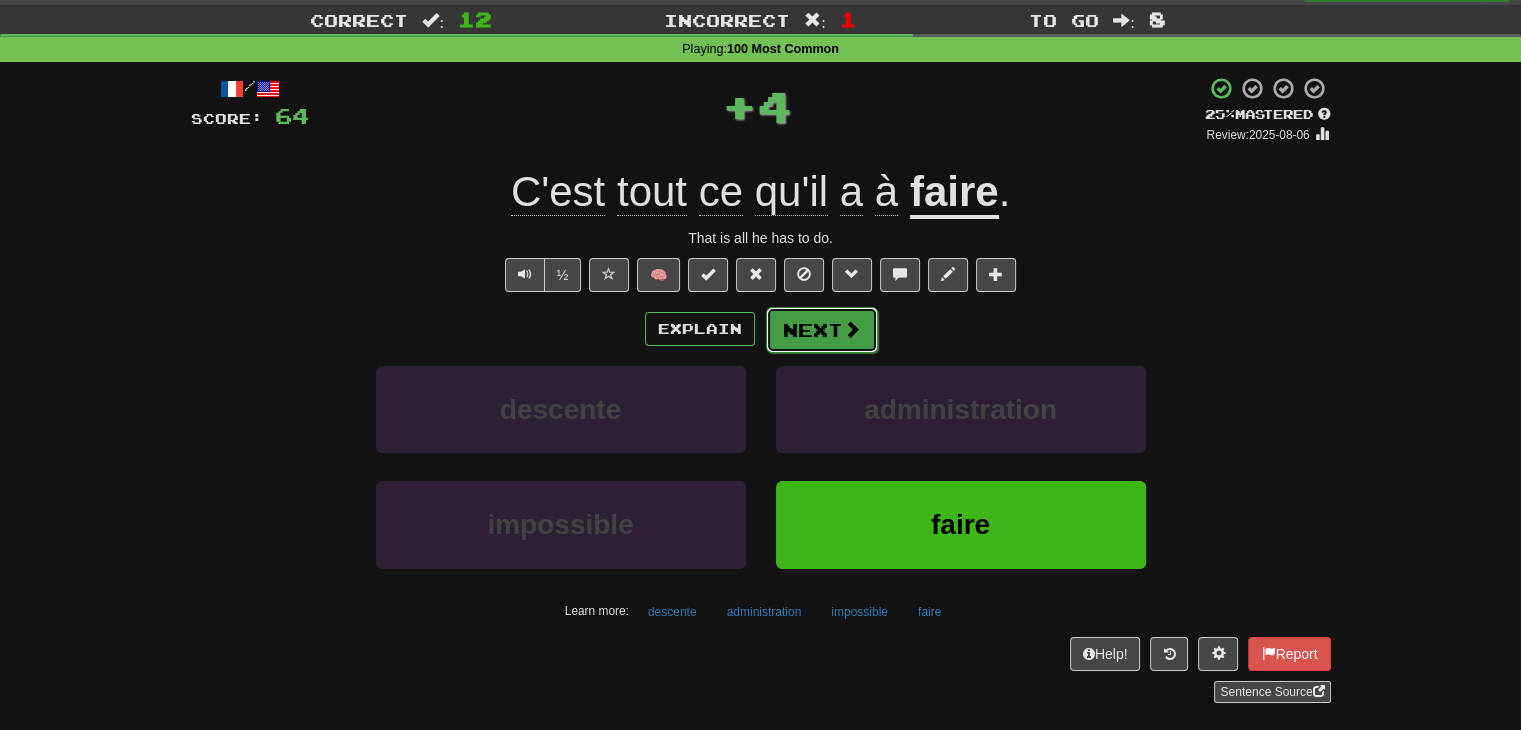 click on "Next" at bounding box center [822, 330] 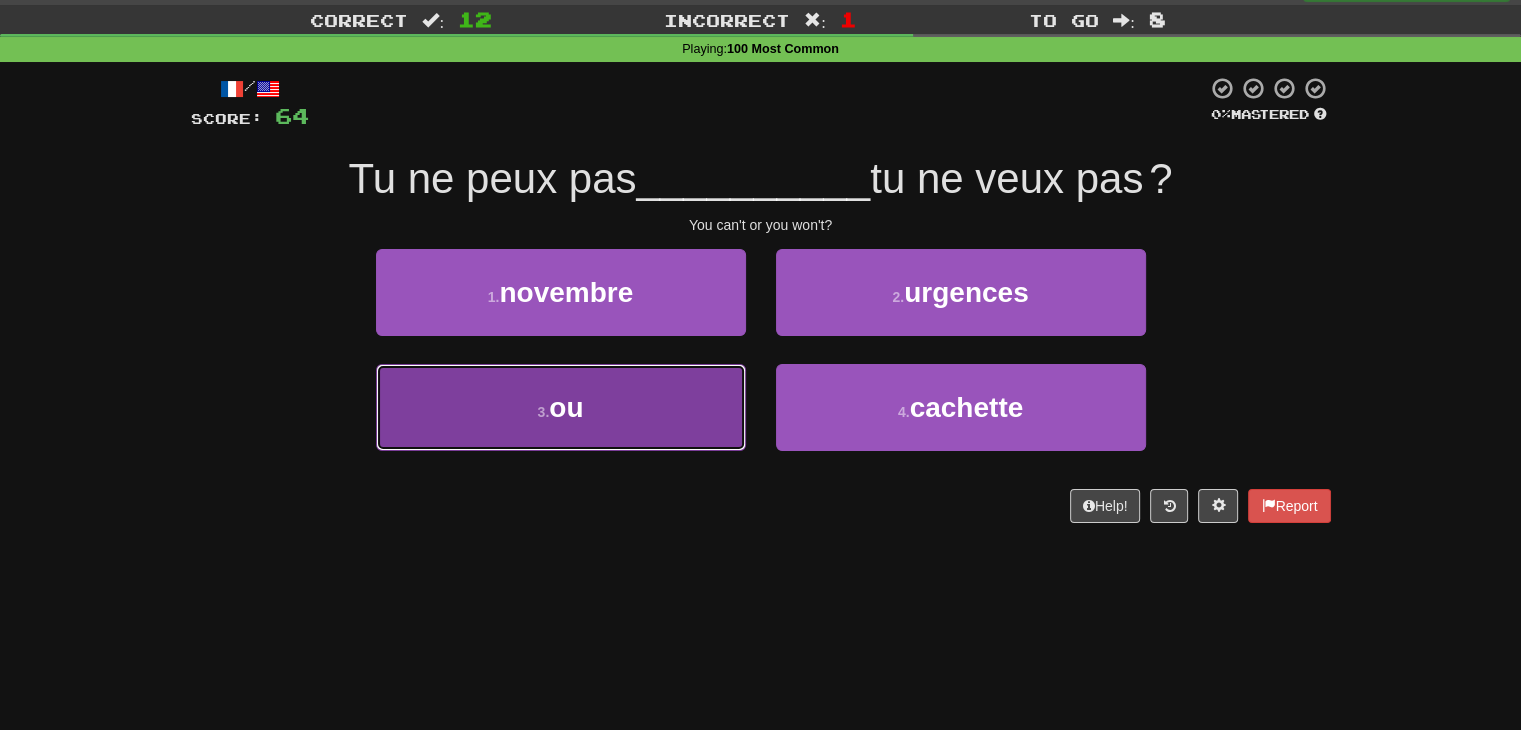 click on "3 .  ou" at bounding box center (561, 407) 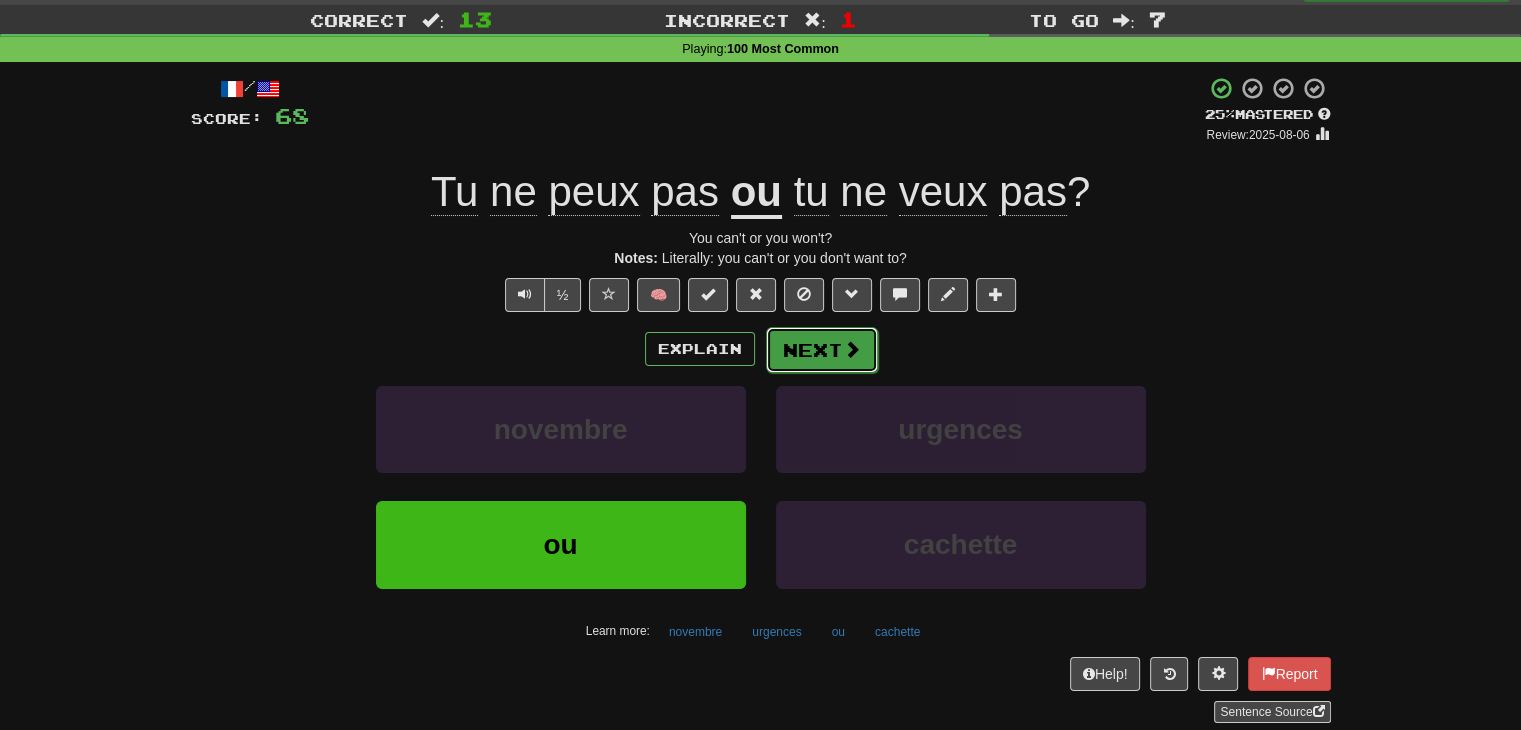 click on "Next" at bounding box center (822, 350) 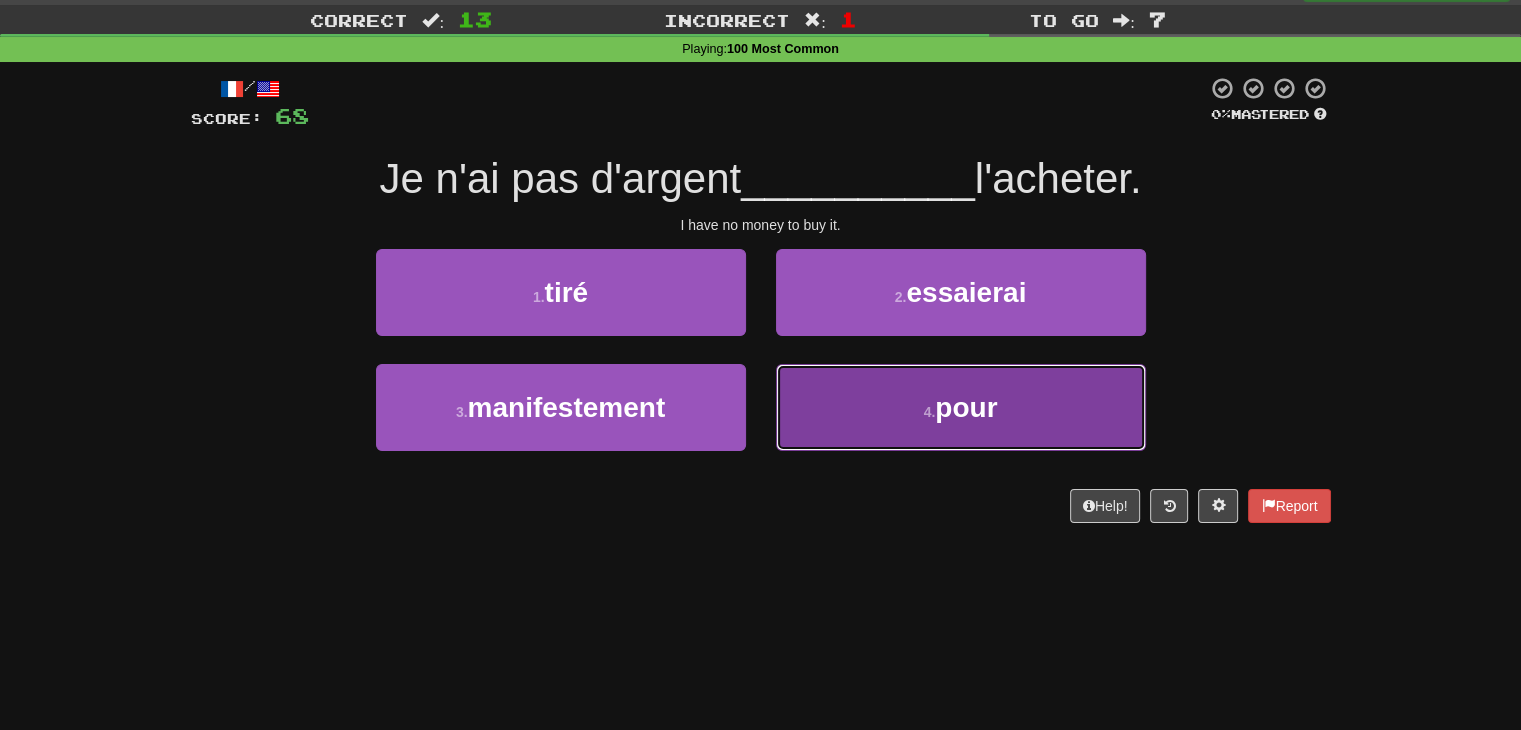 click on "4 .  pour" at bounding box center (961, 407) 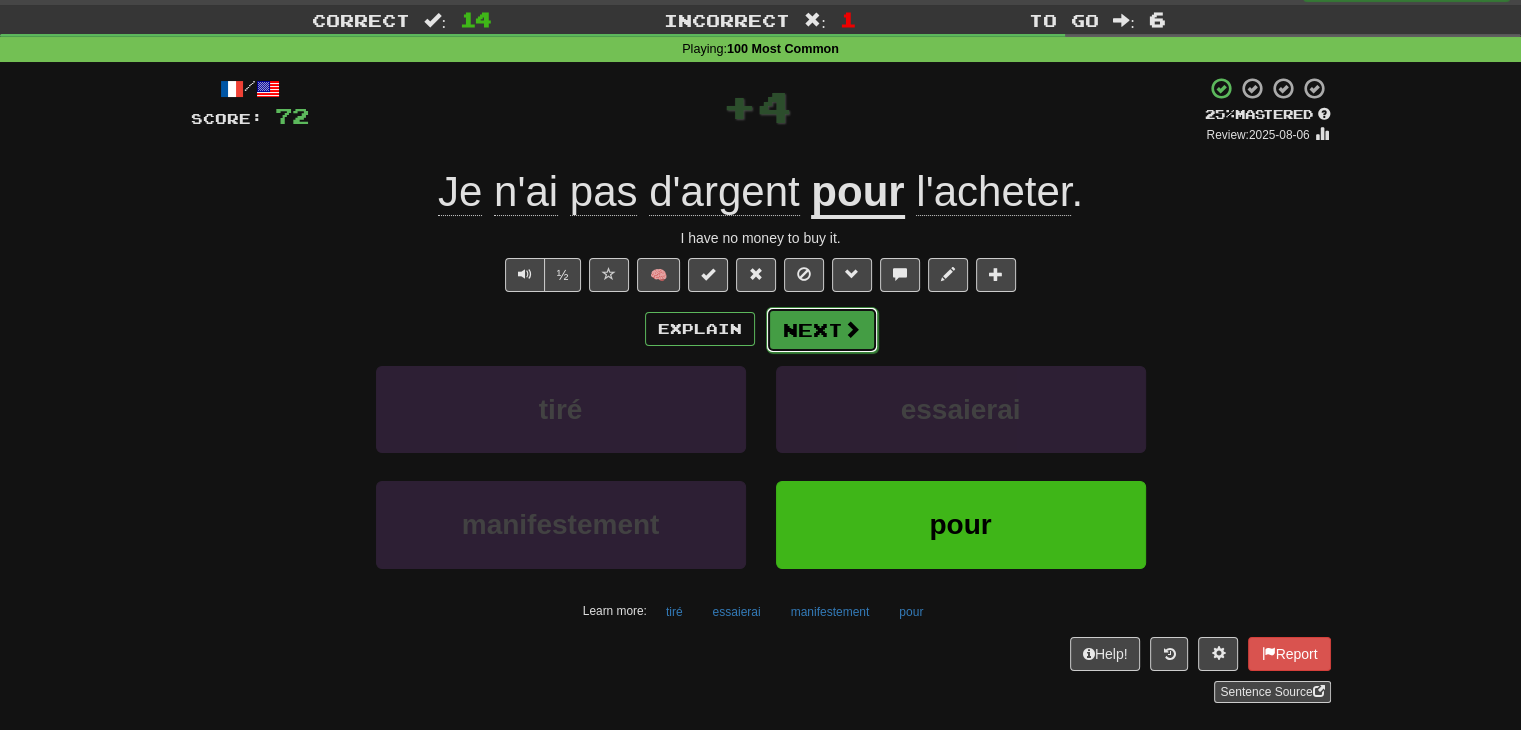 click on "Next" at bounding box center (822, 330) 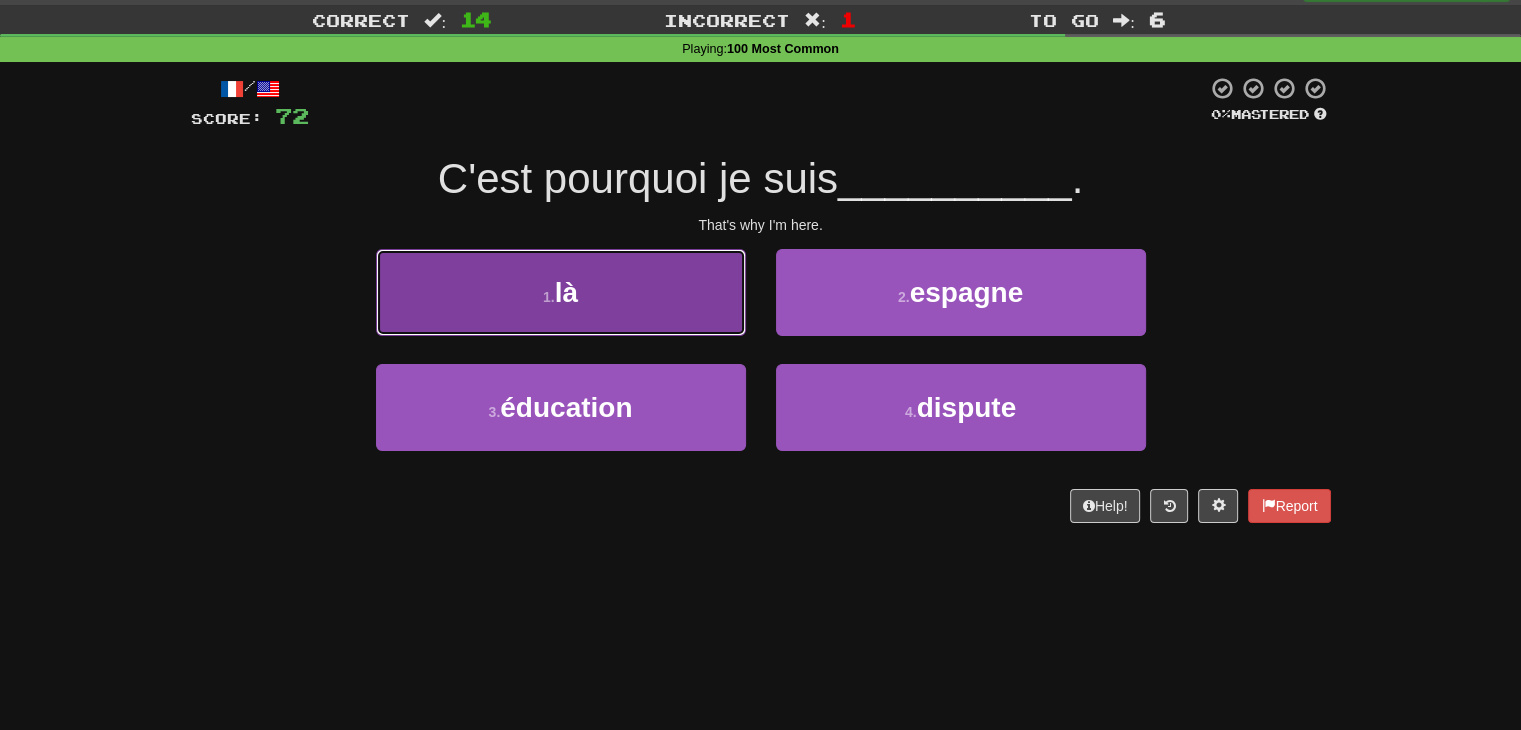 click on "1 .  là" at bounding box center (561, 292) 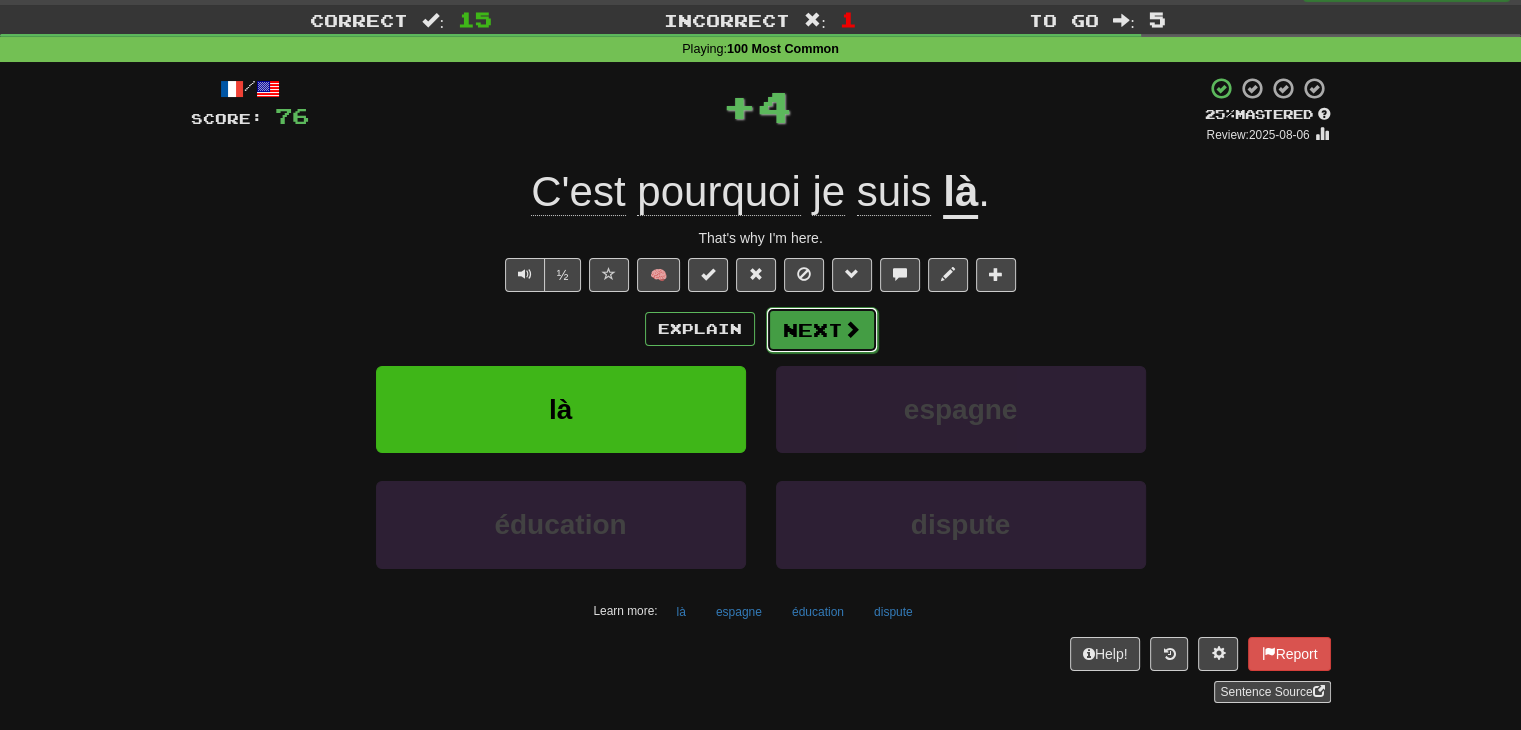 click on "Next" at bounding box center (822, 330) 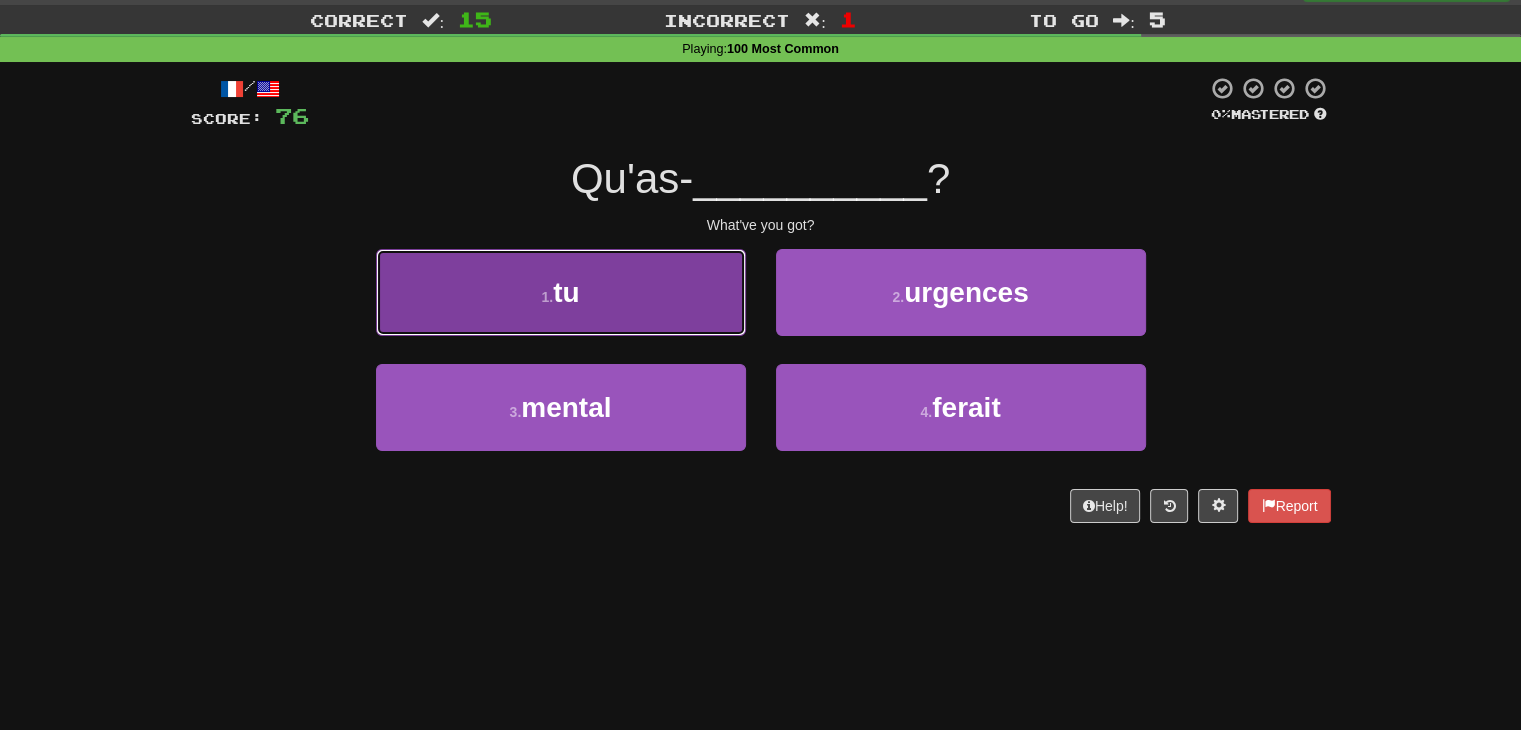 click on "1 .  tu" at bounding box center [561, 292] 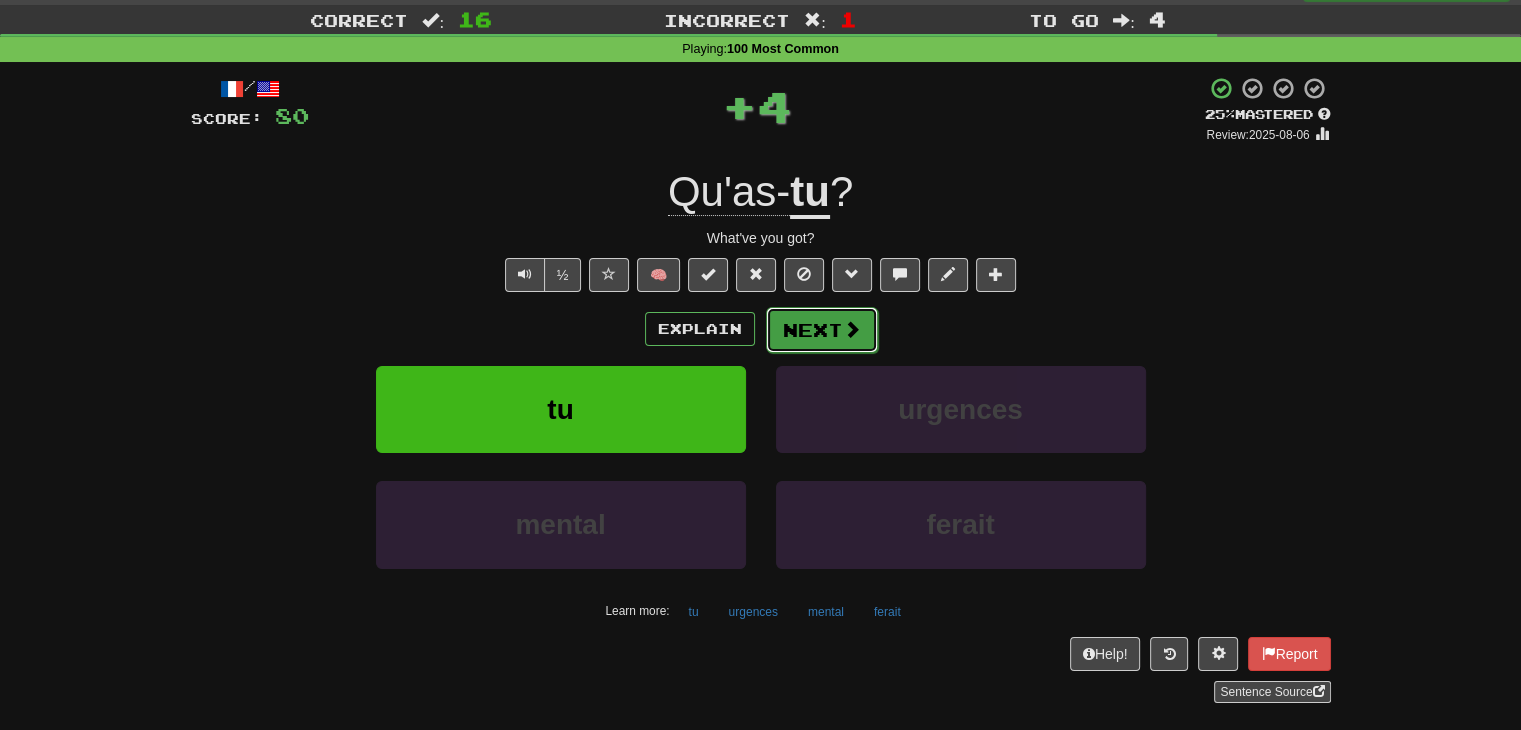 click on "Next" at bounding box center [822, 330] 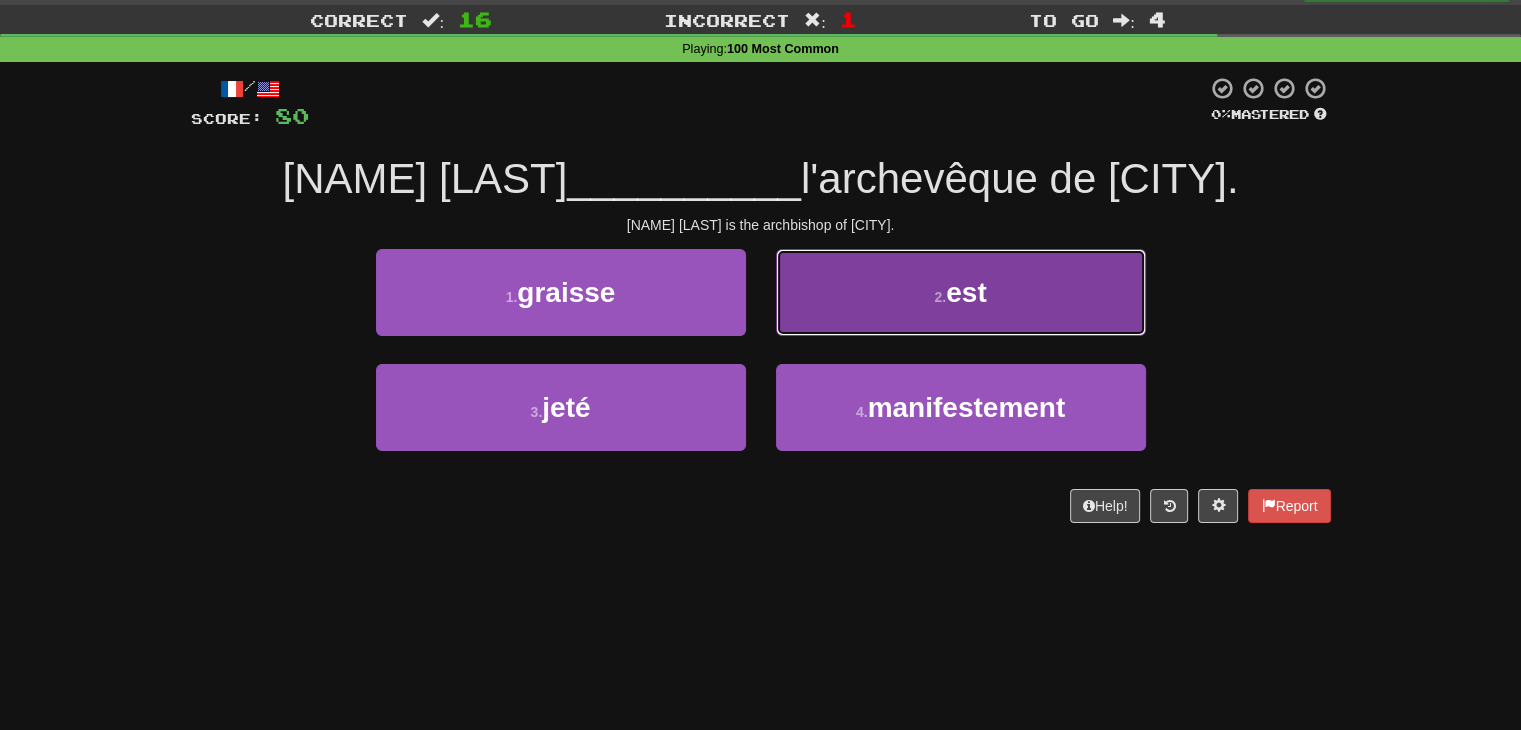 click on "2 .  est" at bounding box center [961, 292] 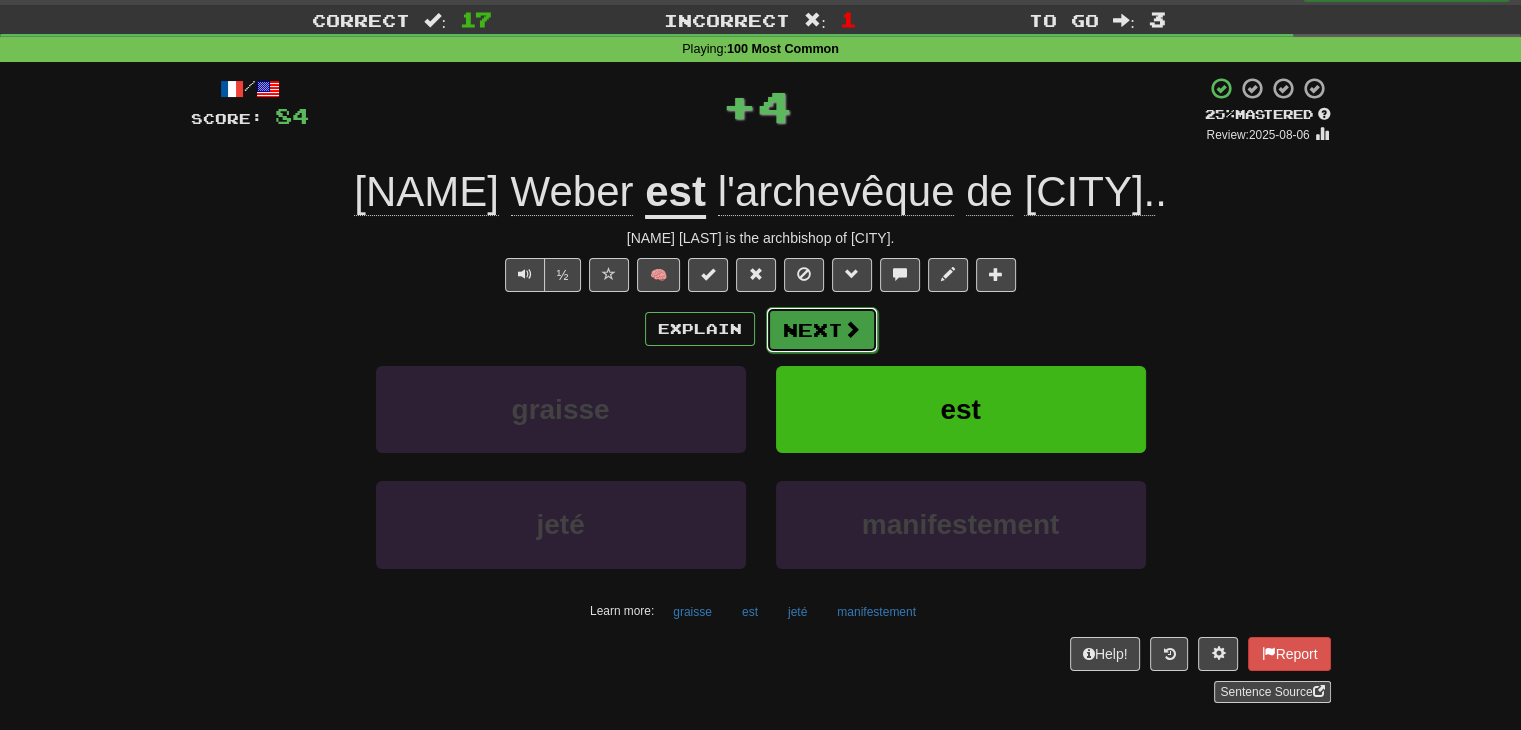 click at bounding box center (852, 329) 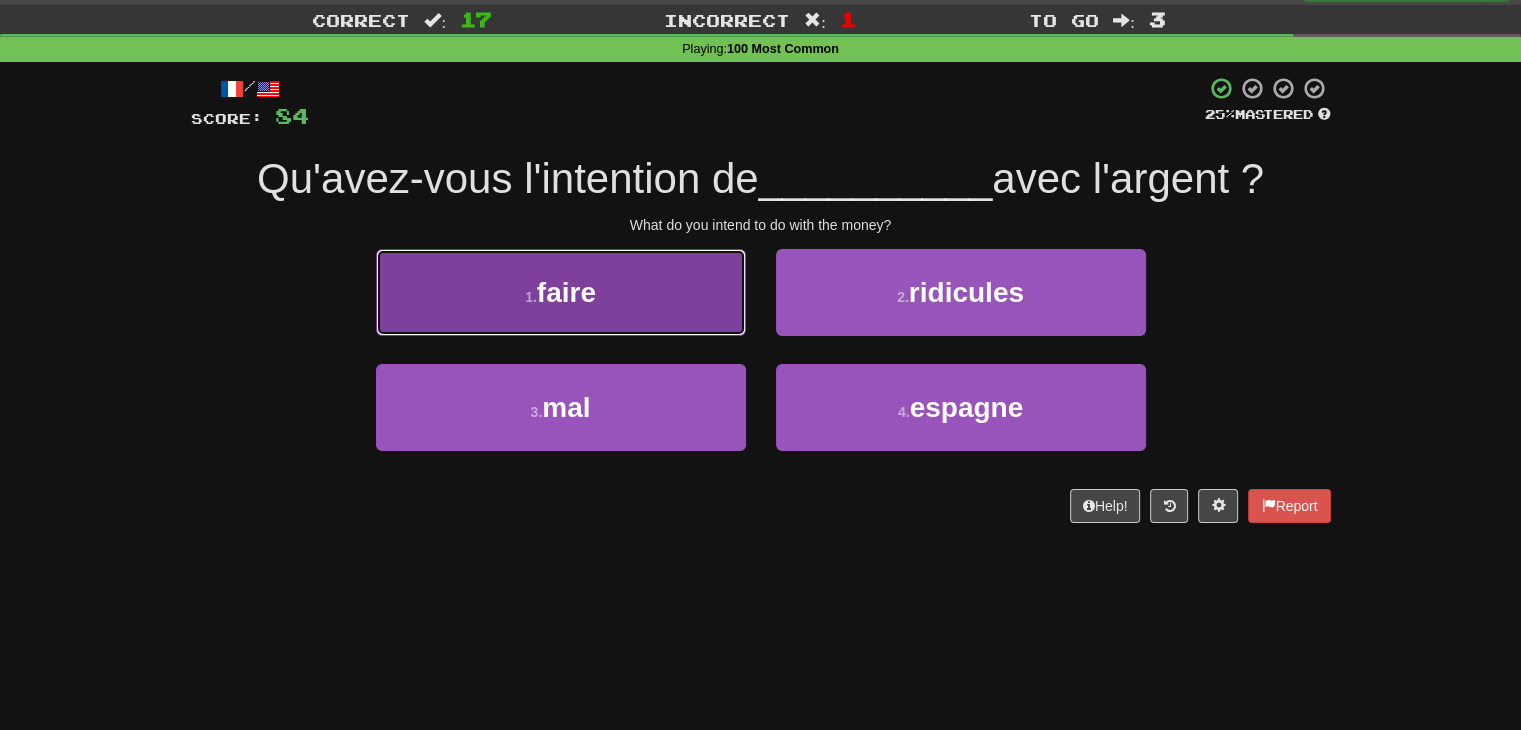 click on "1 .  faire" at bounding box center (561, 292) 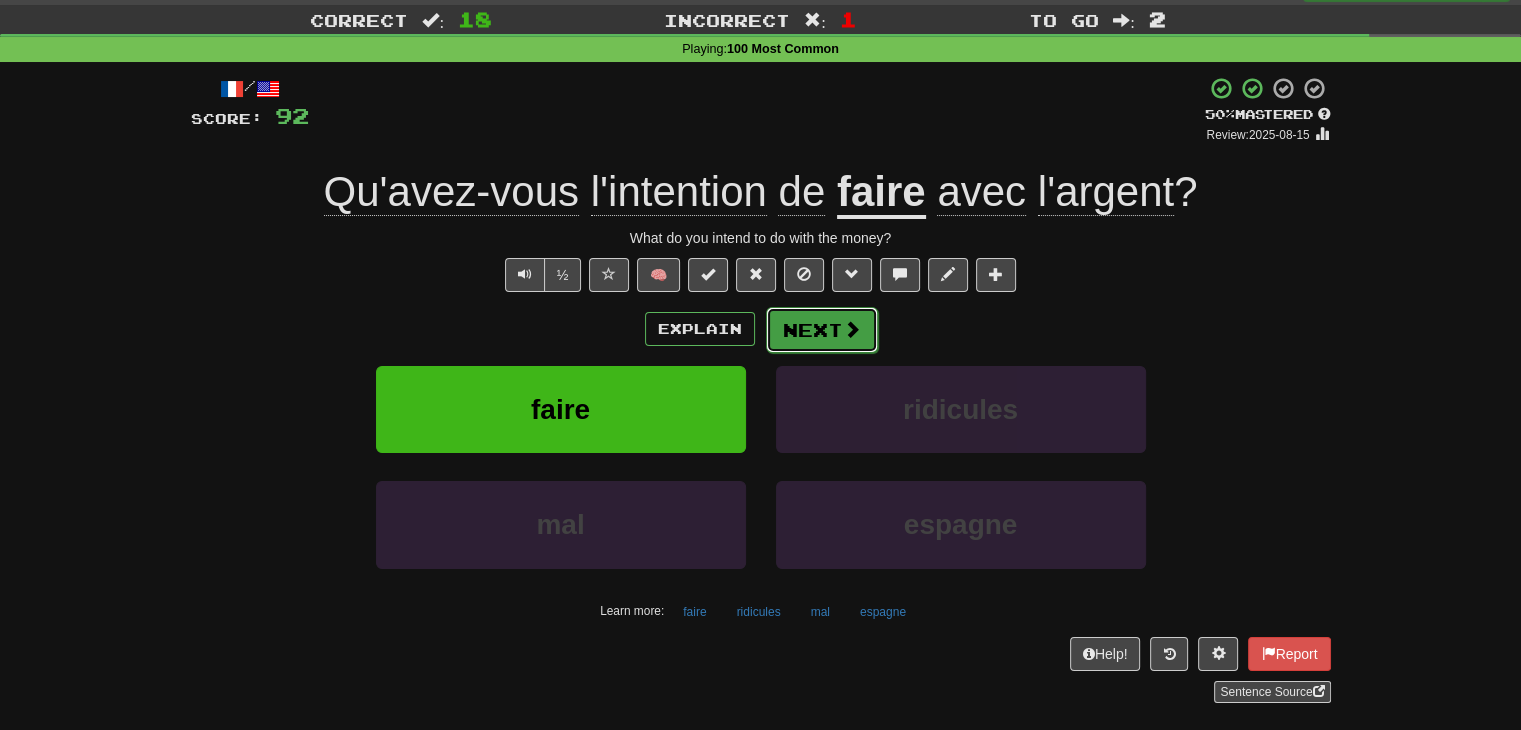 click on "Next" at bounding box center (822, 330) 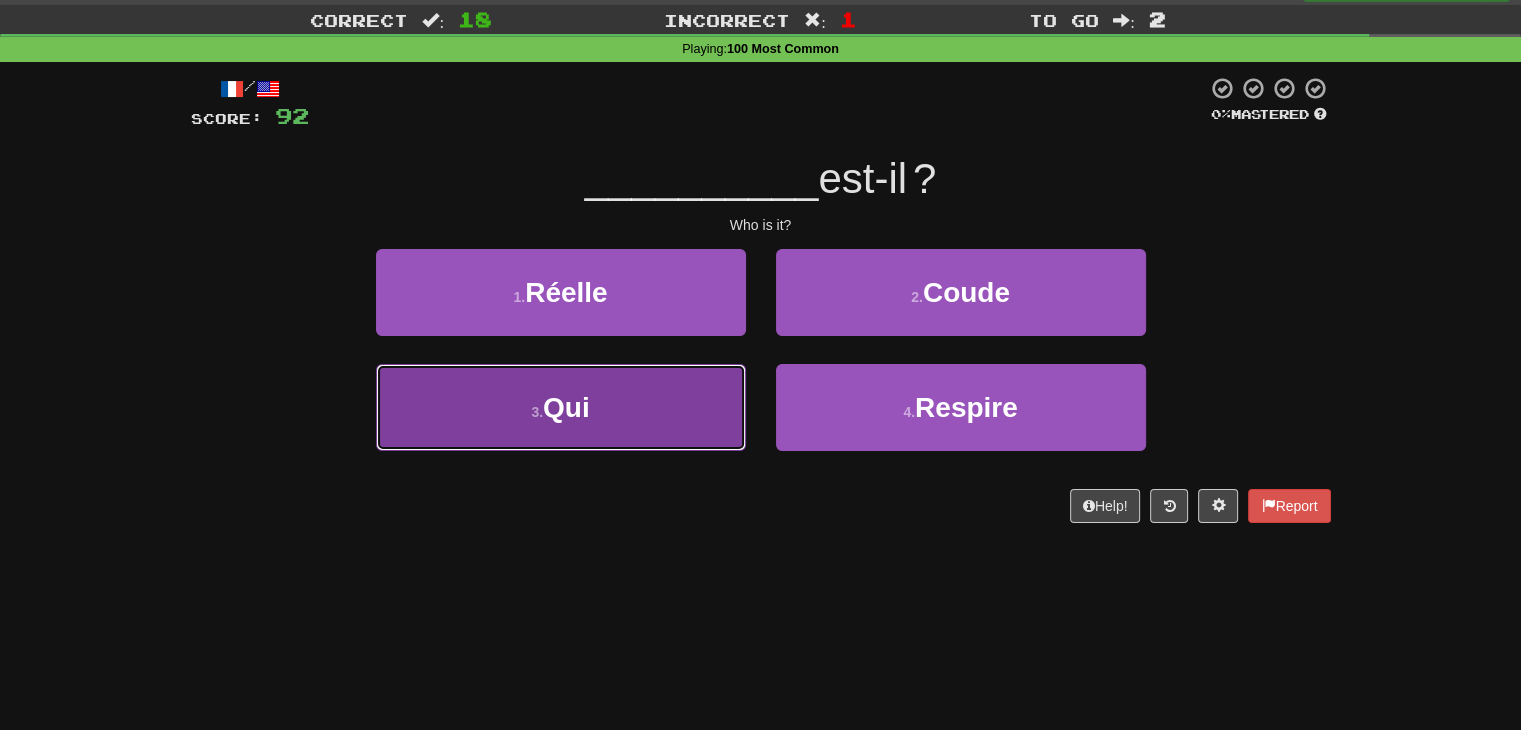click on "3 .  Qui" at bounding box center [561, 407] 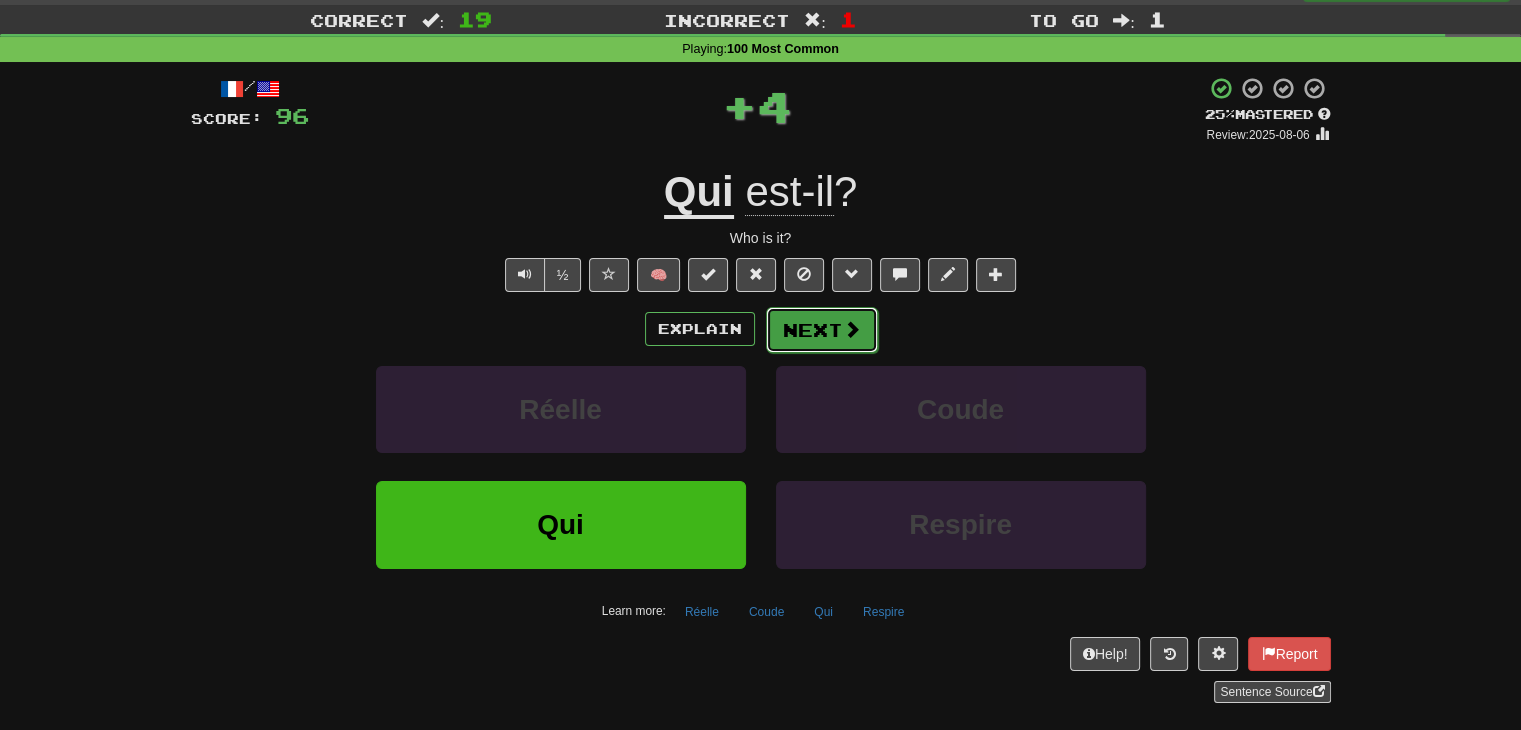 click on "Next" at bounding box center (822, 330) 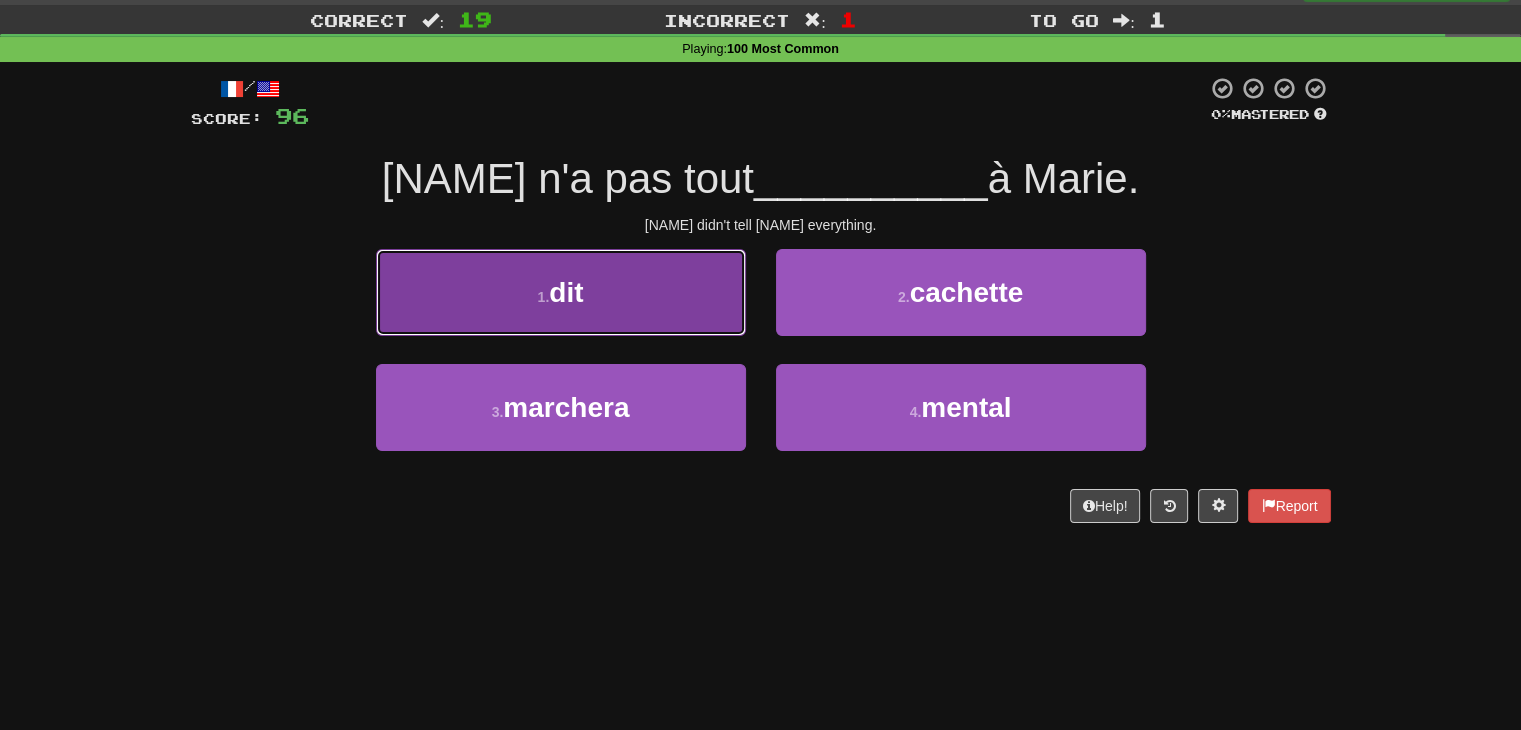 click on "1 .  dit" at bounding box center (561, 292) 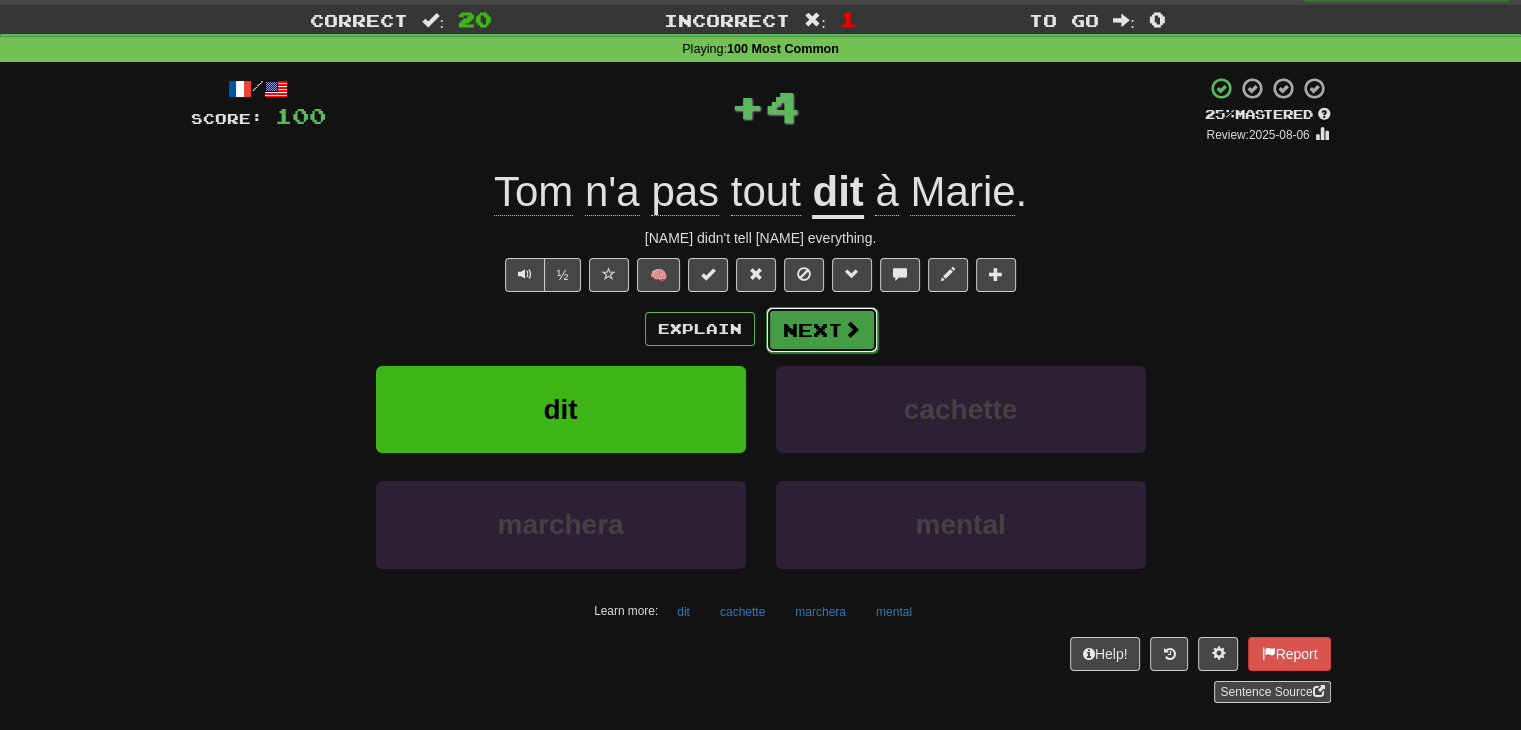 click on "Next" at bounding box center [822, 330] 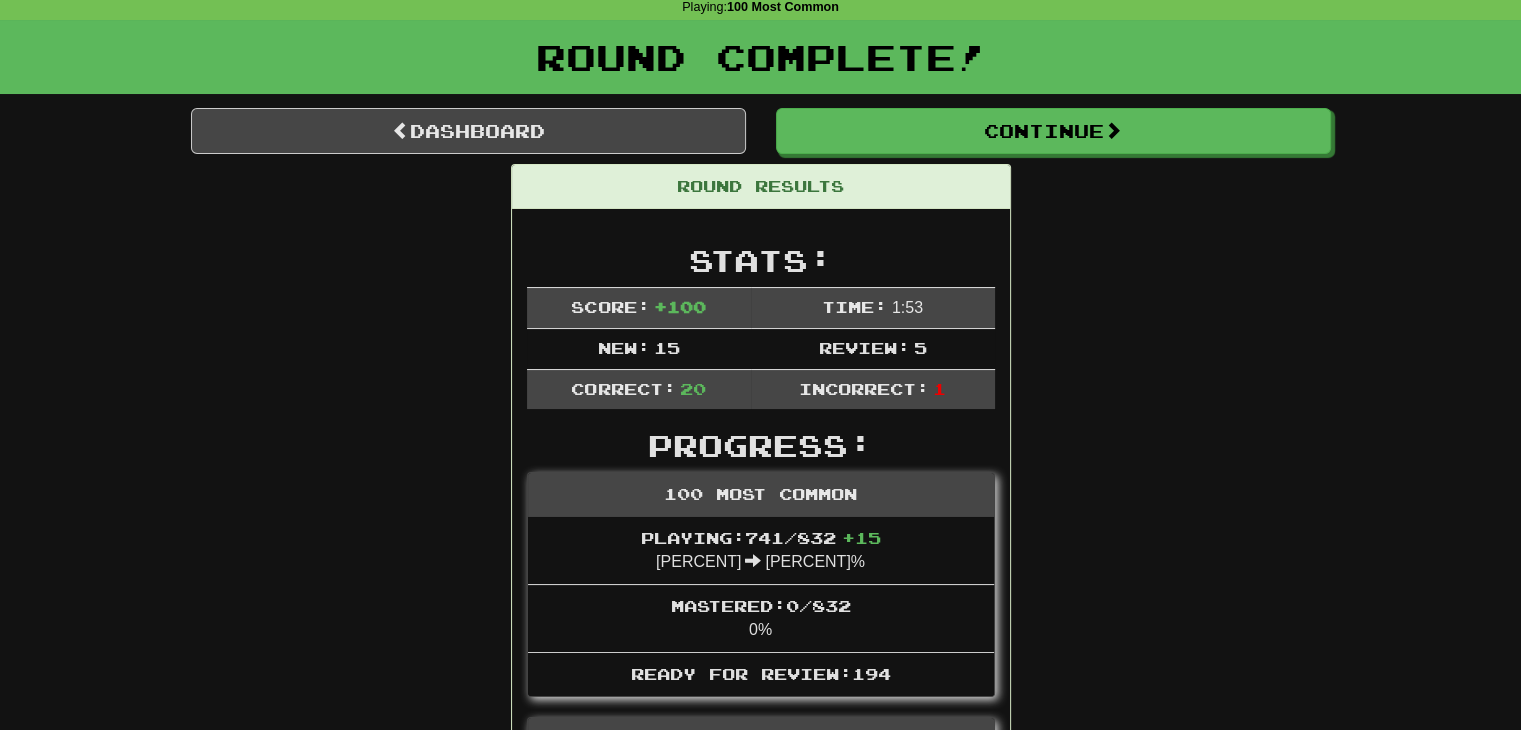 scroll, scrollTop: 86, scrollLeft: 0, axis: vertical 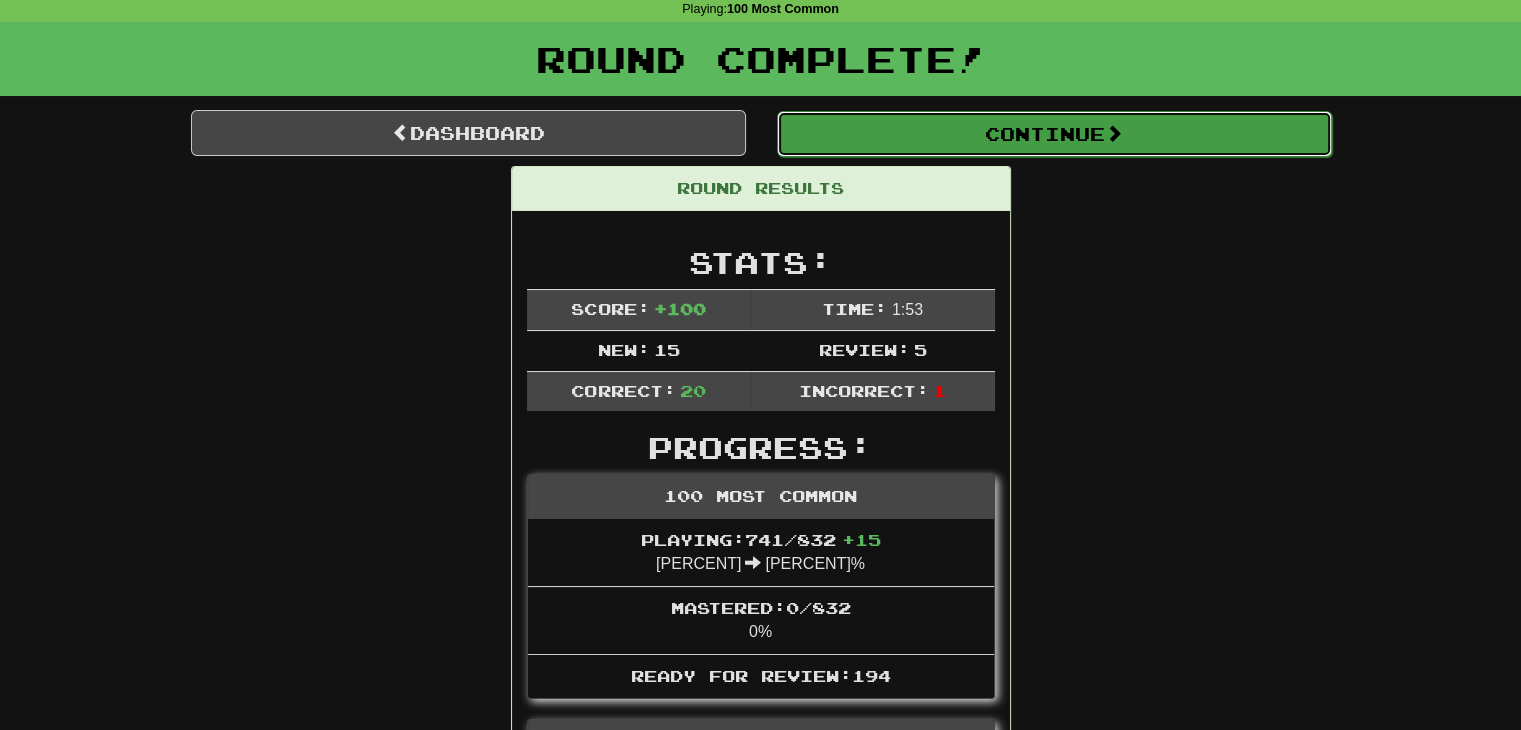 click on "Continue" at bounding box center (1054, 134) 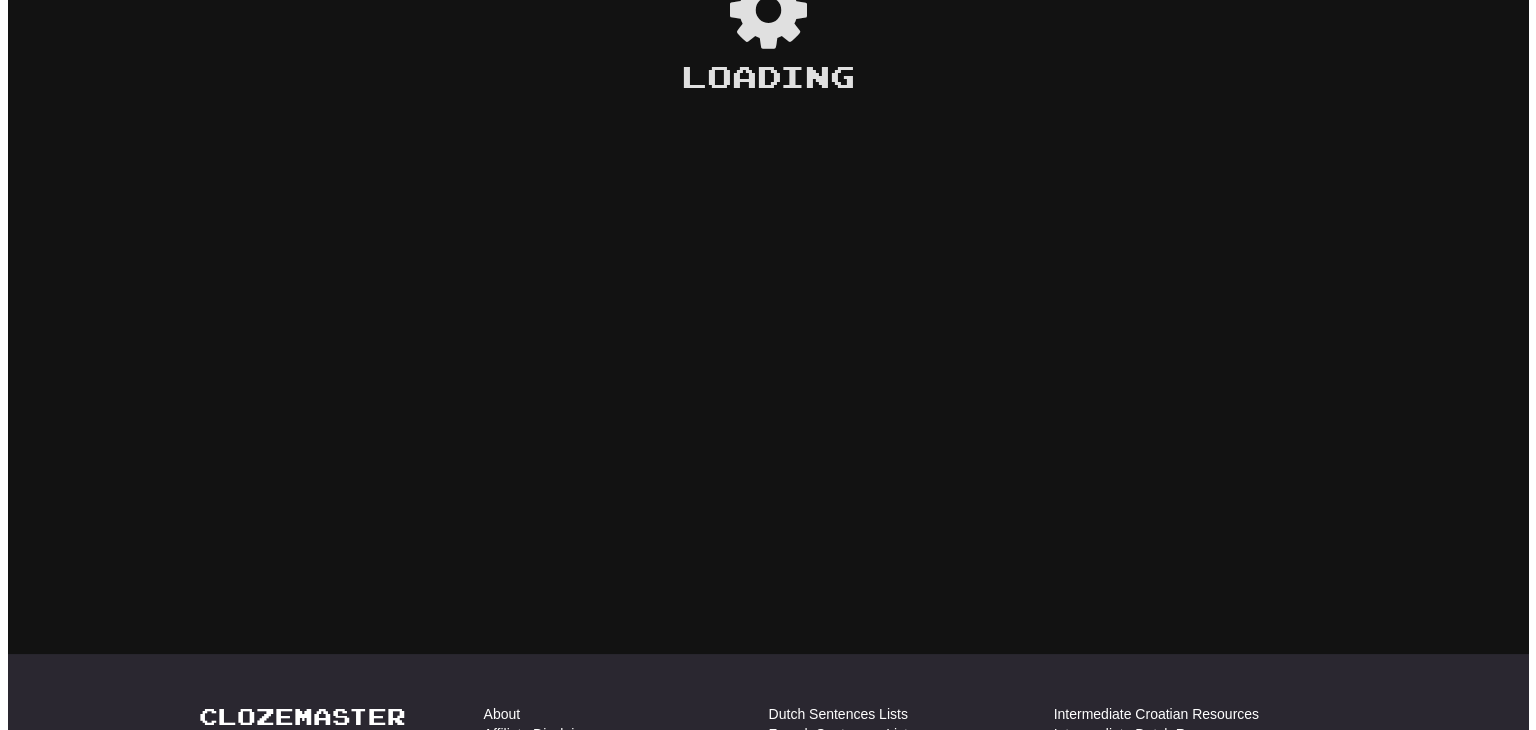 scroll, scrollTop: 86, scrollLeft: 0, axis: vertical 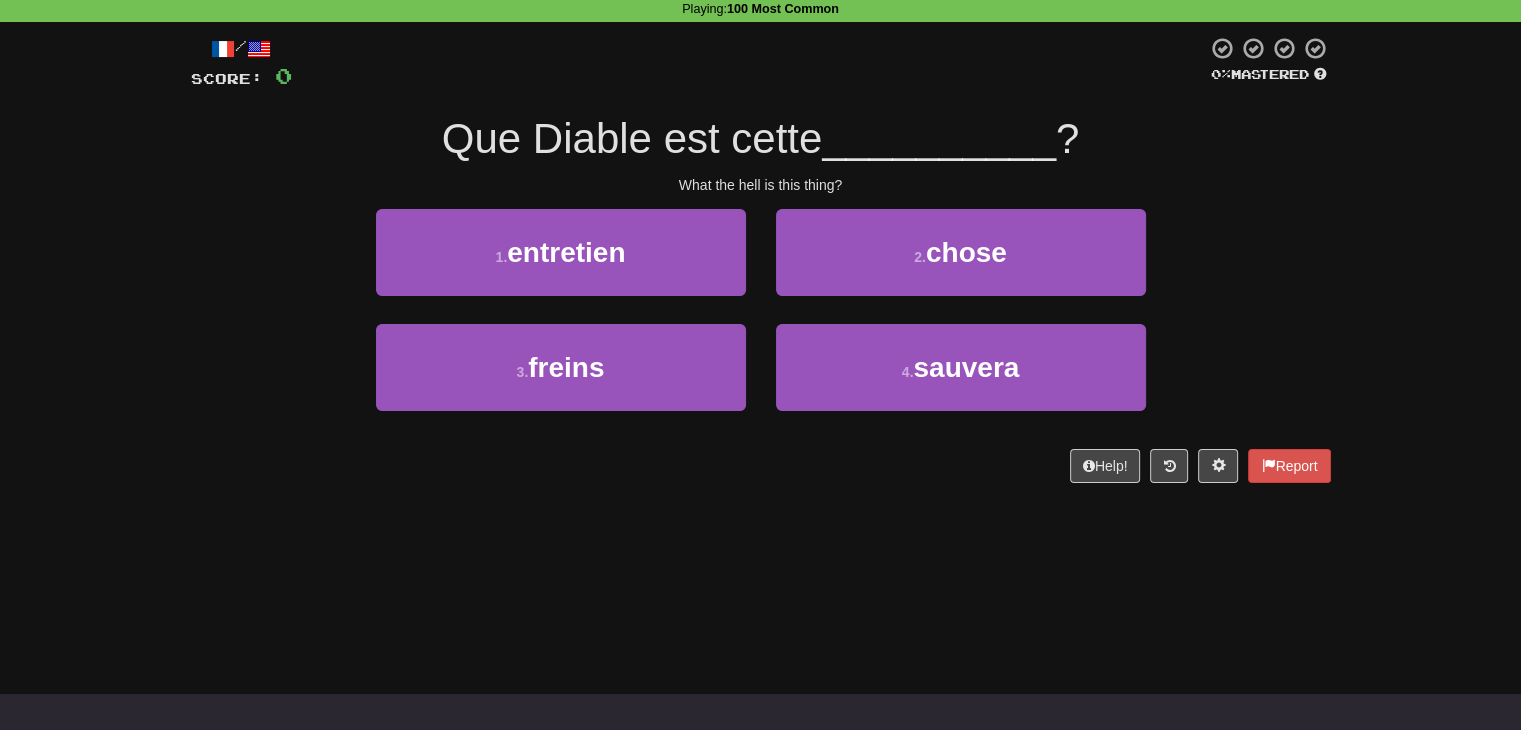click on "/  Score:   0 0 %  Mastered Que Diable est cette  __________  ? What the hell is this thing? 1 .  entretien 2 .  chose 3 .  freins 4 .  sauvera  Help!  Report" at bounding box center (761, 259) 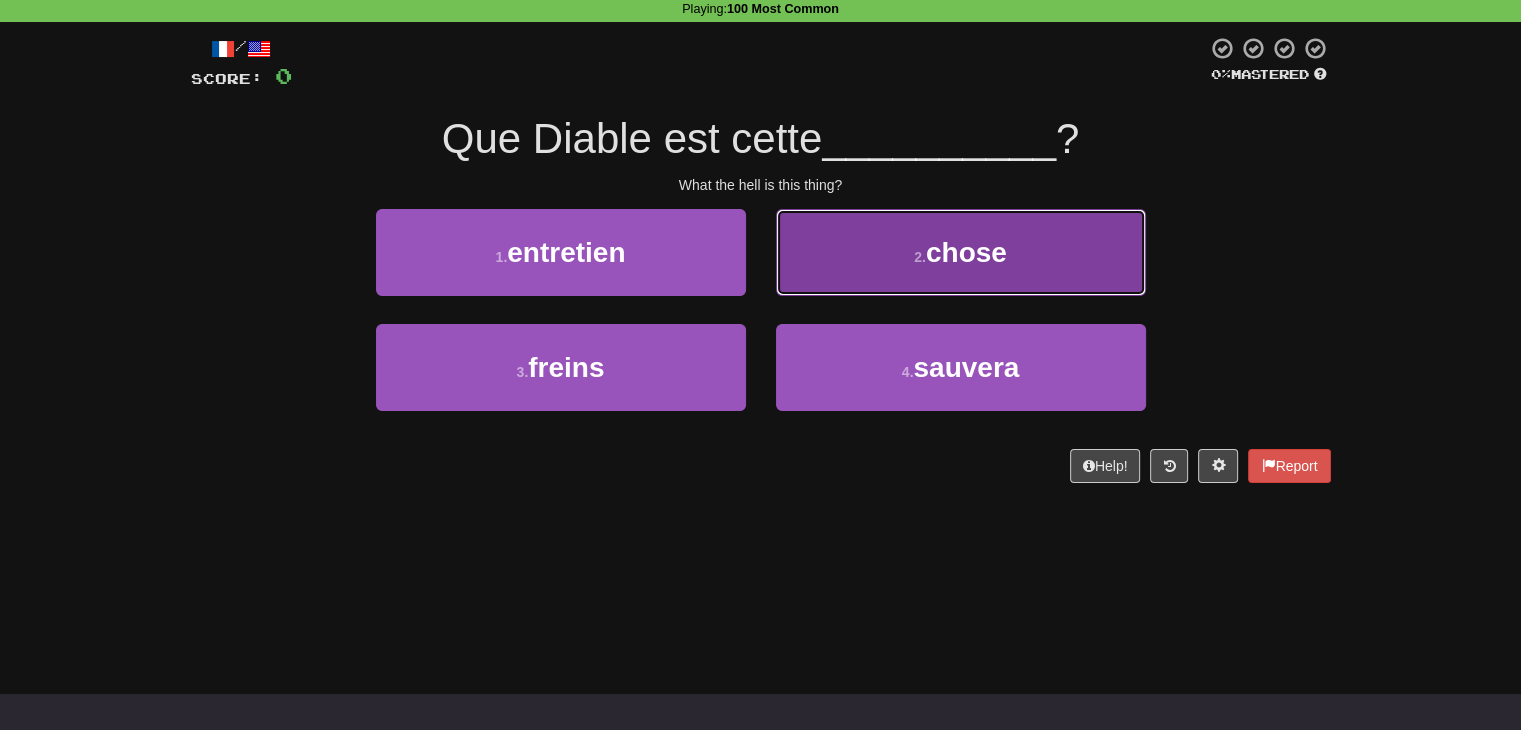 click on "2 .  chose" at bounding box center (961, 252) 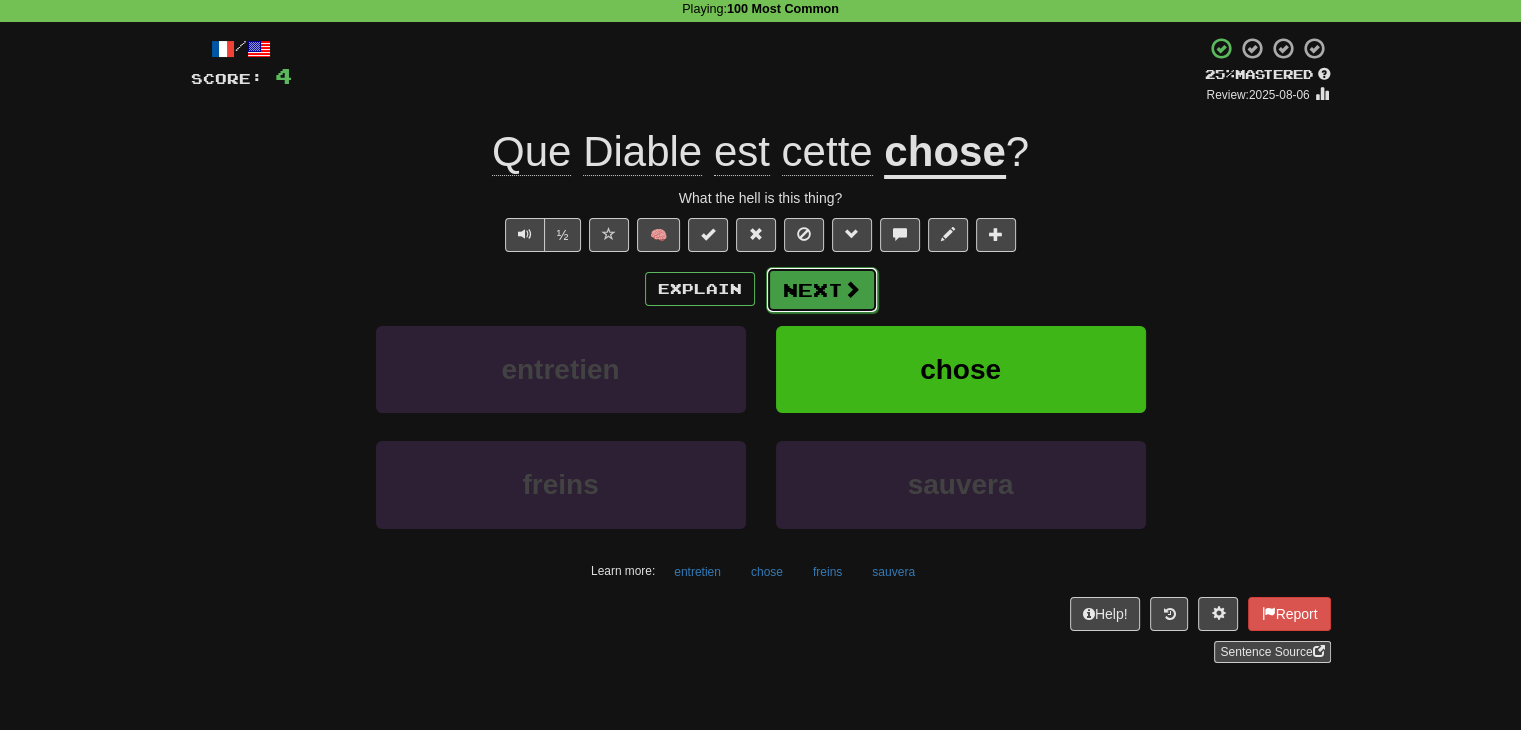 click on "Next" at bounding box center [822, 290] 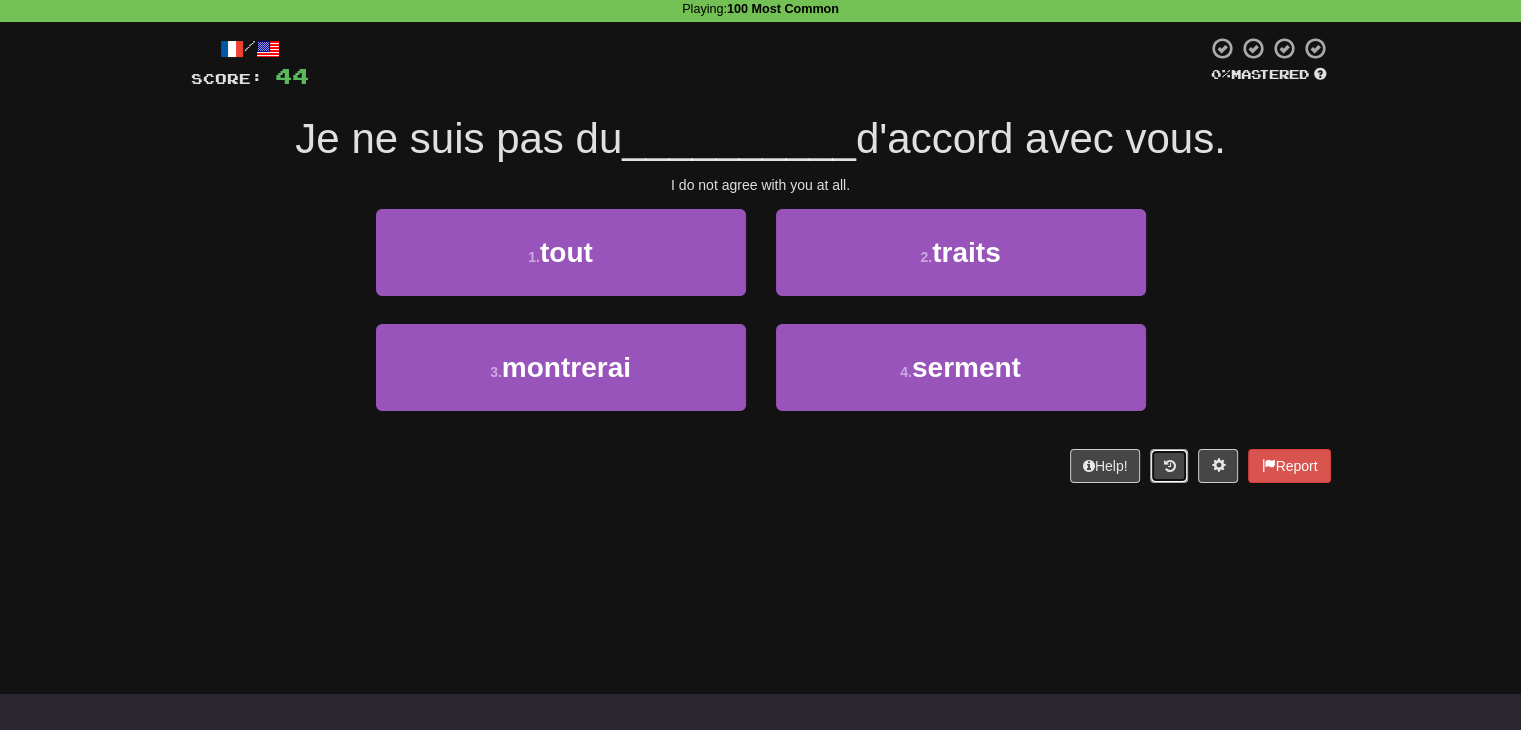 click at bounding box center [1169, 466] 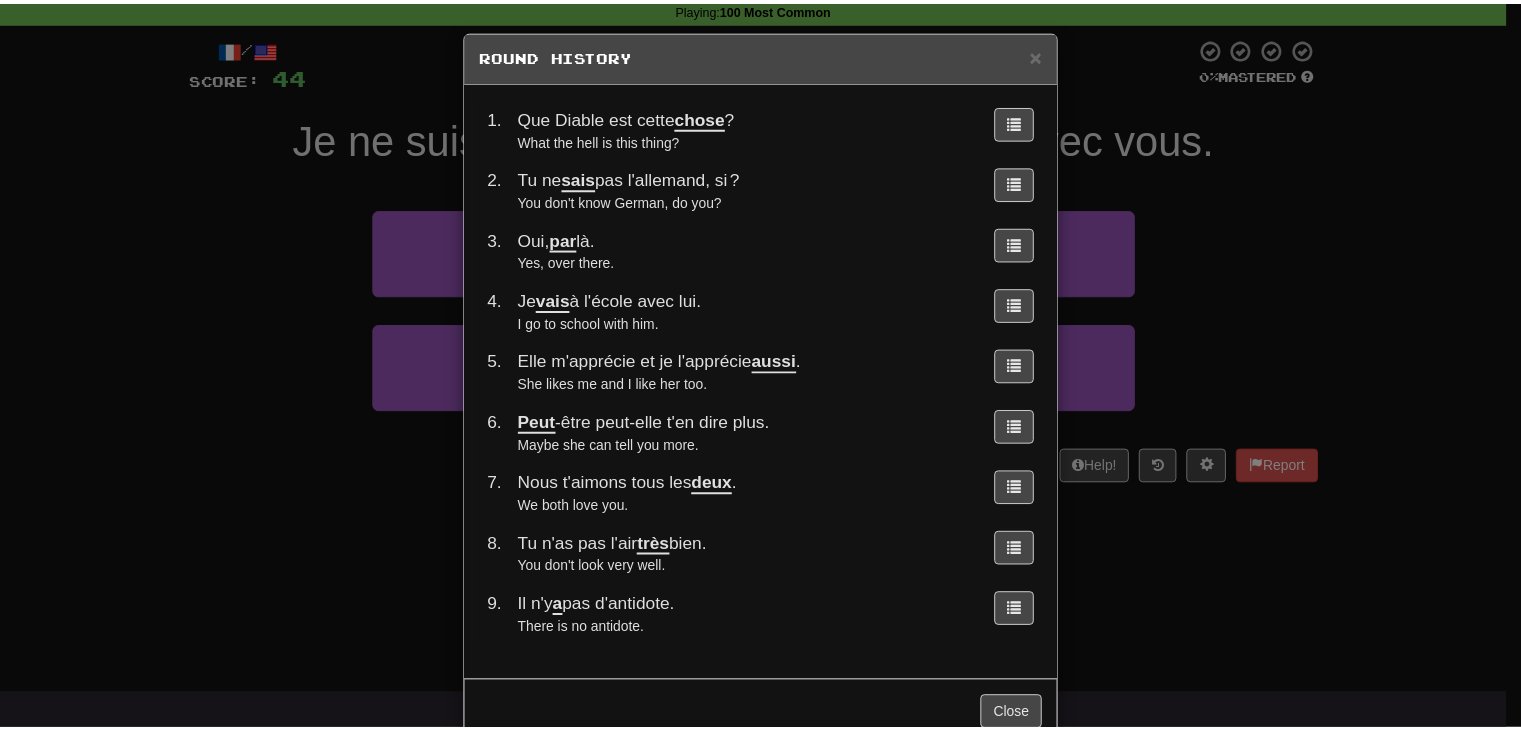 scroll, scrollTop: 46, scrollLeft: 0, axis: vertical 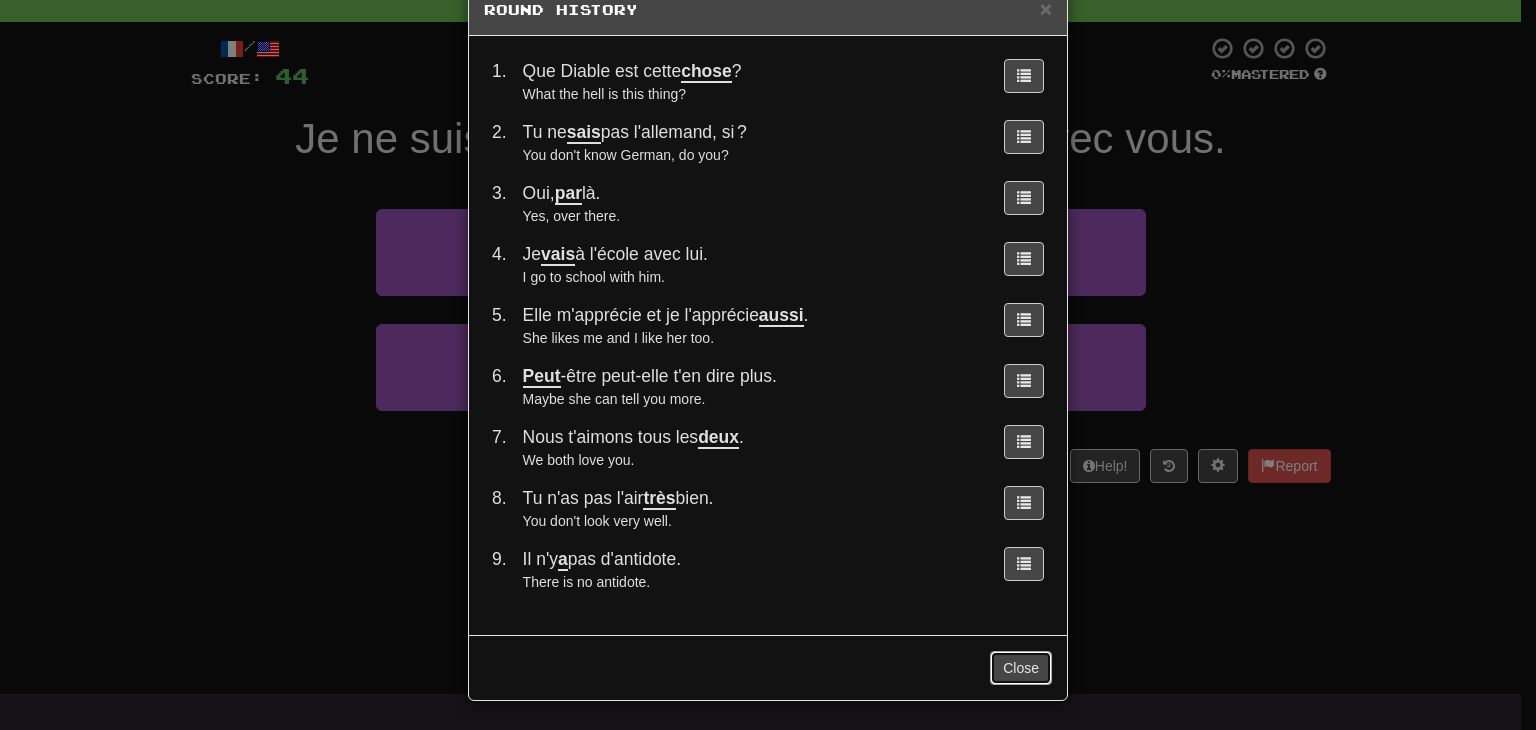 click on "Close" at bounding box center (1021, 668) 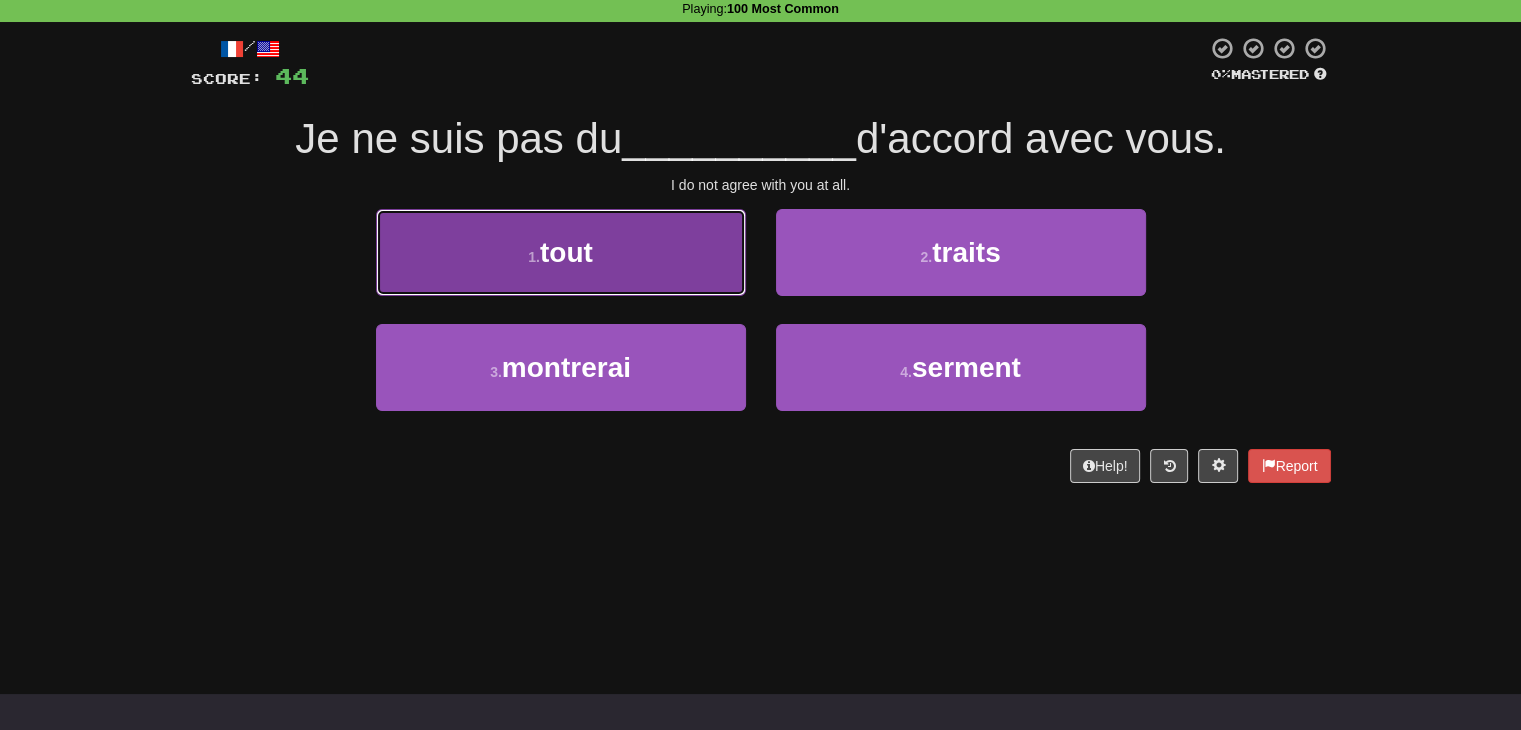 click on "tout" at bounding box center (566, 252) 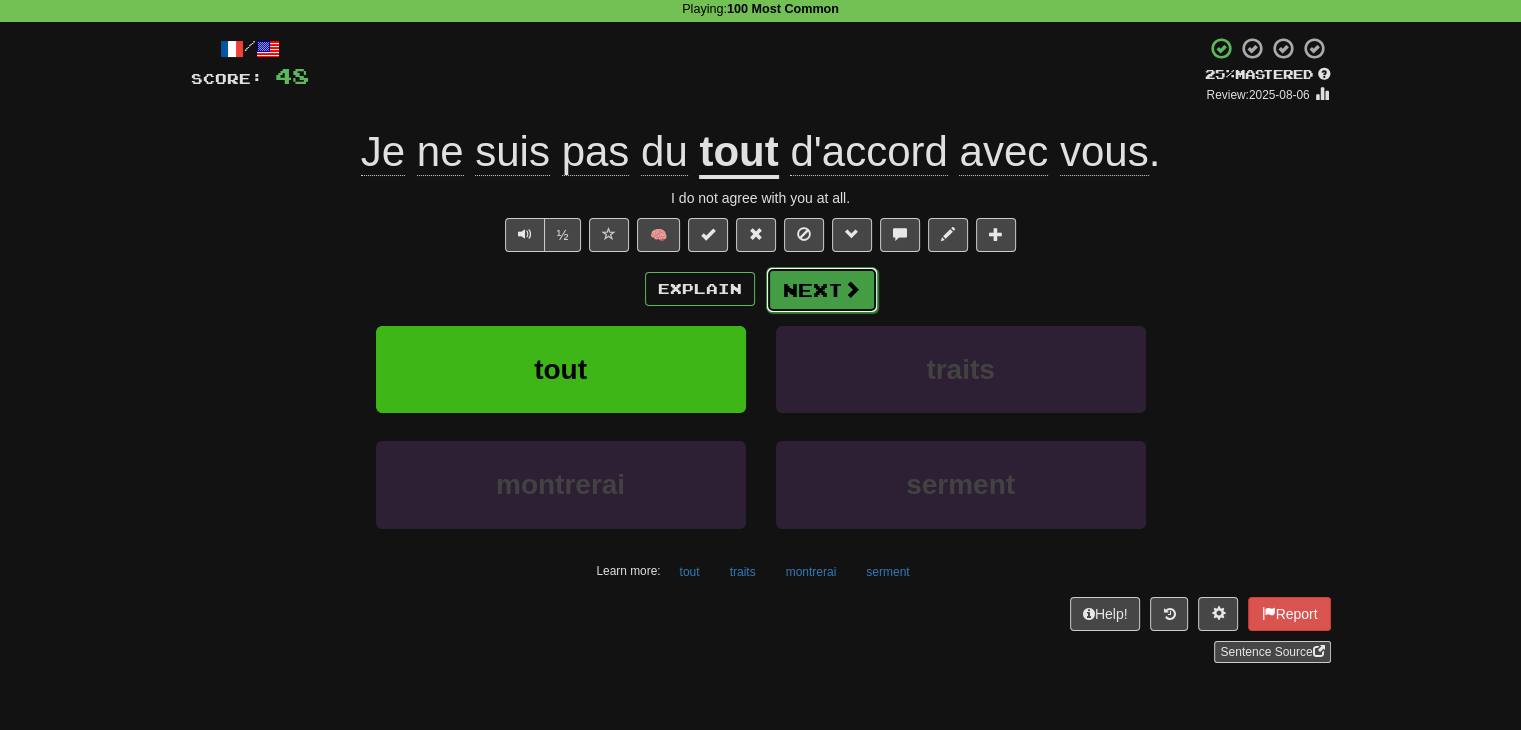 click on "Next" at bounding box center (822, 290) 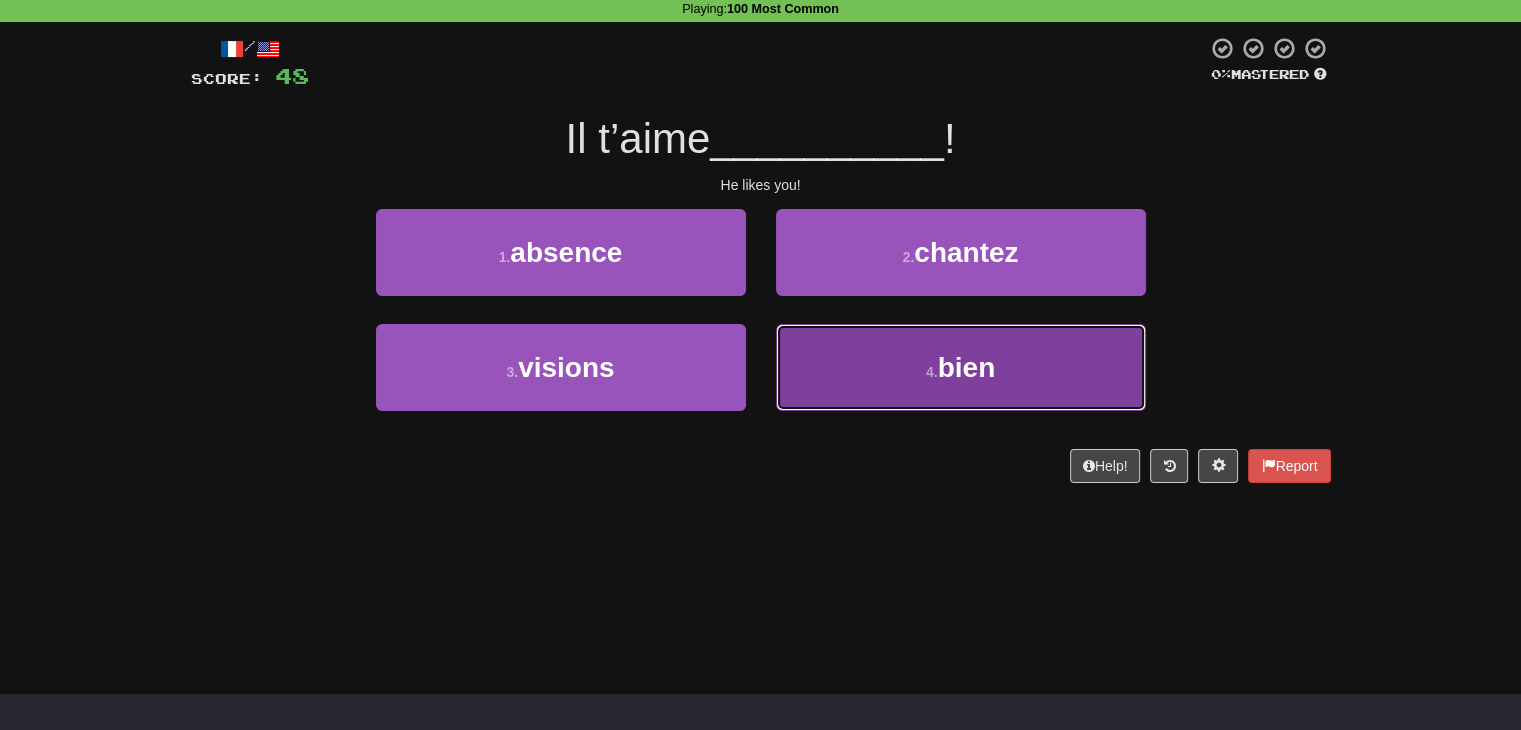 click on "4 .  bien" at bounding box center (961, 367) 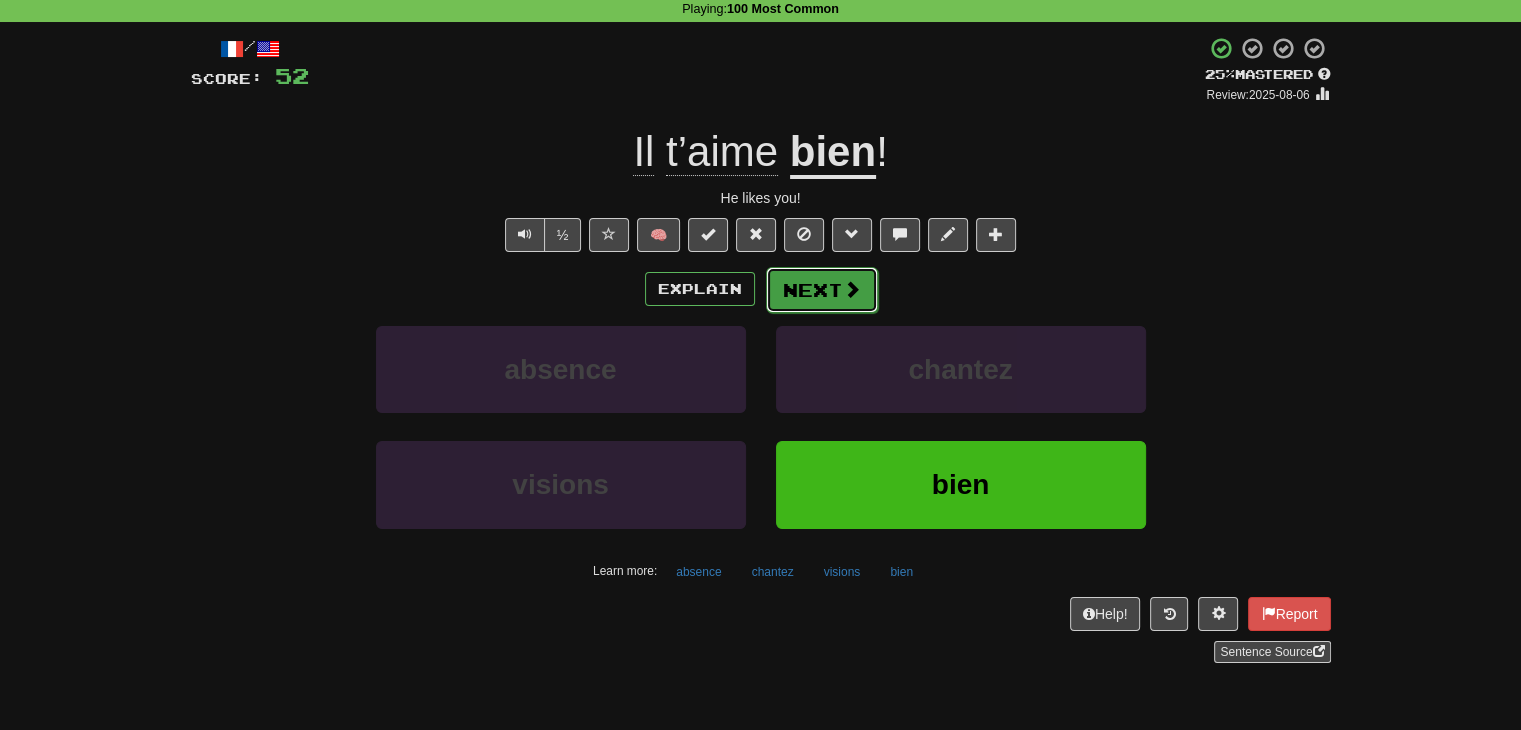 click on "Next" at bounding box center (822, 290) 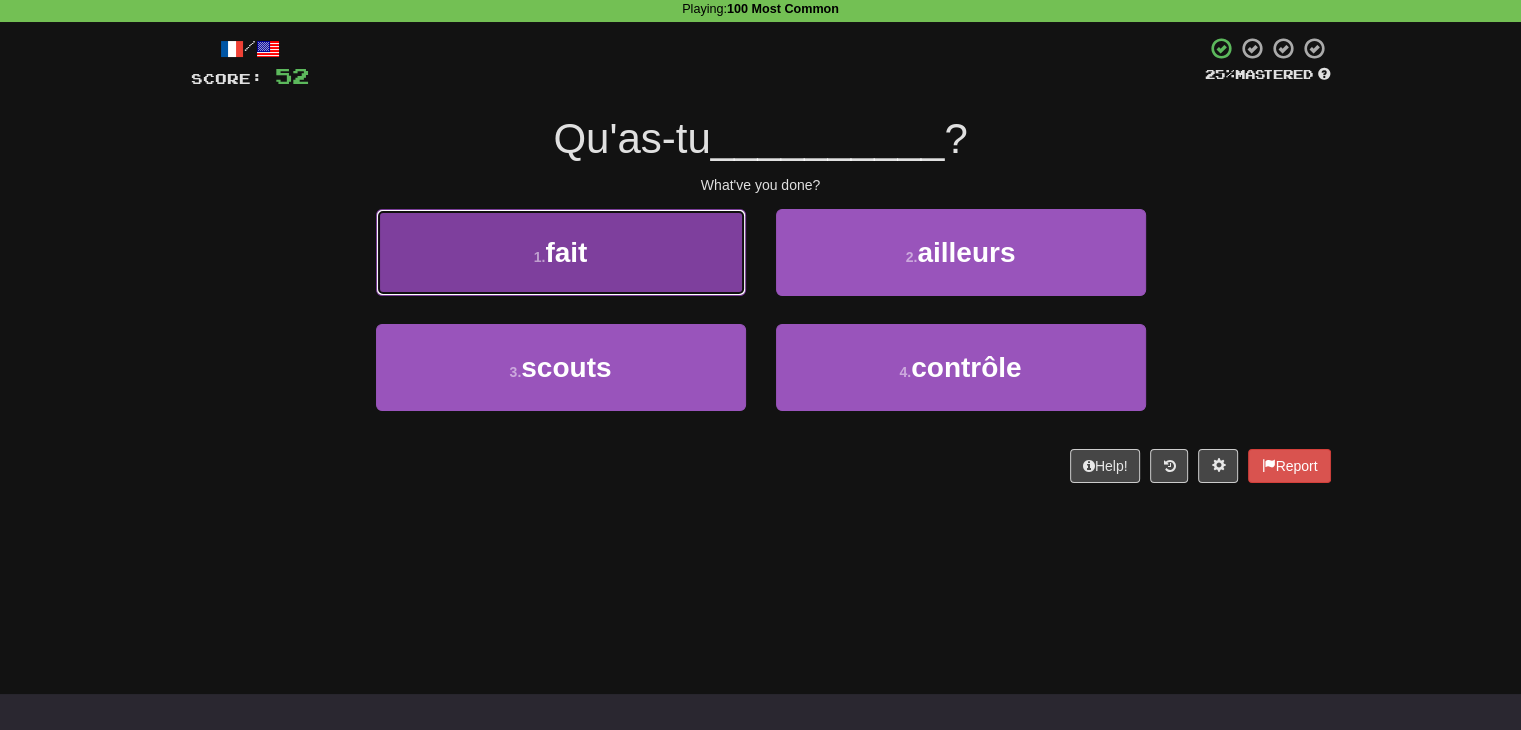 click on "1 .  fait" at bounding box center [561, 252] 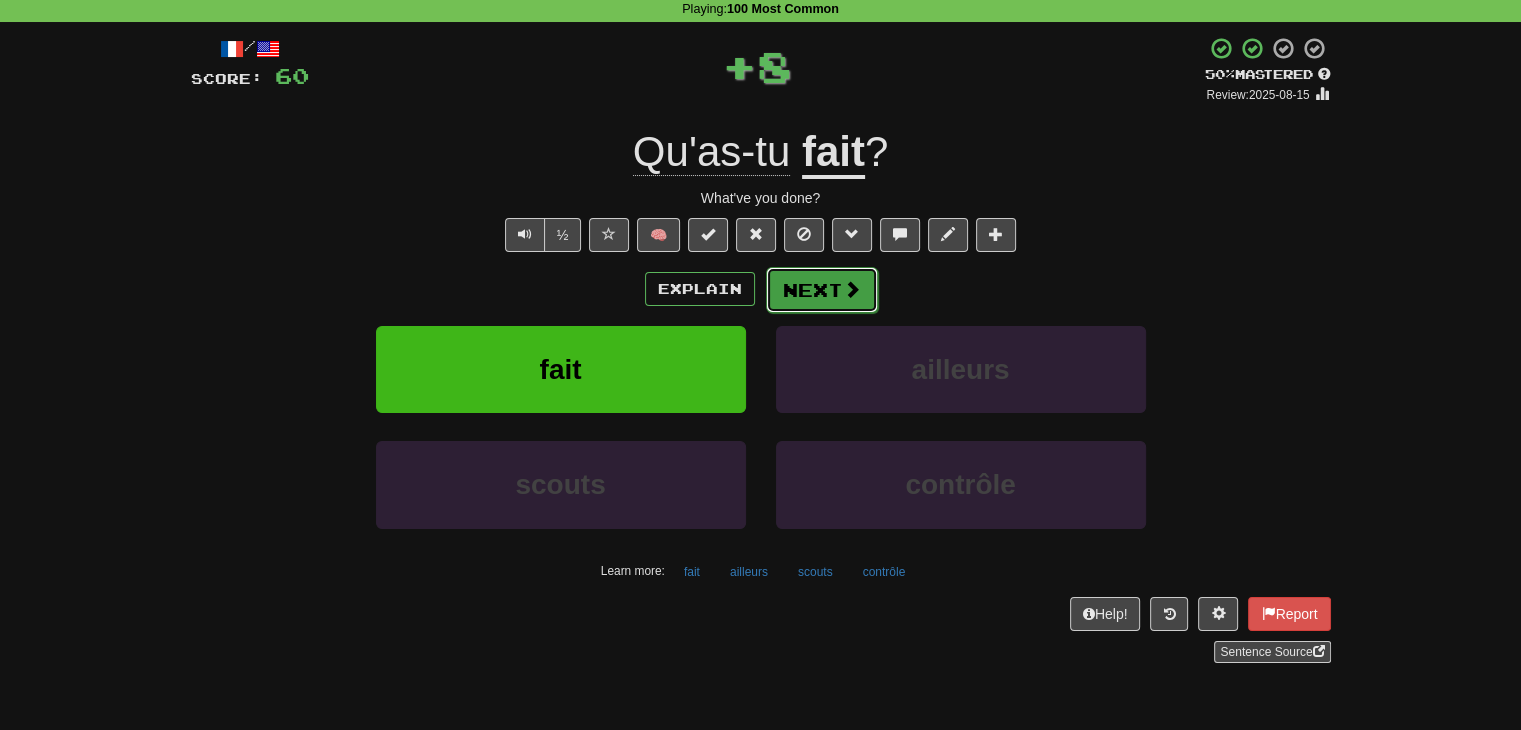 click on "Next" at bounding box center [822, 290] 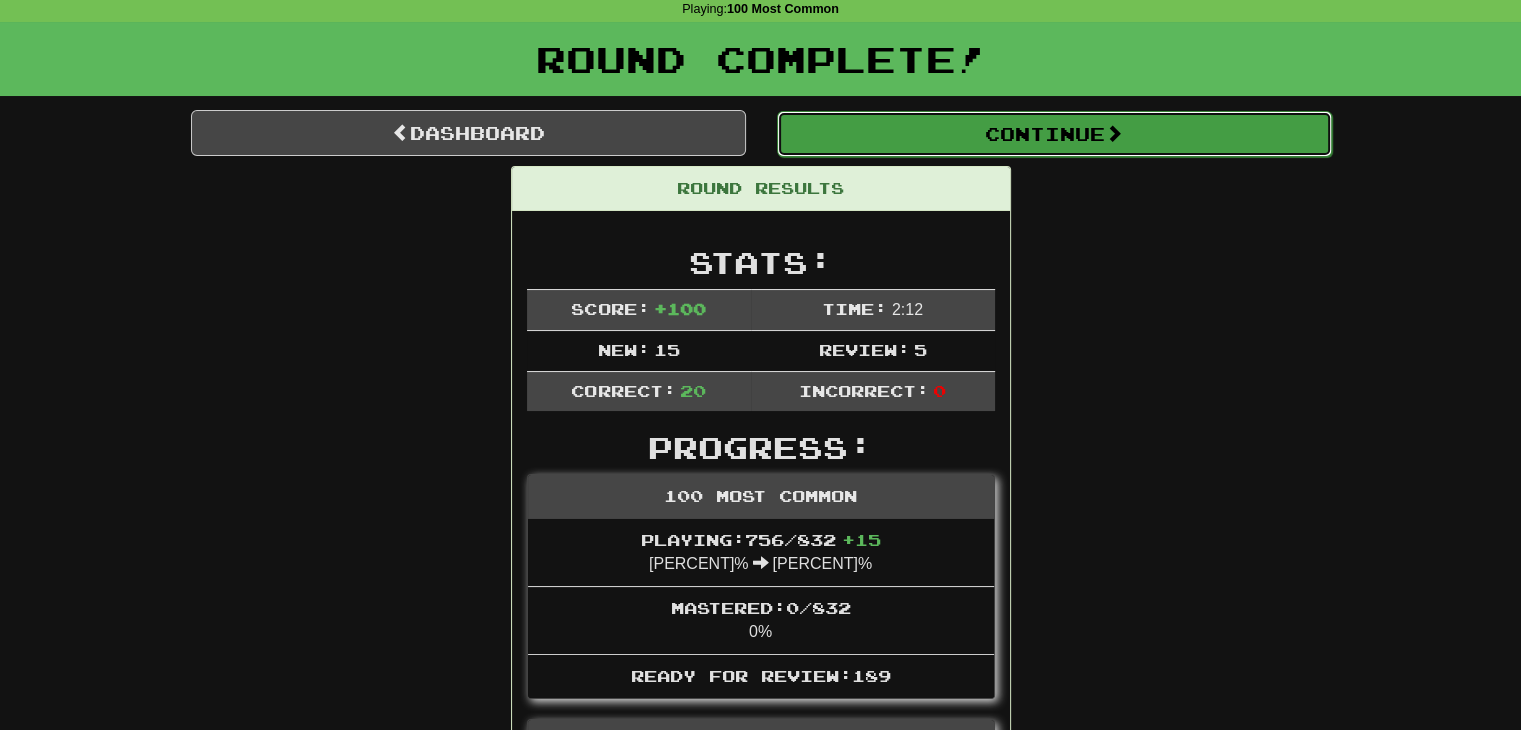 click on "Continue" at bounding box center [1054, 134] 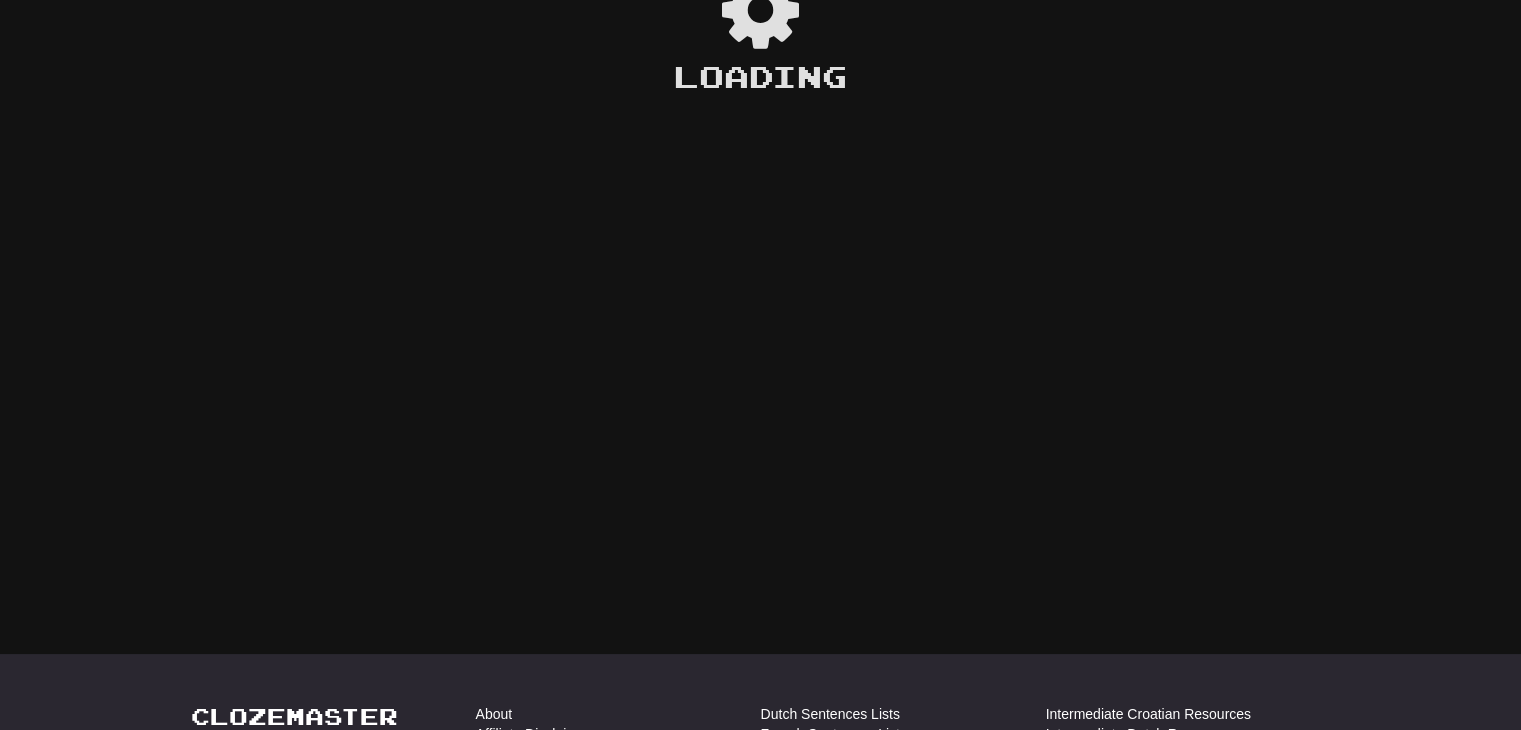 scroll, scrollTop: 86, scrollLeft: 0, axis: vertical 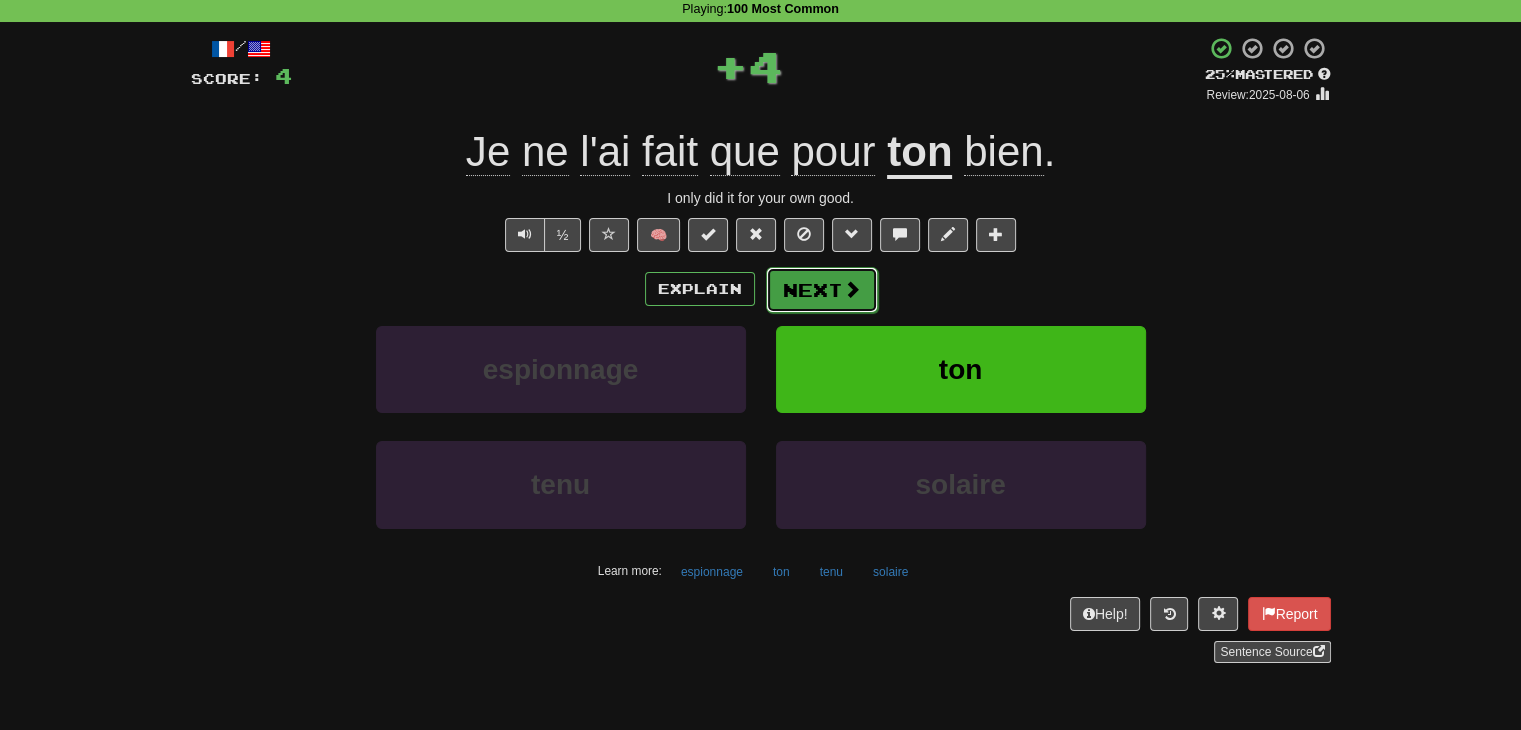 click on "Next" at bounding box center [822, 290] 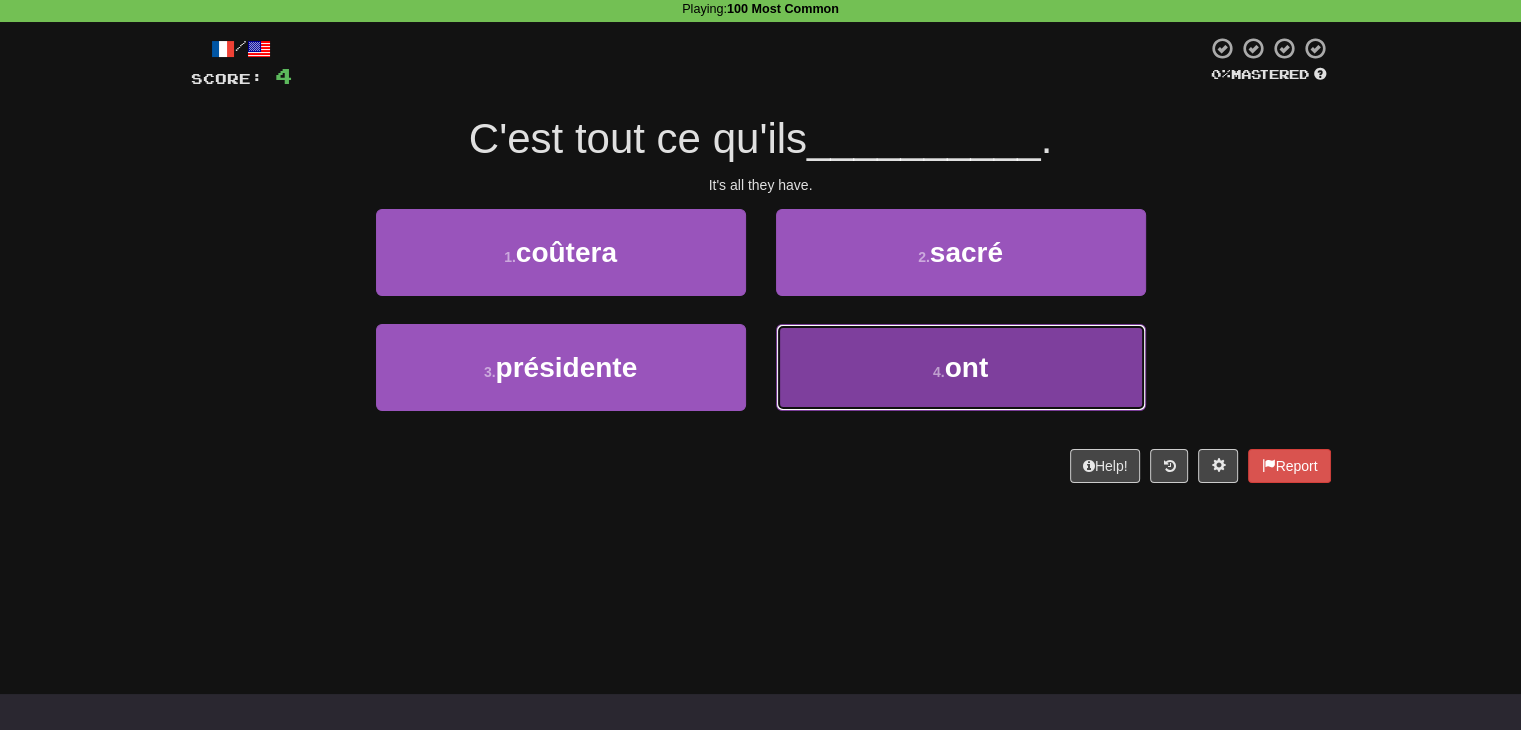 click on "4 .  ont" at bounding box center (961, 367) 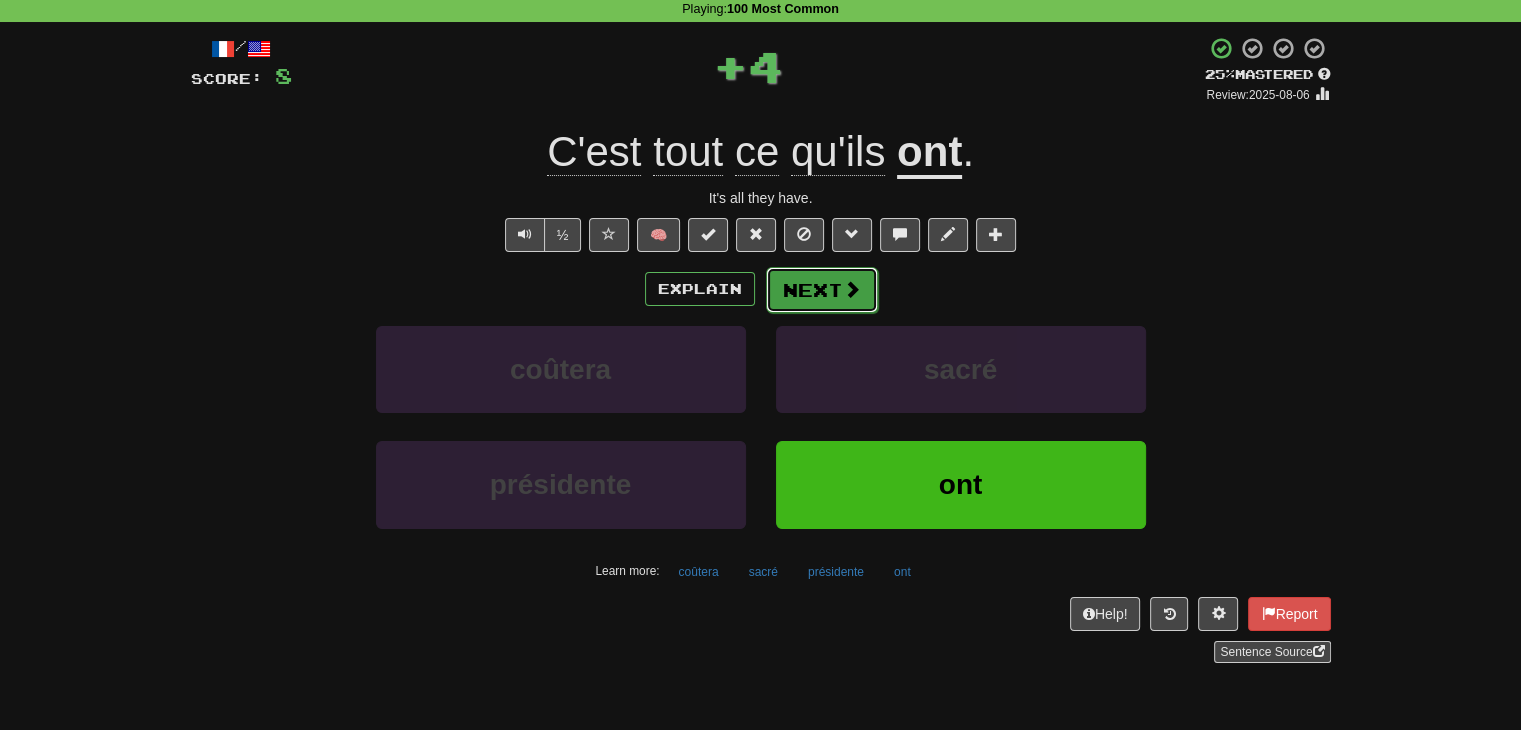 click on "Next" at bounding box center (822, 290) 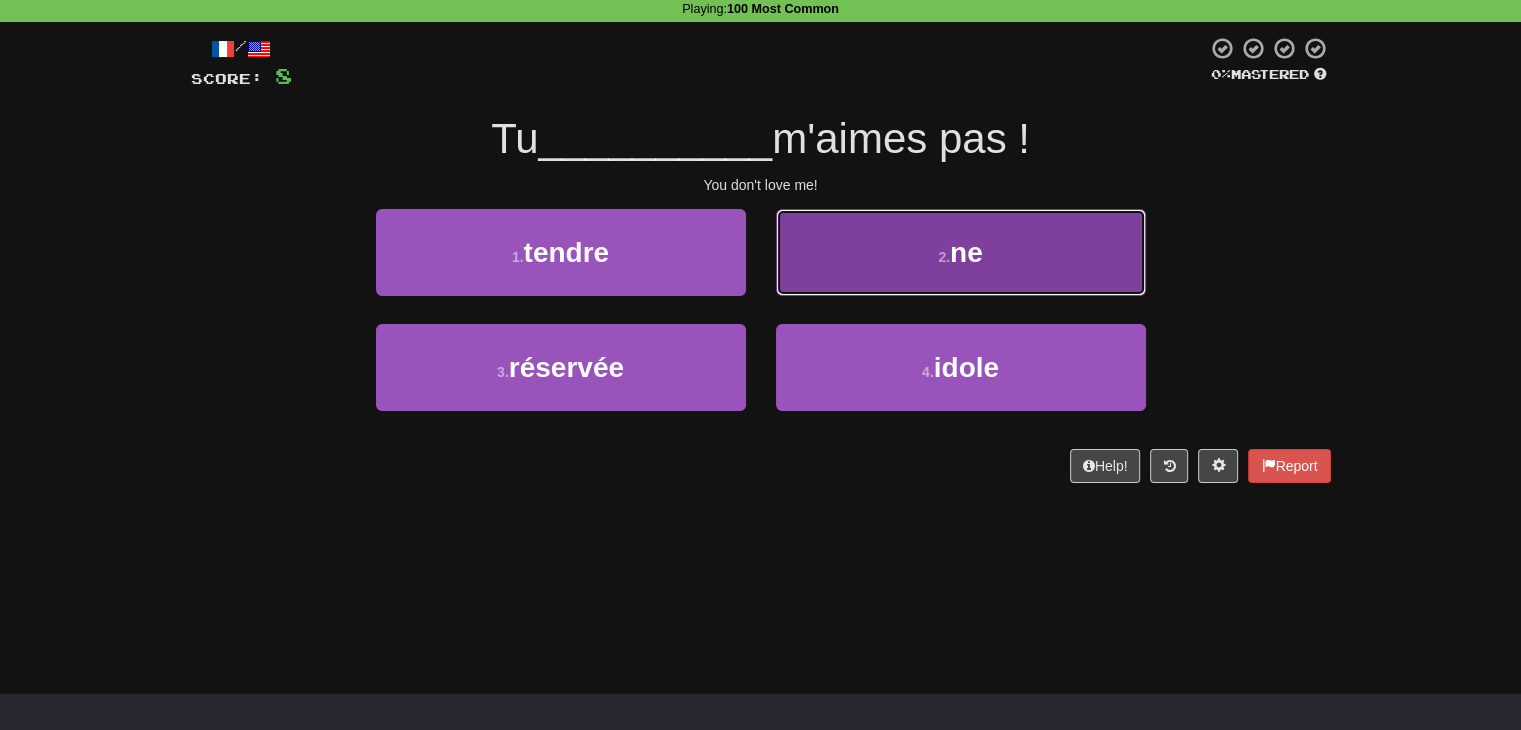 click on "2 .  ne" at bounding box center [961, 252] 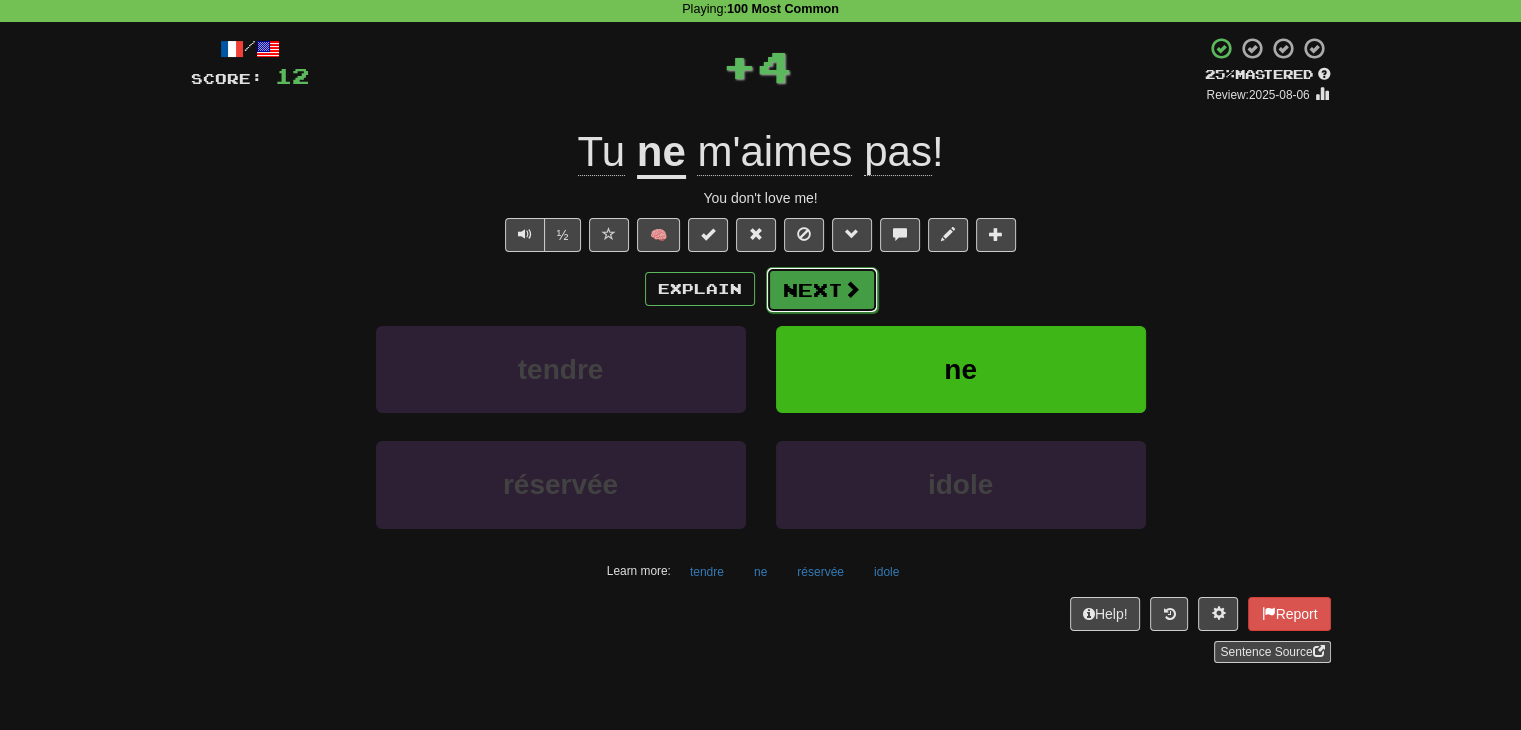 click on "Next" at bounding box center (822, 290) 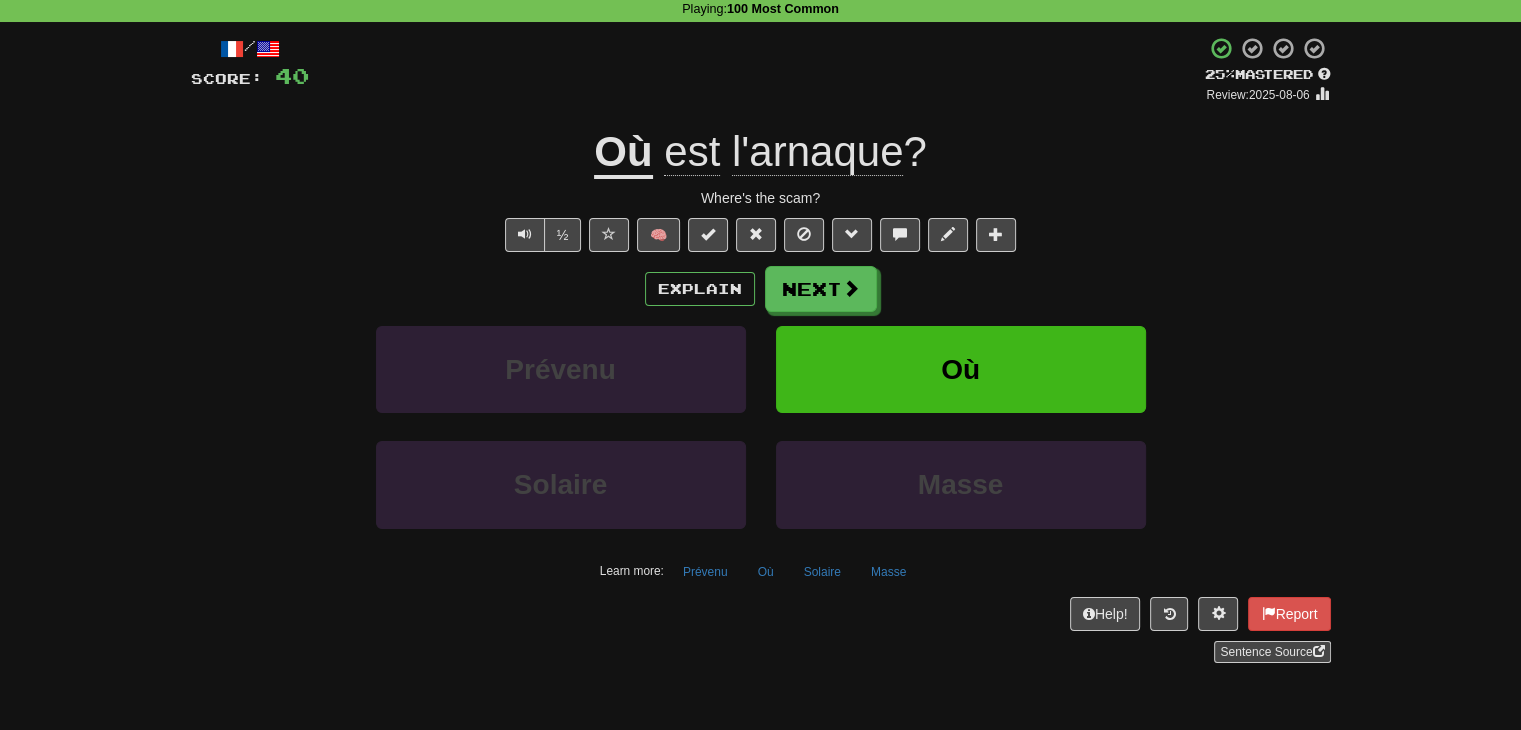 click on "l'arnaque" at bounding box center (818, 152) 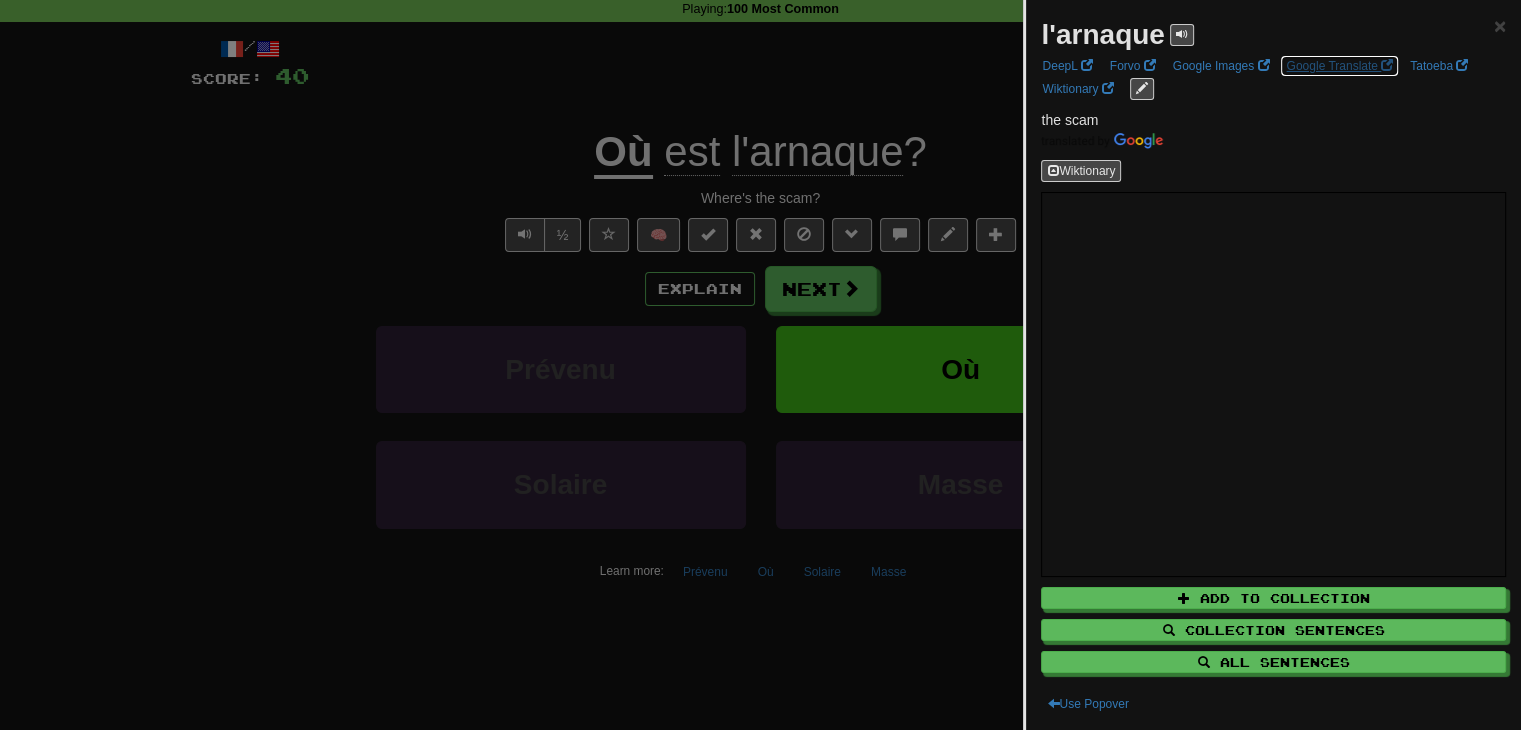 click on "Google Translate" at bounding box center [1339, 66] 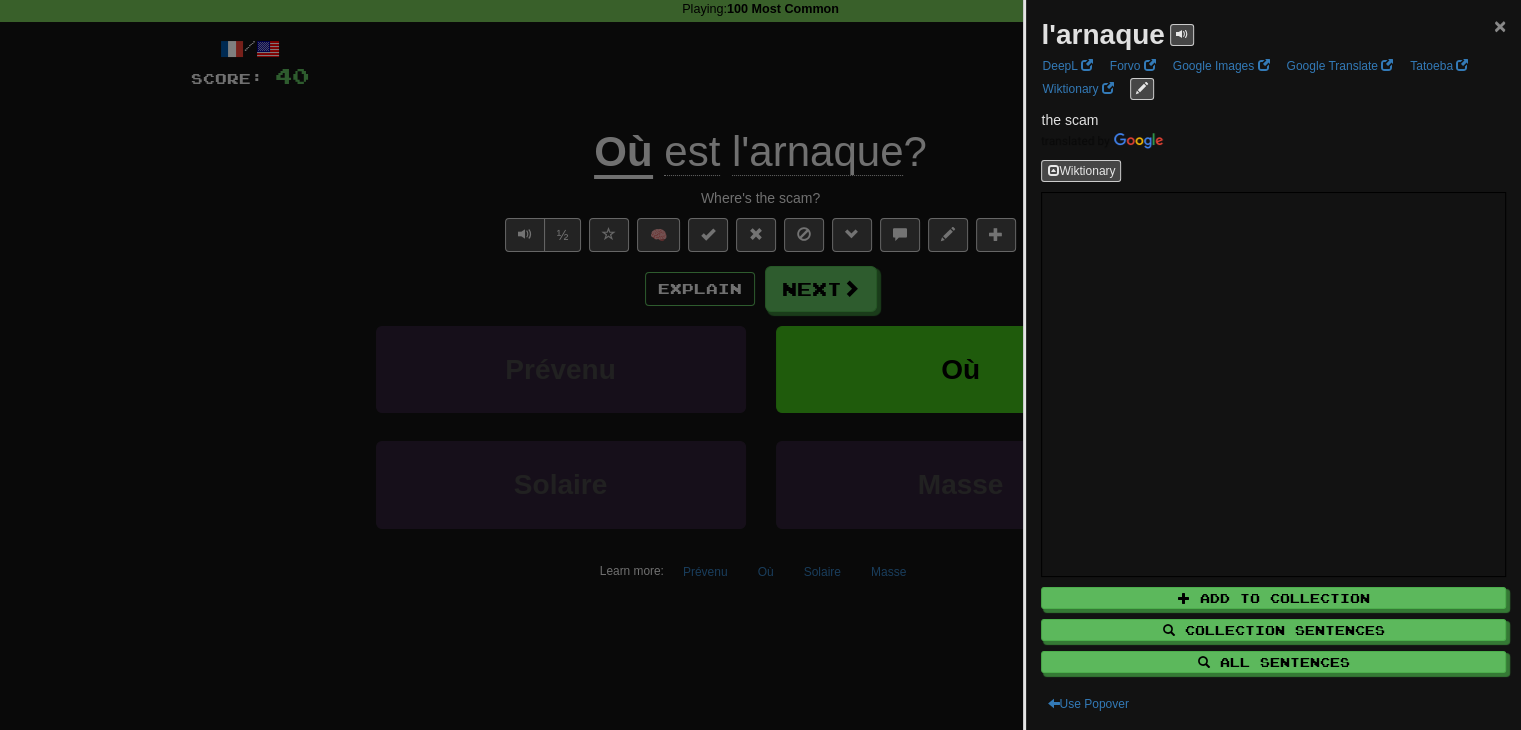 click on "×" at bounding box center [1500, 25] 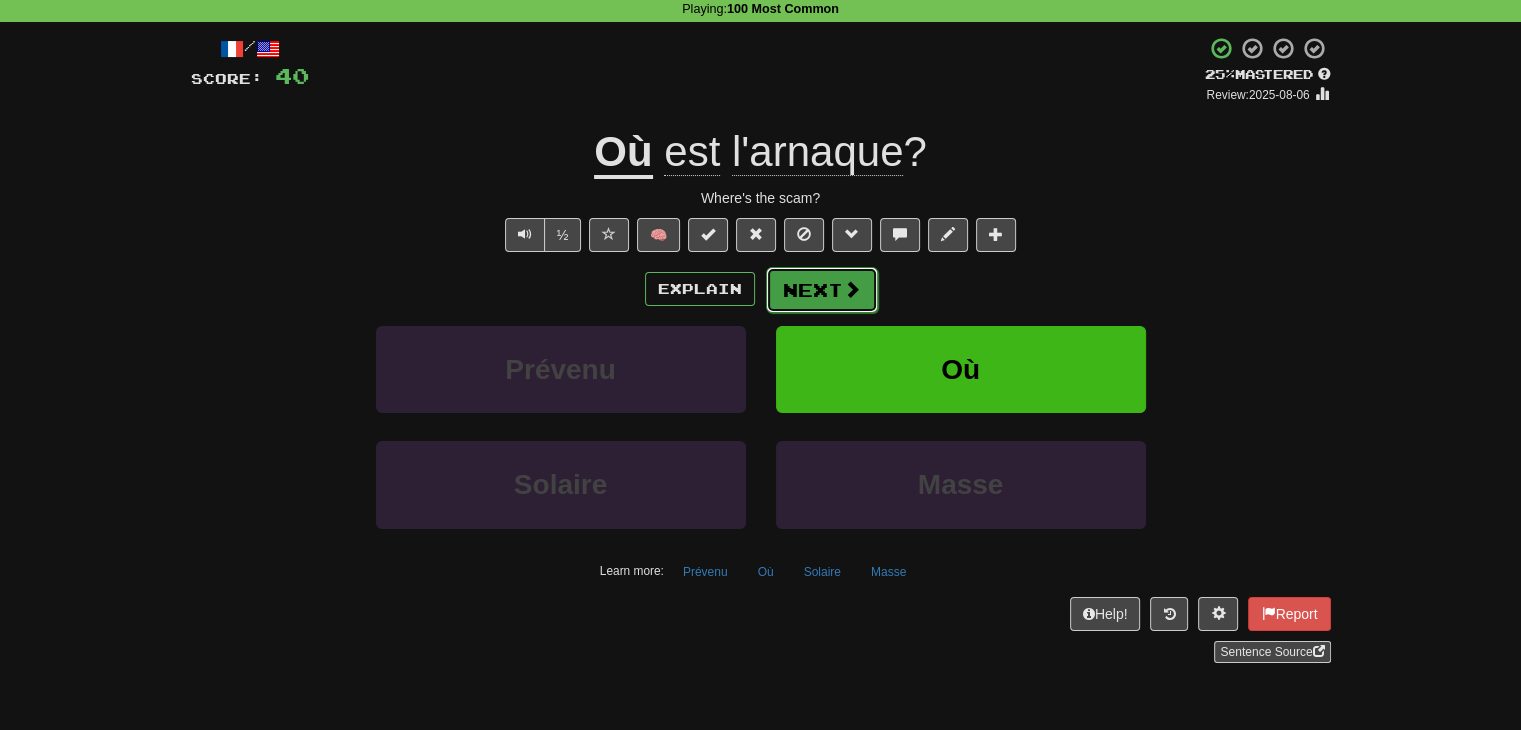 click at bounding box center (852, 289) 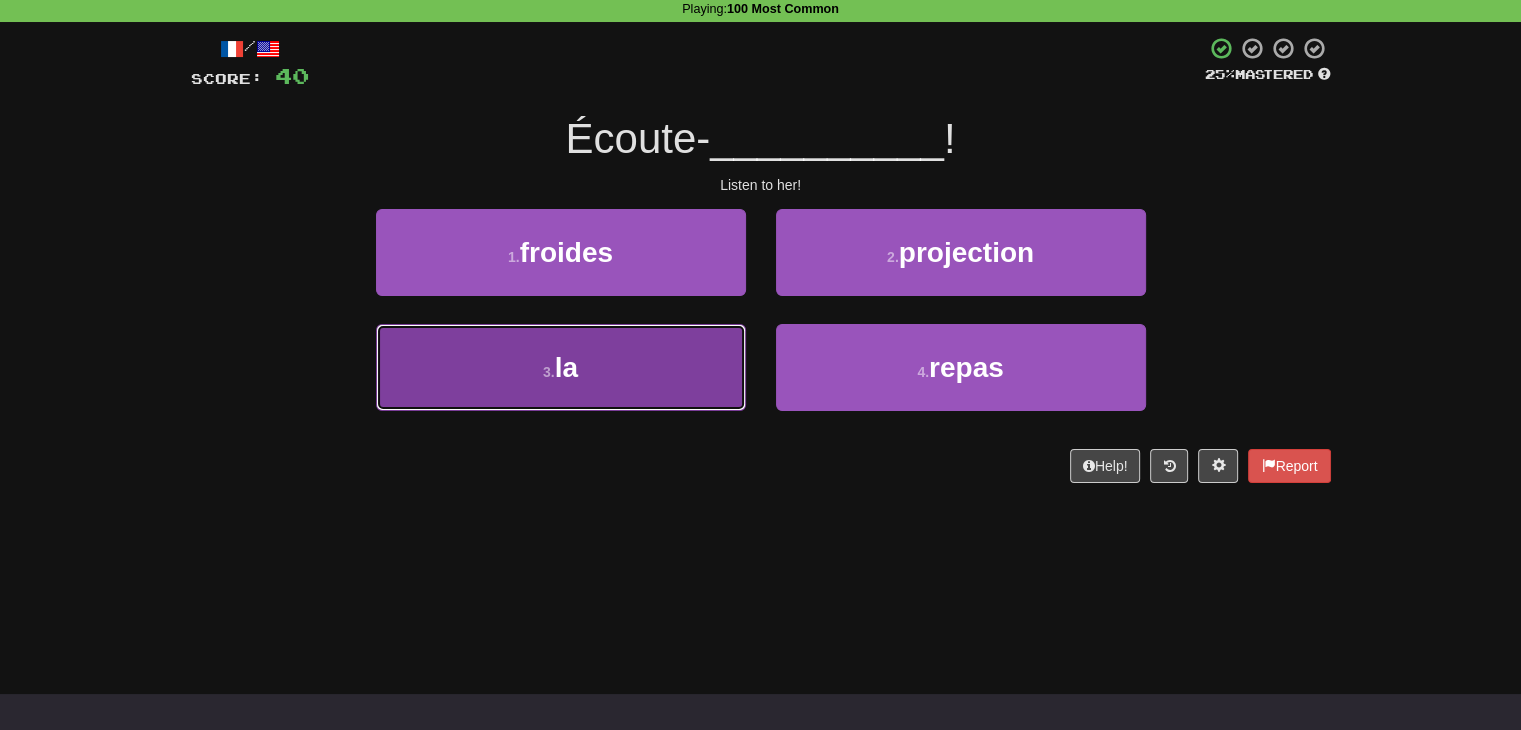 click on "3 .  la" at bounding box center [561, 367] 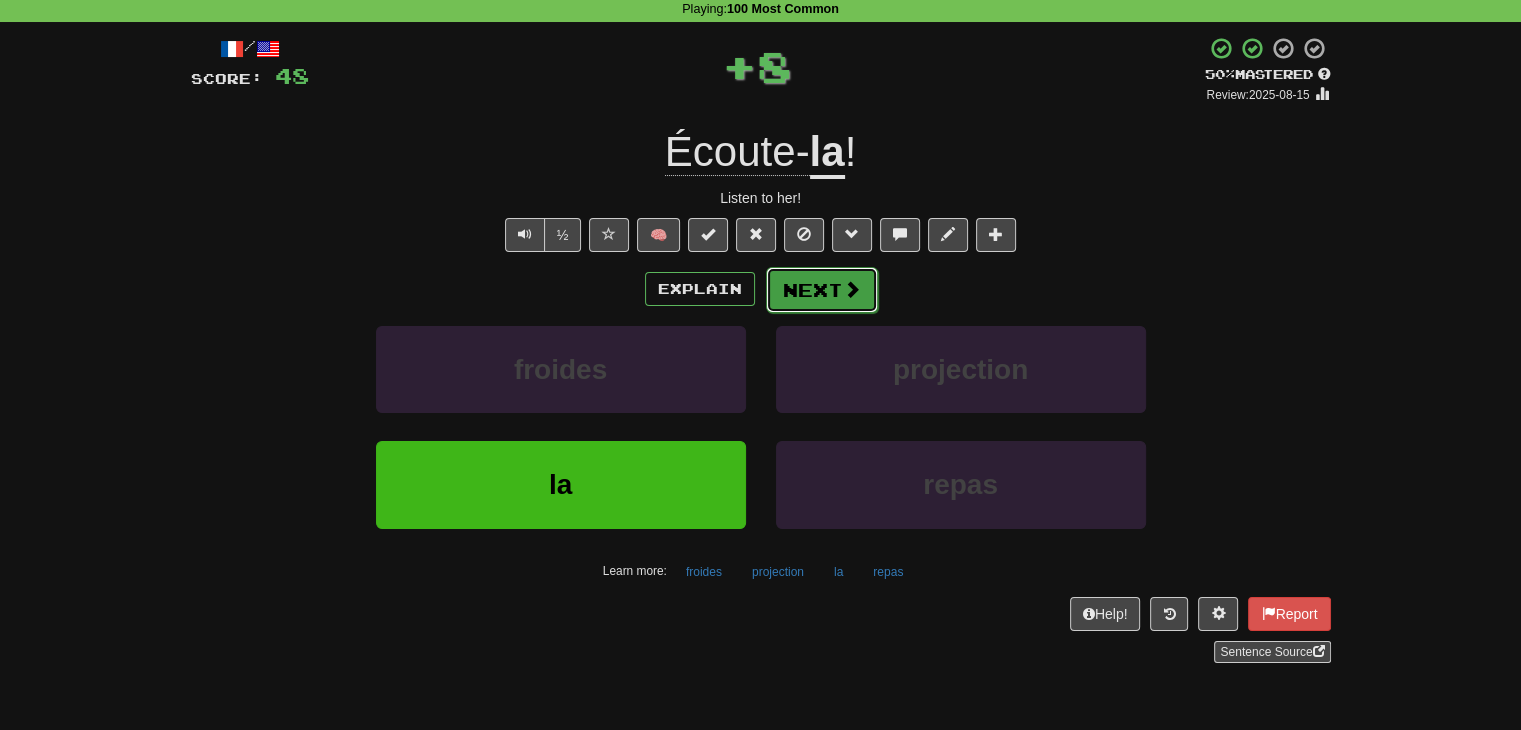 click on "Next" at bounding box center (822, 290) 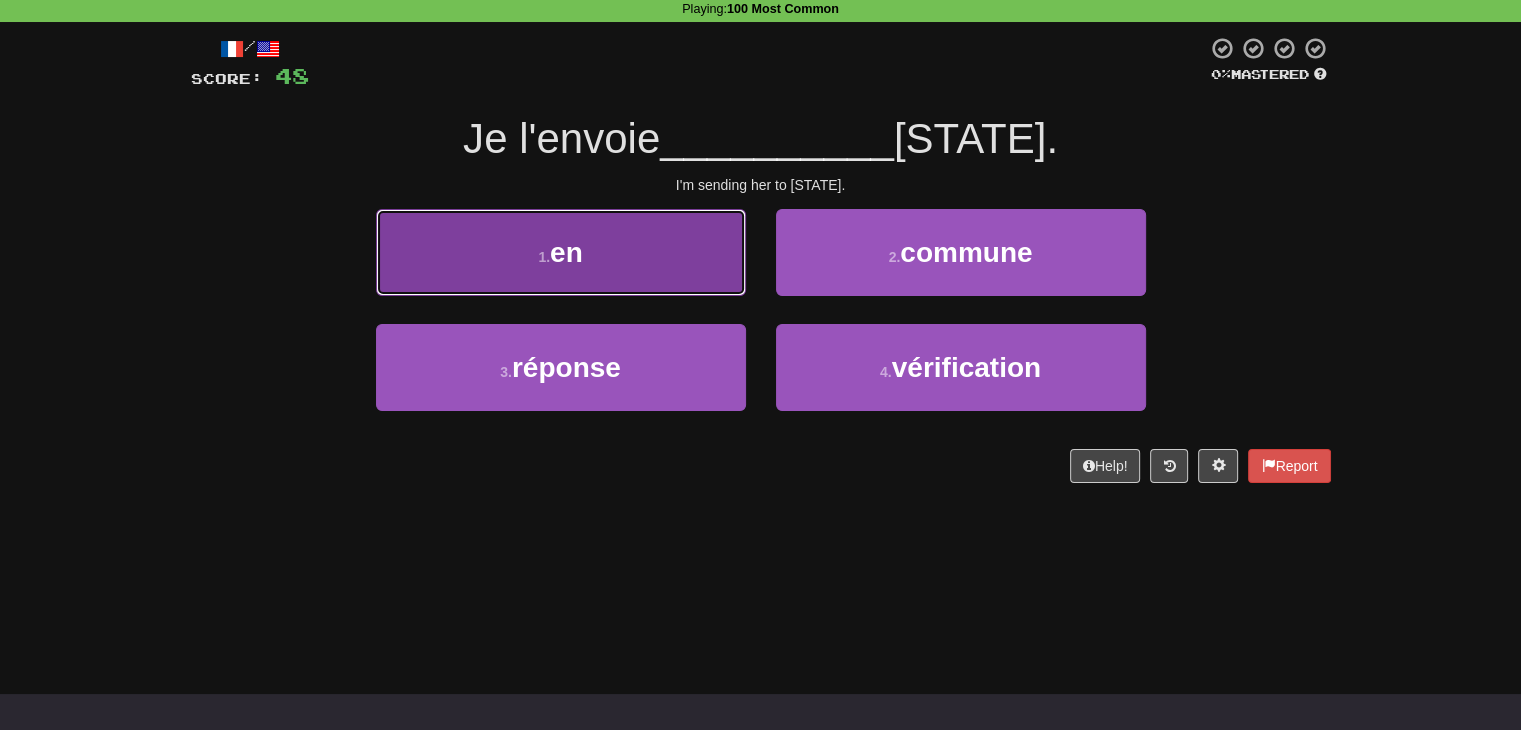 click on "1 .  en" at bounding box center (561, 252) 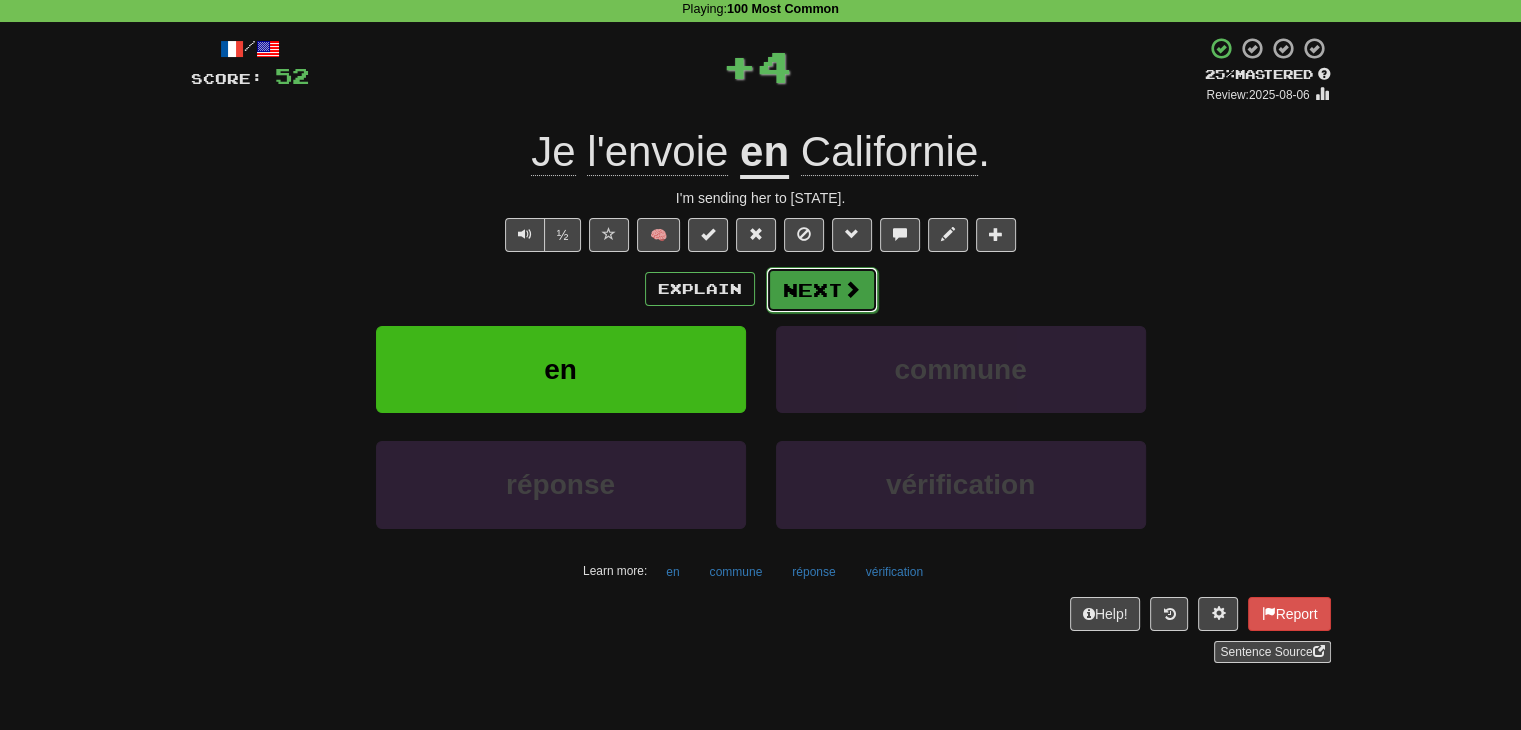 click on "Next" at bounding box center [822, 290] 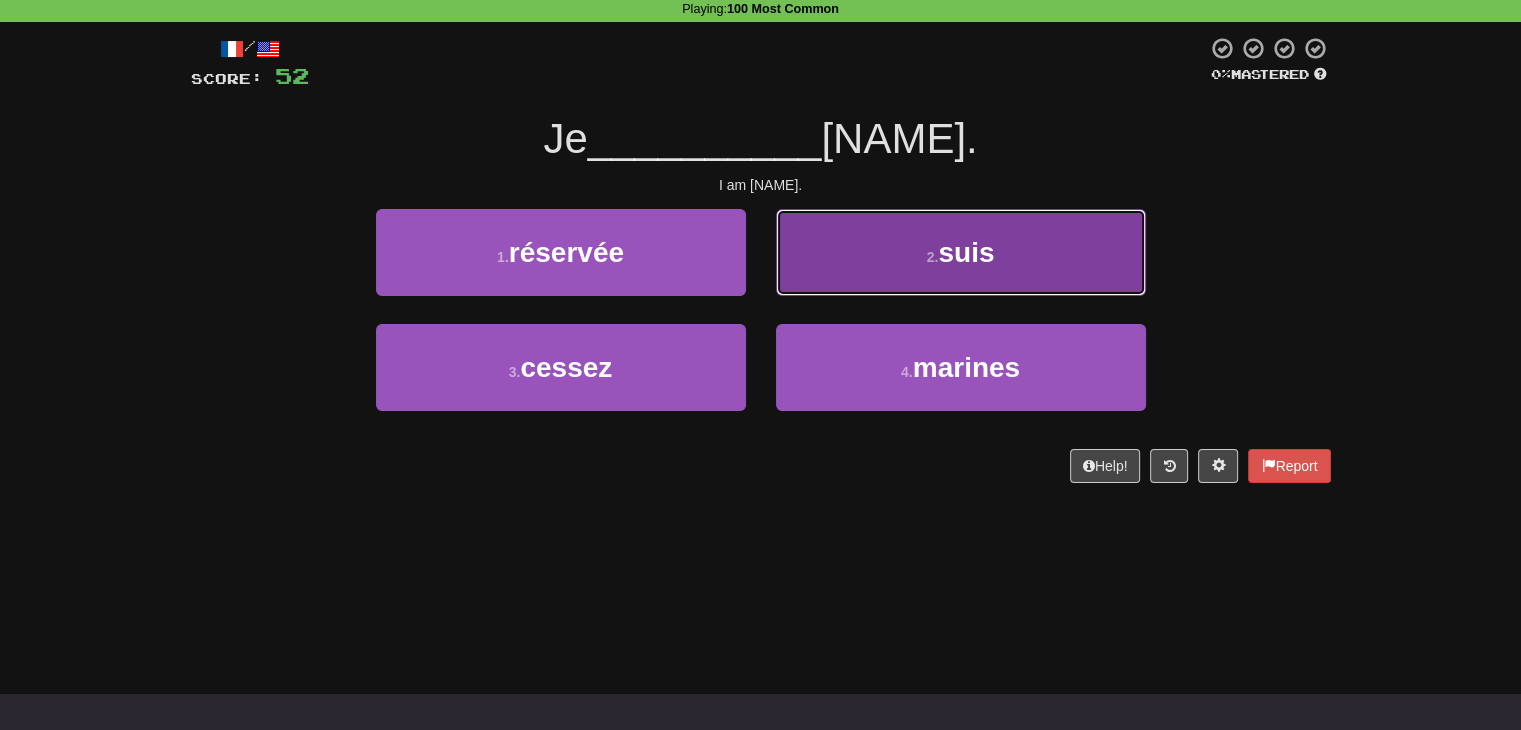 click on "2 .  suis" at bounding box center (961, 252) 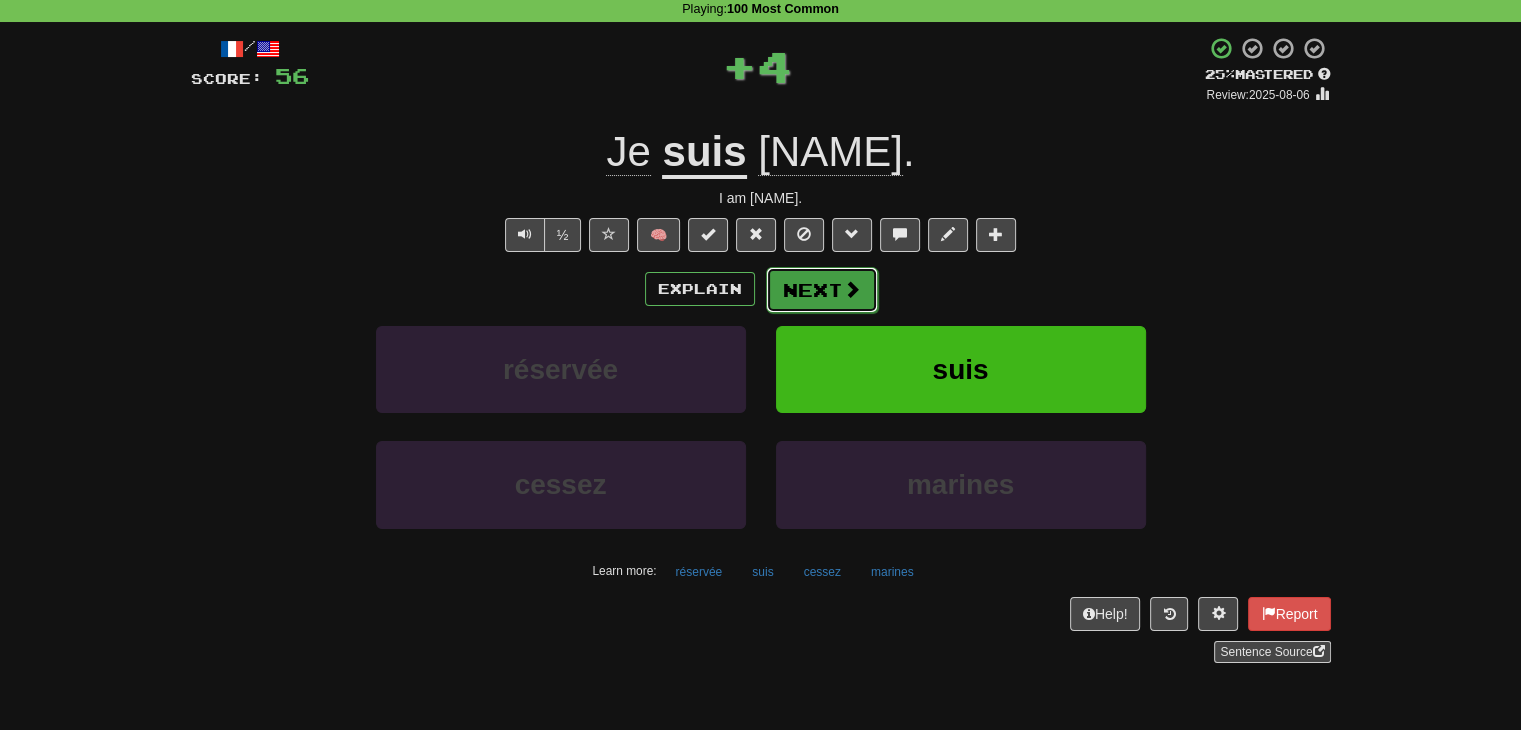click on "Next" at bounding box center (822, 290) 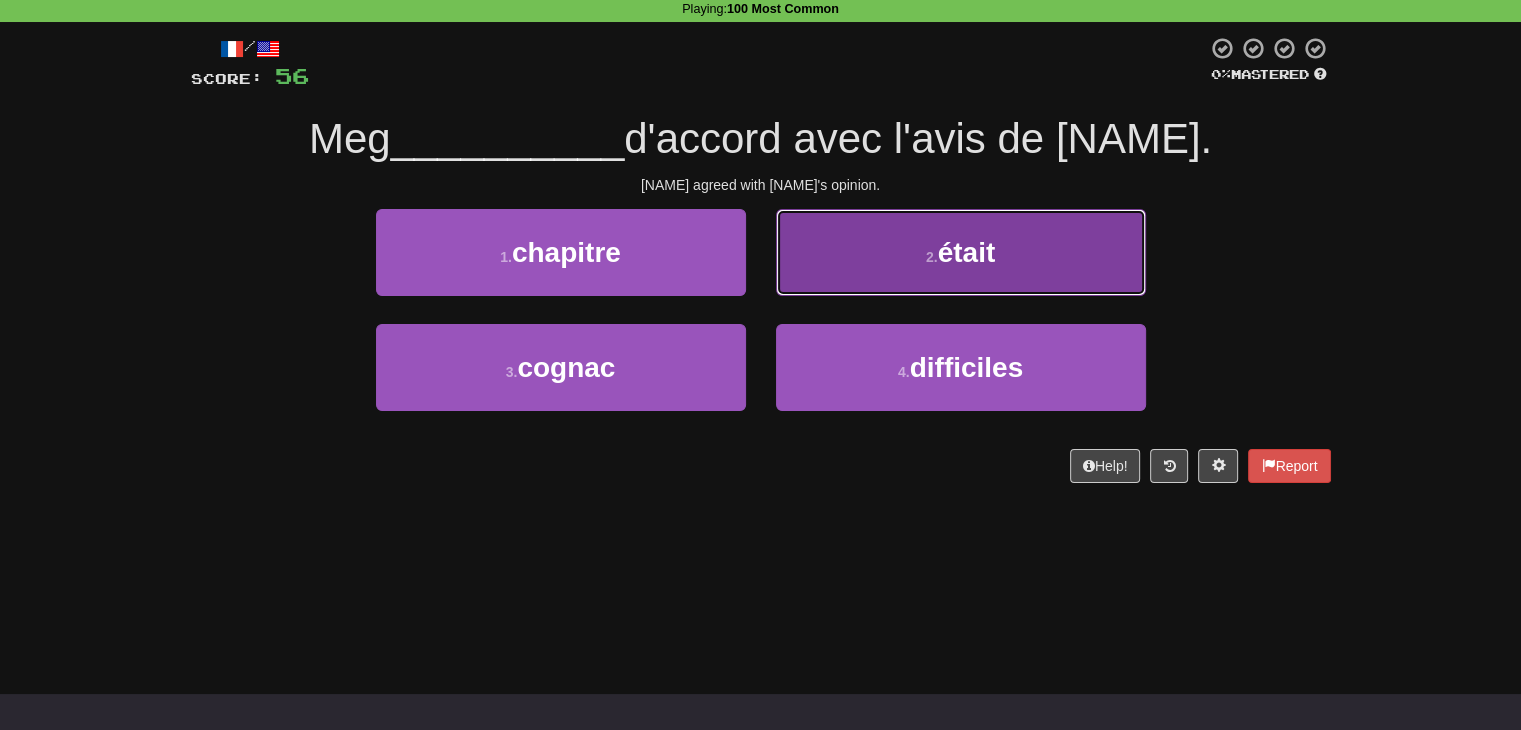 click on "2 .  était" at bounding box center [961, 252] 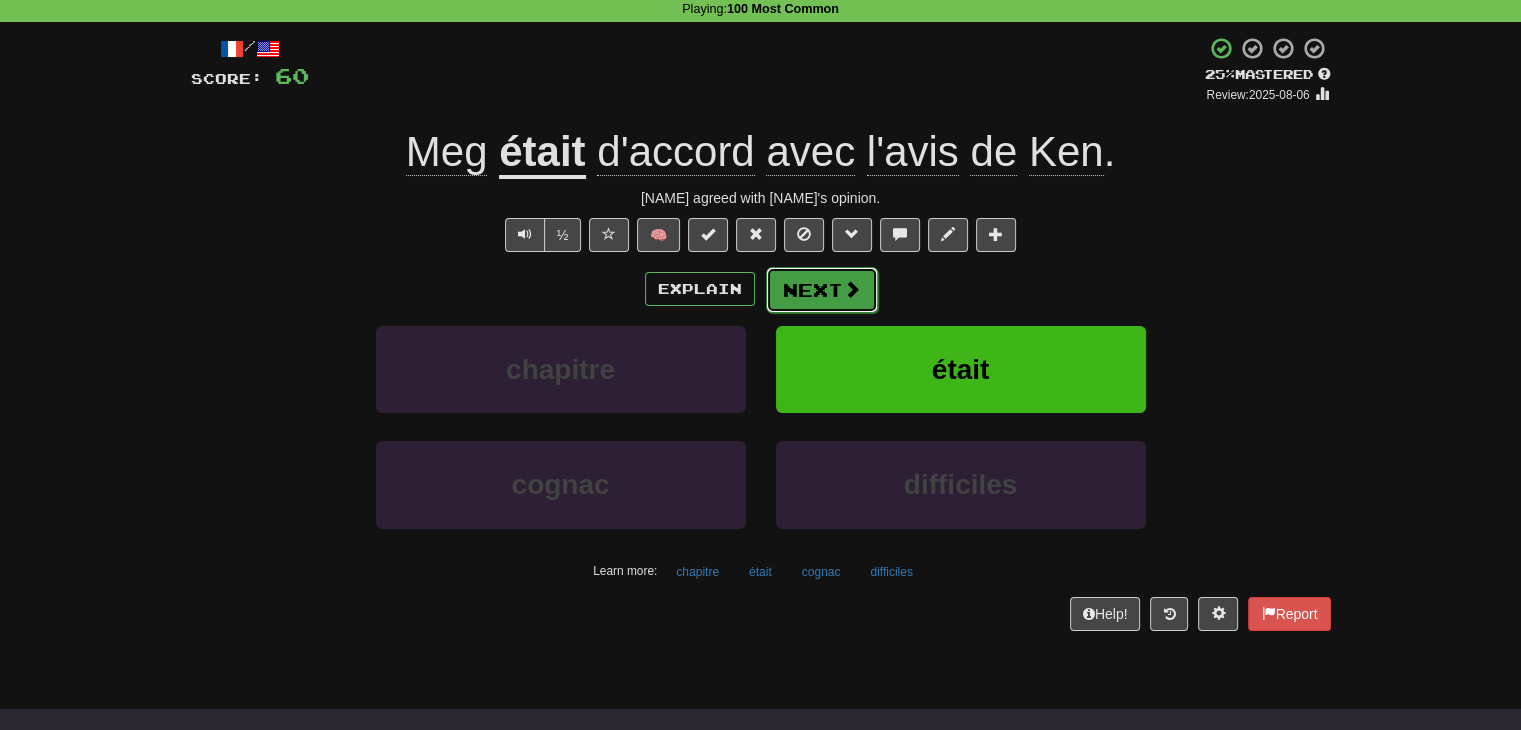 click on "Next" at bounding box center [822, 290] 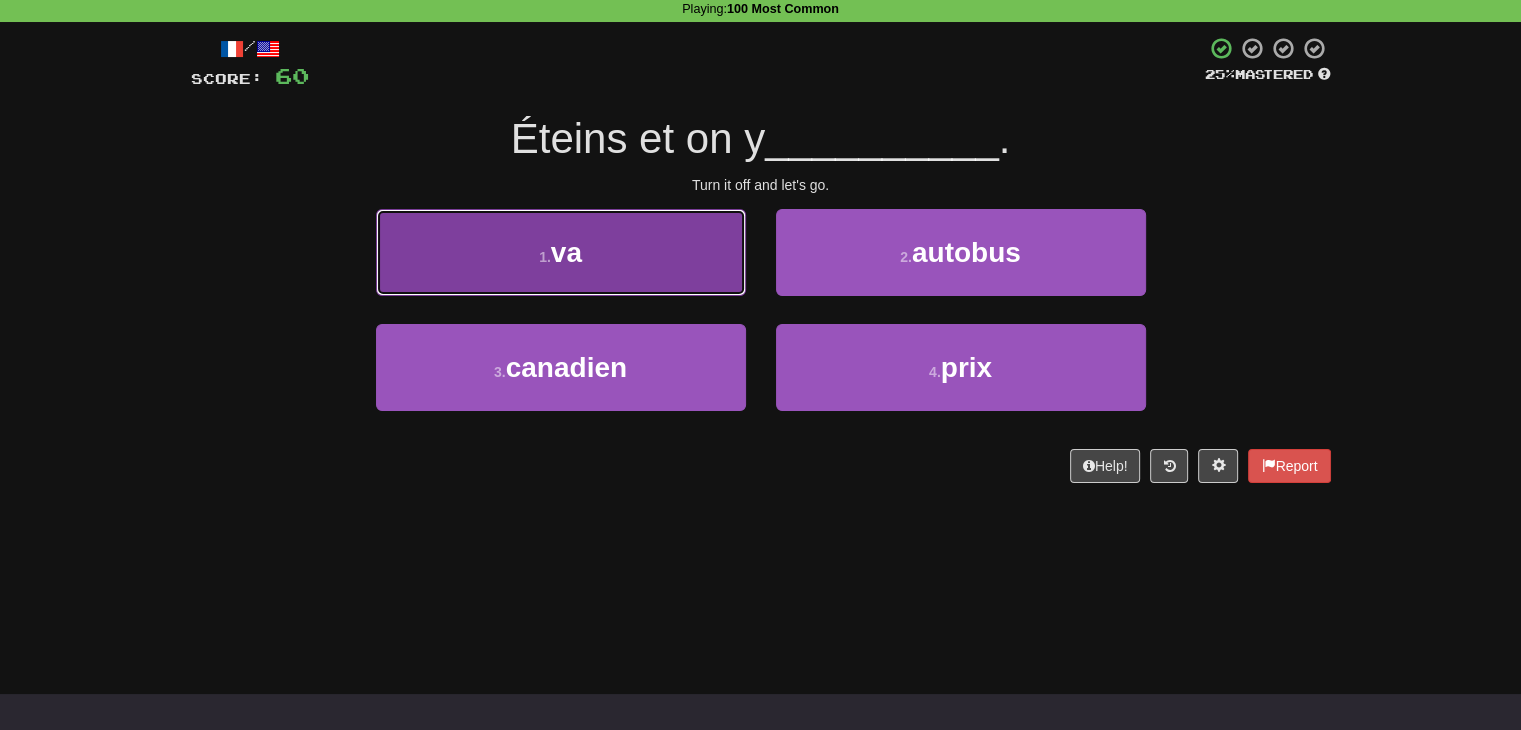 click on "1 .  va" at bounding box center [561, 252] 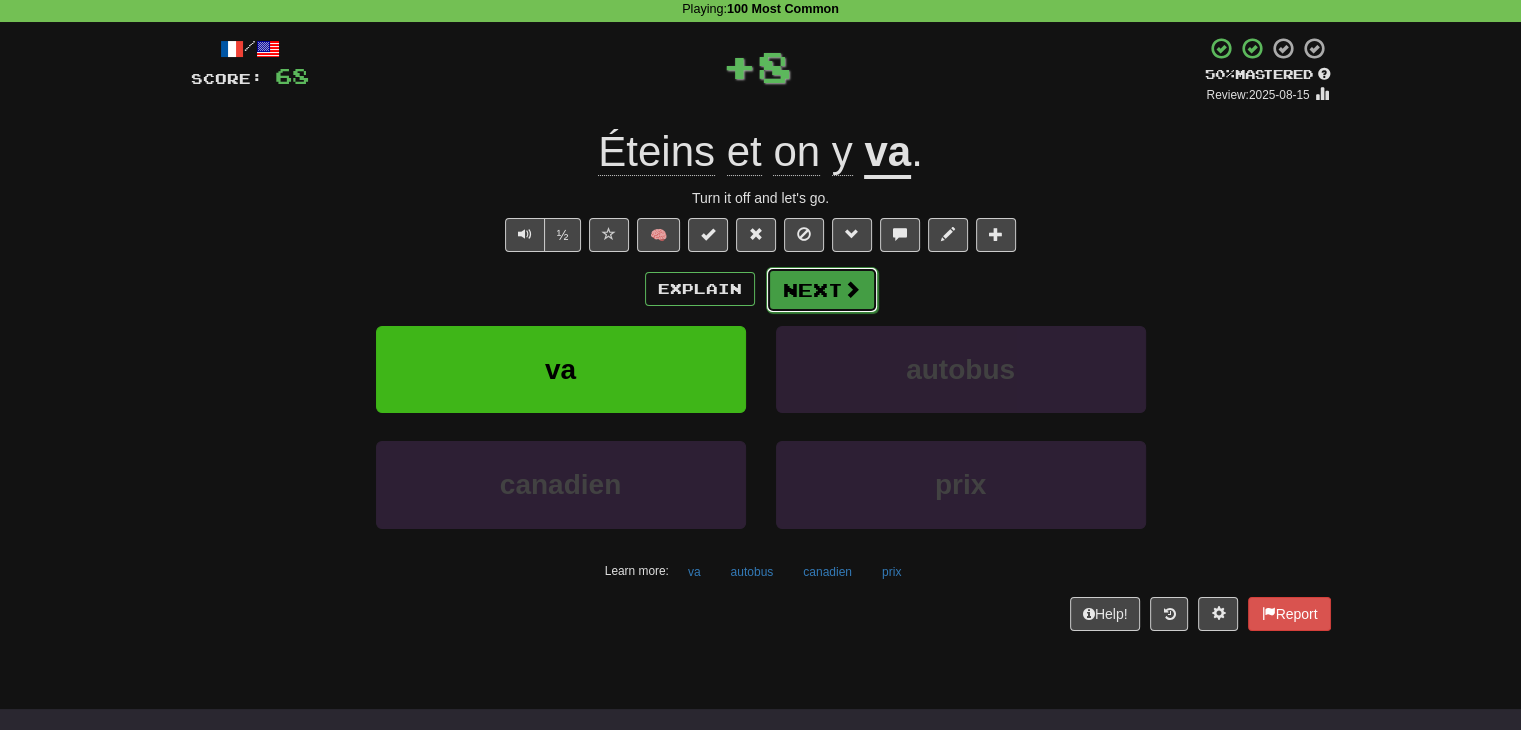 click on "Next" at bounding box center (822, 290) 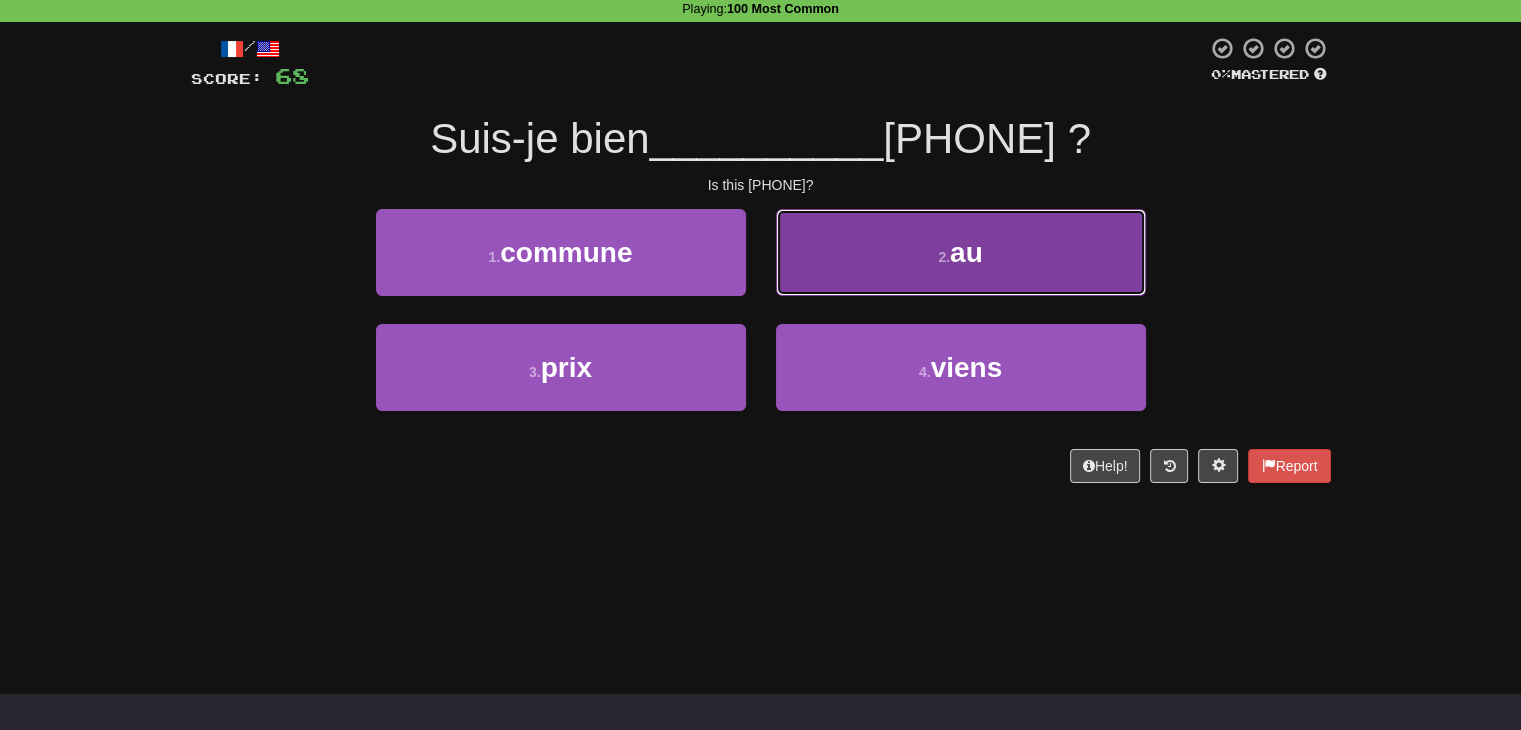 click on "2 .  au" at bounding box center (961, 252) 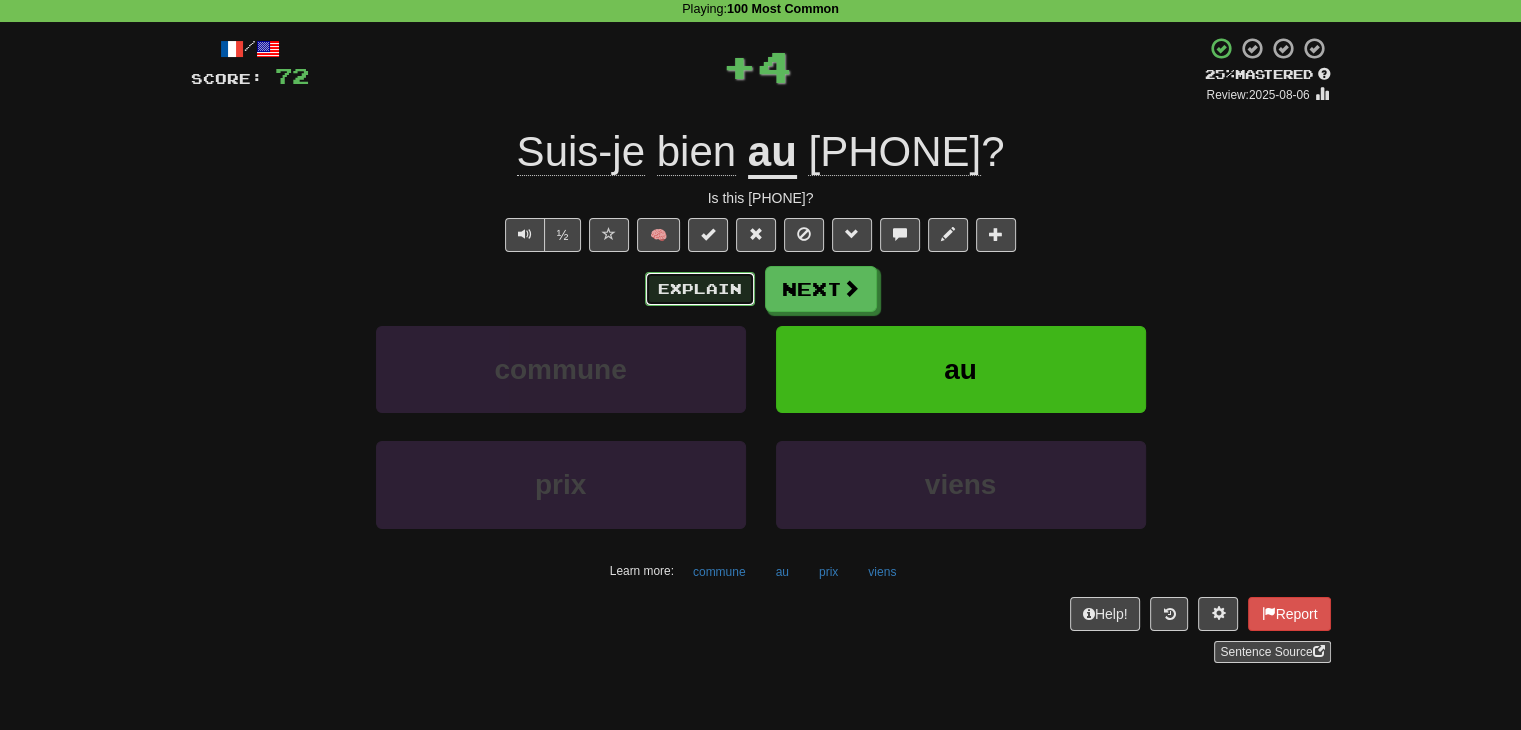 click on "Explain" at bounding box center (700, 289) 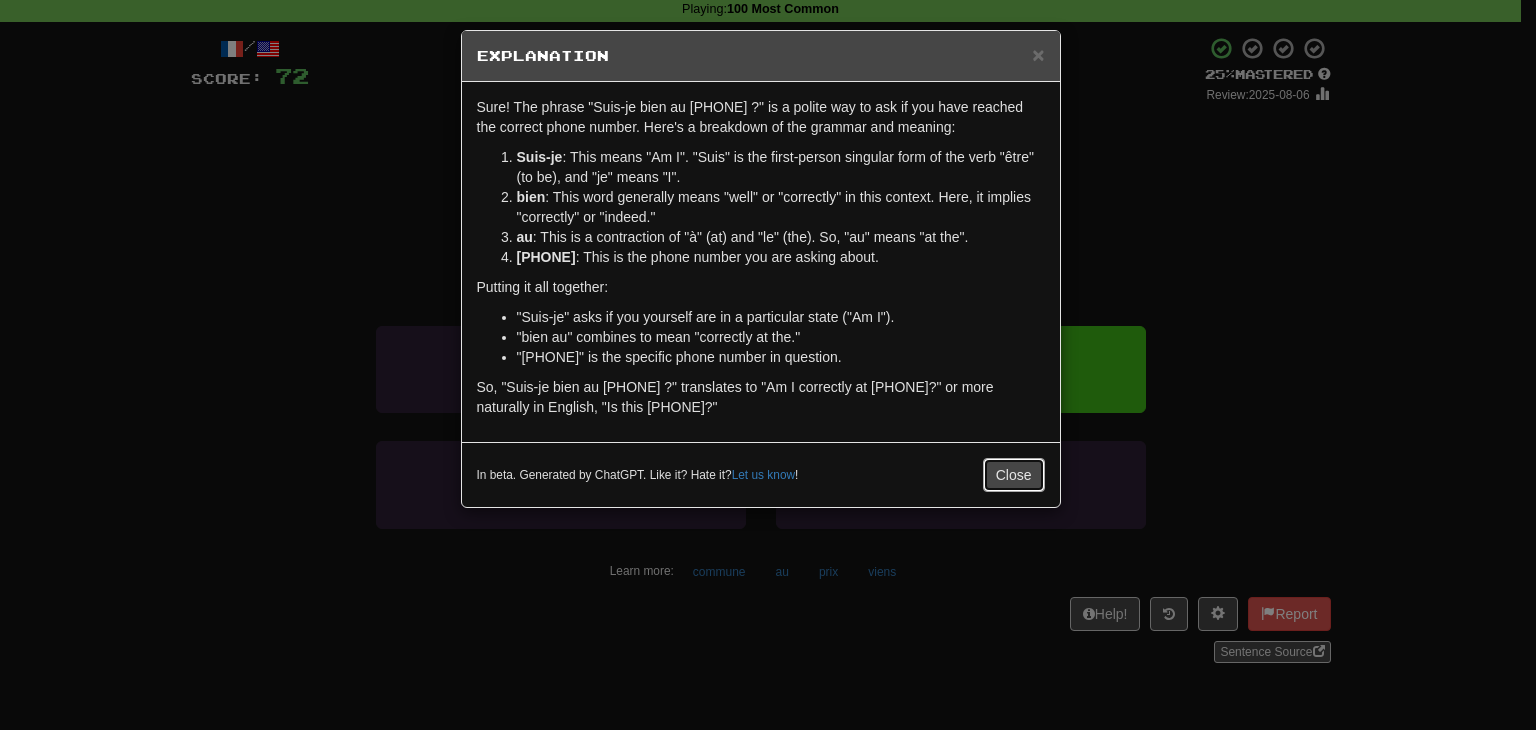 click on "Close" at bounding box center [1014, 475] 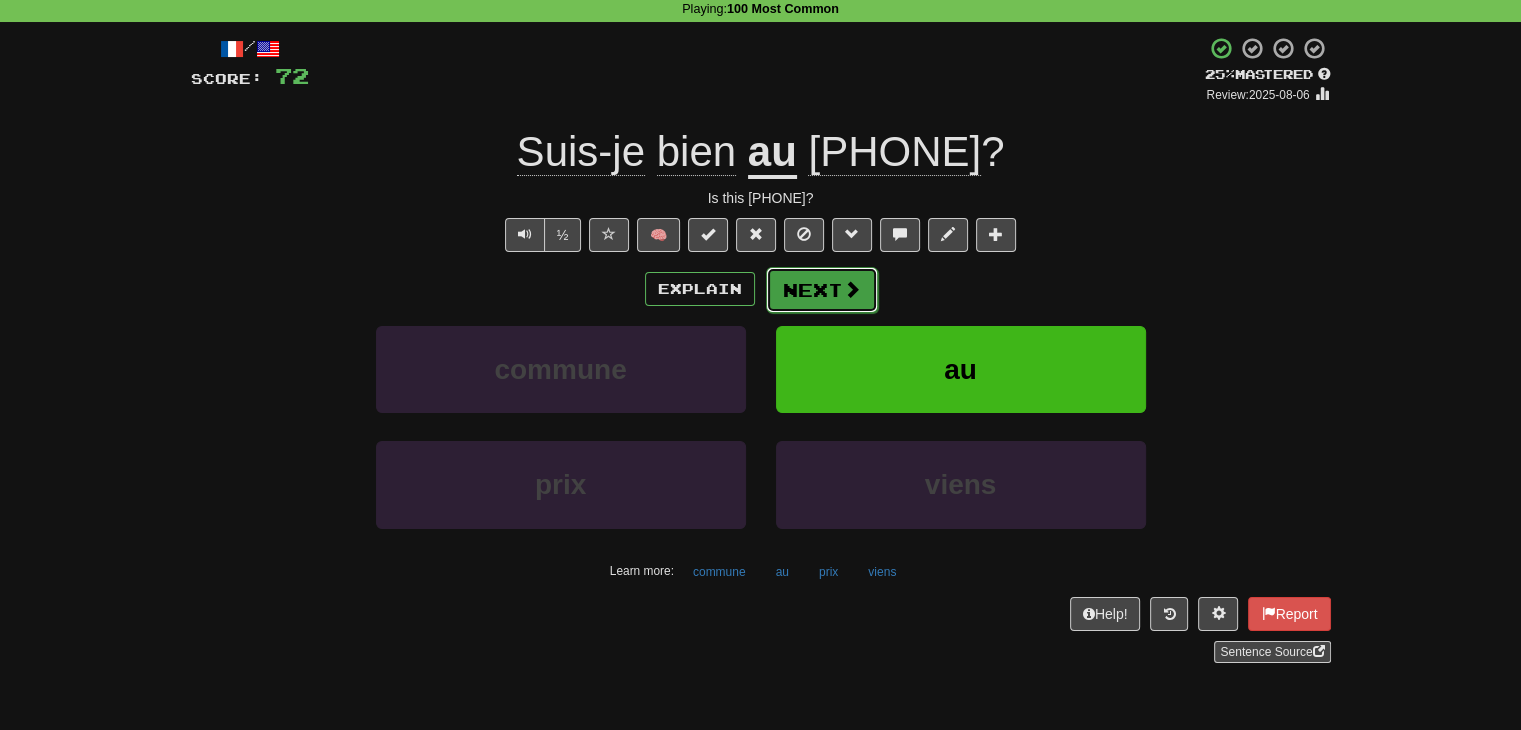 click on "Next" at bounding box center [822, 290] 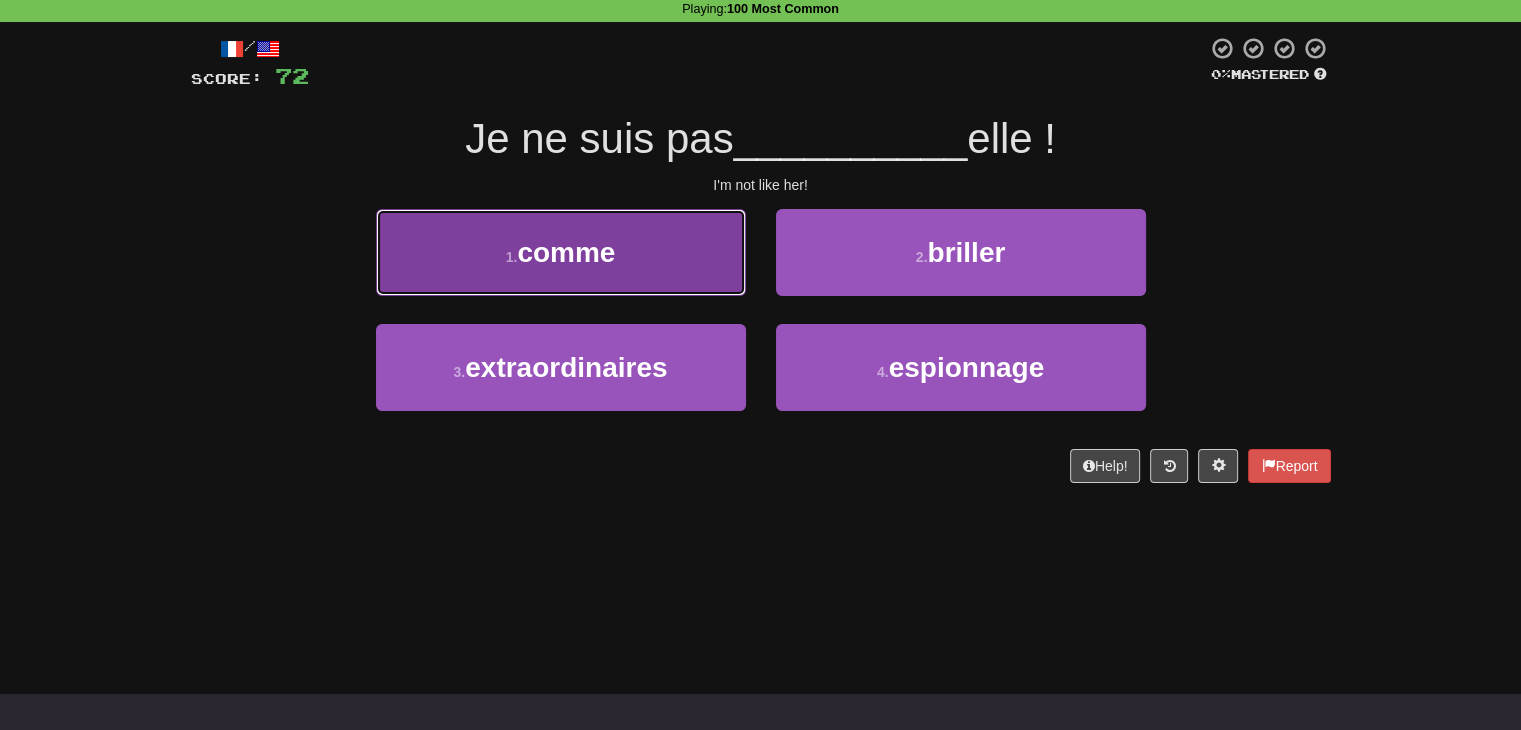 click on "1 .  comme" at bounding box center [561, 252] 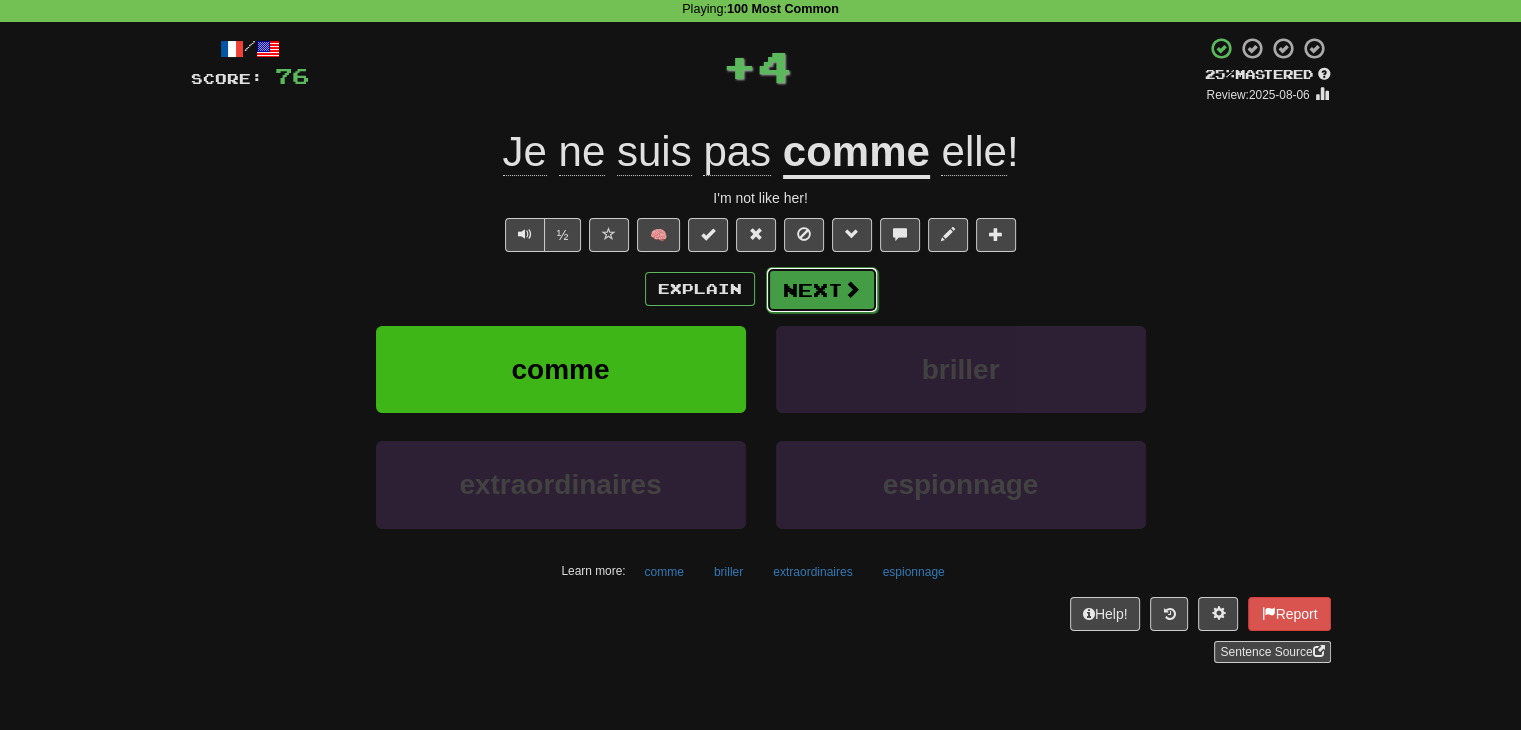 click on "Next" at bounding box center (822, 290) 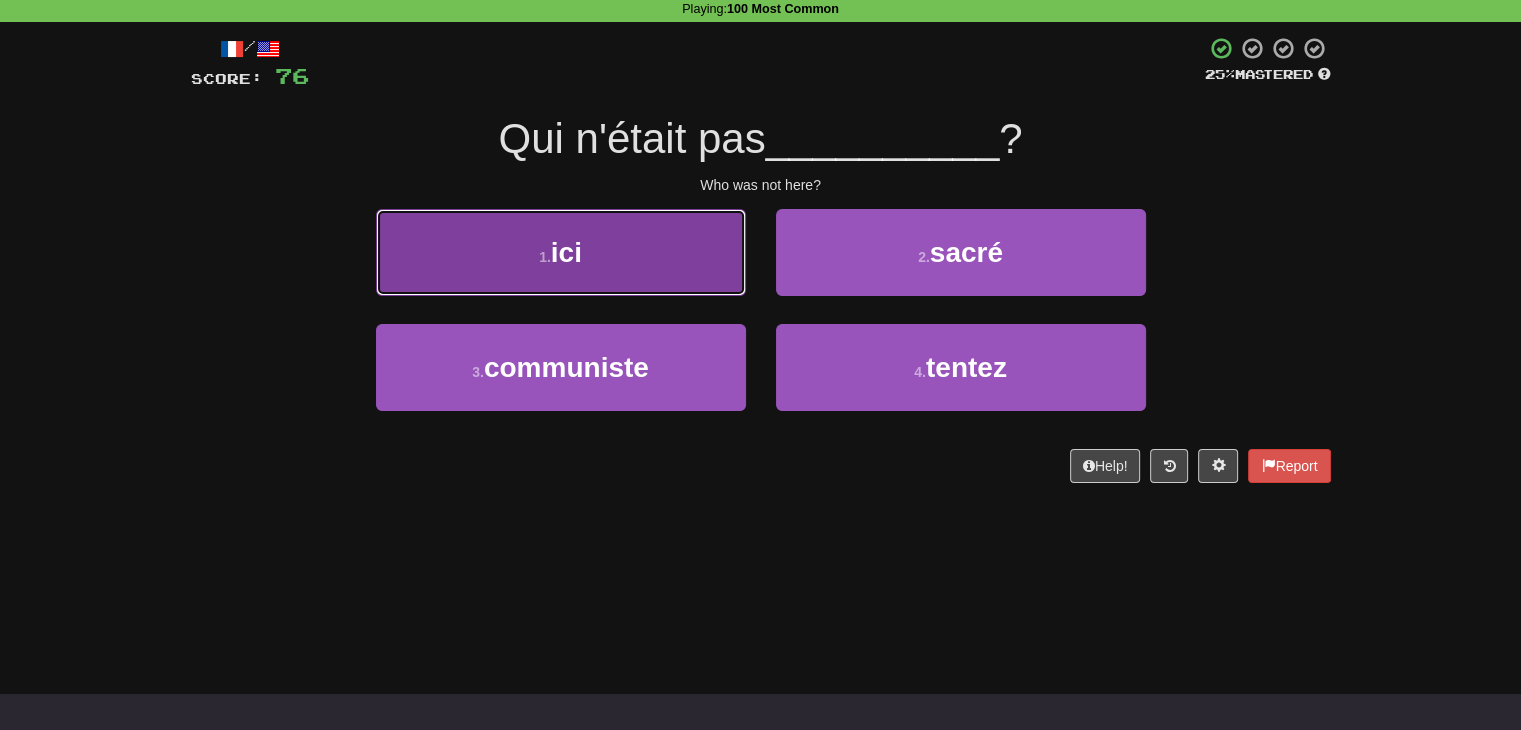 click on "1 .  ici" at bounding box center (561, 252) 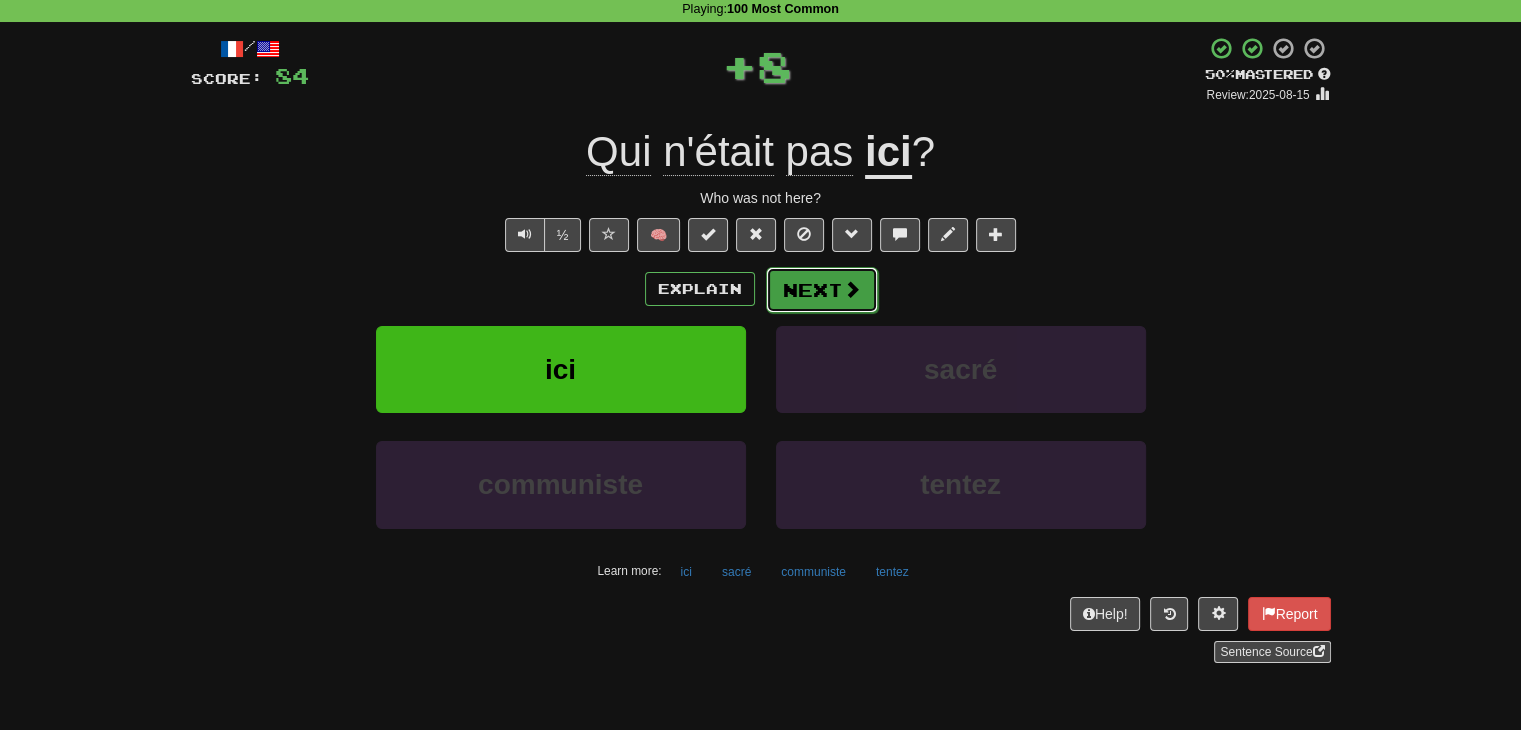 click on "Next" at bounding box center (822, 290) 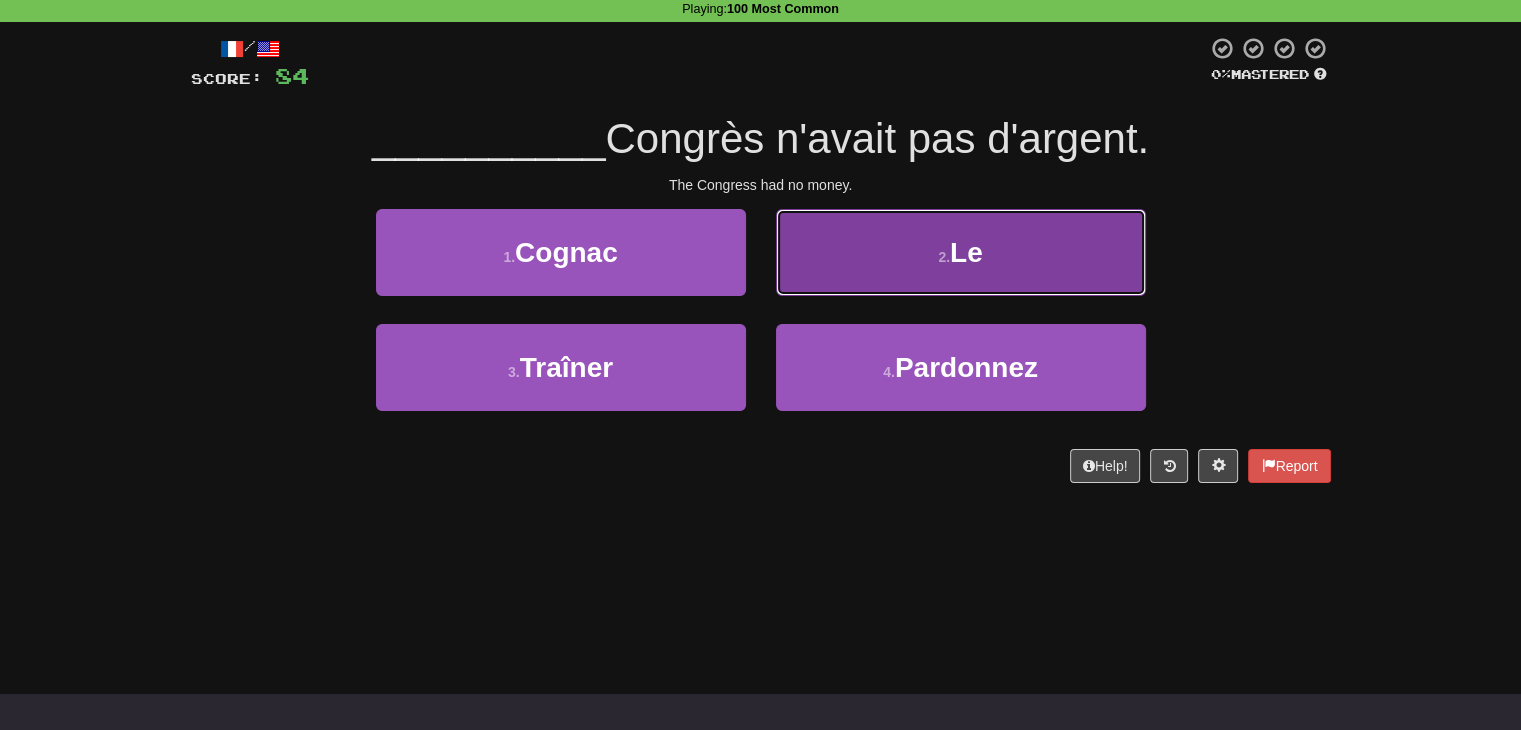 click on "2 .  Le" at bounding box center (961, 252) 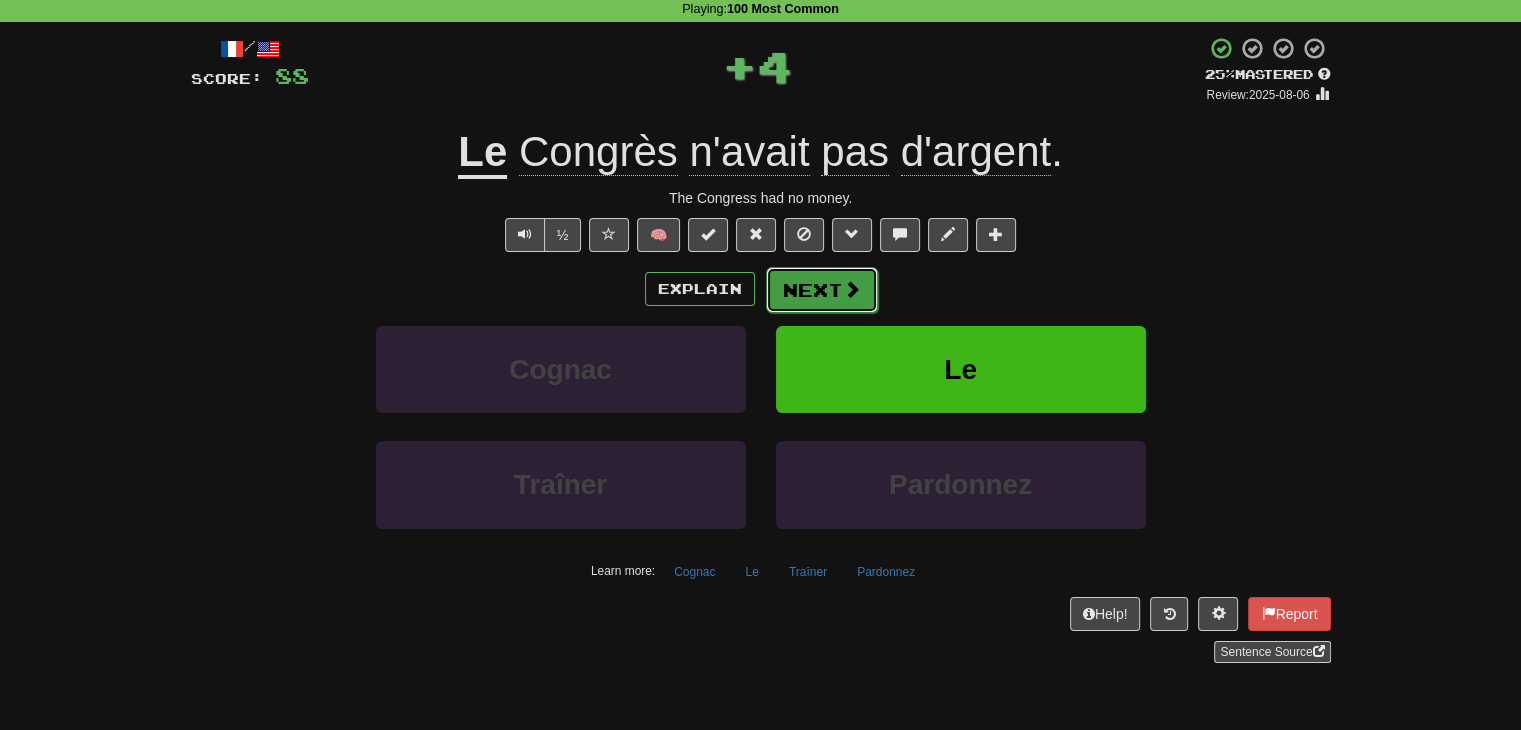 click on "Next" at bounding box center [822, 290] 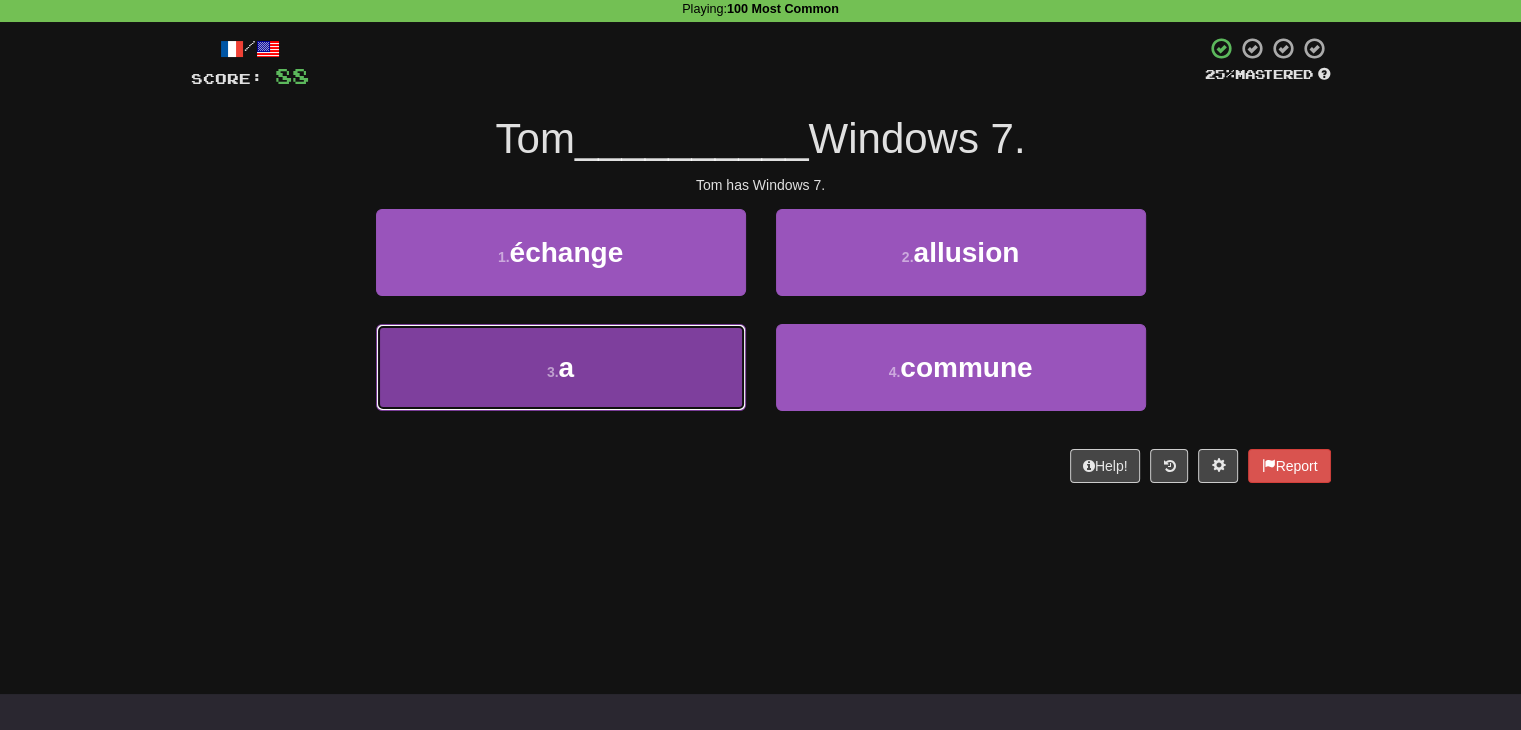 click on "3 .  a" at bounding box center [561, 367] 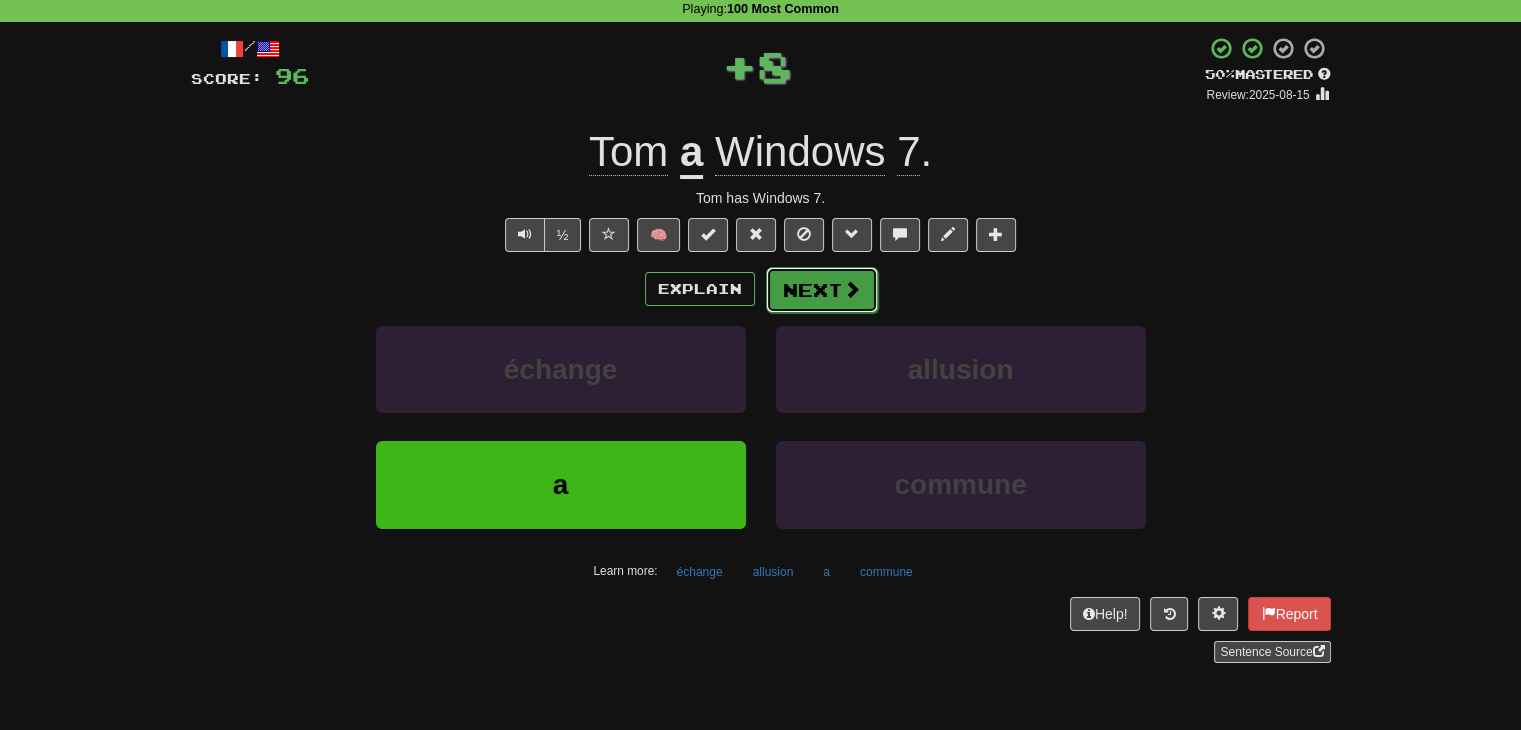 click on "Next" at bounding box center (822, 290) 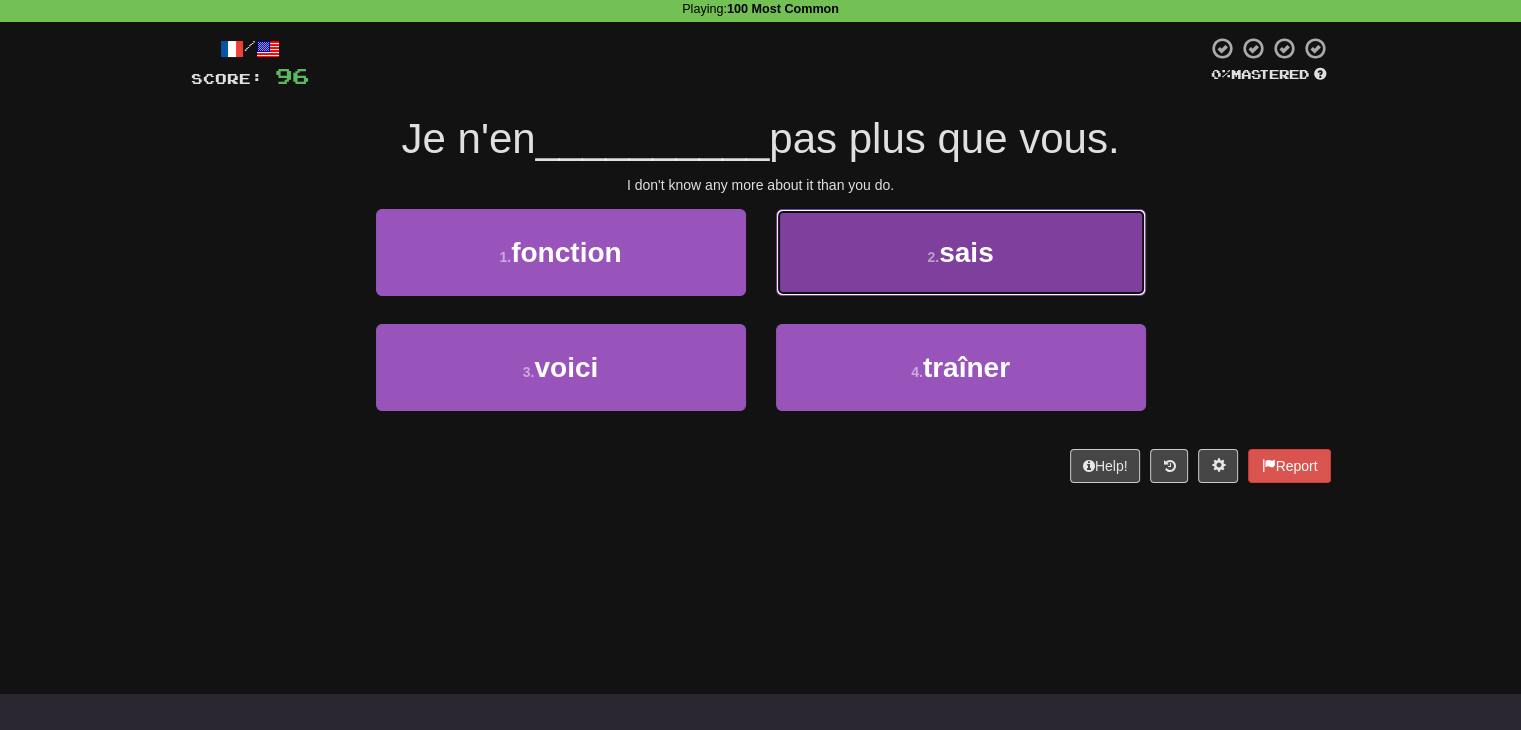 click on "sais" at bounding box center [966, 252] 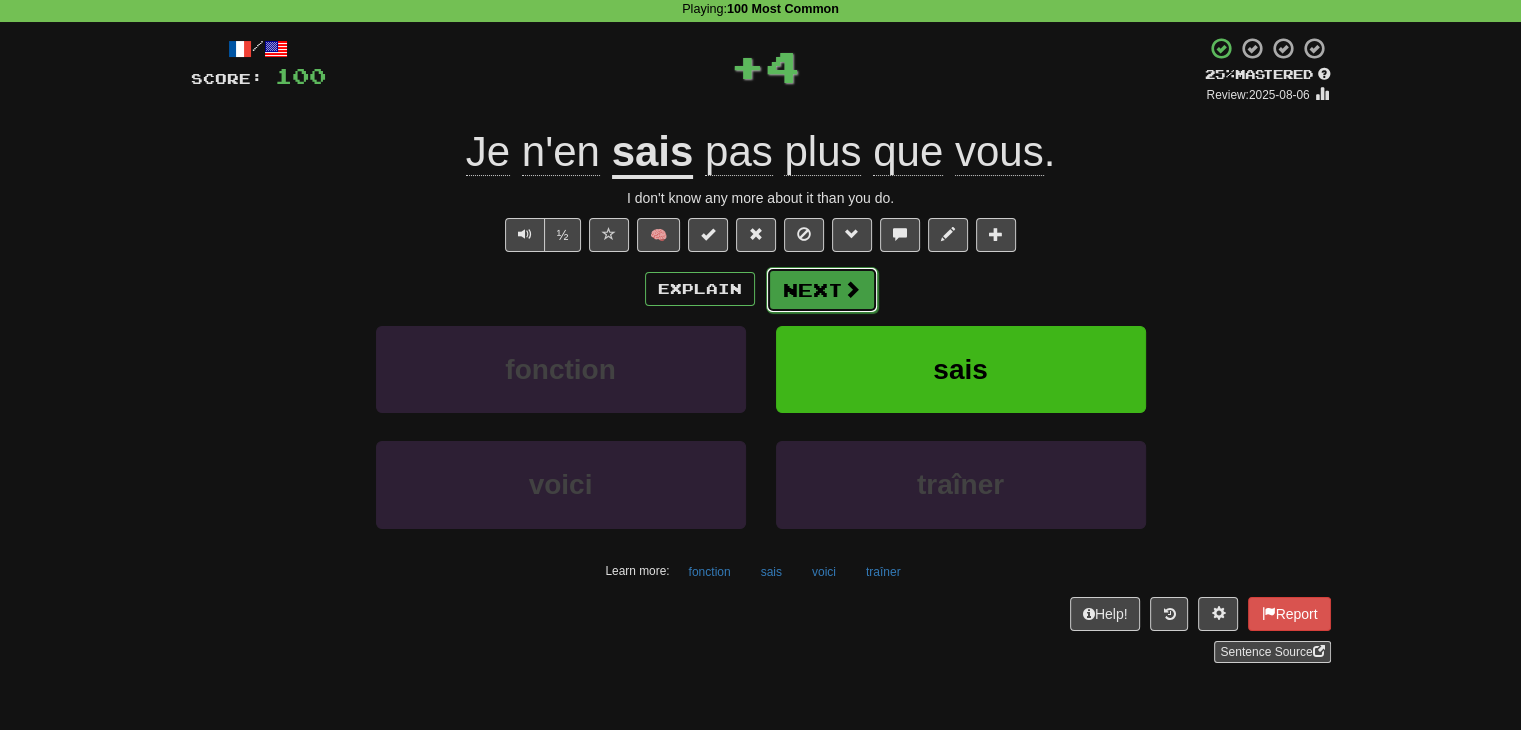 click on "Next" at bounding box center [822, 290] 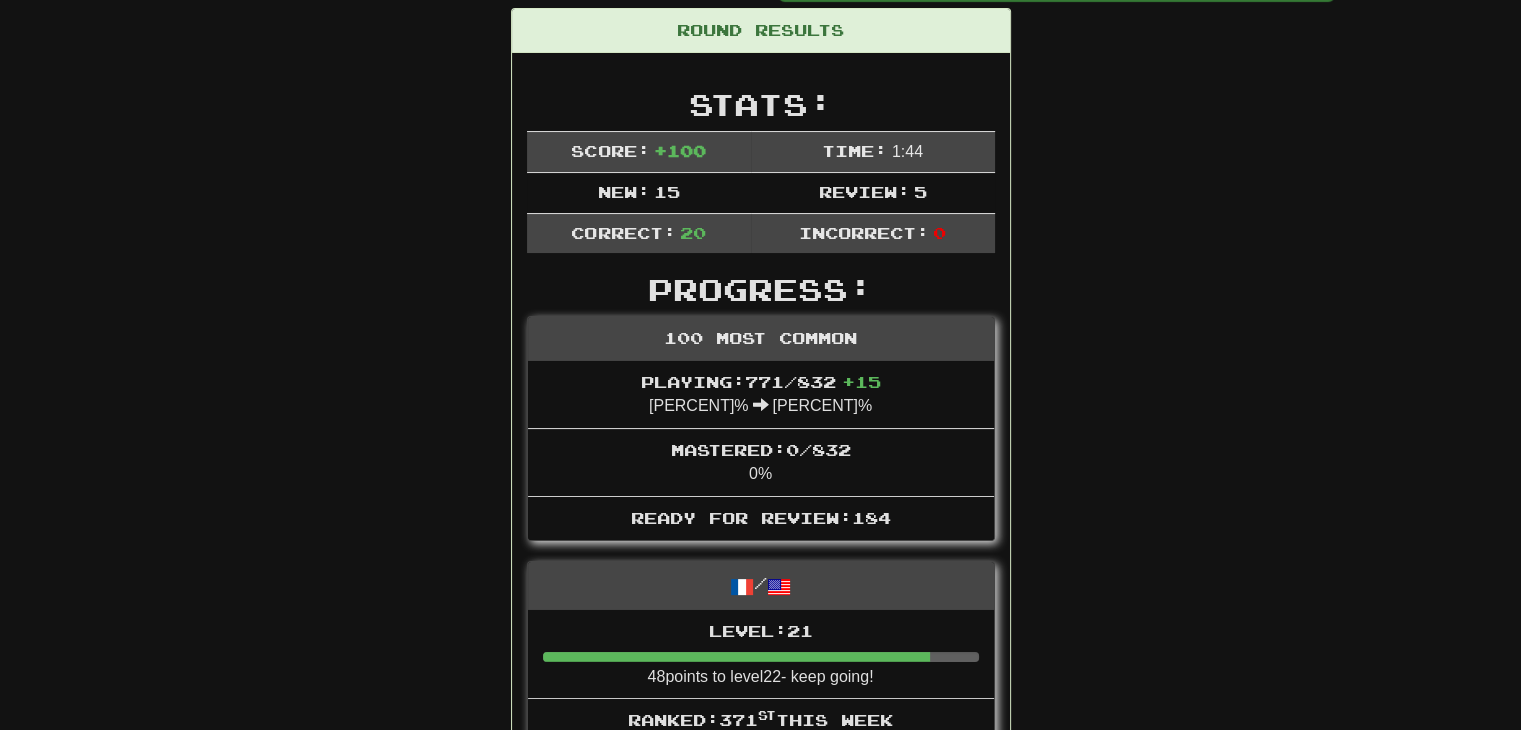 scroll, scrollTop: 0, scrollLeft: 0, axis: both 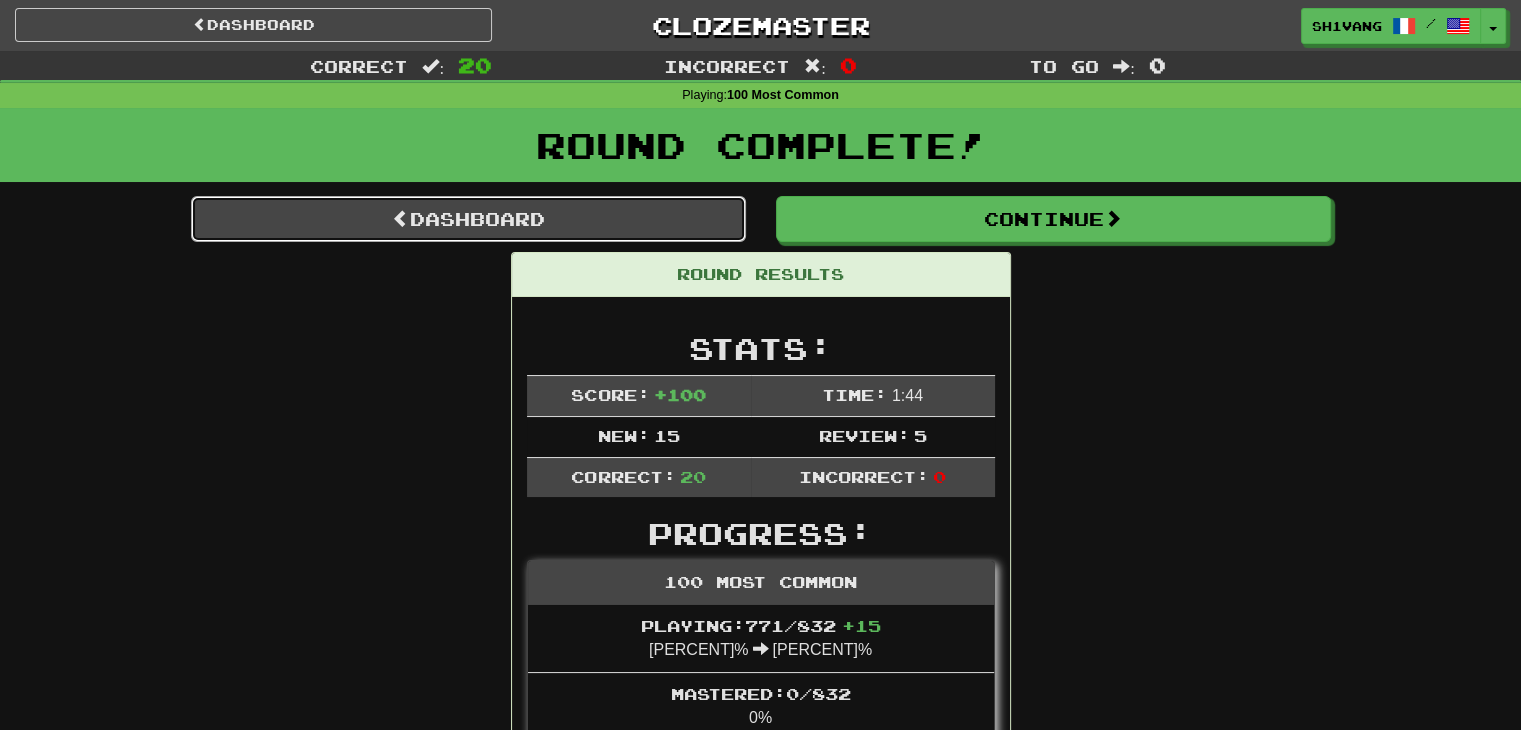 click on "Dashboard" at bounding box center (468, 219) 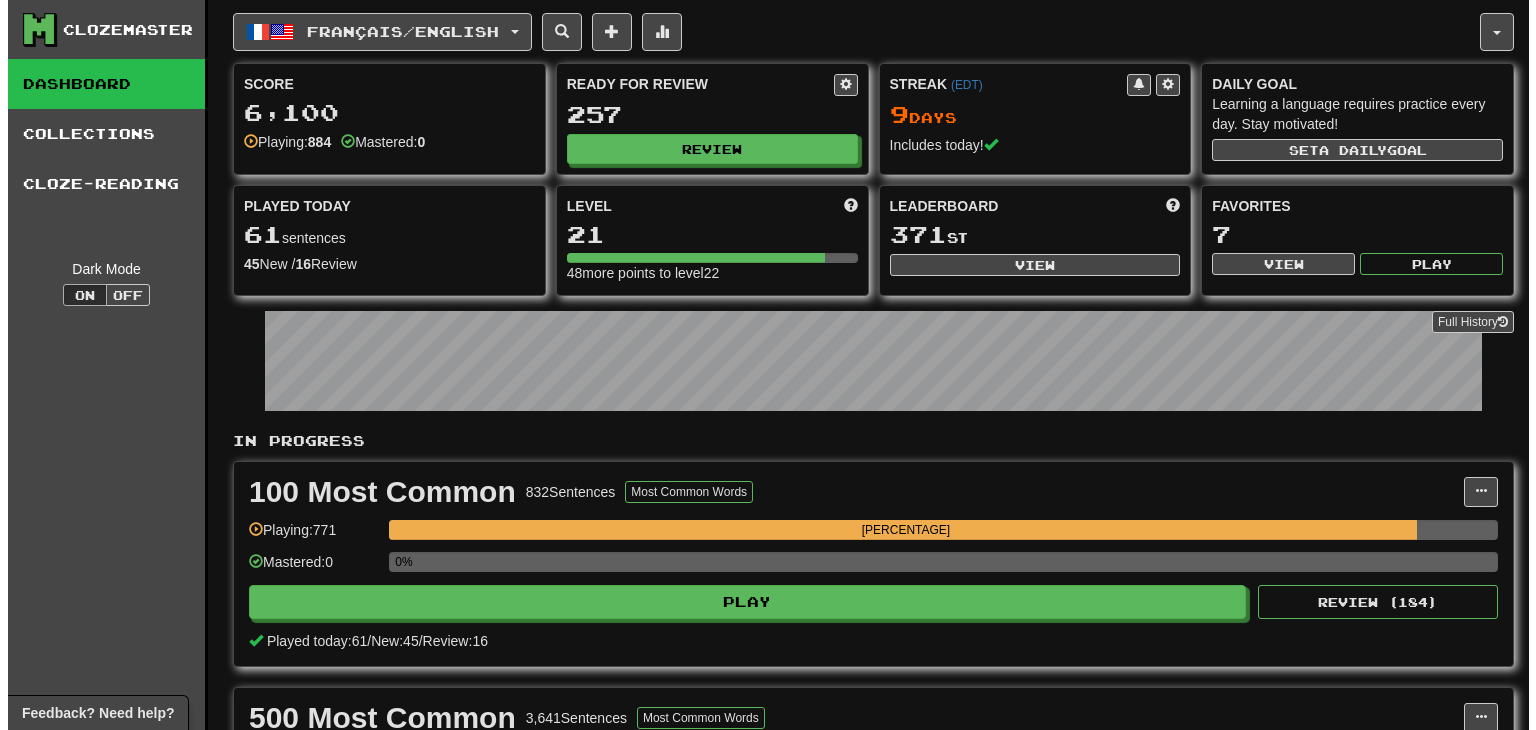 scroll, scrollTop: 0, scrollLeft: 0, axis: both 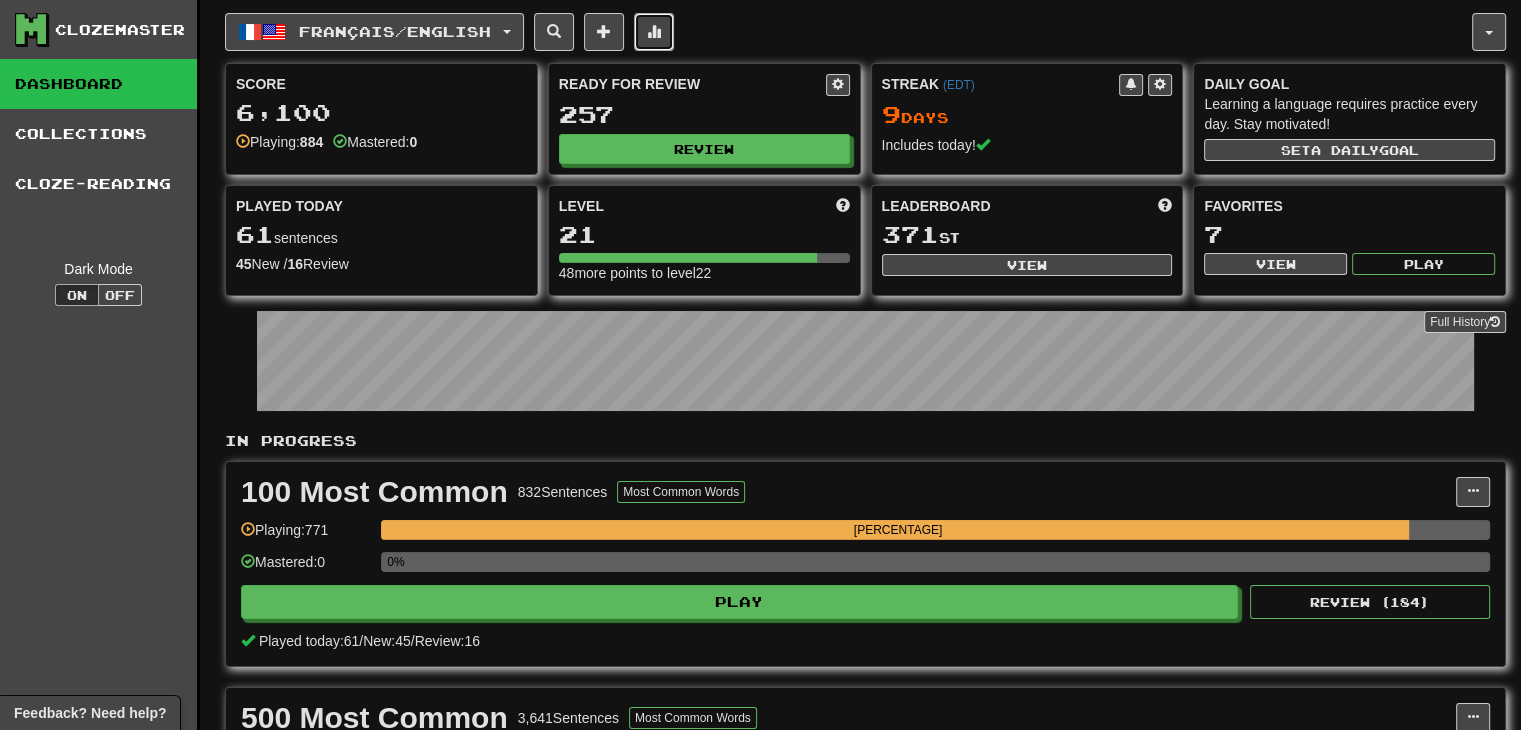 click at bounding box center [654, 32] 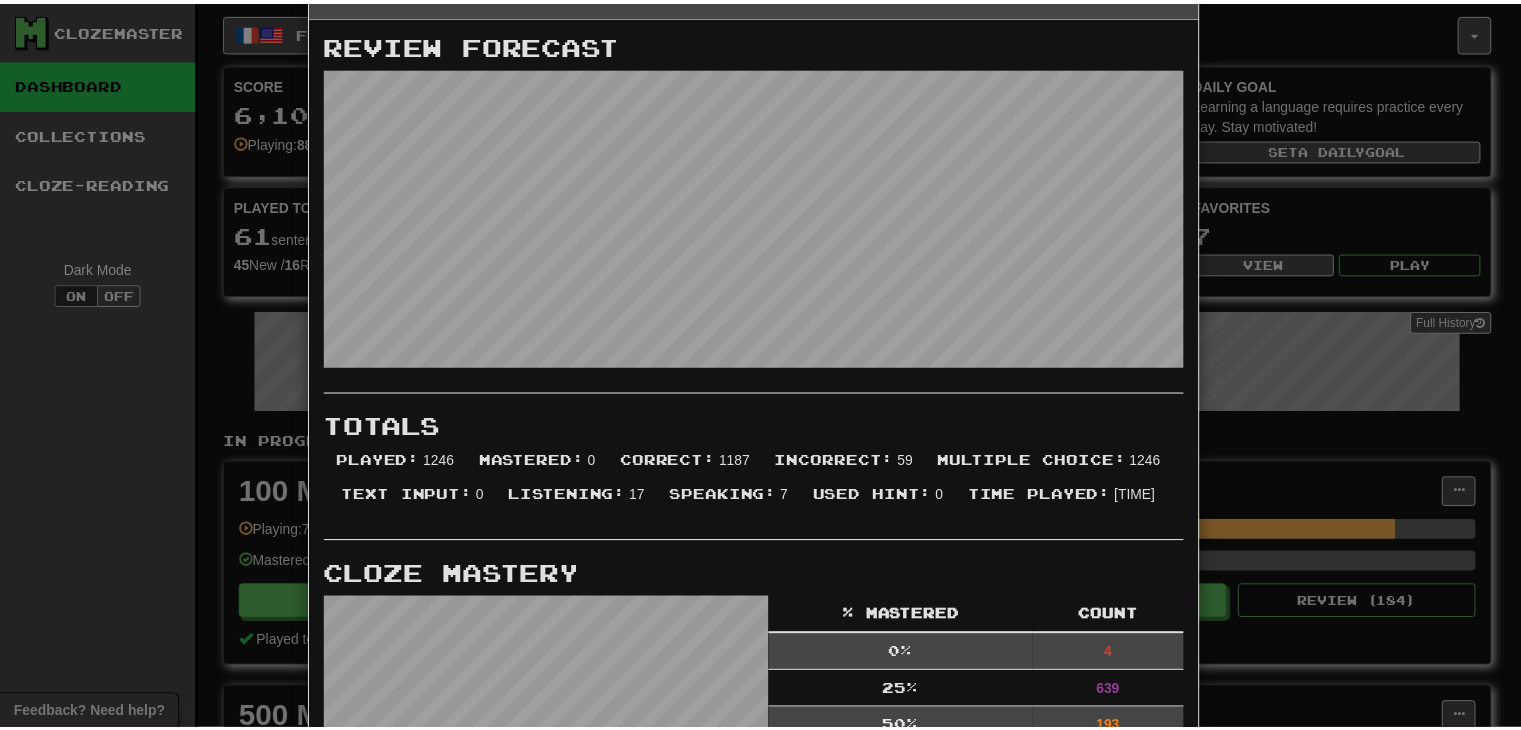 scroll, scrollTop: 64, scrollLeft: 0, axis: vertical 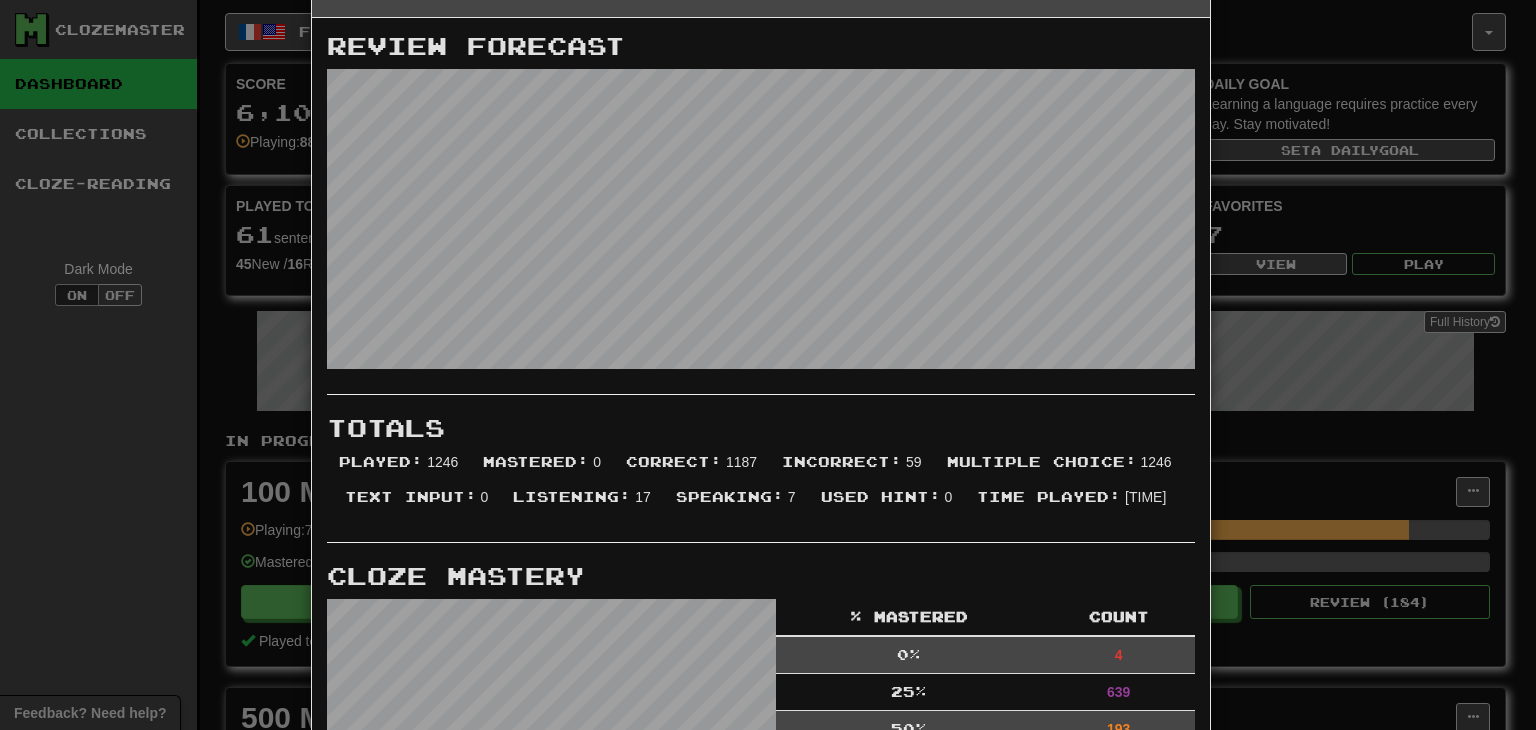 click on "× More Stats Review Forecast Totals Played :   1246 Mastered :   0 Correct :   1187 Incorrect :   59 Multiple Choice :   1246 Text Input :   0 Listening :   17 Speaking :   7 Used Hint :   0 Time Played :   2:25:45 Cloze Mastery % Mastered Count 0 % 4 25 % 639 50 % 193 75 % 48 100 % 0 Stats Per Day Close" at bounding box center [768, 365] 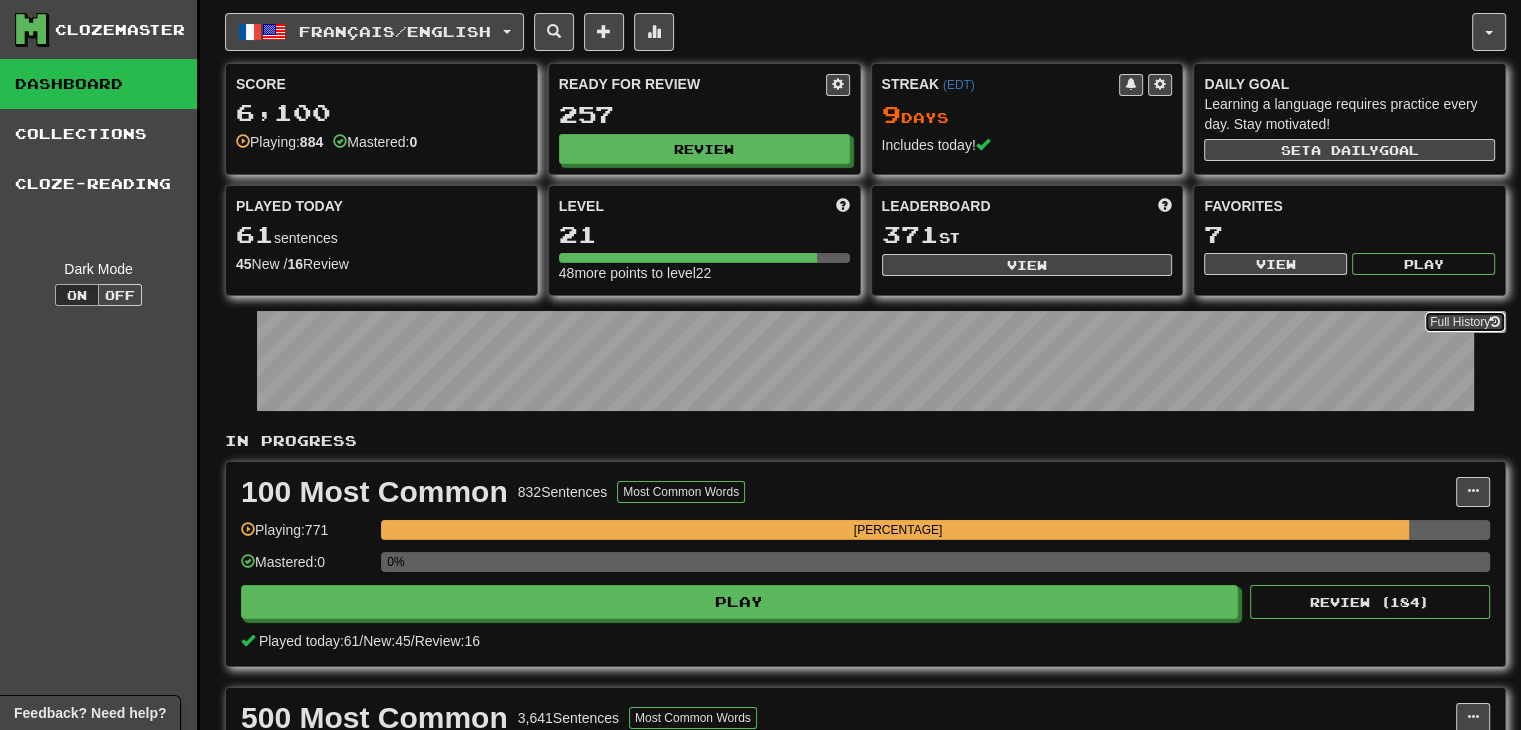 click on "Full History" at bounding box center [1465, 322] 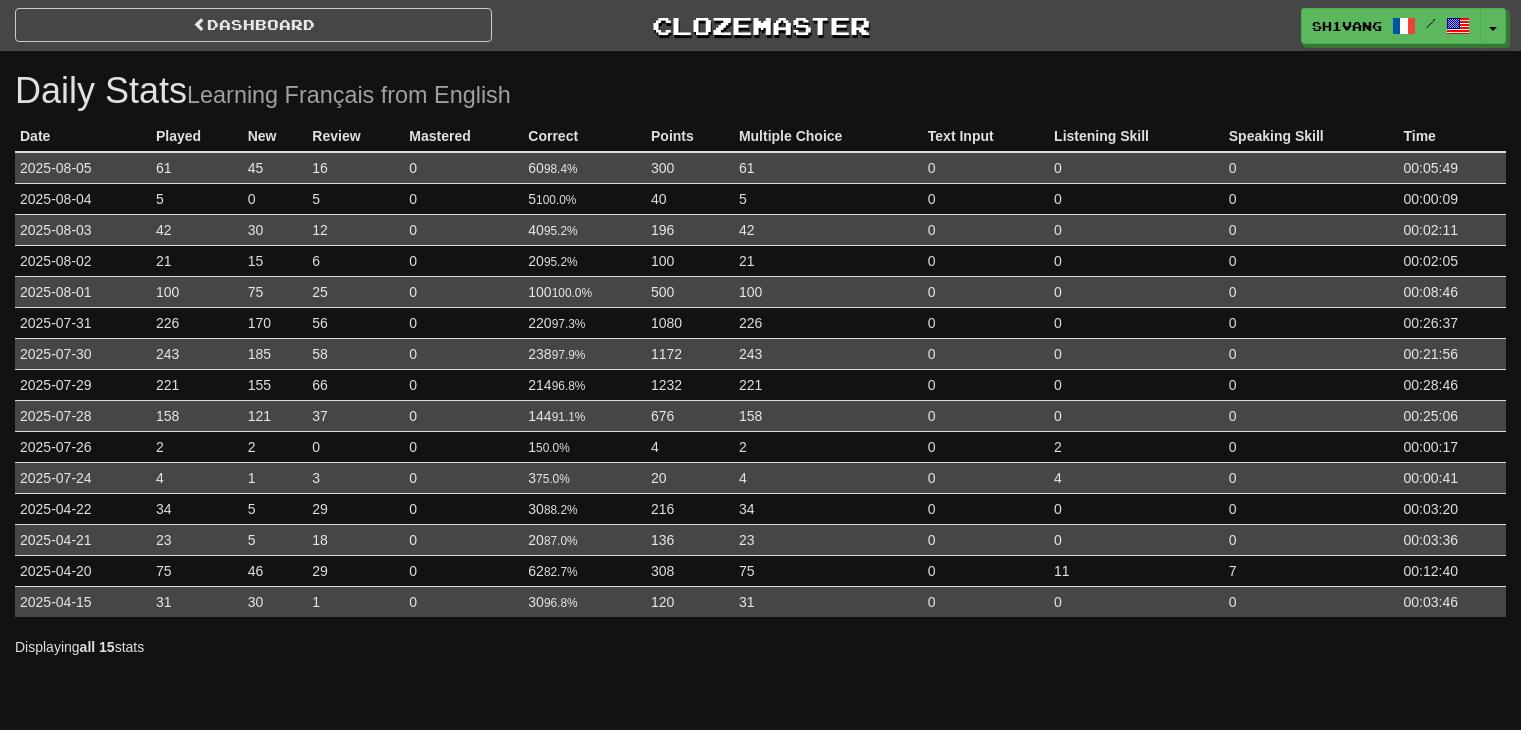 scroll, scrollTop: 0, scrollLeft: 0, axis: both 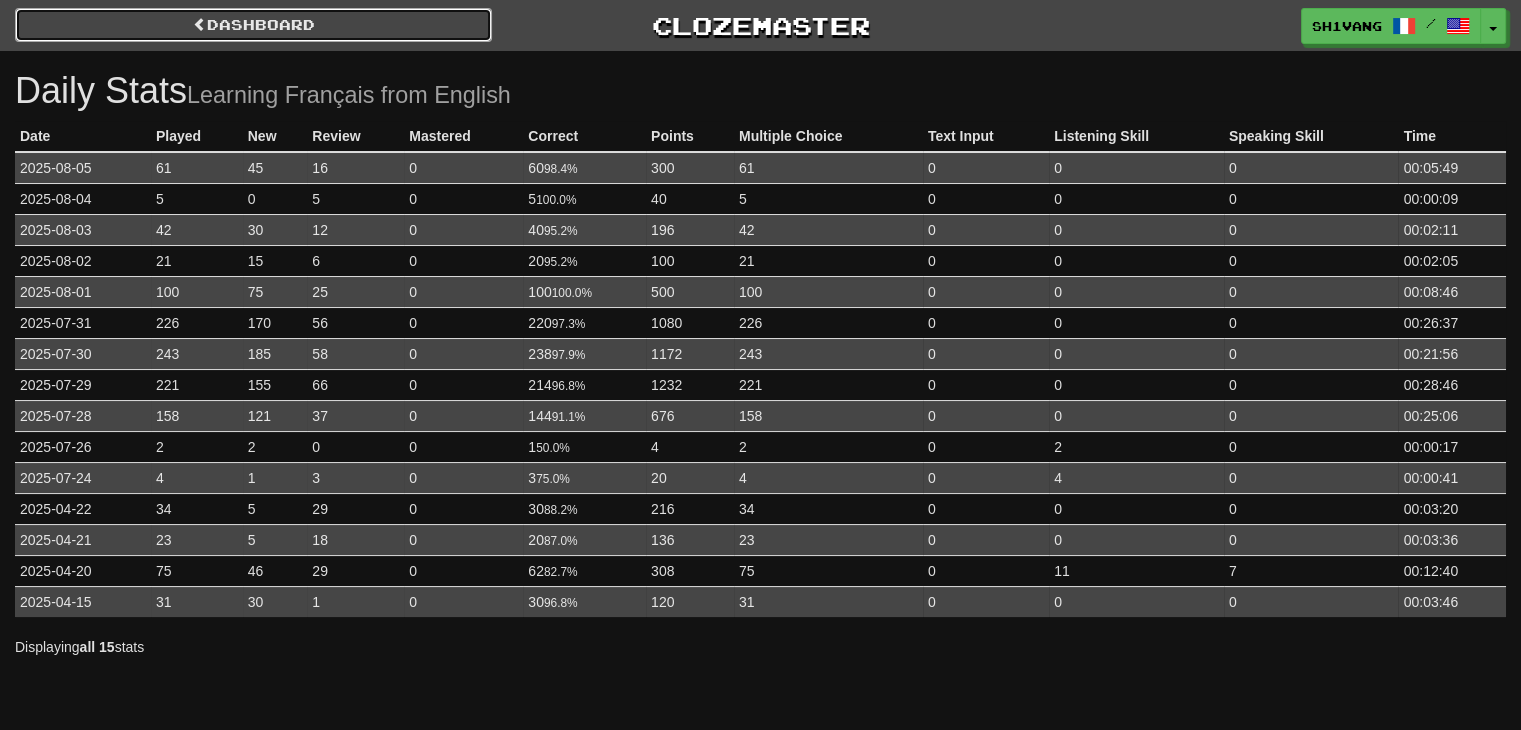 click on "Dashboard" at bounding box center [253, 25] 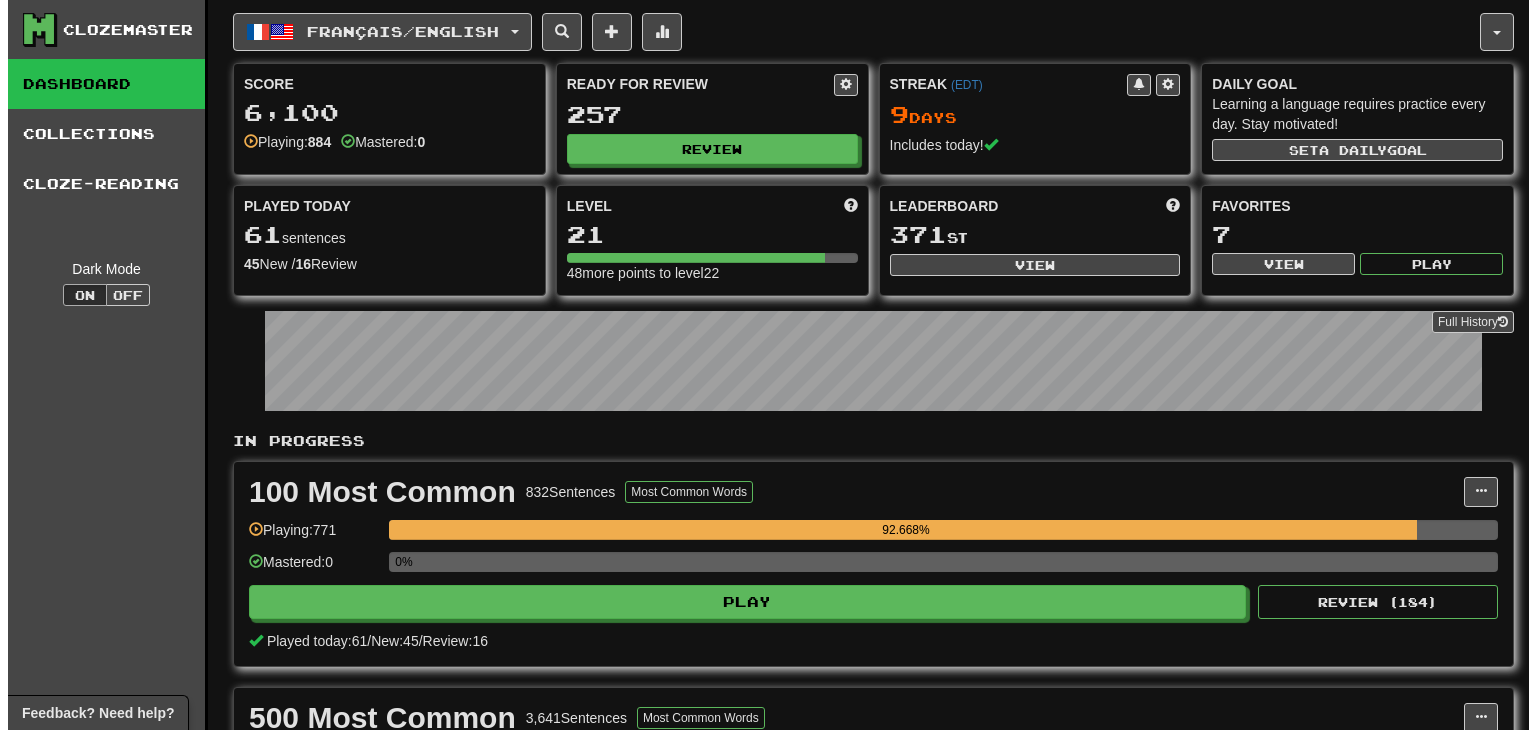 scroll, scrollTop: 0, scrollLeft: 0, axis: both 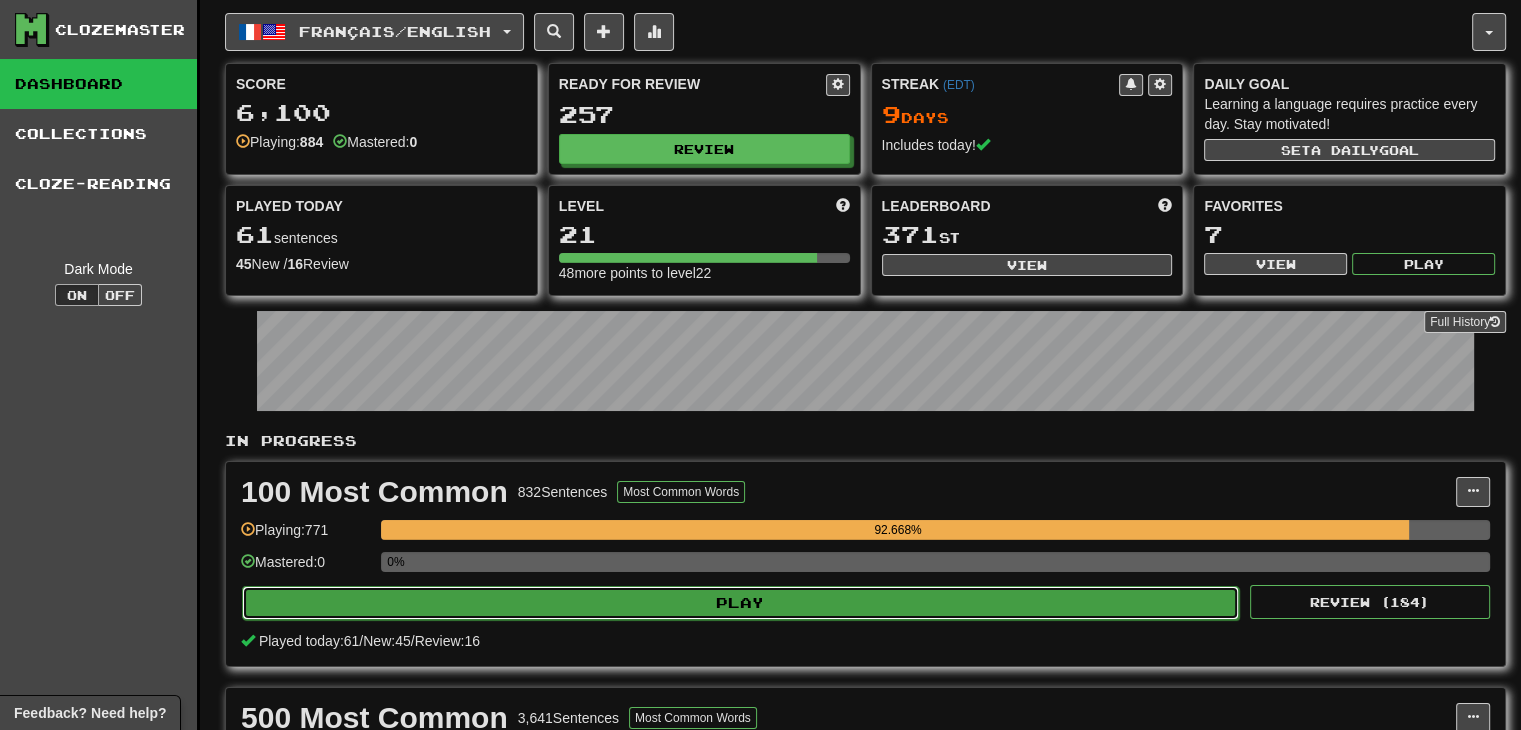 click on "Play" at bounding box center [740, 603] 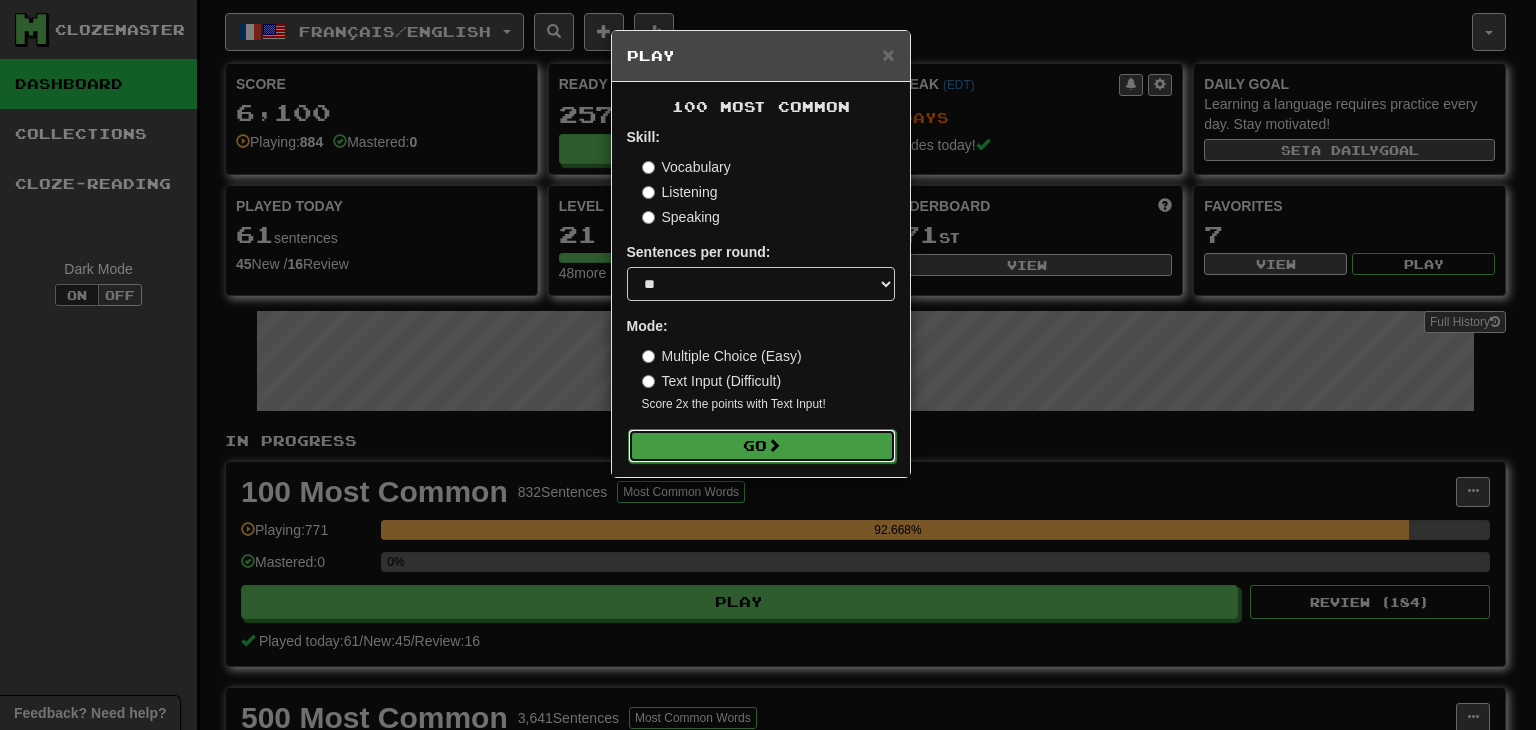 click on "Go" at bounding box center [762, 446] 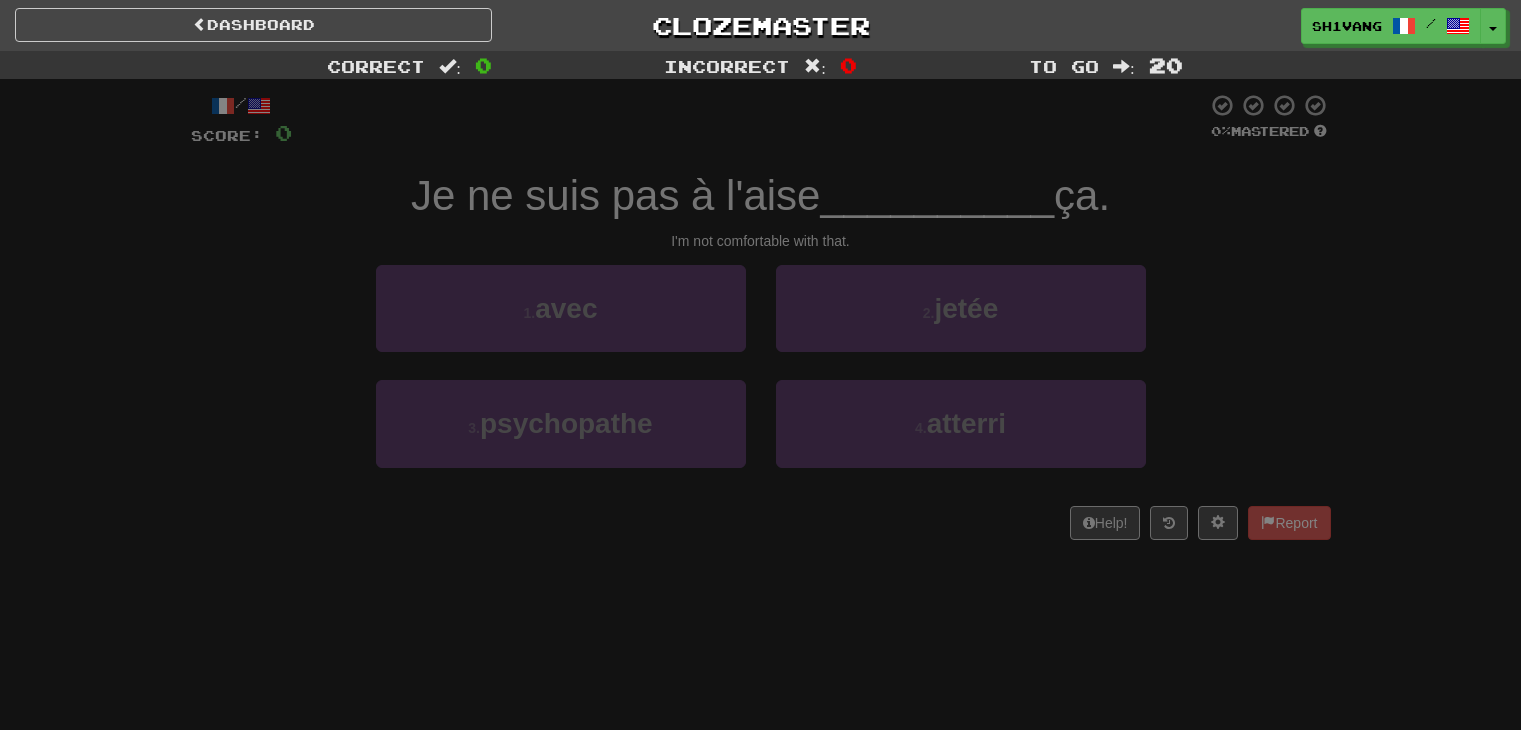 scroll, scrollTop: 0, scrollLeft: 0, axis: both 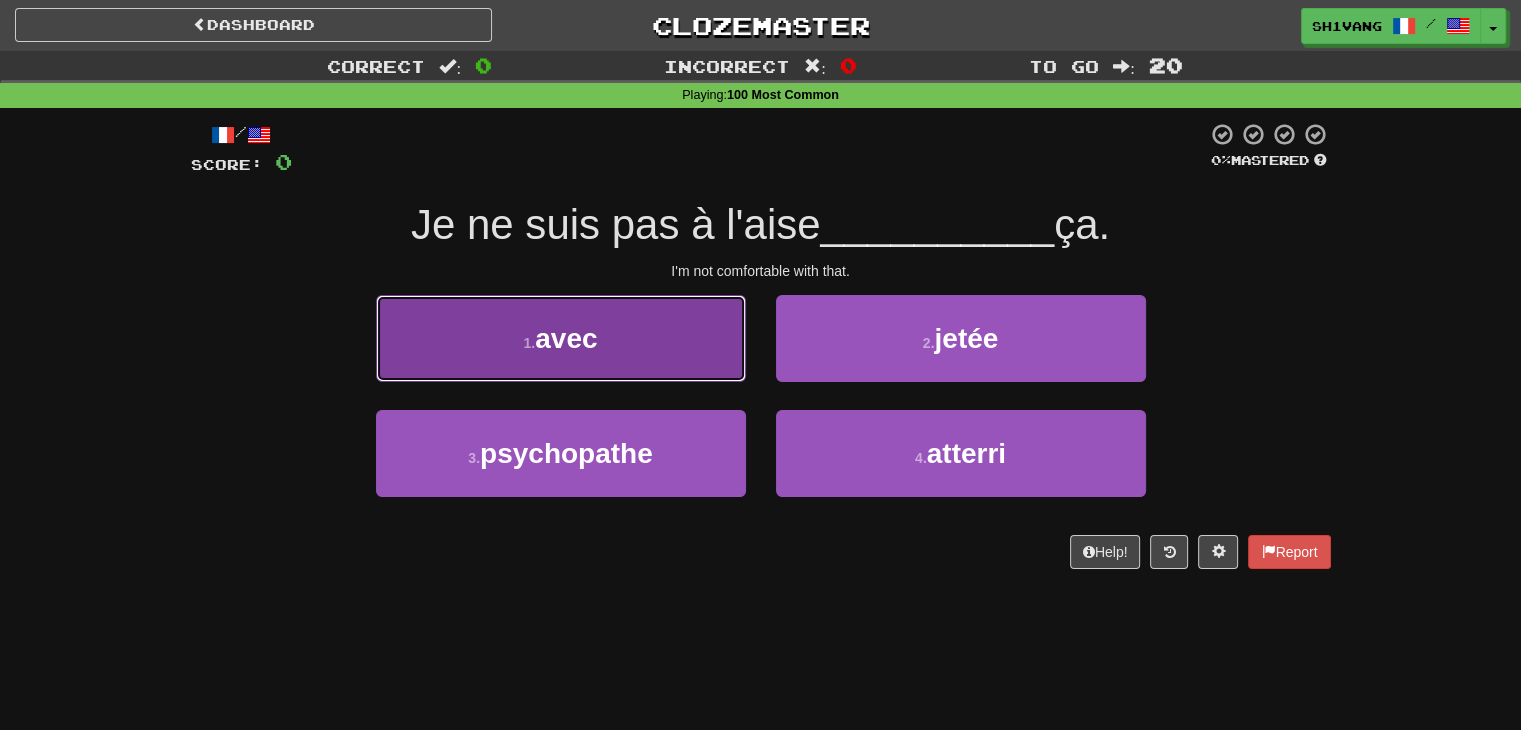 click on "1 .  avec" at bounding box center [561, 338] 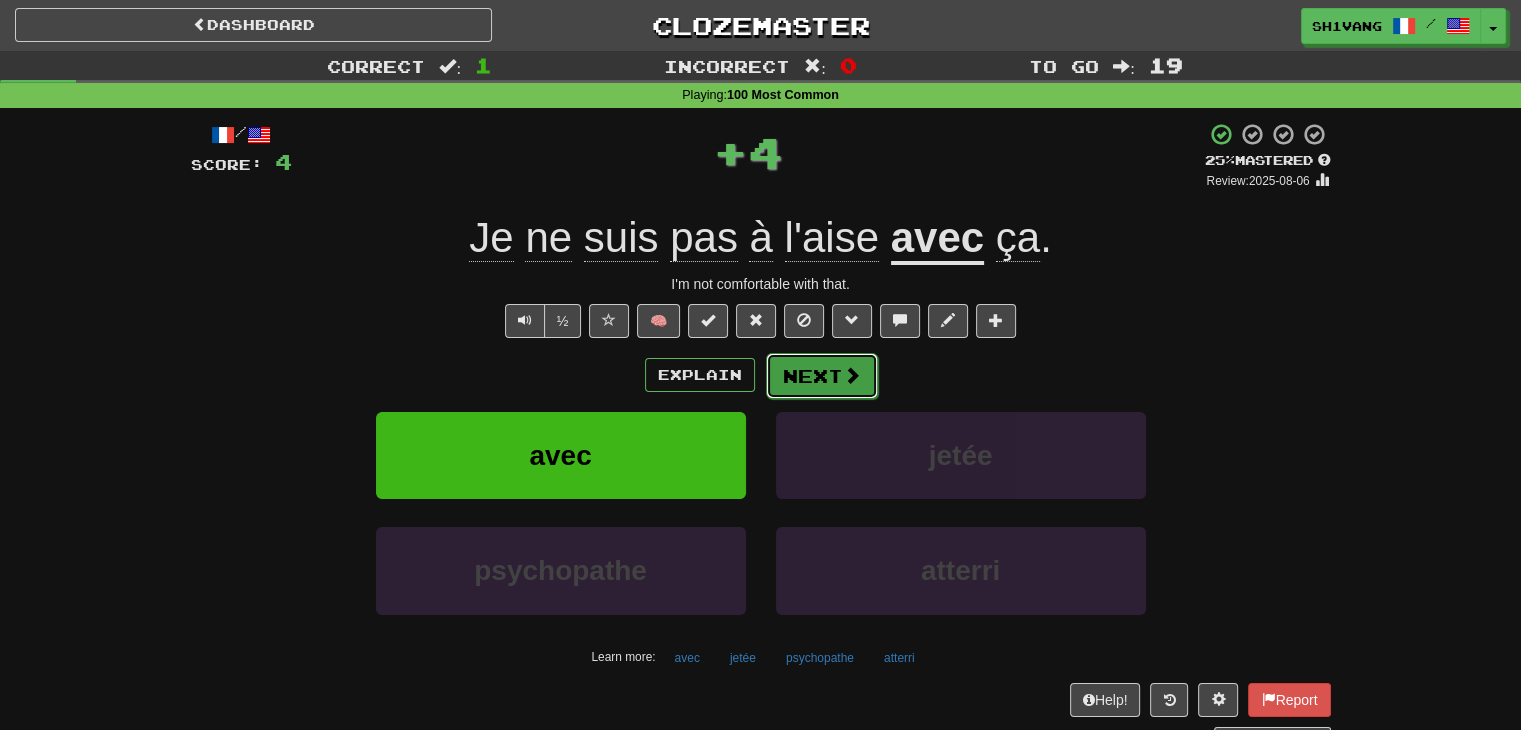 click on "Next" at bounding box center [822, 376] 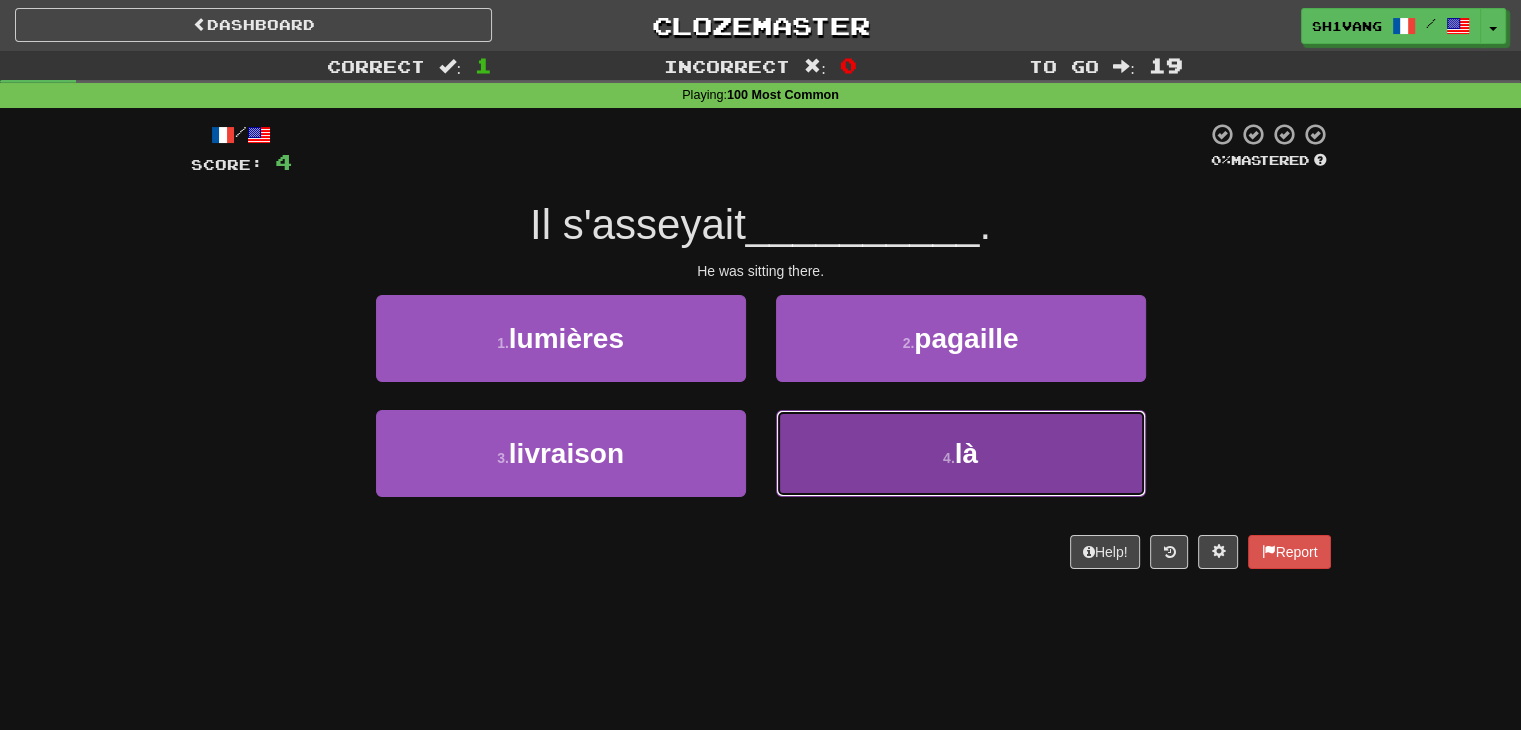 click on "4 .  là" at bounding box center (961, 453) 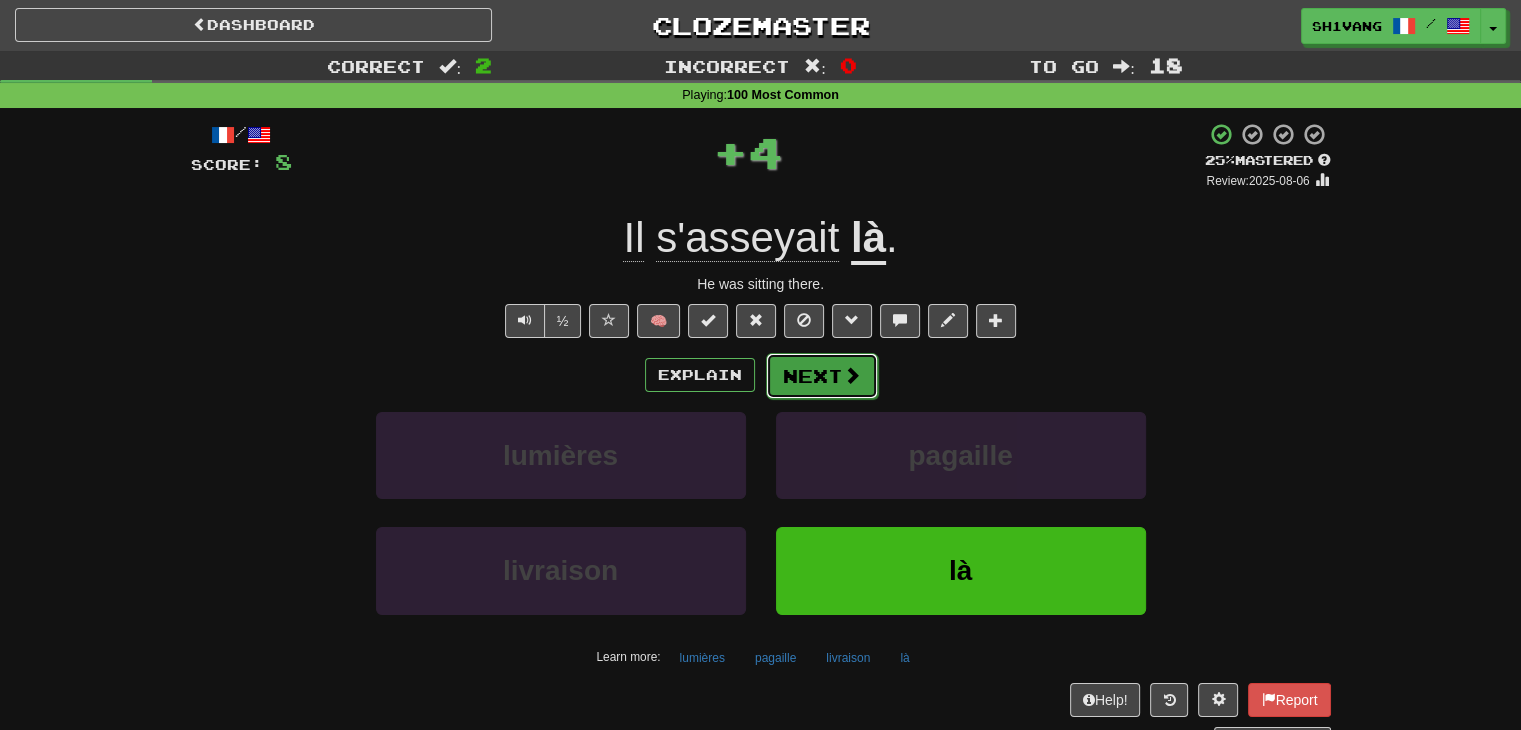 click on "Next" at bounding box center [822, 376] 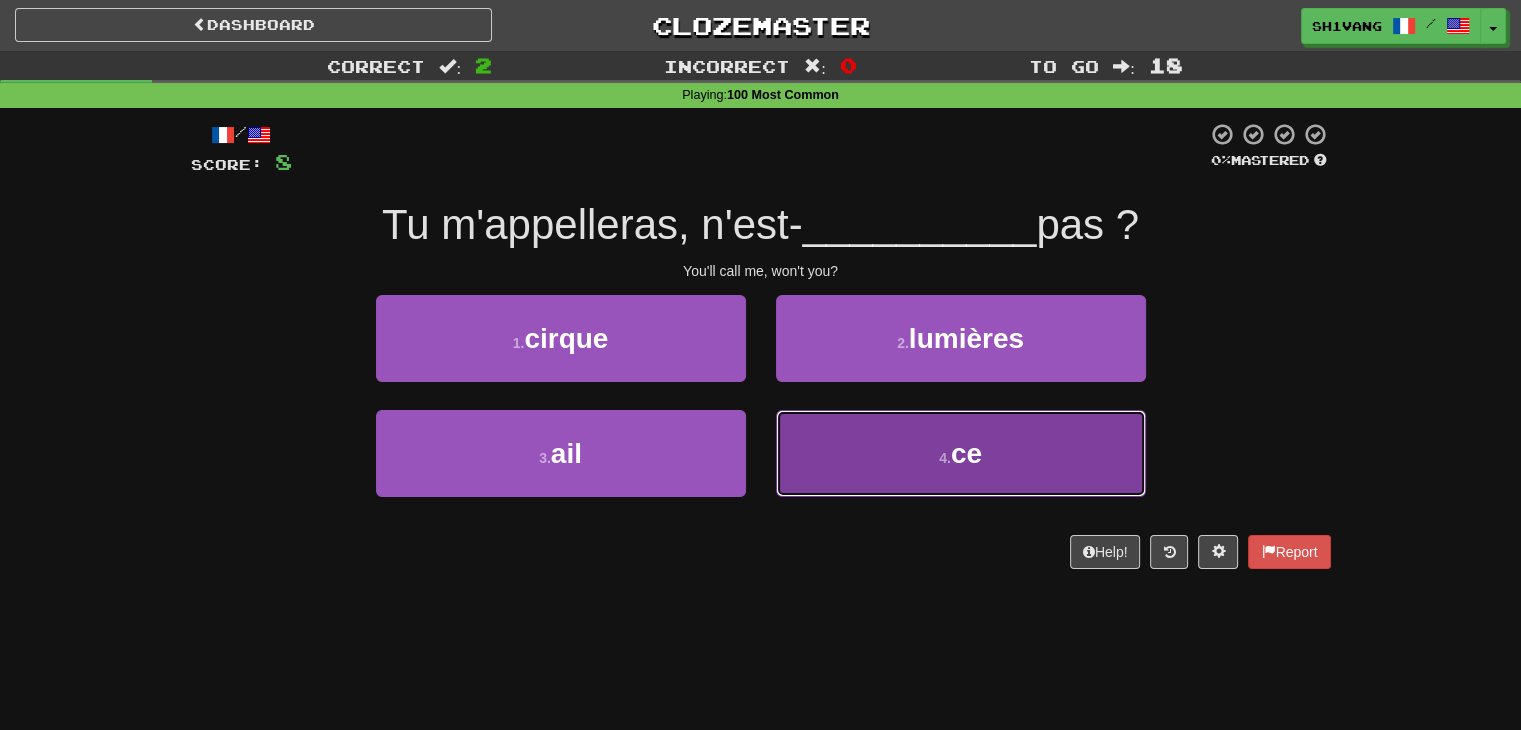 click on "4 .  ce" at bounding box center (961, 453) 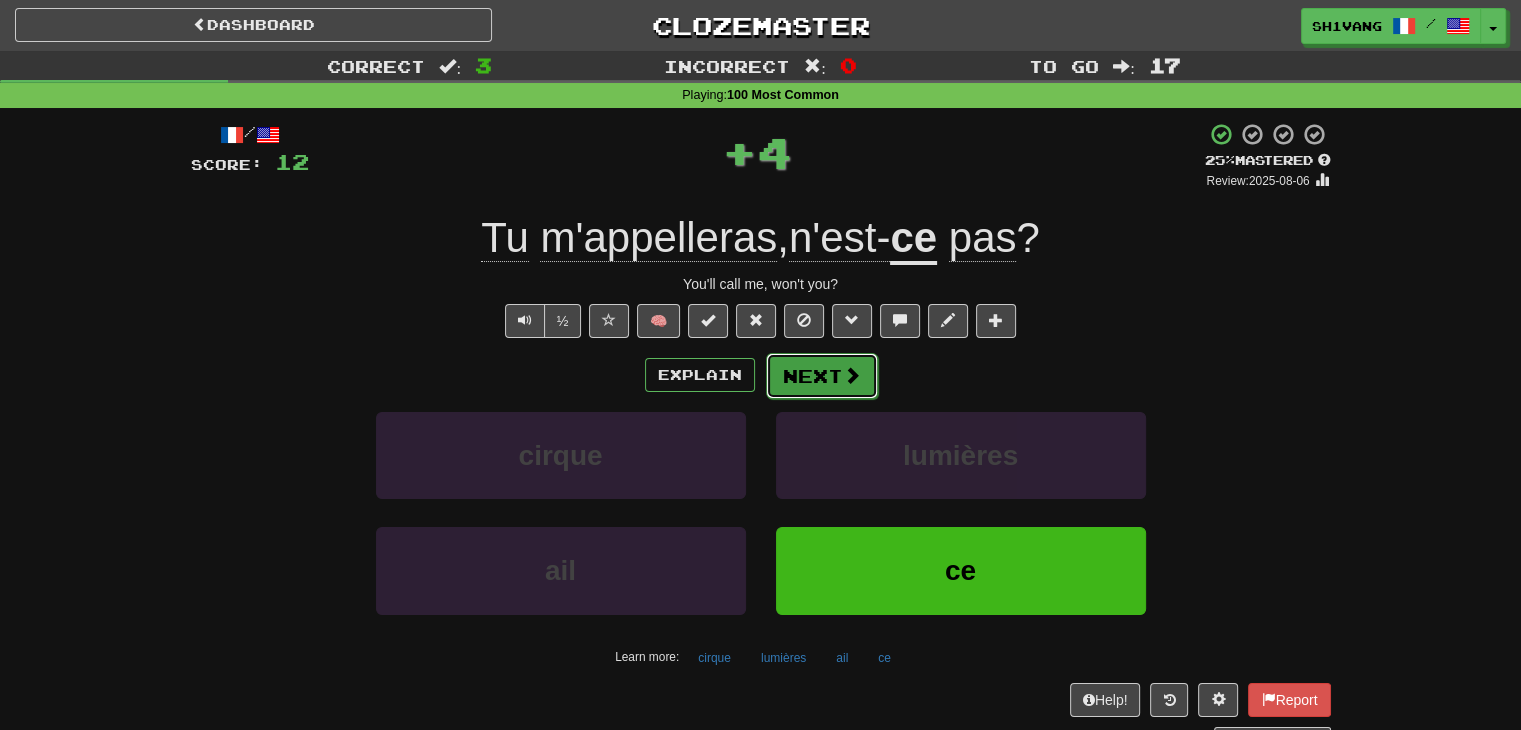 click on "Next" at bounding box center [822, 376] 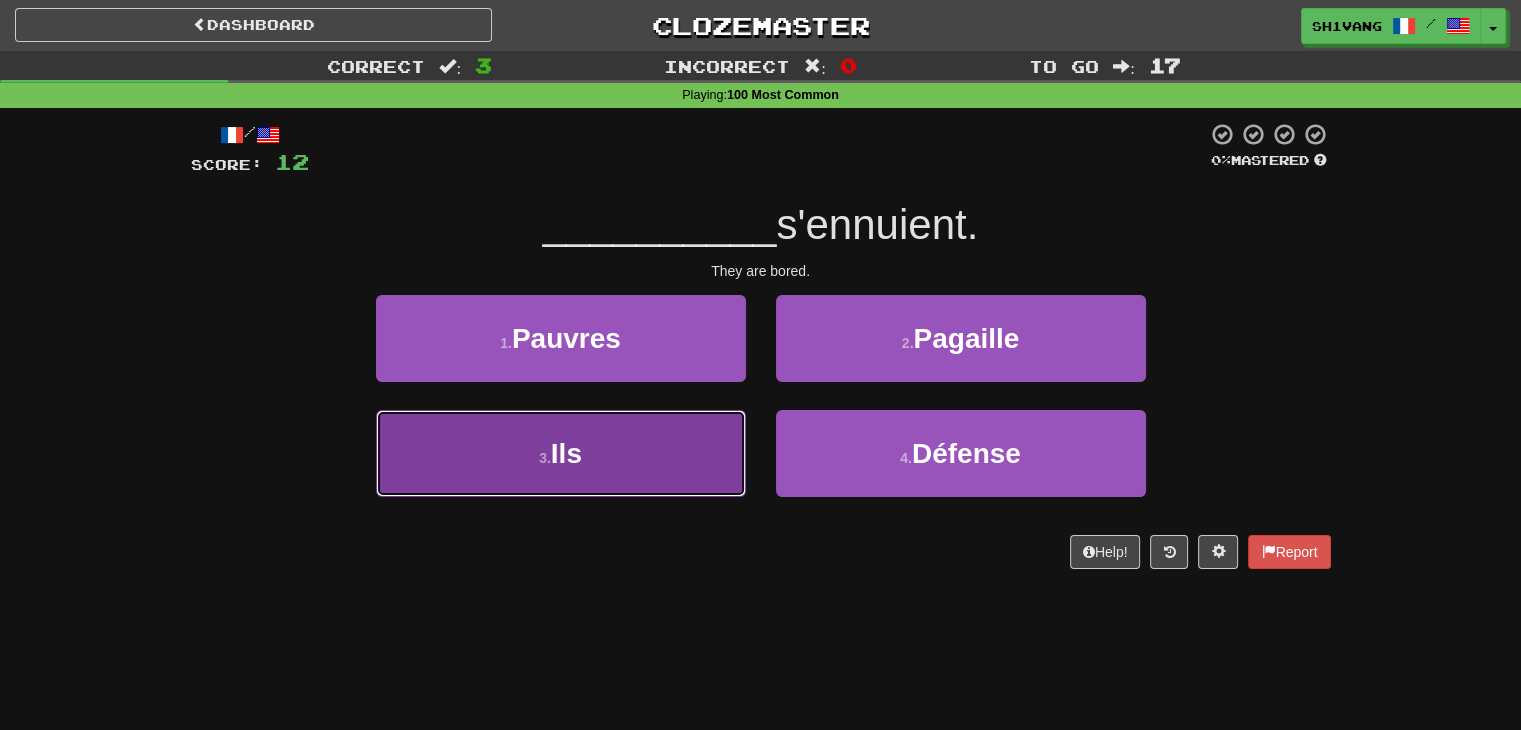 click on "3 .  Ils" at bounding box center (561, 453) 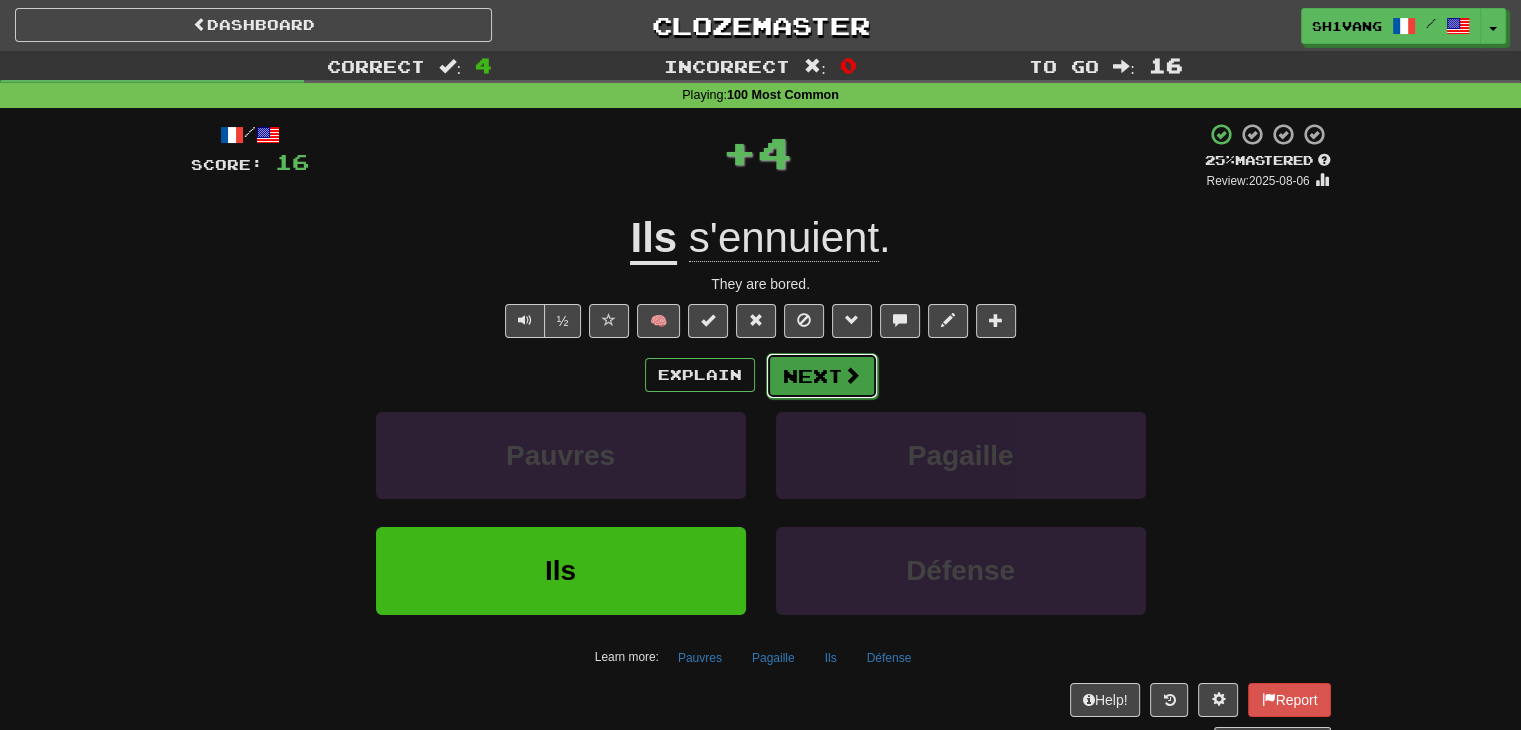 click on "Next" at bounding box center (822, 376) 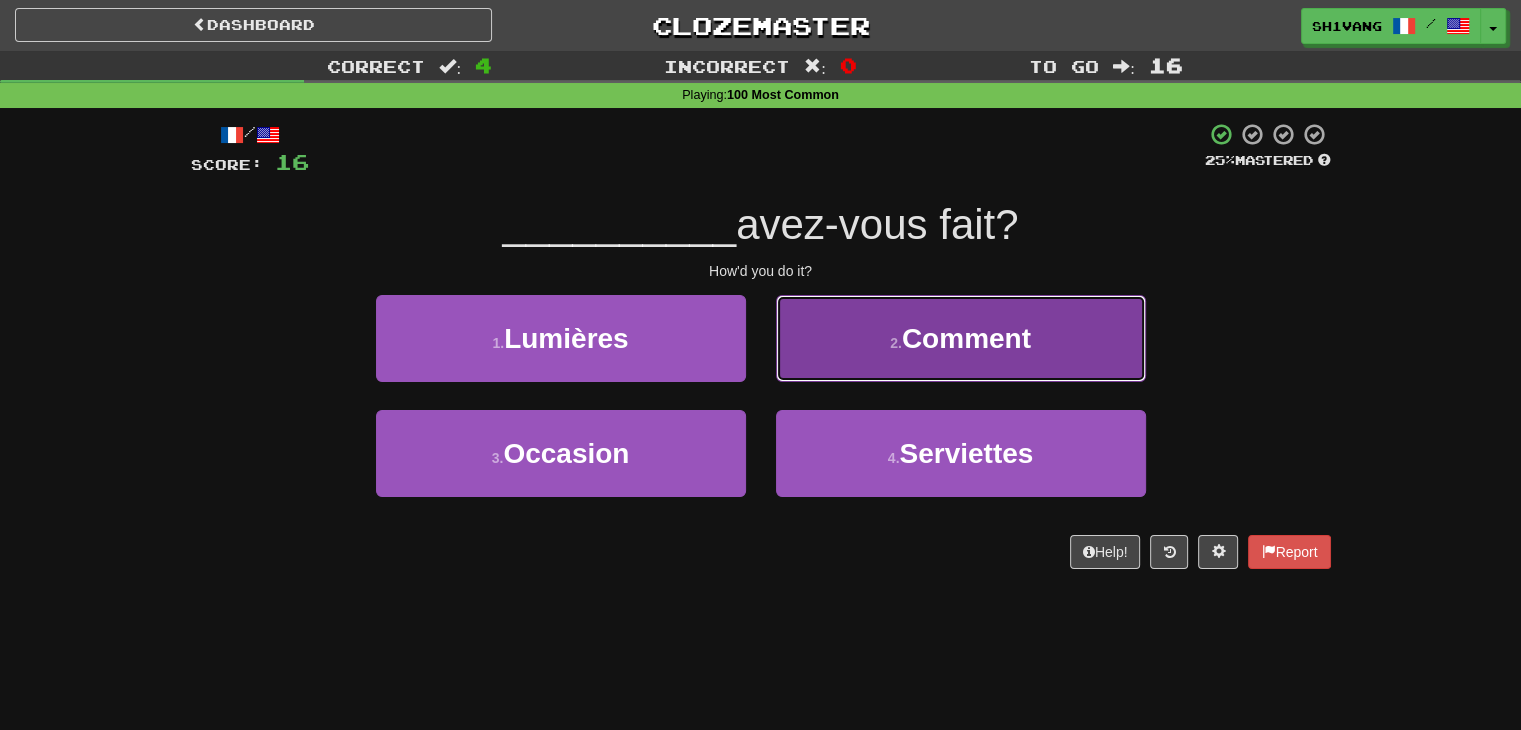 click on "2 .  Comment" at bounding box center (961, 338) 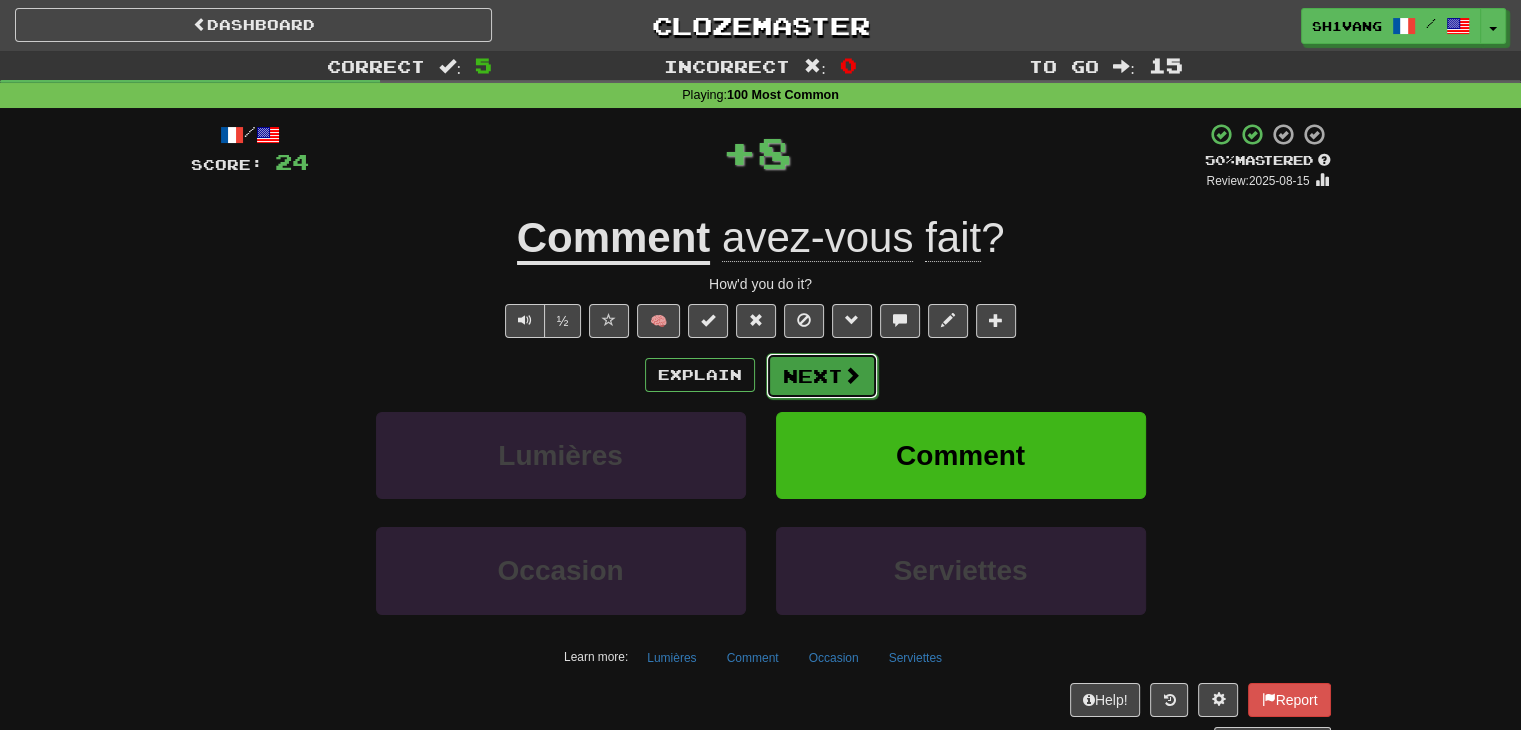 click on "Next" at bounding box center [822, 376] 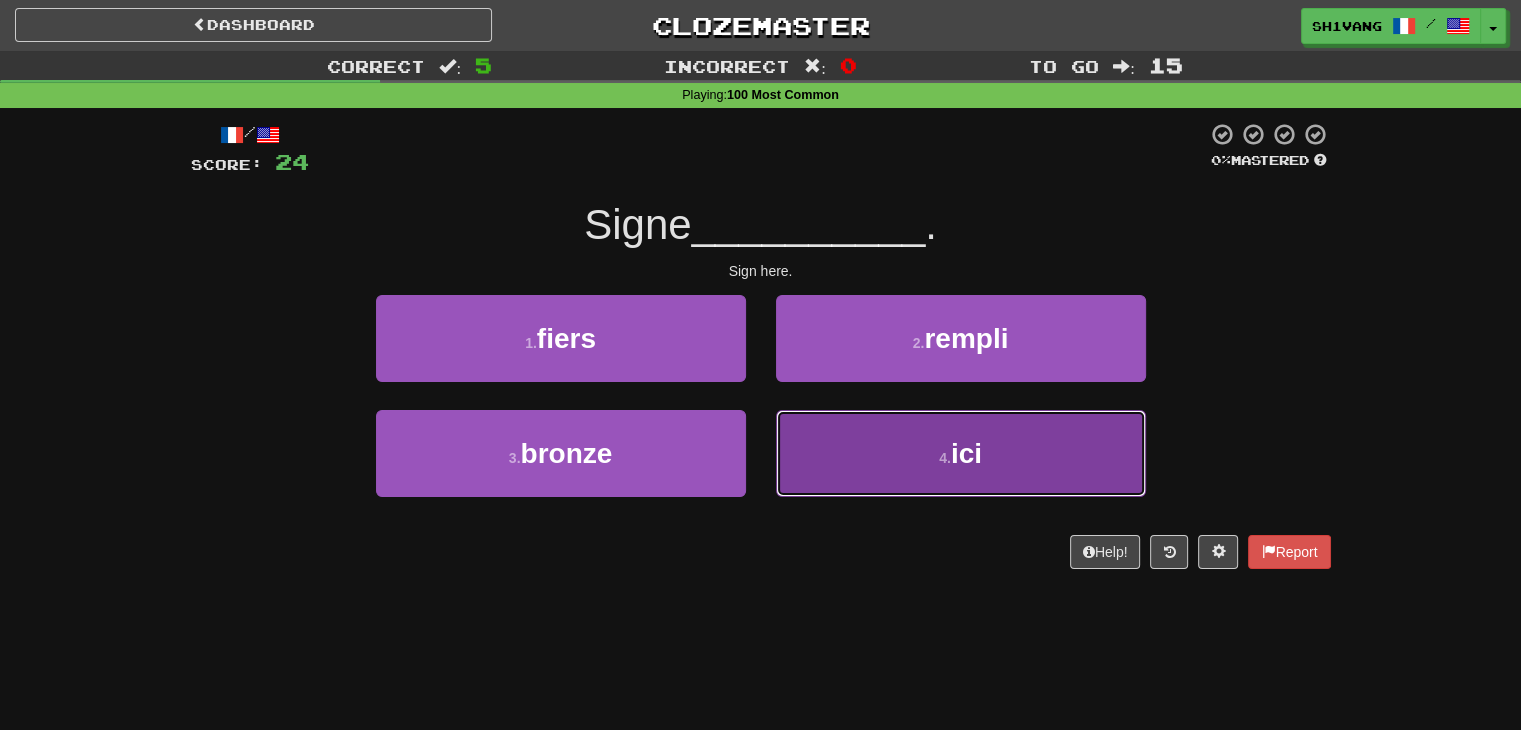 click on "4 .  ici" at bounding box center [961, 453] 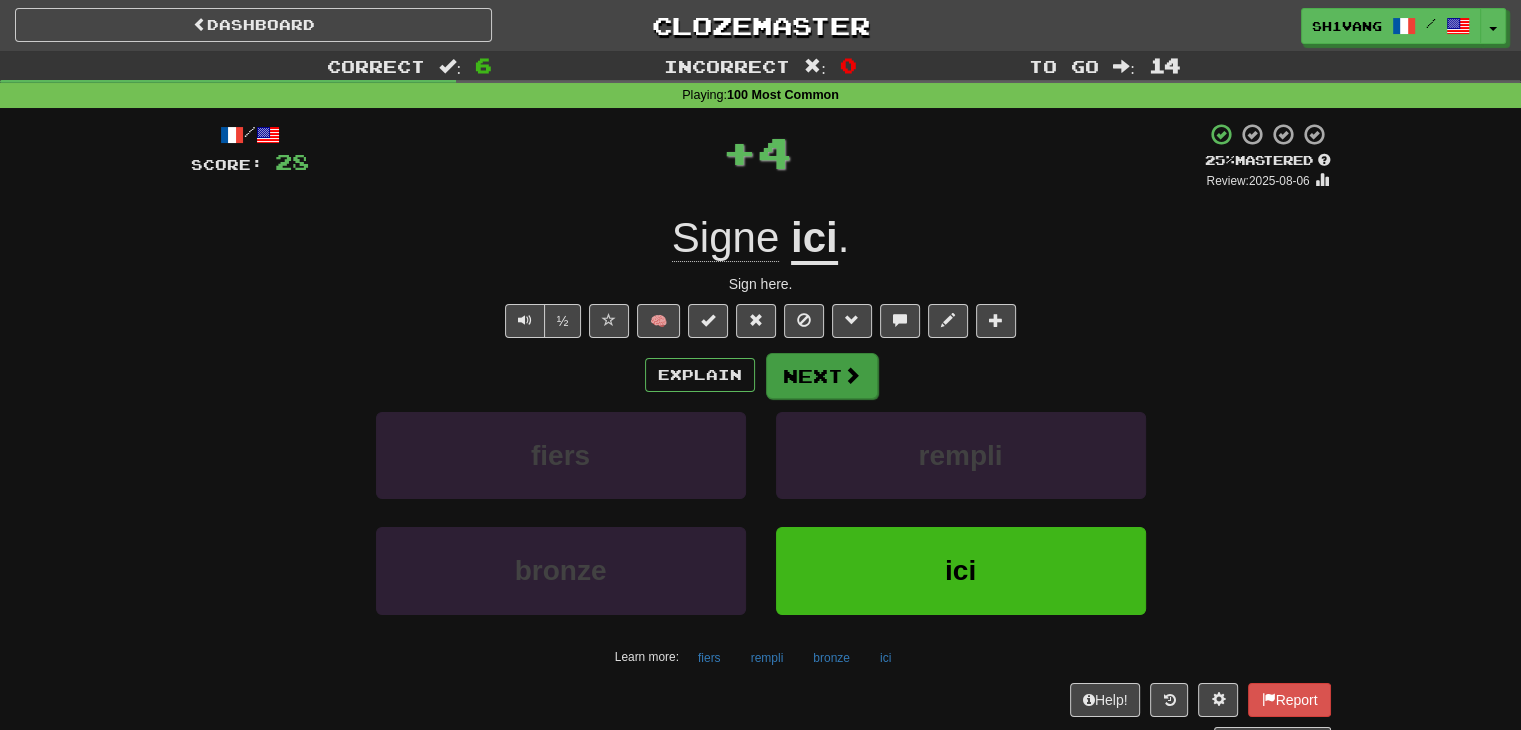 drag, startPoint x: 828, startPoint y: 399, endPoint x: 811, endPoint y: 365, distance: 38.013157 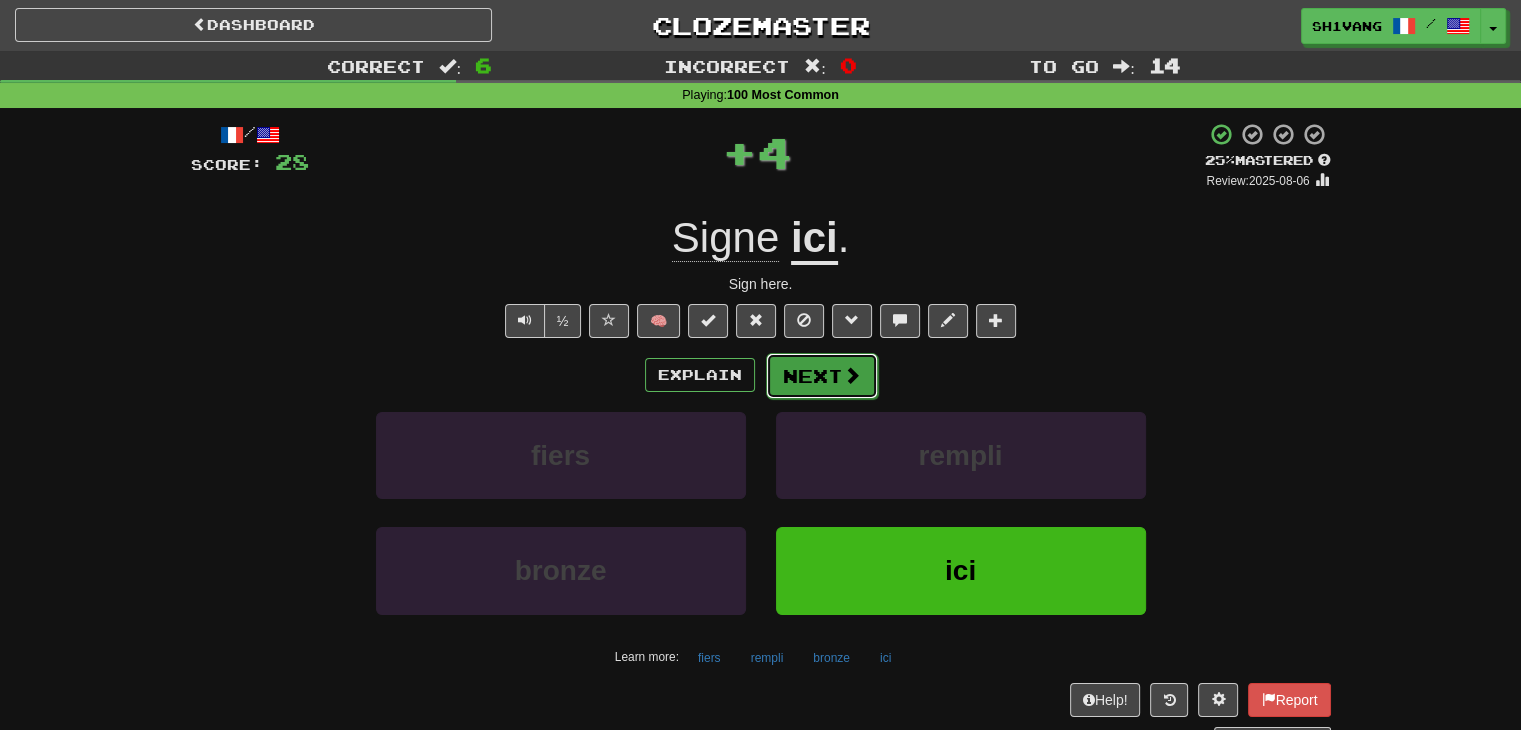click on "Next" at bounding box center [822, 376] 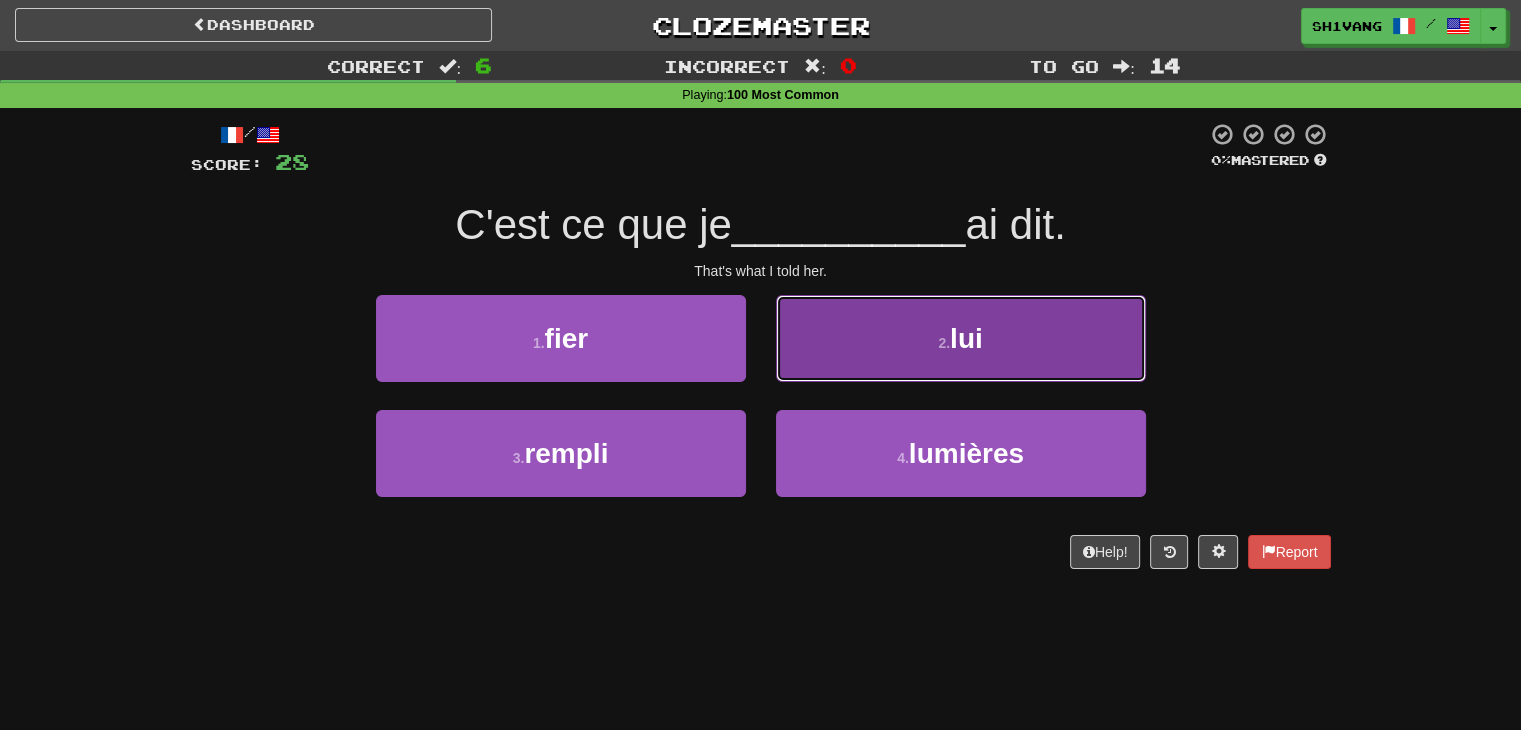 click on "2 .  lui" at bounding box center (961, 338) 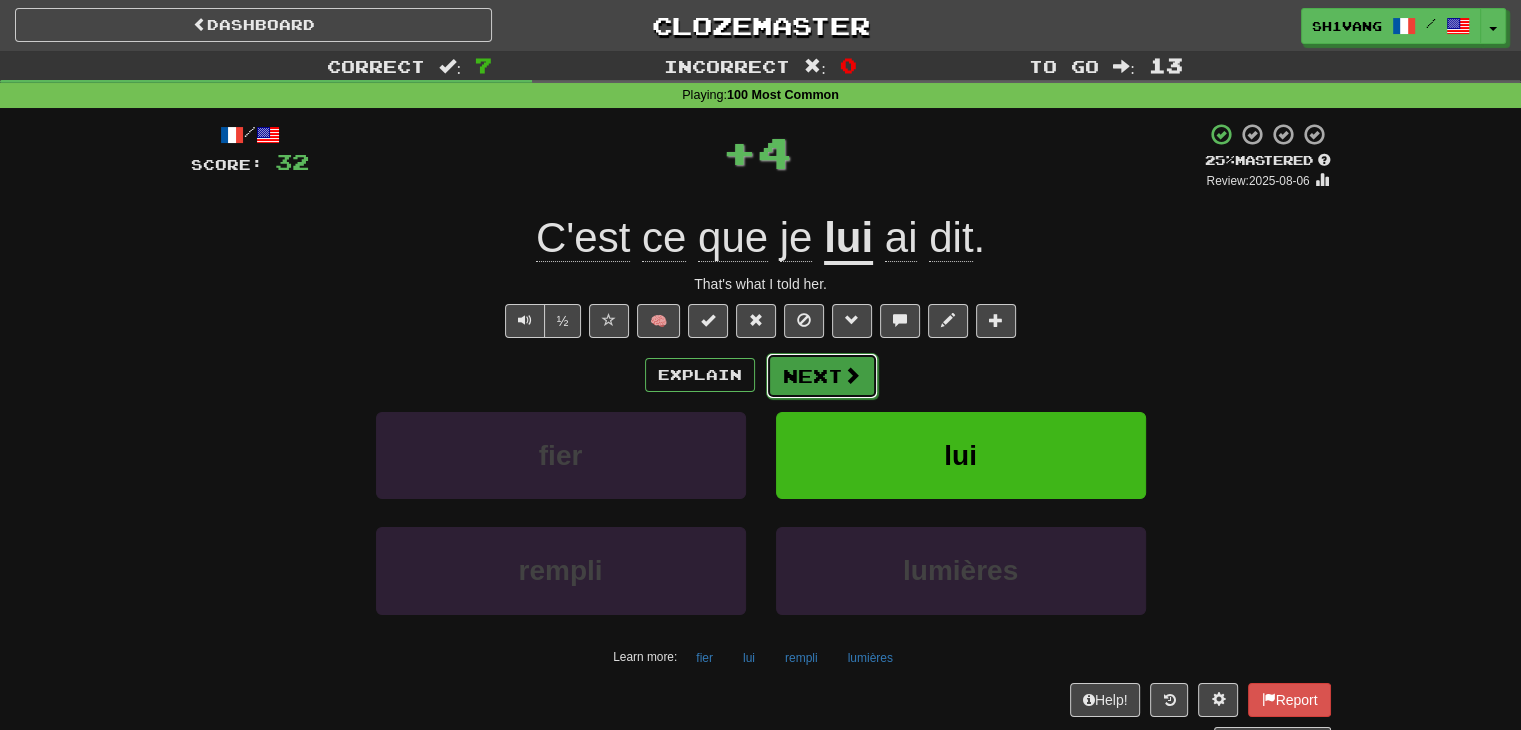 click on "Next" at bounding box center [822, 376] 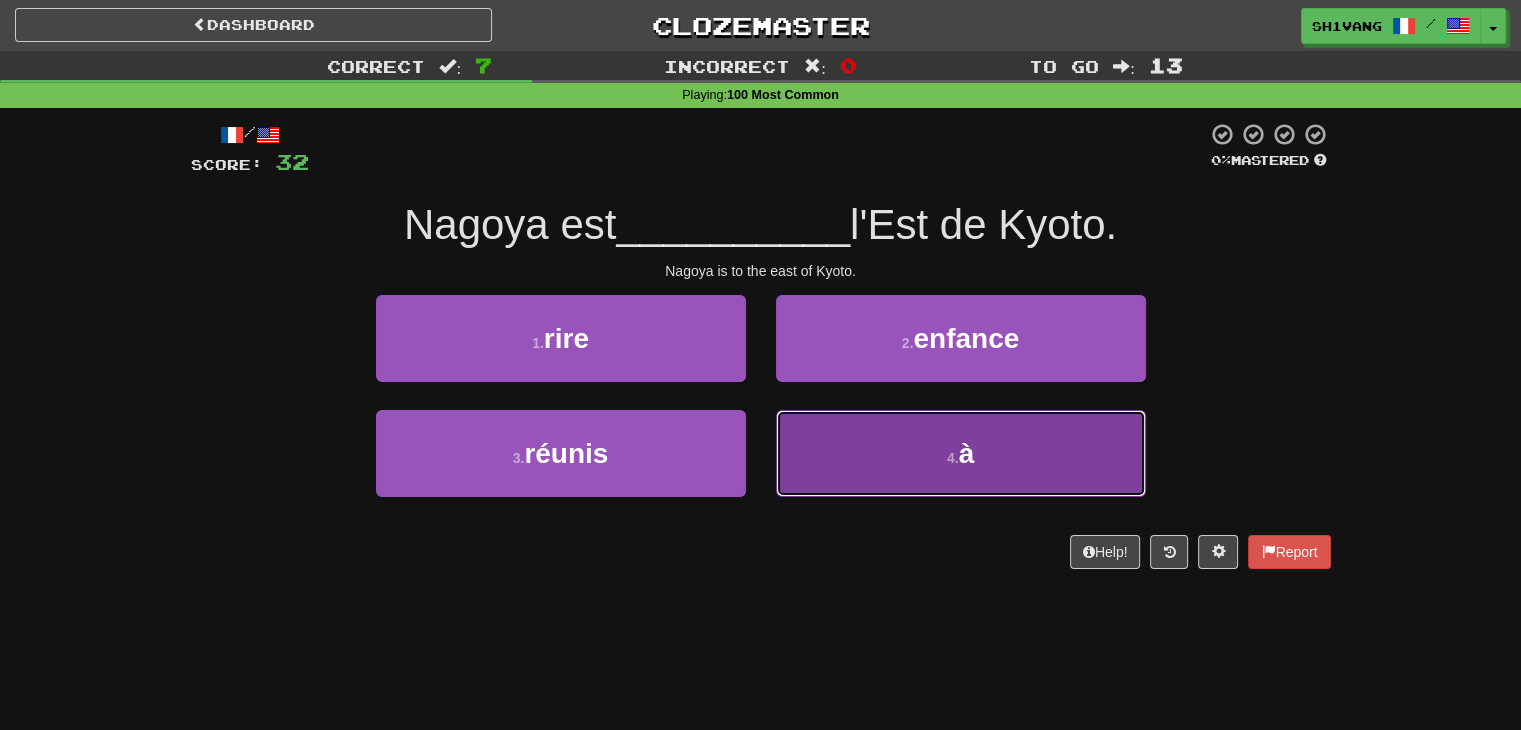 click on "4 .  à" at bounding box center (961, 453) 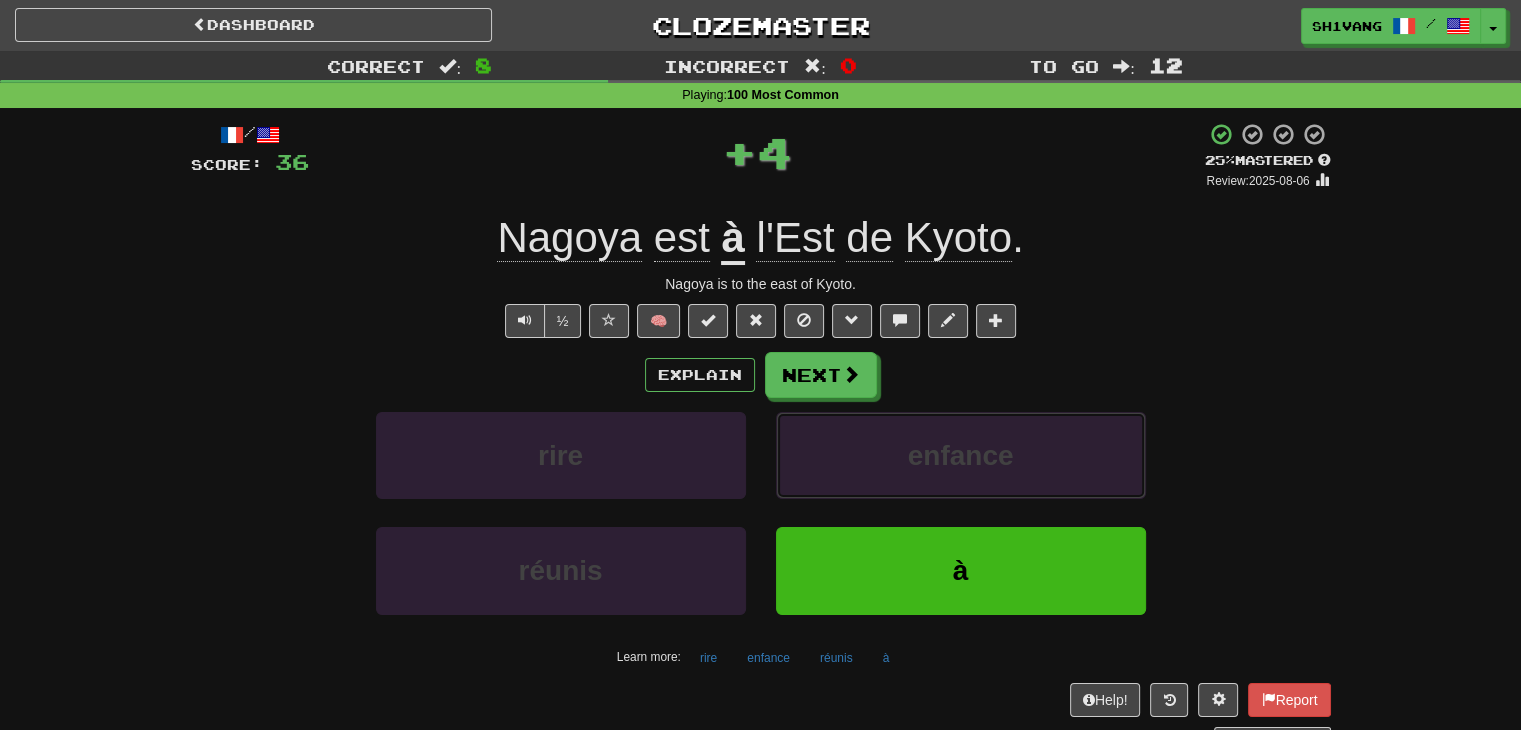 click on "enfance" at bounding box center (961, 455) 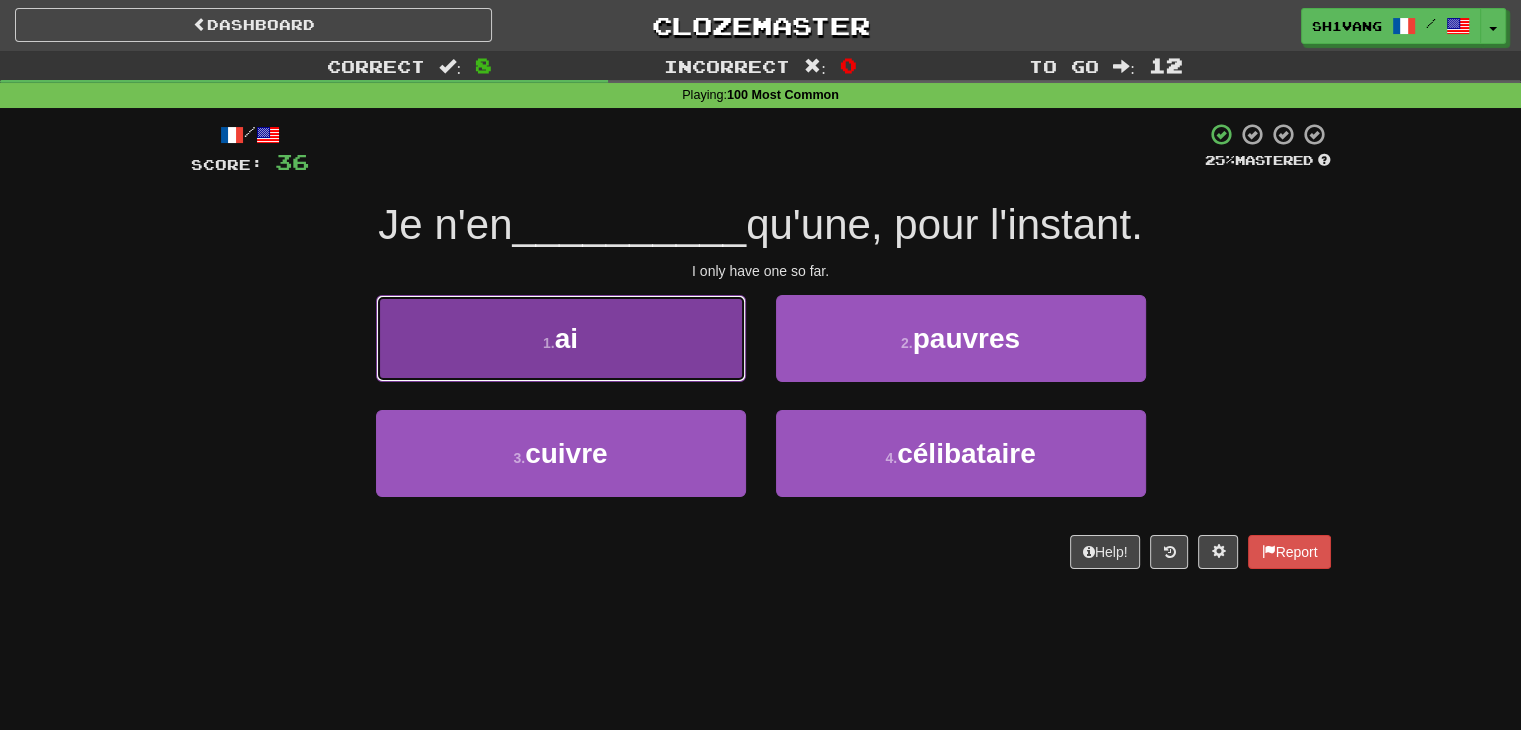 click on "1 .  ai" at bounding box center [561, 338] 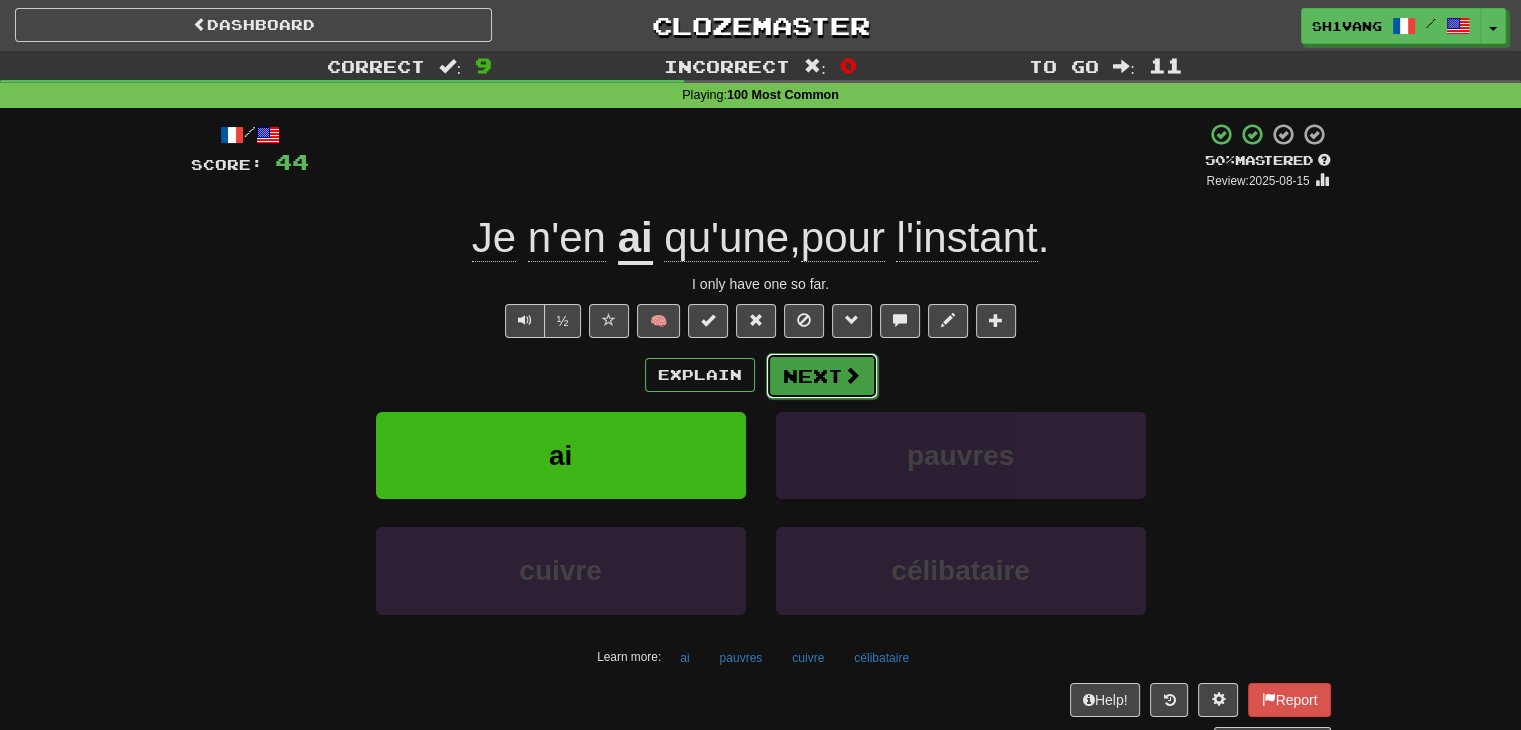 click on "Next" at bounding box center (822, 376) 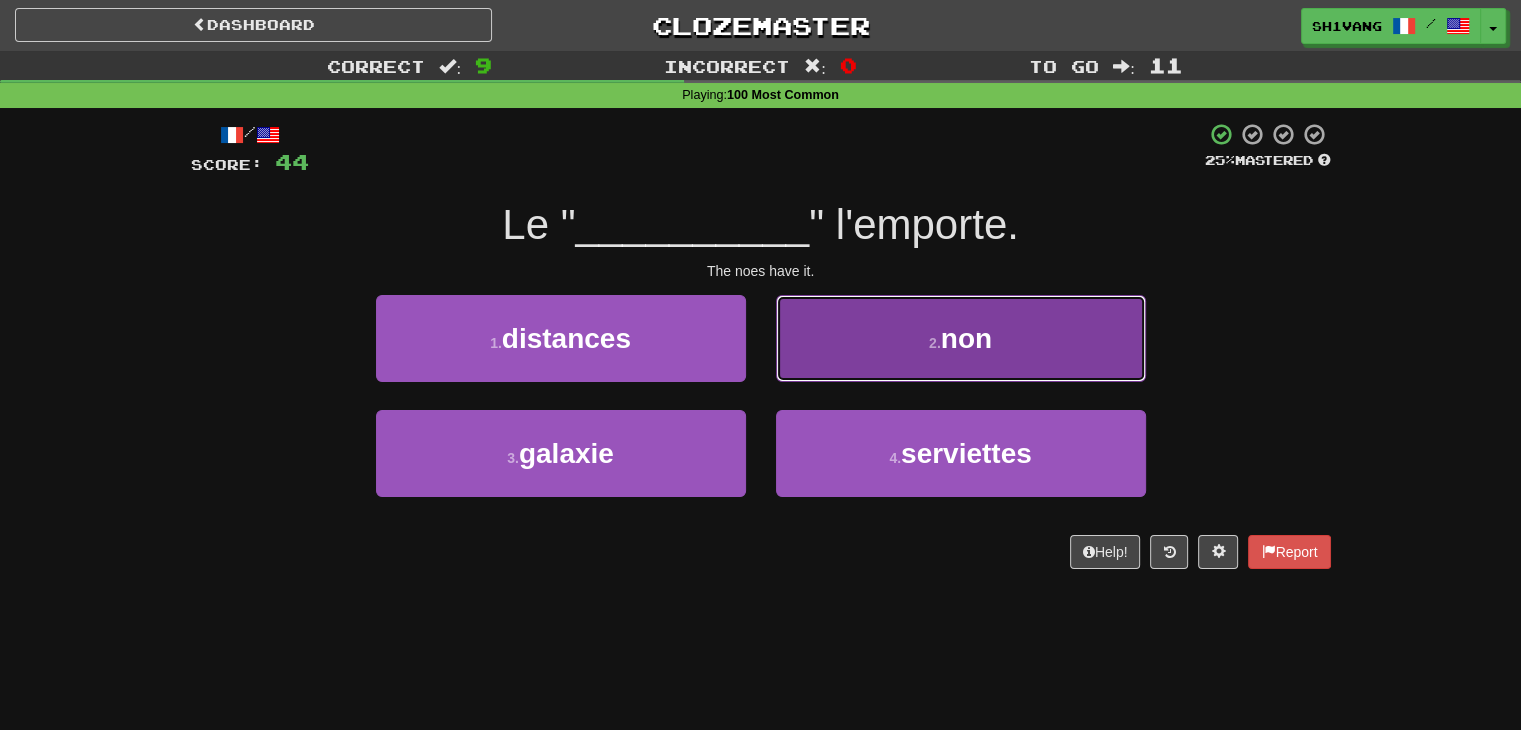 click on "2 .  non" at bounding box center (961, 338) 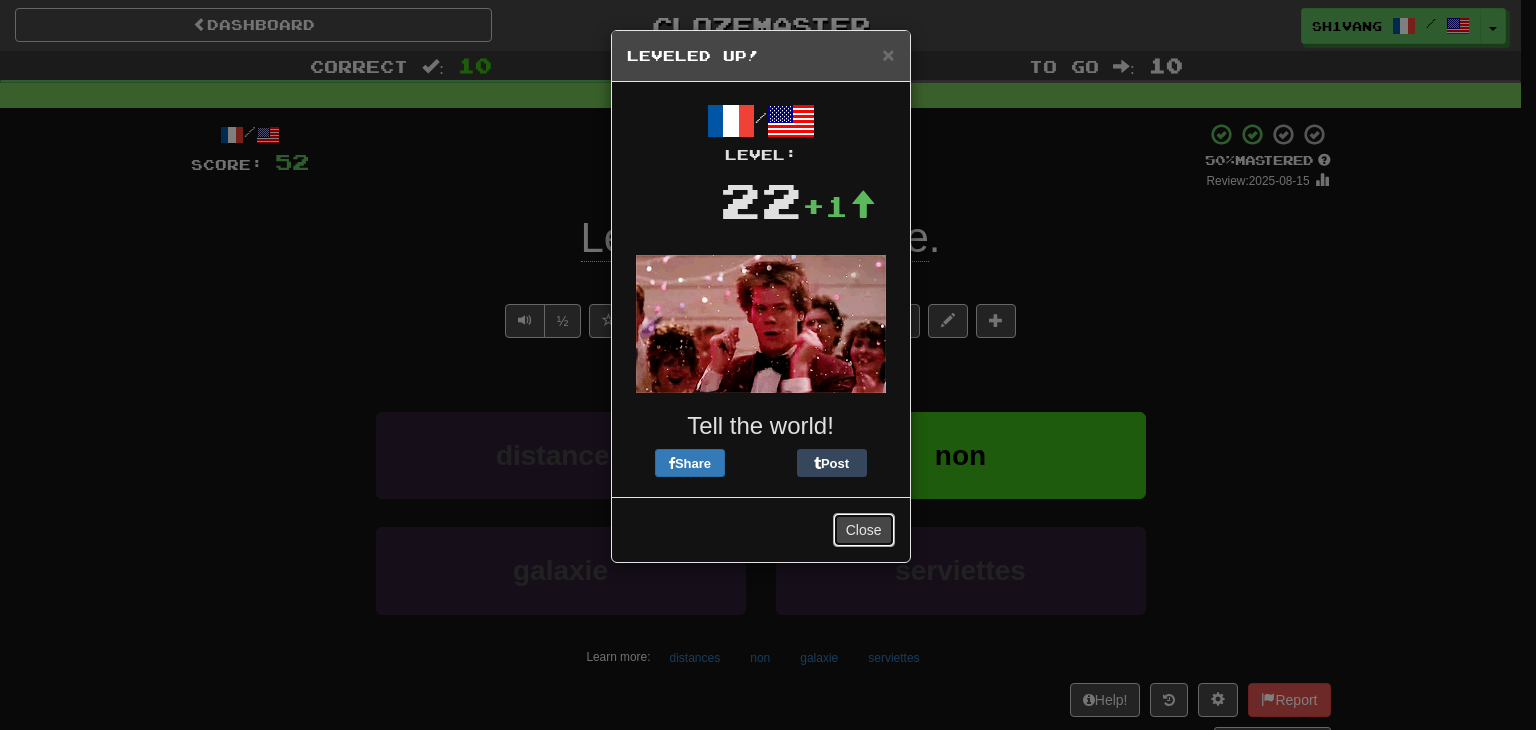 click on "Close" at bounding box center [864, 530] 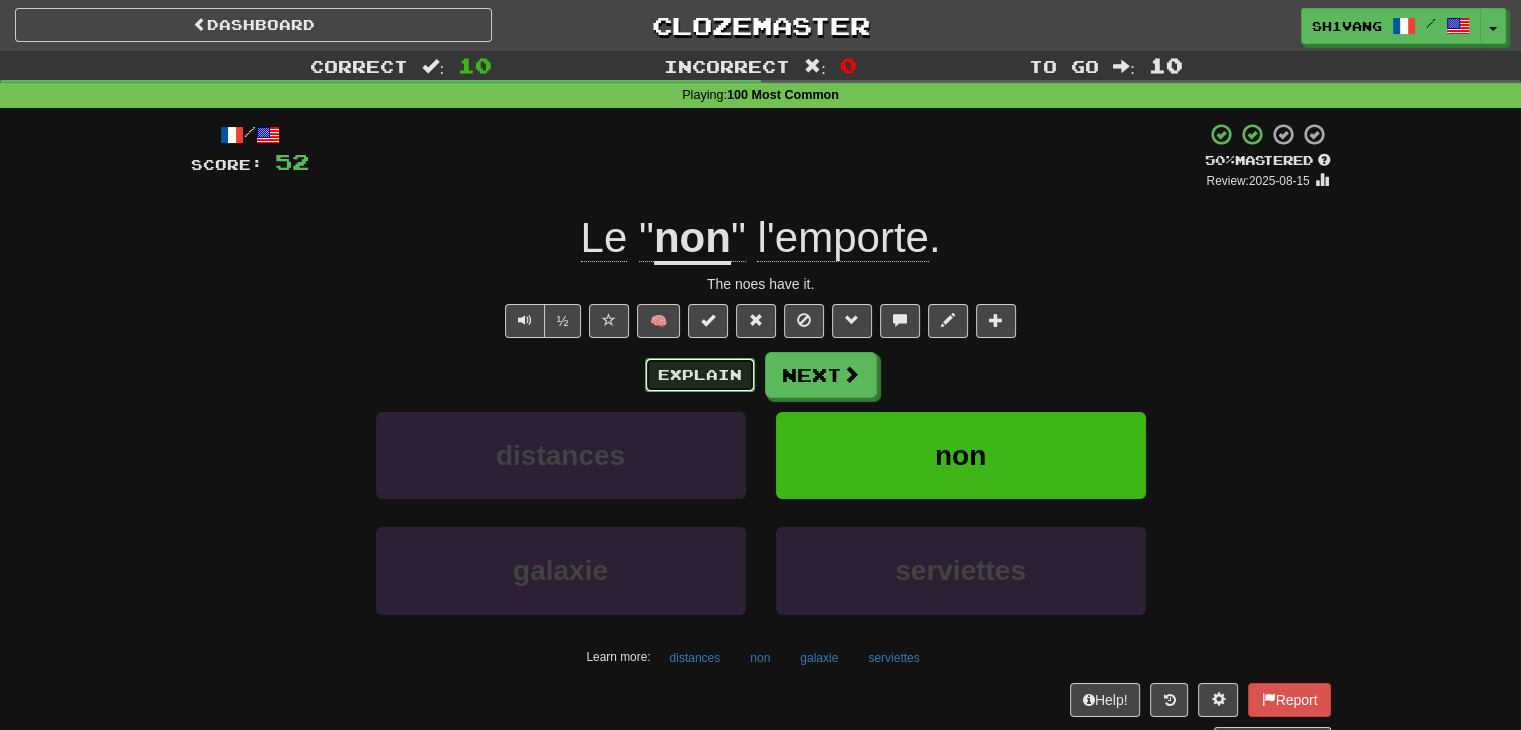 click on "Explain" at bounding box center [700, 375] 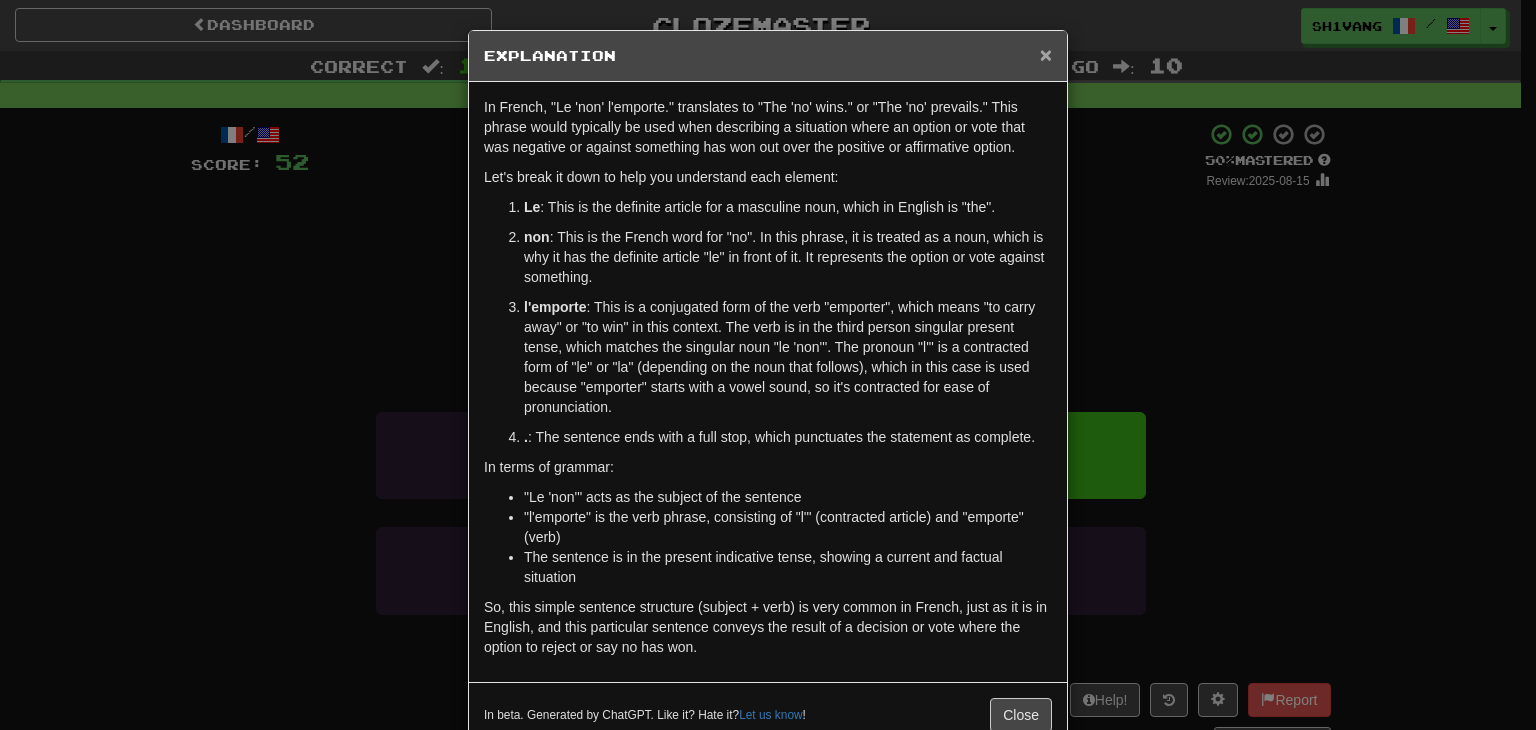 click on "×" at bounding box center (1046, 54) 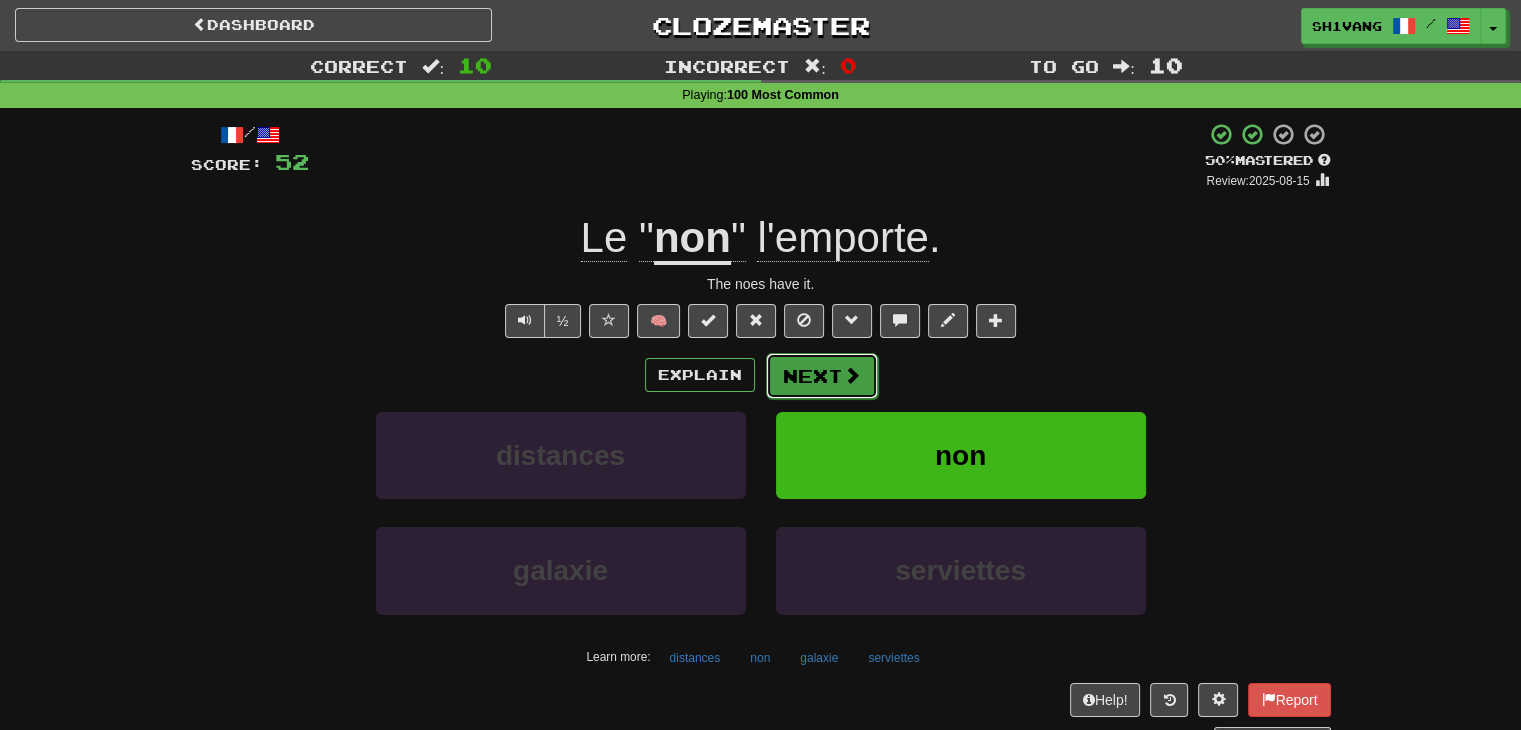 click on "Next" at bounding box center [822, 376] 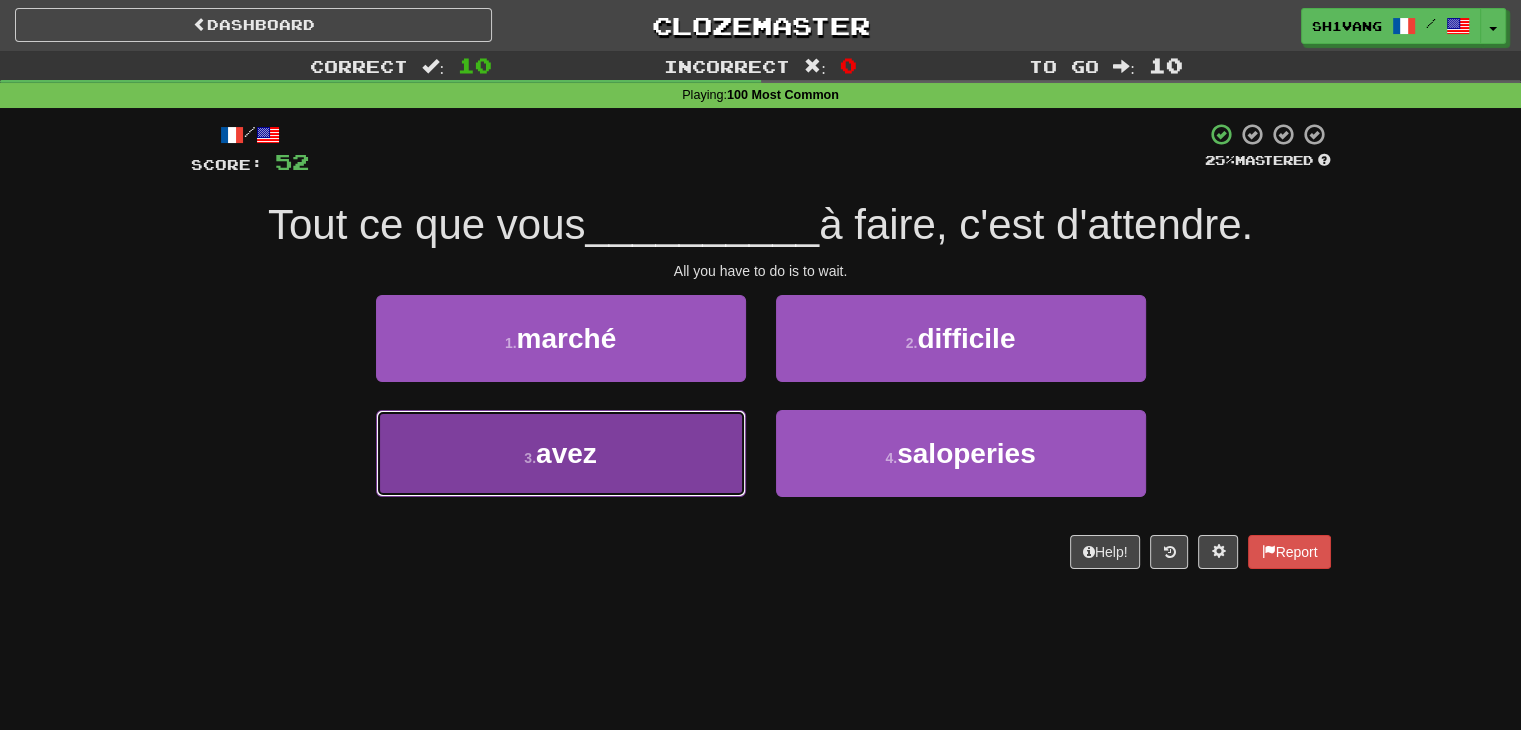 click on "3 .  avez" at bounding box center [561, 453] 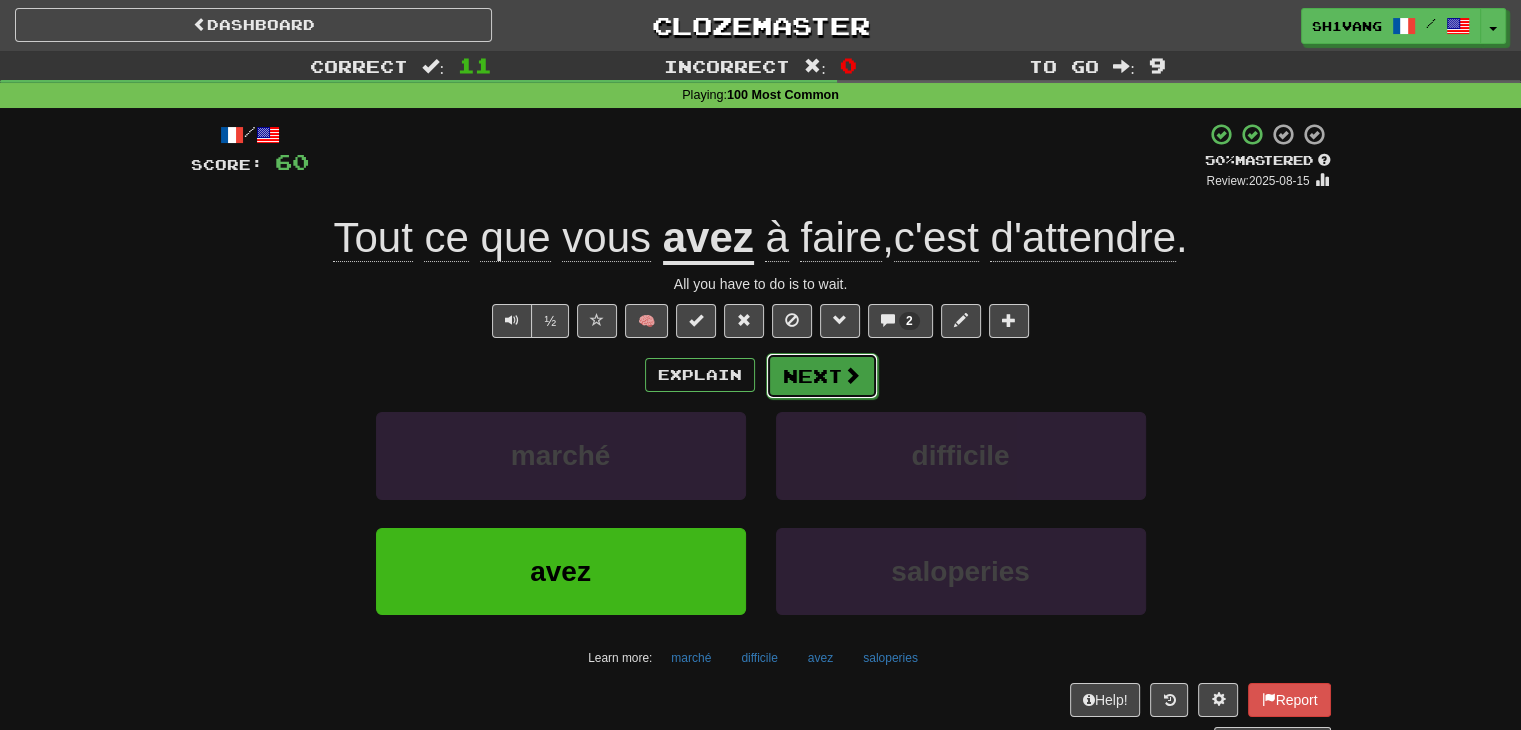 click on "Next" at bounding box center (822, 376) 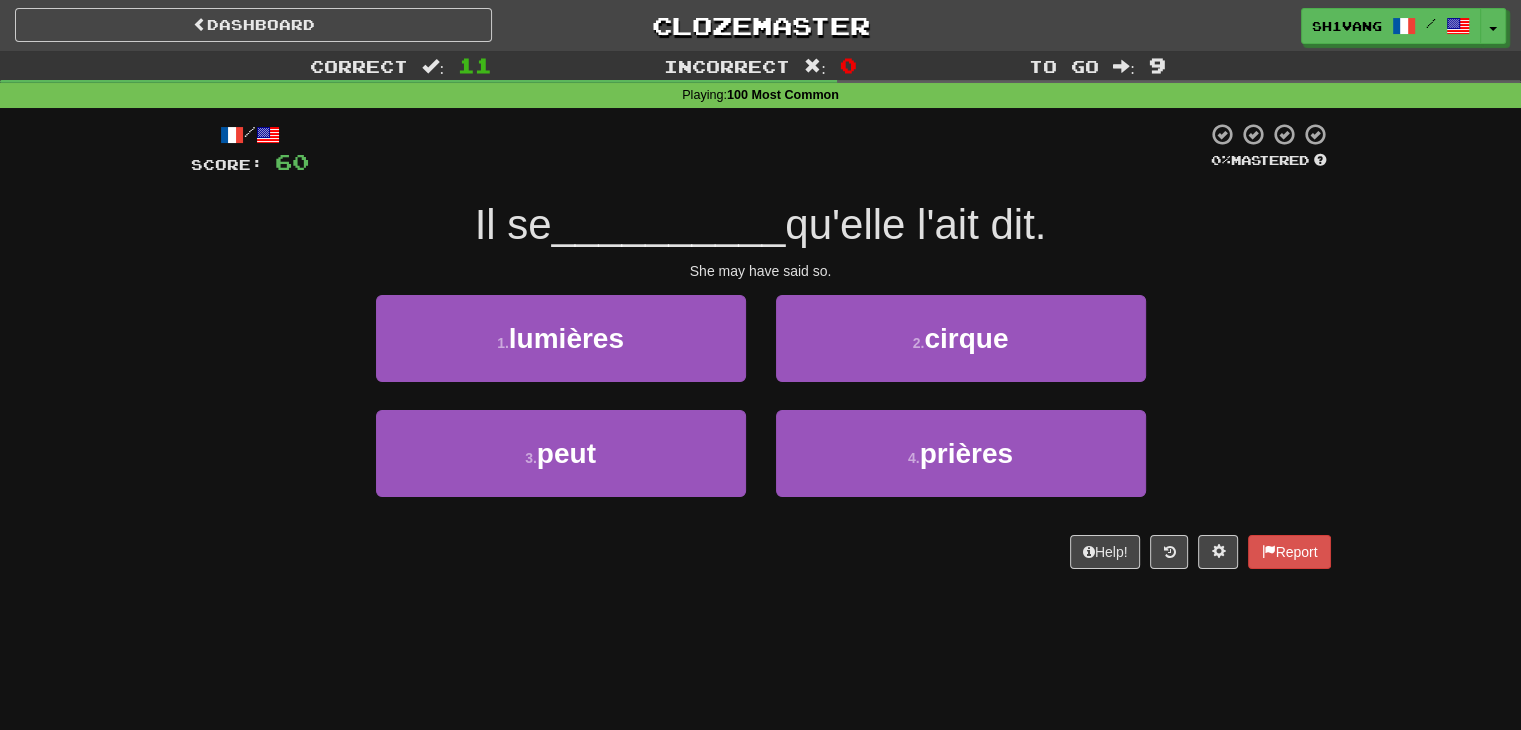 click on "1 .  lumières" at bounding box center (561, 352) 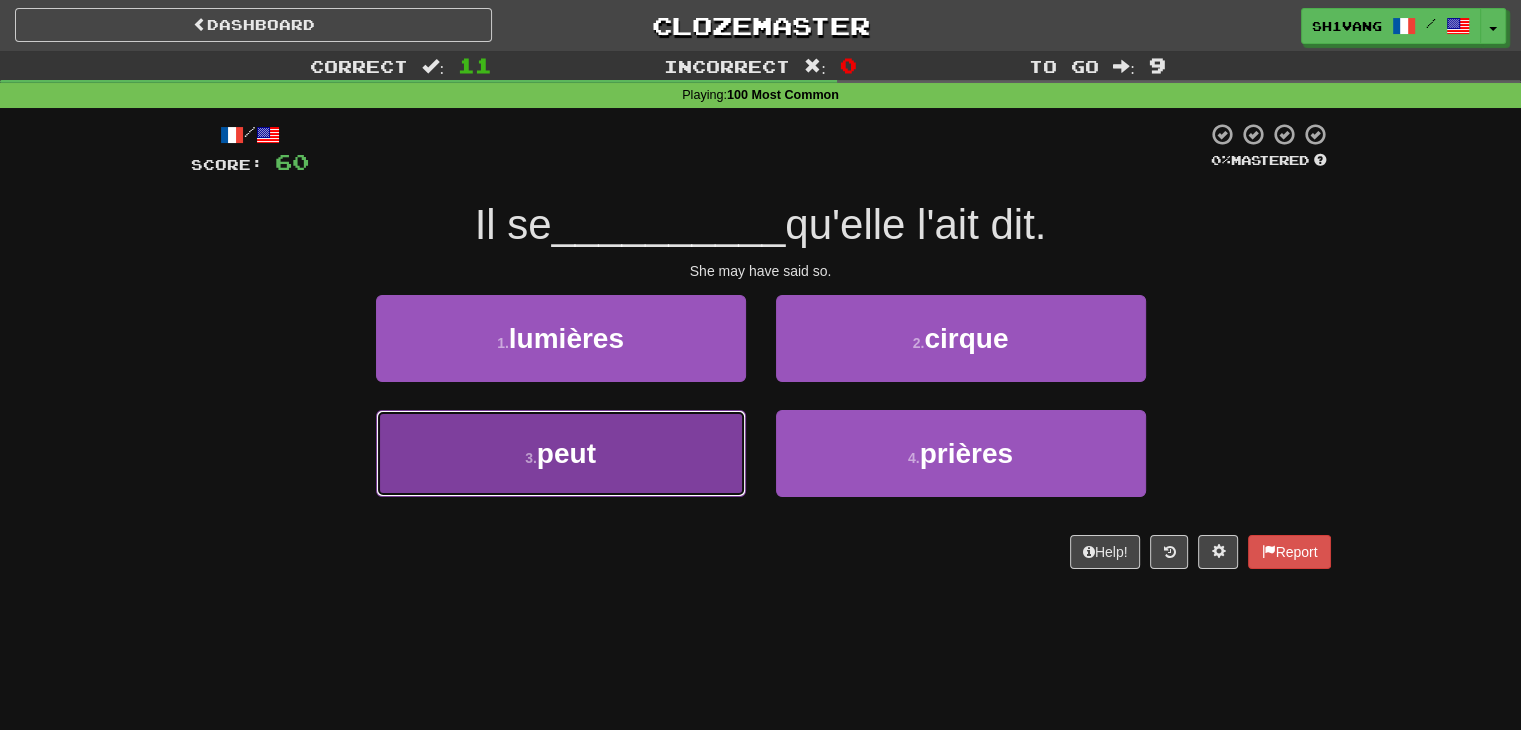click on "3 .  peut" at bounding box center (561, 453) 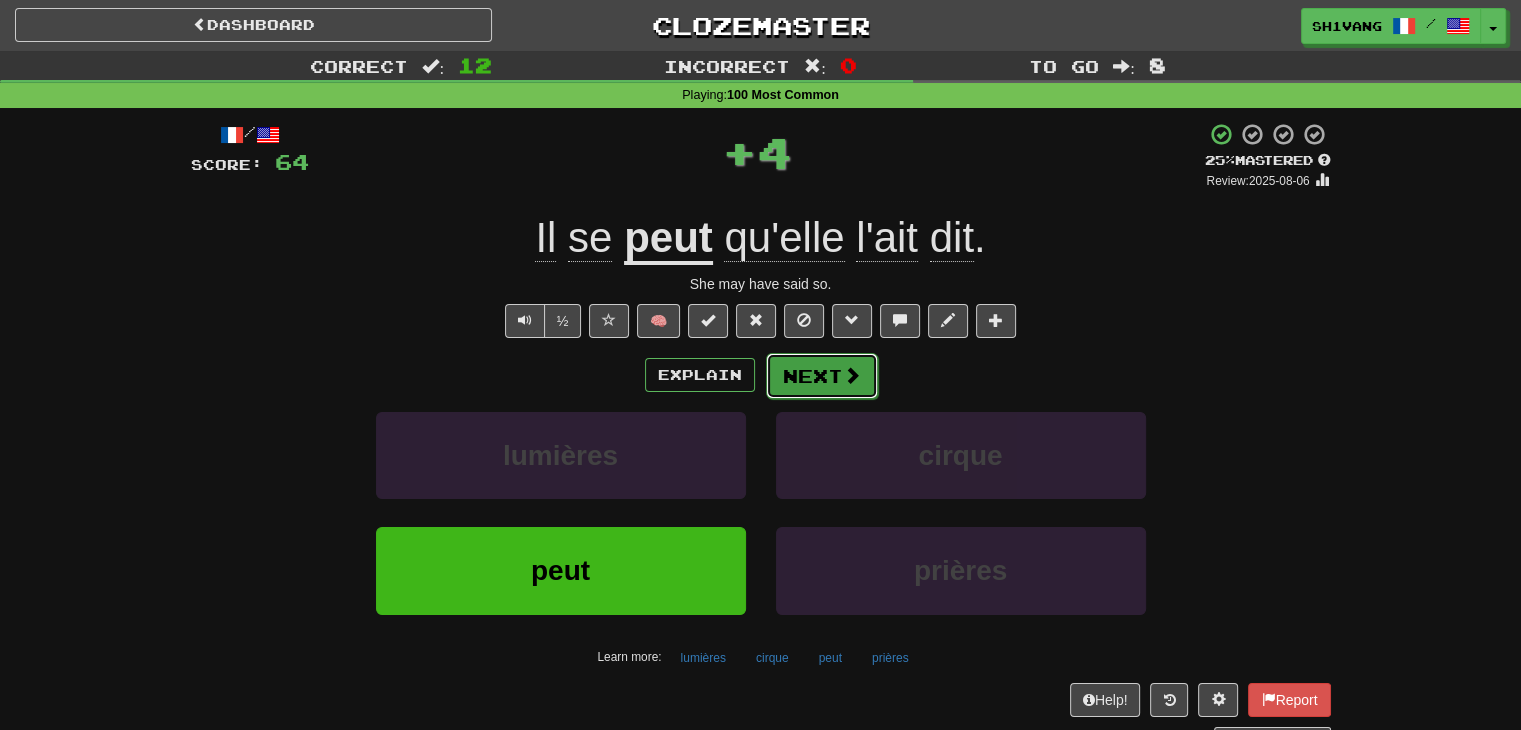 click on "Next" at bounding box center (822, 376) 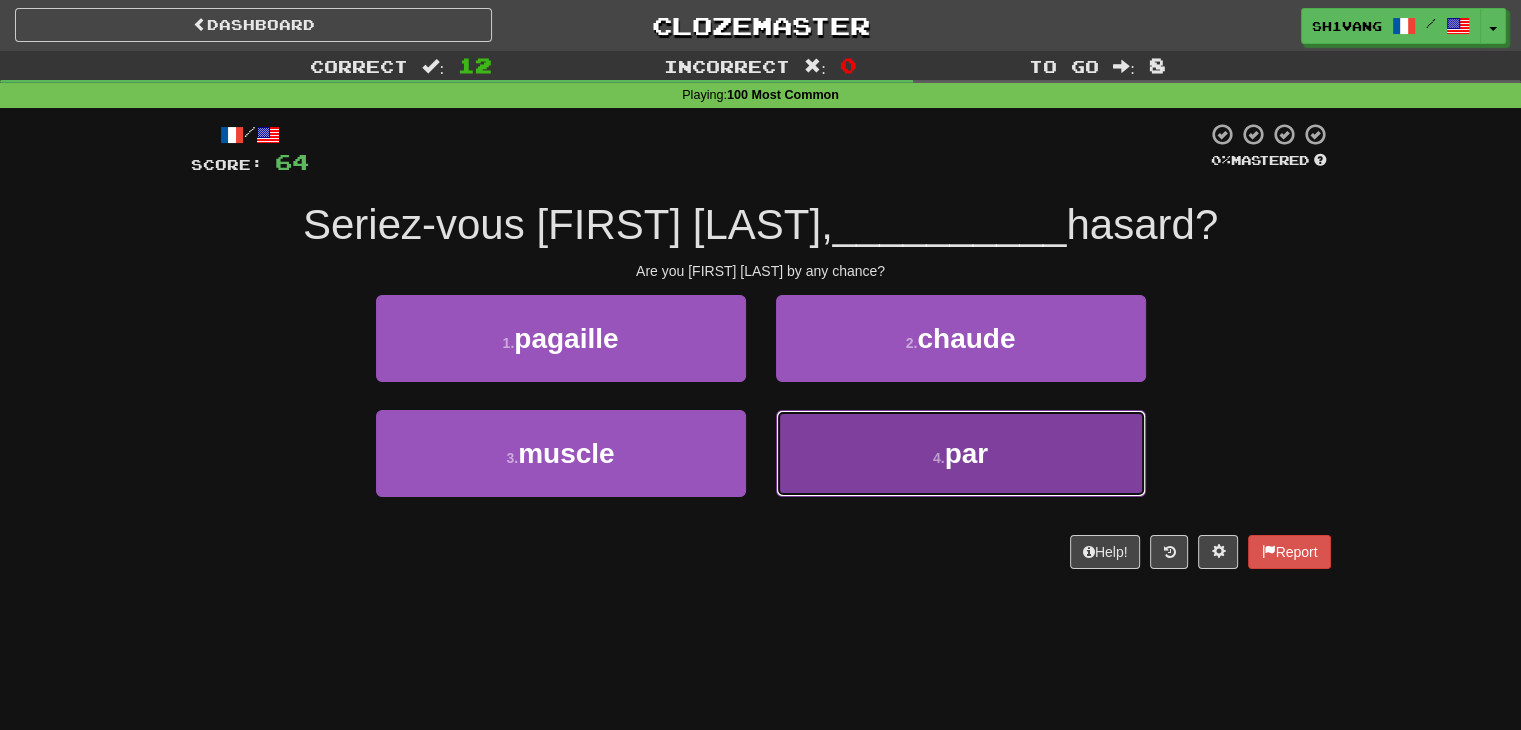 click on "4 .  par" at bounding box center (961, 453) 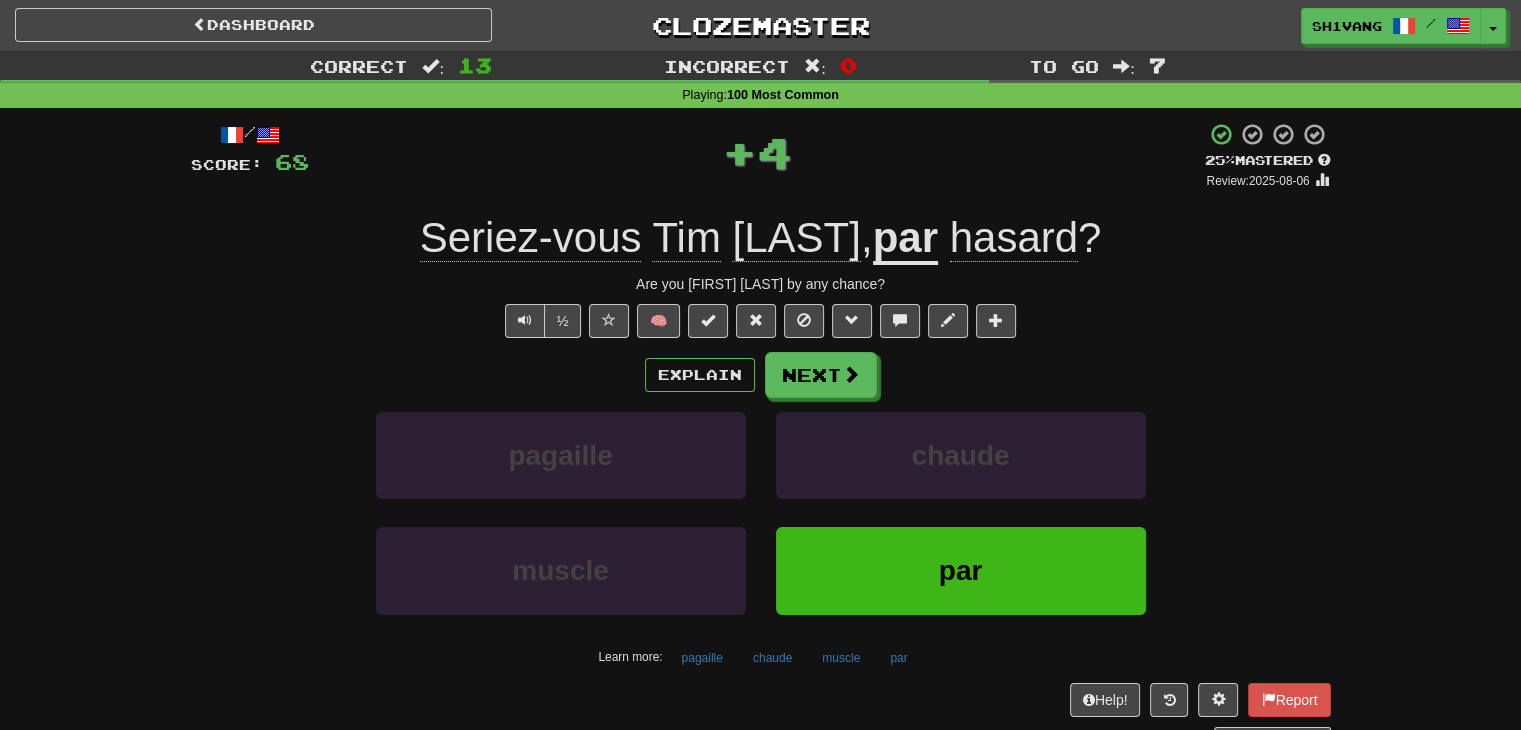 click on "hasard" at bounding box center (1014, 238) 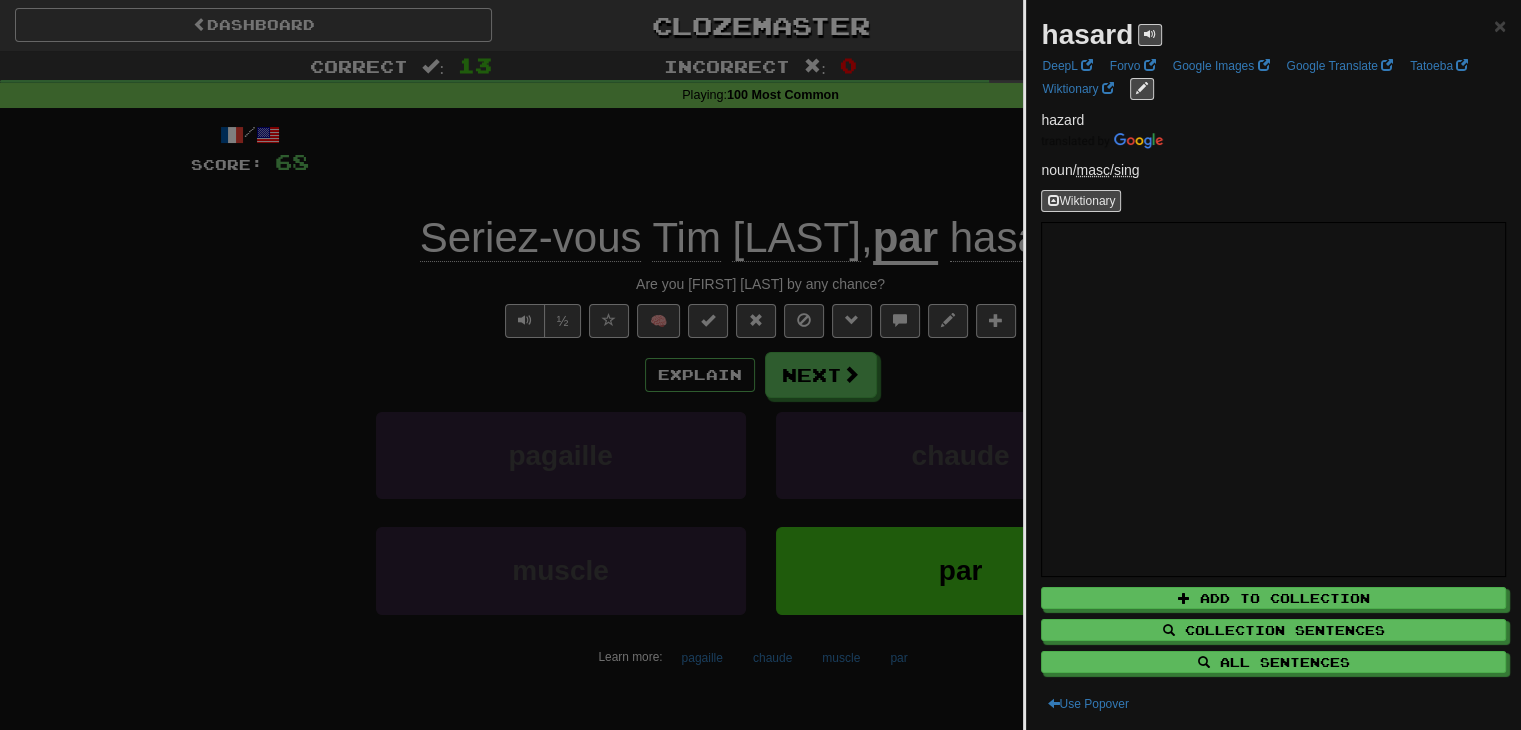 click at bounding box center (760, 365) 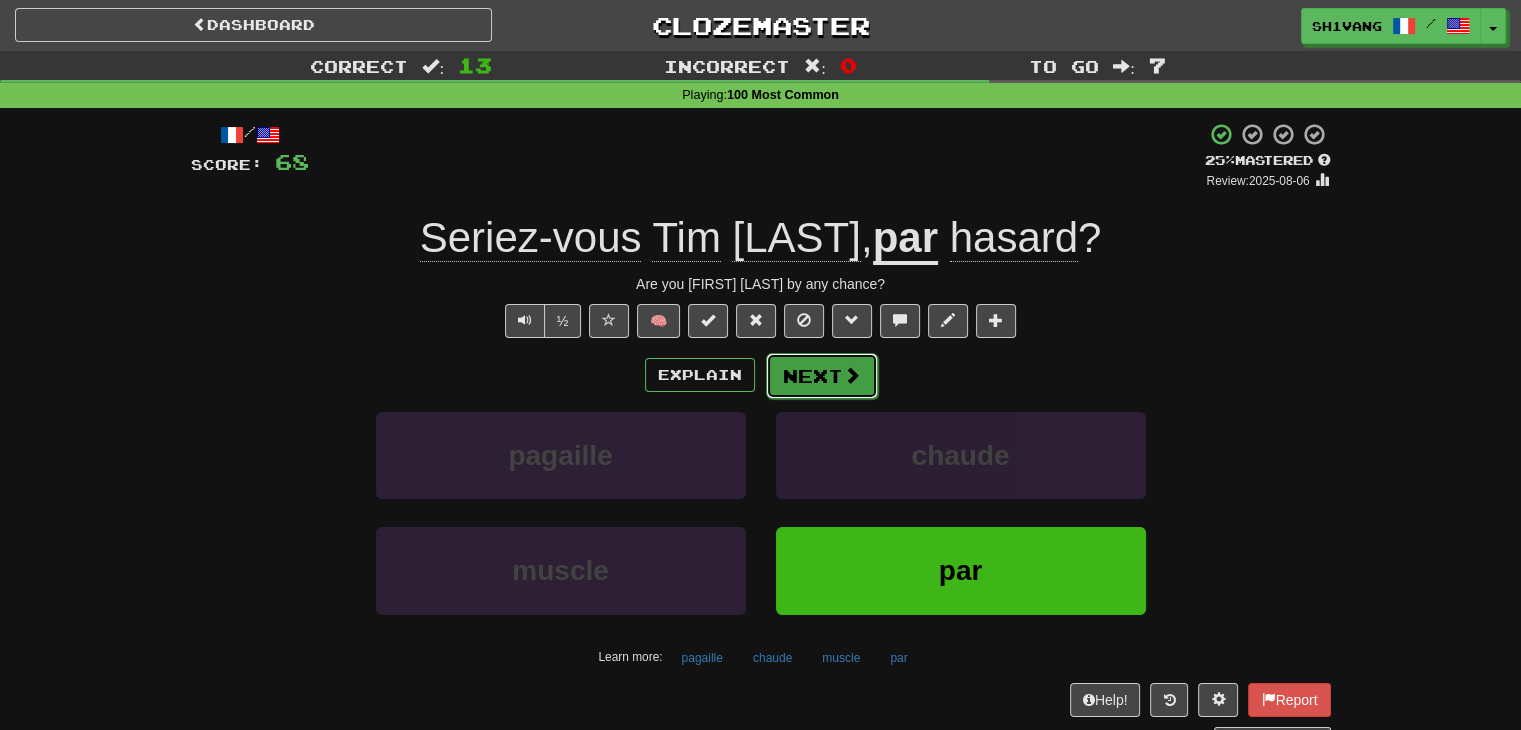 click on "Next" at bounding box center (822, 376) 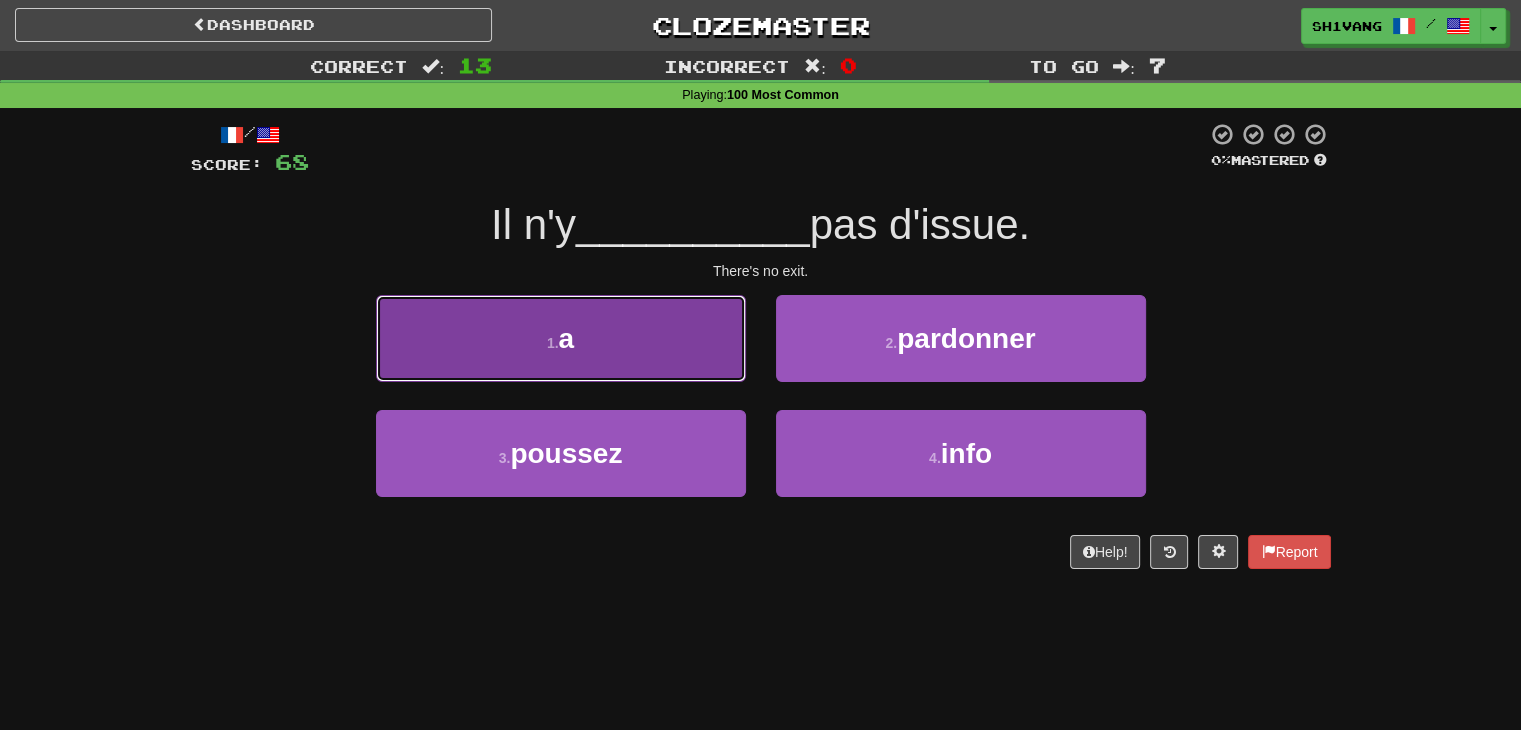 click on "1 .  a" at bounding box center (561, 338) 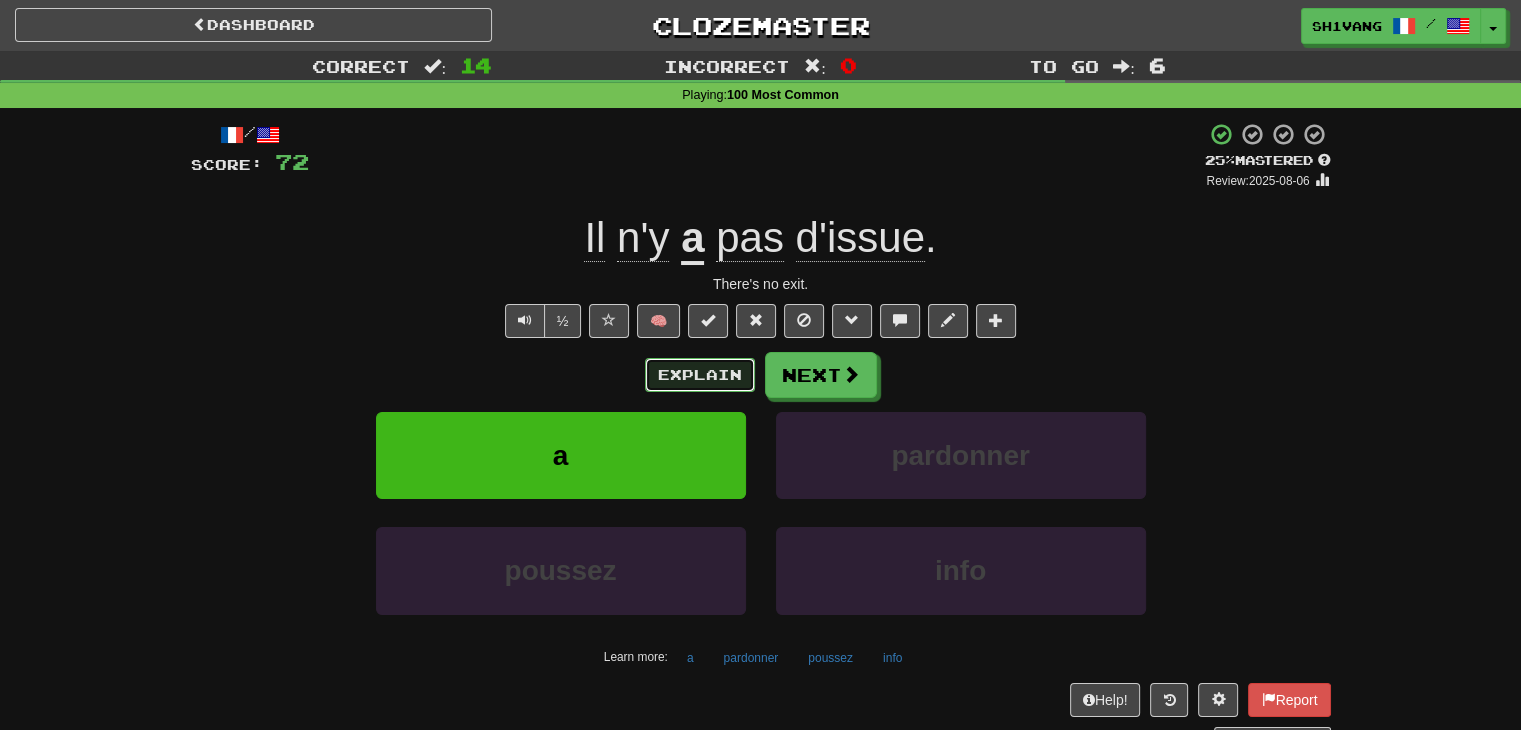 click on "Explain" at bounding box center [700, 375] 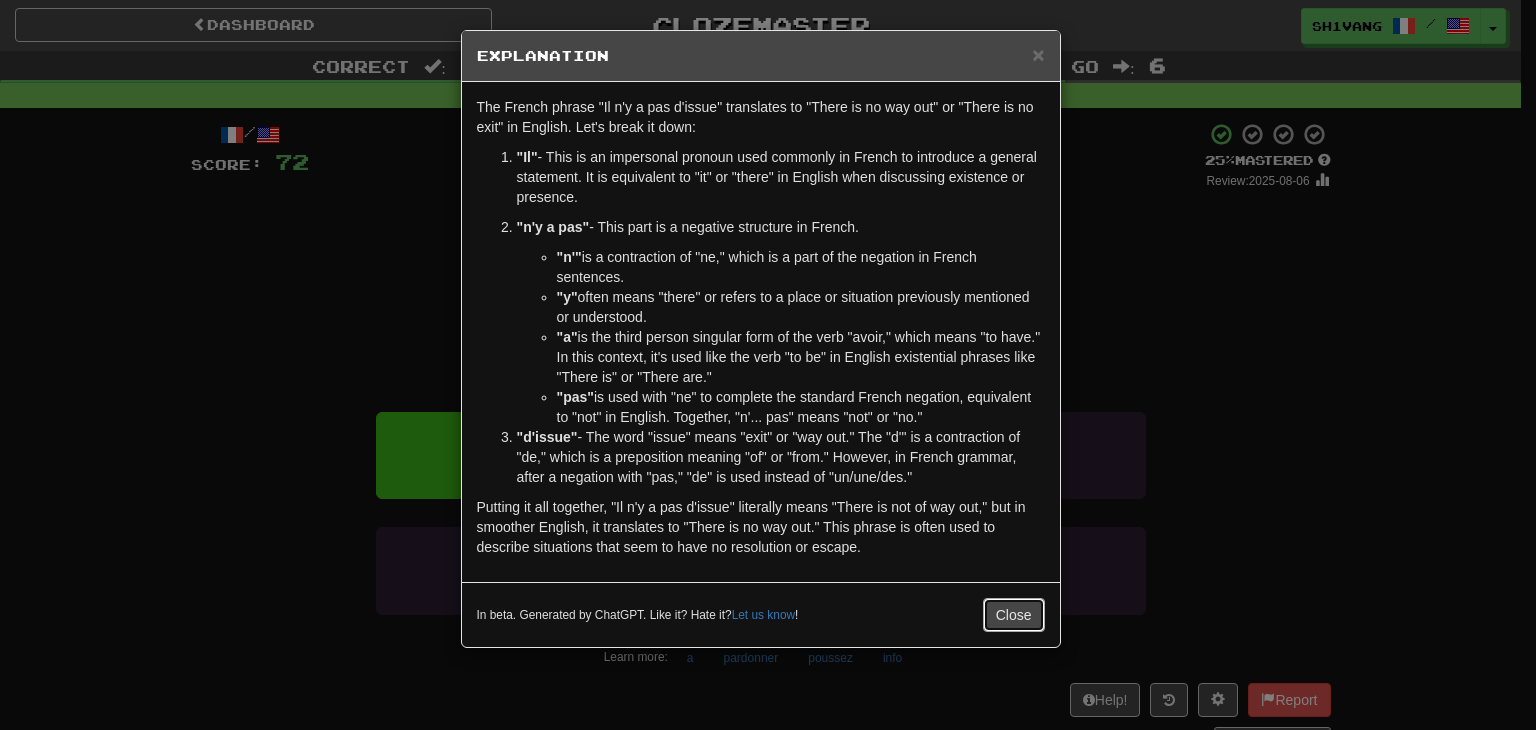 click on "Close" at bounding box center (1014, 615) 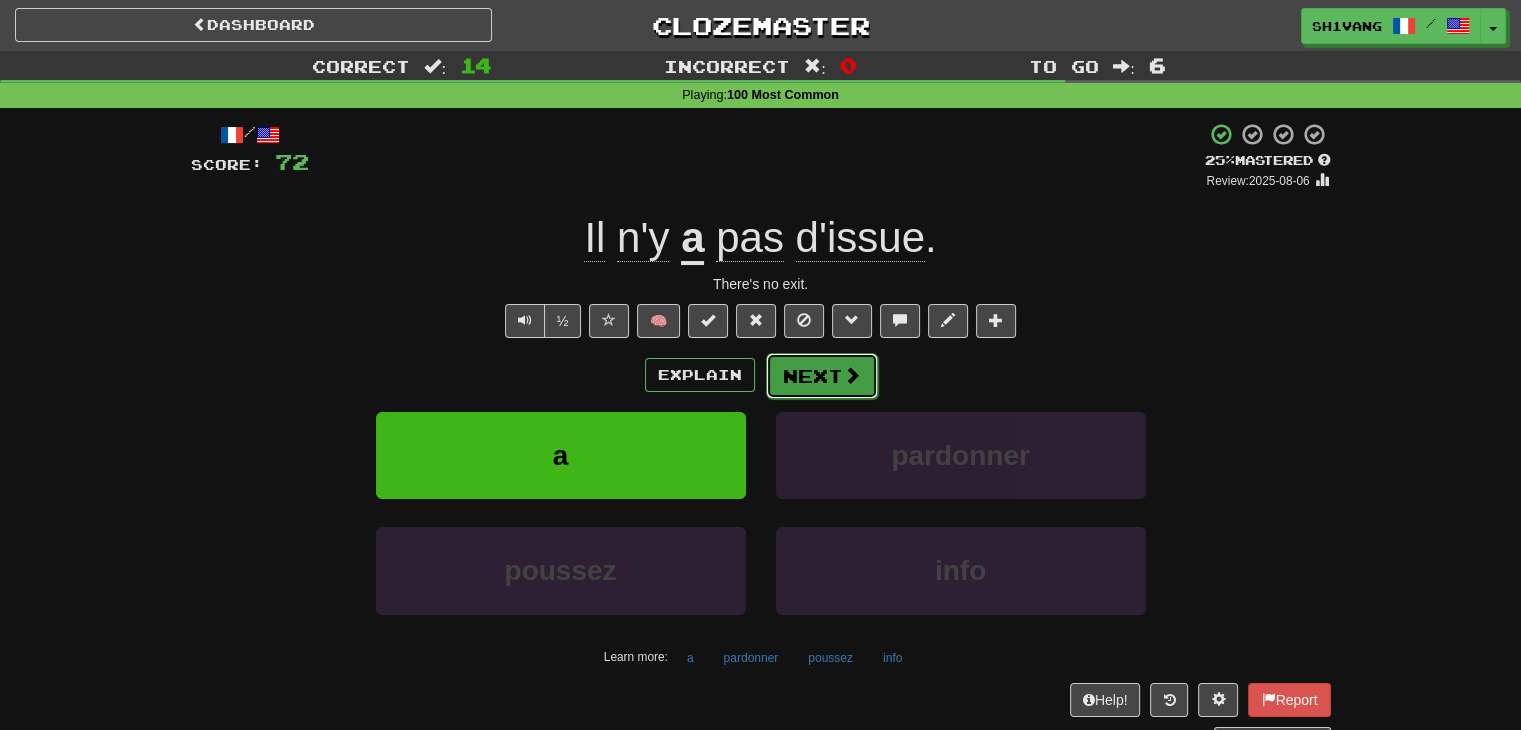 click on "Next" at bounding box center [822, 376] 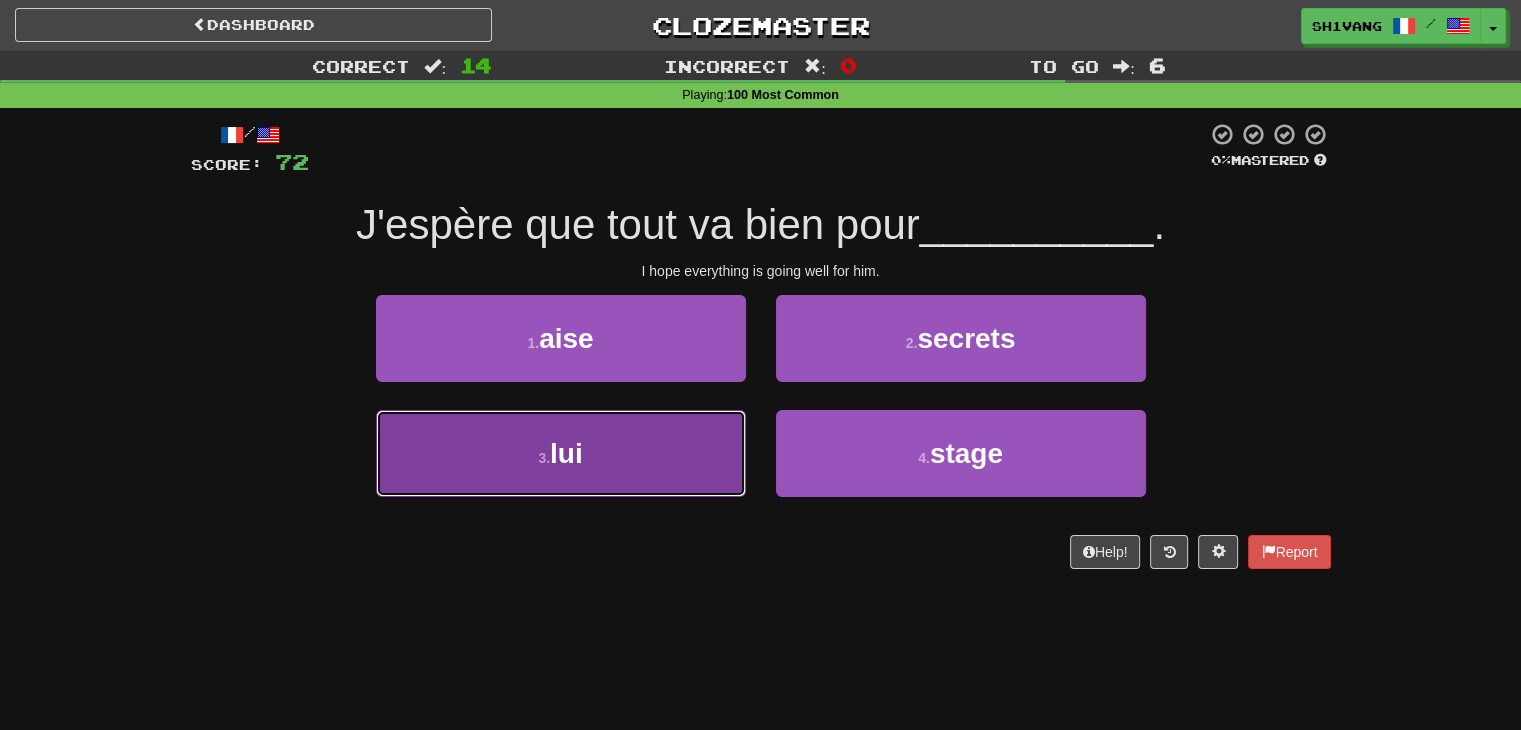 click on "3 .  lui" at bounding box center (561, 453) 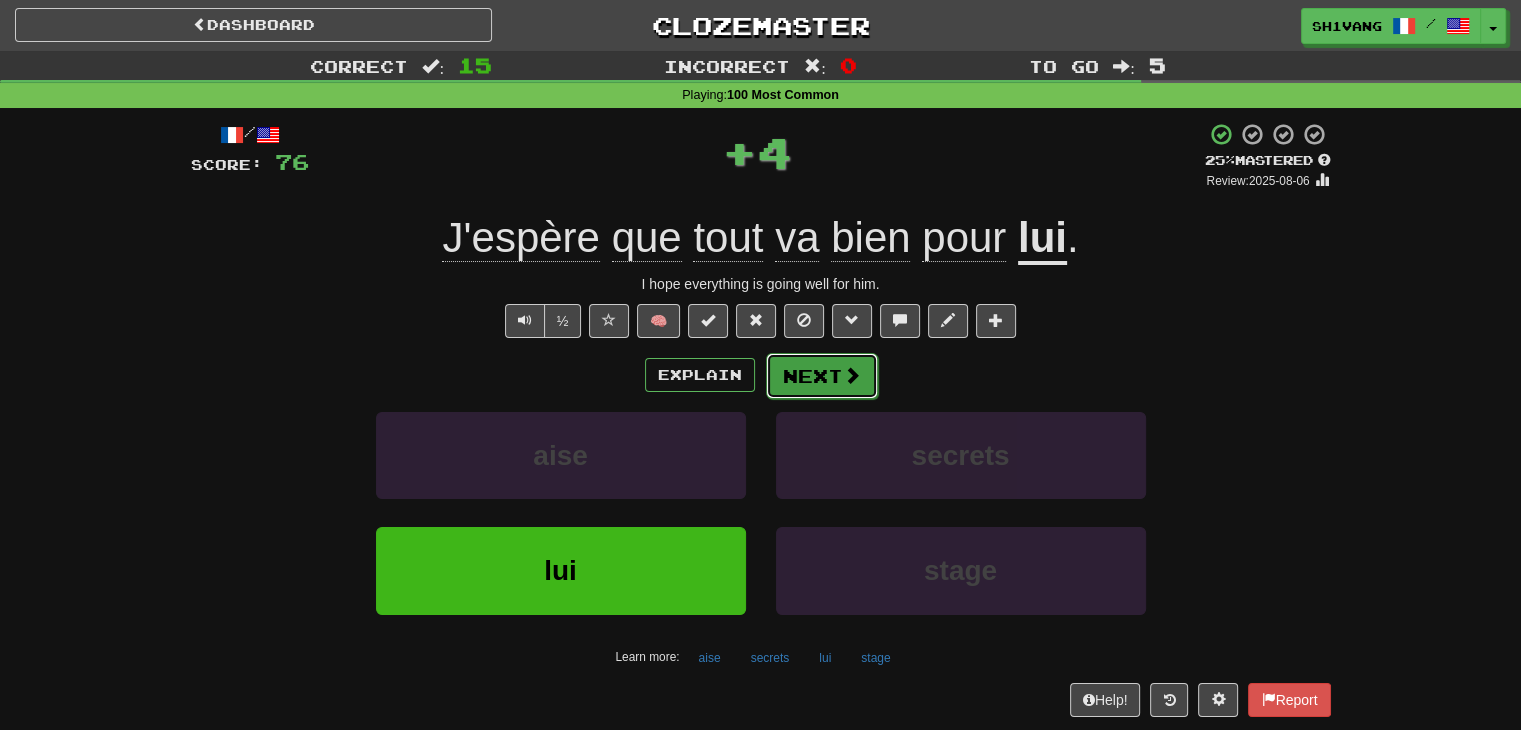 click on "Next" at bounding box center (822, 376) 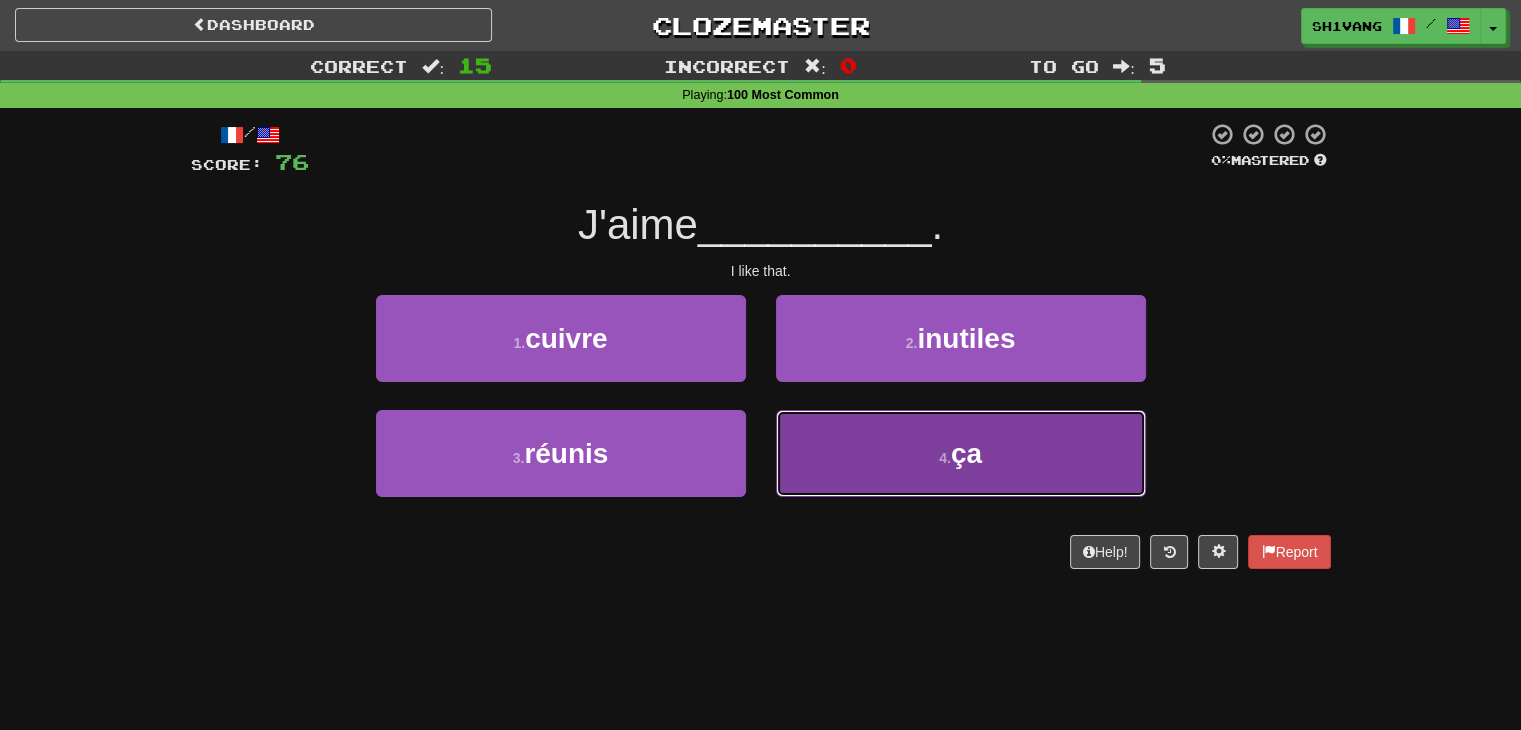 click on "4 .  ça" at bounding box center (961, 453) 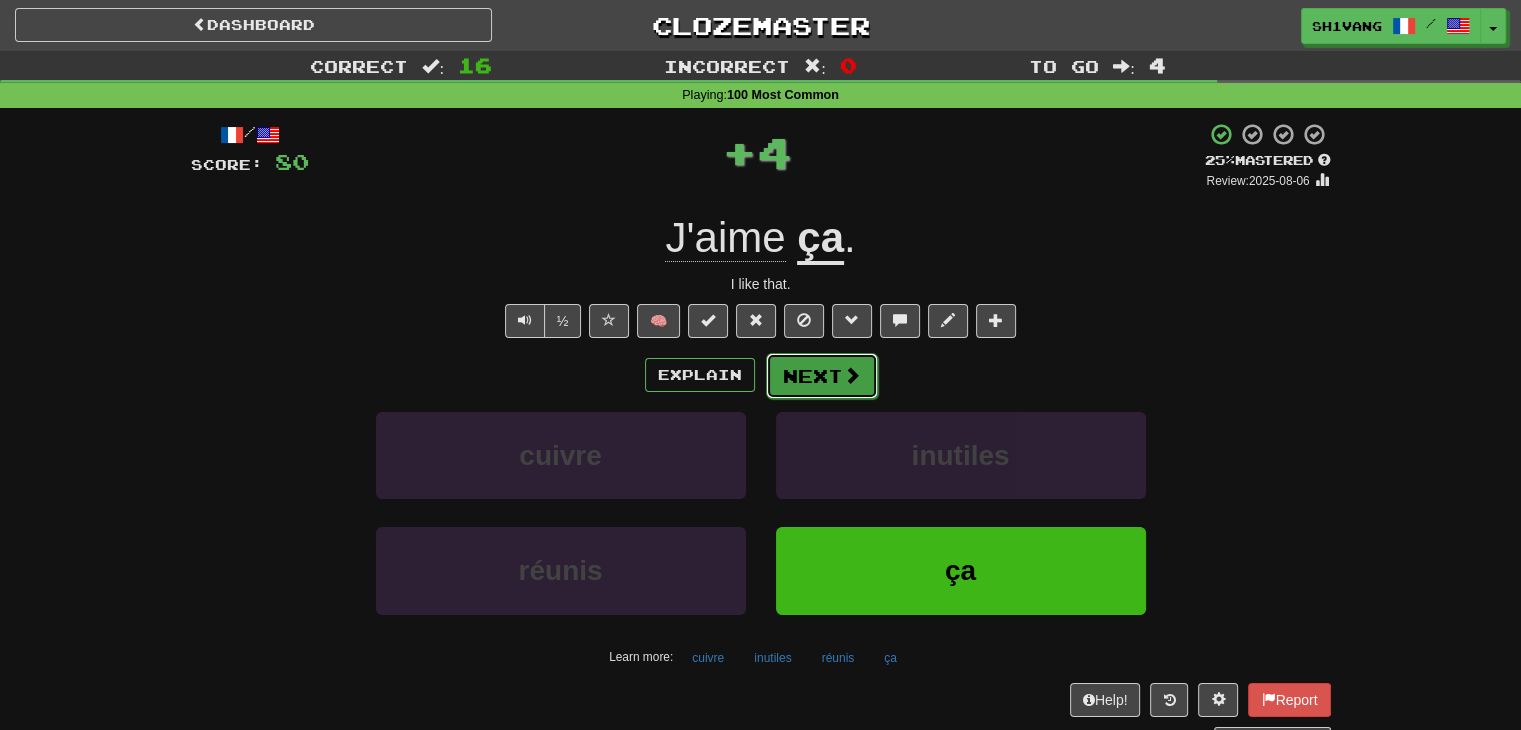 click on "Next" at bounding box center (822, 376) 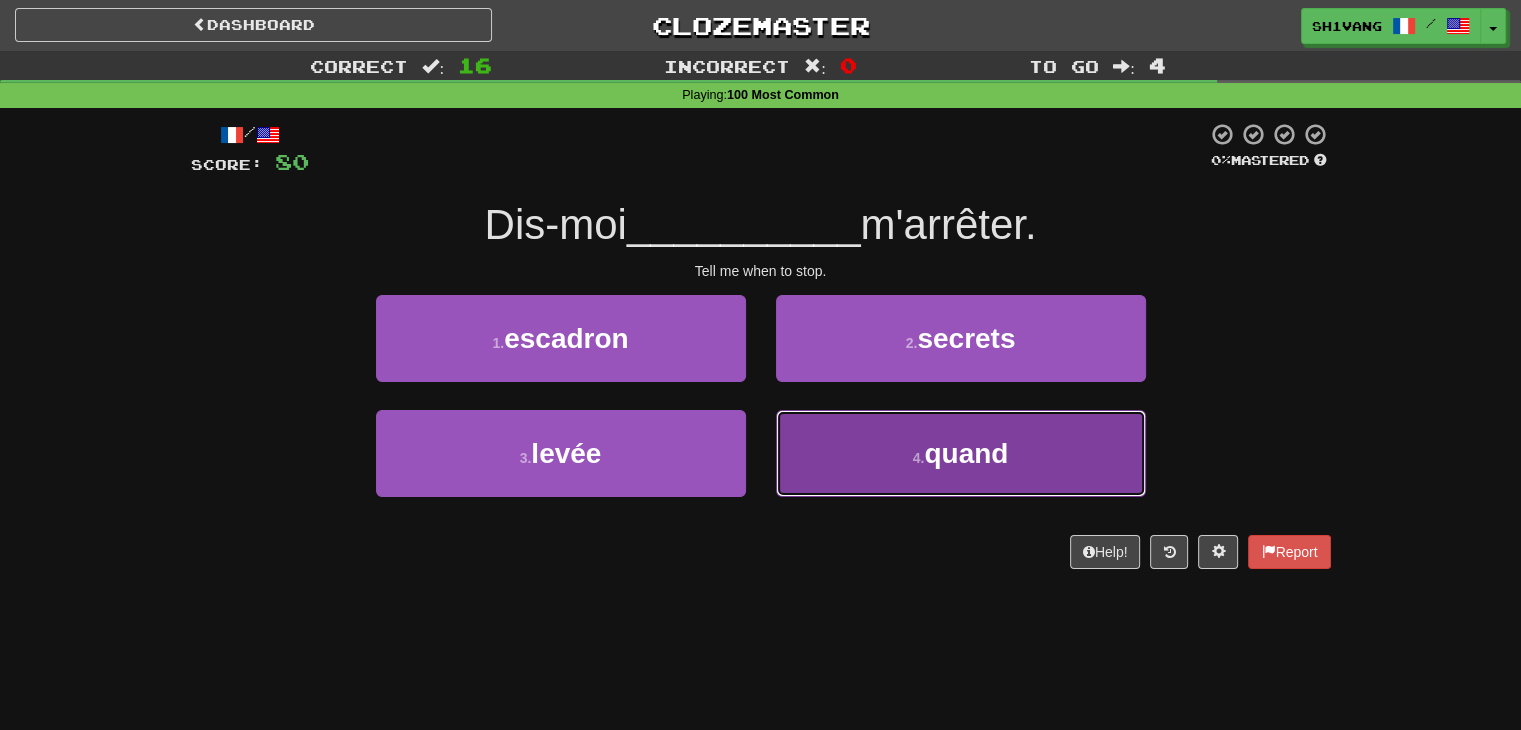 click on "4 .  quand" at bounding box center [961, 453] 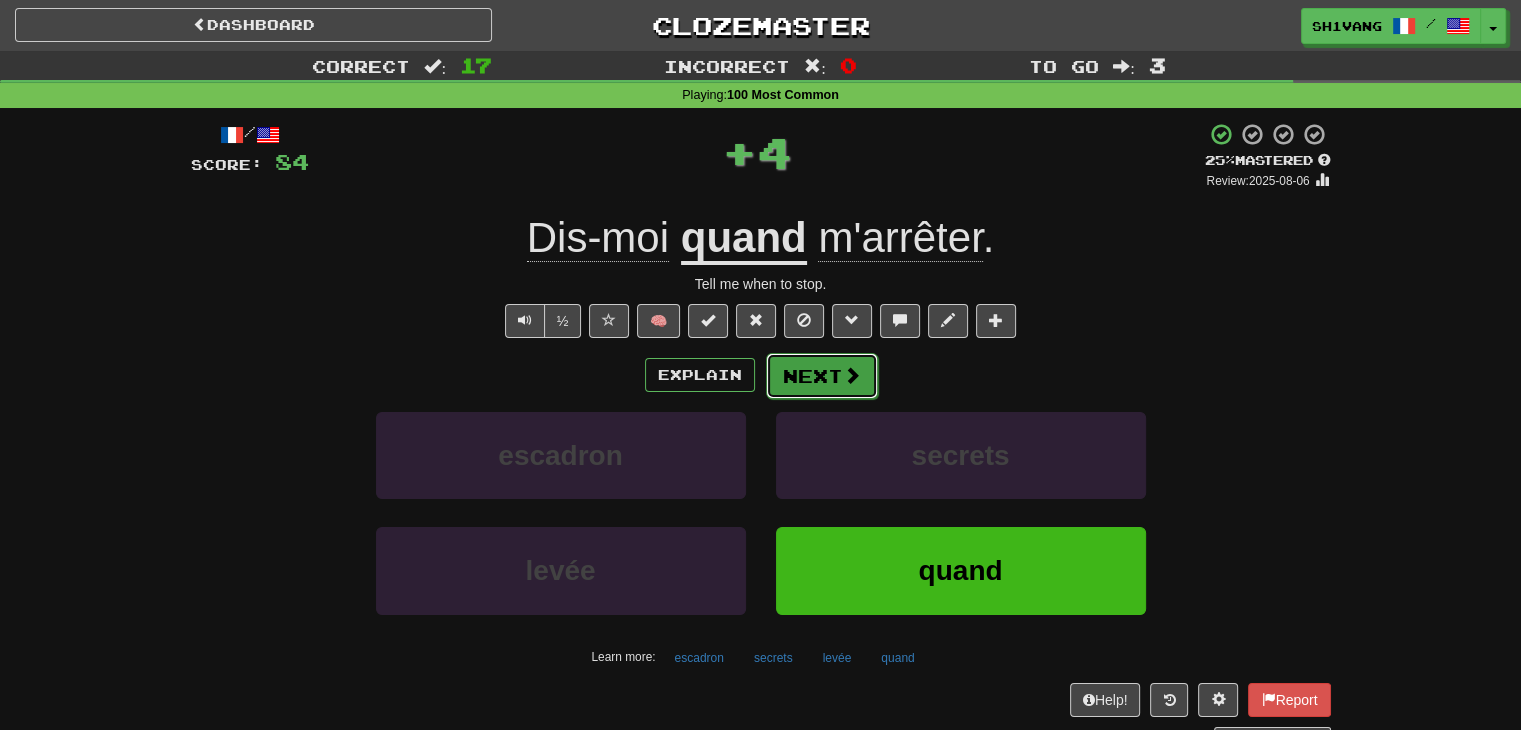 click on "Next" at bounding box center [822, 376] 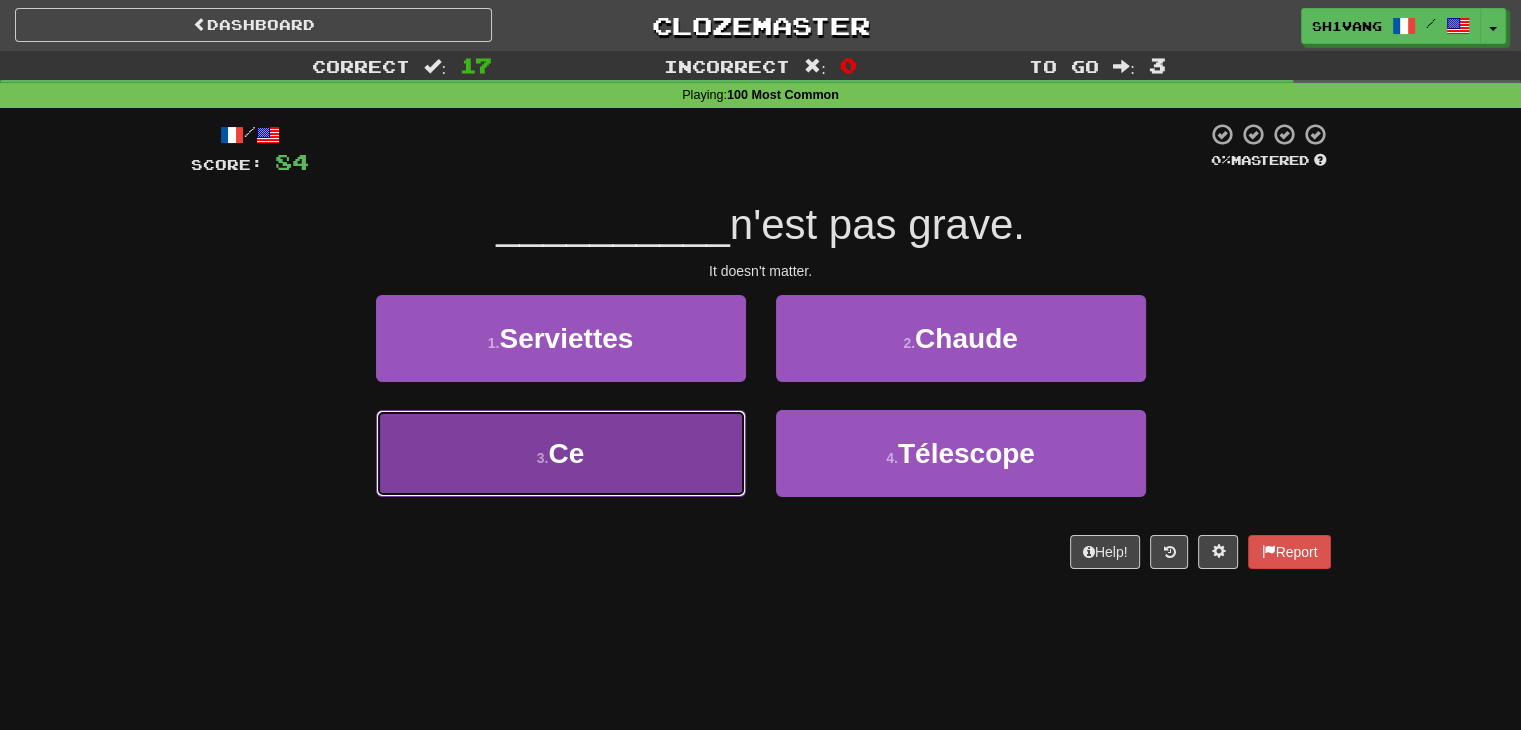 click on "3 .  Ce" at bounding box center [561, 453] 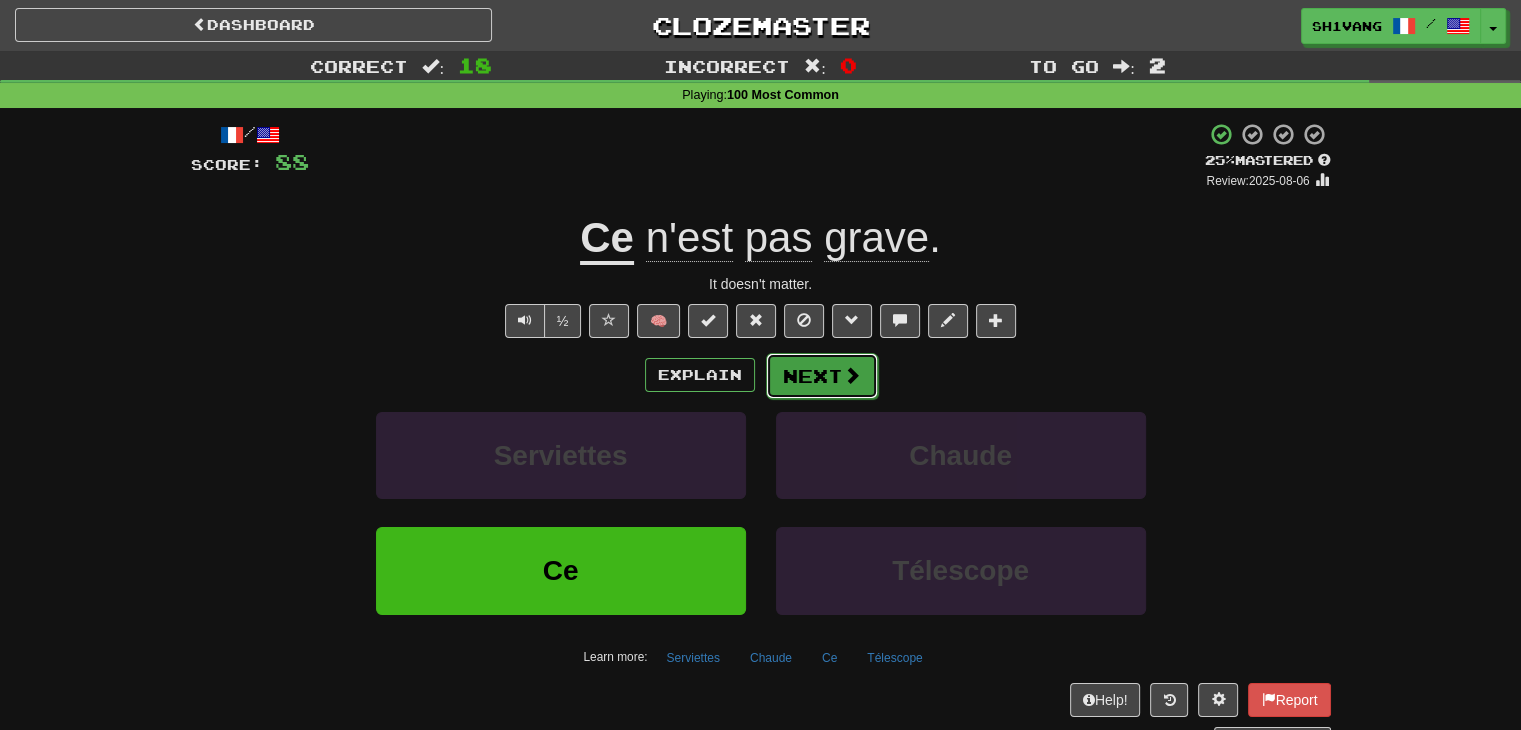 click on "Next" at bounding box center [822, 376] 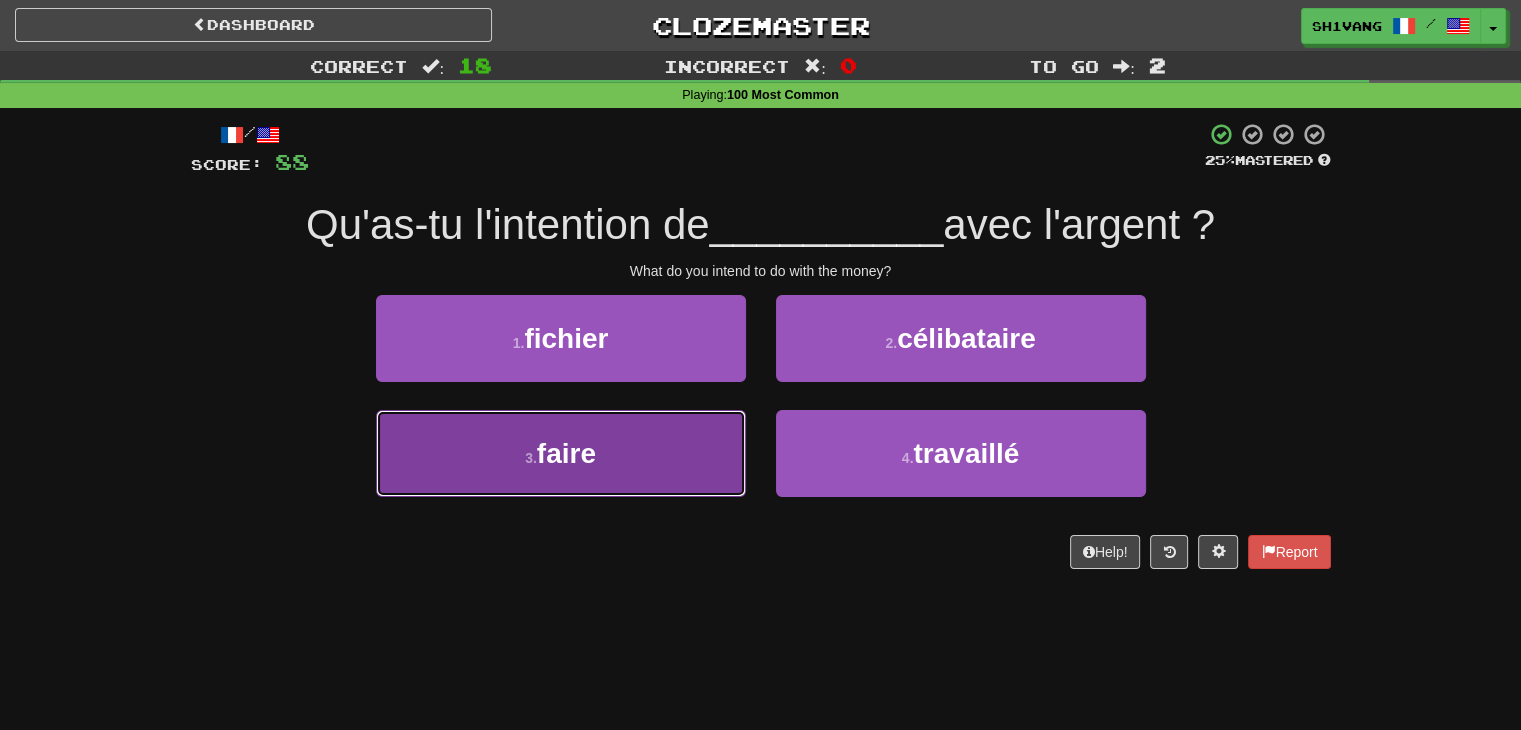 click on "3 .  faire" at bounding box center (561, 453) 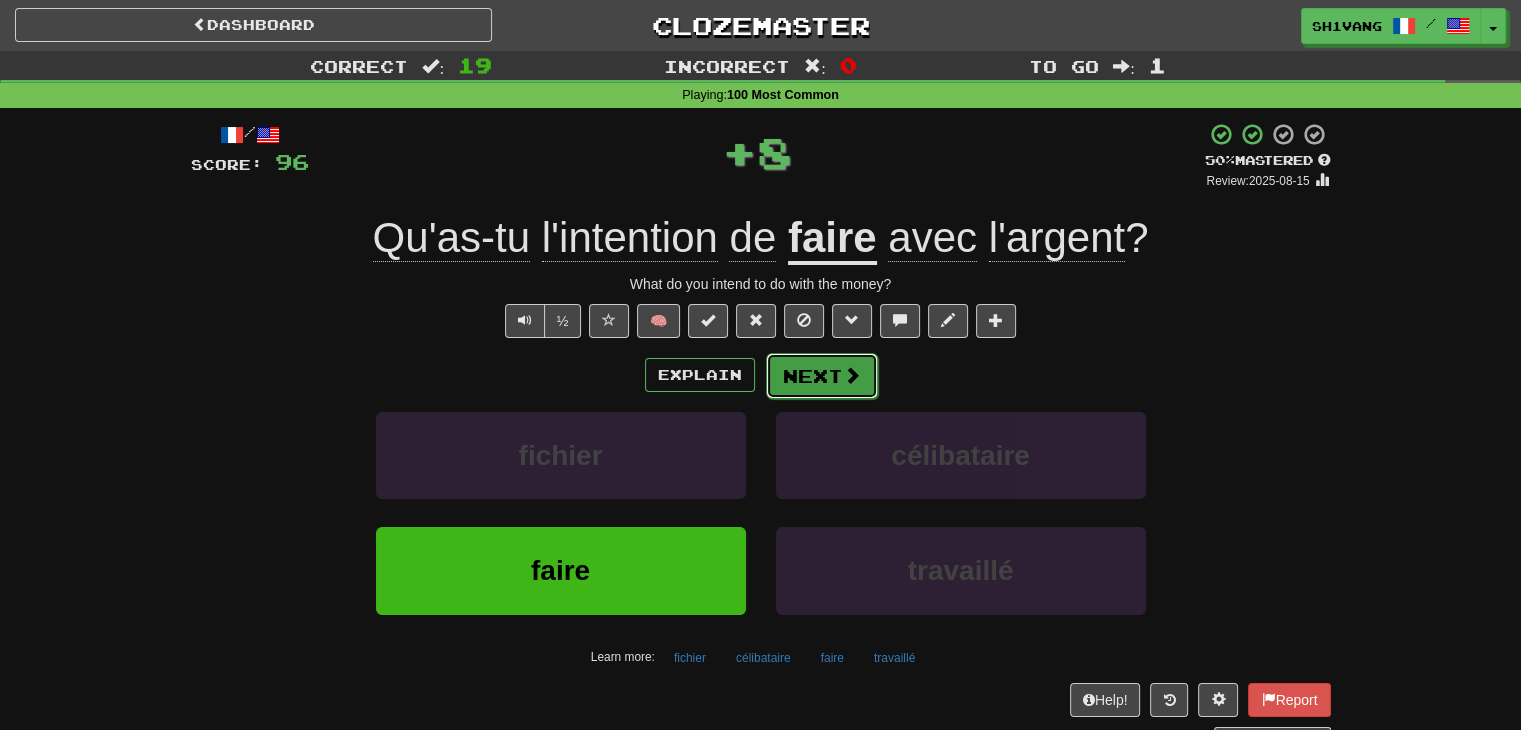 click on "Next" at bounding box center (822, 376) 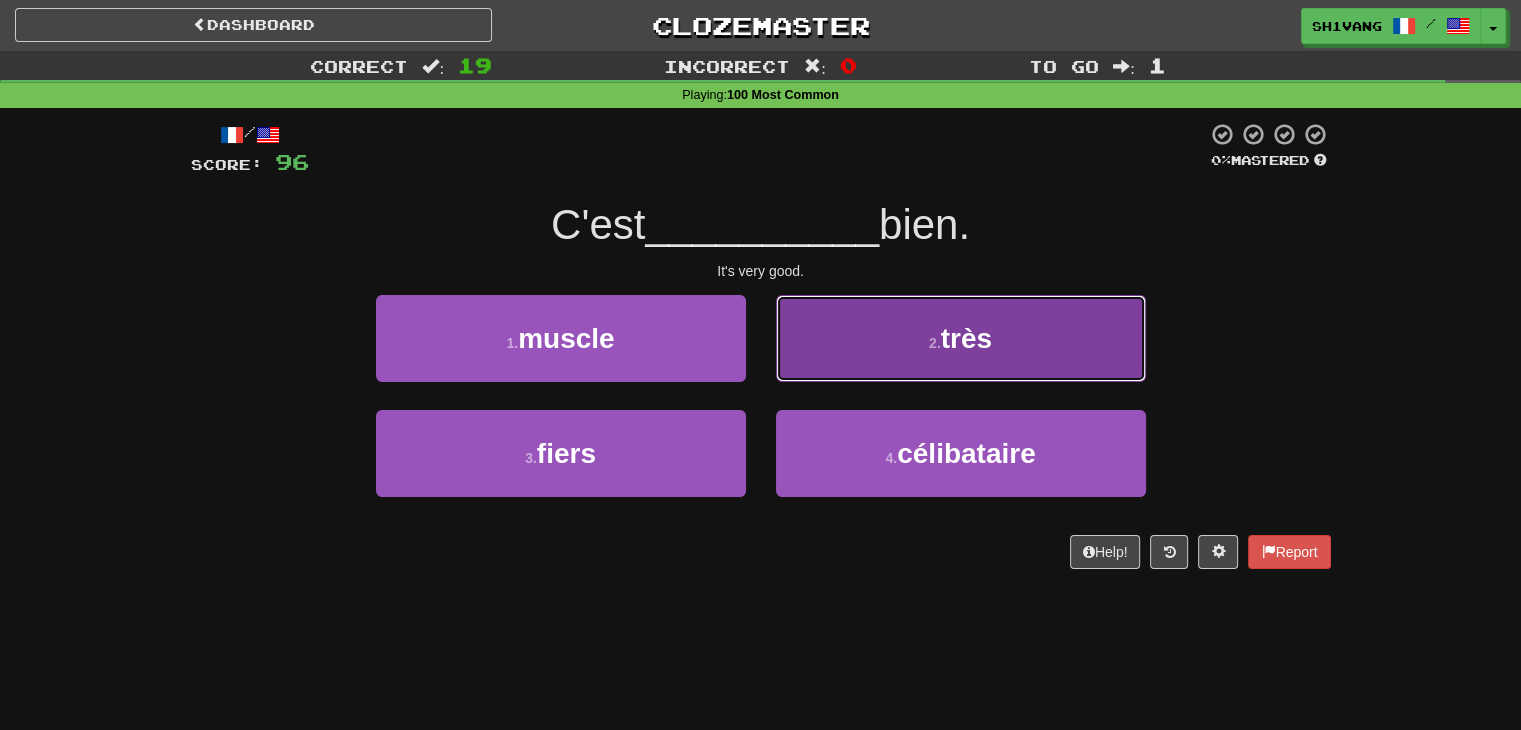 click on "2 .  très" at bounding box center [961, 338] 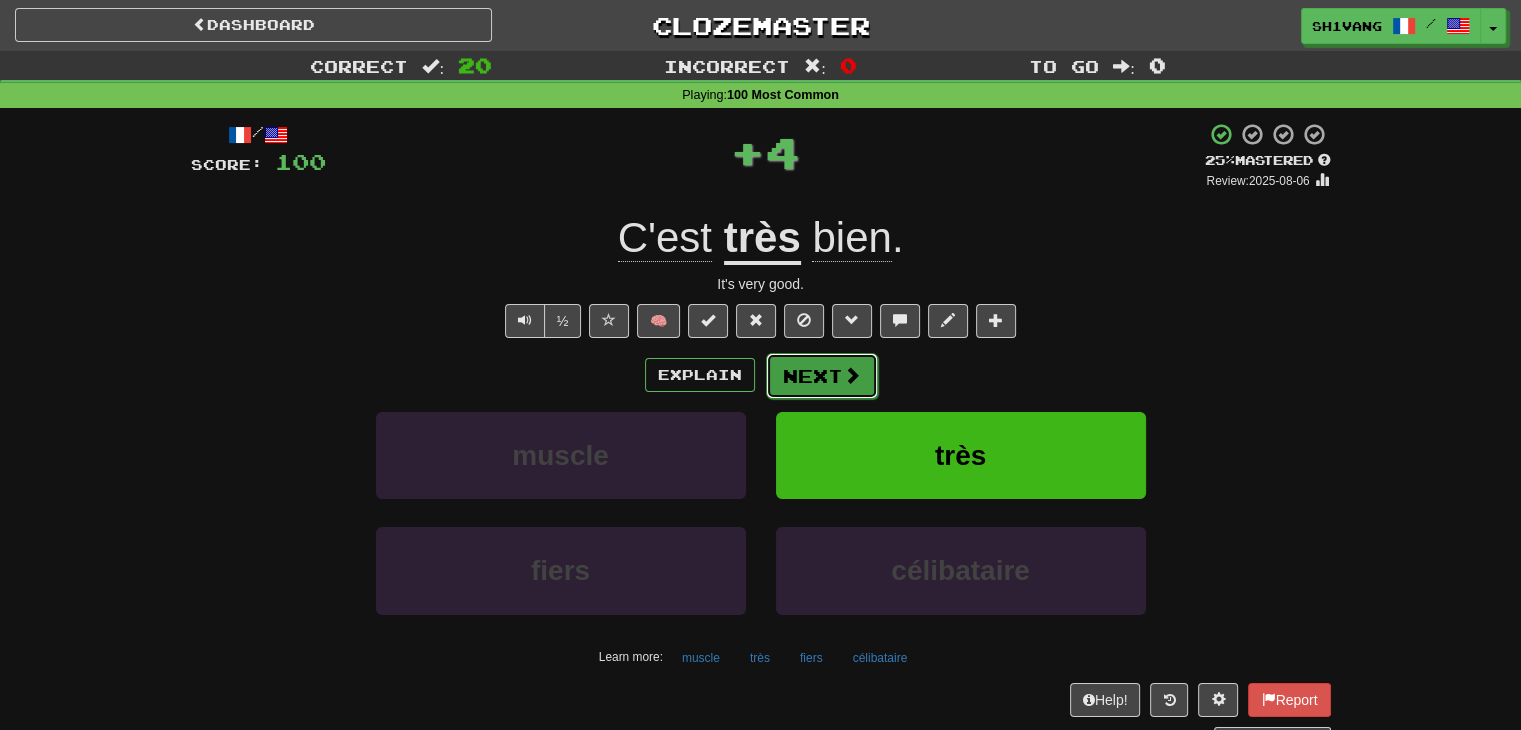 click on "Next" at bounding box center [822, 376] 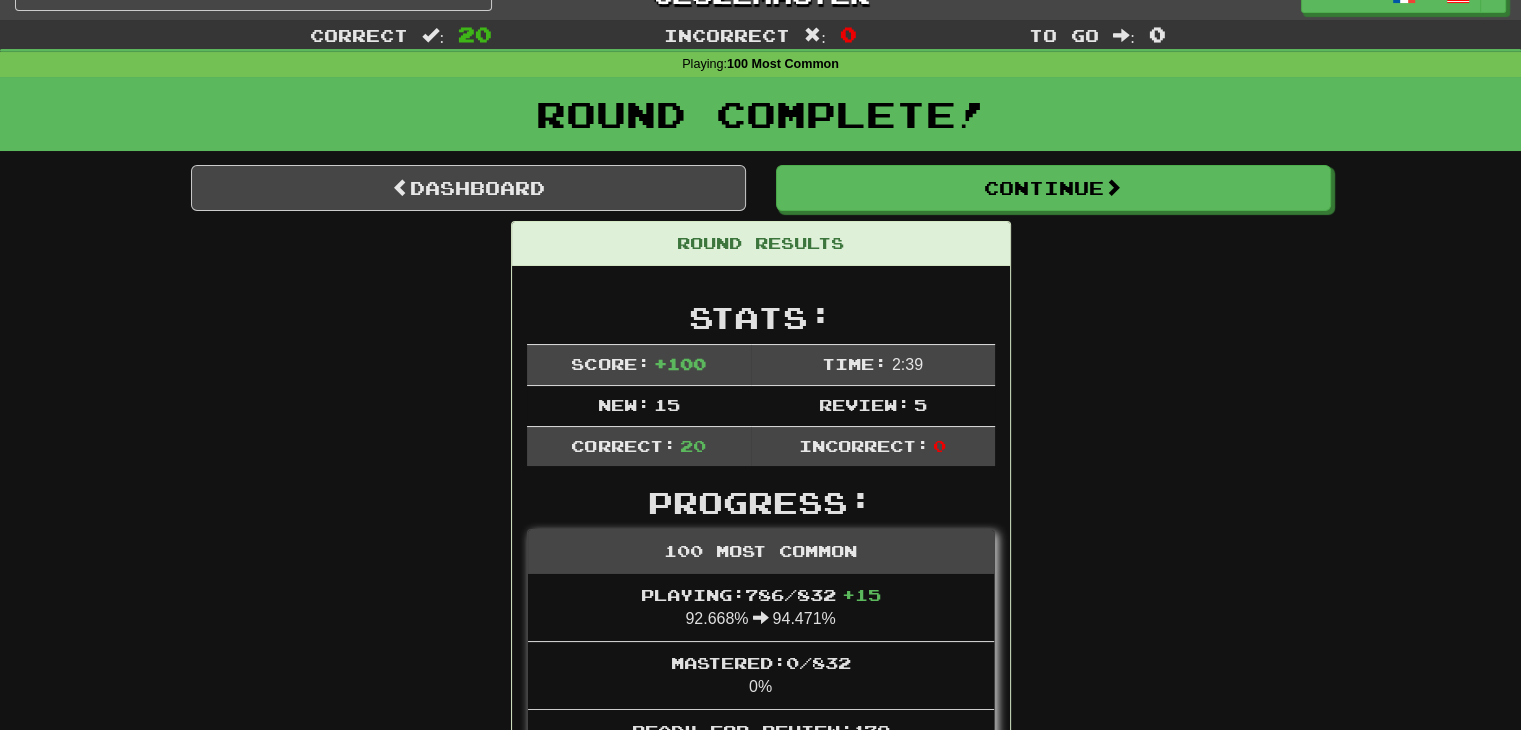 scroll, scrollTop: 0, scrollLeft: 0, axis: both 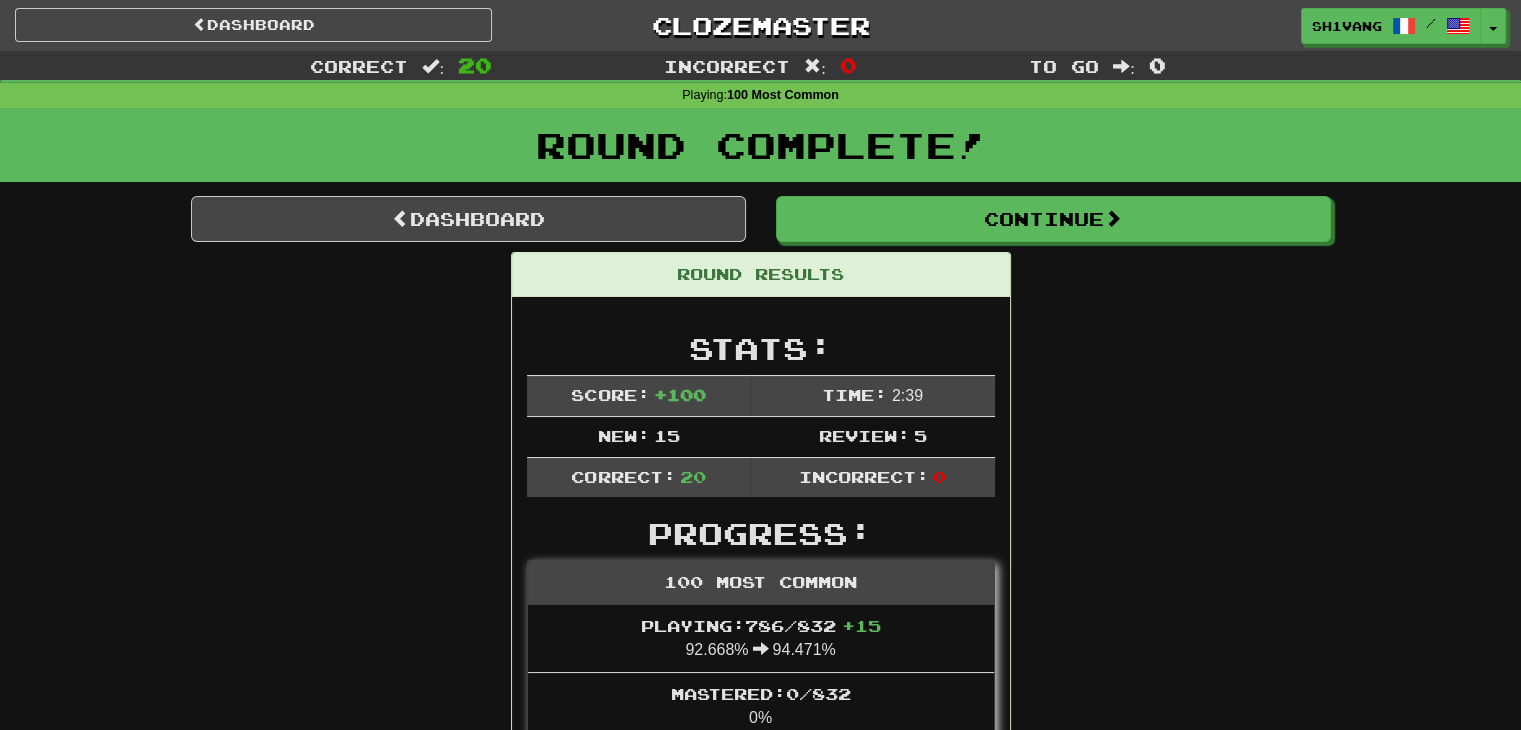click on "Round Results Stats: Score:   + 100 Time:   2 : 39 New:   15 Review:   5 Correct:   20 Incorrect:   0 Progress: 100 Most Common Playing:  786  /  832 + 15 92.668% 94.471% Mastered:  0  /  832 0% Ready for Review:  179  /  Level:  22 ⬆🎉🙌 400  points to level  23  - keep going! Ranked:  284 th  this week ( 2  points to  283 rd ) Sentences:  Report Je ne suis pas à l'aise  avec  ça. I'm not comfortable with that.  Report Il s'asseyait  là . He was sitting there.  Report Tu m'appelleras, n'est- ce  pas ? You'll call me, won't you?  Report Ils  s'ennuient. They are bored.  Report Comment  avez-vous fait? How'd you do it?  Report Signe  ici . Sign here.  Report C'est ce que je  lui  ai dit. That's what I told her.  Report Nagoya est  à  l'Est de Kyoto. Nagoya is to the east of Kyoto.  Report Je n'en  ai  qu'une, pour l'instant. I only have one so far.  Report Le " non " l'emporte. The noes have it. 2  Report Tout ce que vous  avez  à faire, c'est d'attendre. All you have to do is to wait.  Report peut" at bounding box center (761, 1569) 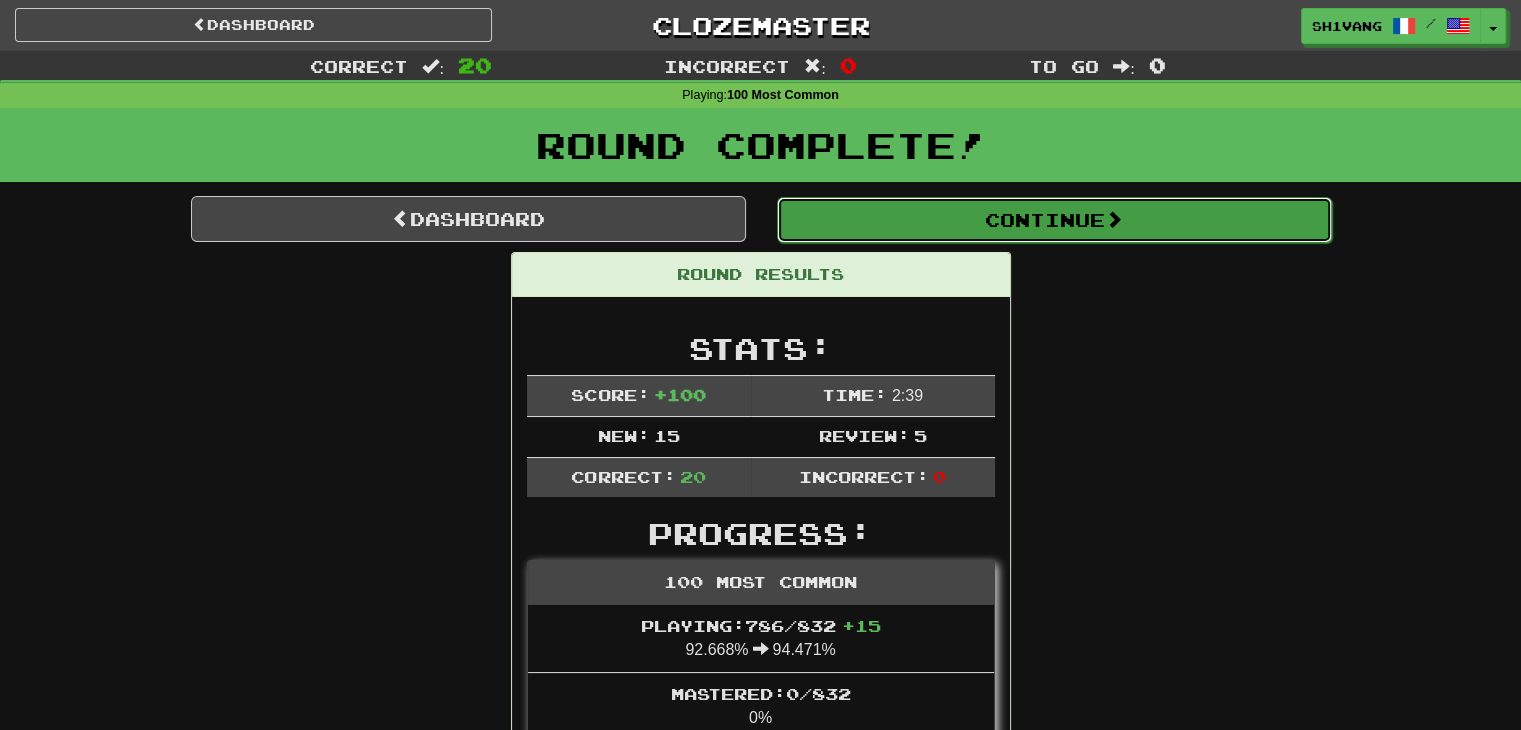 click on "Continue" at bounding box center [1054, 220] 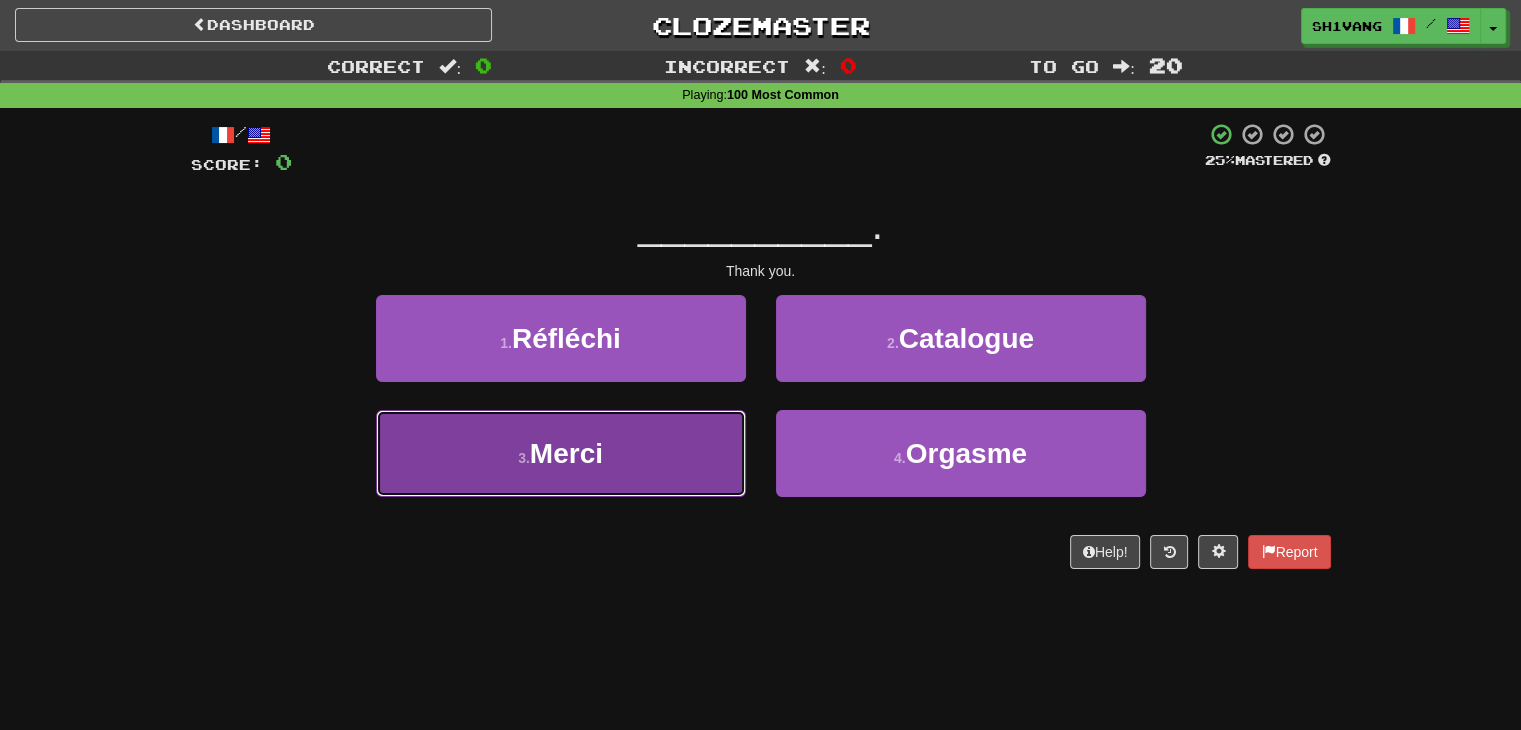 click on "3 .  Merci" at bounding box center [561, 453] 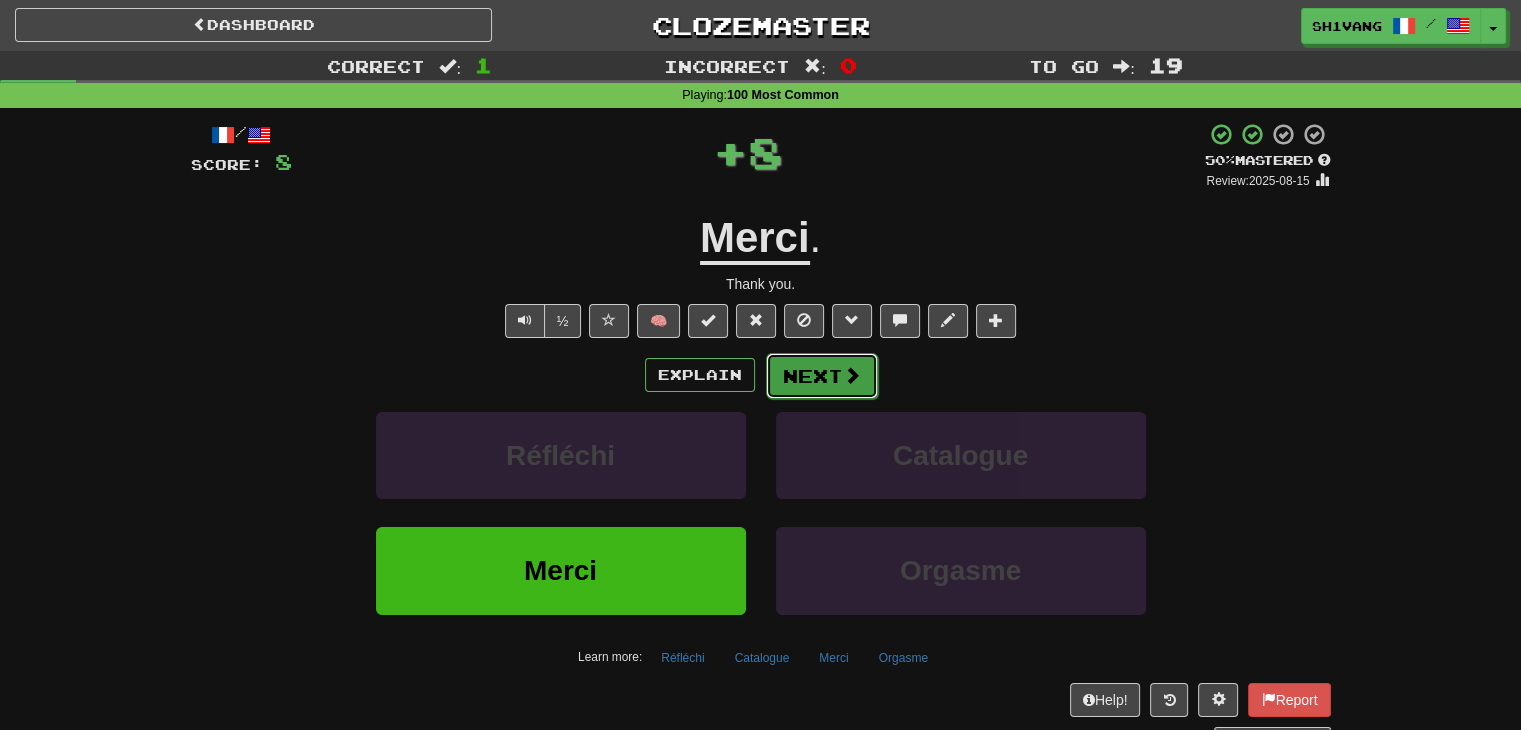 click on "Next" at bounding box center [822, 376] 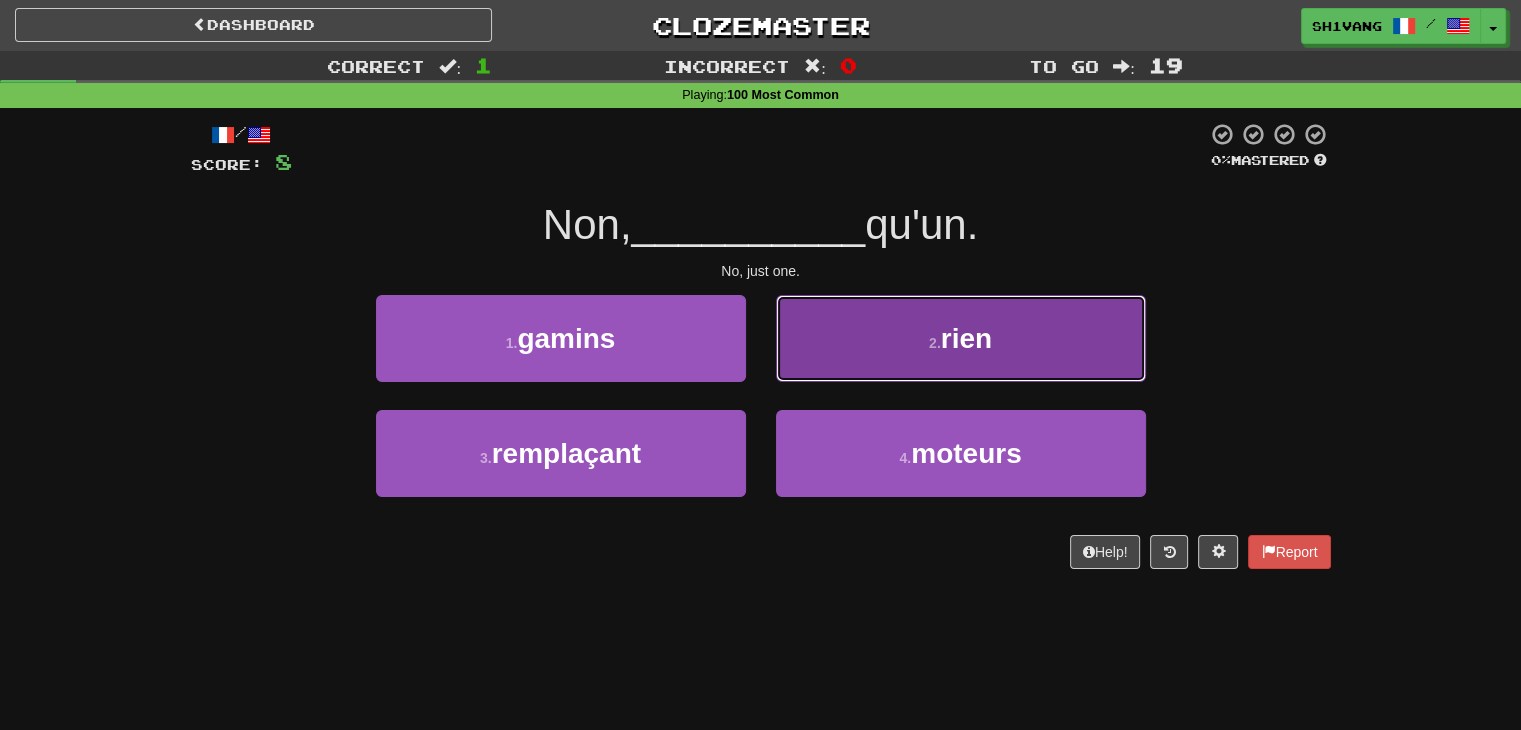 click on "2 .  rien" at bounding box center [961, 338] 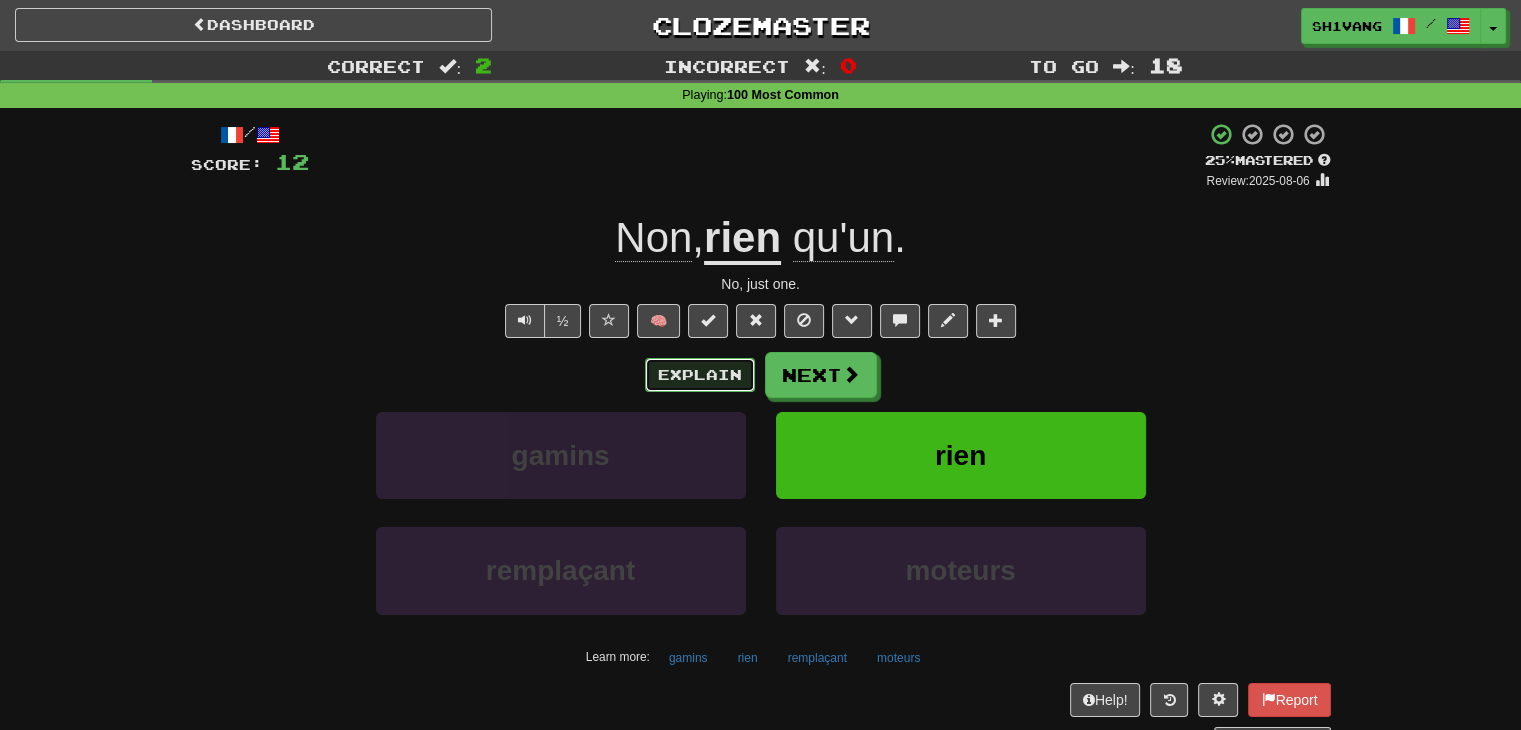 click on "Explain" at bounding box center [700, 375] 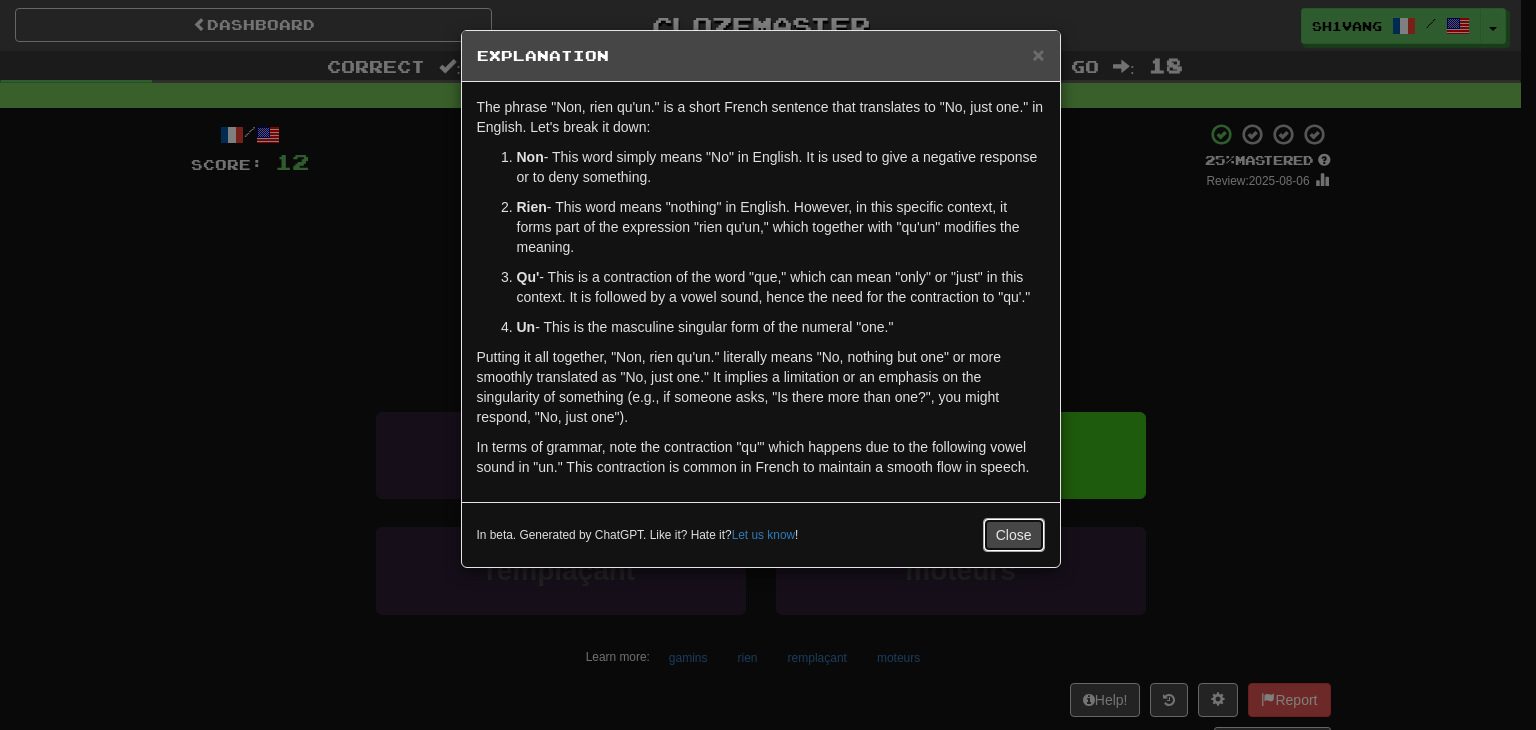 click on "Close" at bounding box center [1014, 535] 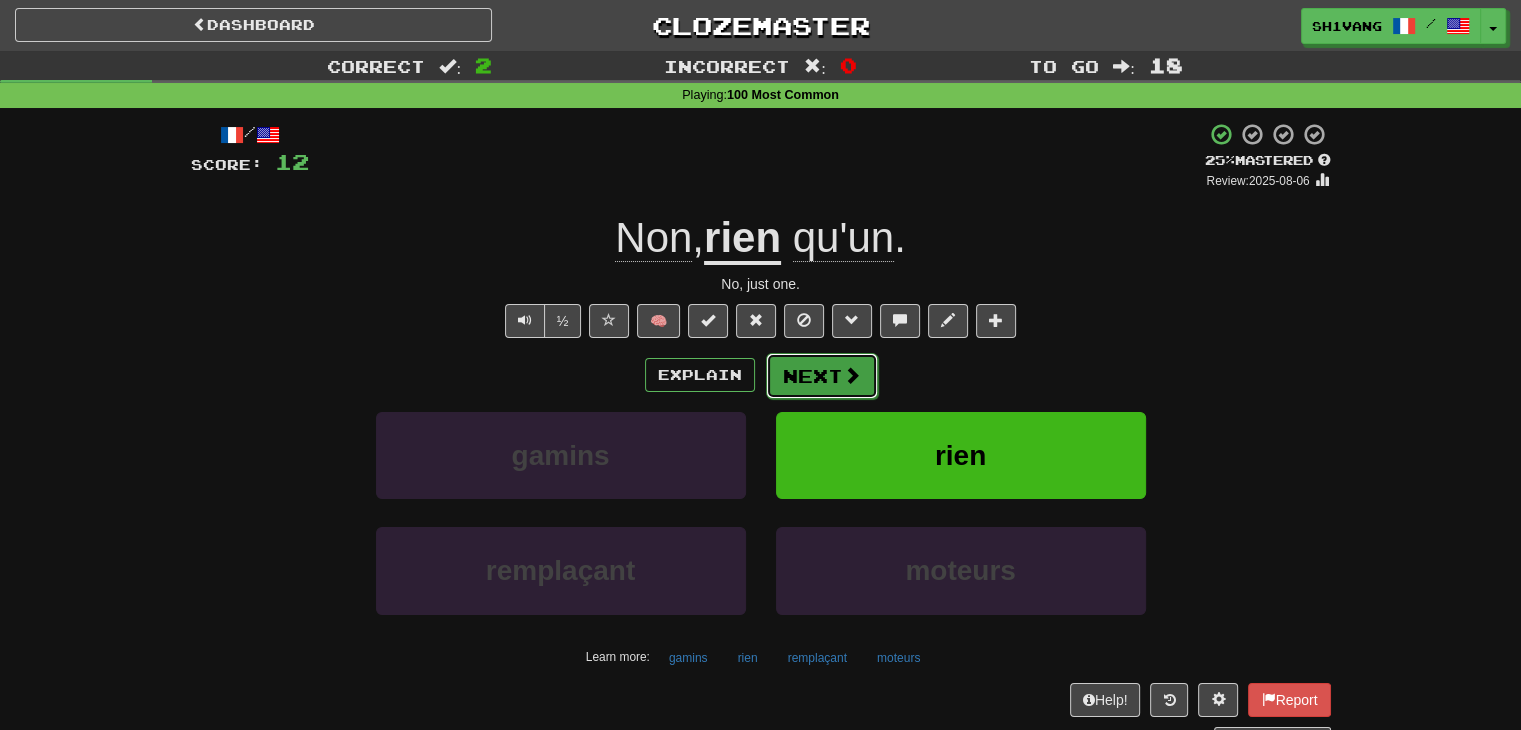 click at bounding box center (852, 375) 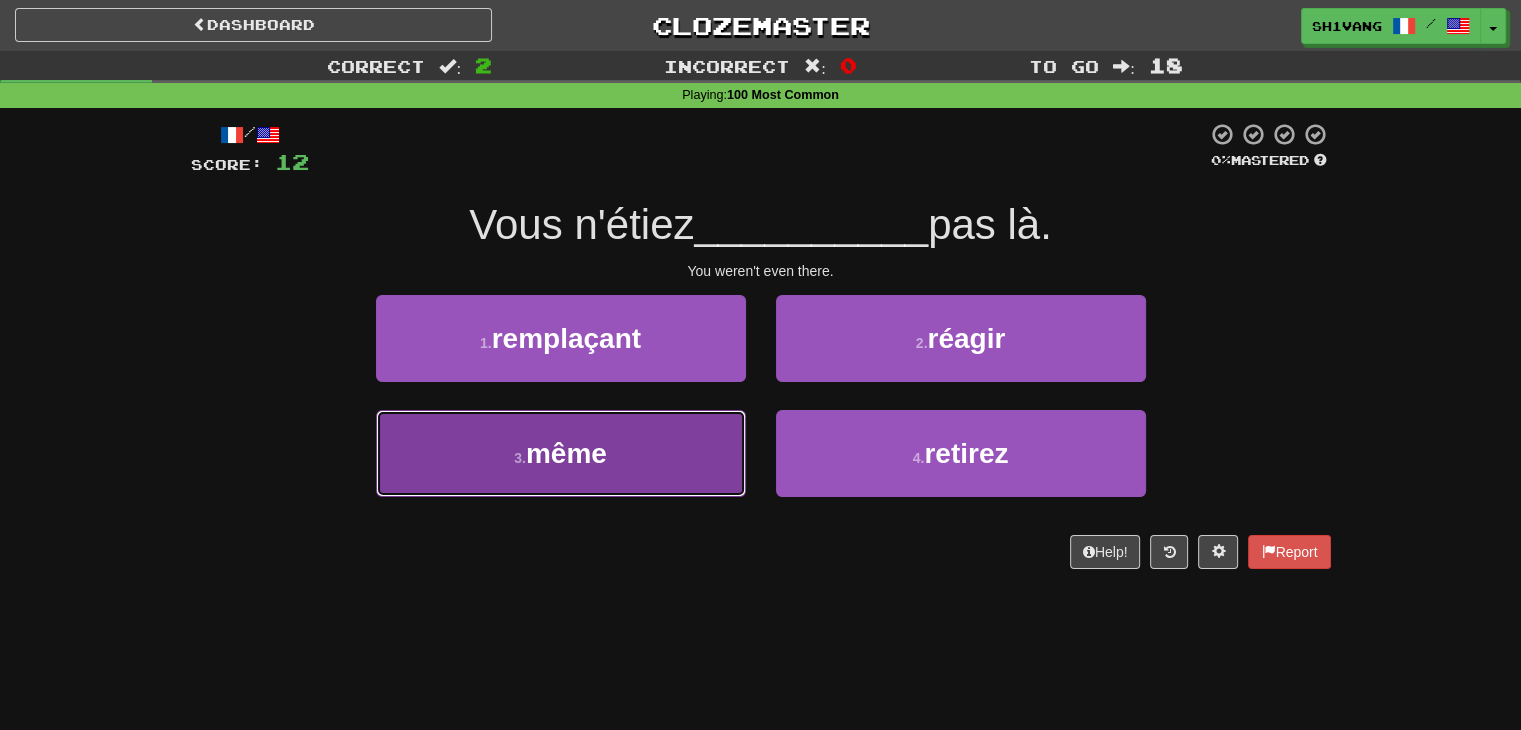 click on "3 .  même" at bounding box center (561, 453) 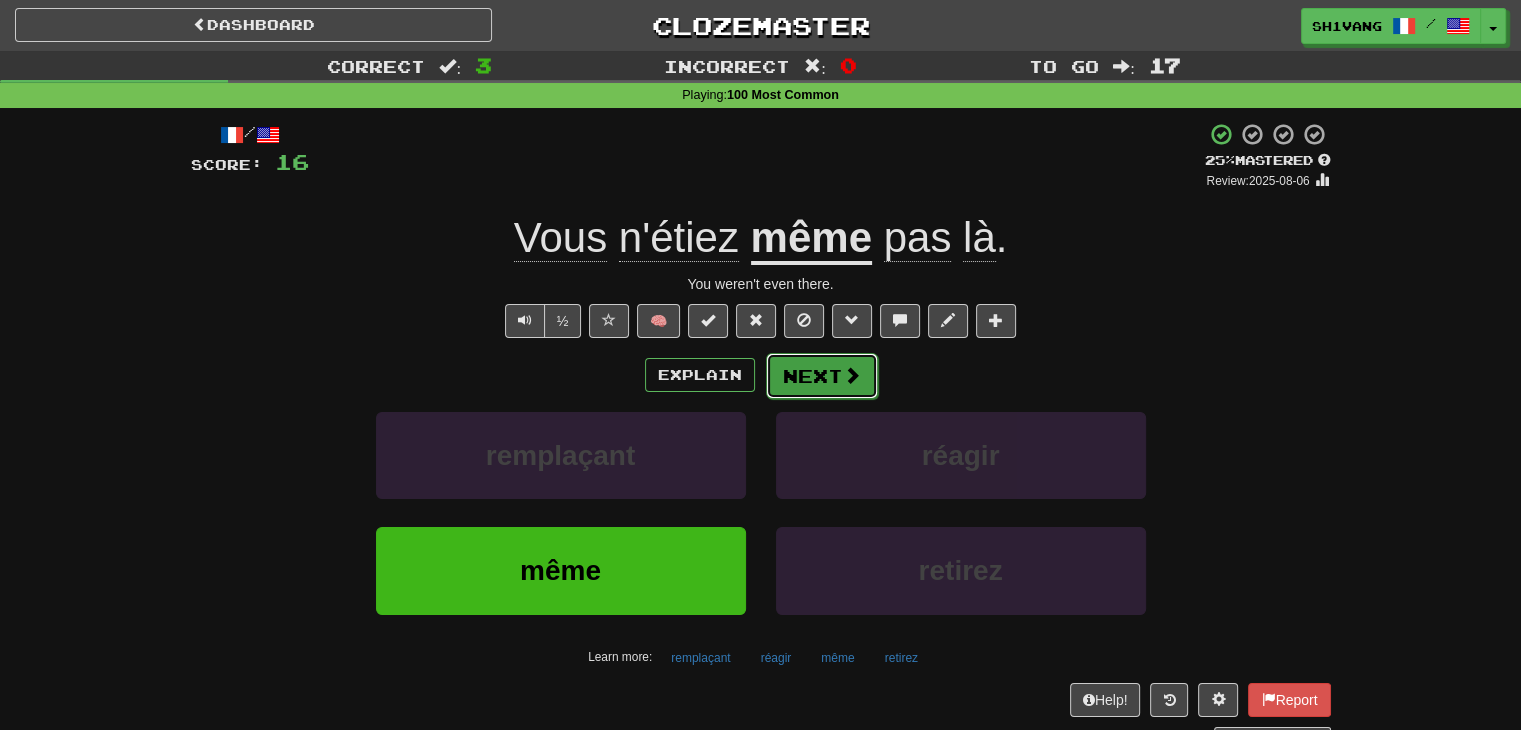 click on "Next" at bounding box center (822, 376) 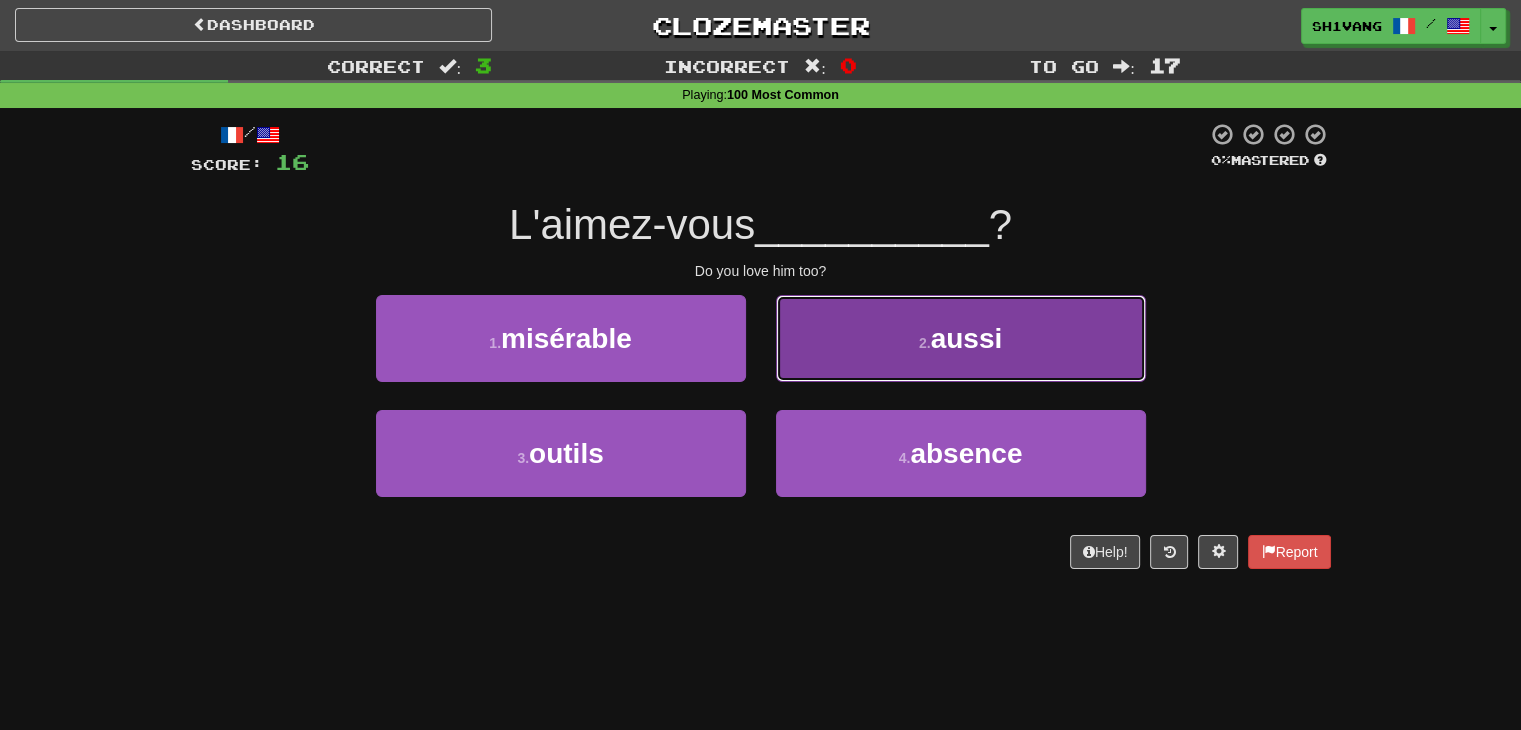 click on "aussi" at bounding box center [967, 338] 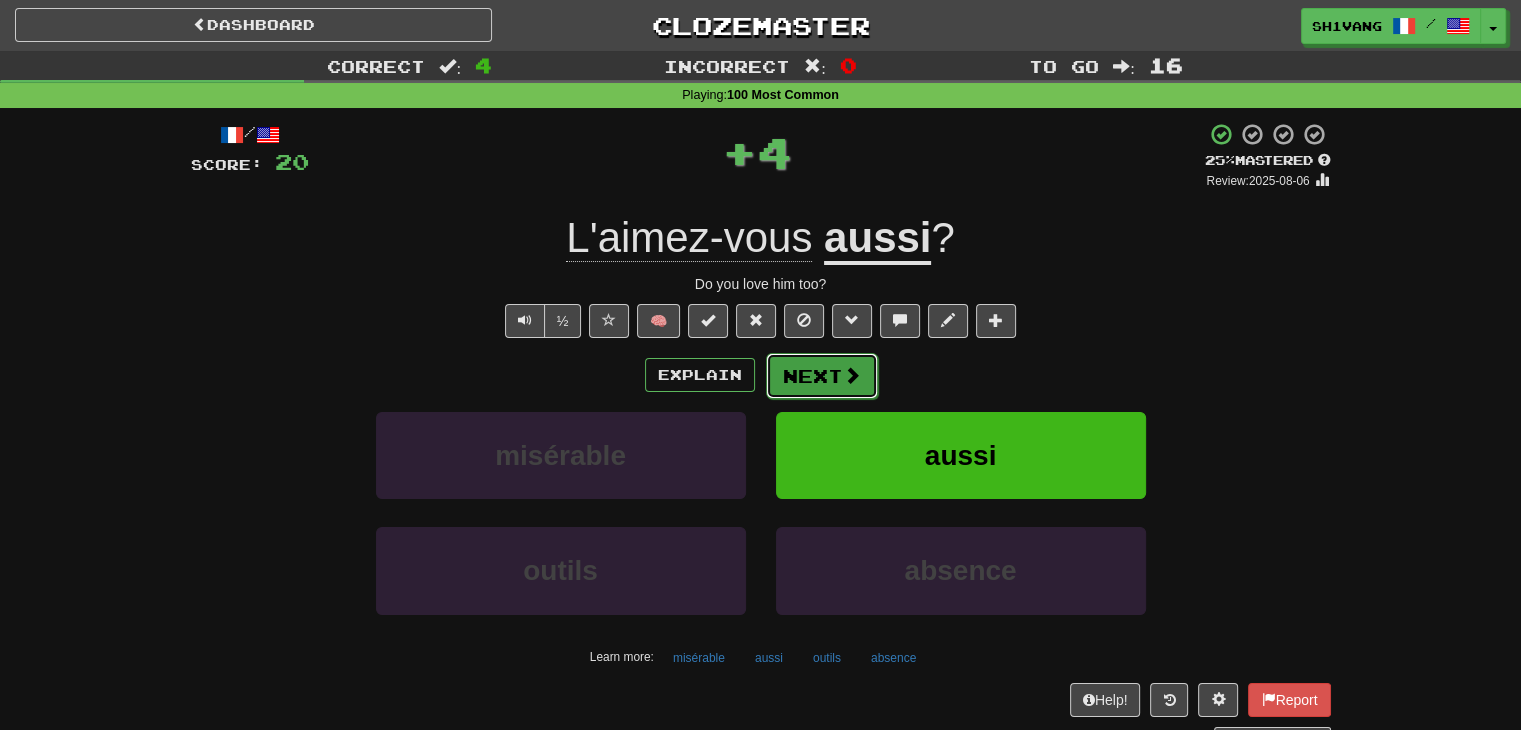 click on "Next" at bounding box center (822, 376) 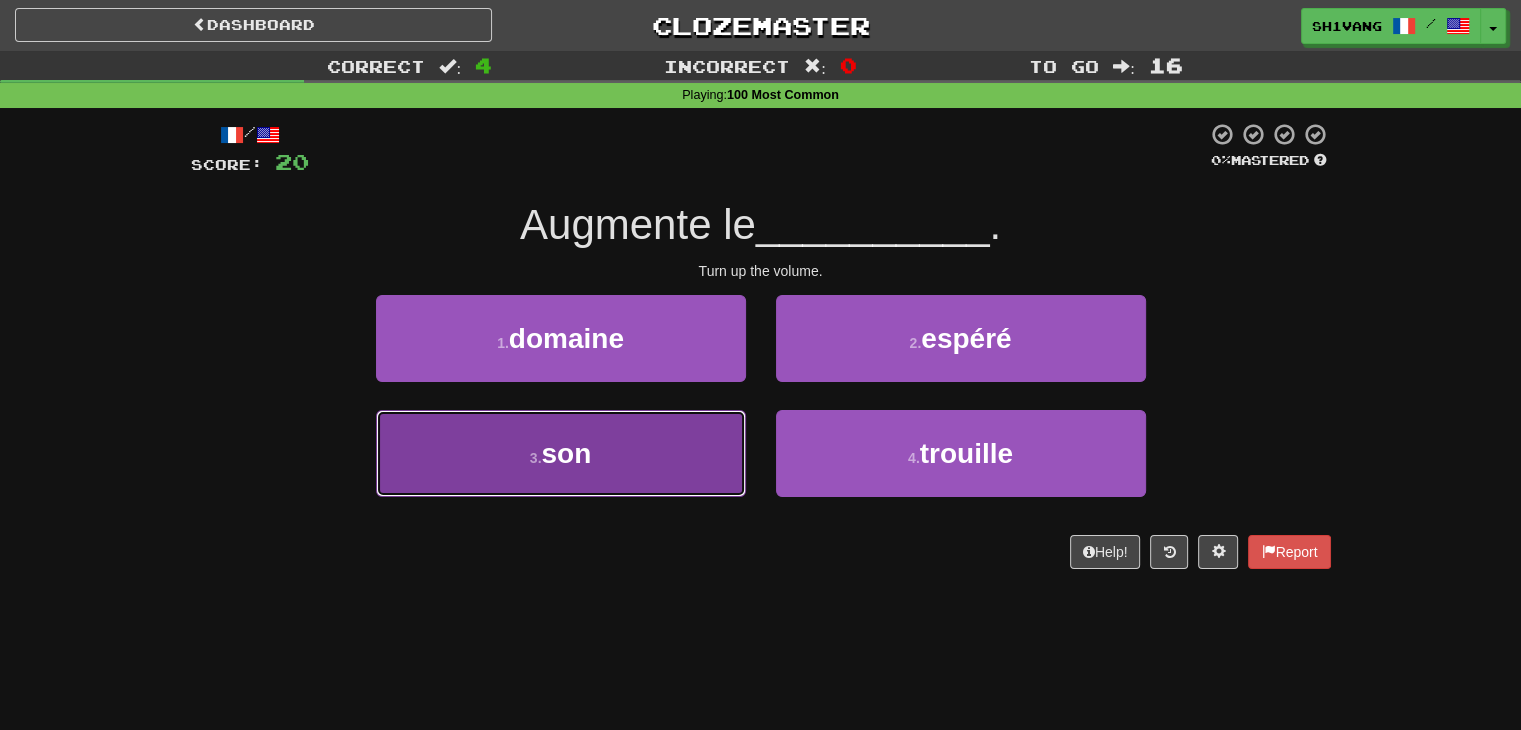 click on "3 .  son" at bounding box center (561, 453) 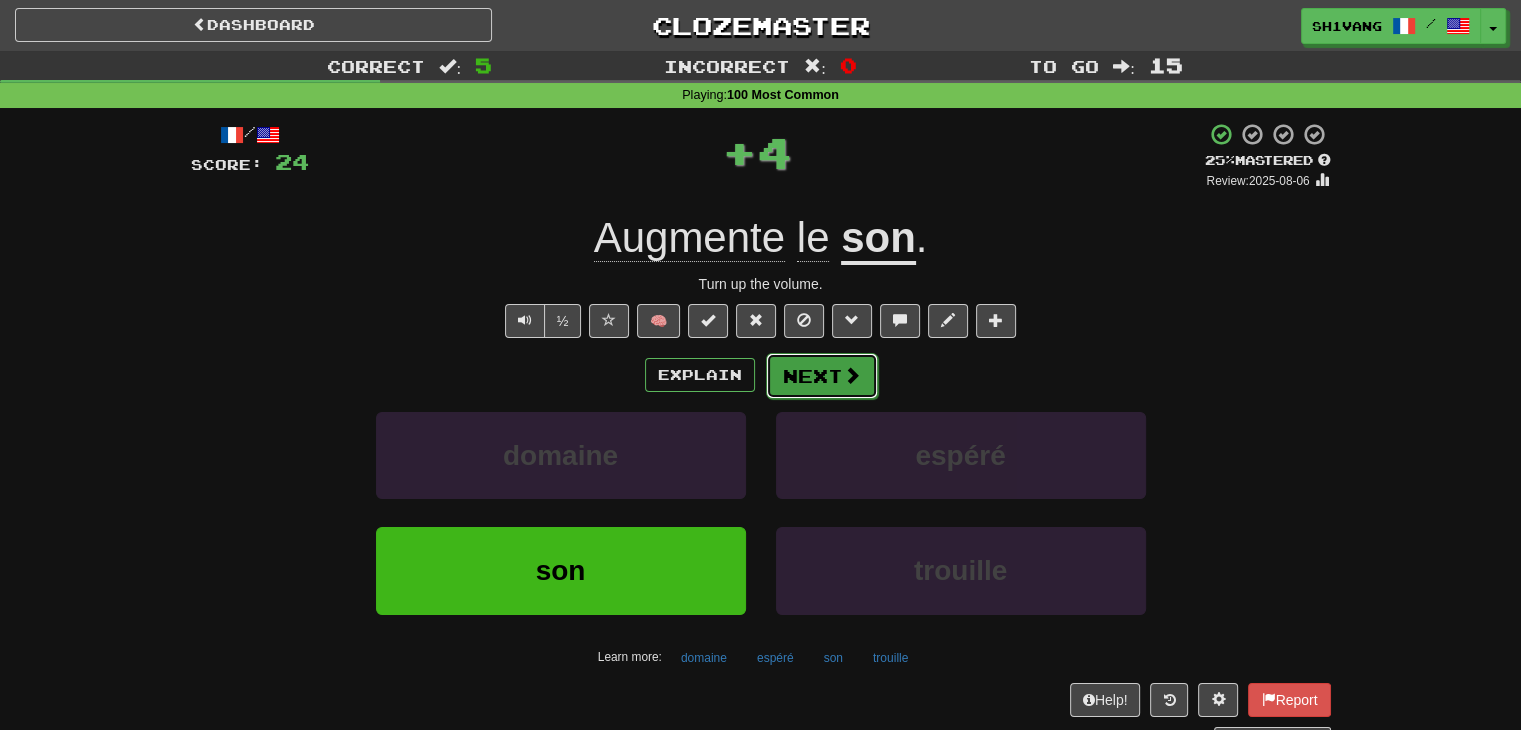 click at bounding box center [852, 375] 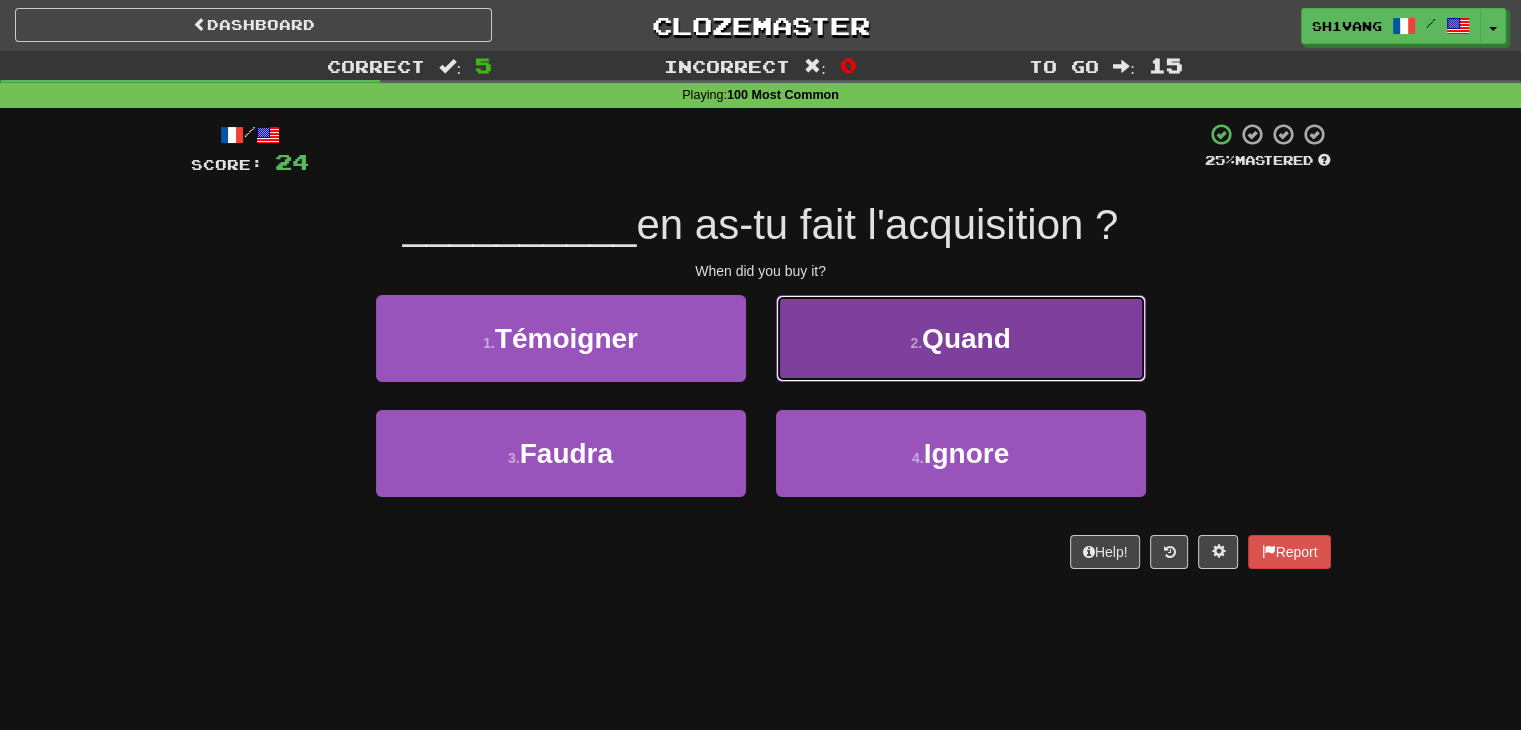 click on "Quand" at bounding box center [966, 338] 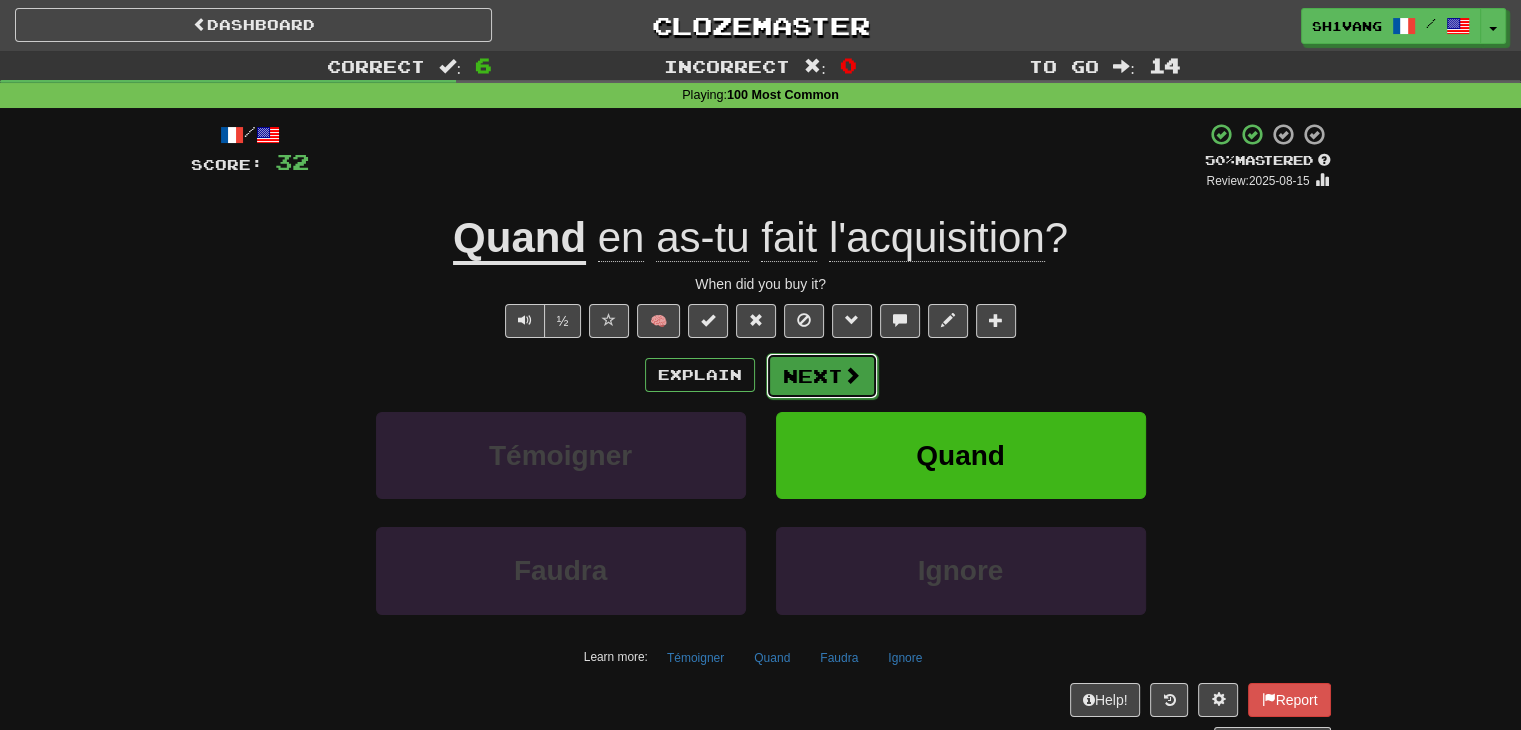 click on "Next" at bounding box center (822, 376) 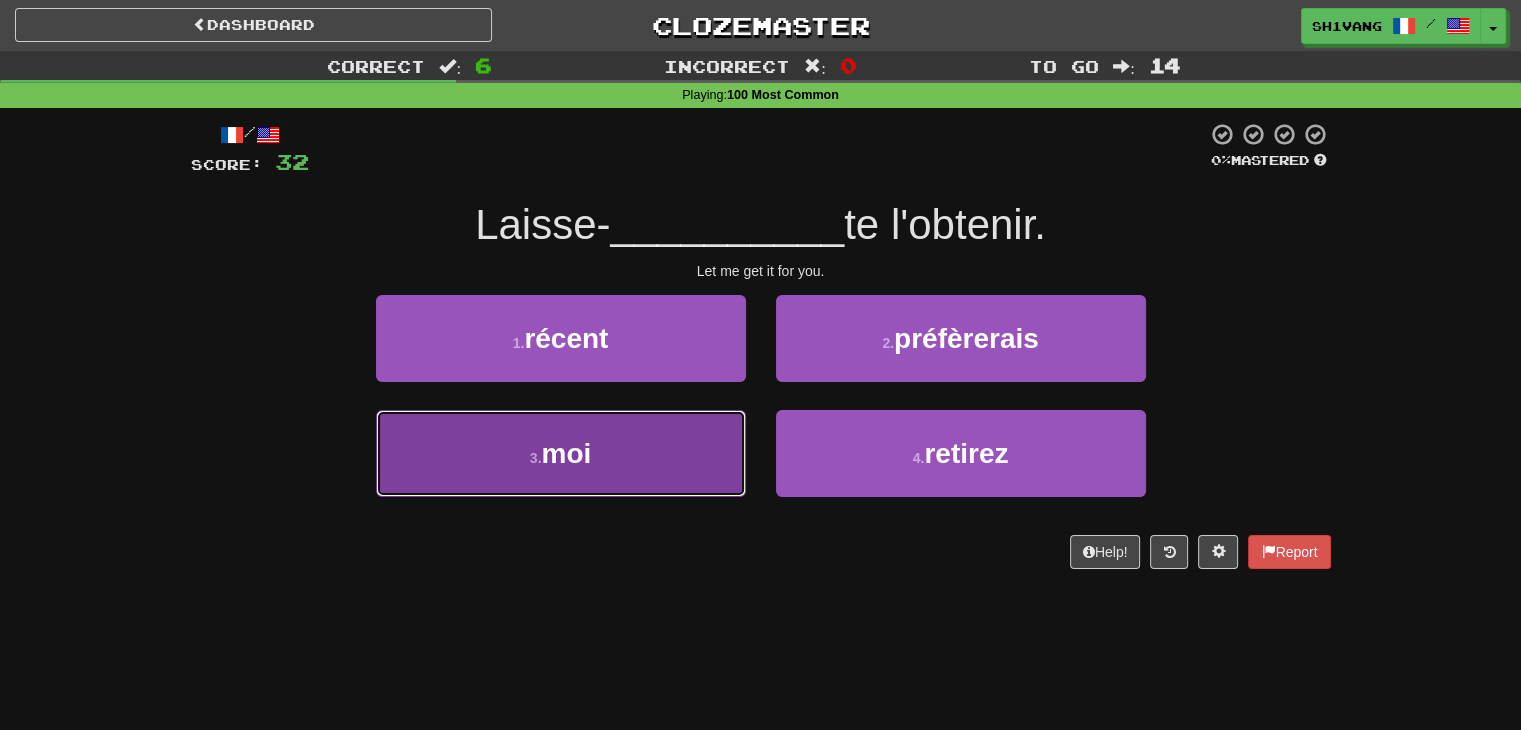 click on "3 .  moi" at bounding box center [561, 453] 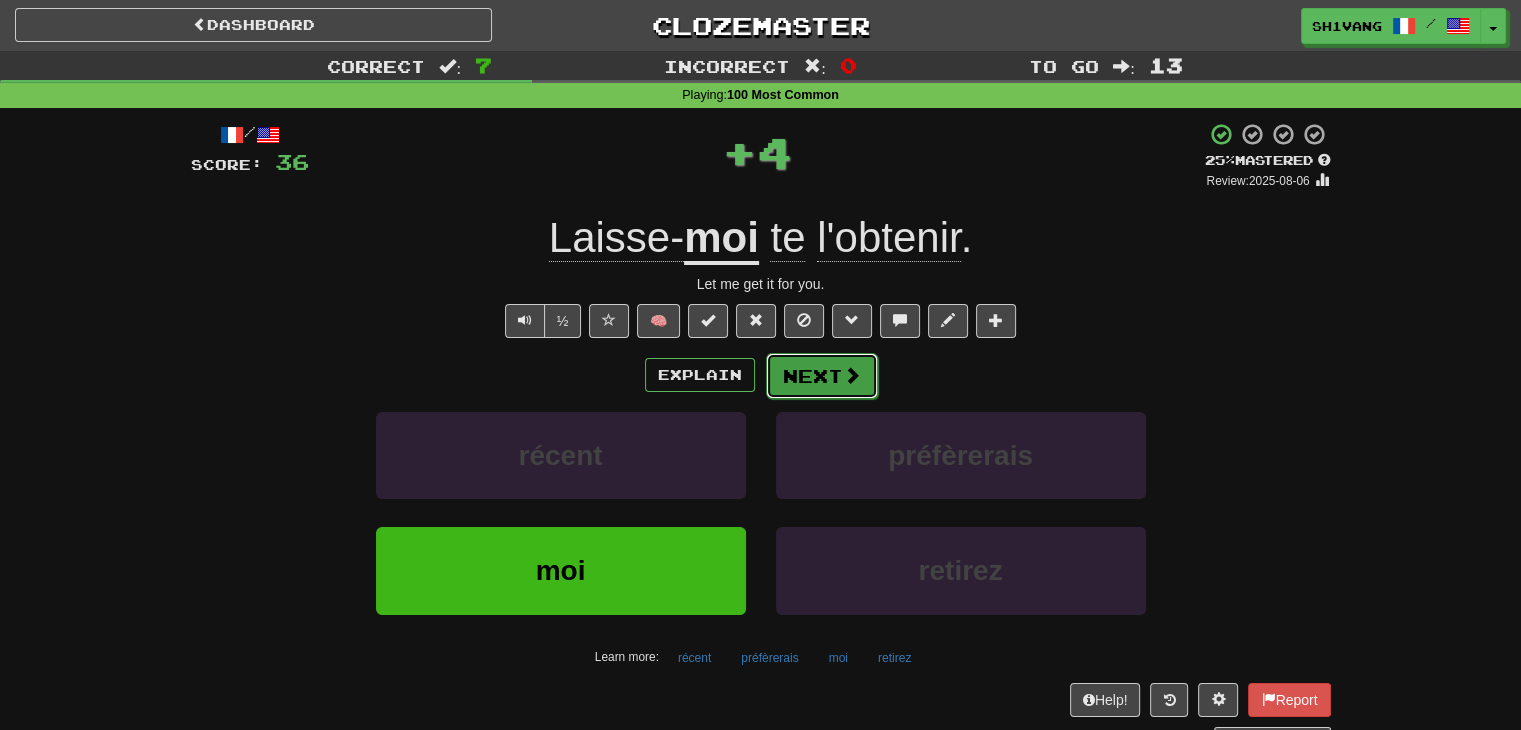 click on "Next" at bounding box center (822, 376) 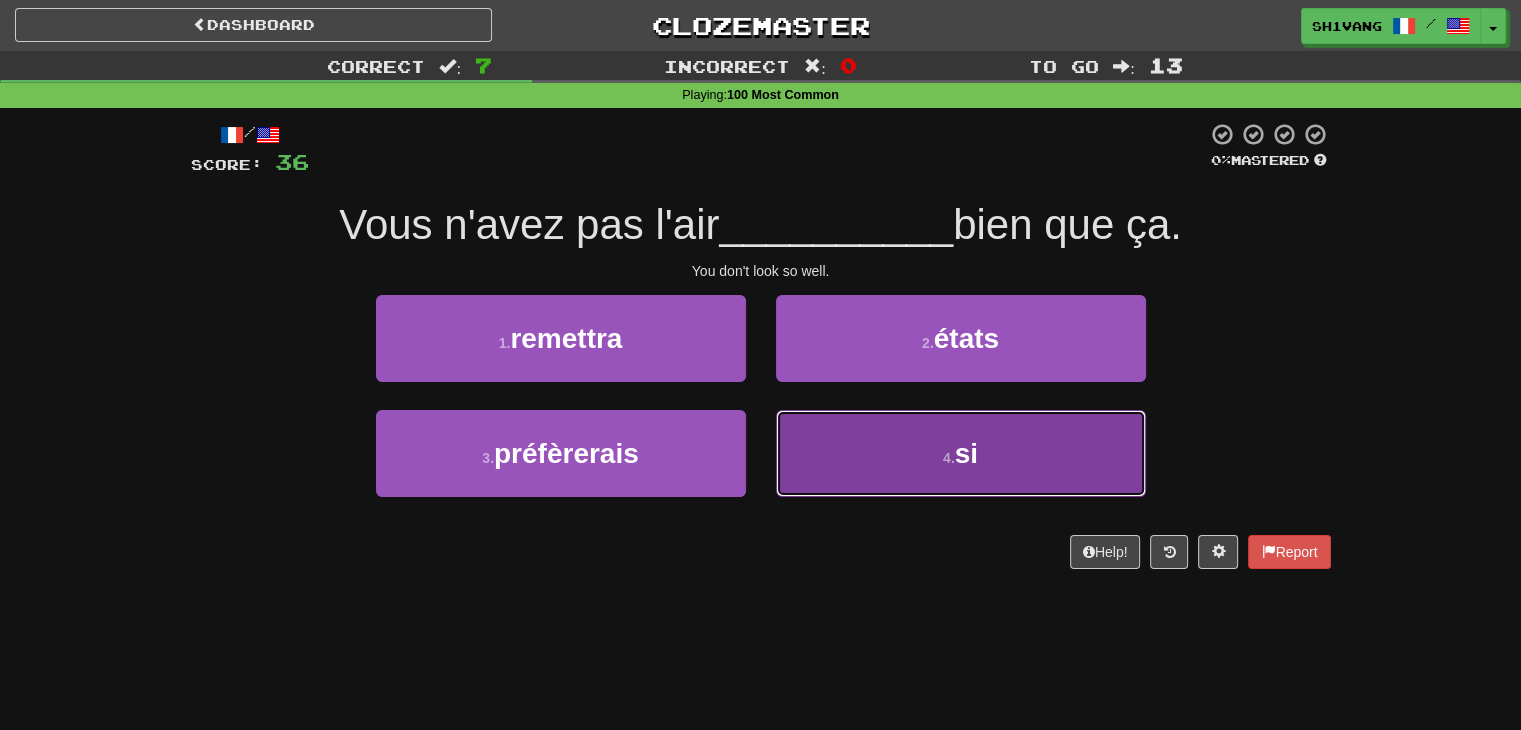 click on "4 .  si" at bounding box center (961, 453) 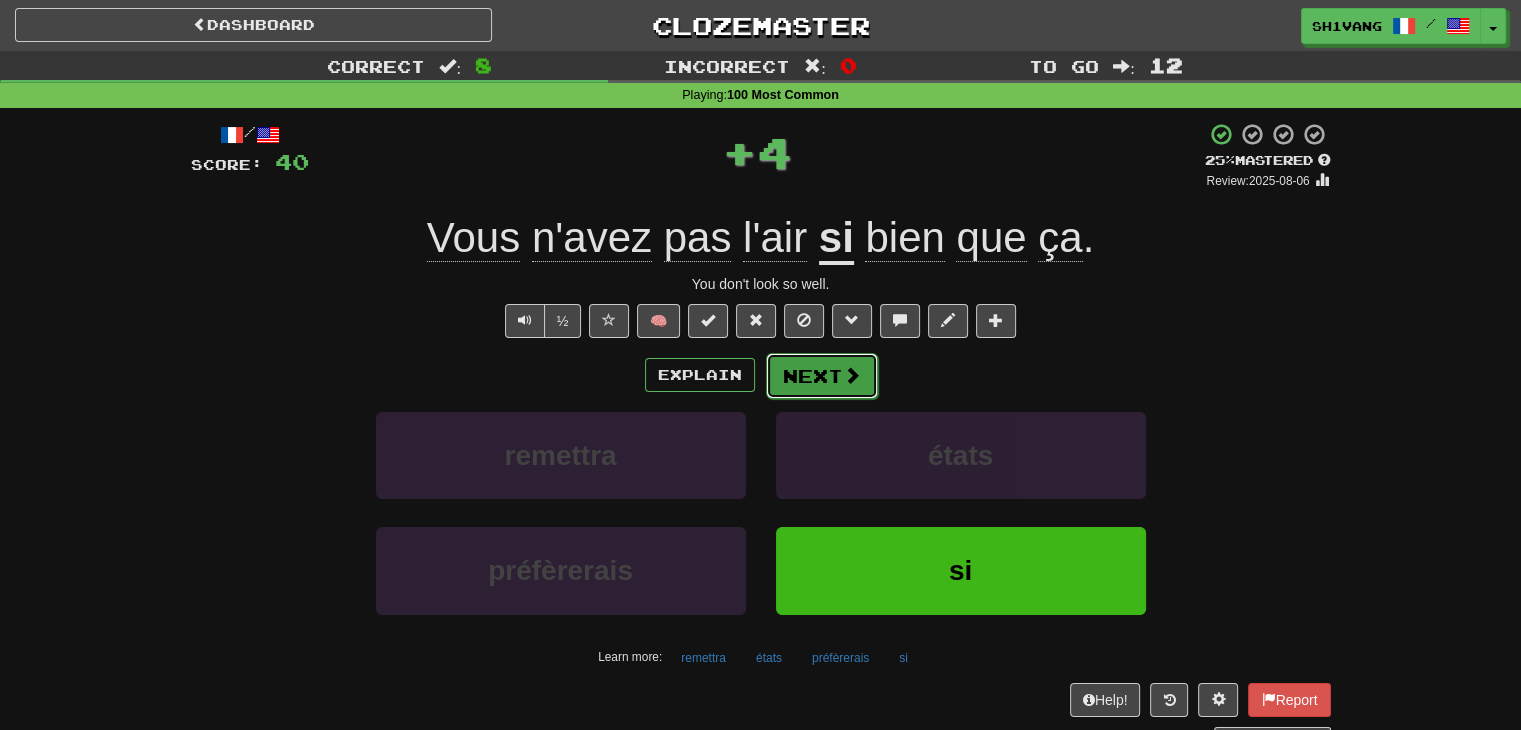 click on "Next" at bounding box center [822, 376] 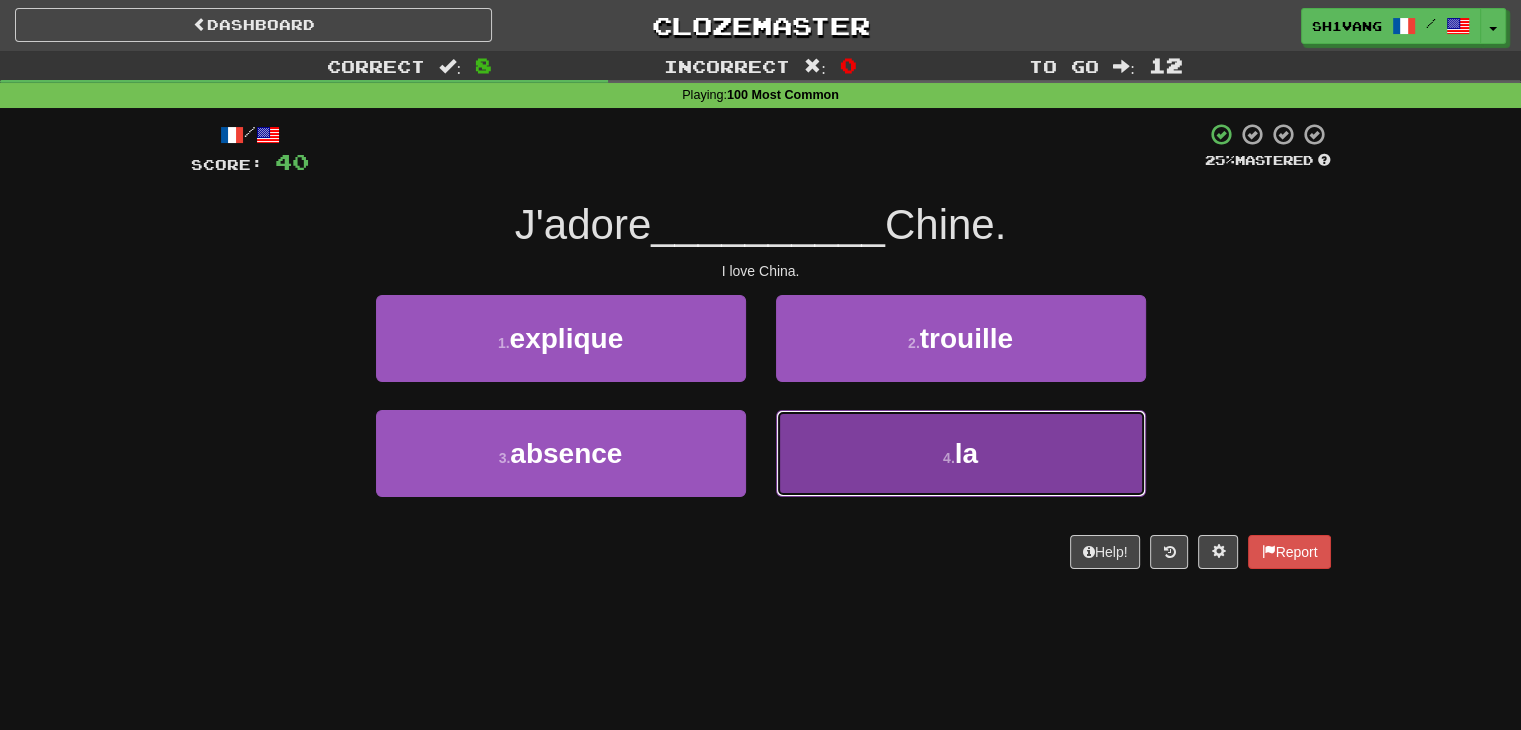 click on "4 .  la" at bounding box center [961, 453] 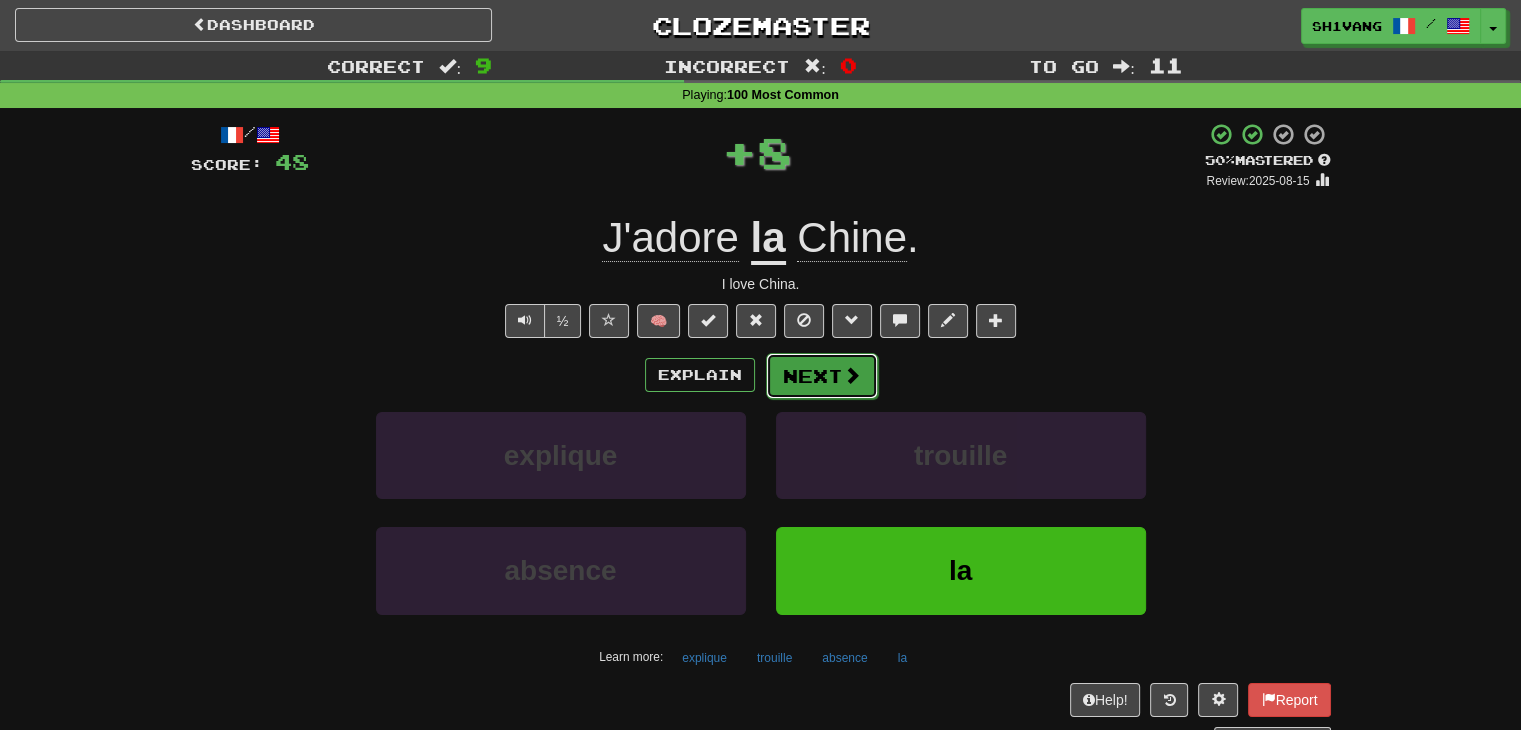 click on "Next" at bounding box center (822, 376) 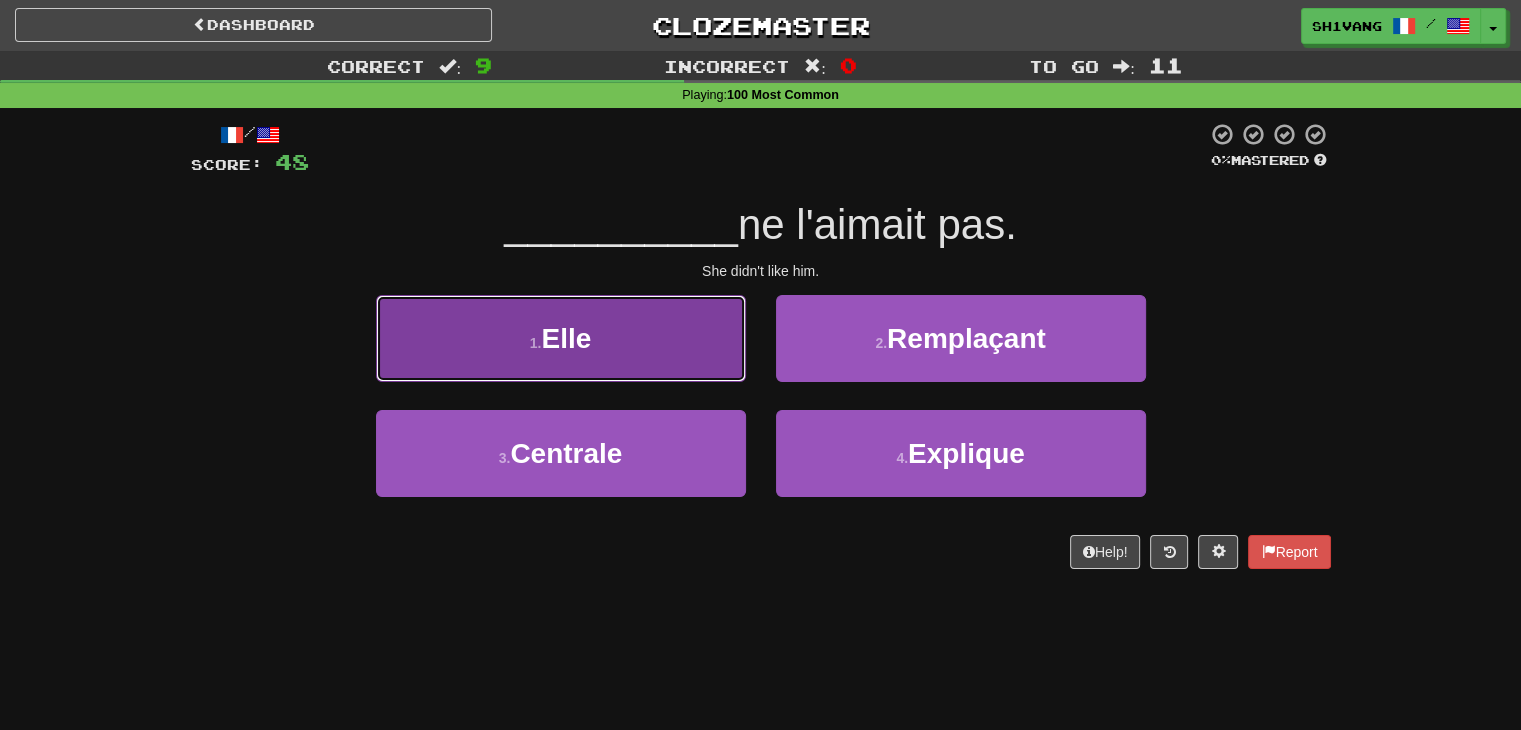 click on "1 .  Elle" at bounding box center (561, 338) 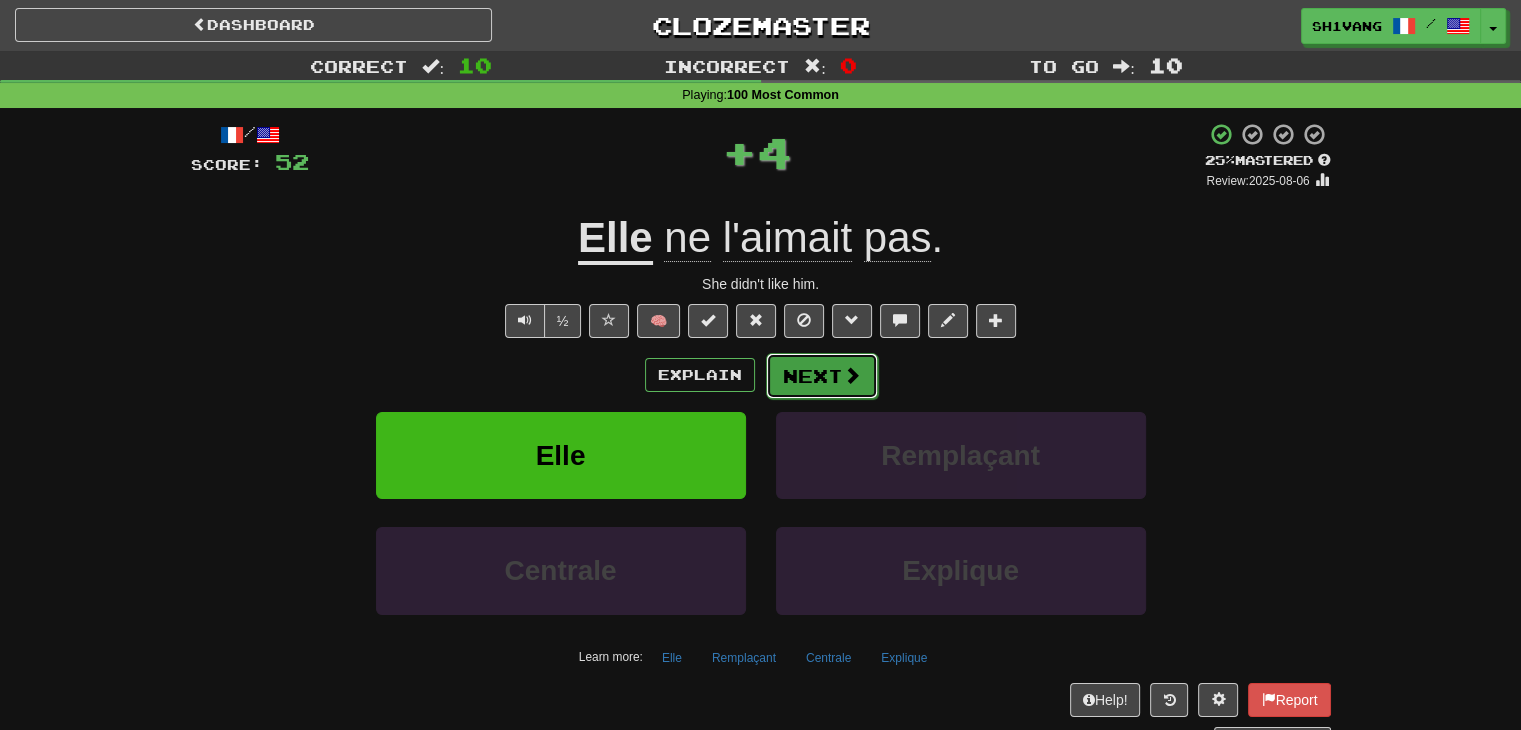 click on "Next" at bounding box center (822, 376) 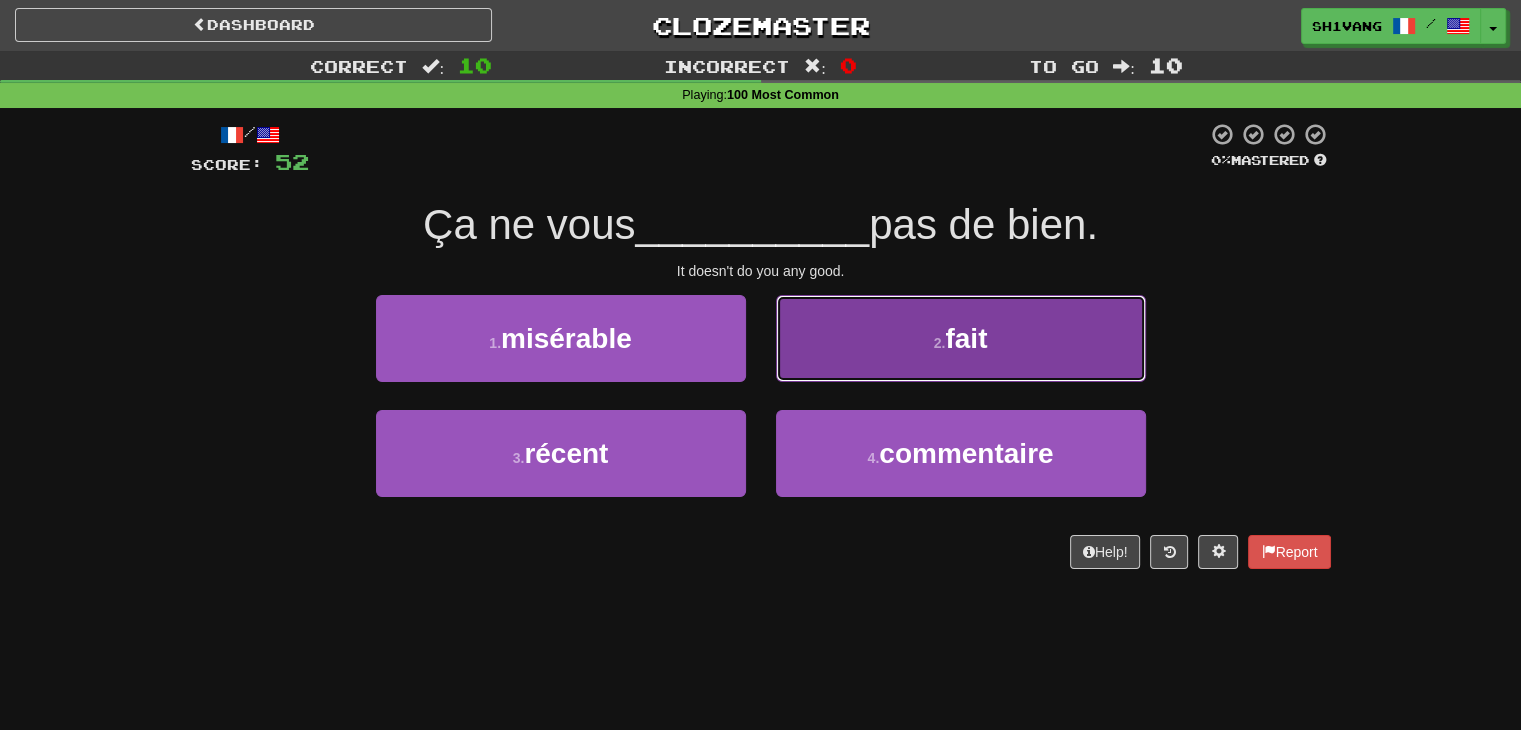 click on "2 .  fait" at bounding box center (961, 338) 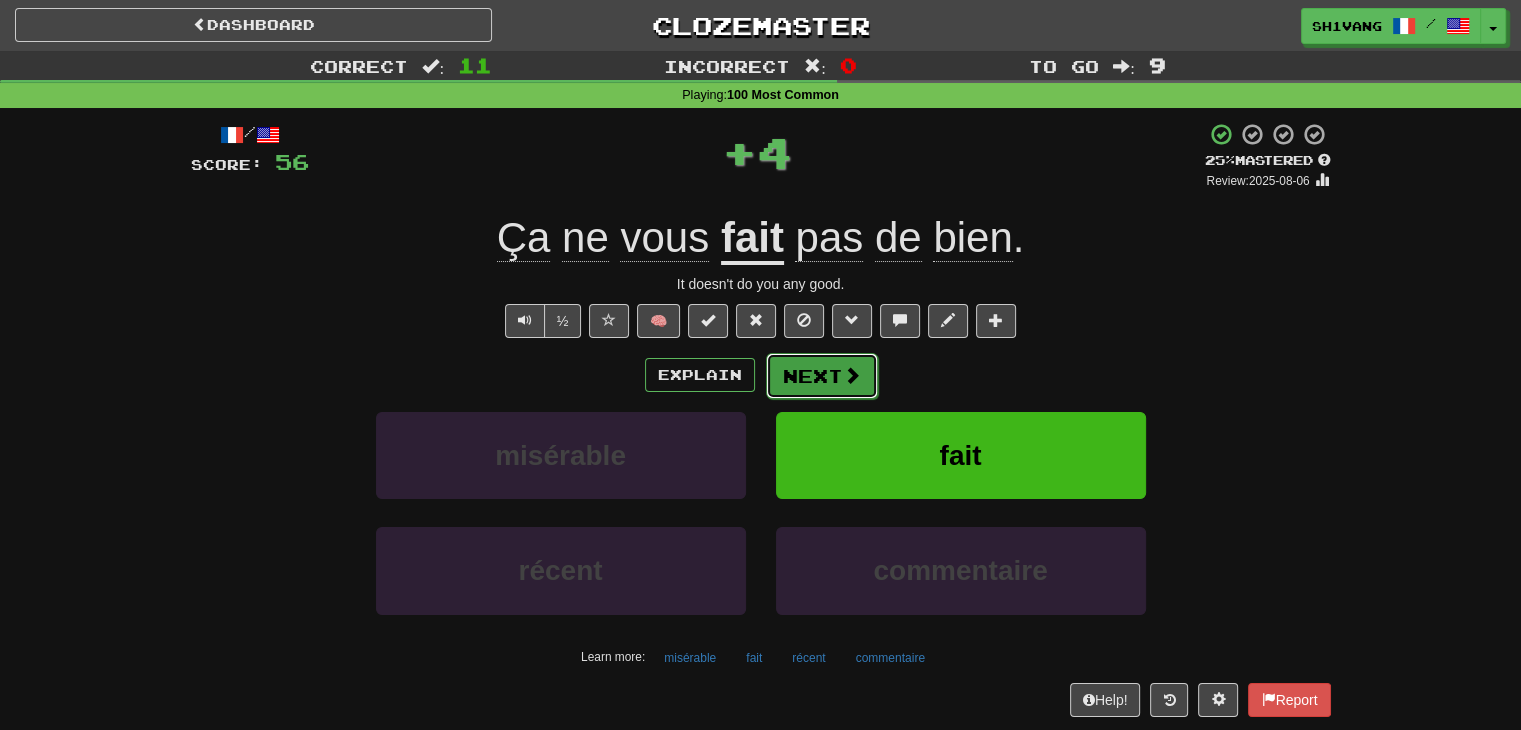 click on "Next" at bounding box center [822, 376] 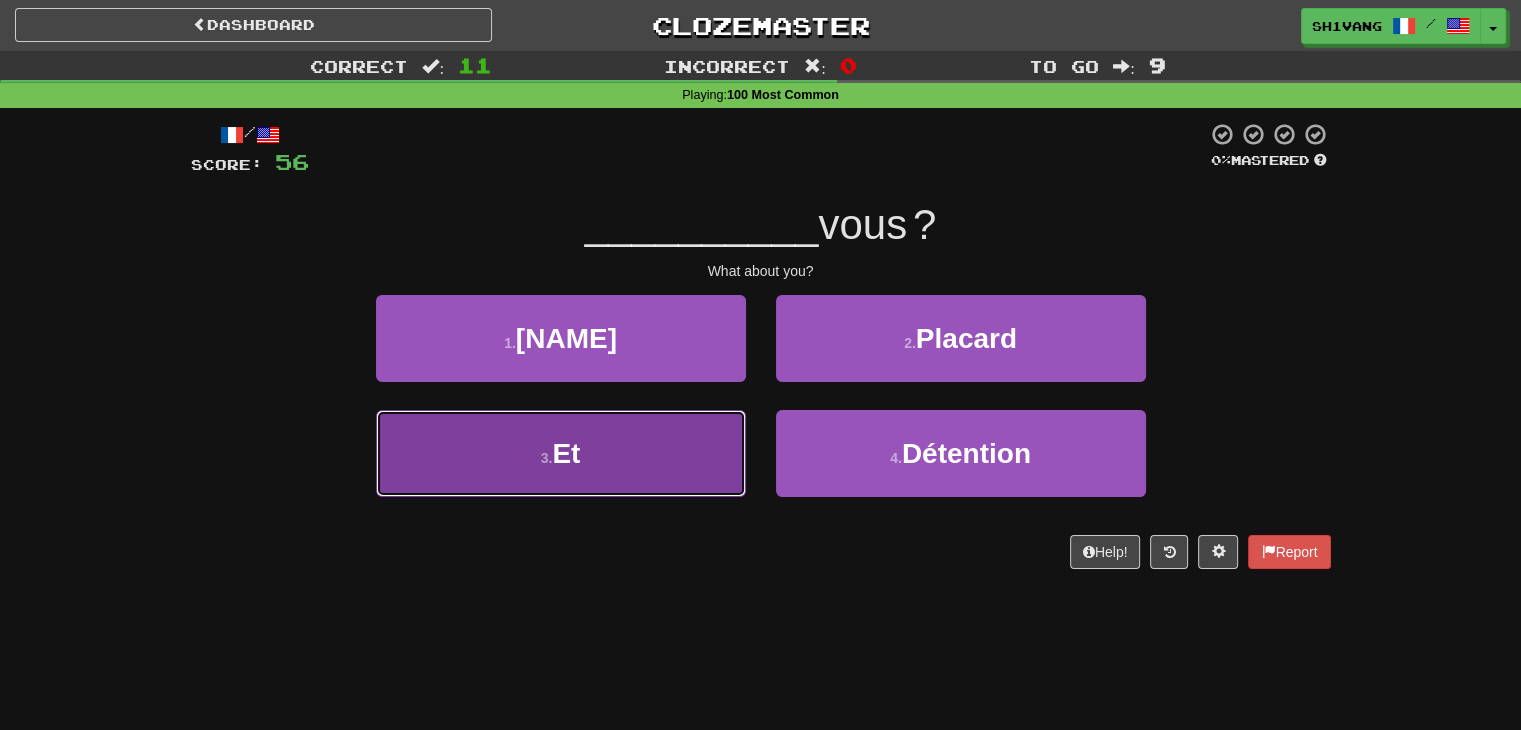 click on "3 .  Et" at bounding box center [561, 453] 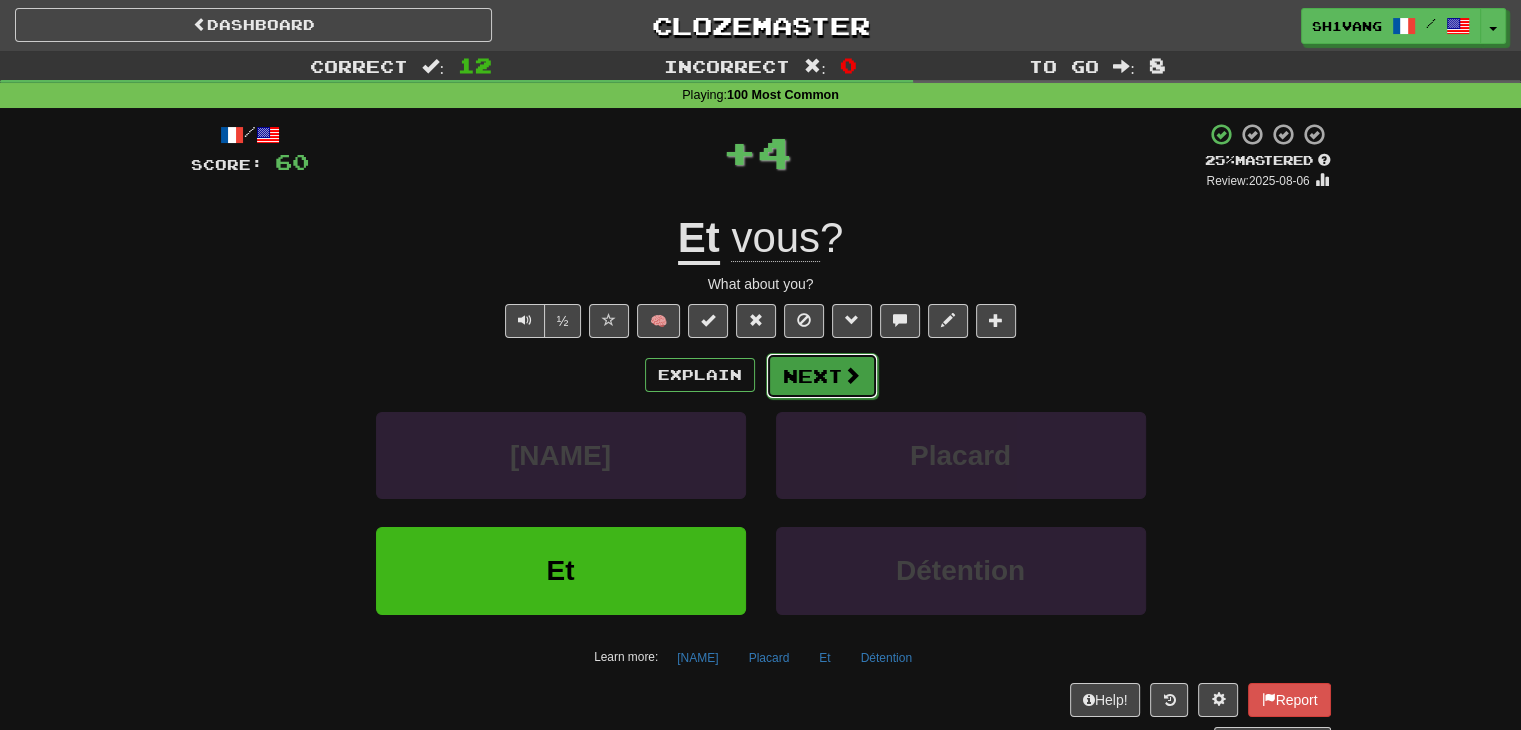 click on "Next" at bounding box center (822, 376) 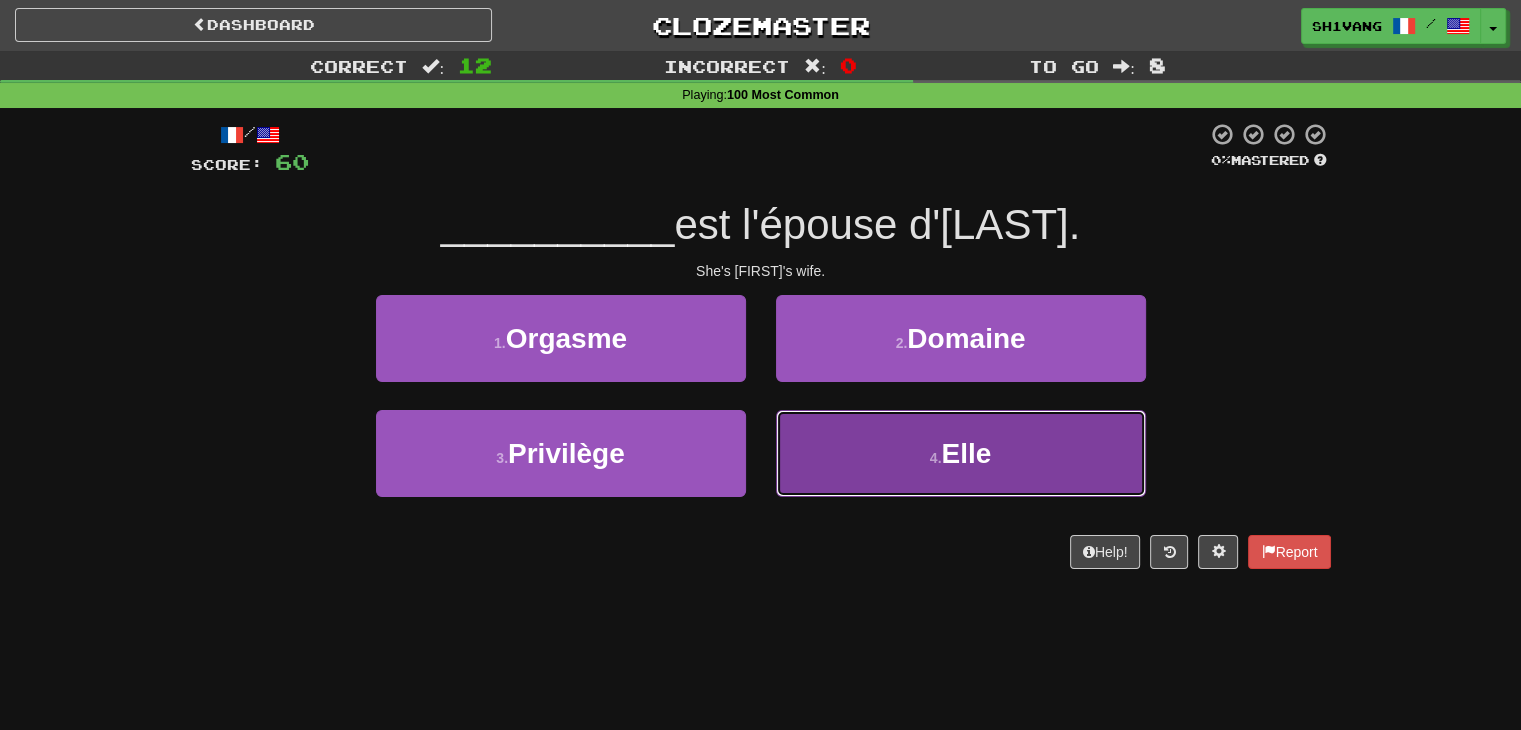 click on "4 .  Elle" at bounding box center (961, 453) 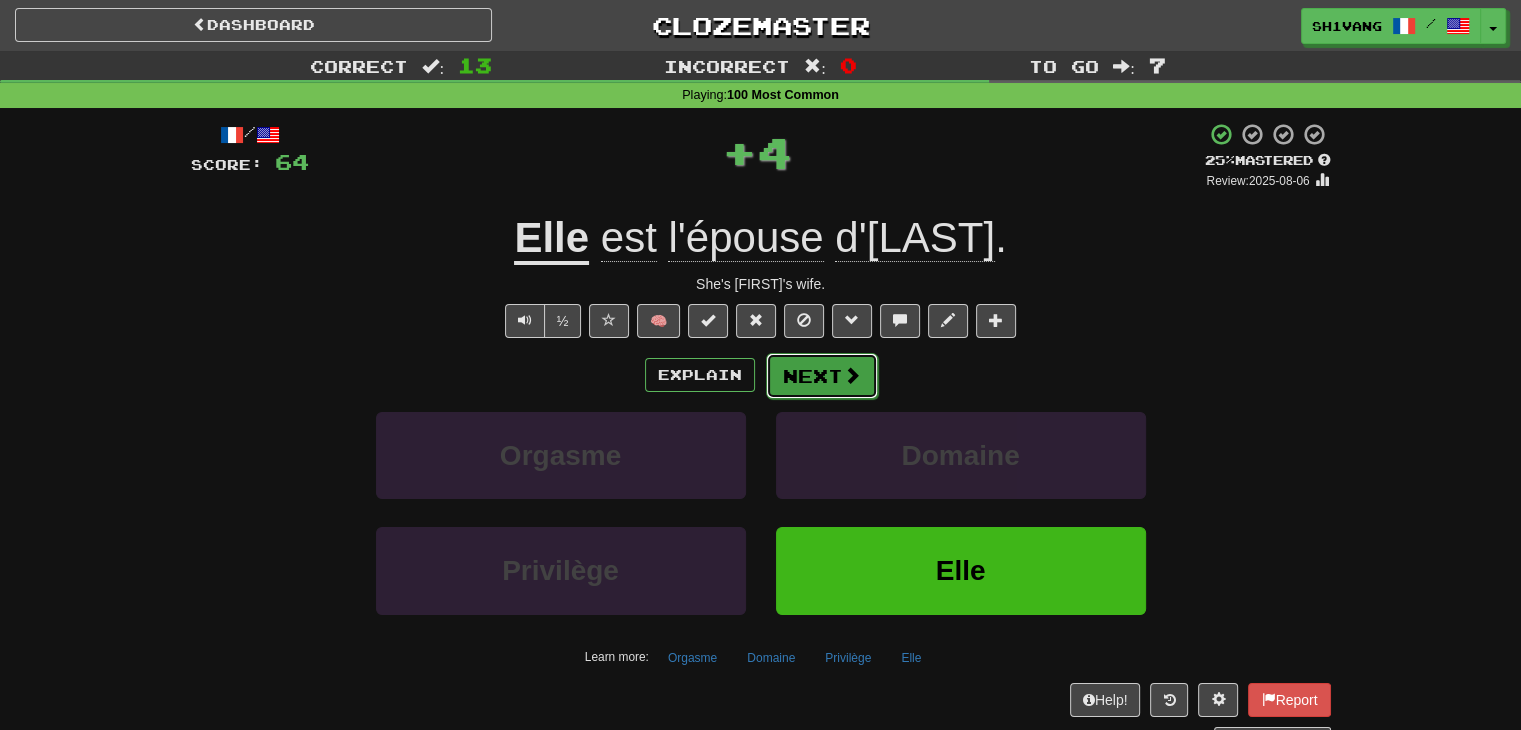 click on "Next" at bounding box center (822, 376) 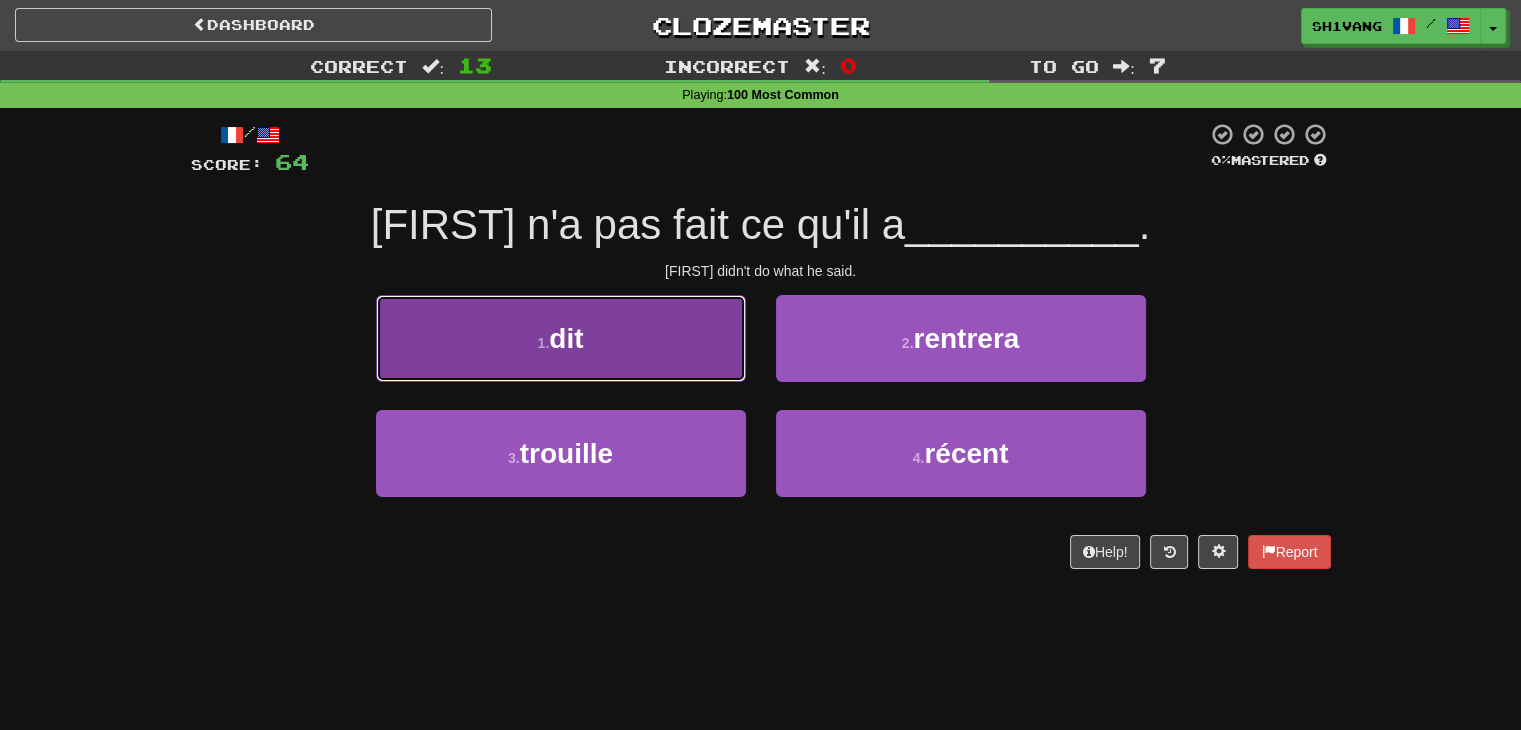 click on "1 .  dit" at bounding box center (561, 338) 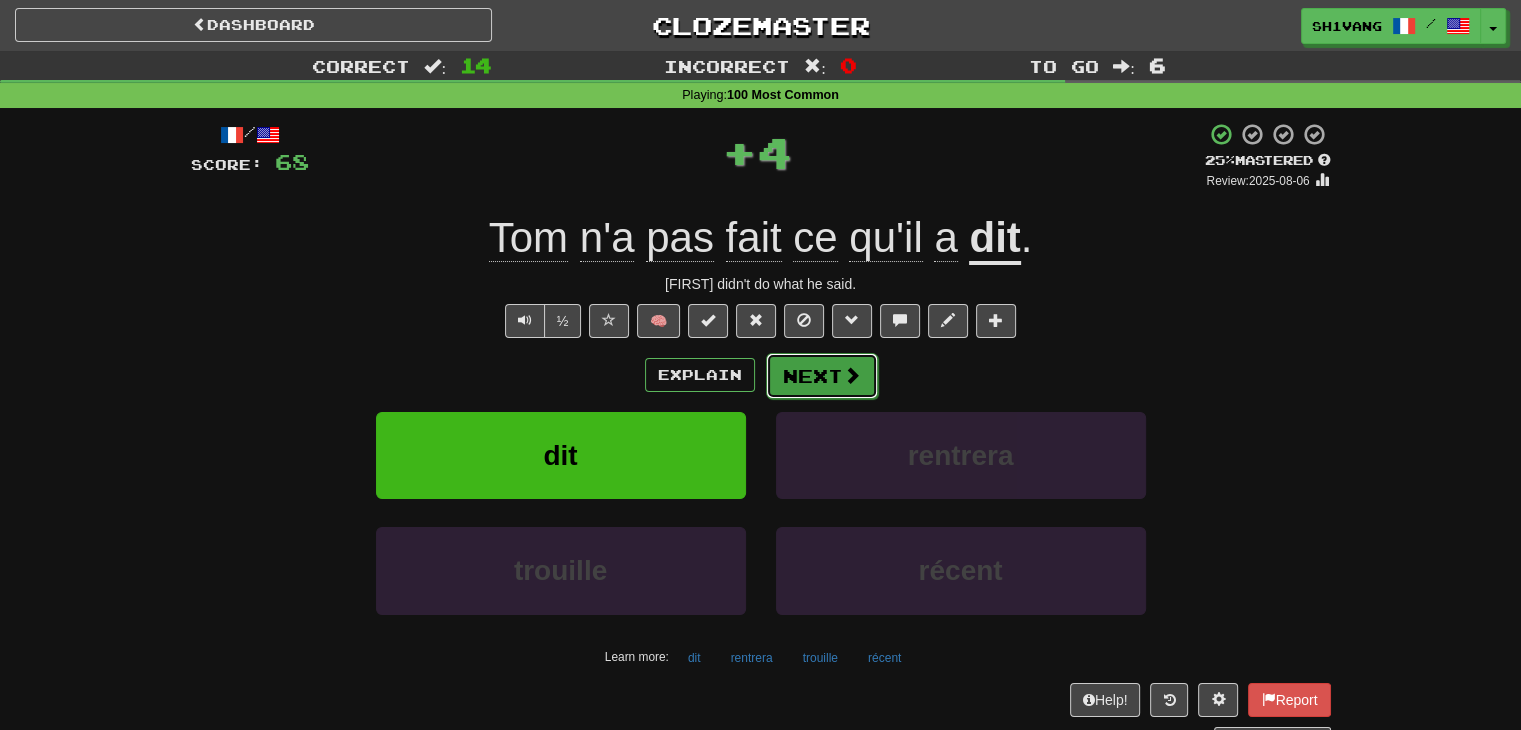 click at bounding box center [852, 375] 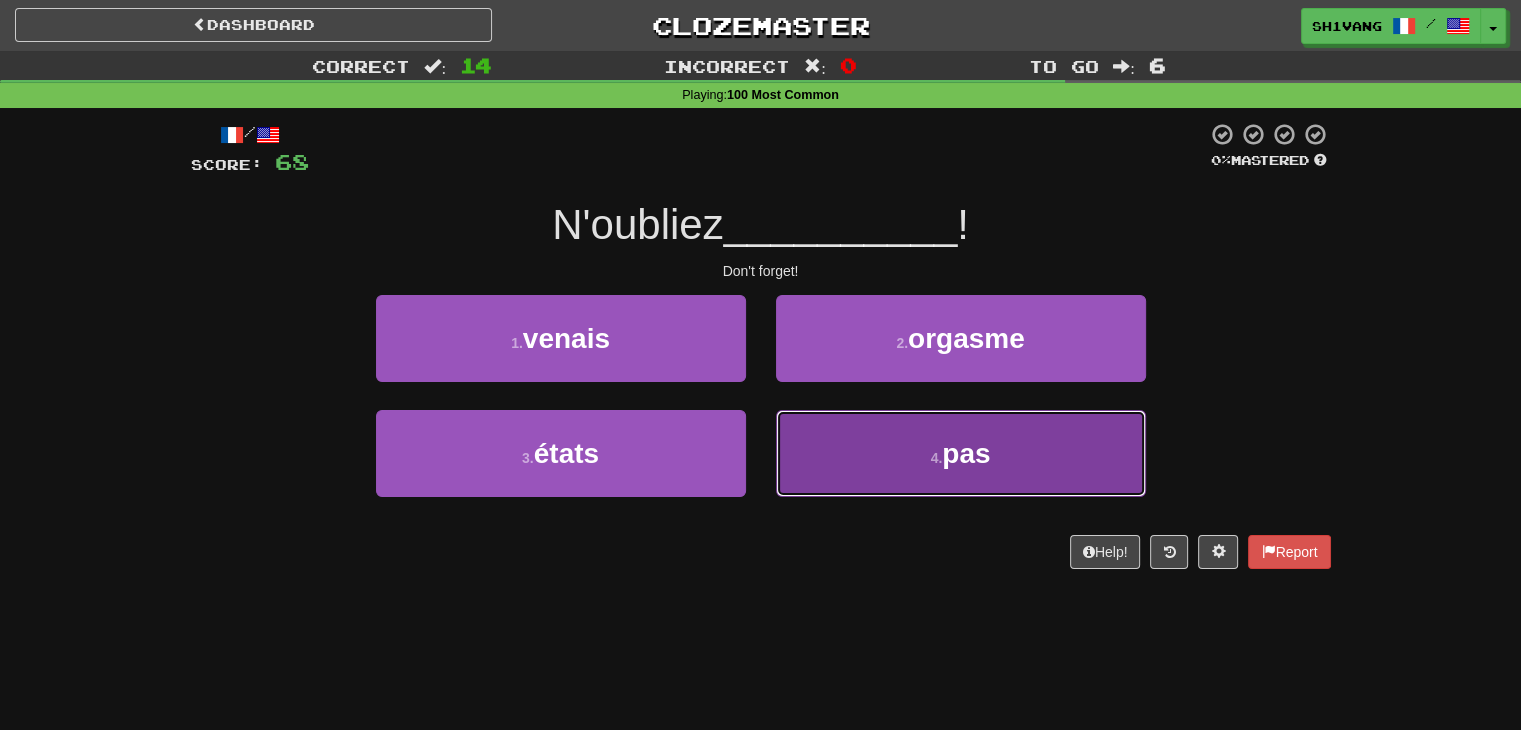 click on "4 .  pas" at bounding box center [961, 453] 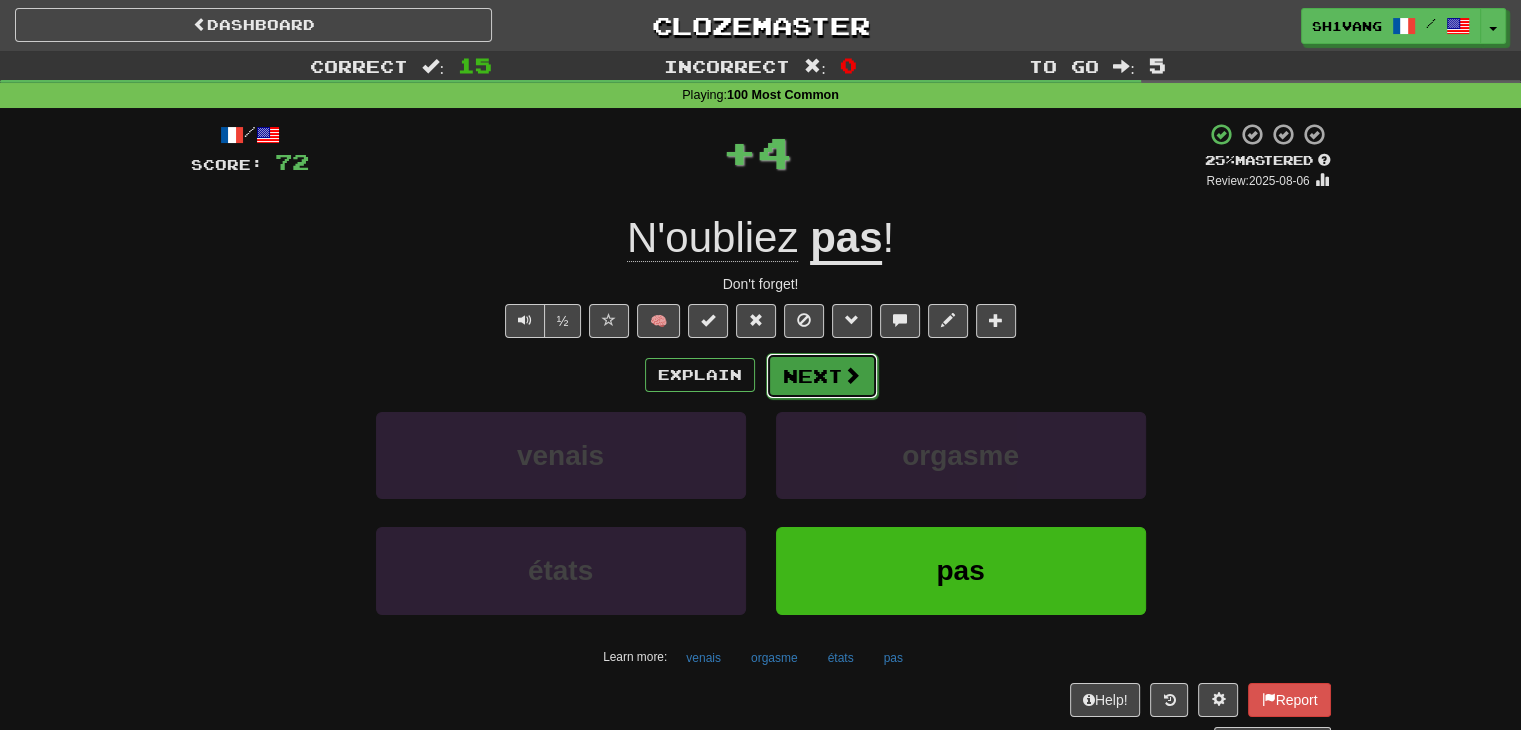 click on "Next" at bounding box center [822, 376] 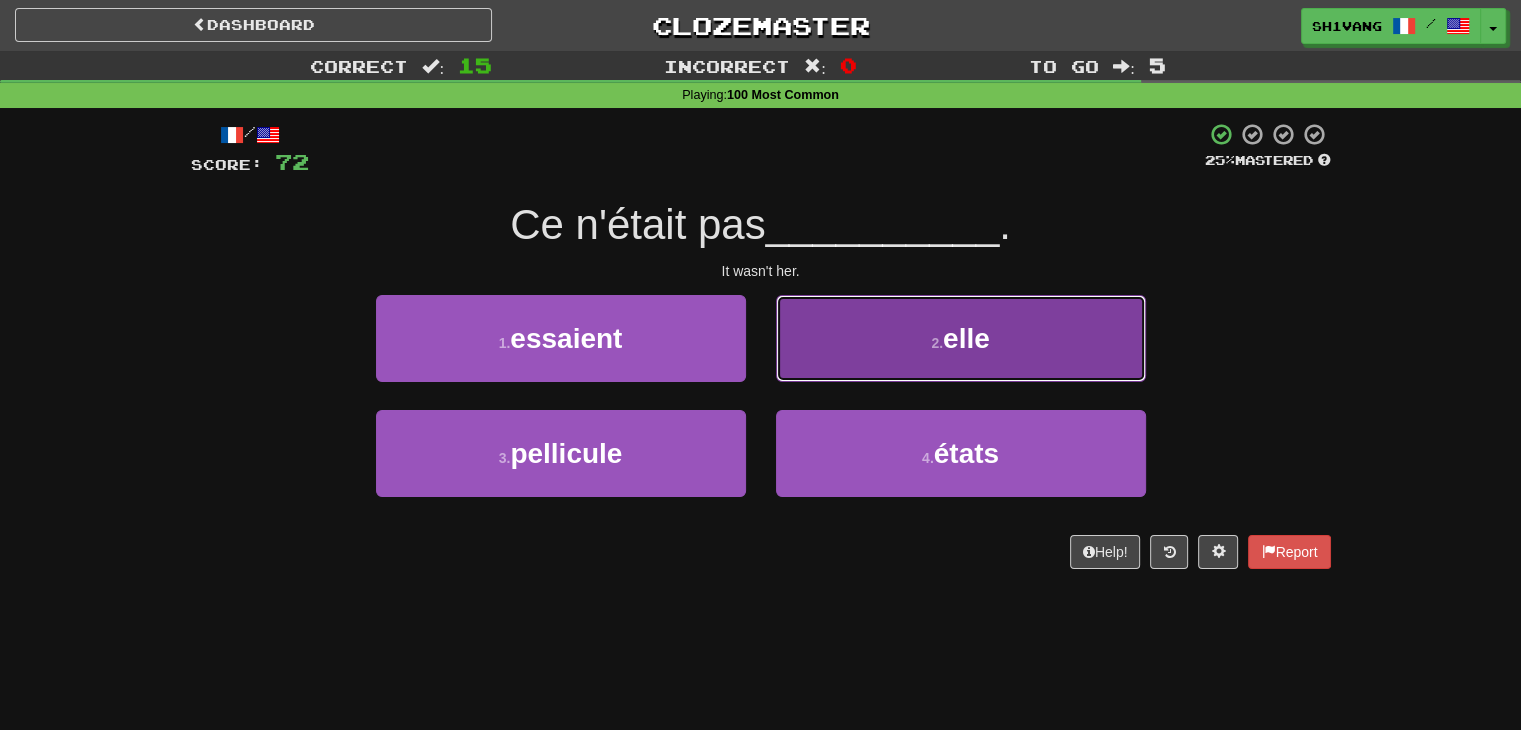 click on "2 .  elle" at bounding box center [961, 338] 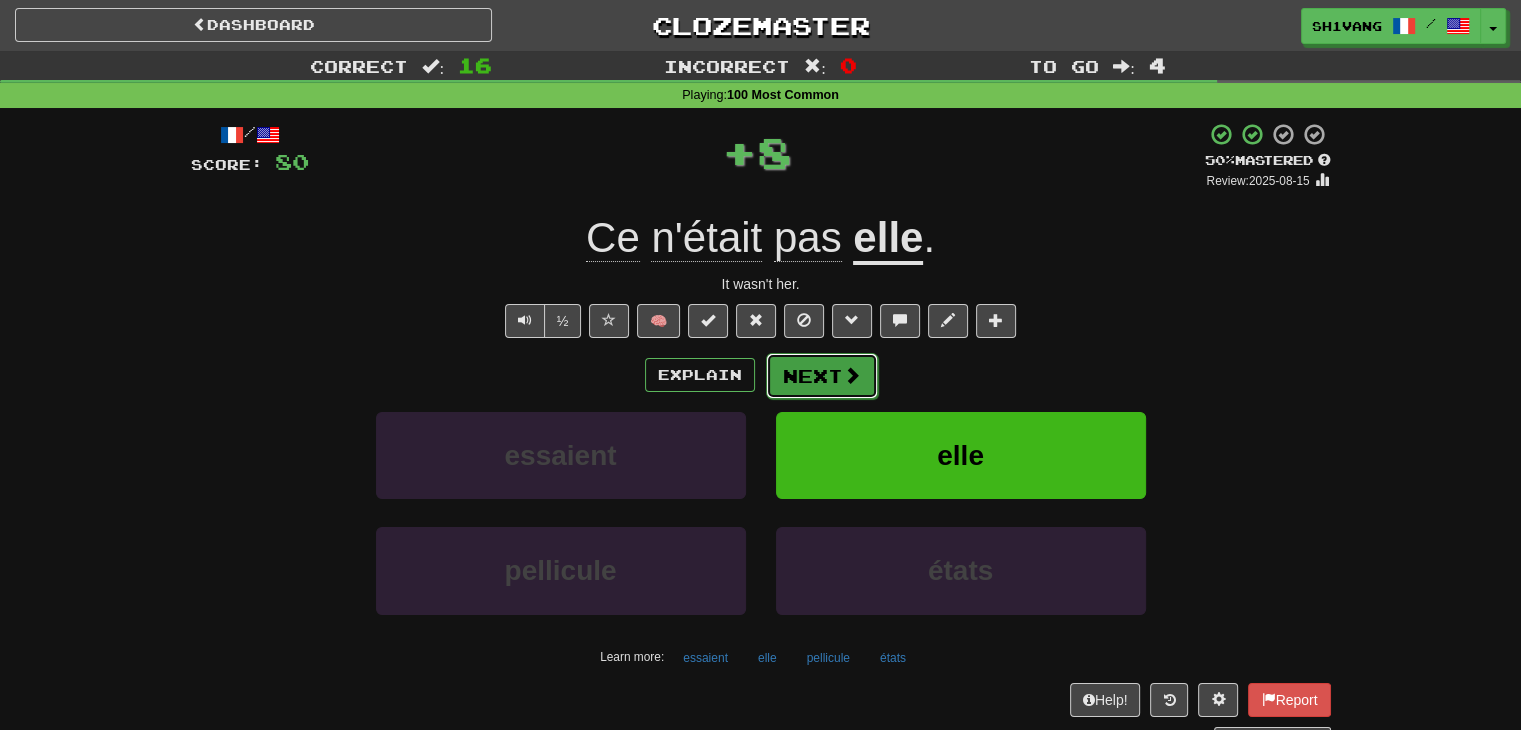 click on "Next" at bounding box center (822, 376) 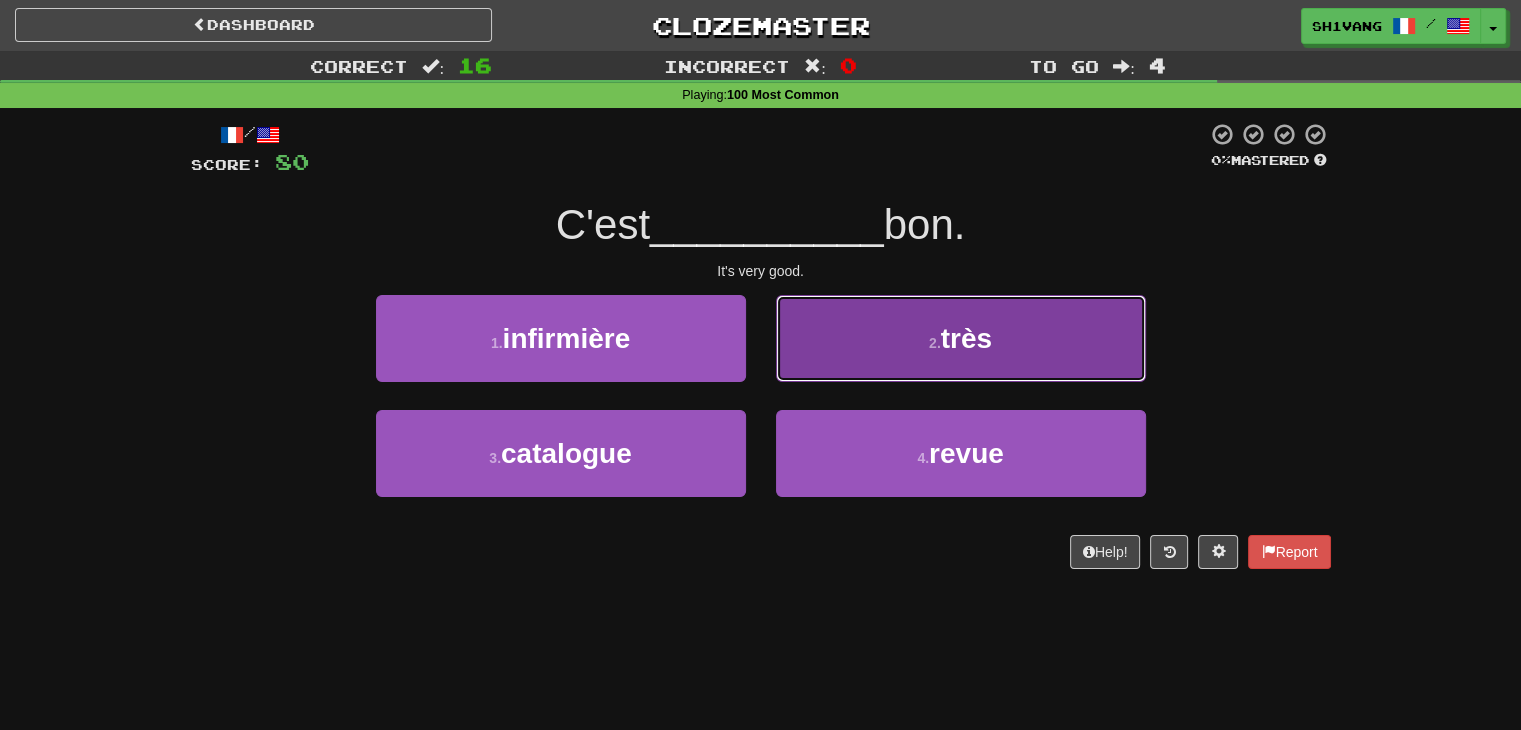 click on "2 .  très" at bounding box center [961, 338] 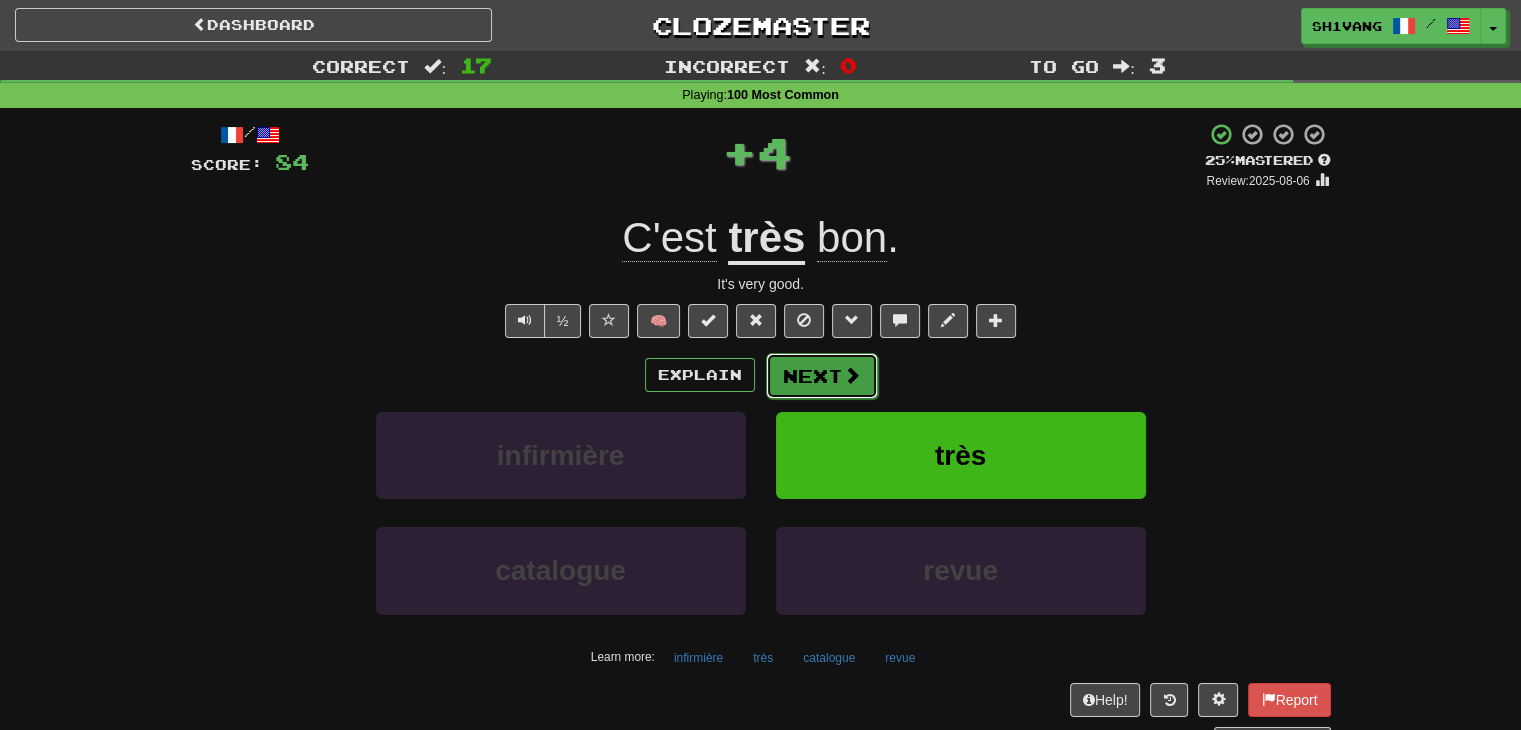 click on "Next" at bounding box center (822, 376) 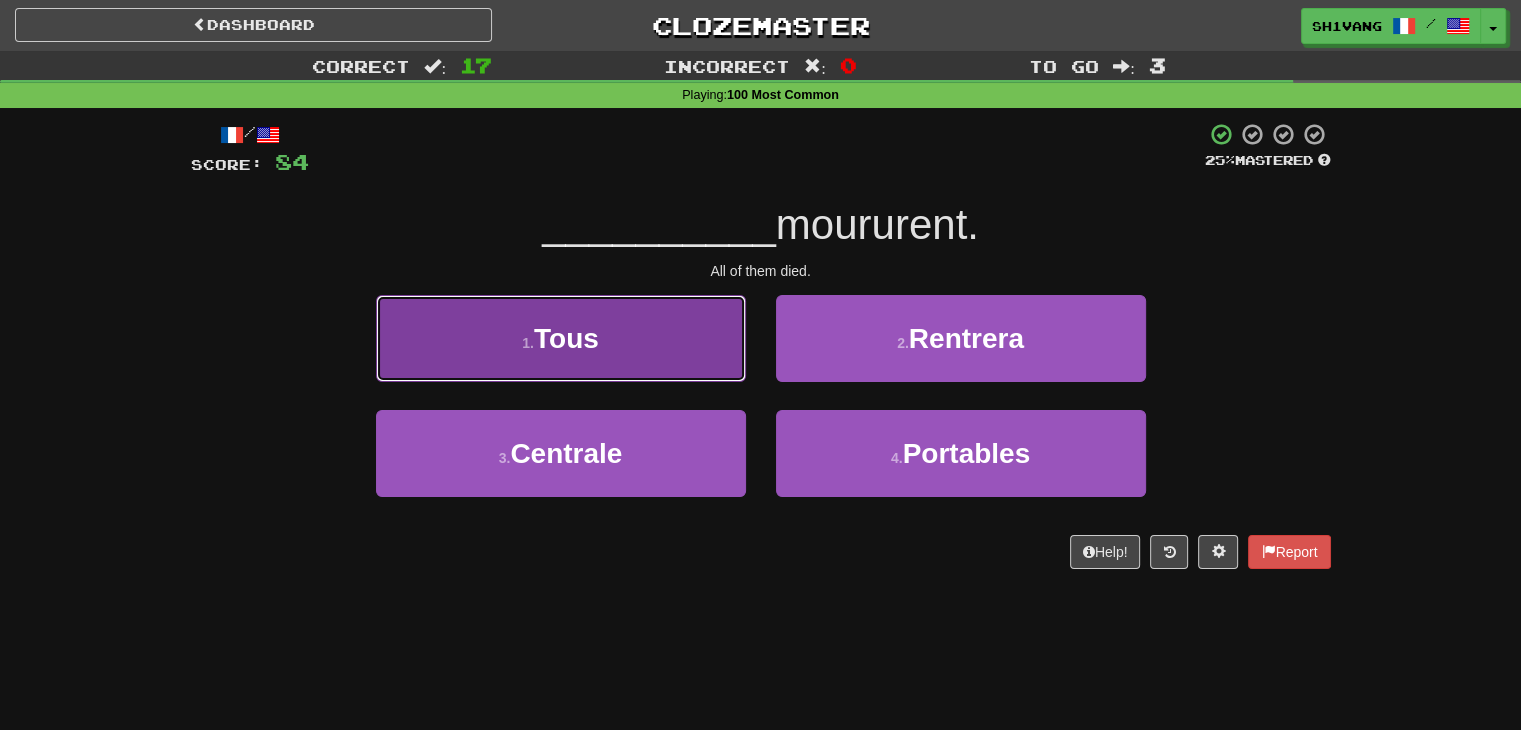 click on "1 .  Tous" at bounding box center (561, 338) 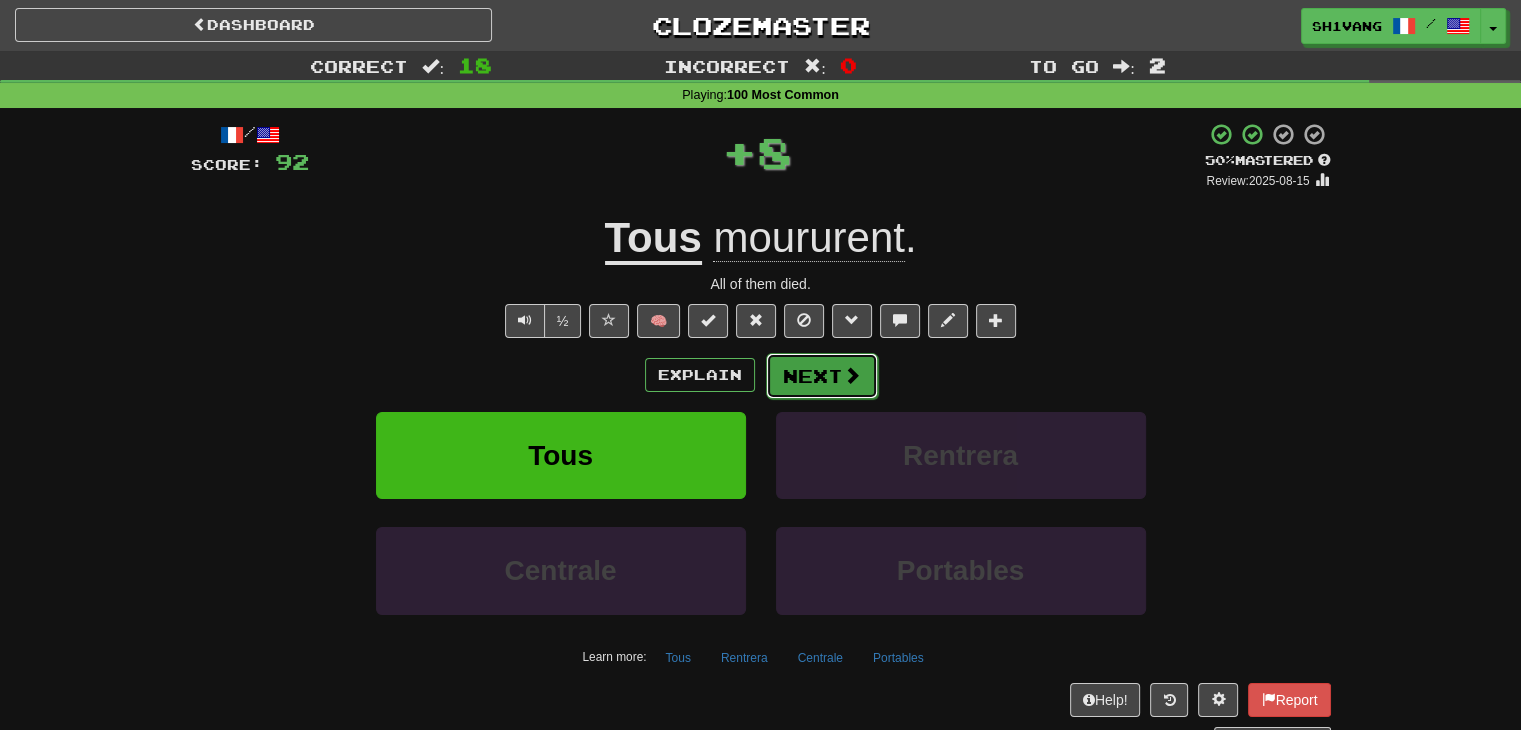 click on "Next" at bounding box center [822, 376] 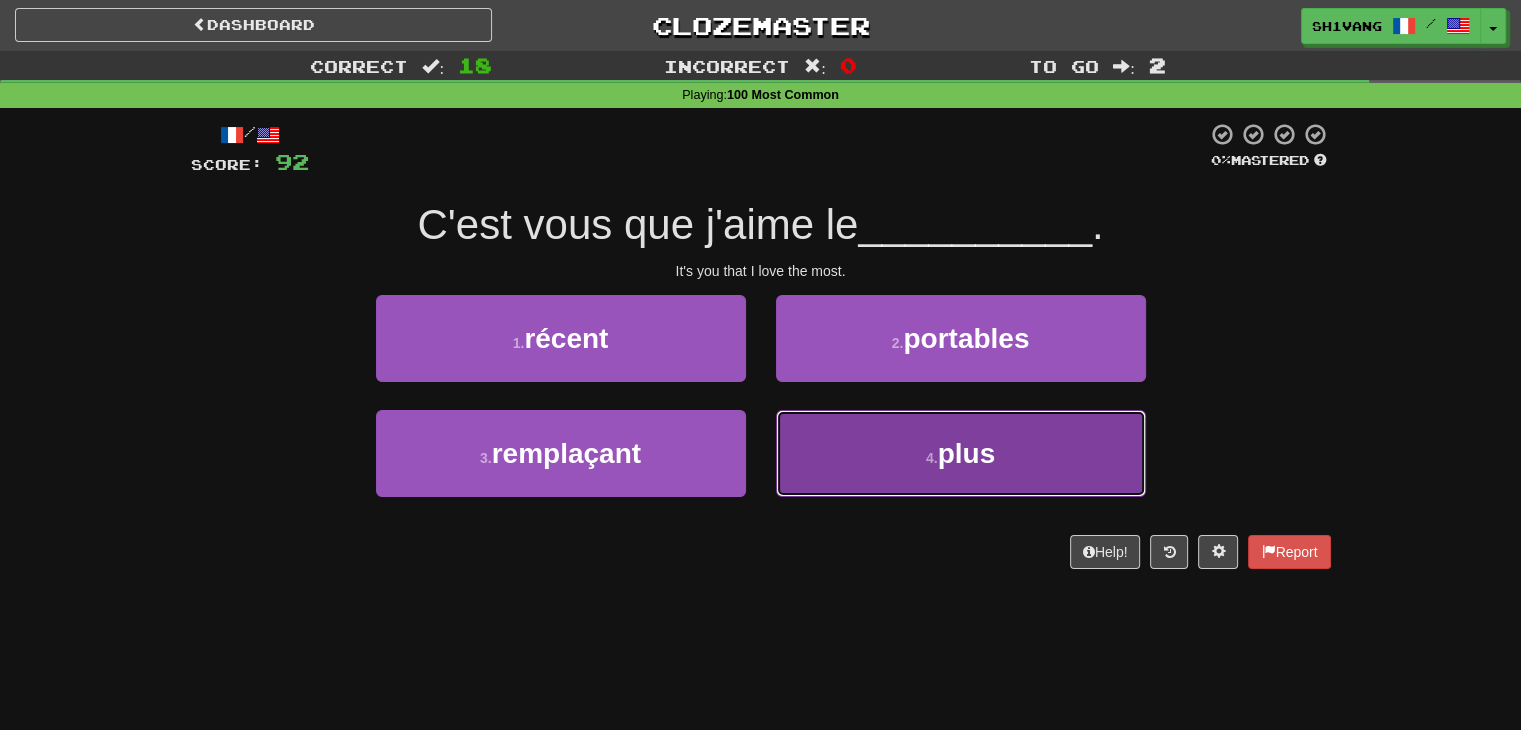click on "4 .  plus" at bounding box center (961, 453) 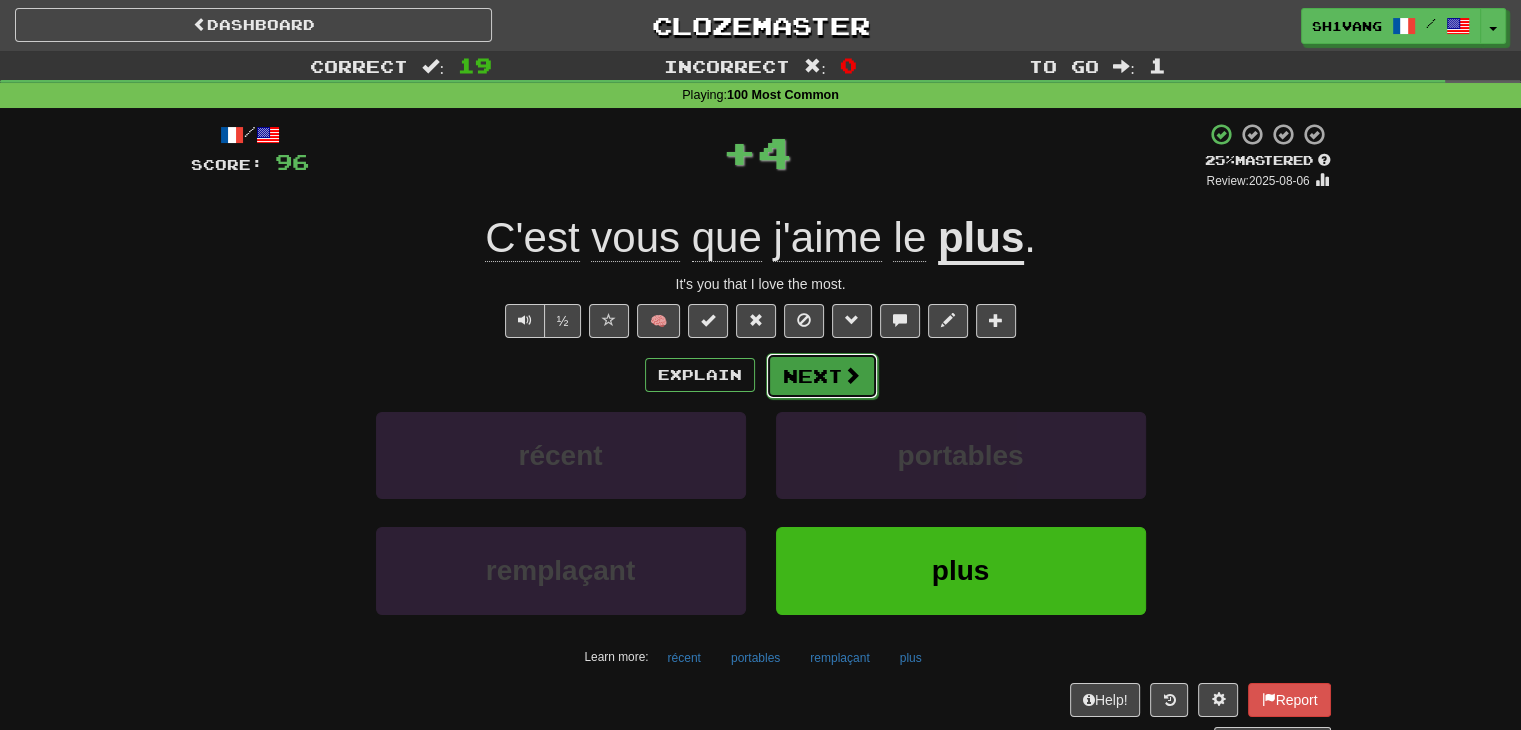 click on "Next" at bounding box center [822, 376] 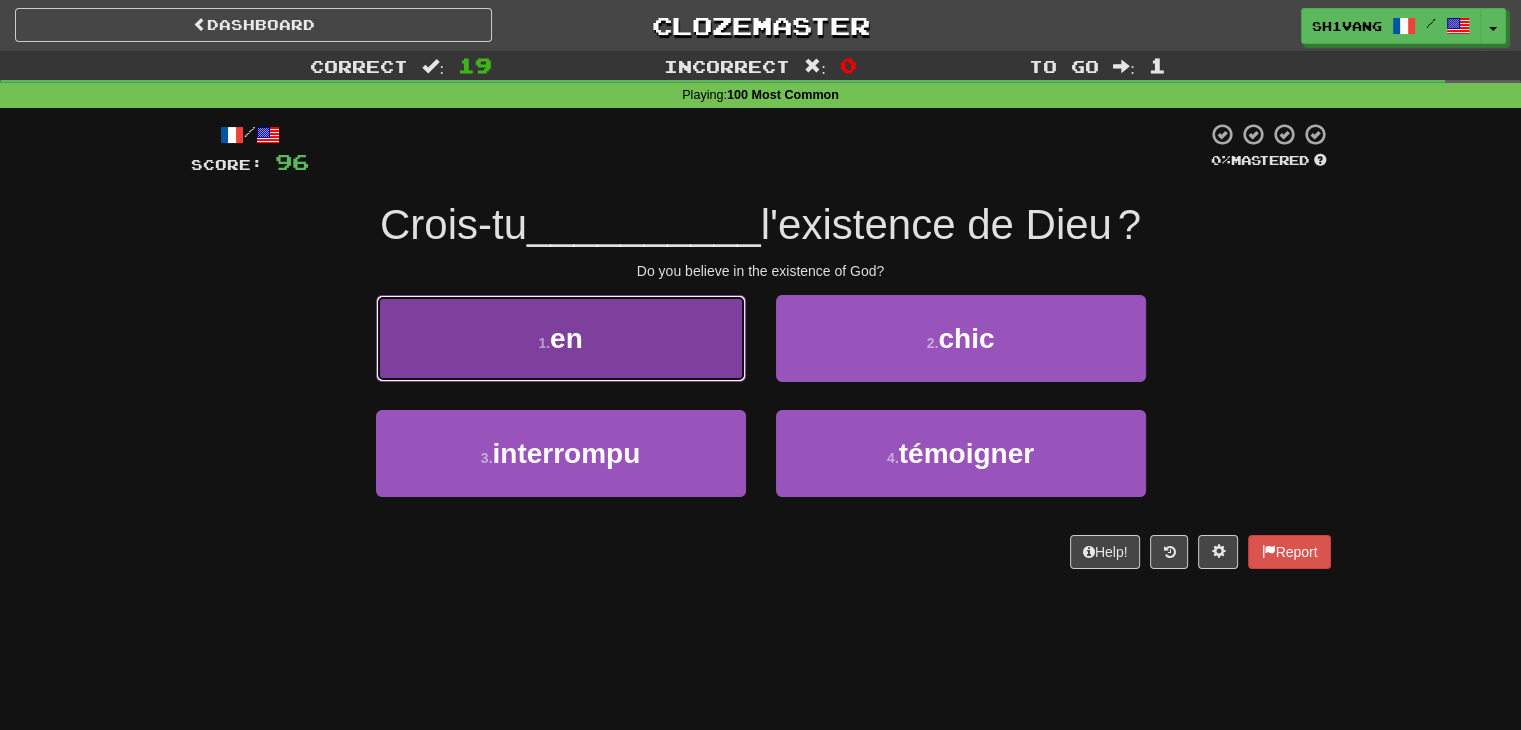 click on "1 .  en" at bounding box center (561, 338) 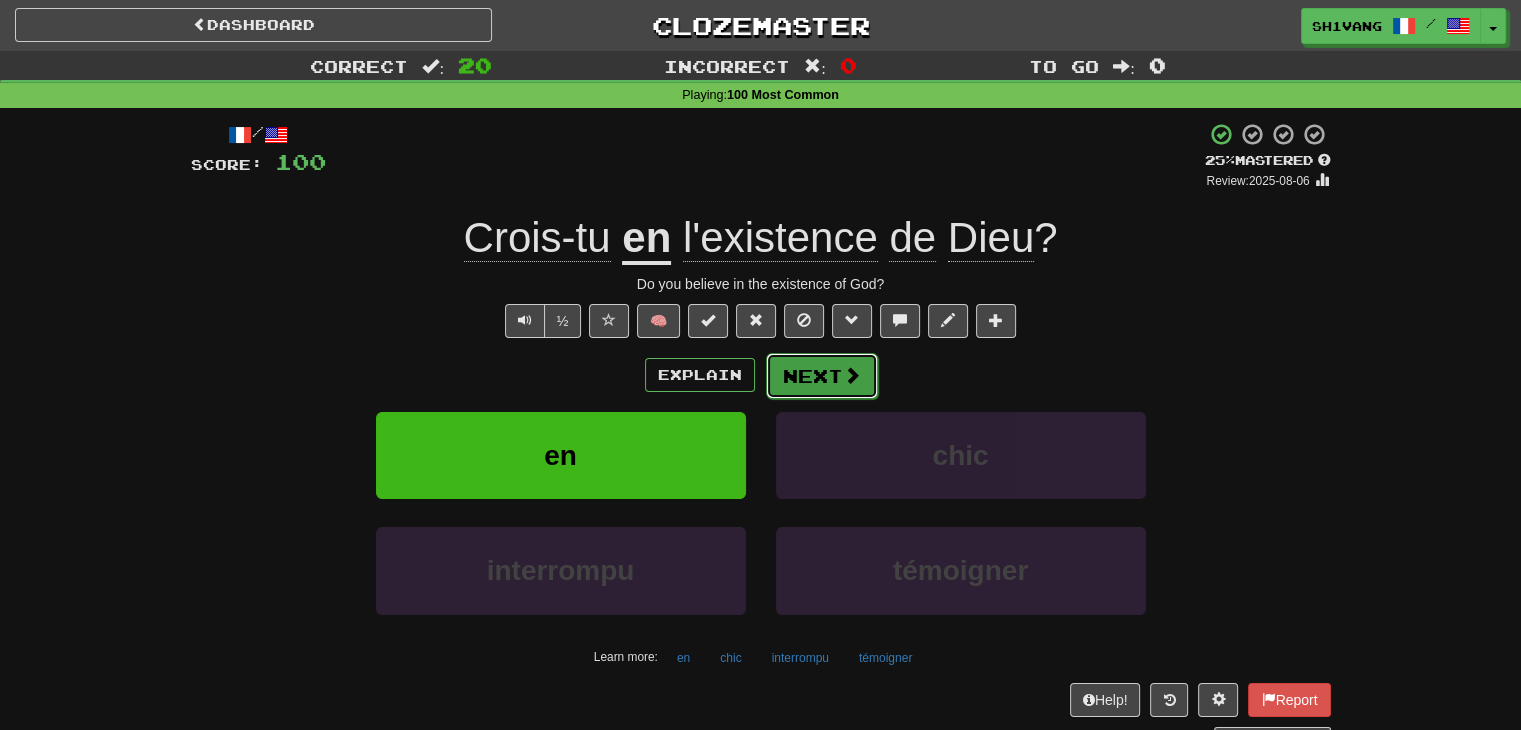click on "Next" at bounding box center [822, 376] 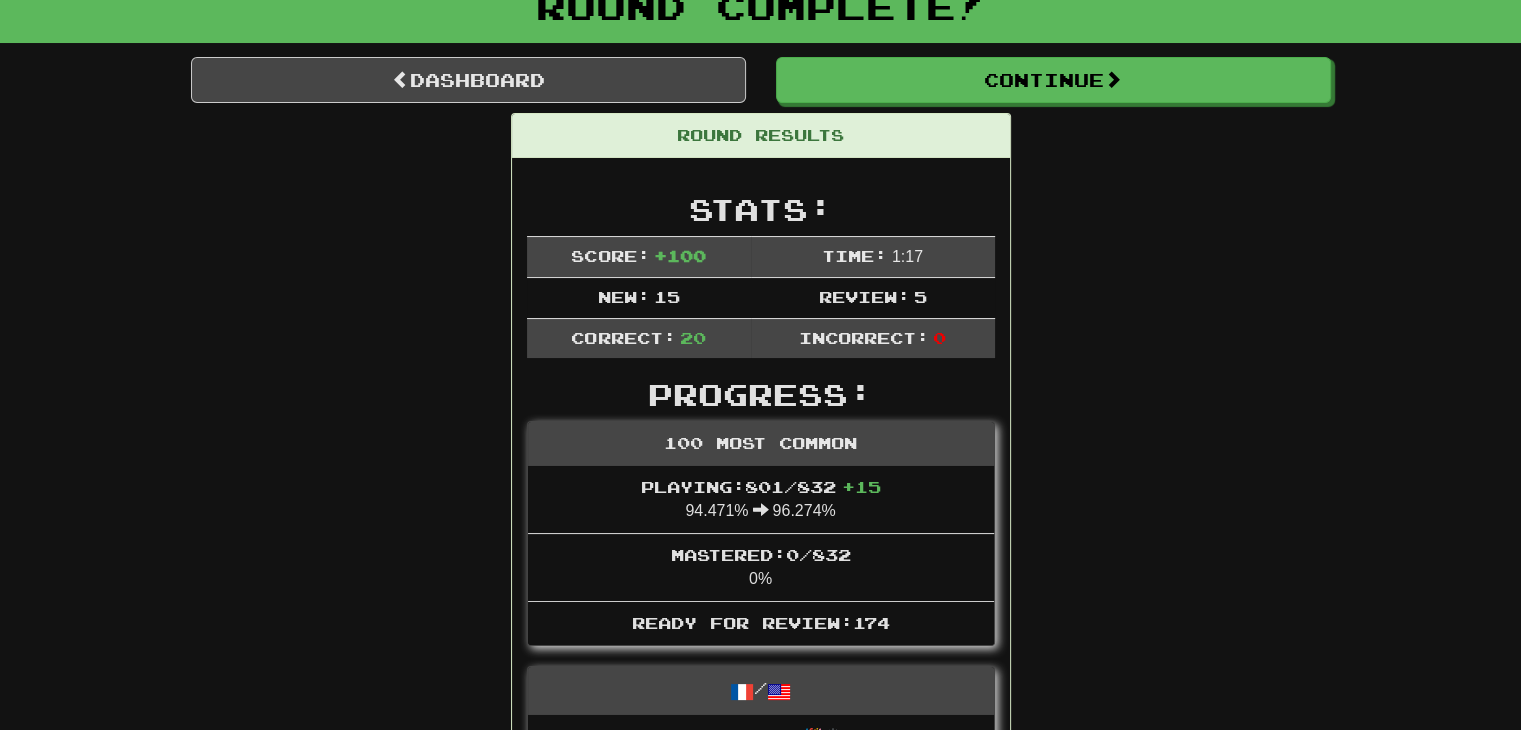 scroll, scrollTop: 136, scrollLeft: 0, axis: vertical 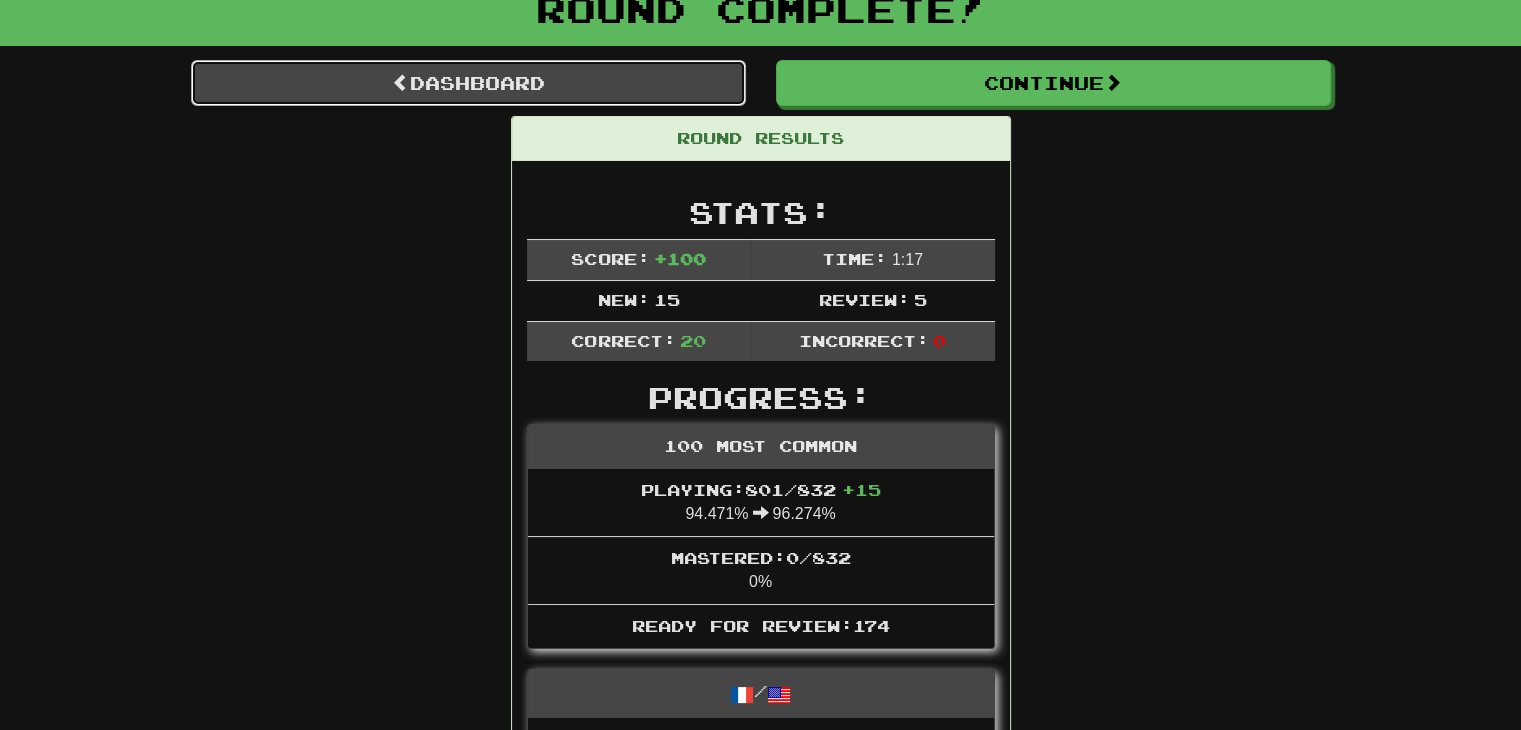 click on "Dashboard" at bounding box center (468, 83) 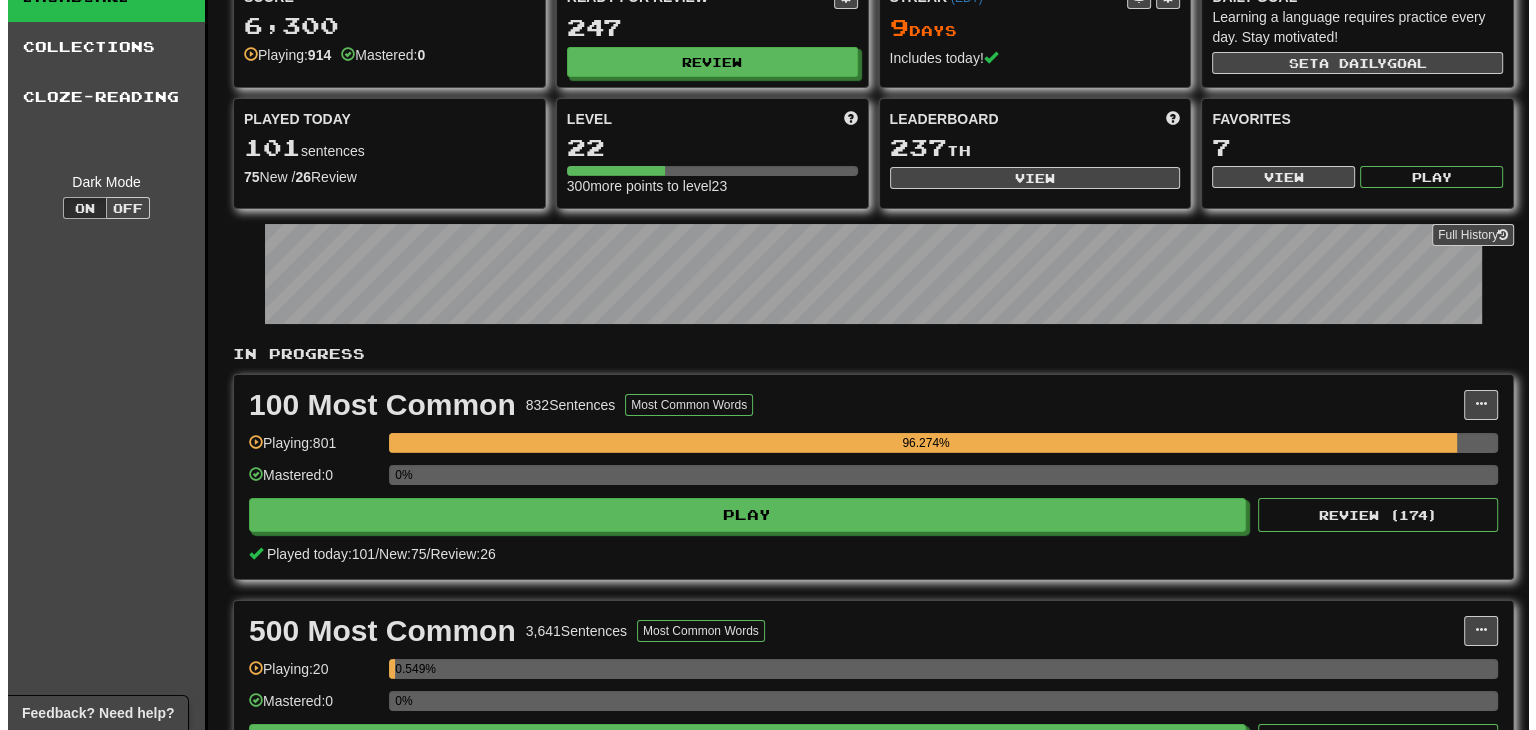 scroll, scrollTop: 88, scrollLeft: 0, axis: vertical 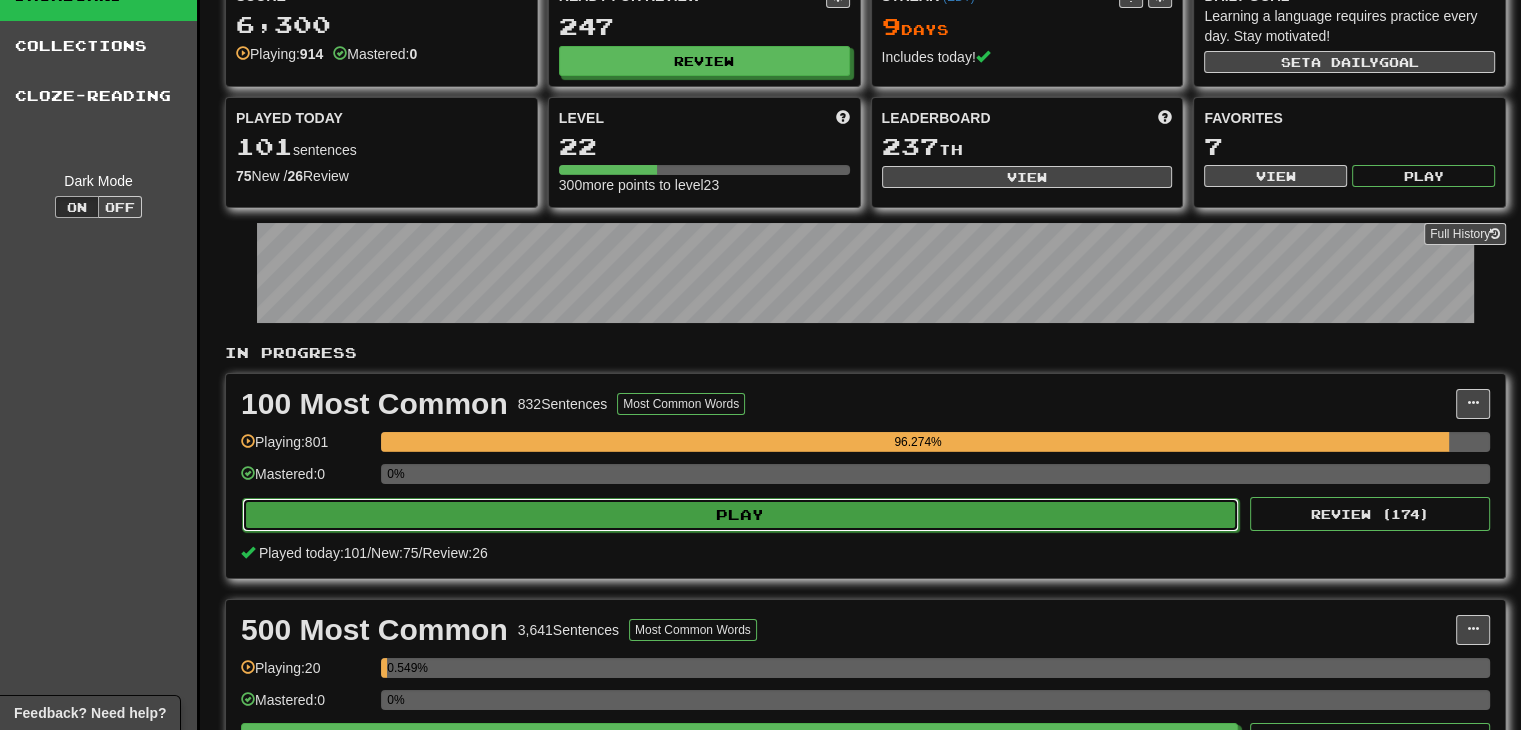 click on "Play" at bounding box center [740, 515] 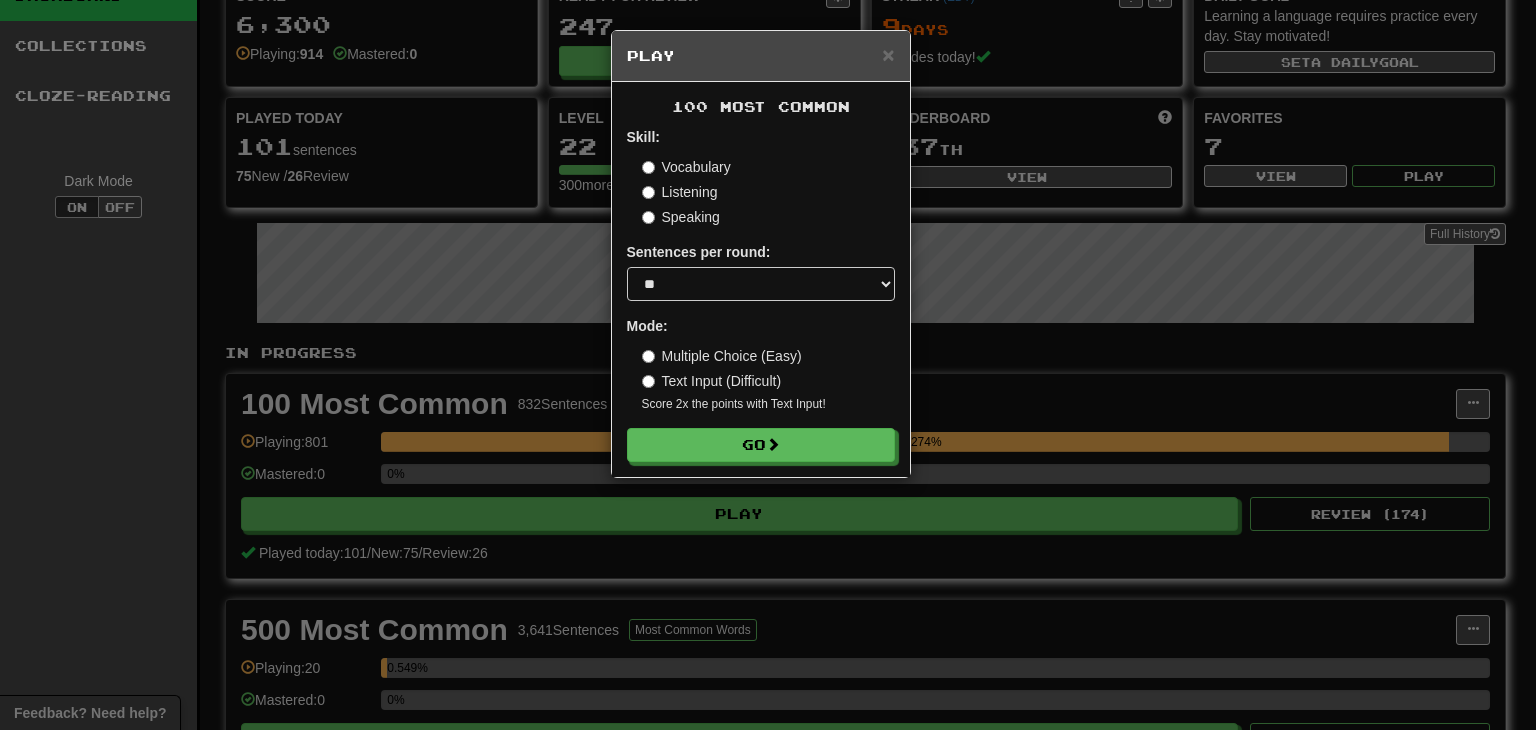 click on "Sentences per round: * ** ** ** ** ** *** ********" at bounding box center [761, 271] 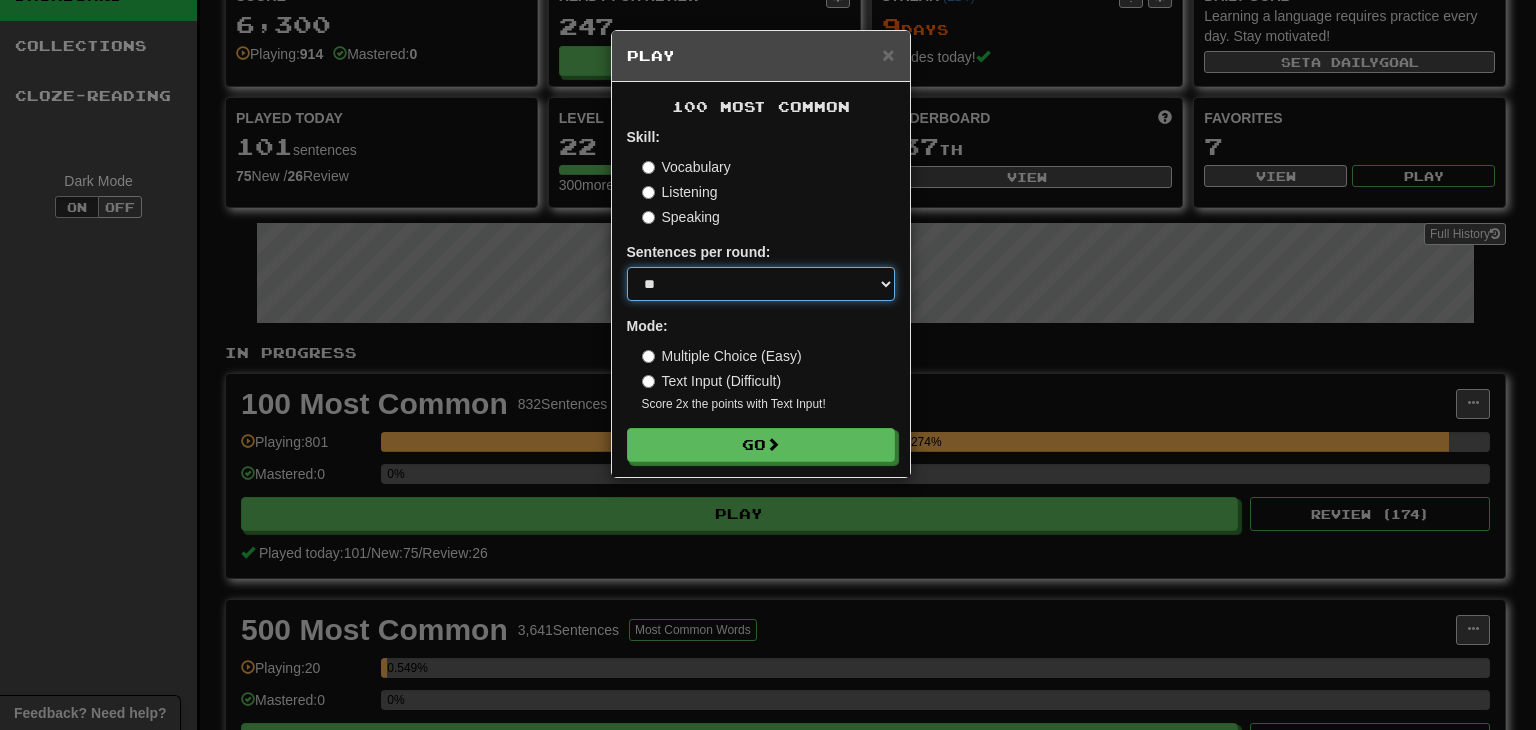 click on "* ** ** ** ** ** *** ********" at bounding box center [761, 284] 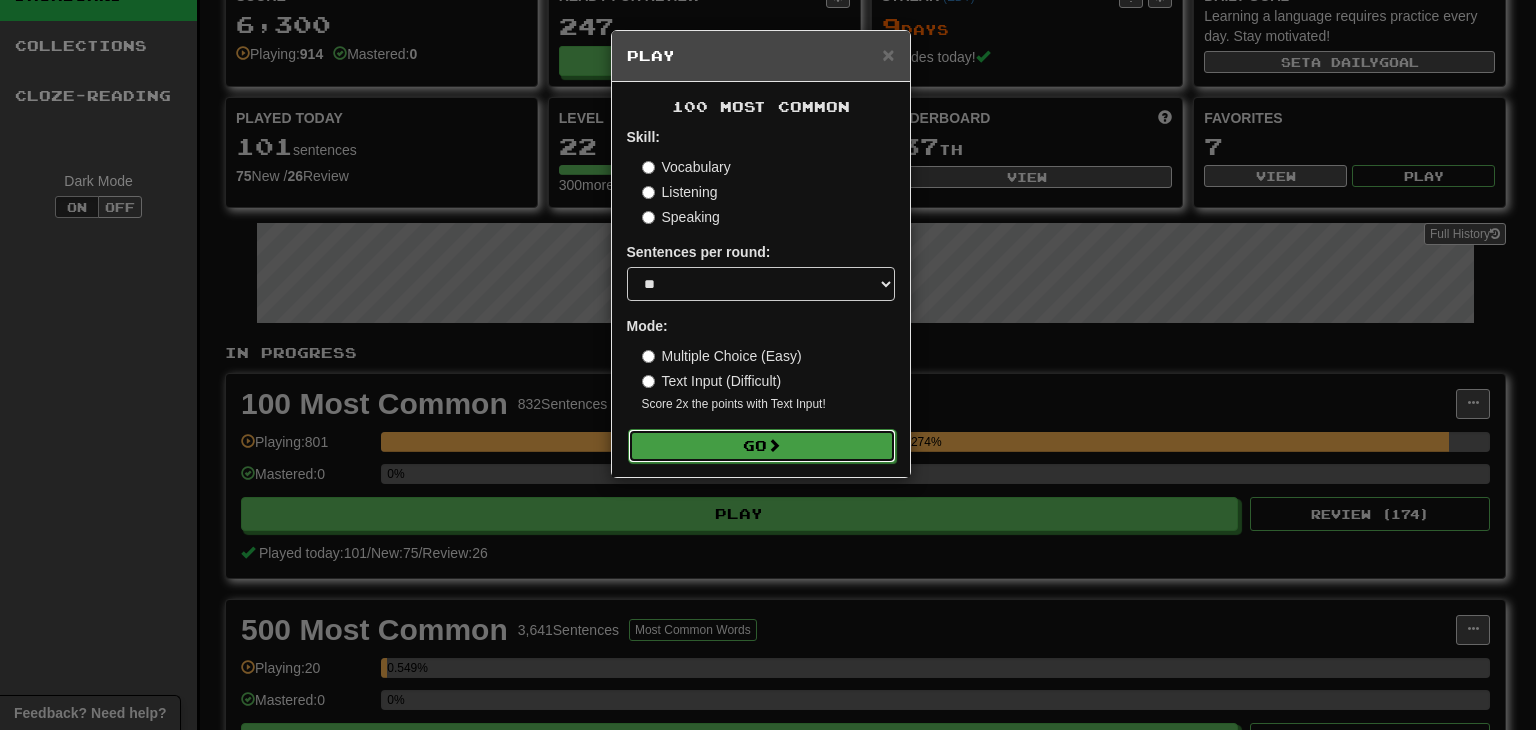 click on "Go" at bounding box center (762, 446) 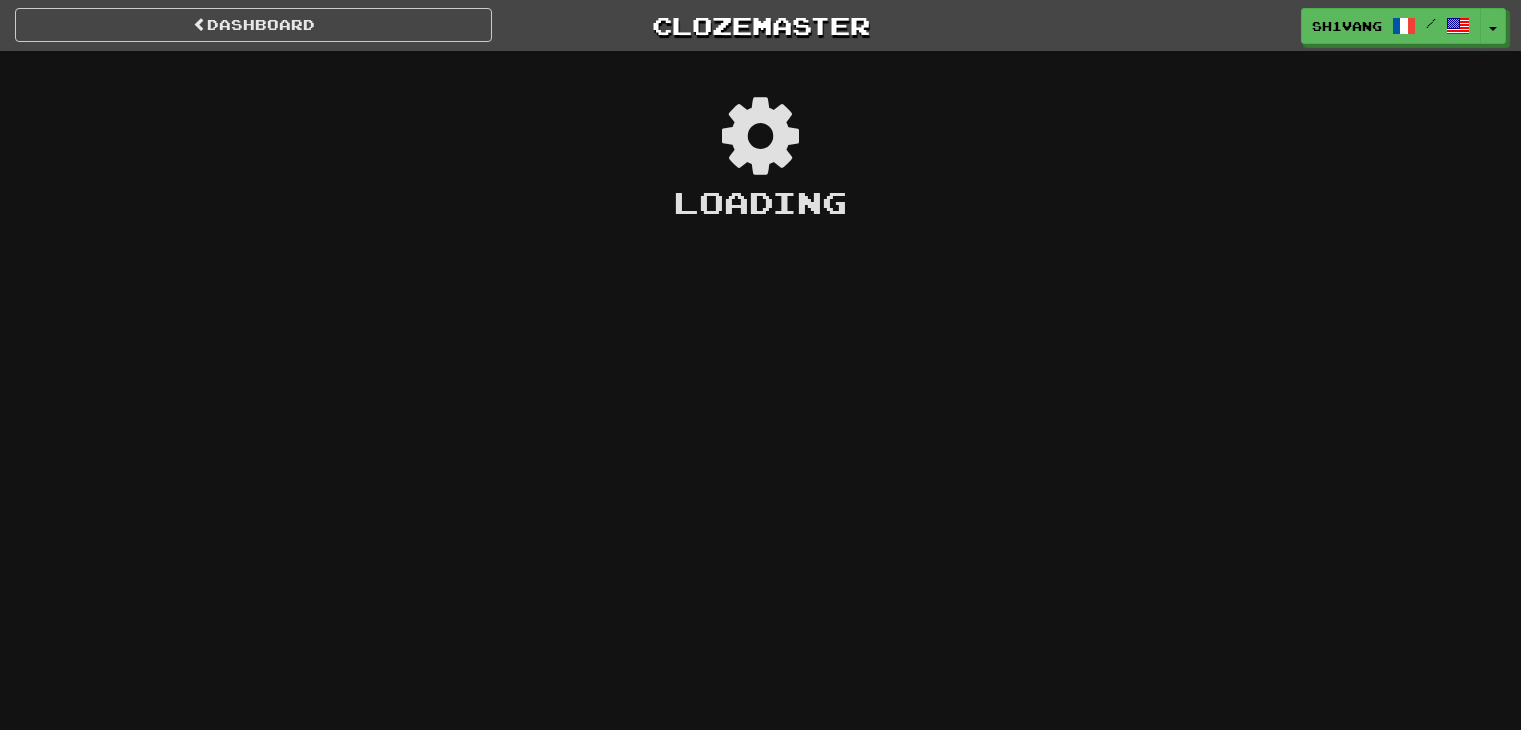 scroll, scrollTop: 0, scrollLeft: 0, axis: both 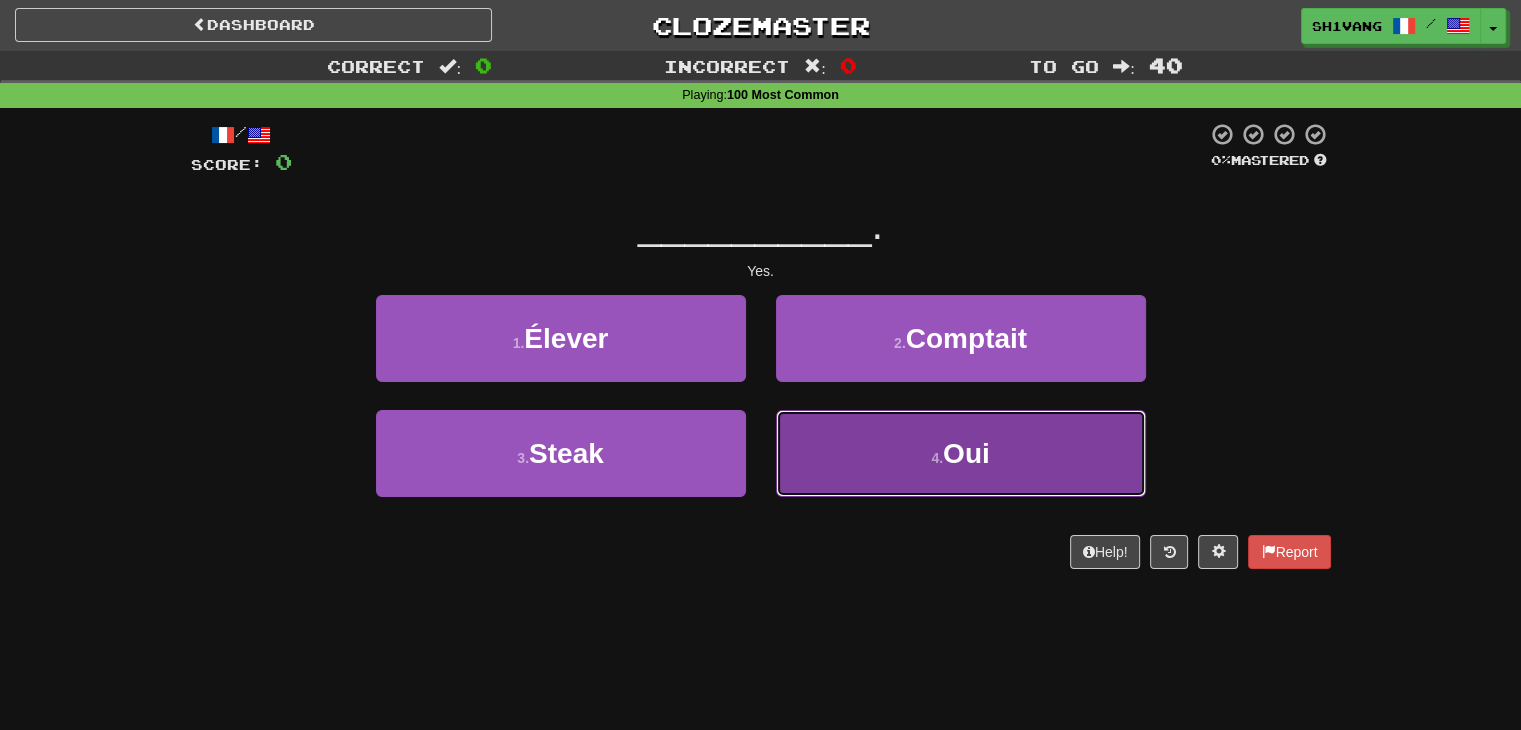 click on "4 .  Oui" at bounding box center (961, 453) 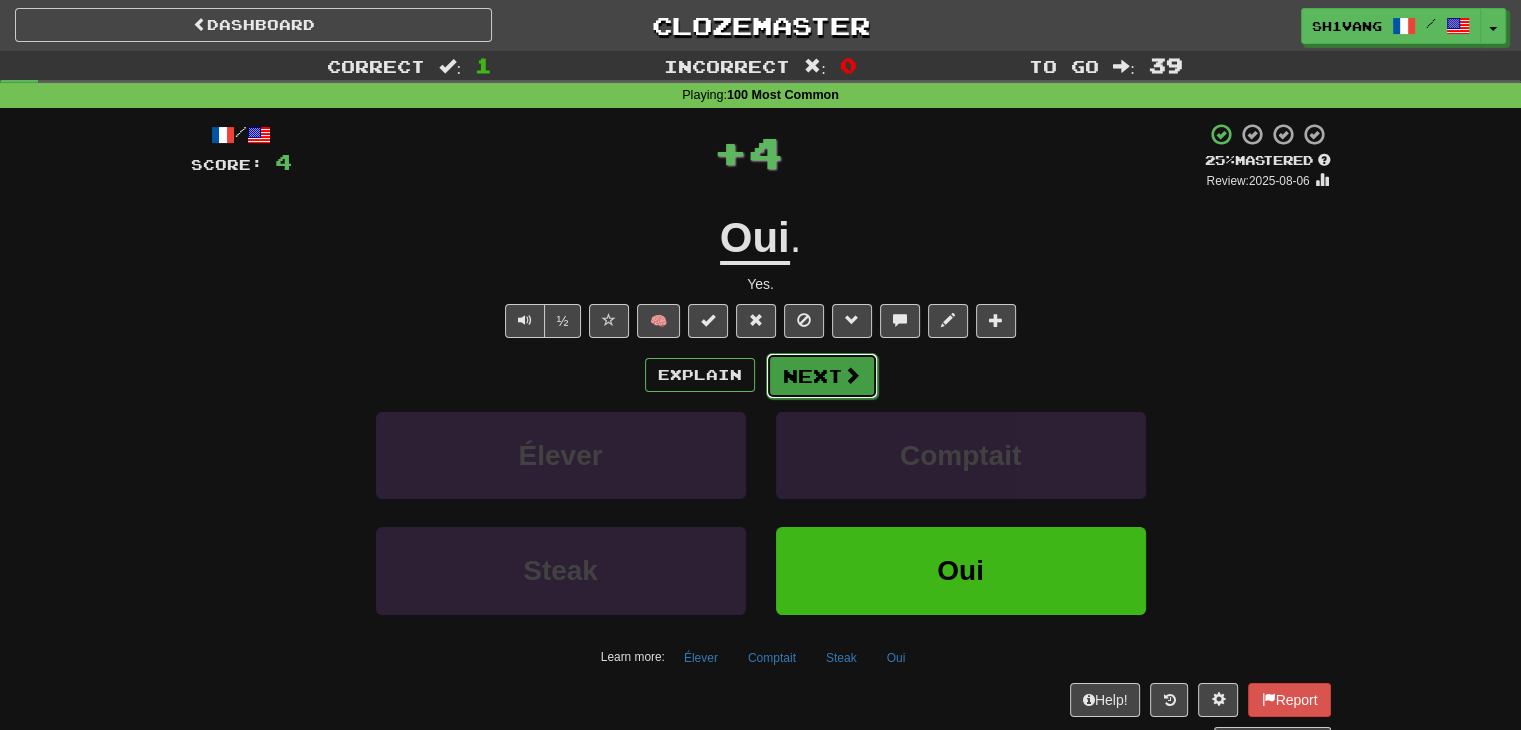 click on "Next" at bounding box center (822, 376) 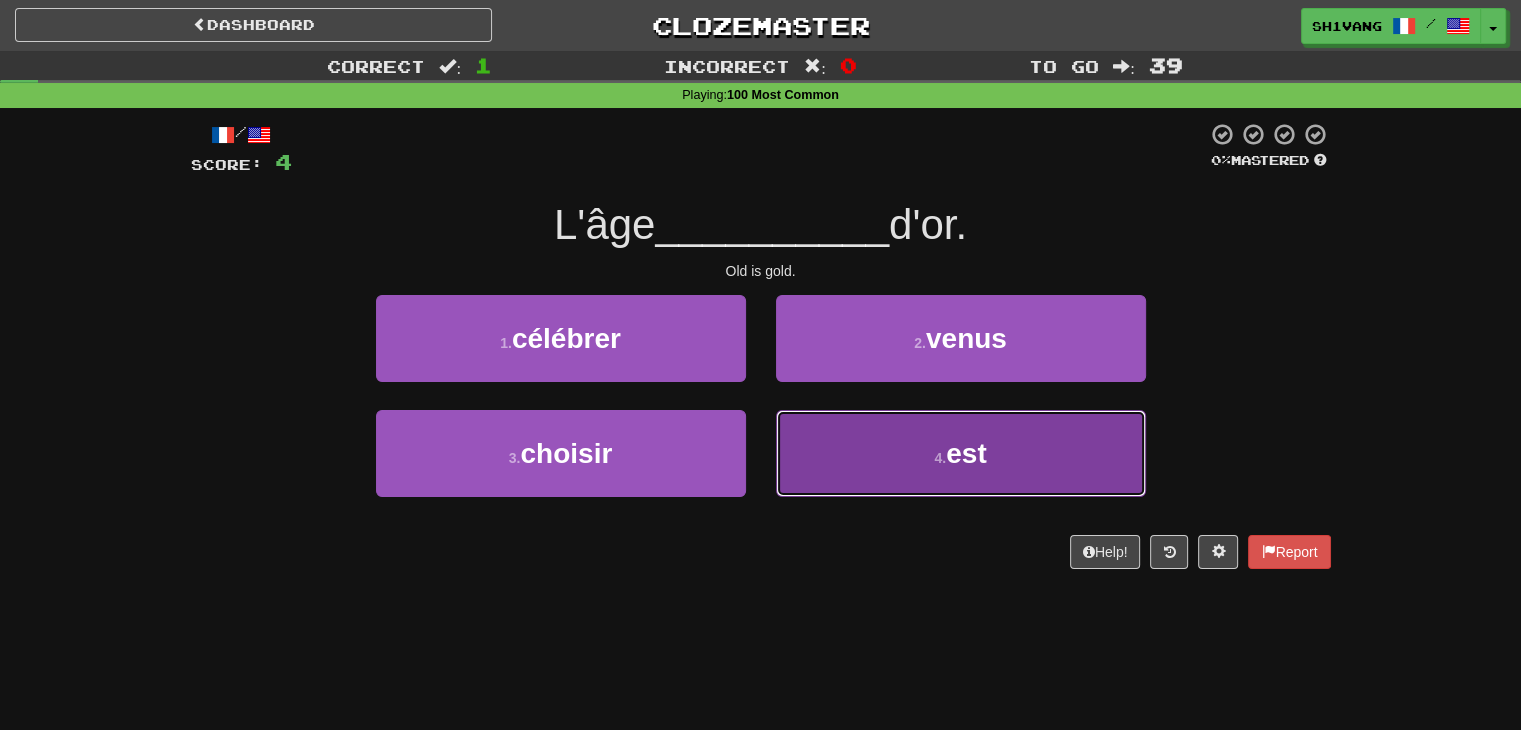 click on "4 .  est" at bounding box center [961, 453] 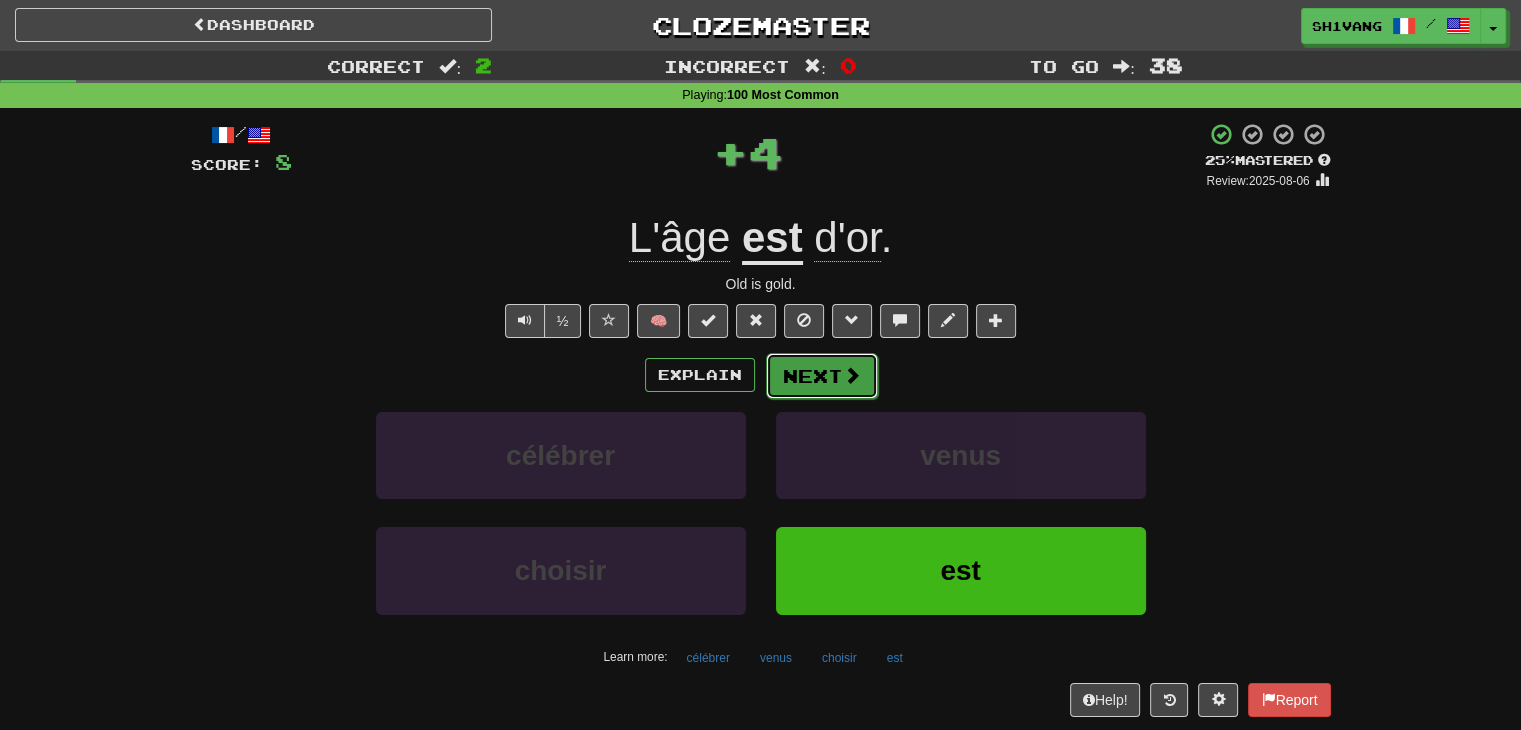click on "Next" at bounding box center [822, 376] 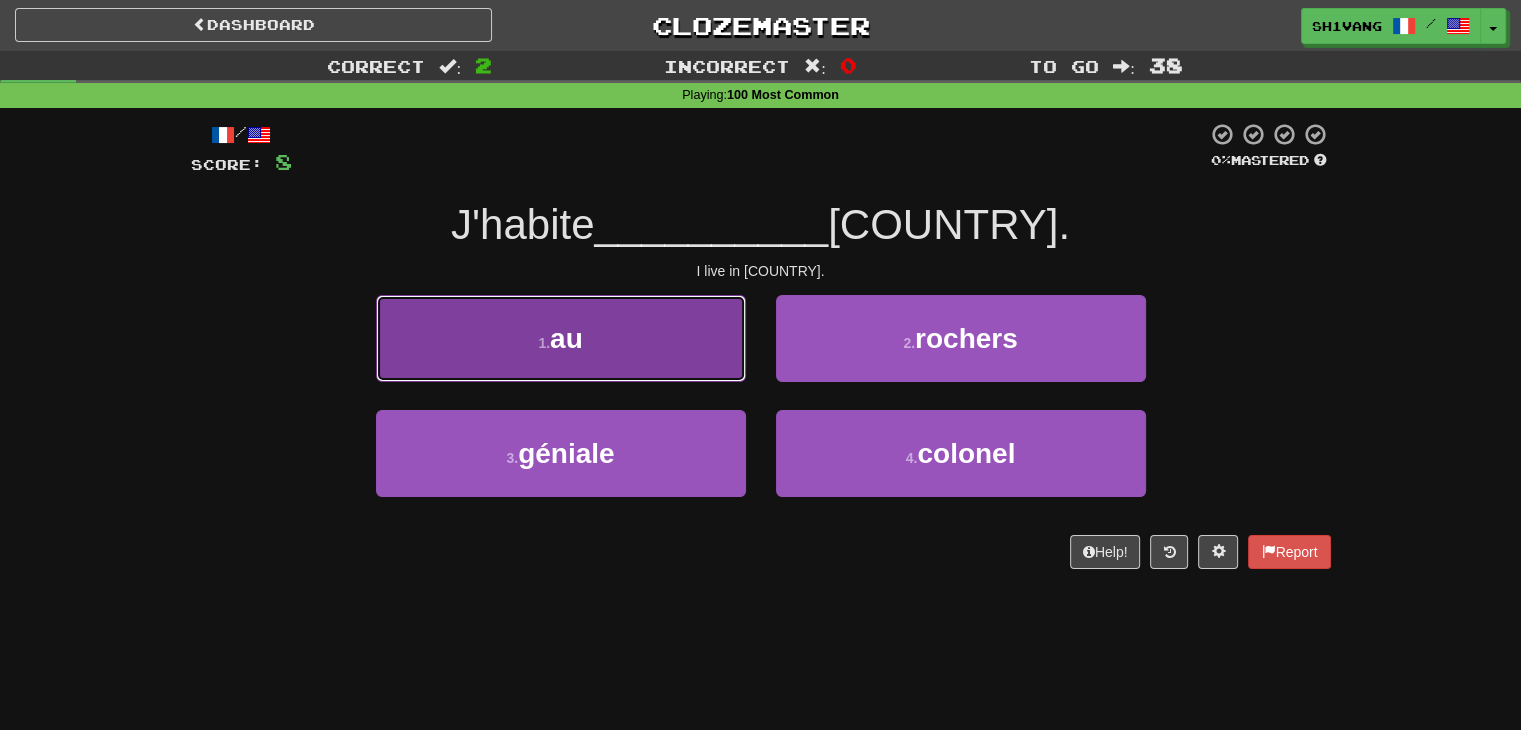 click on "1 .  au" at bounding box center [561, 338] 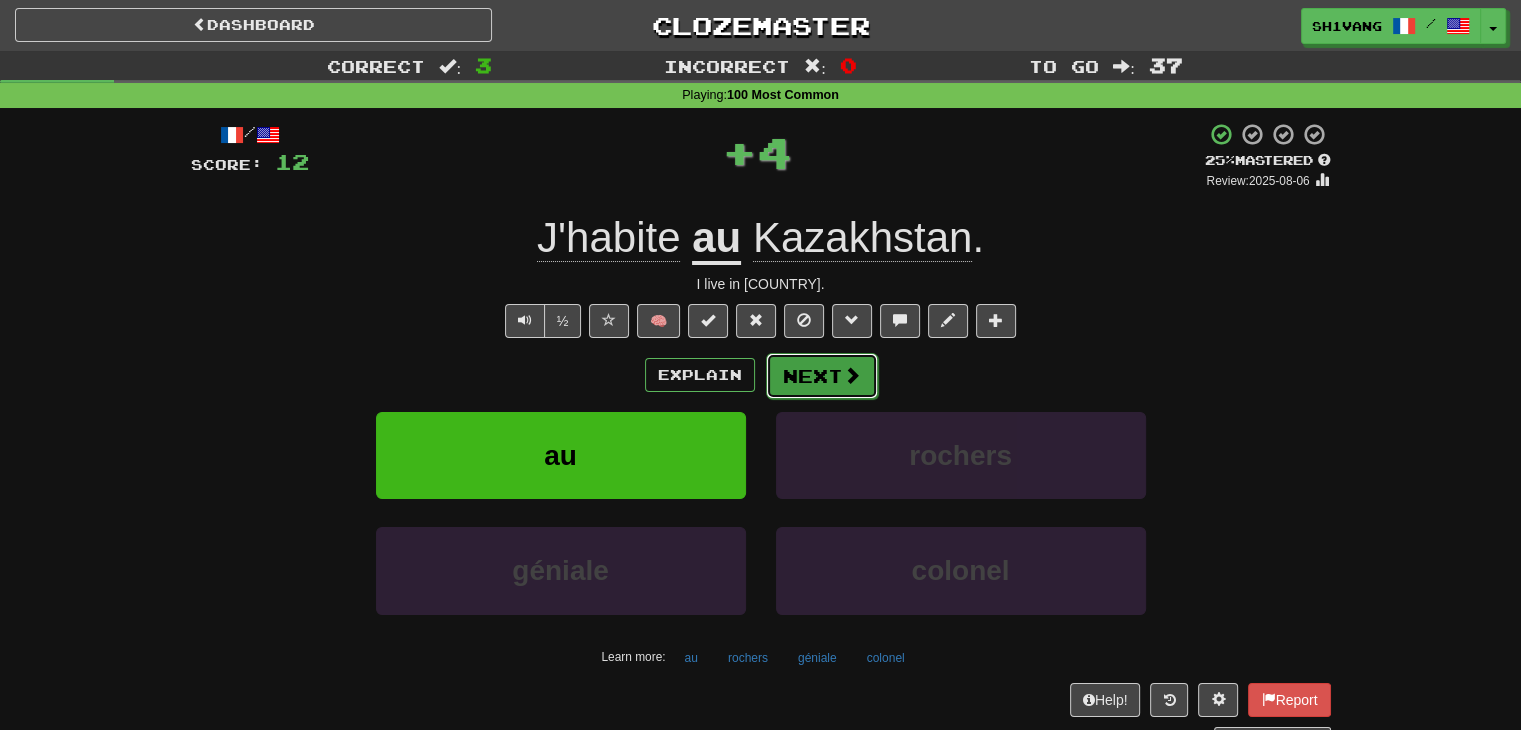click on "Next" at bounding box center [822, 376] 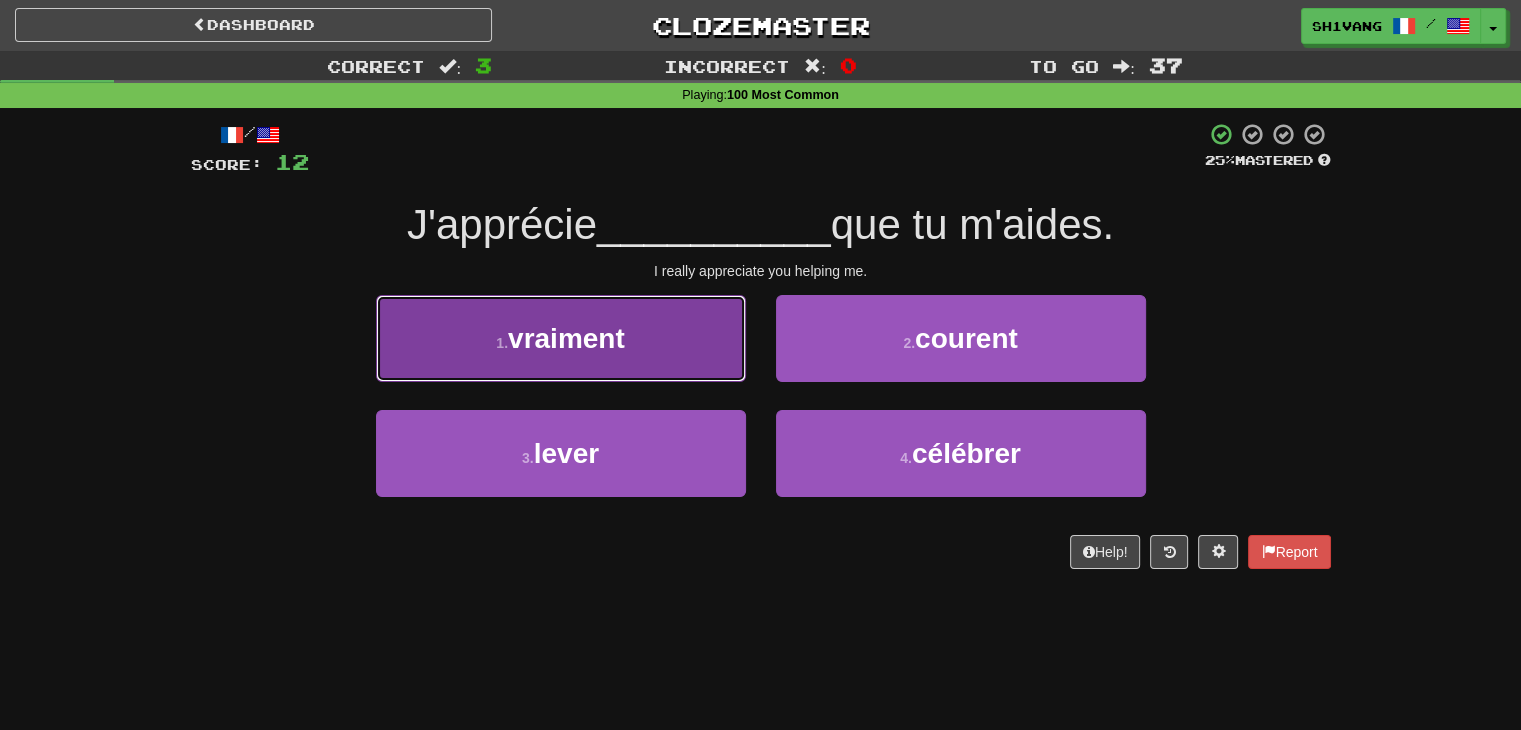 click on "1 .  vraiment" at bounding box center (561, 338) 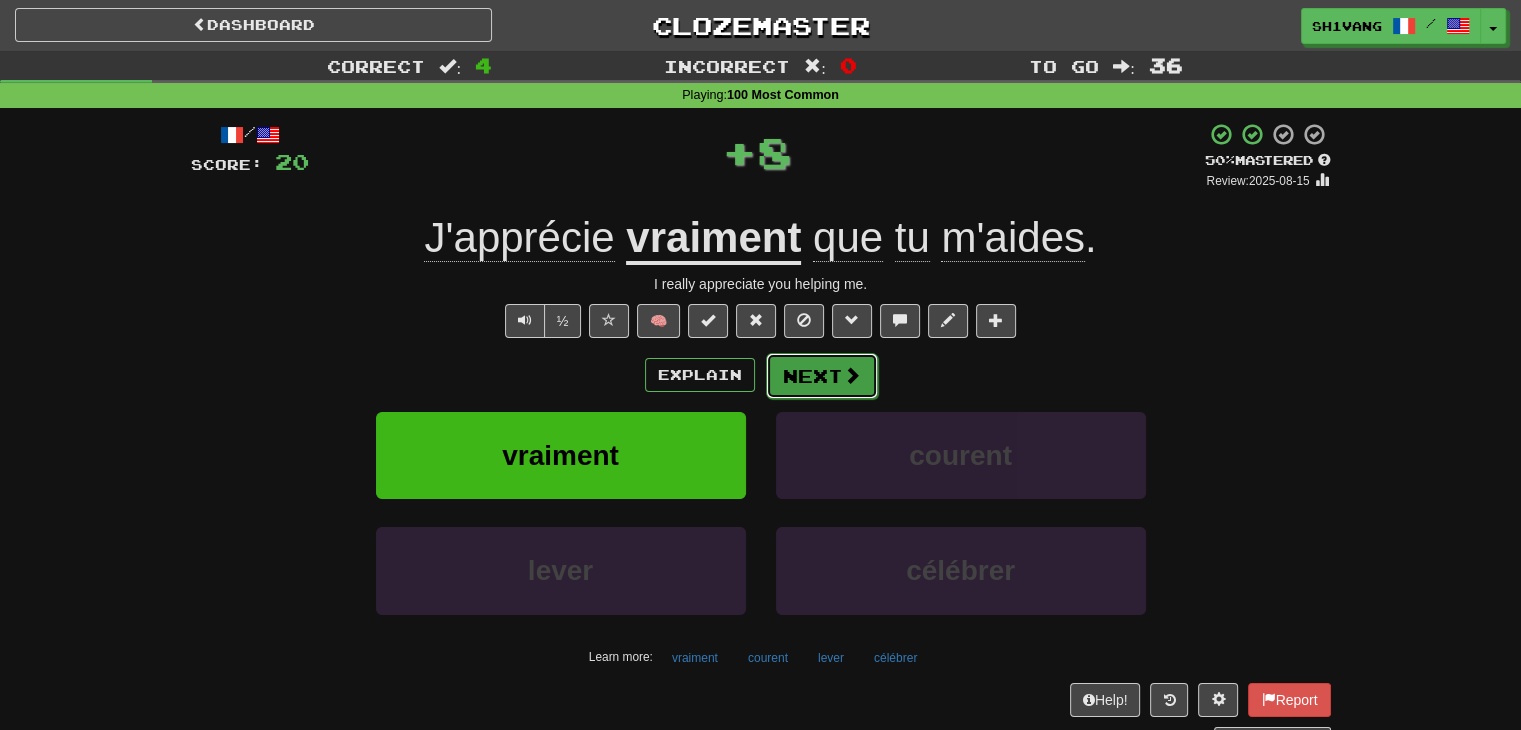 click at bounding box center [852, 375] 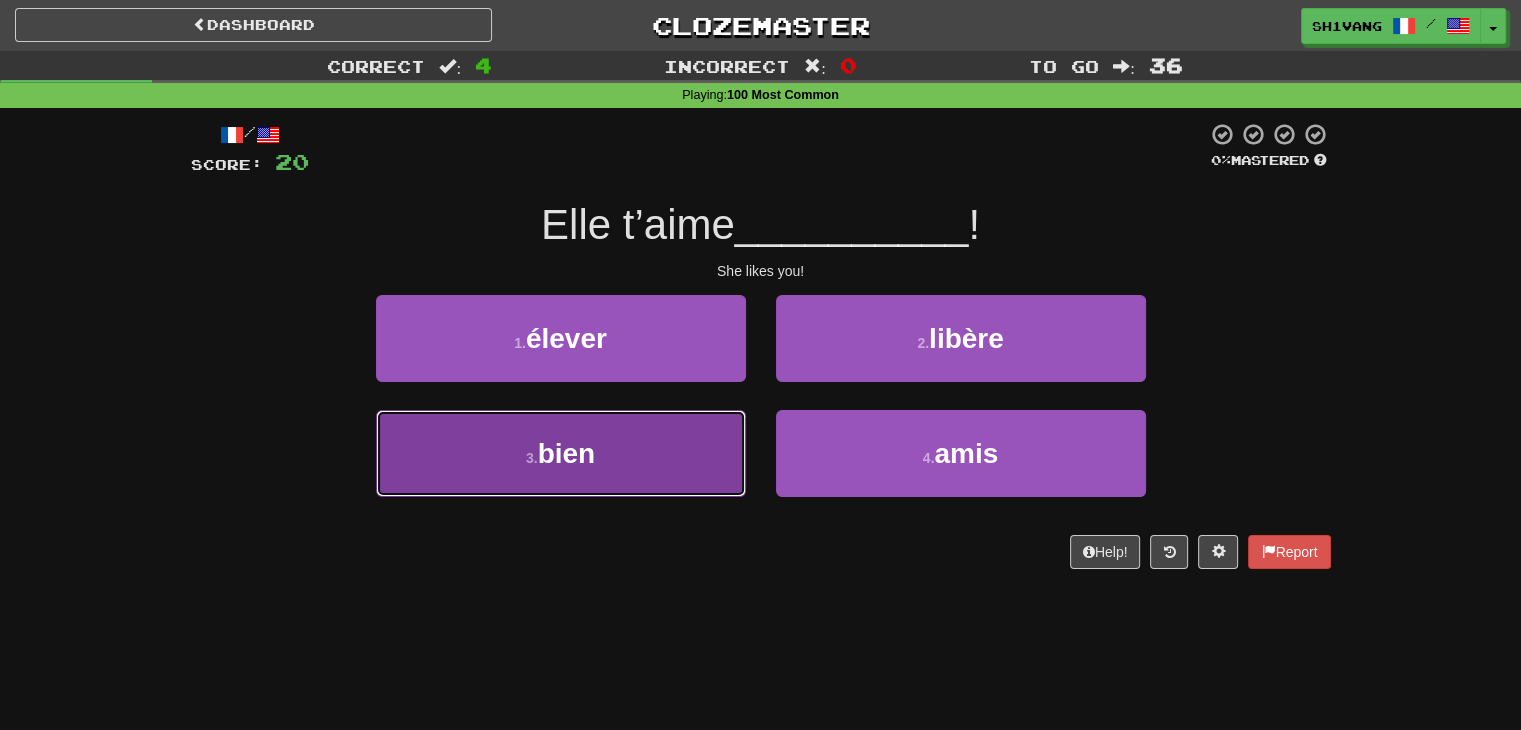 click on "3 .  bien" at bounding box center (561, 453) 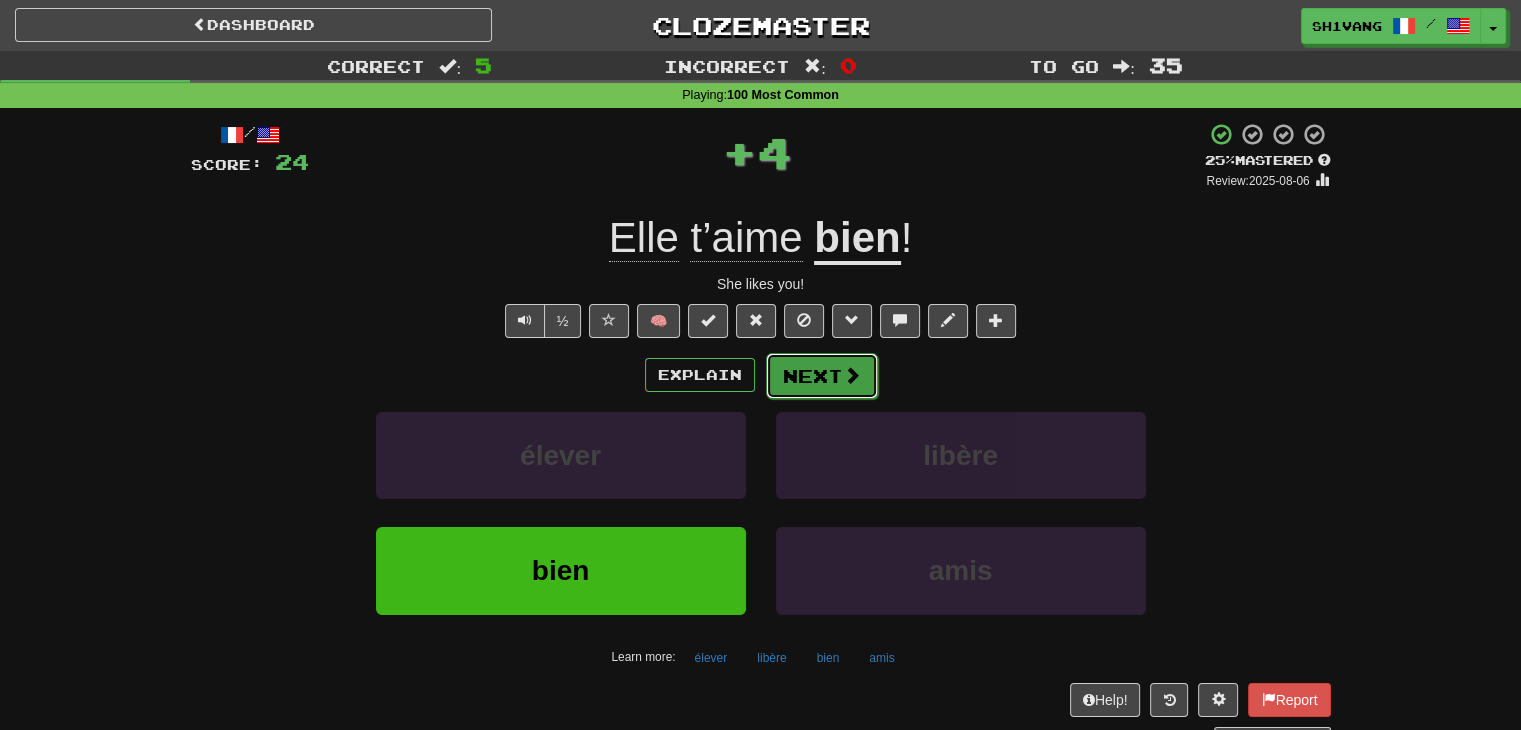 click at bounding box center (852, 375) 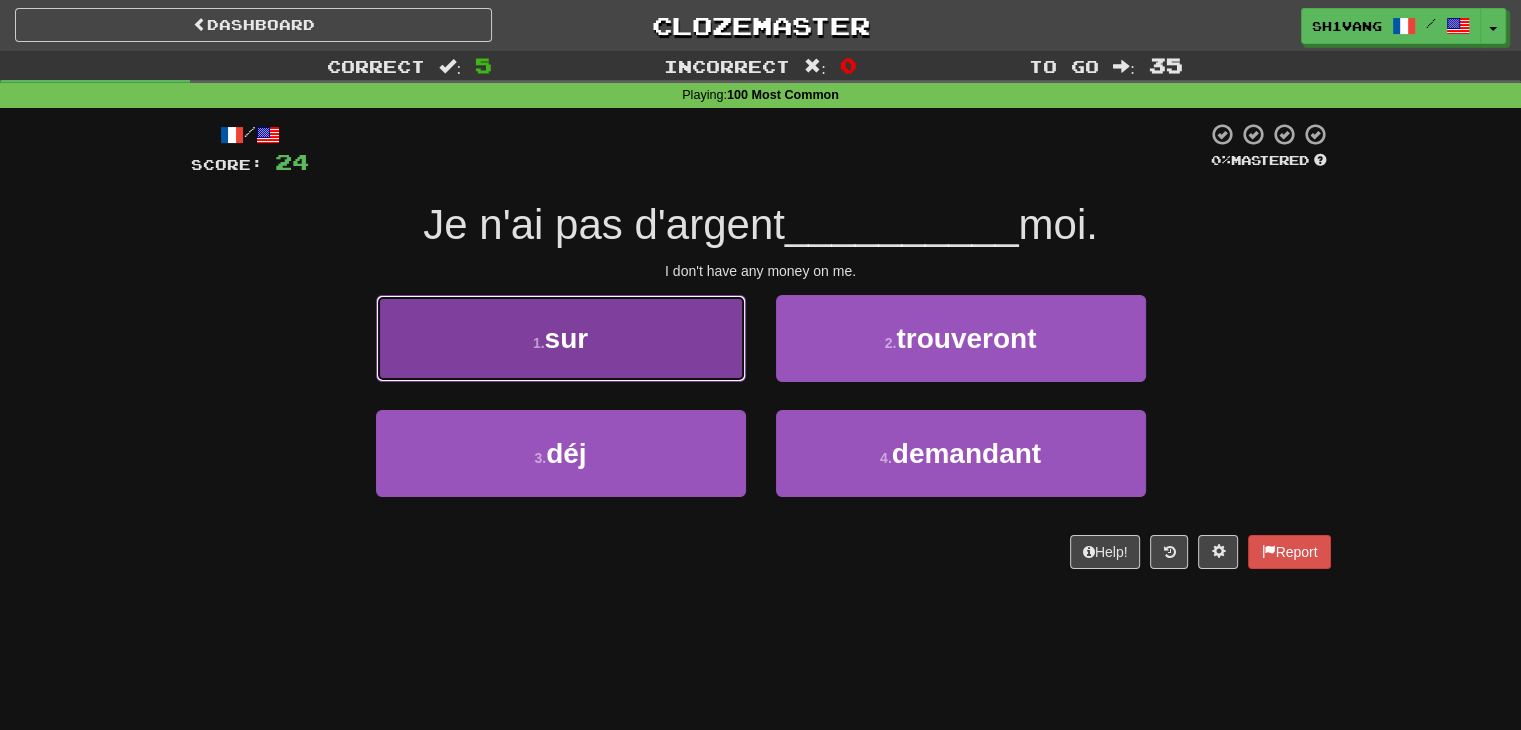 click on "1 .  sur" at bounding box center (561, 338) 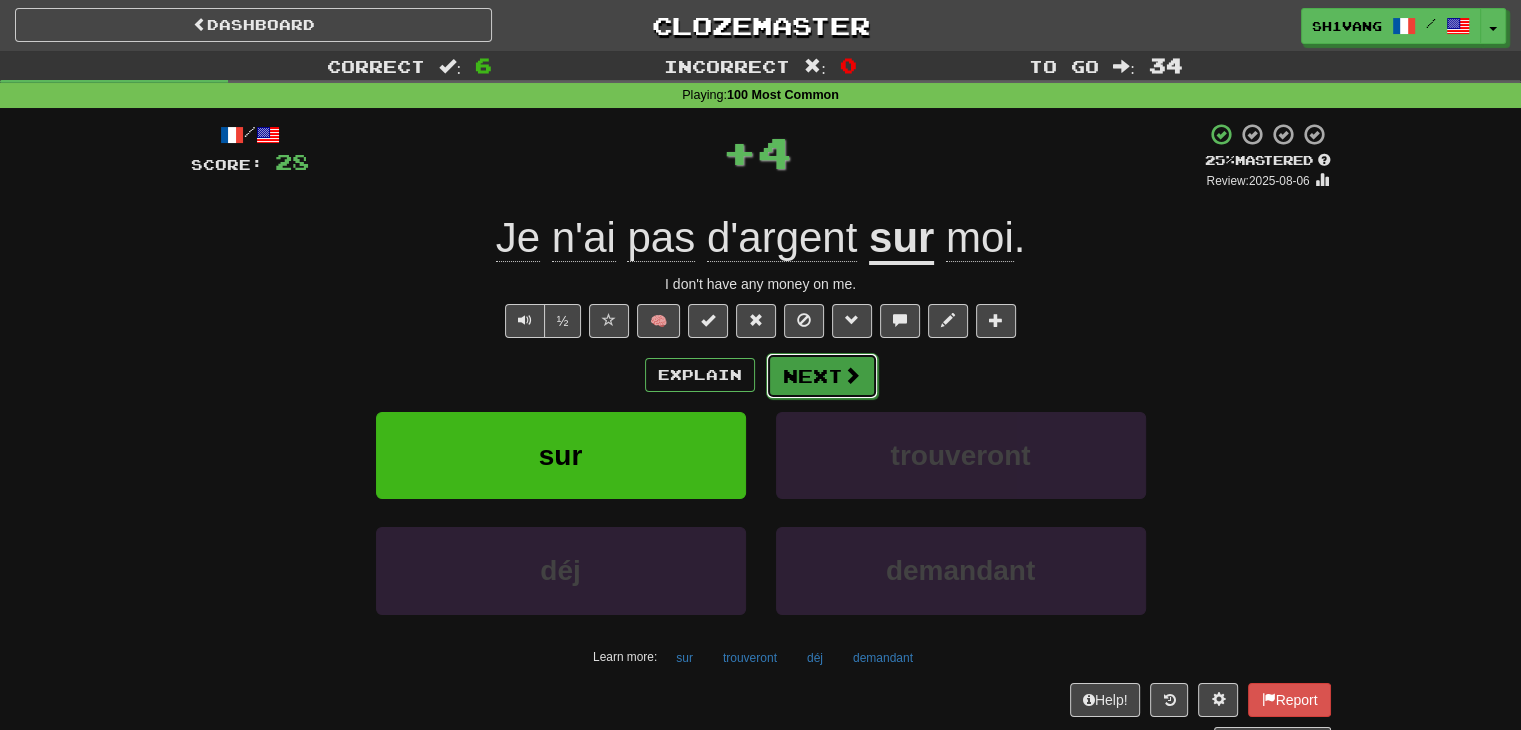 click on "Next" at bounding box center [822, 376] 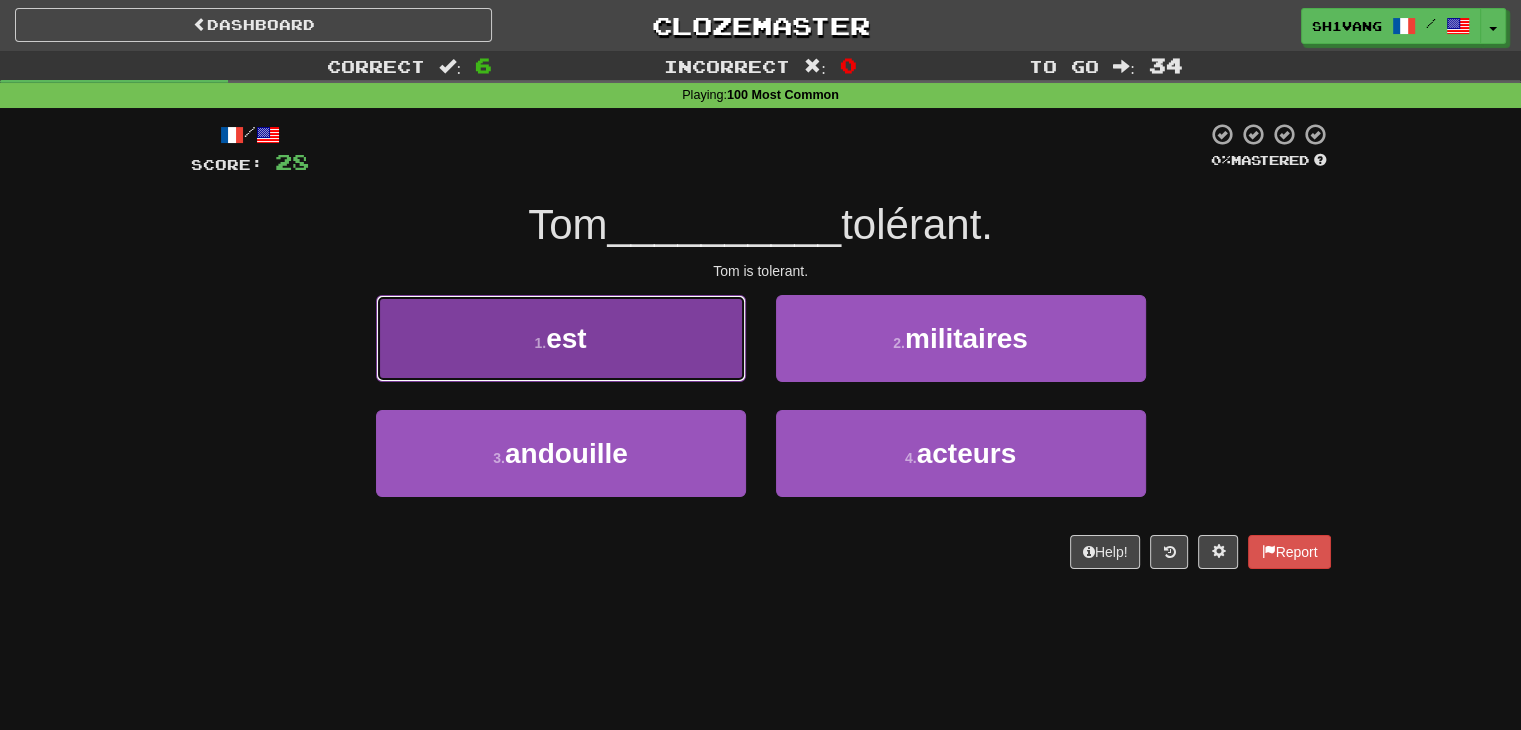 click on "1 .  est" at bounding box center (561, 338) 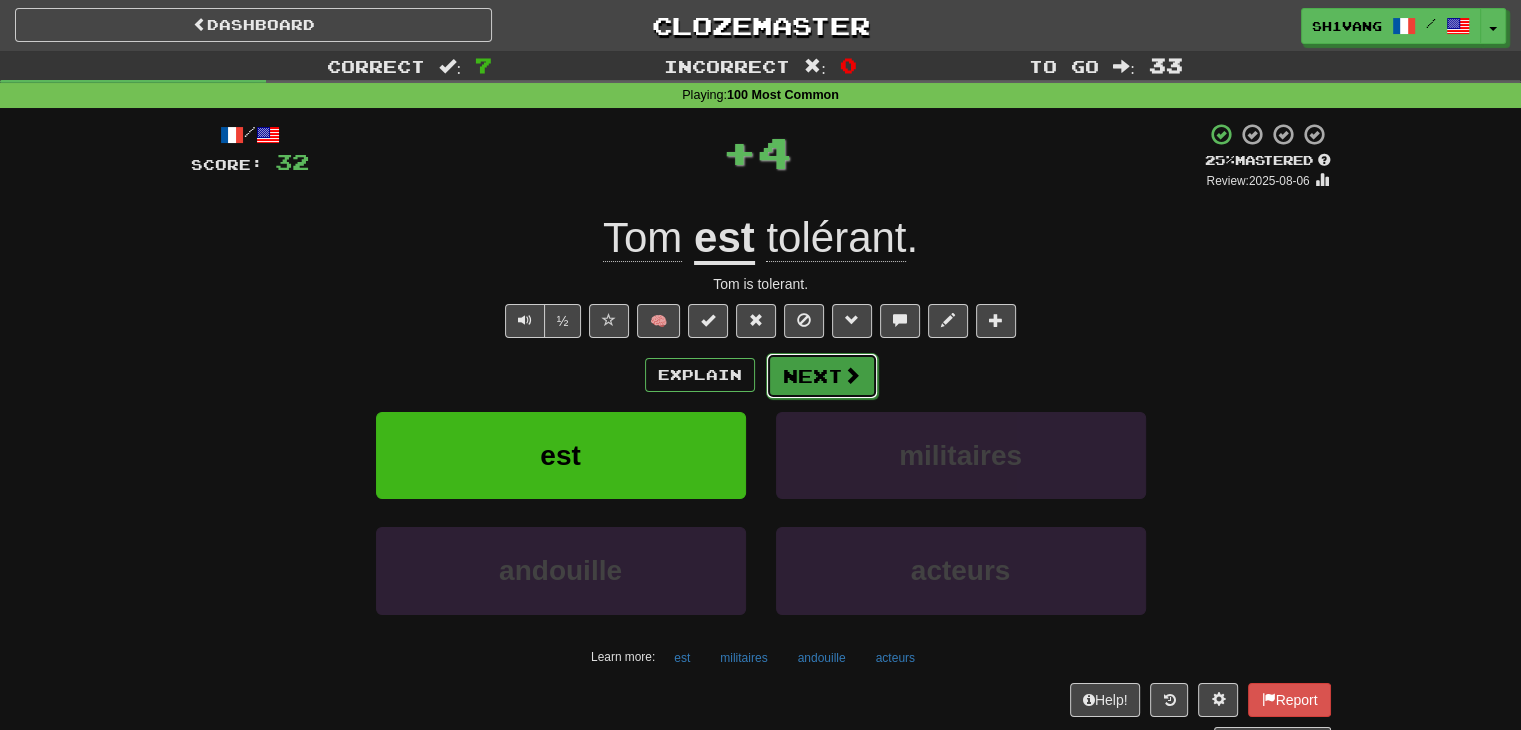 click on "Next" at bounding box center (822, 376) 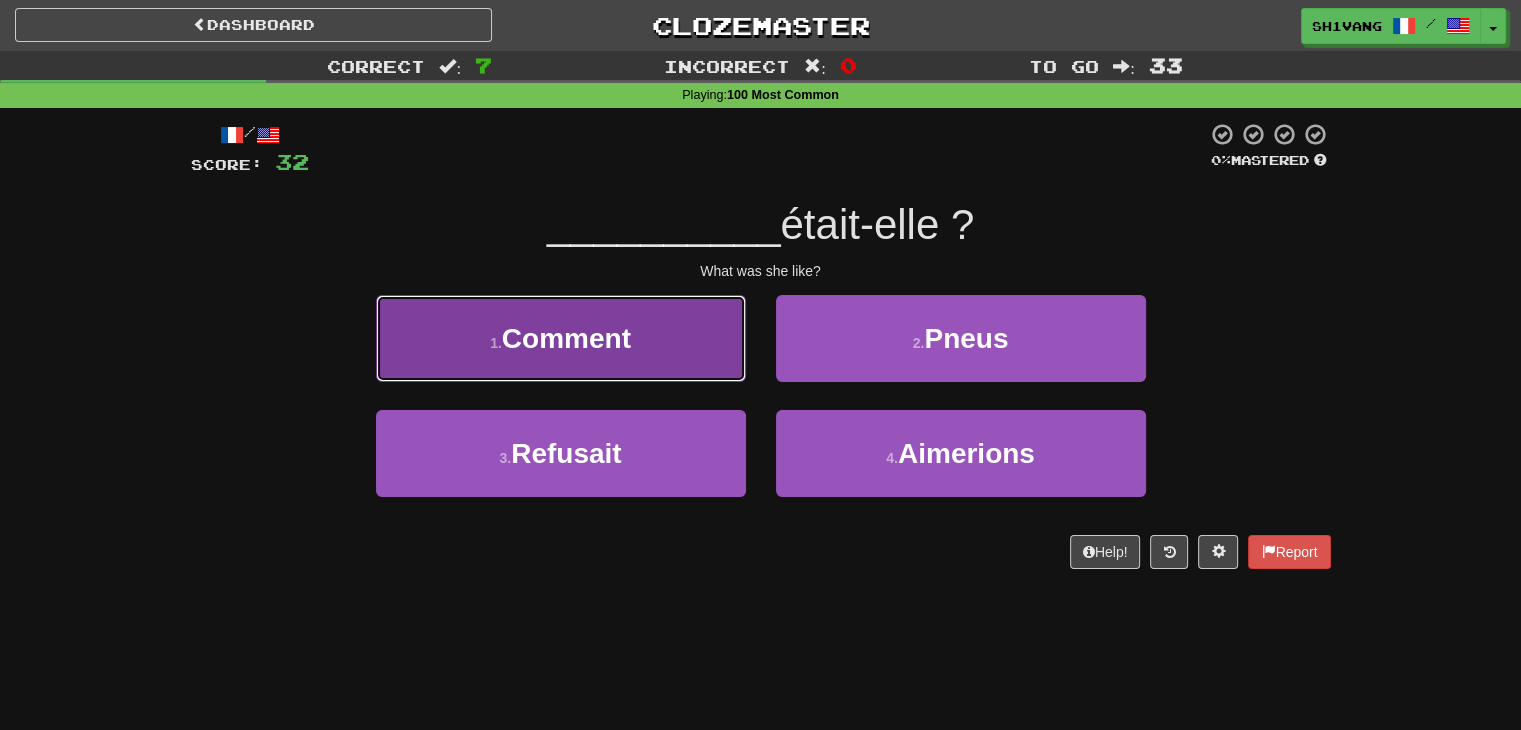 click on "1 .  Comment" at bounding box center [561, 338] 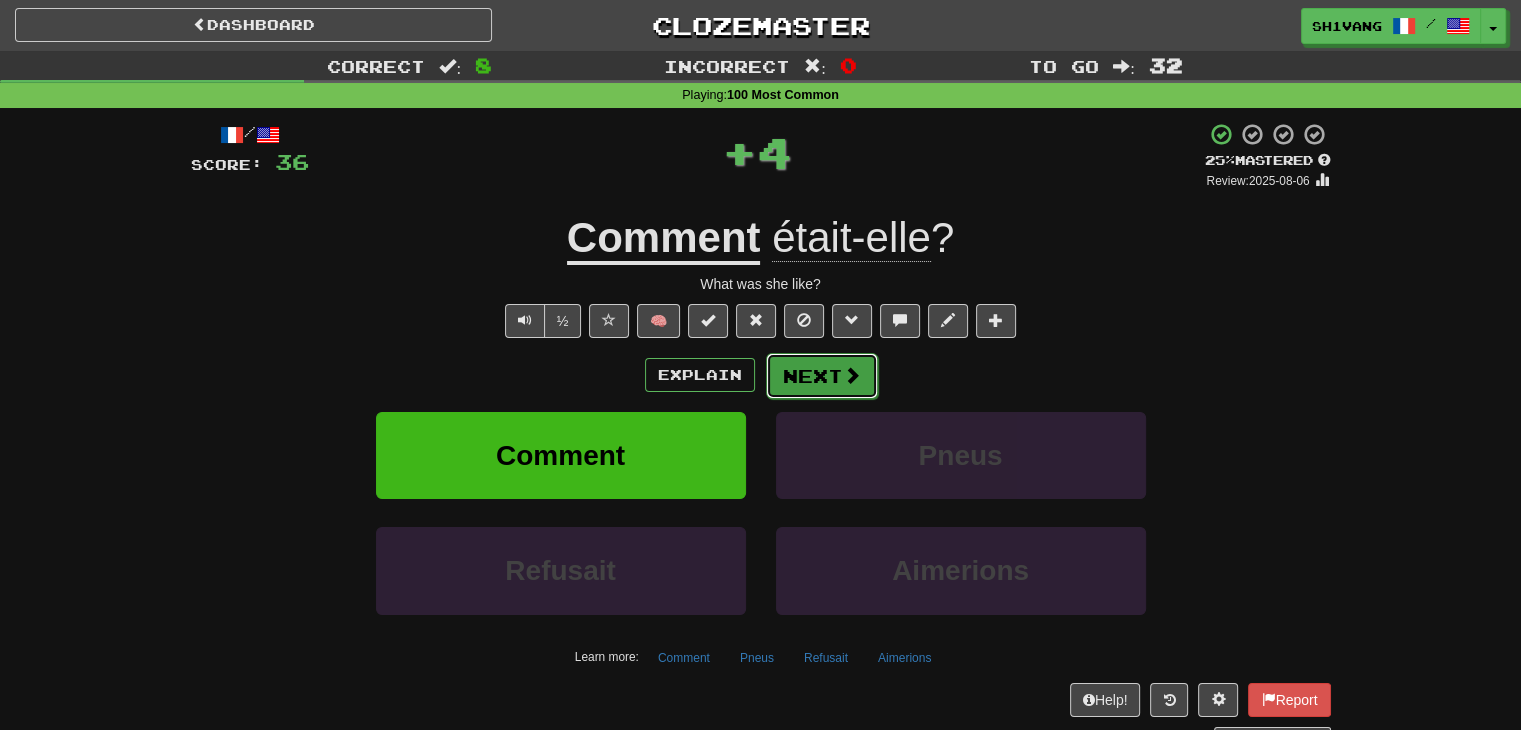 click on "Next" at bounding box center [822, 376] 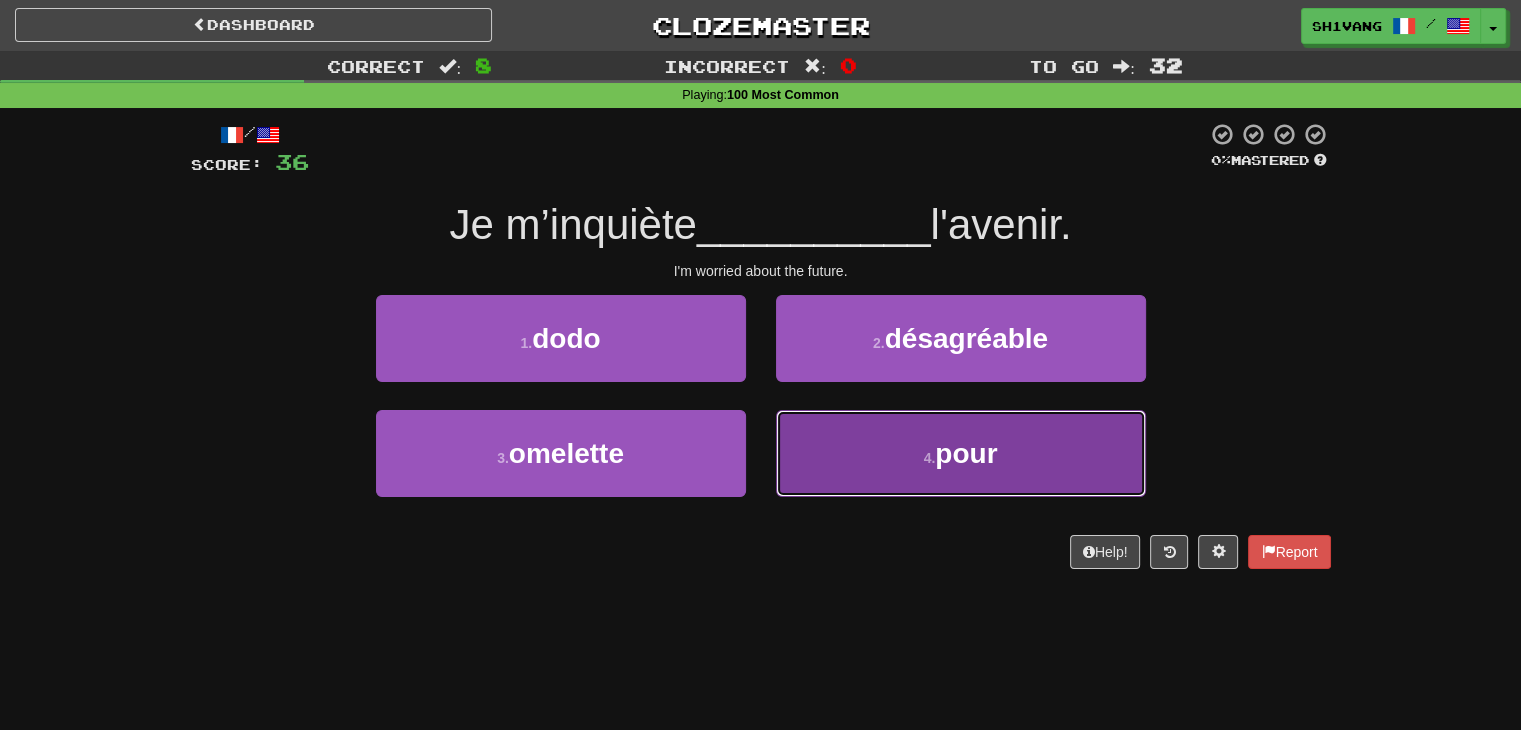 click on "4 .  pour" at bounding box center (961, 453) 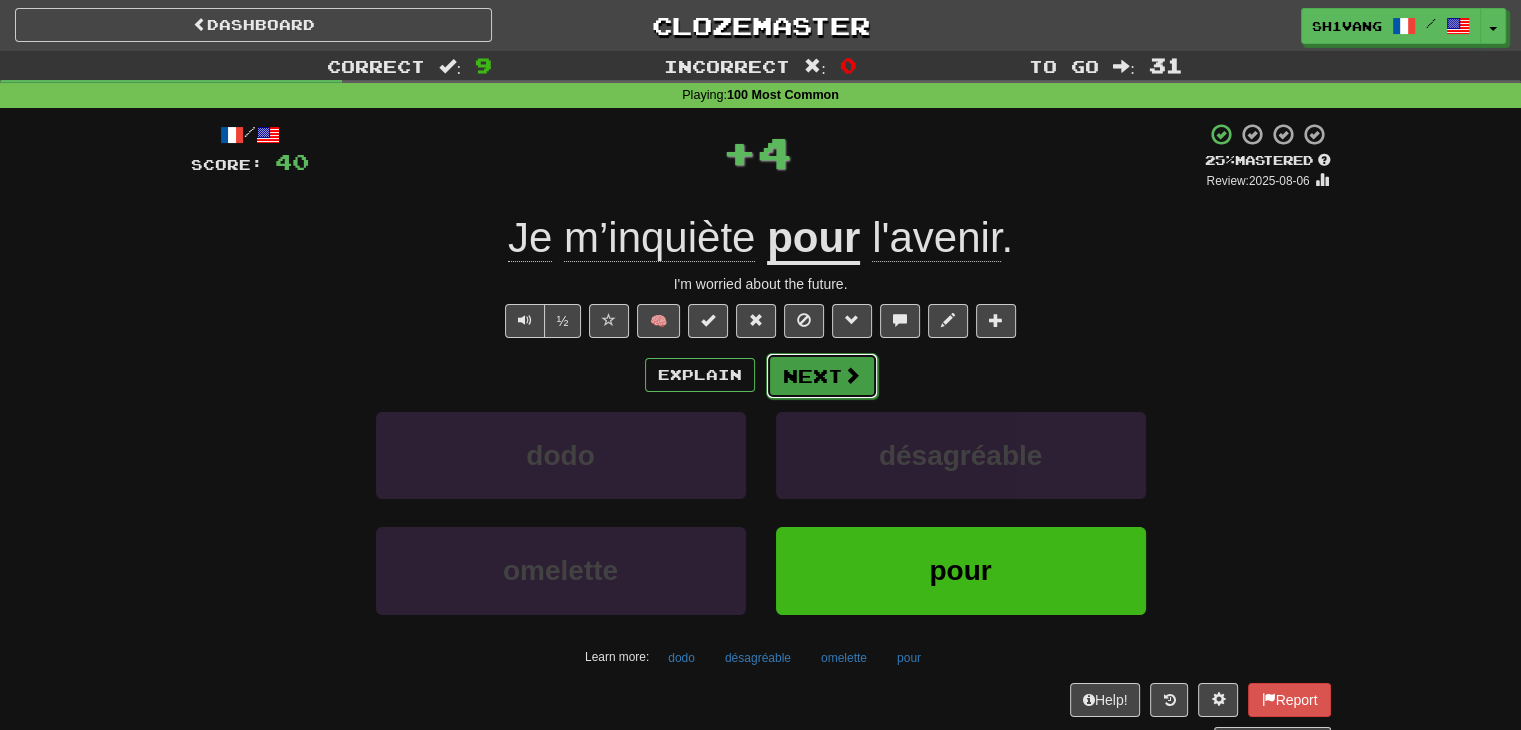 click on "Next" at bounding box center (822, 376) 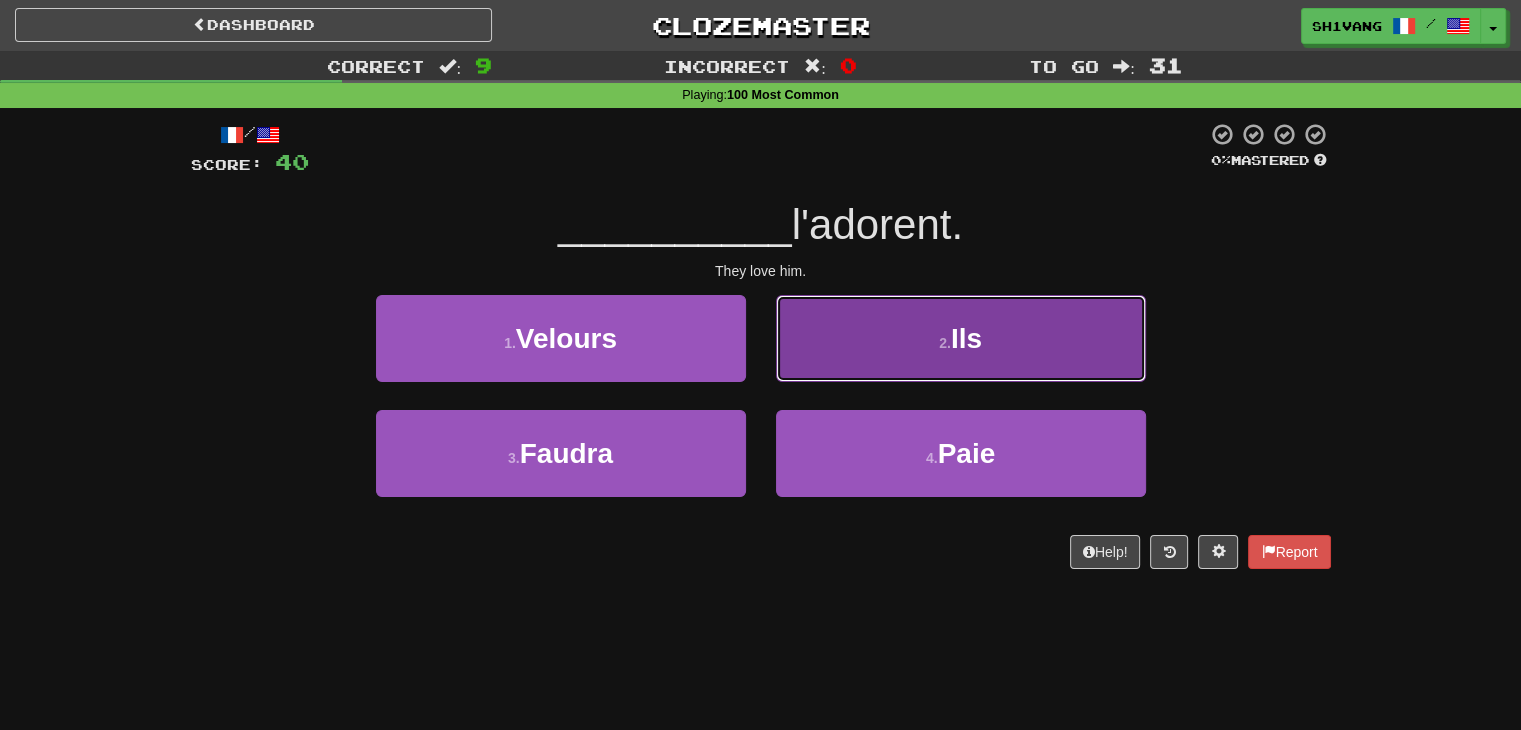 click on "2 .  Ils" at bounding box center (961, 338) 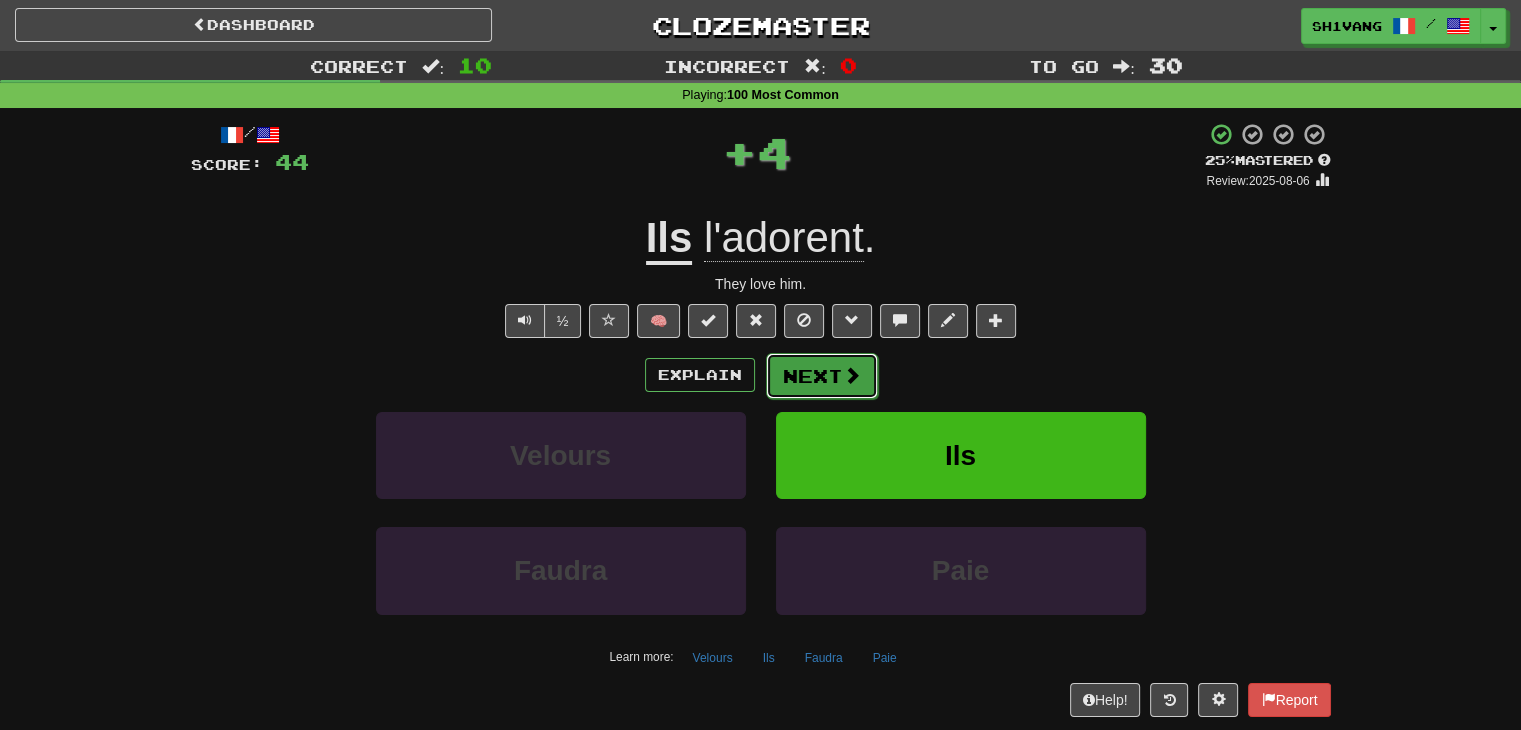 click on "Next" at bounding box center [822, 376] 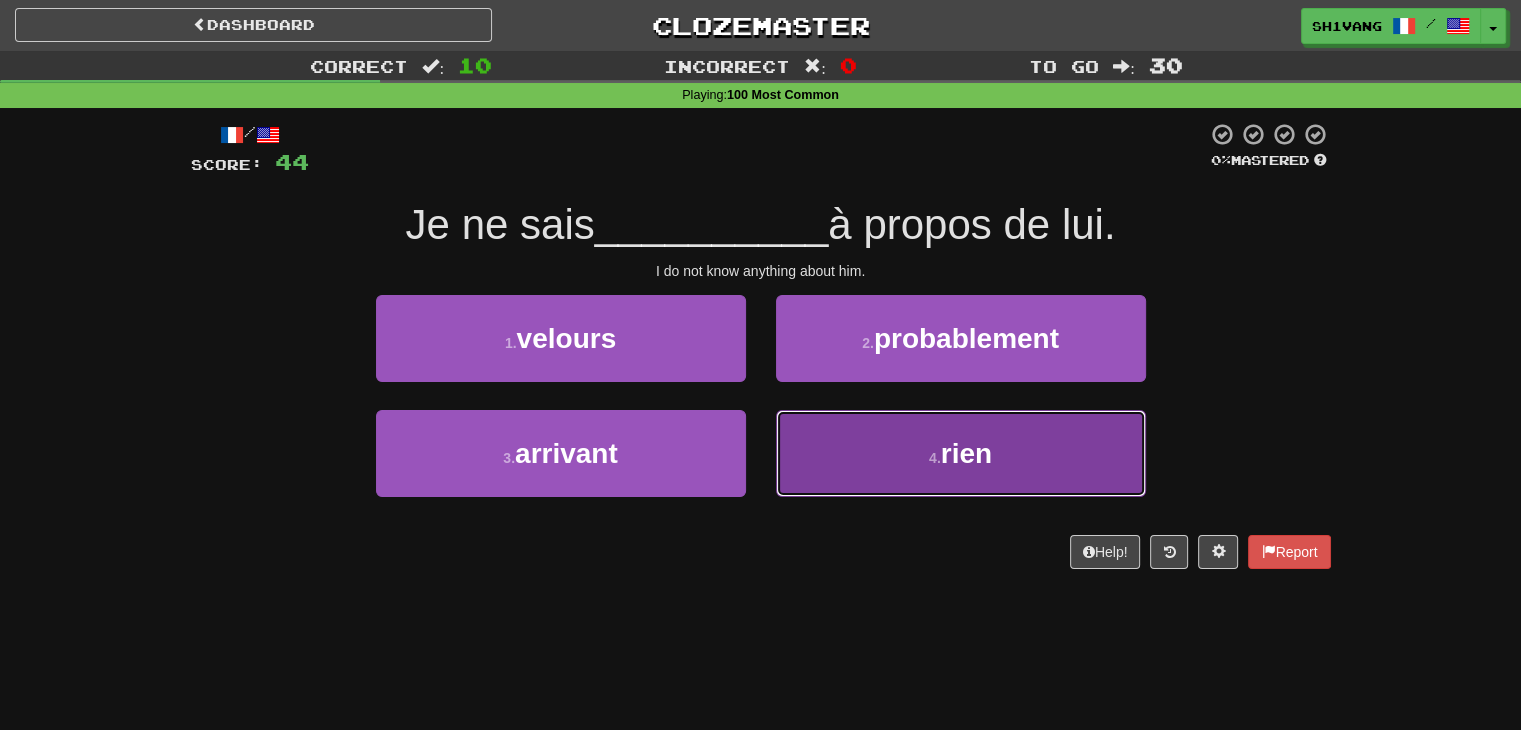 click on "4 .  rien" at bounding box center [961, 453] 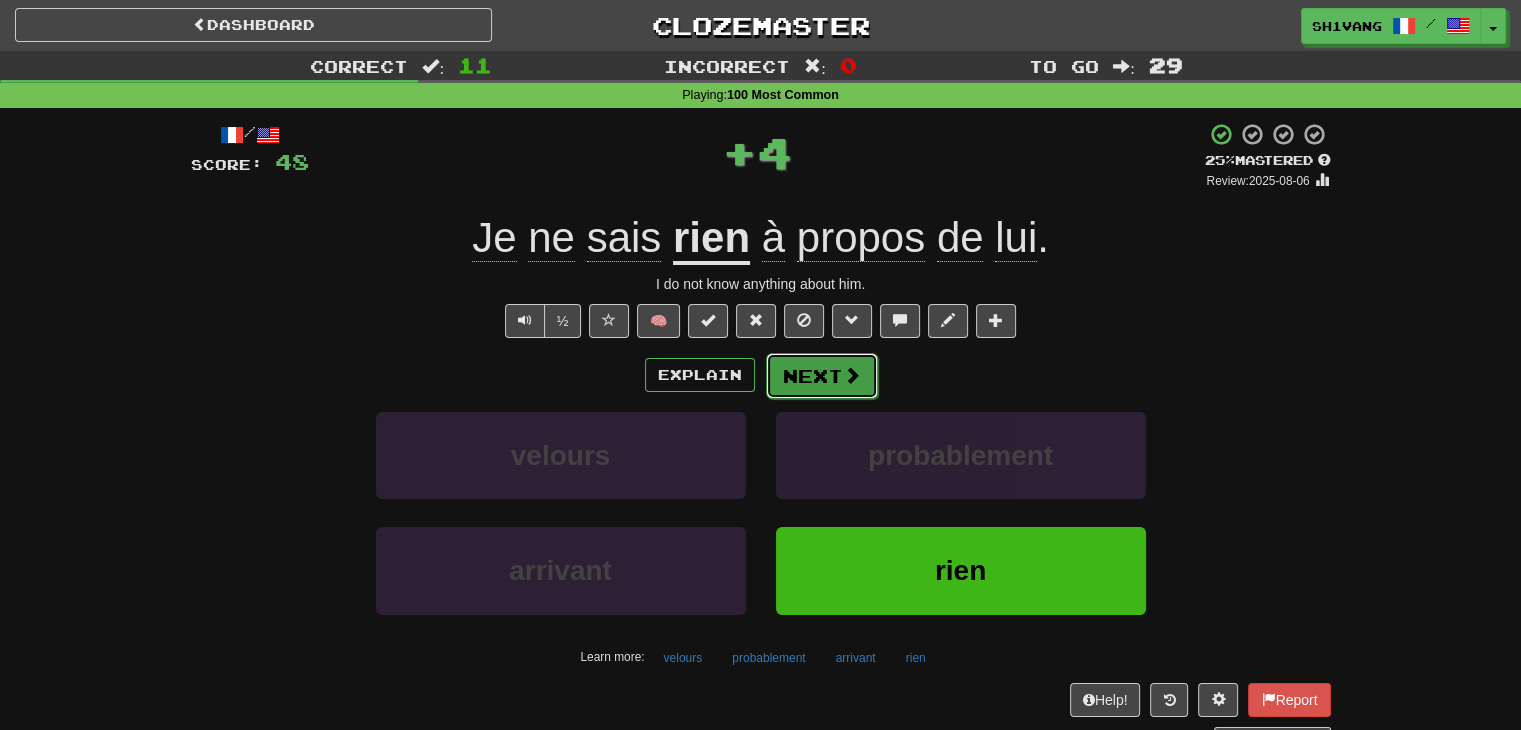 click on "Next" at bounding box center [822, 376] 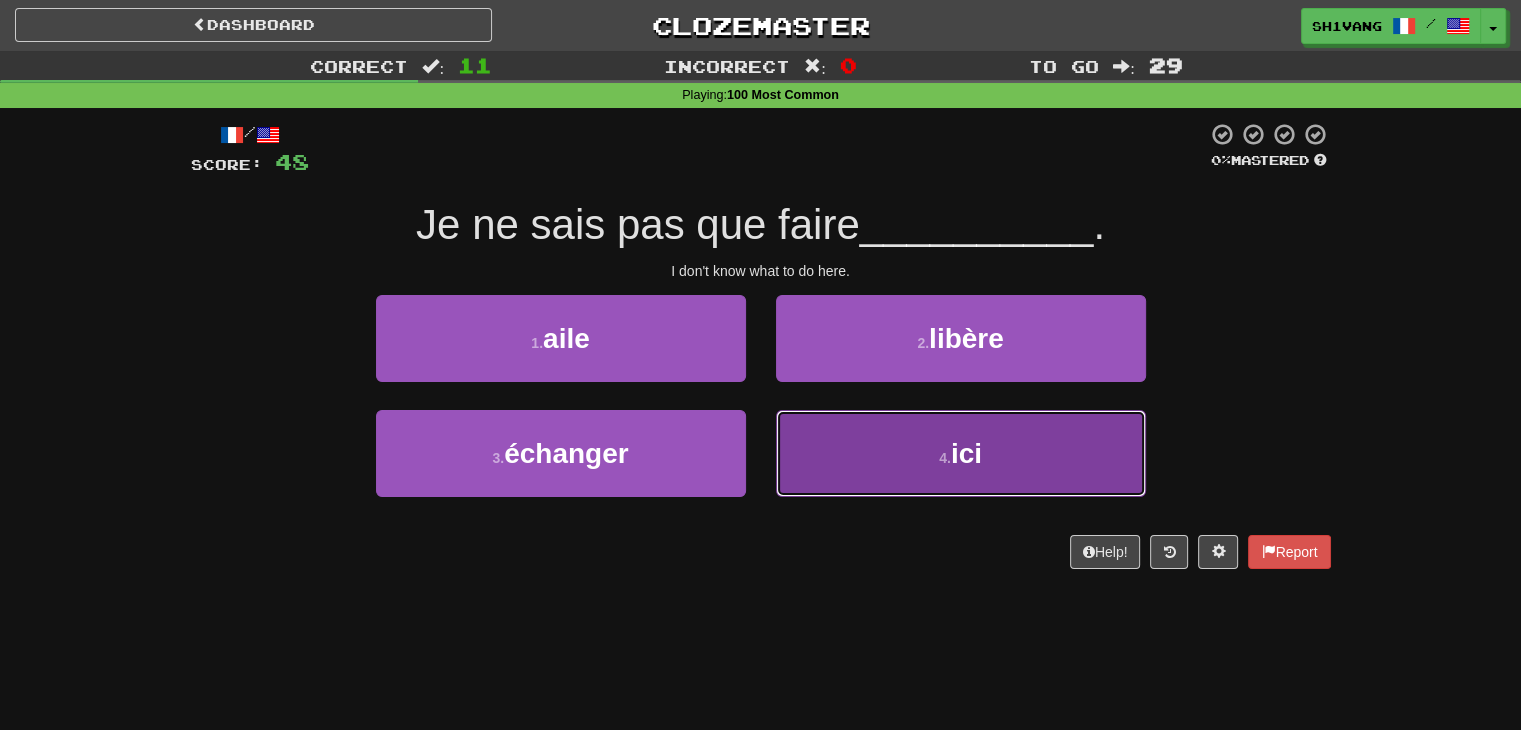 click on "4 .  ici" at bounding box center [961, 453] 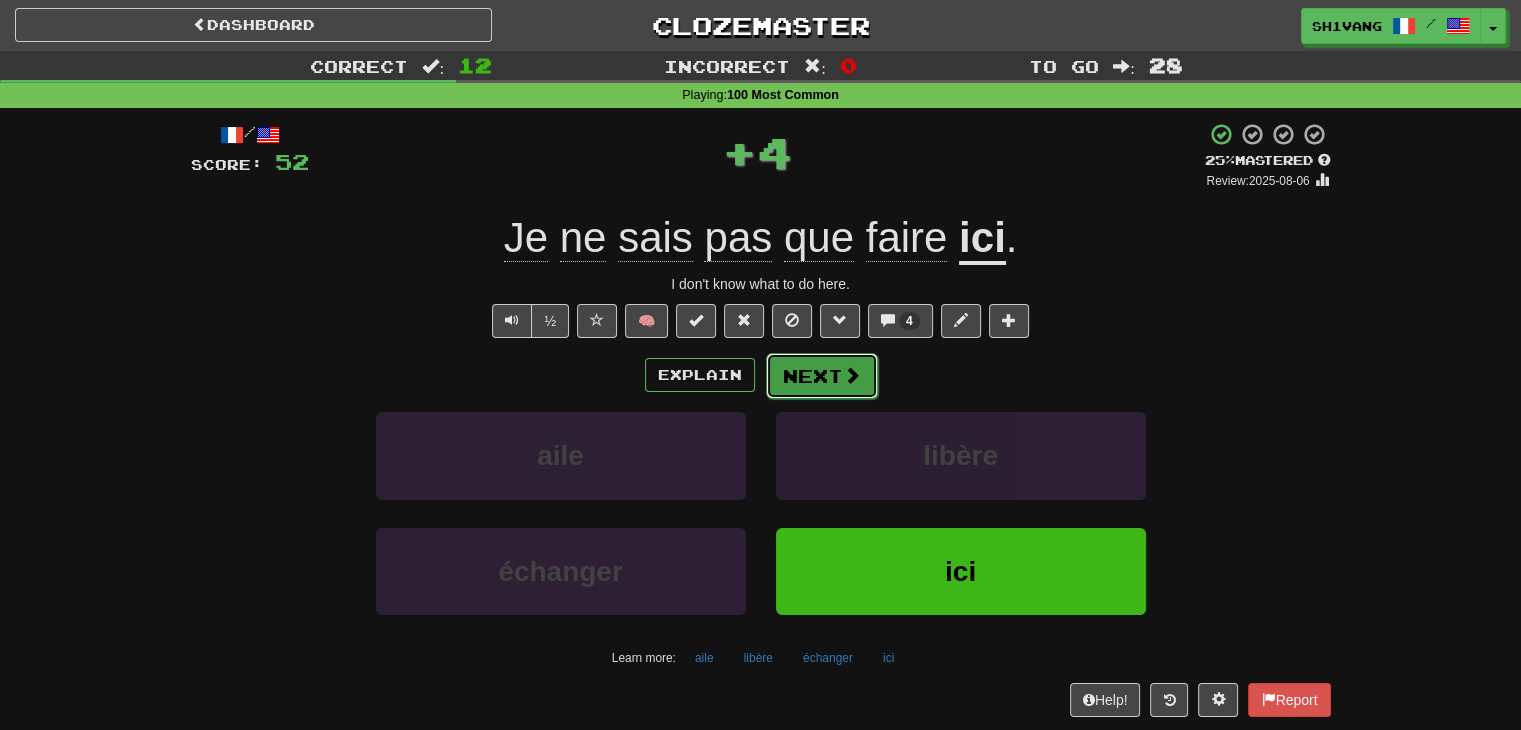 click on "Next" at bounding box center [822, 376] 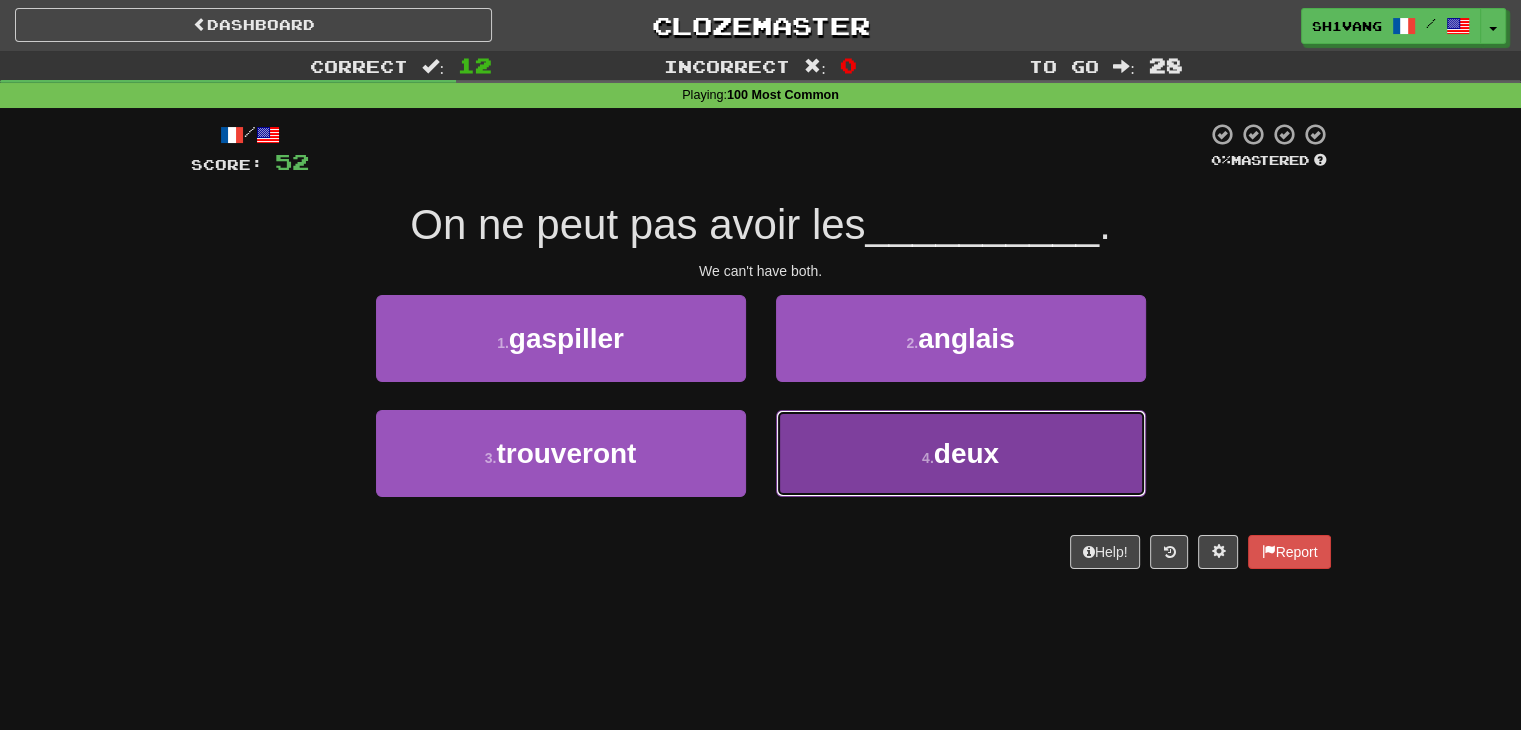 click on "4 .  deux" at bounding box center (961, 453) 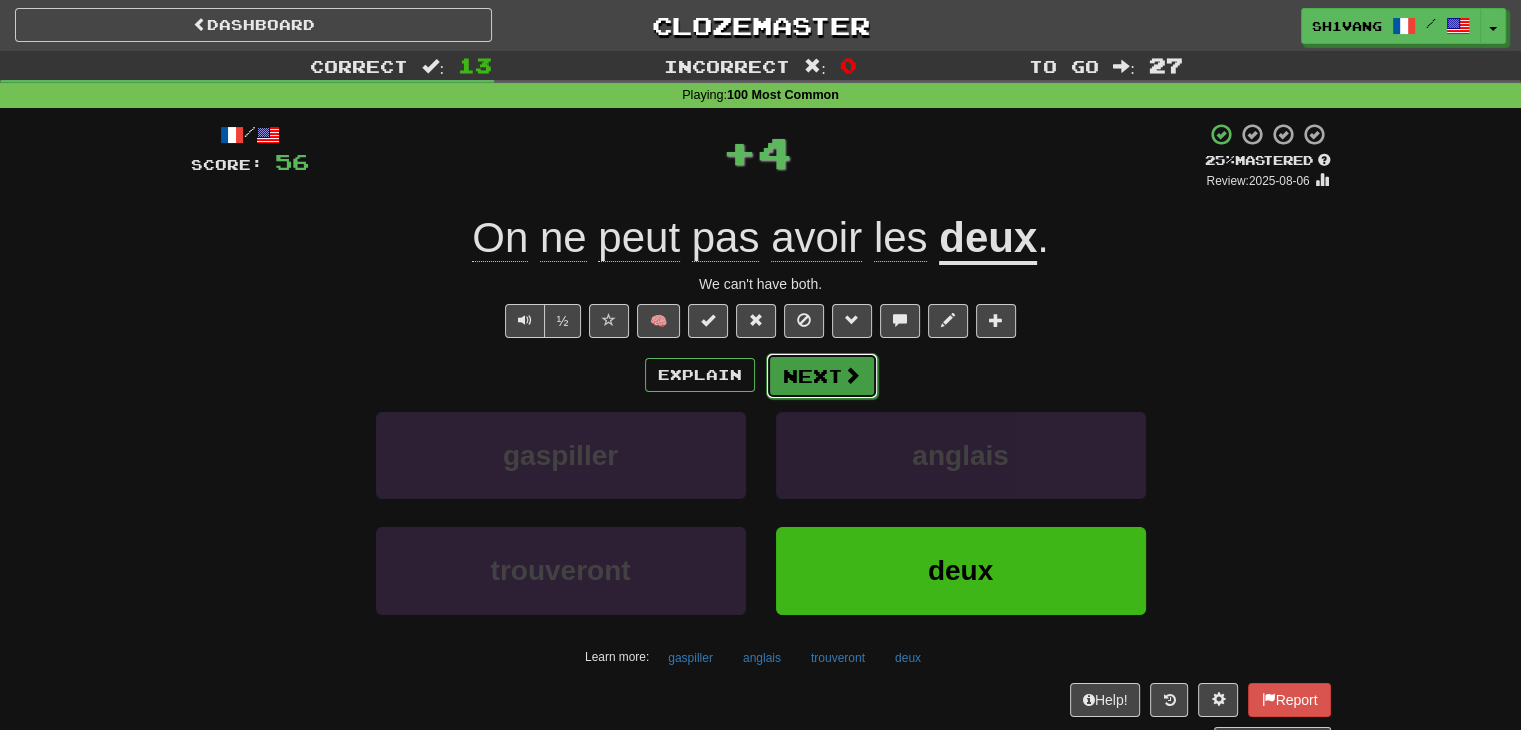 click at bounding box center [852, 375] 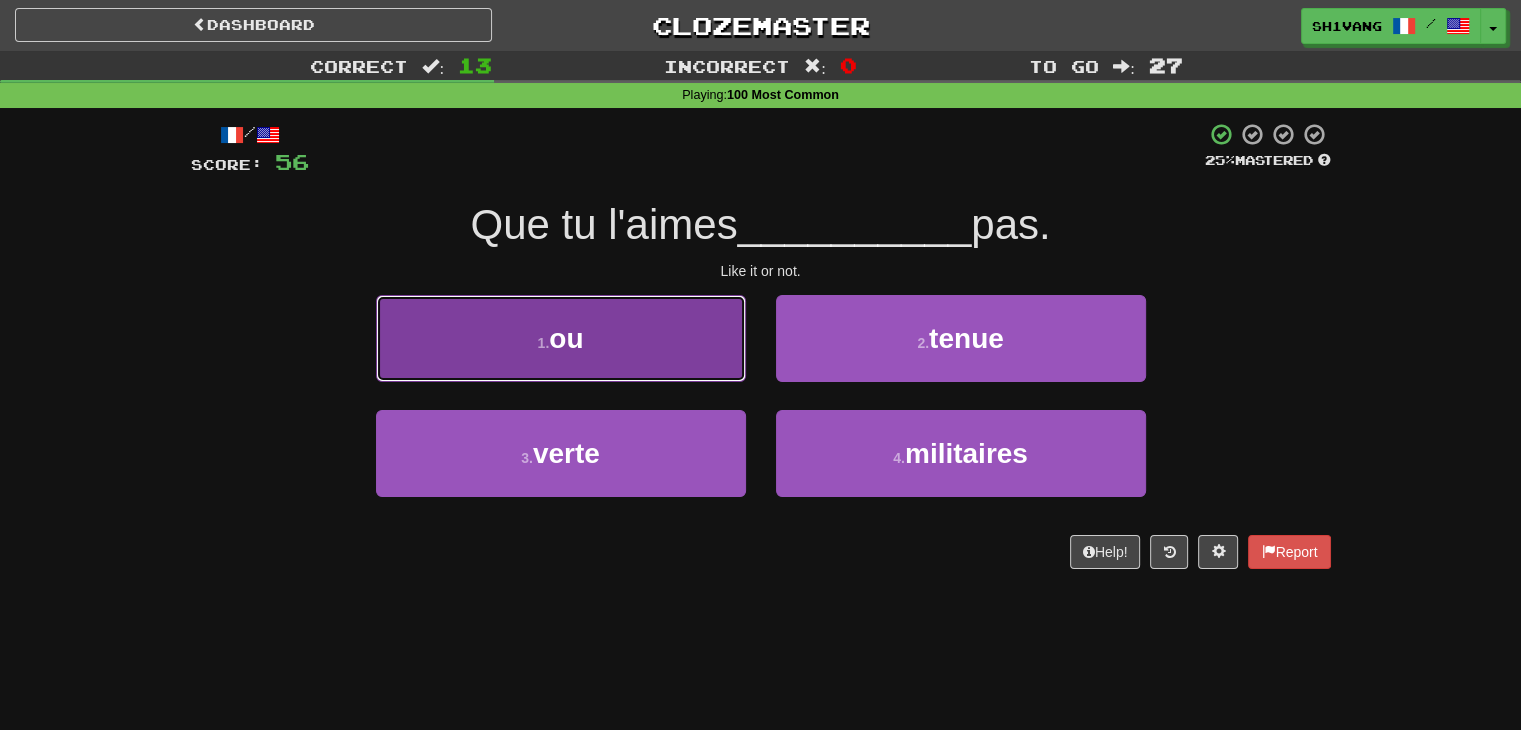 click on "1 .  ou" at bounding box center (561, 338) 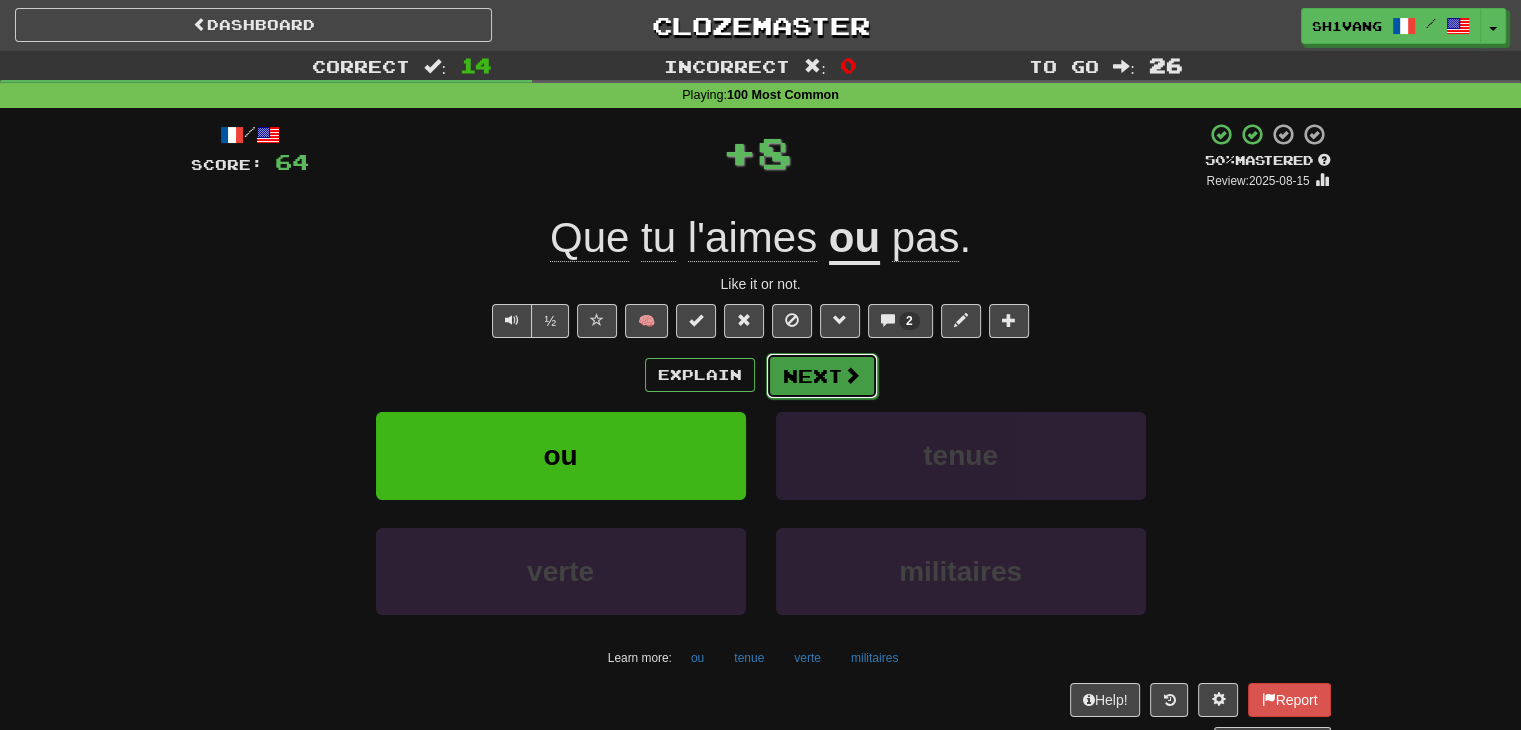 click on "Next" at bounding box center (822, 376) 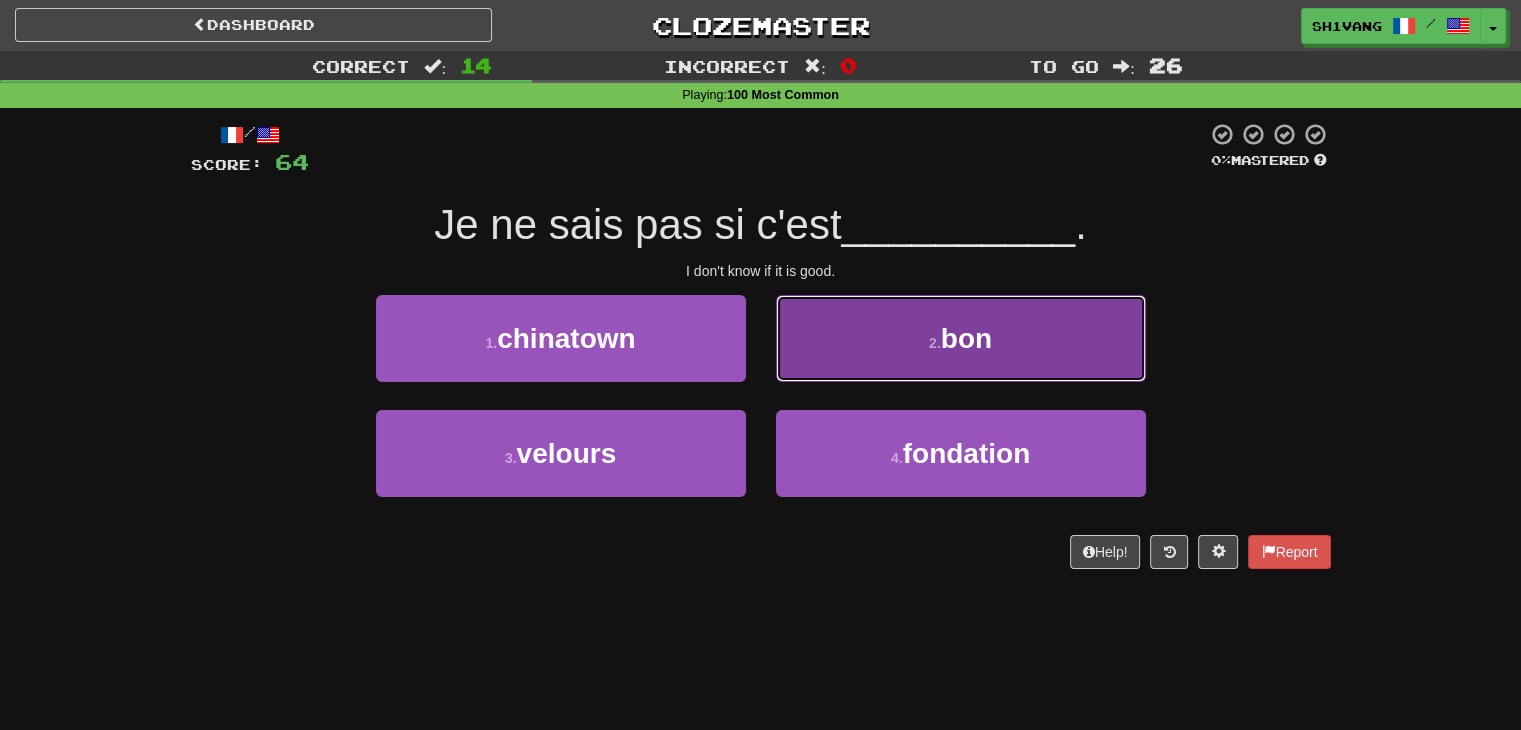 click on "2 .  bon" at bounding box center [961, 338] 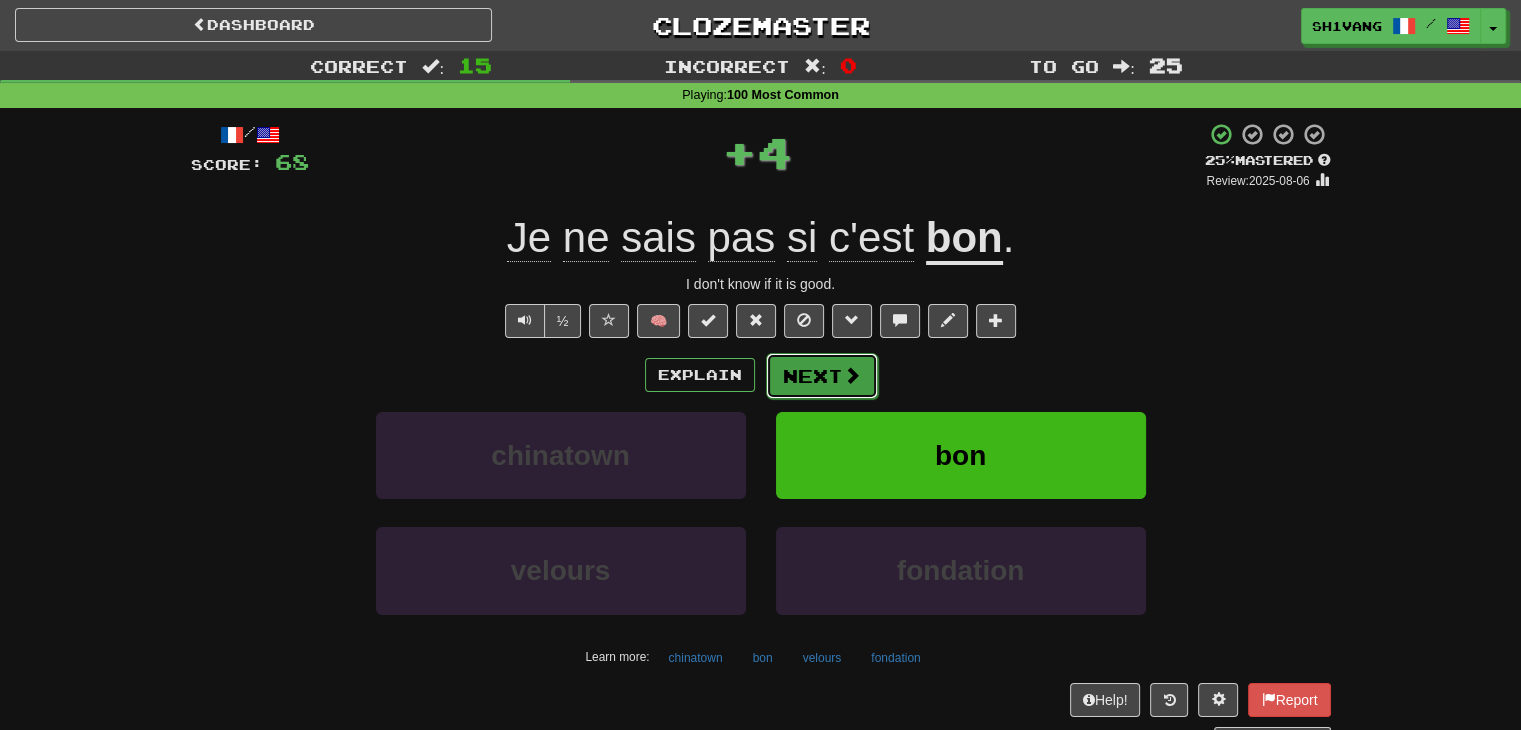 click on "Next" at bounding box center [822, 376] 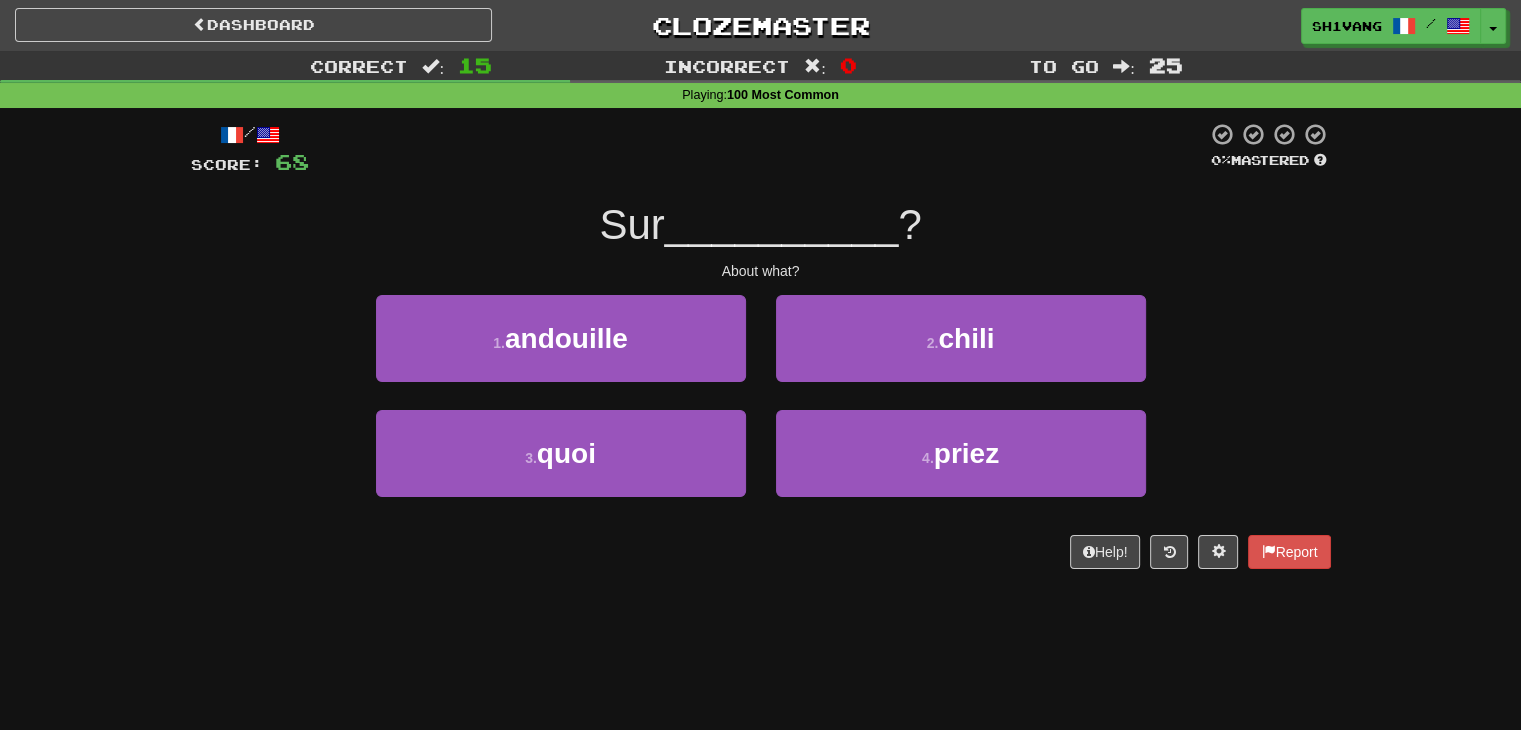 click on "4 .  priez" at bounding box center (961, 467) 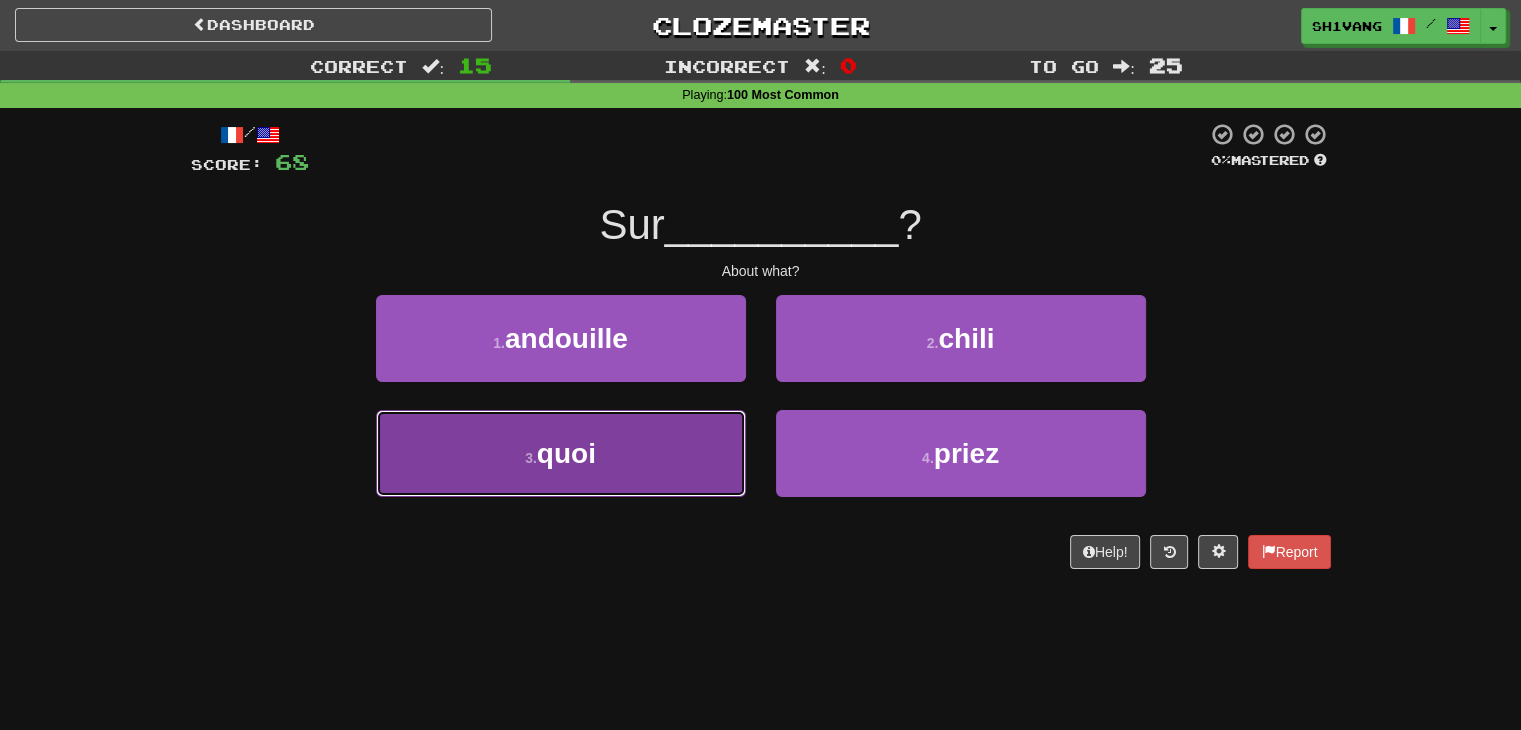 click on "3 .  quoi" at bounding box center [561, 453] 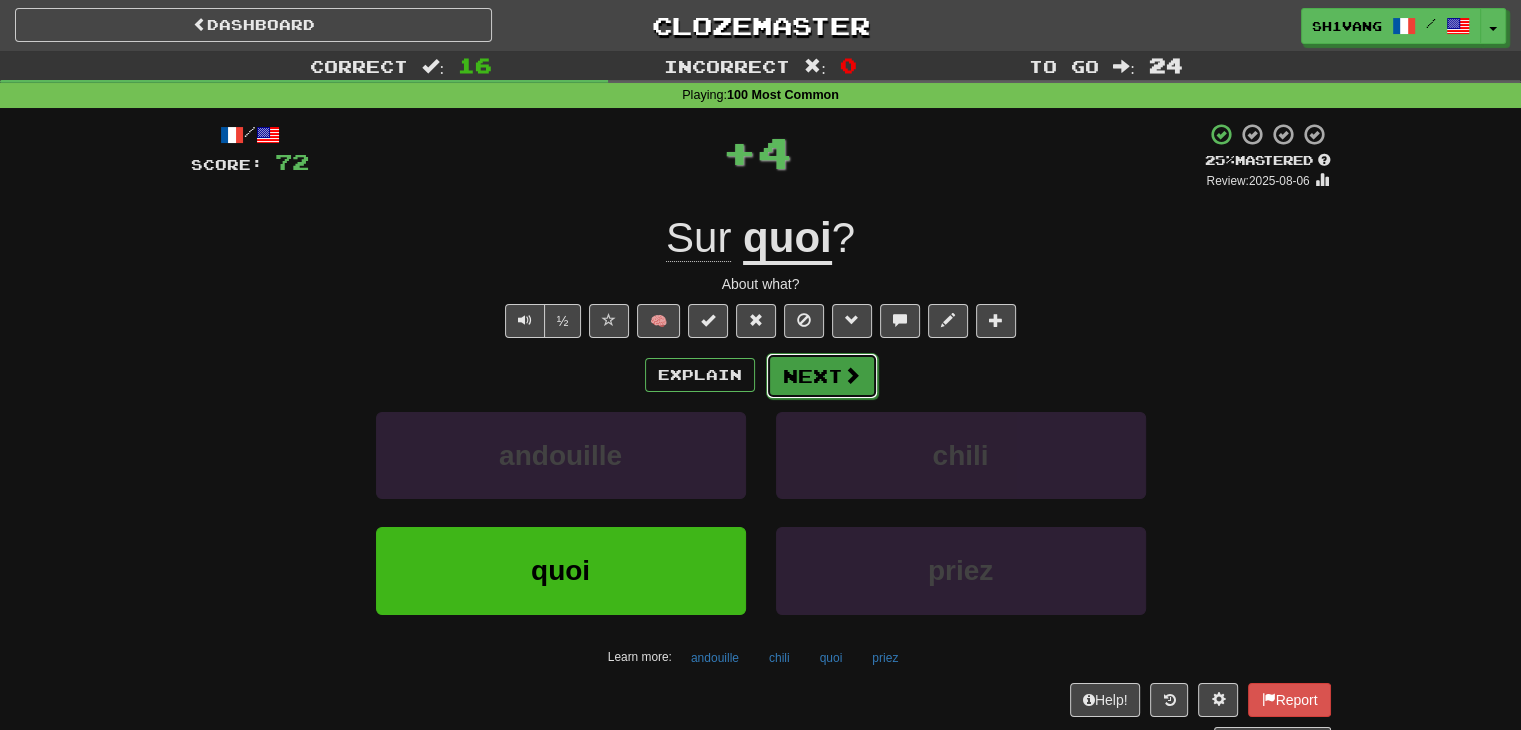 click on "Next" at bounding box center [822, 376] 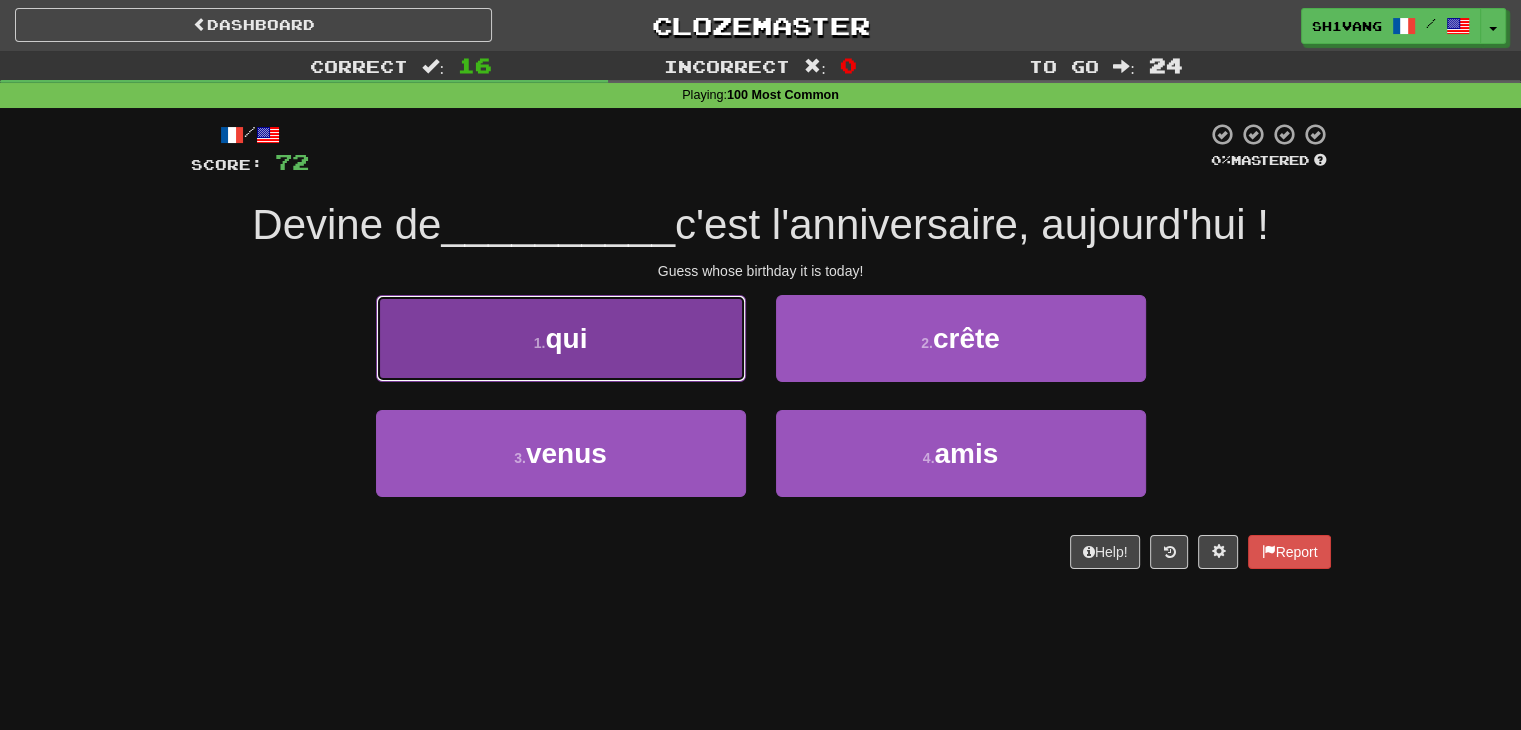 click on "1 .  qui" at bounding box center (561, 338) 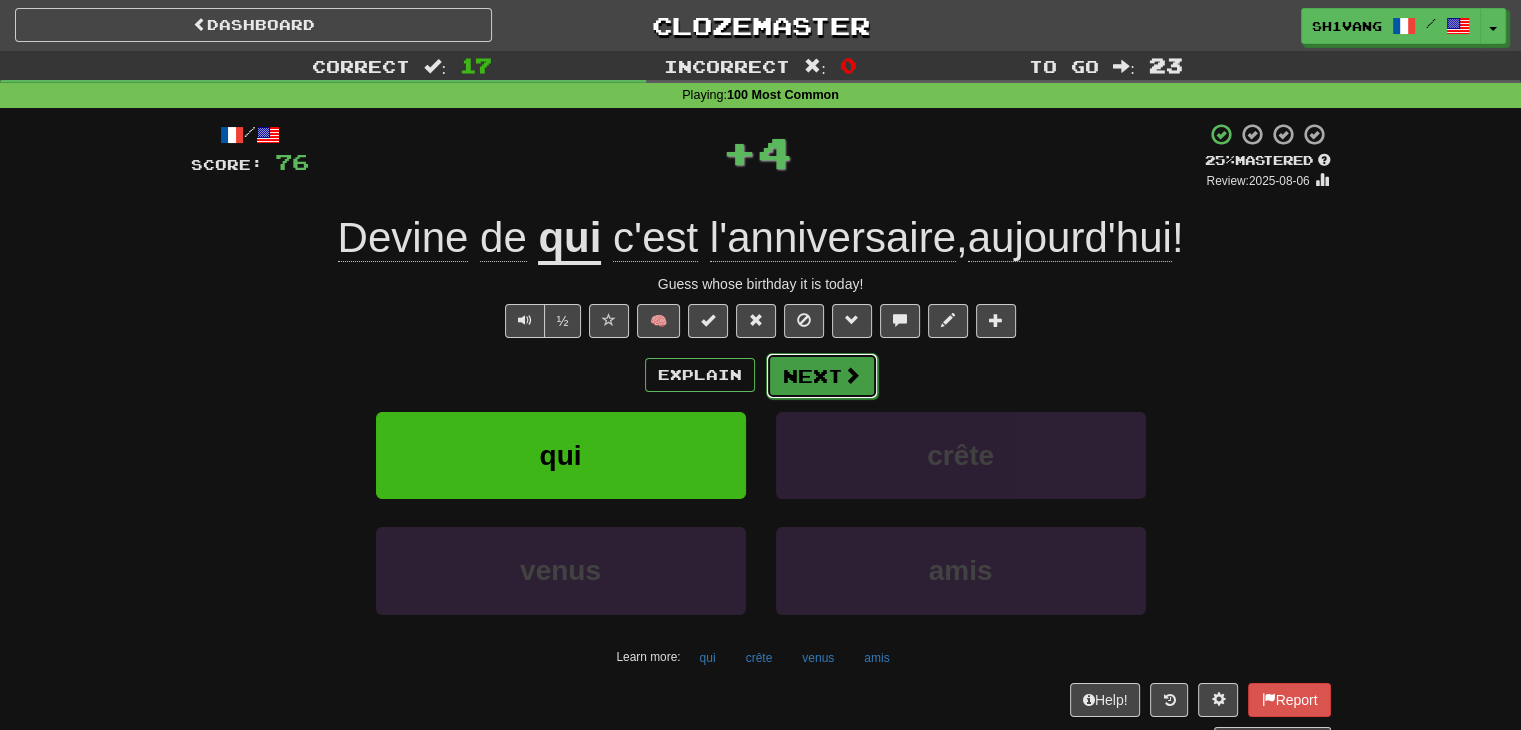 click on "Next" at bounding box center (822, 376) 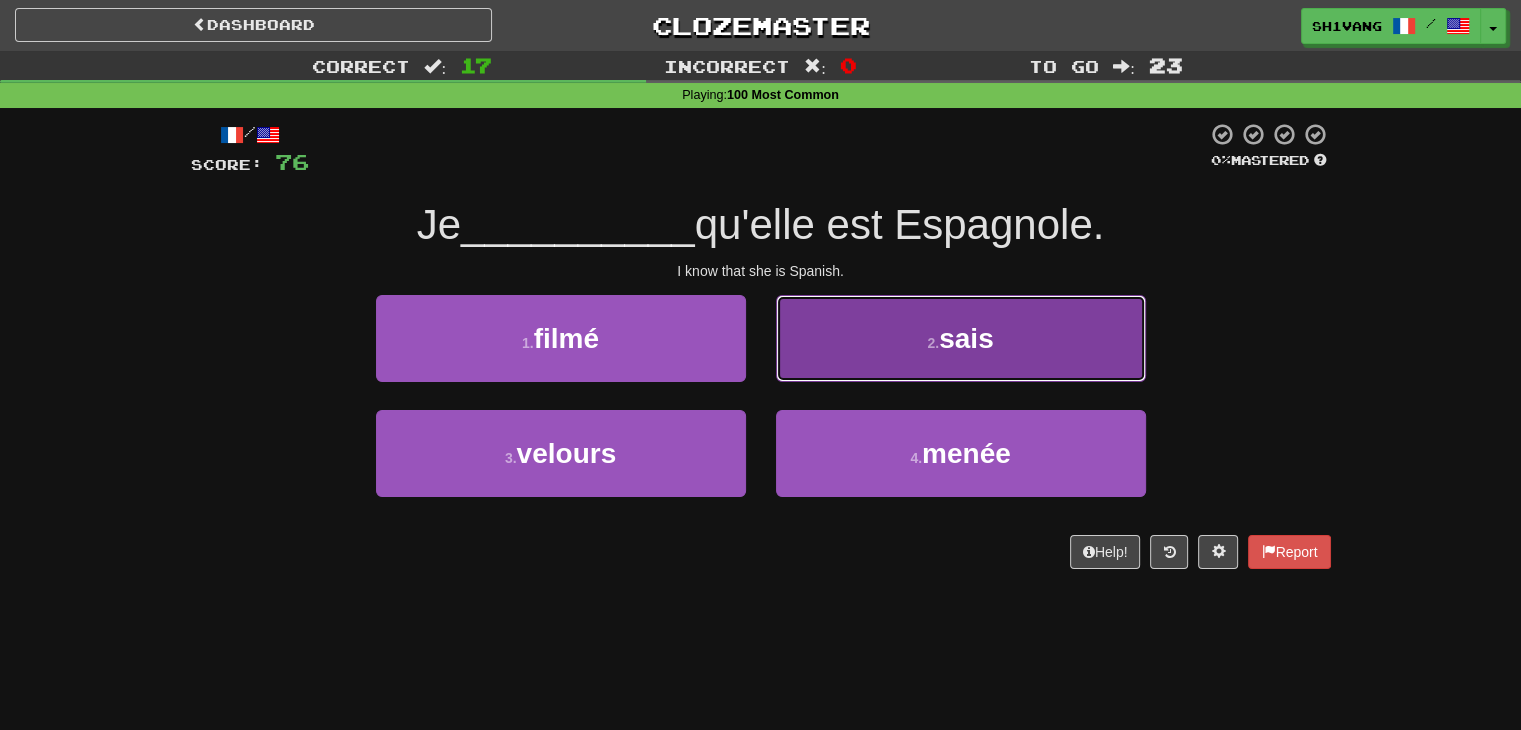 click on "2 .  sais" at bounding box center (961, 338) 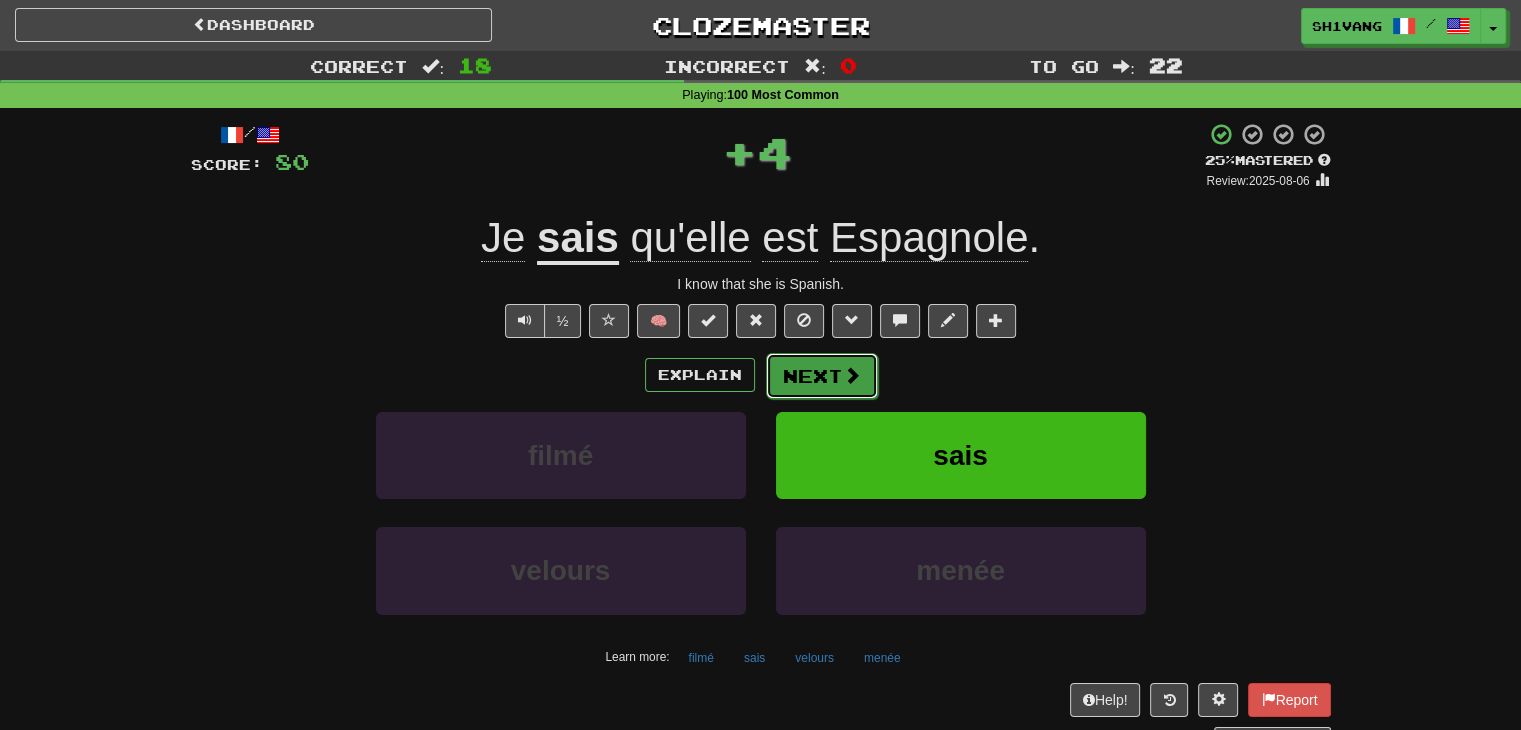 click on "Next" at bounding box center [822, 376] 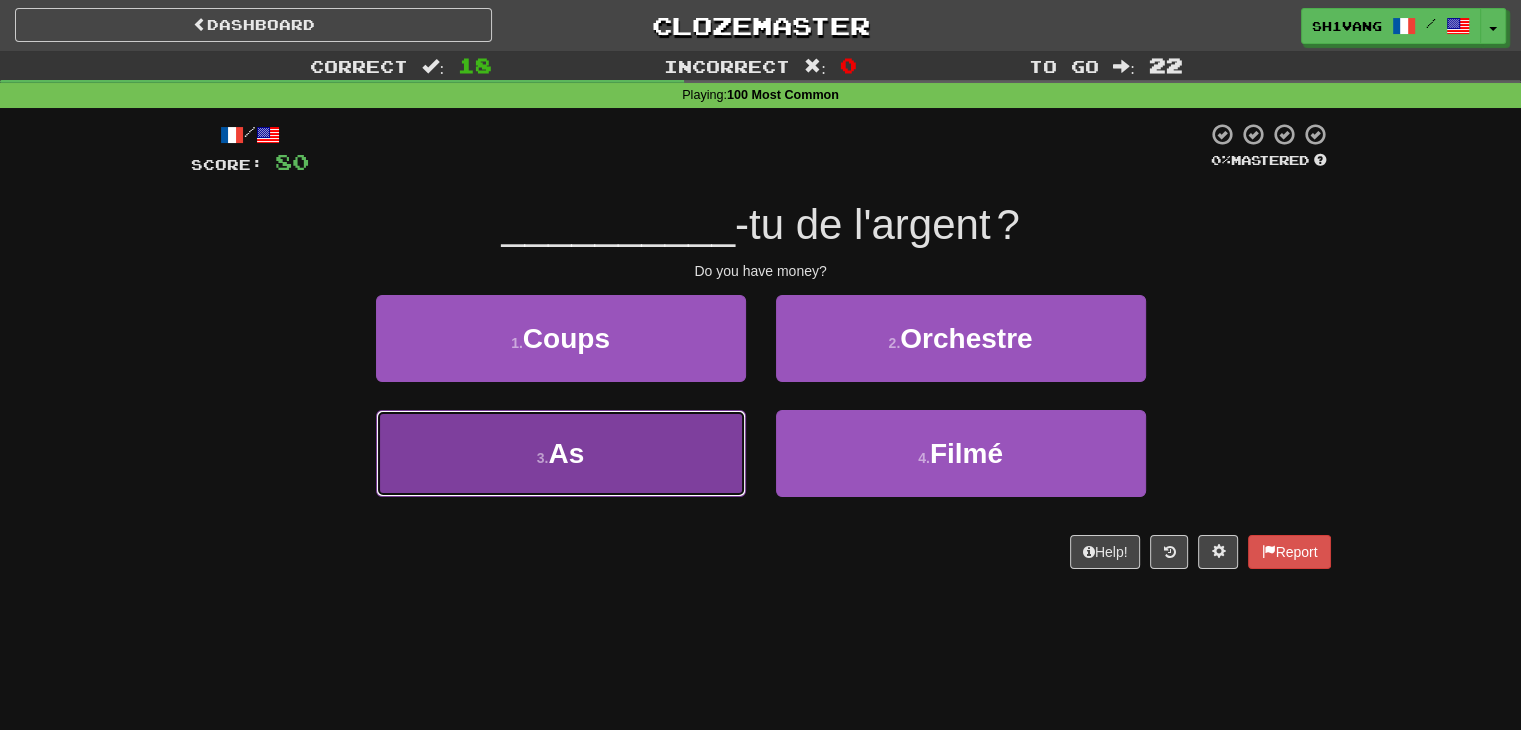 click on "3 .  As" at bounding box center [561, 453] 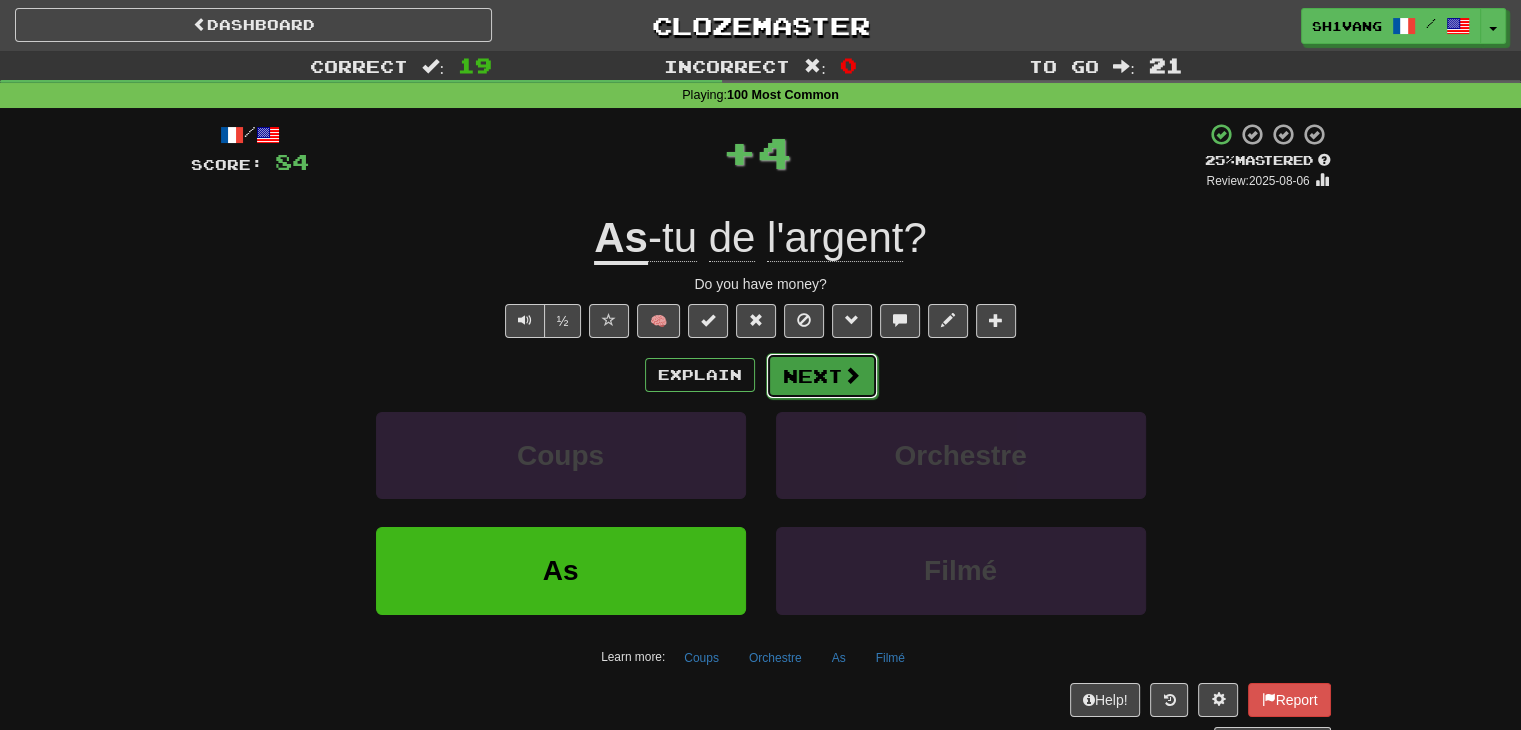 click on "Next" at bounding box center [822, 376] 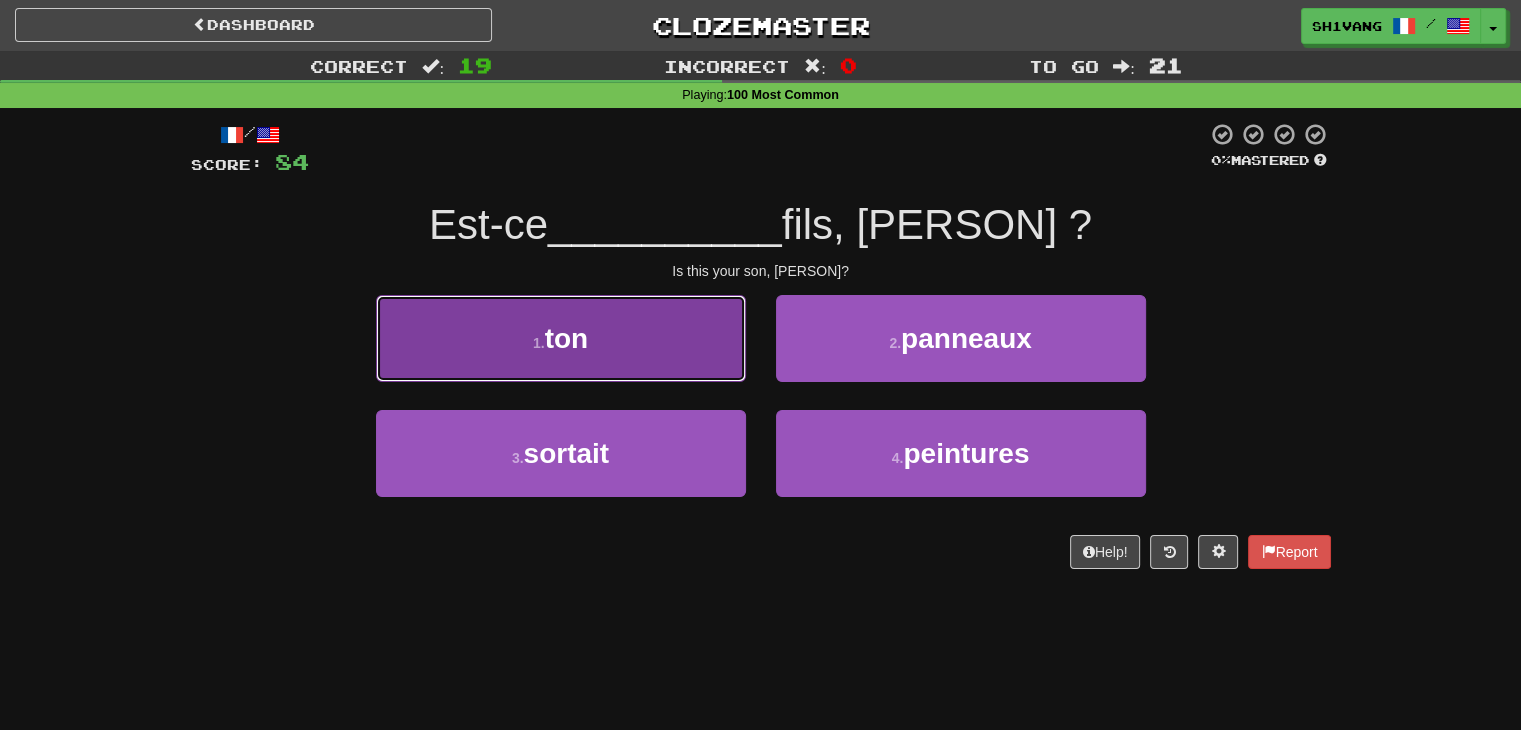 click on "ton" at bounding box center [567, 338] 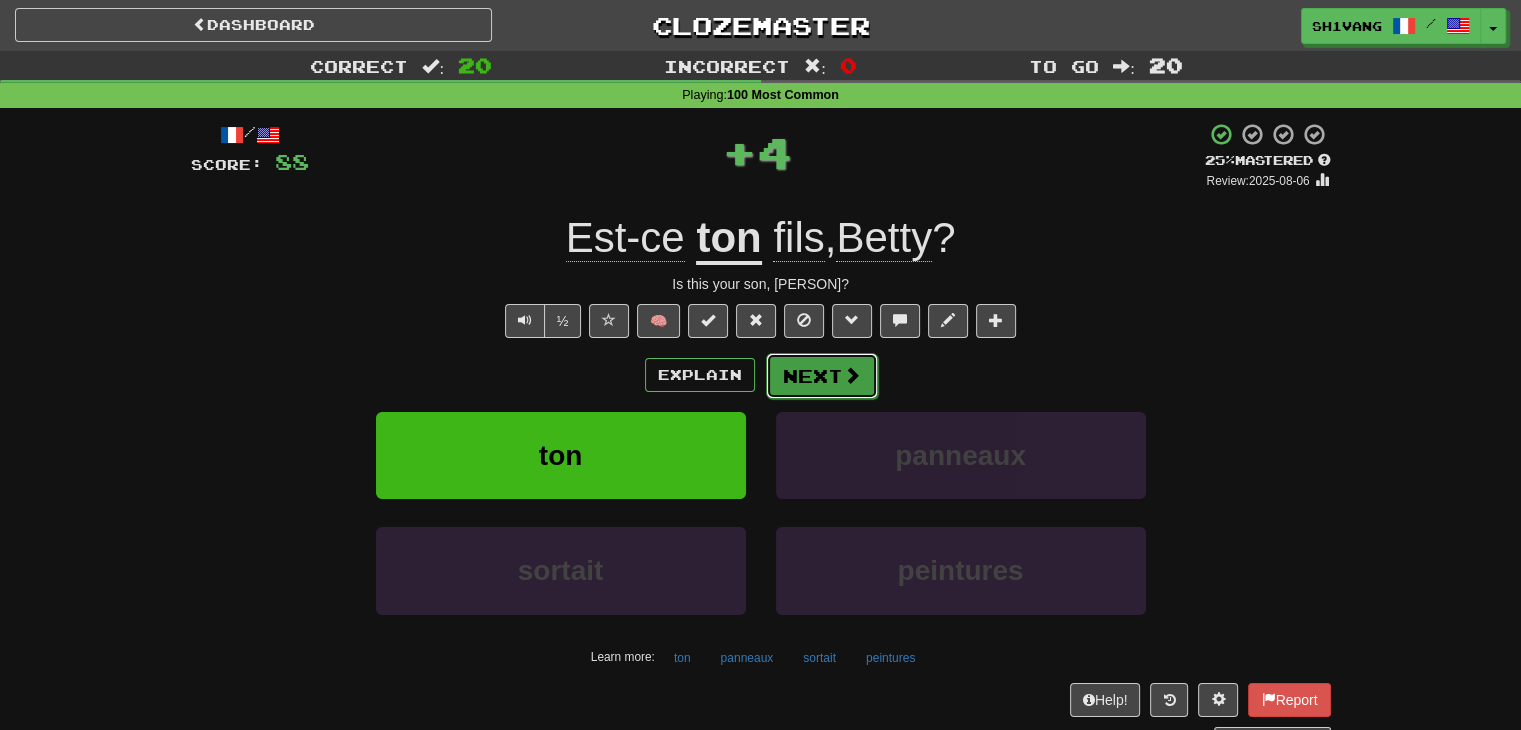 click on "Next" at bounding box center (822, 376) 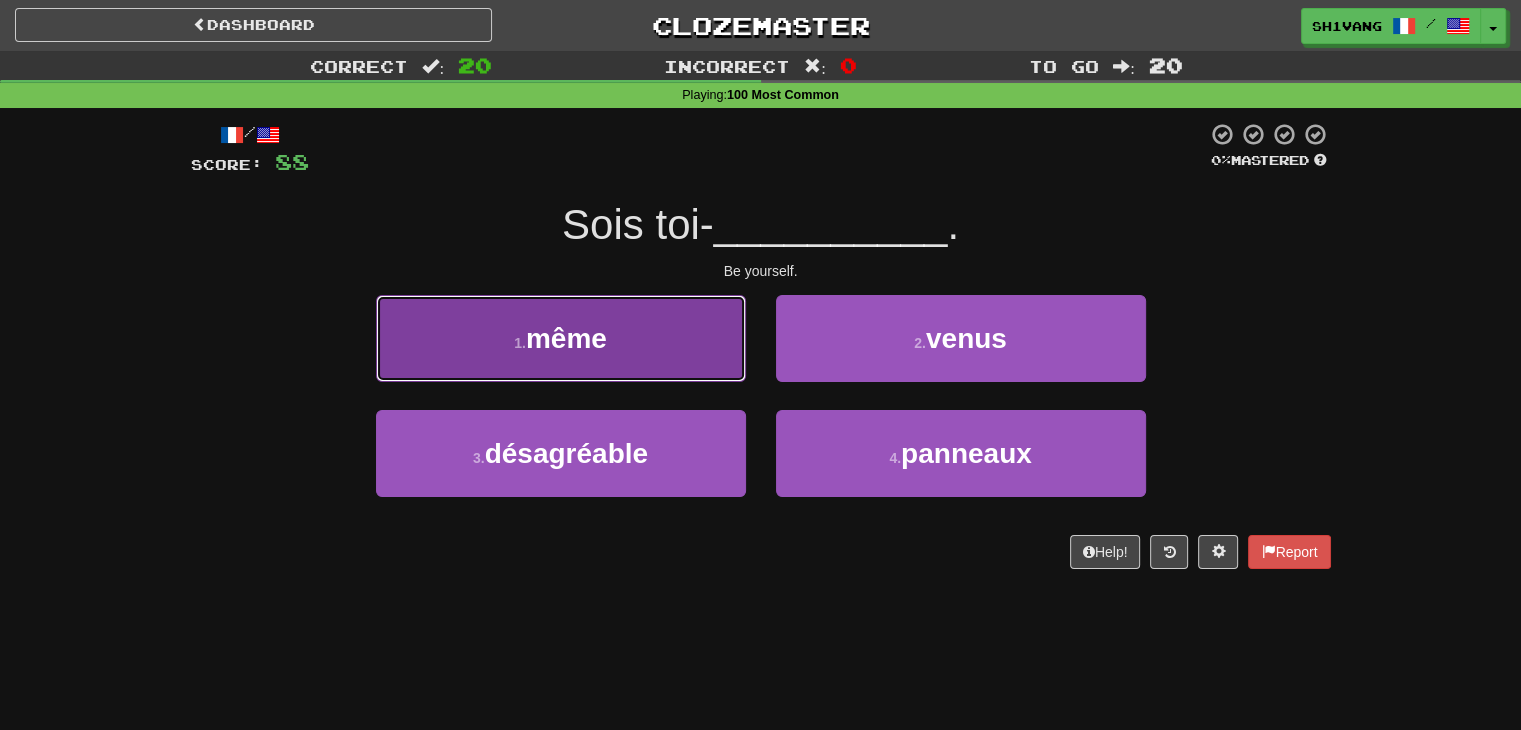 click on "1 .  même" at bounding box center [561, 338] 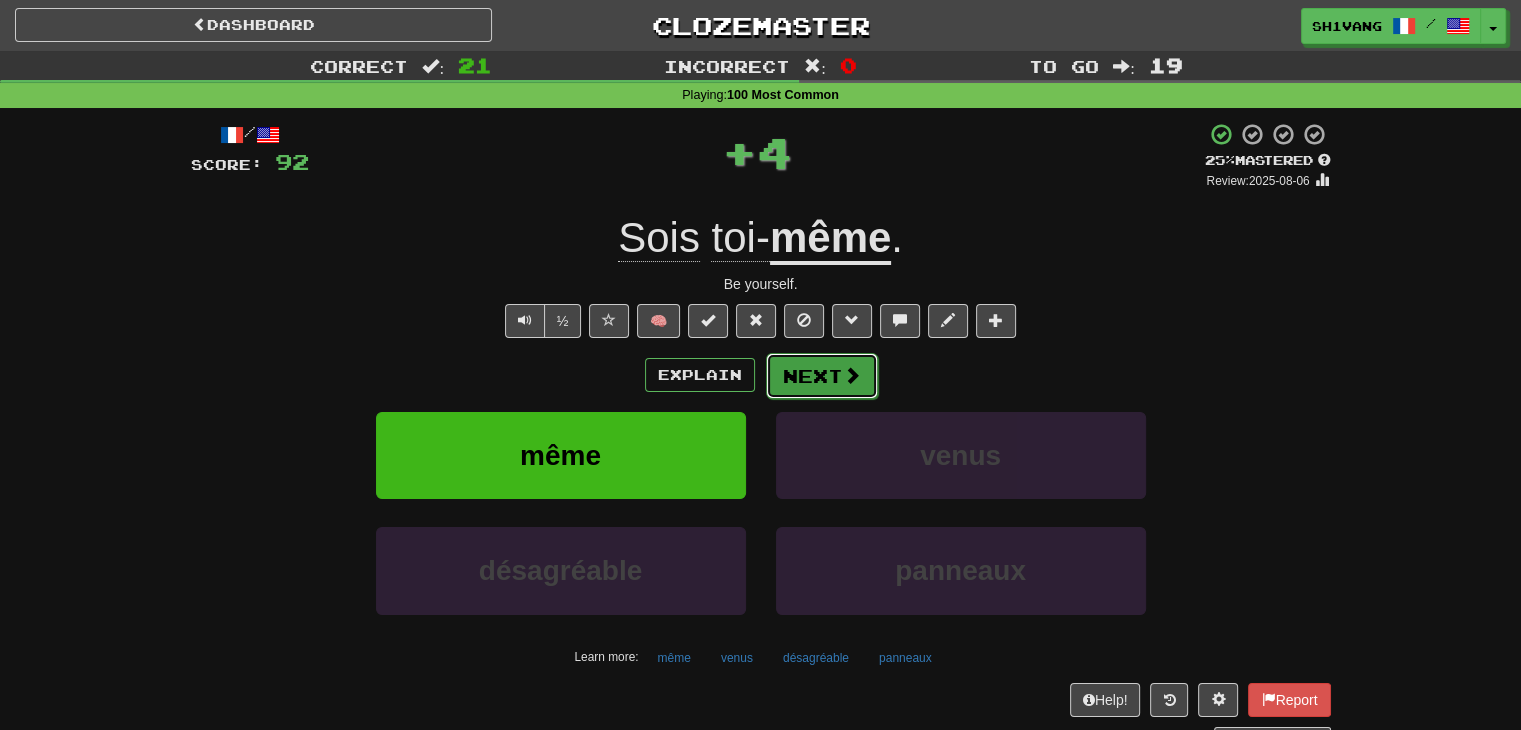 click on "Next" at bounding box center (822, 376) 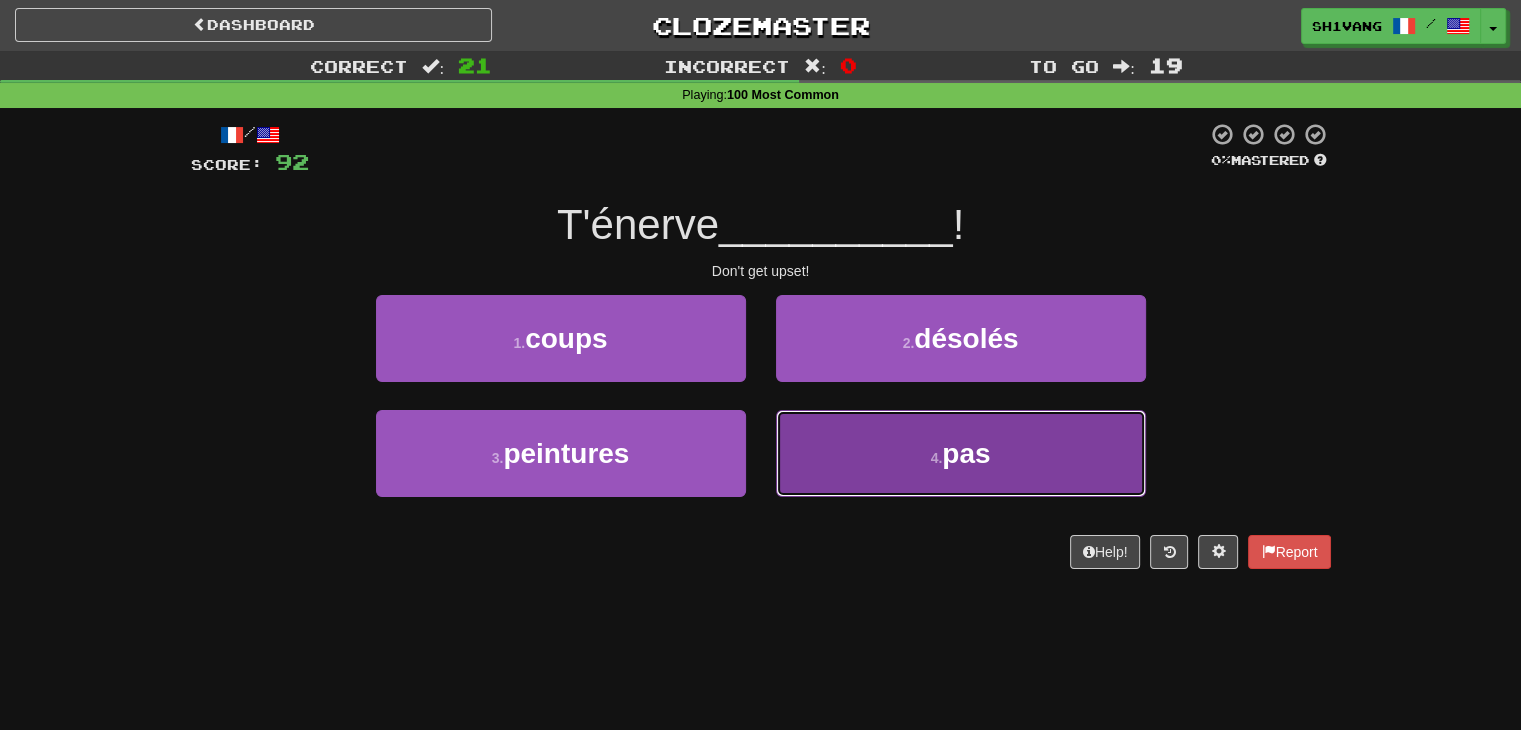 click on "4 .  pas" at bounding box center (961, 453) 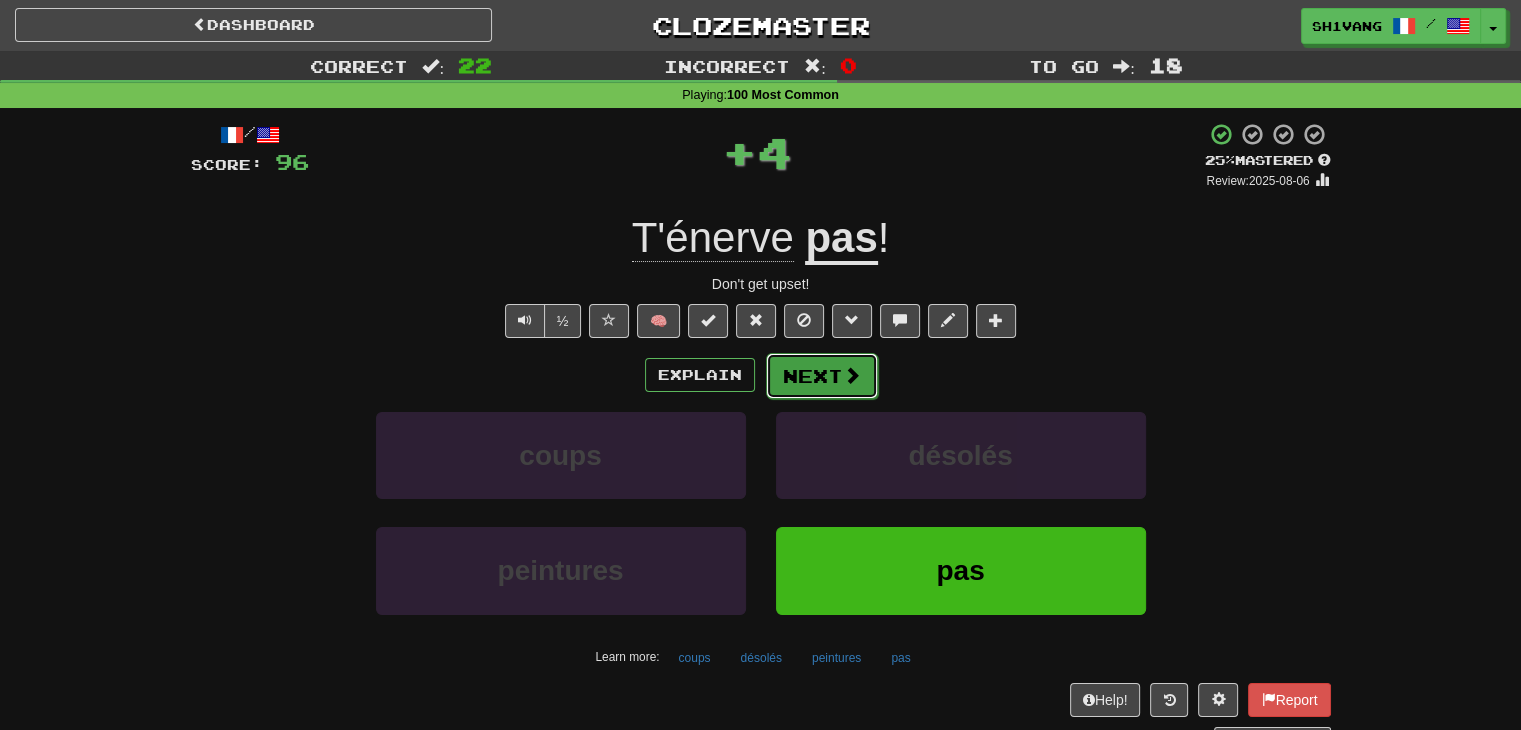 click on "Next" at bounding box center [822, 376] 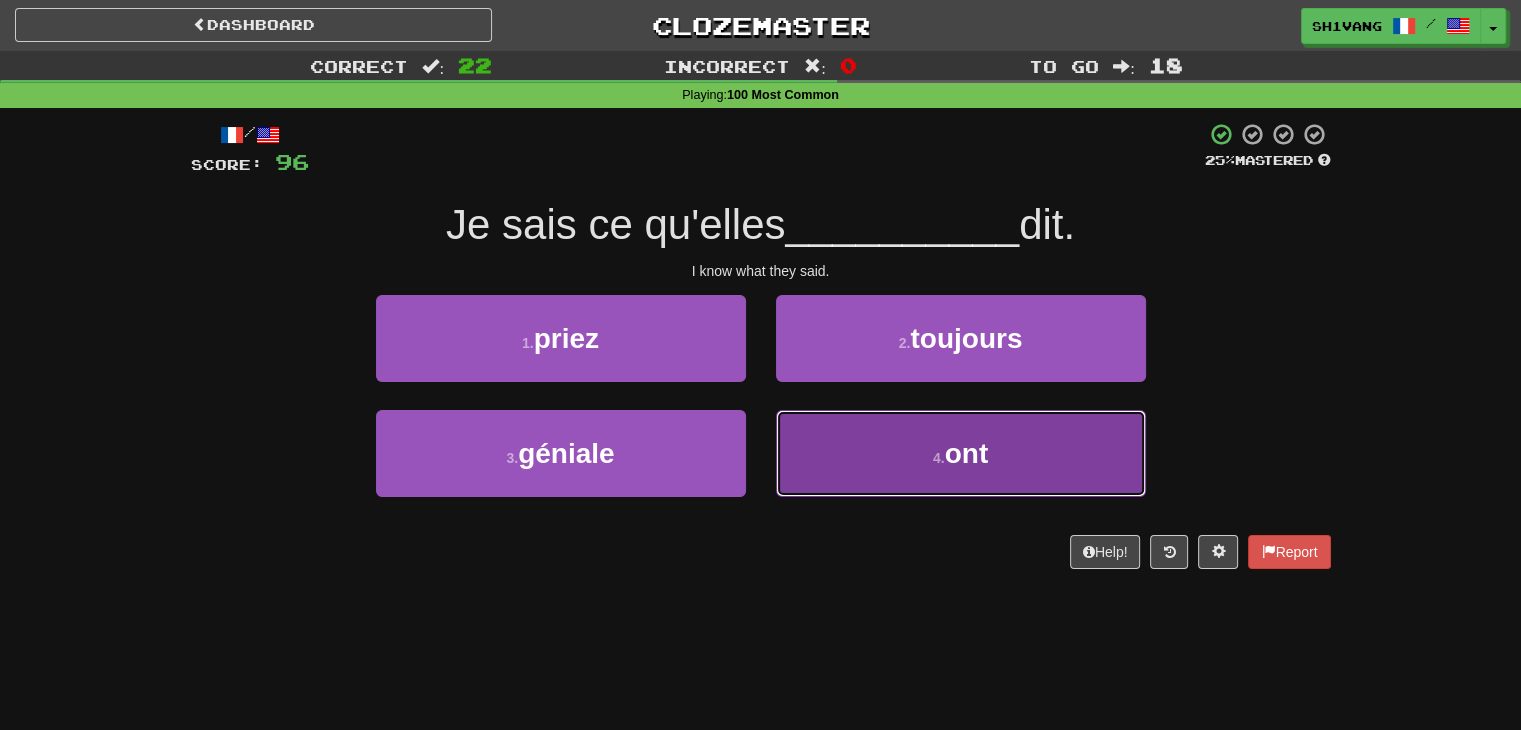 click on "4 .  ont" at bounding box center (961, 453) 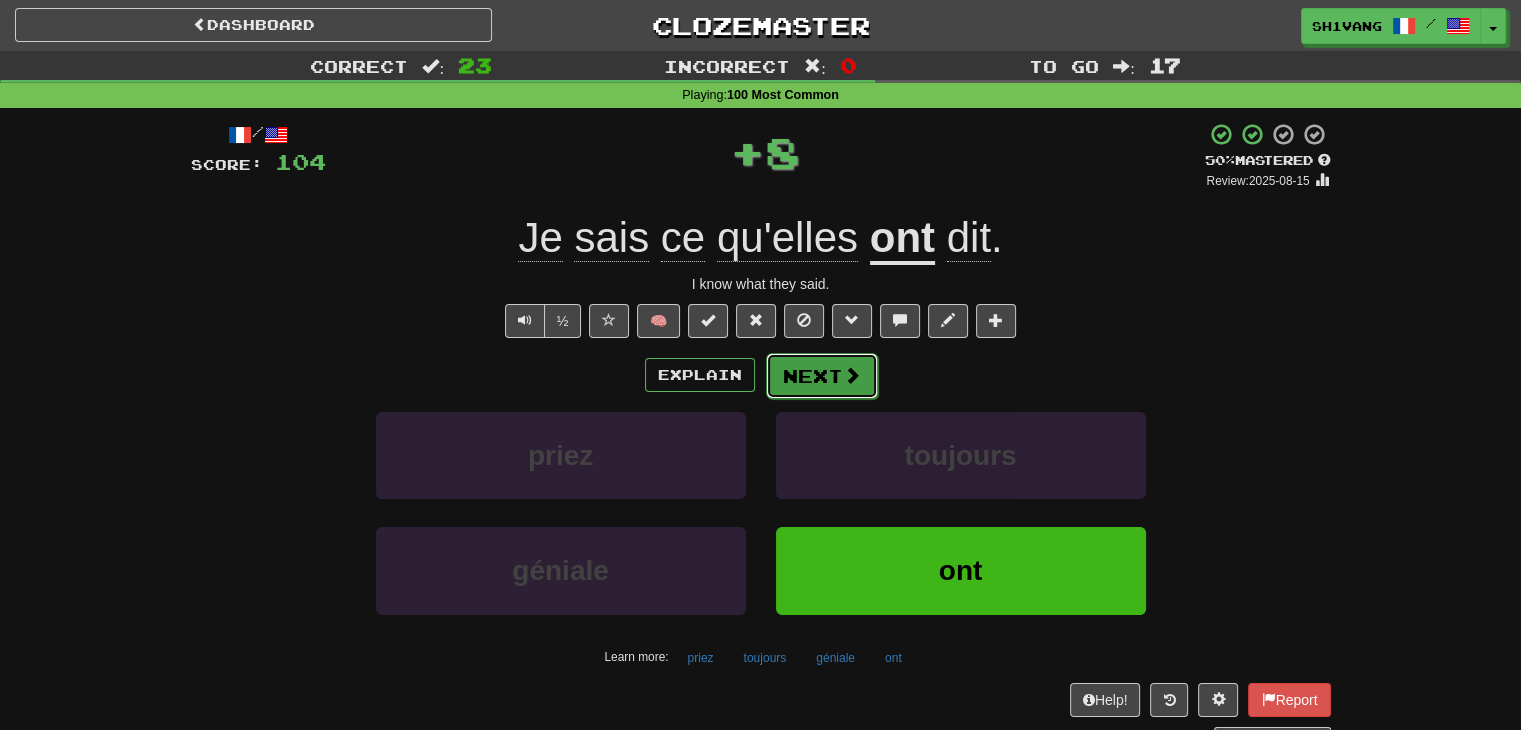 click on "Next" at bounding box center (822, 376) 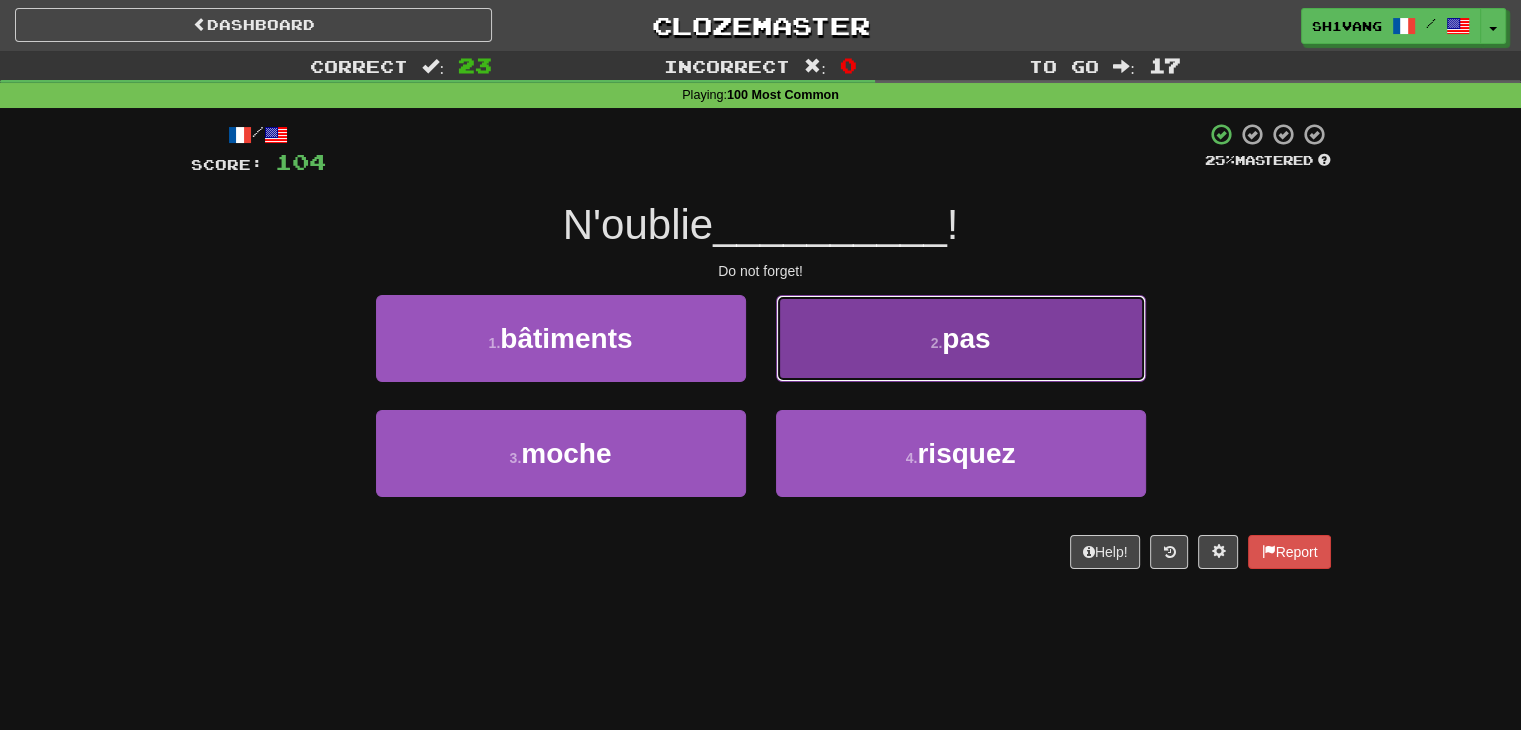 click on "2 .  pas" at bounding box center [961, 338] 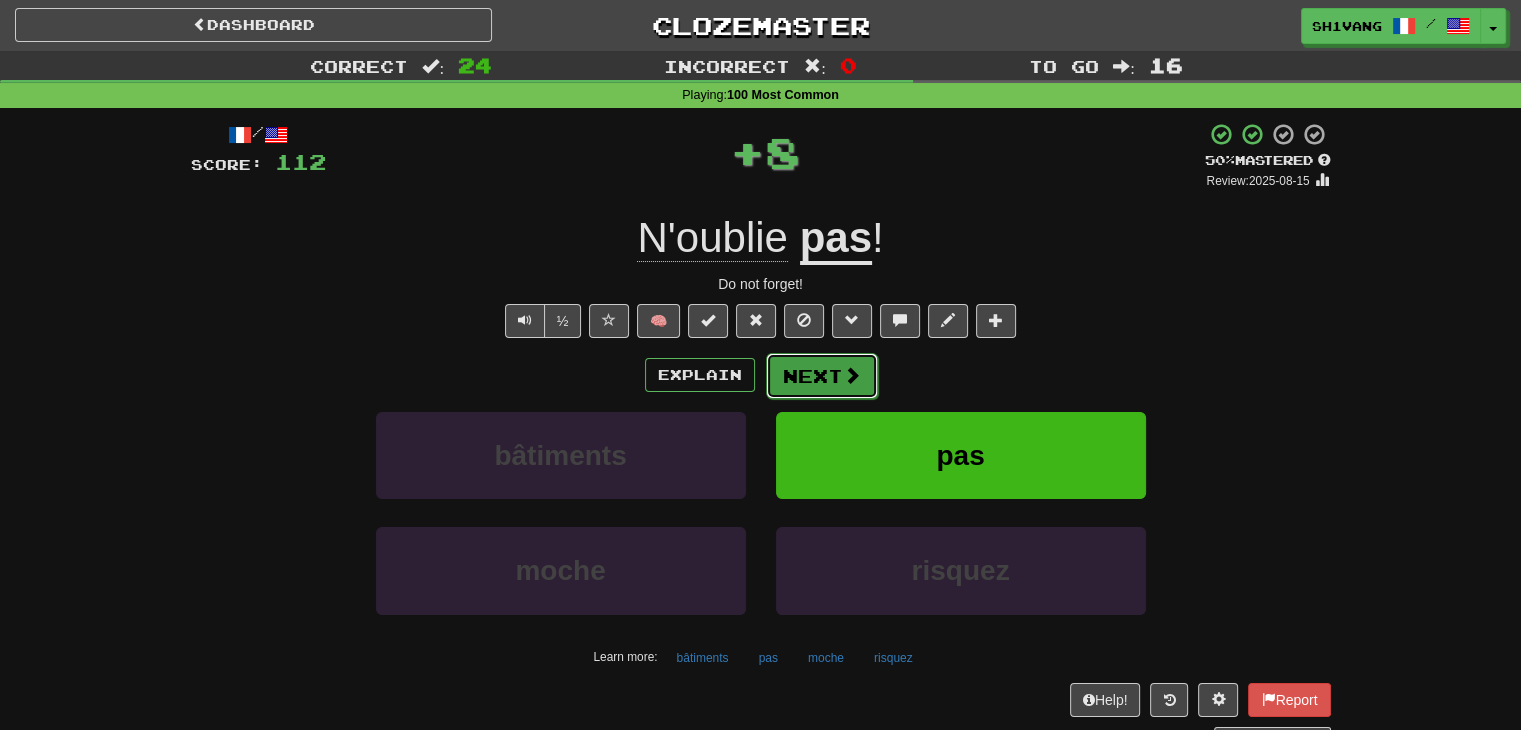 click on "Next" at bounding box center (822, 376) 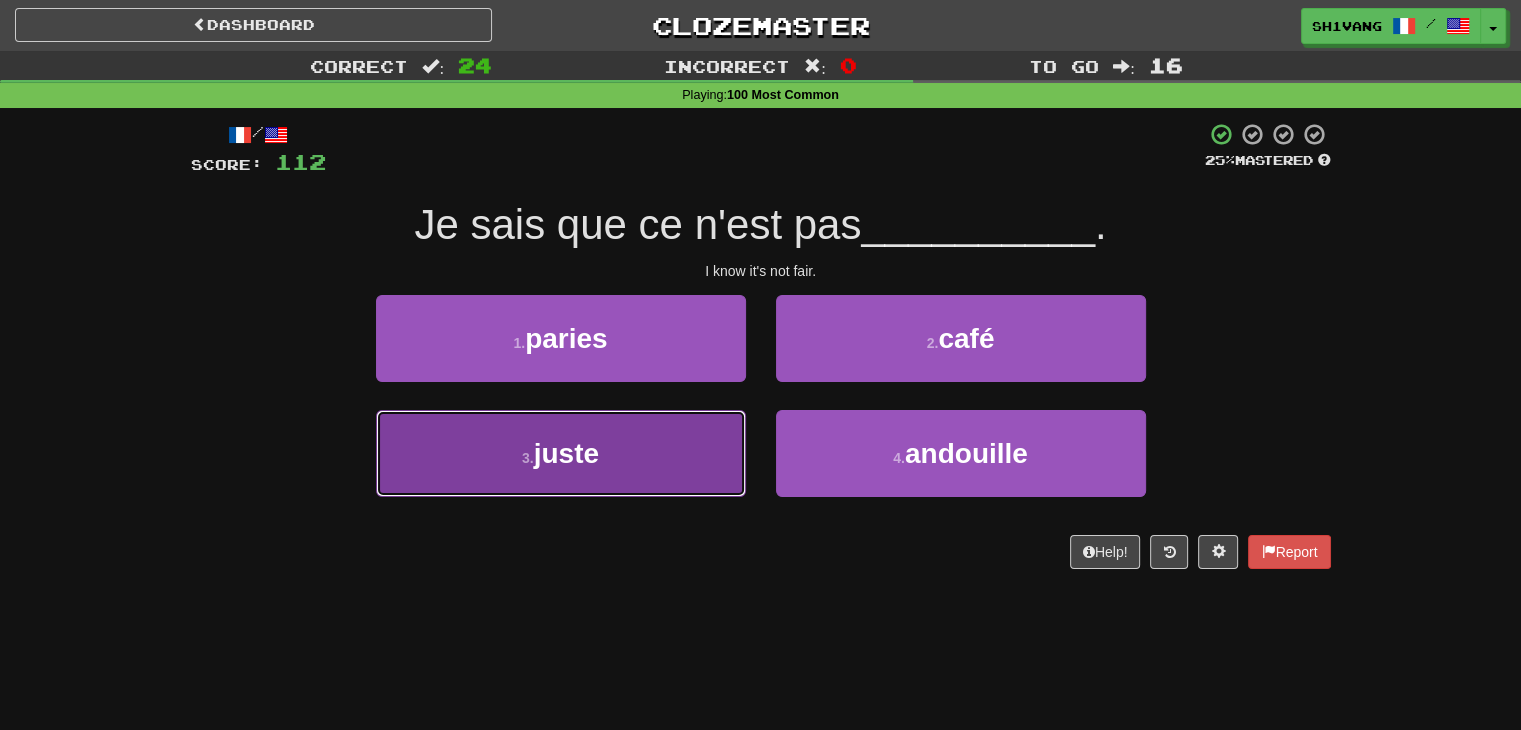 click on "3 .  juste" at bounding box center [561, 453] 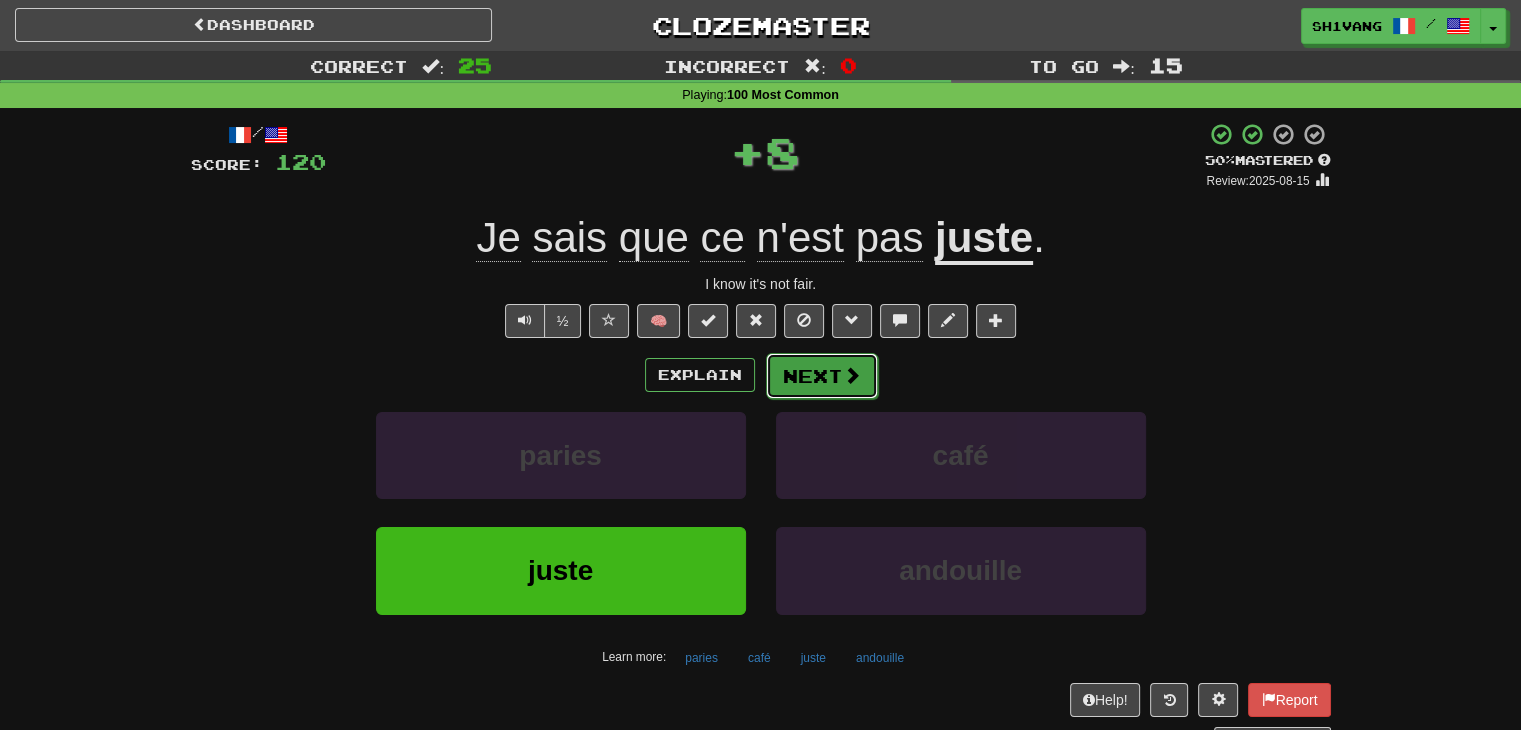 click on "Next" at bounding box center (822, 376) 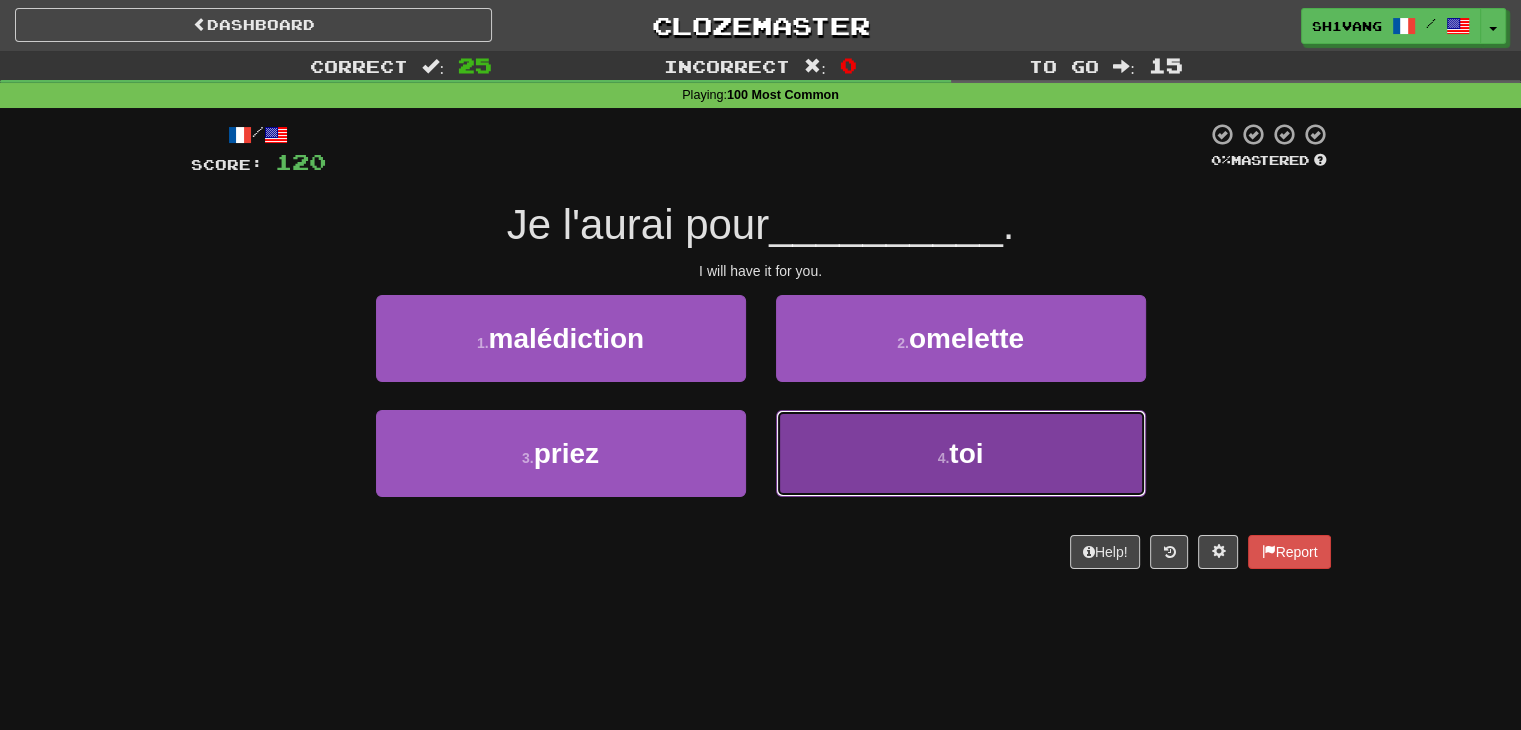 click on "4 .  toi" at bounding box center [961, 453] 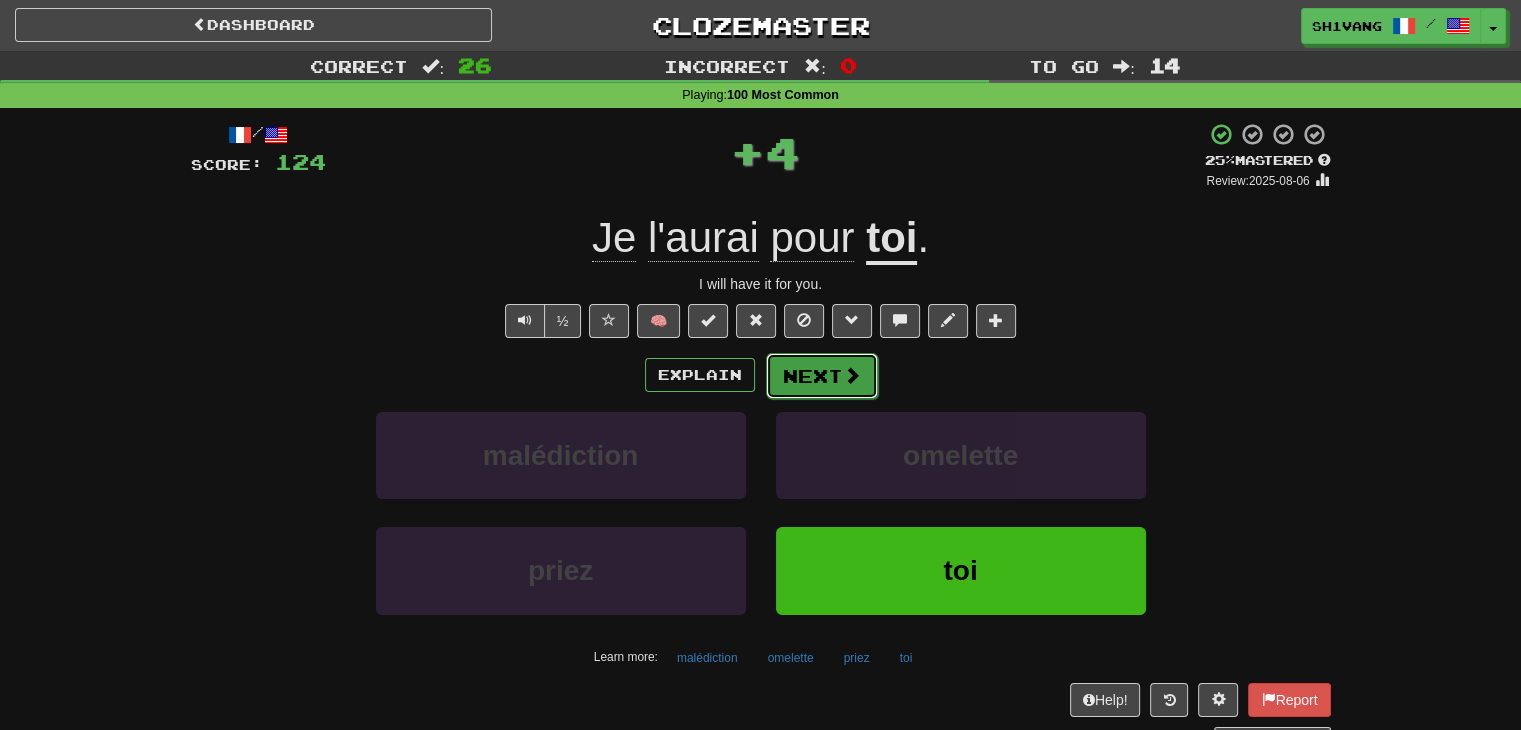 click on "Next" at bounding box center [822, 376] 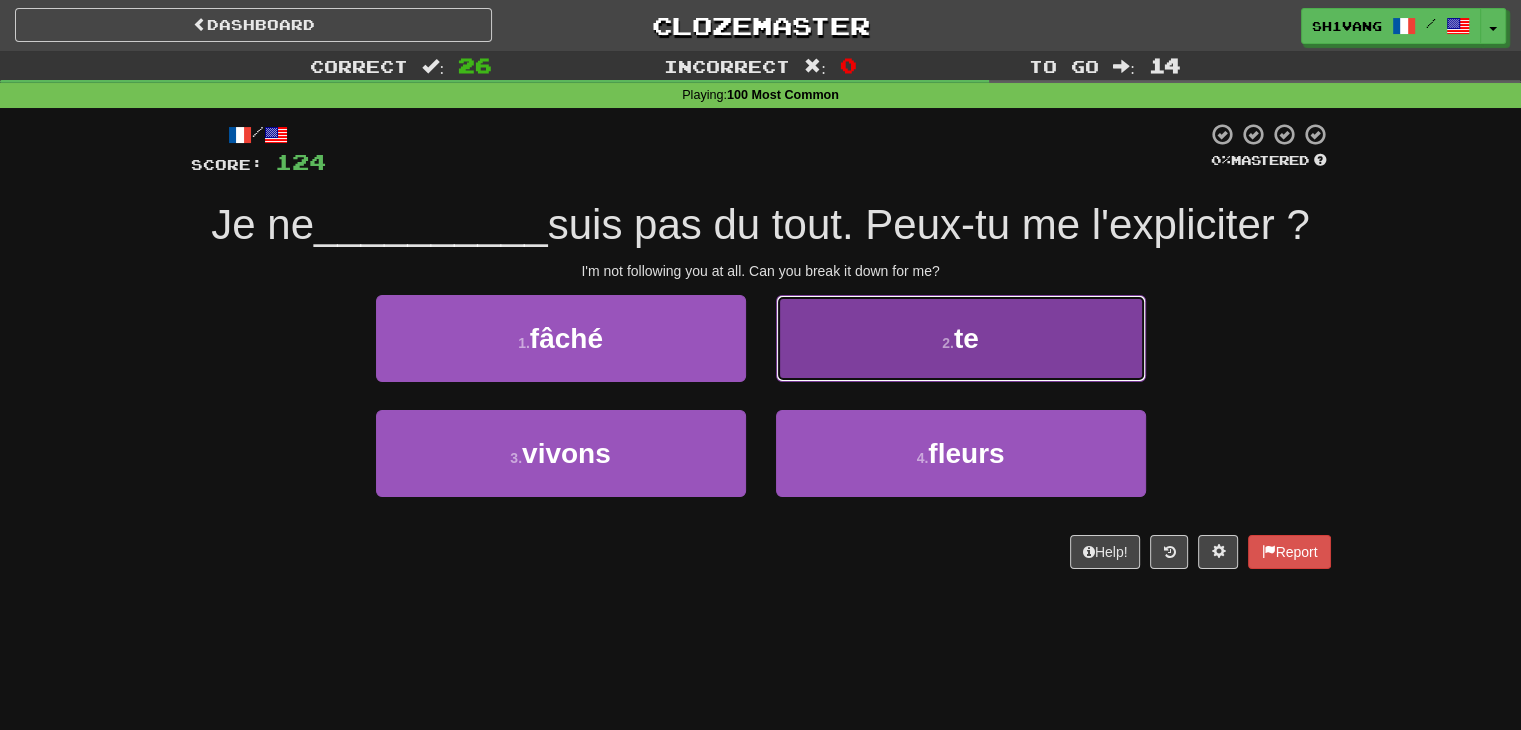 click on "2 .  te" at bounding box center [961, 338] 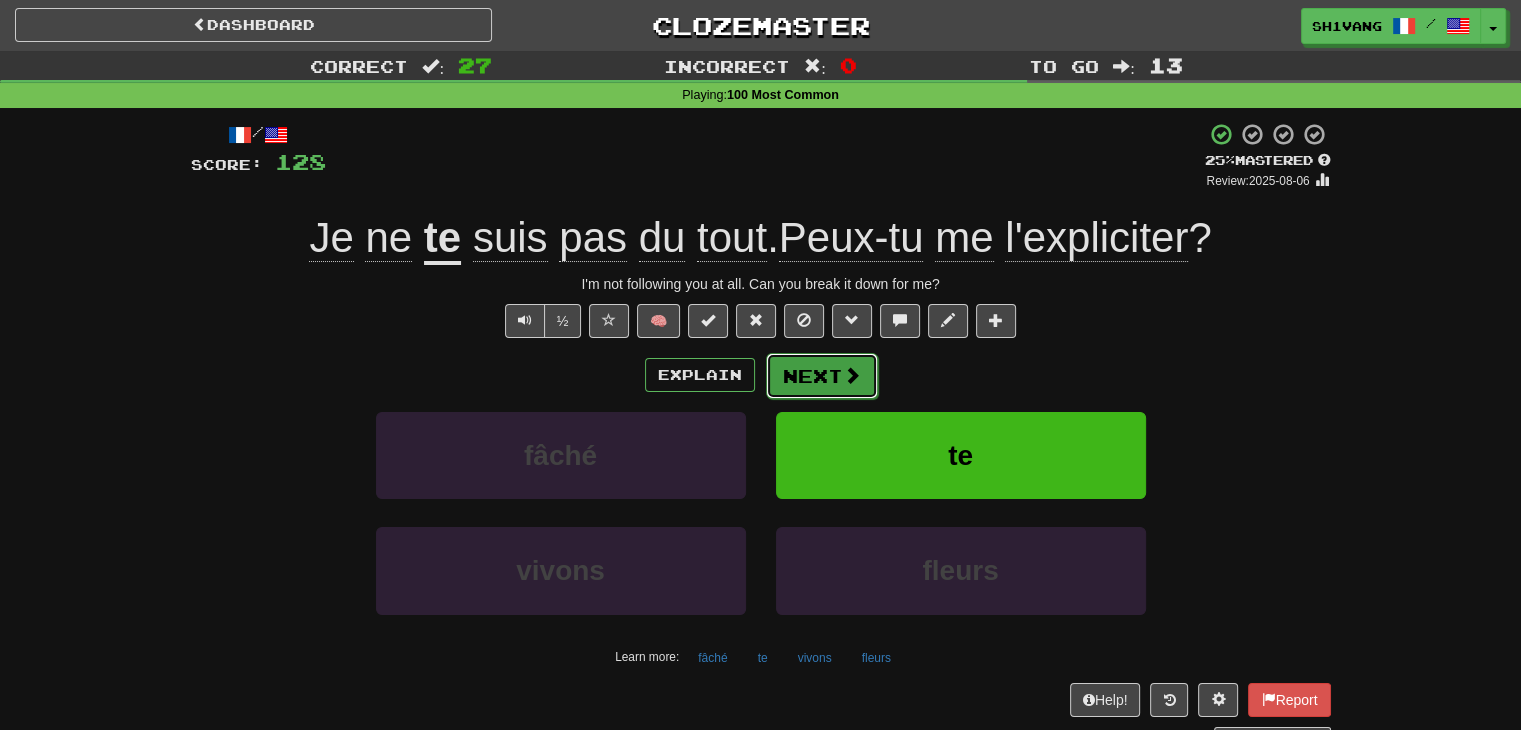 click on "Next" at bounding box center [822, 376] 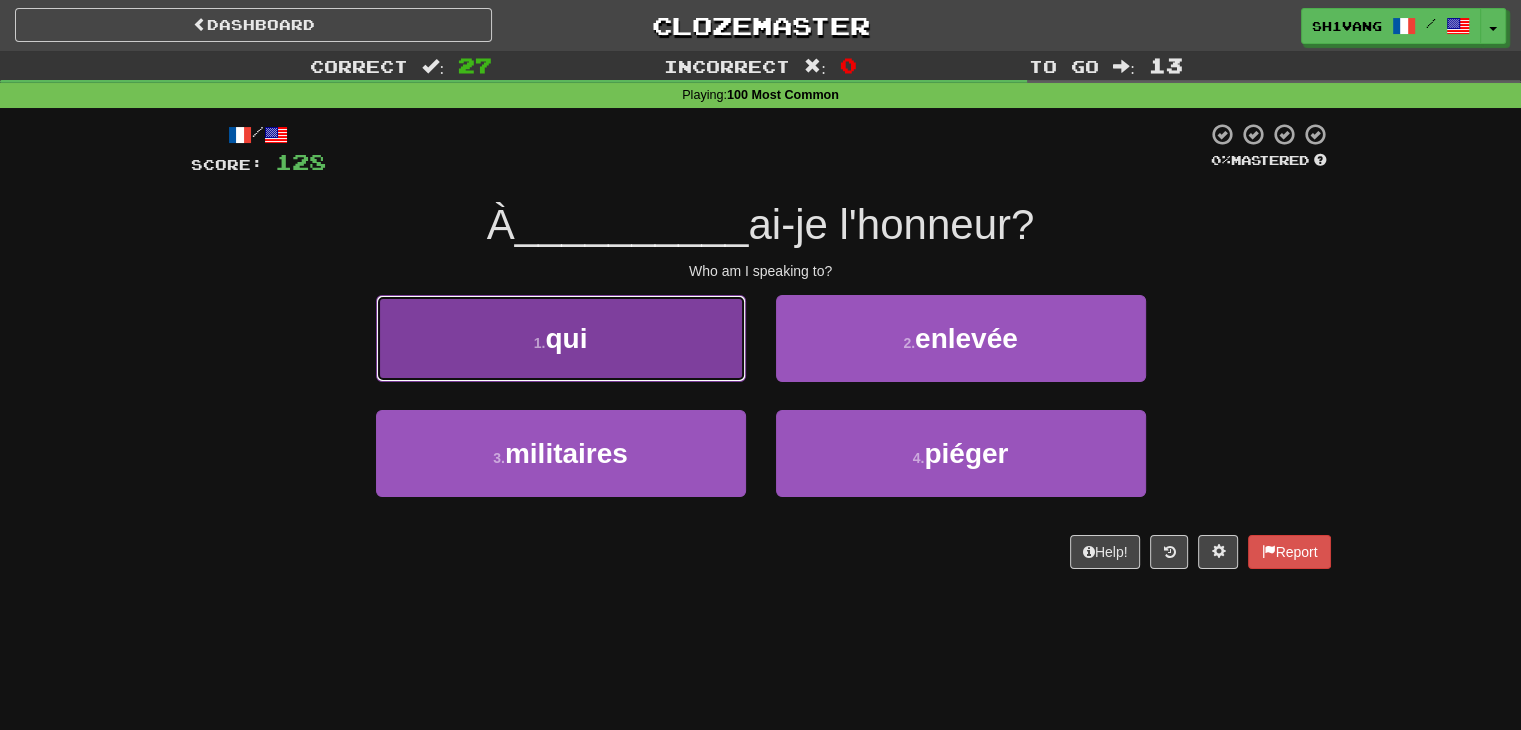 click on "1 .  qui" at bounding box center (561, 338) 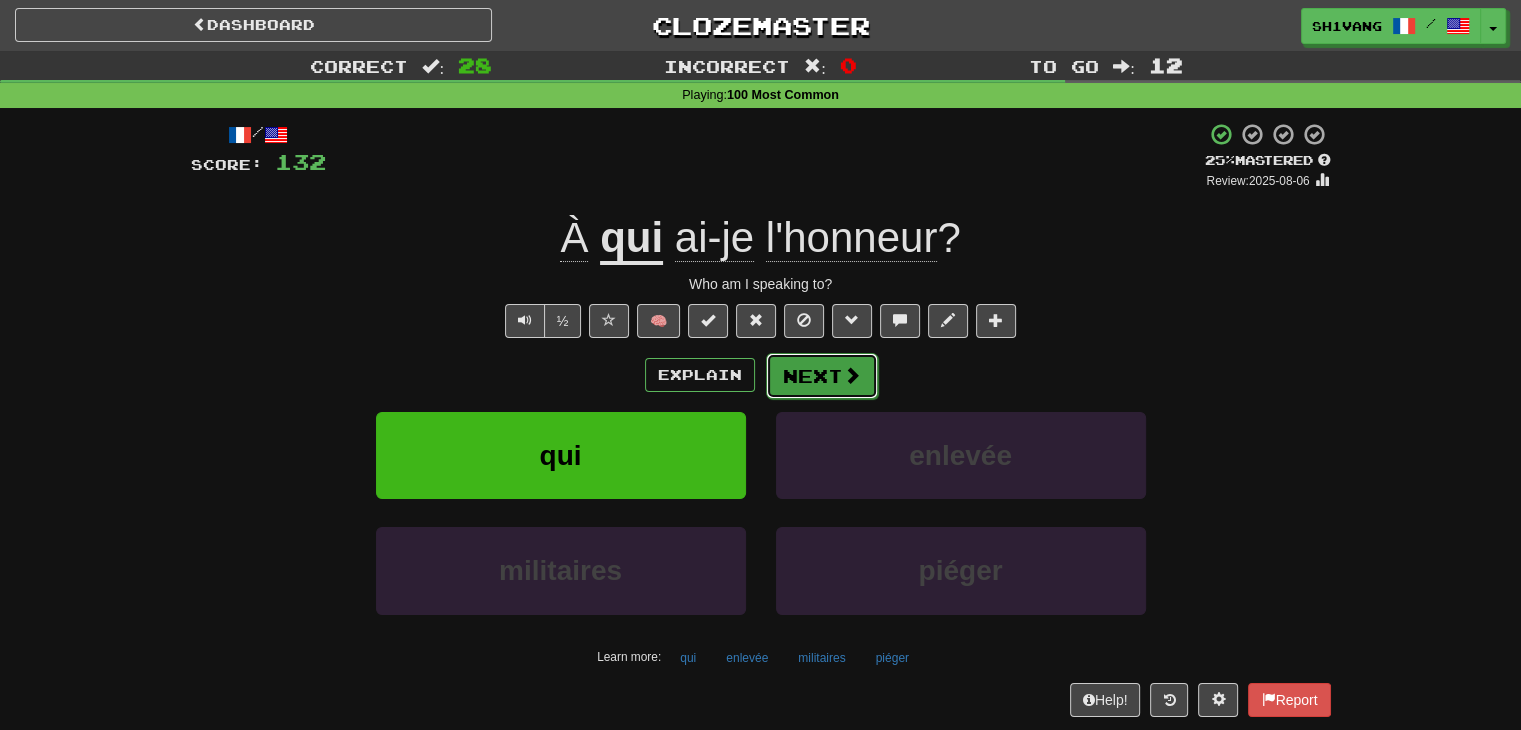 drag, startPoint x: 843, startPoint y: 396, endPoint x: 828, endPoint y: 377, distance: 24.207438 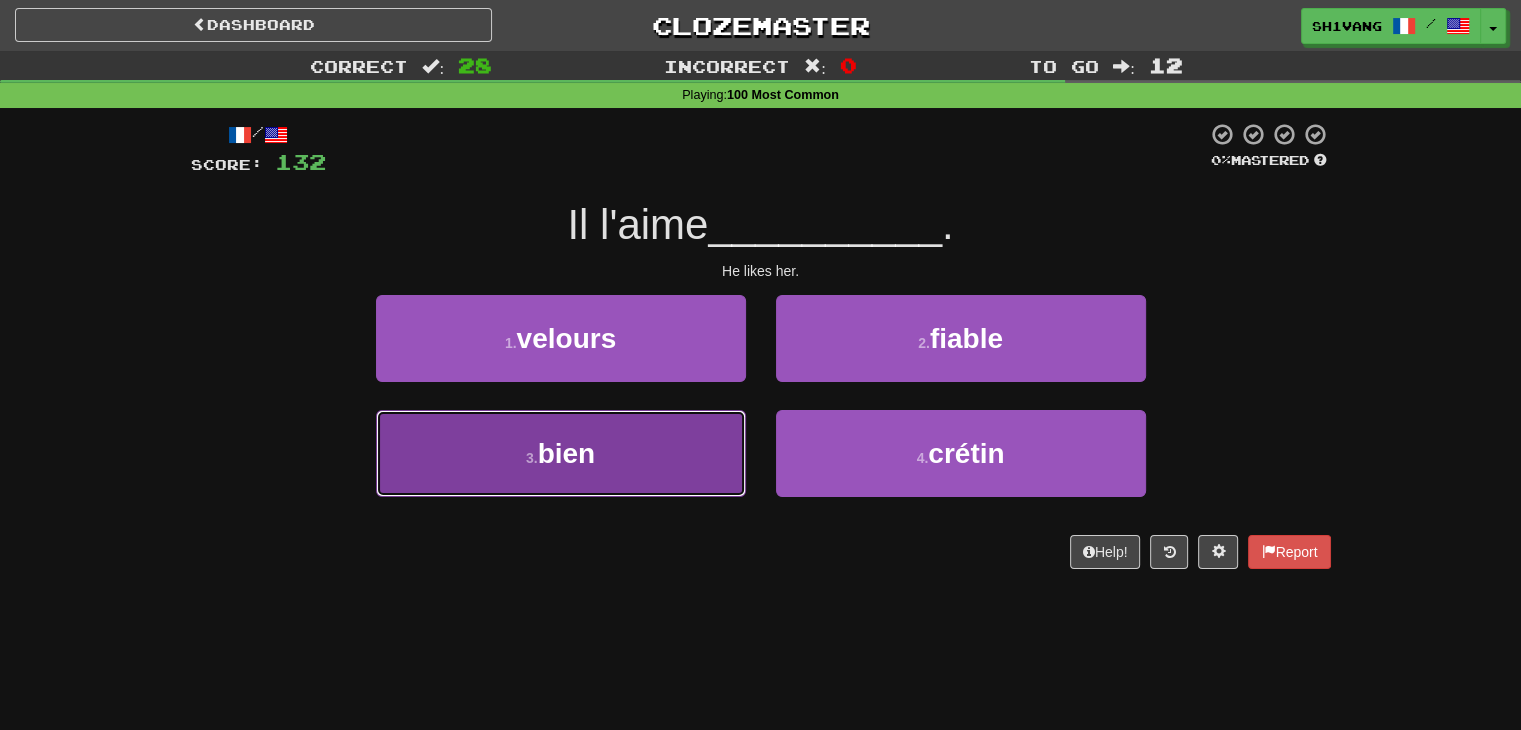 click on "3 .  bien" at bounding box center (561, 453) 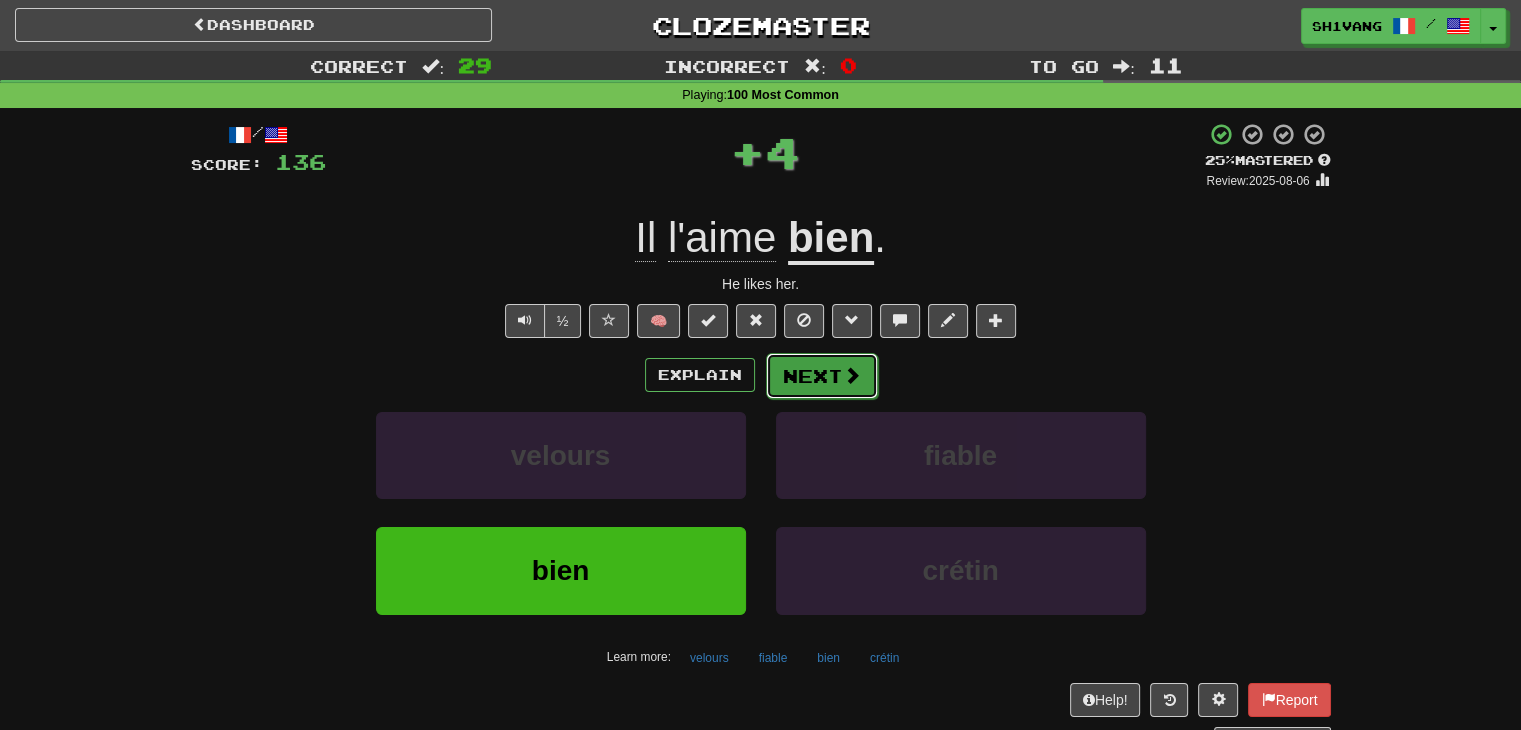 click on "Next" at bounding box center (822, 376) 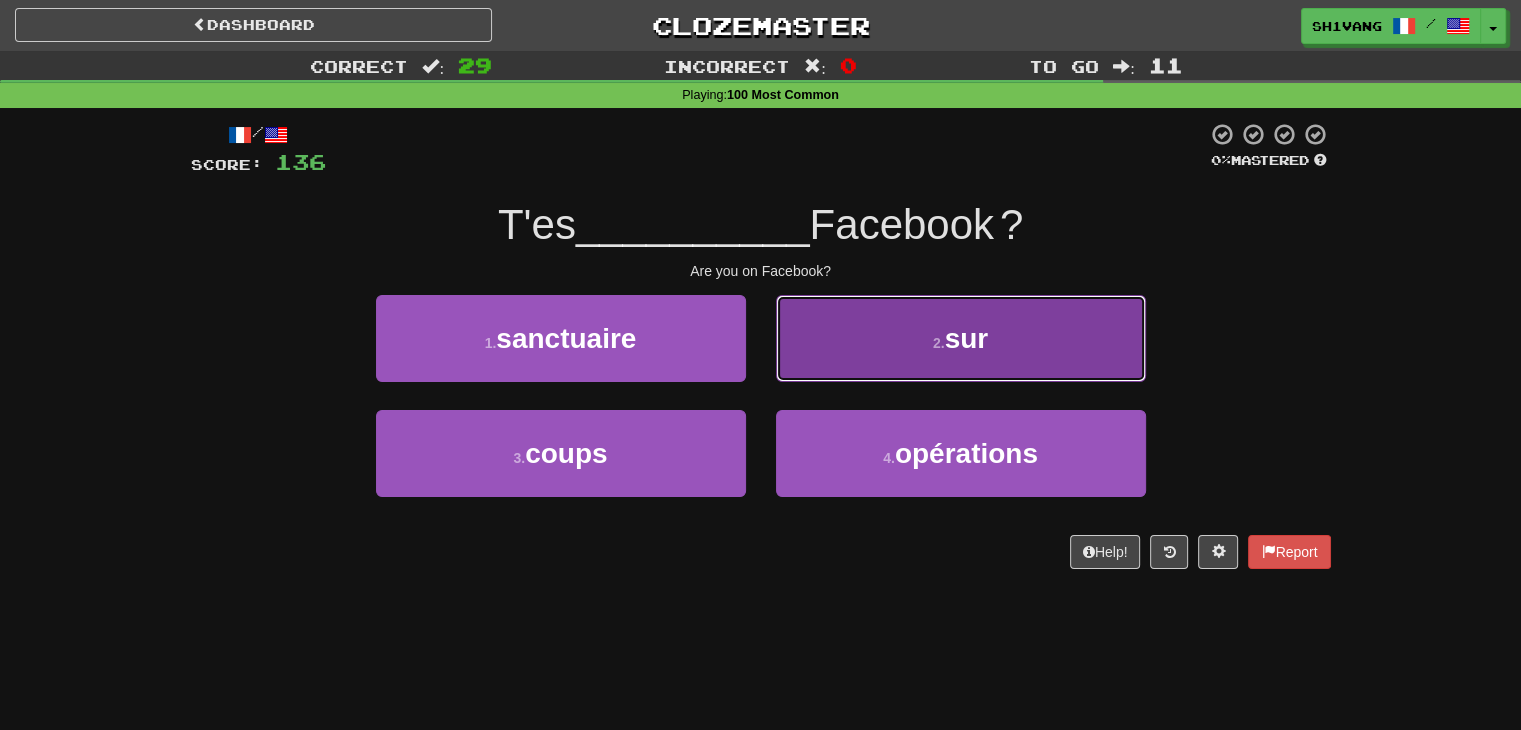click on "2 .  sur" at bounding box center [961, 338] 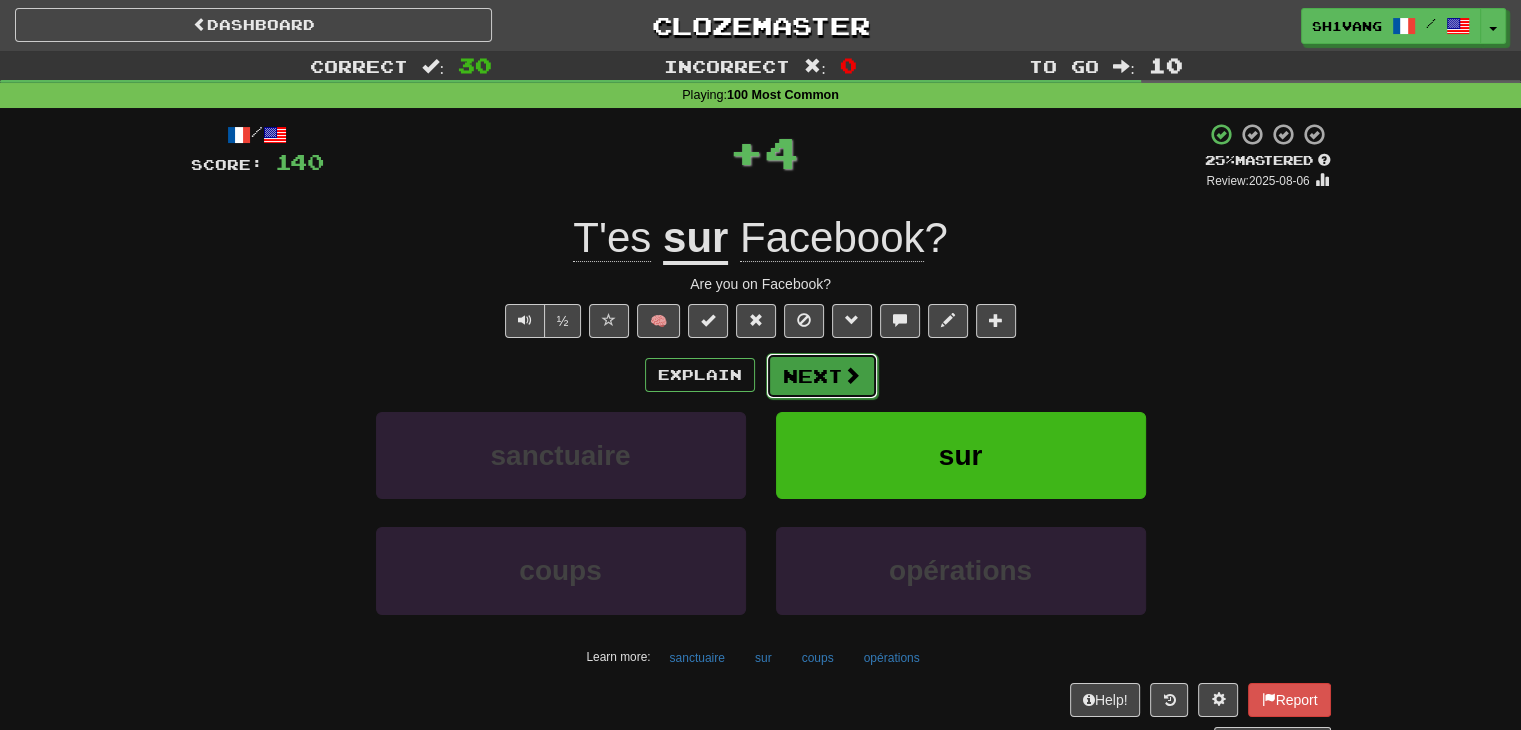 click on "Next" at bounding box center [822, 376] 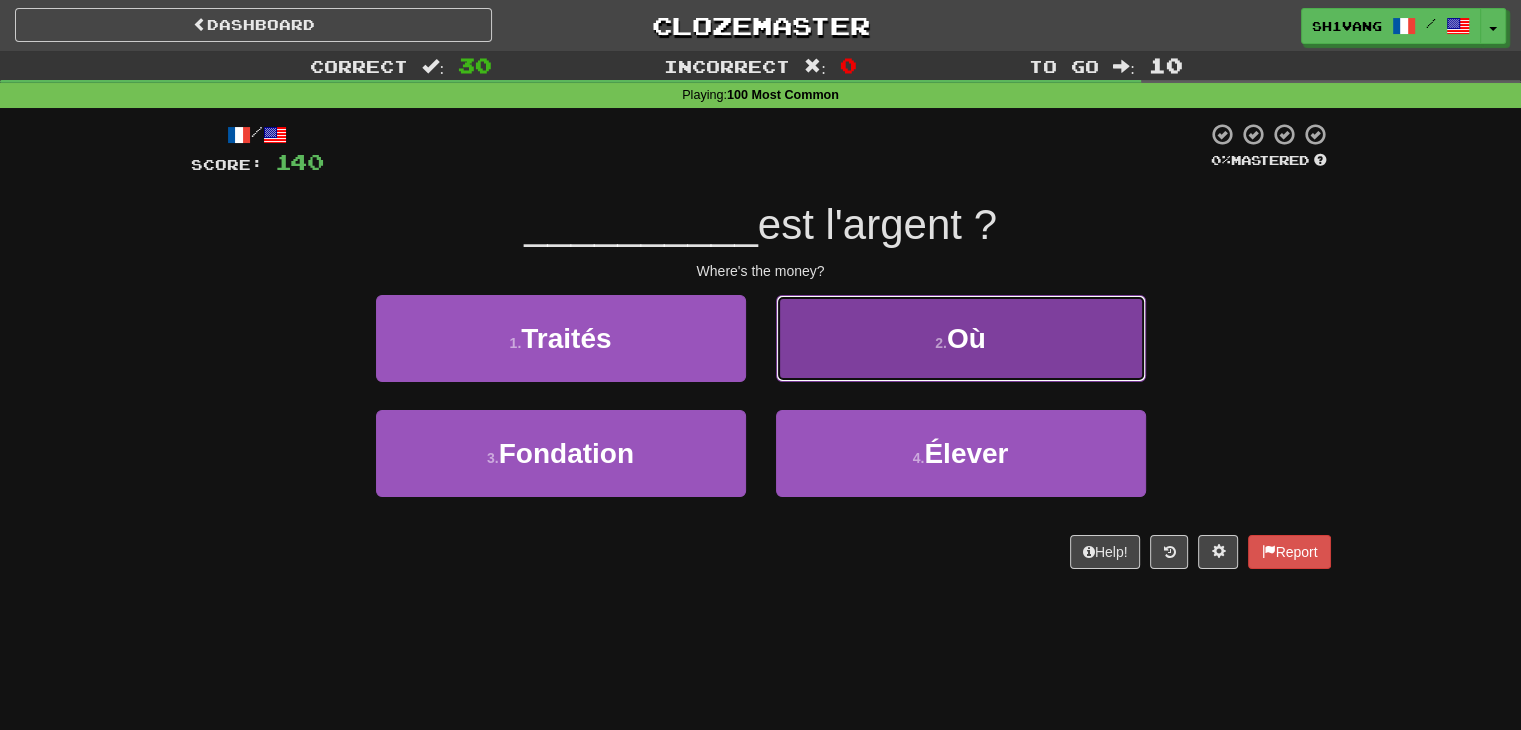 click on "2 .  Où" at bounding box center (961, 338) 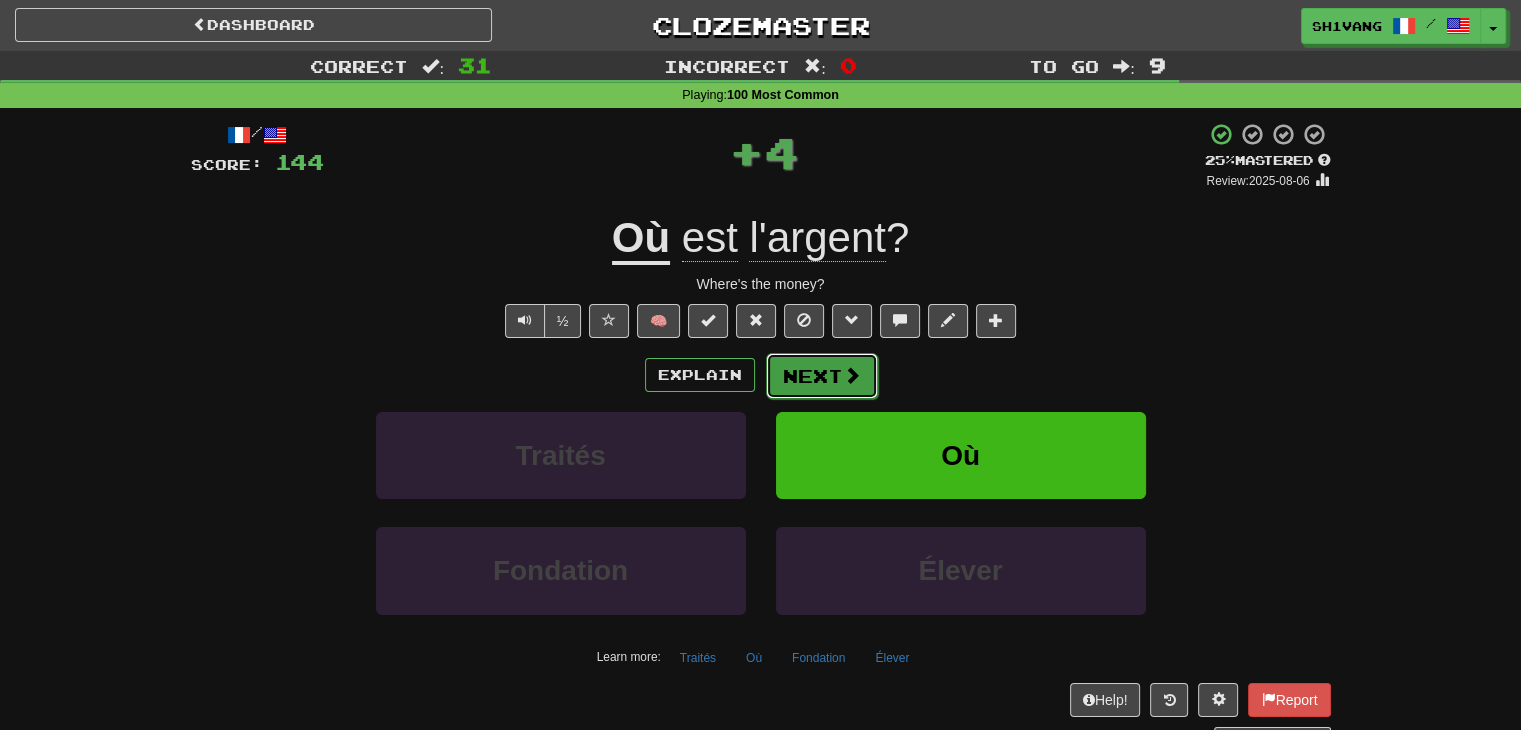 click on "Next" at bounding box center (822, 376) 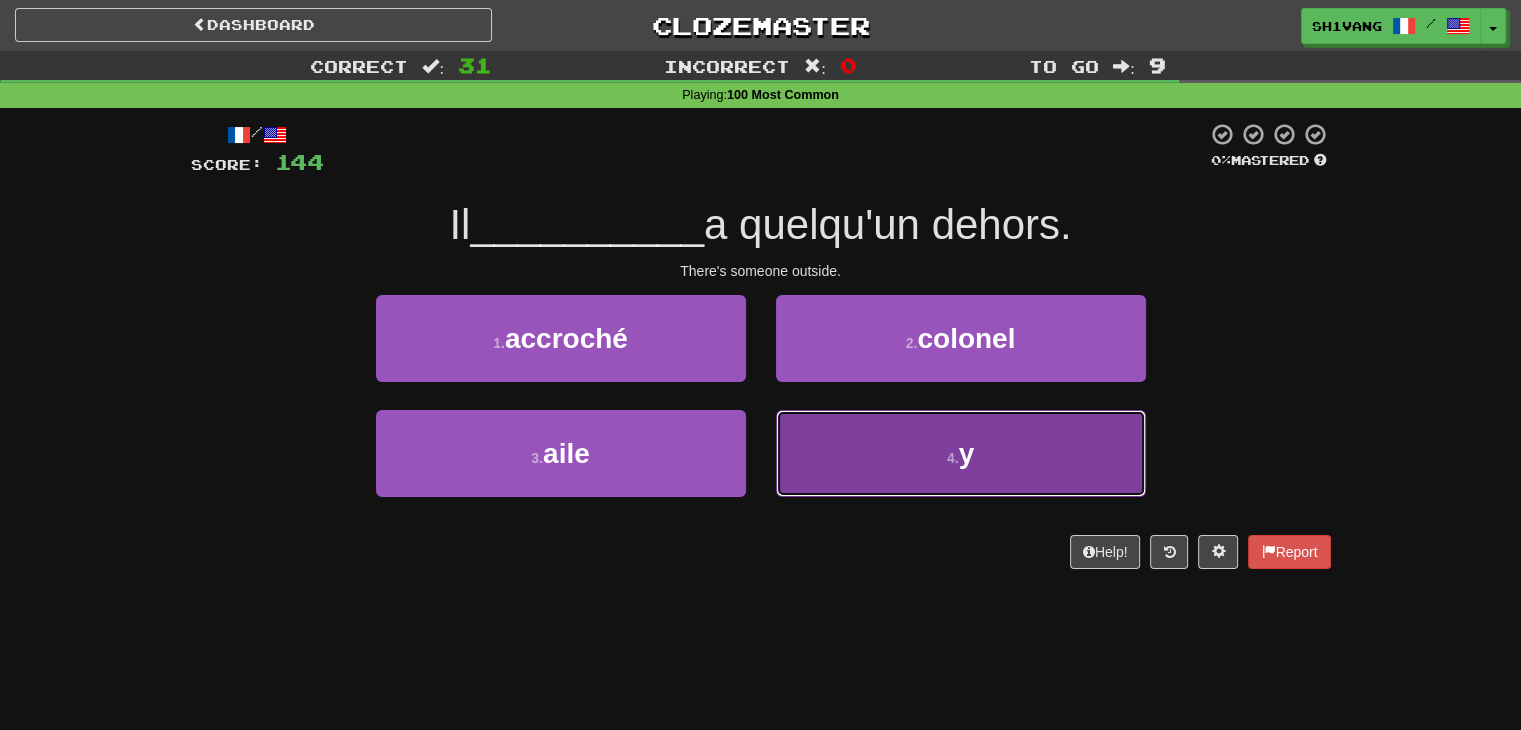 click on "4 .  y" at bounding box center [961, 453] 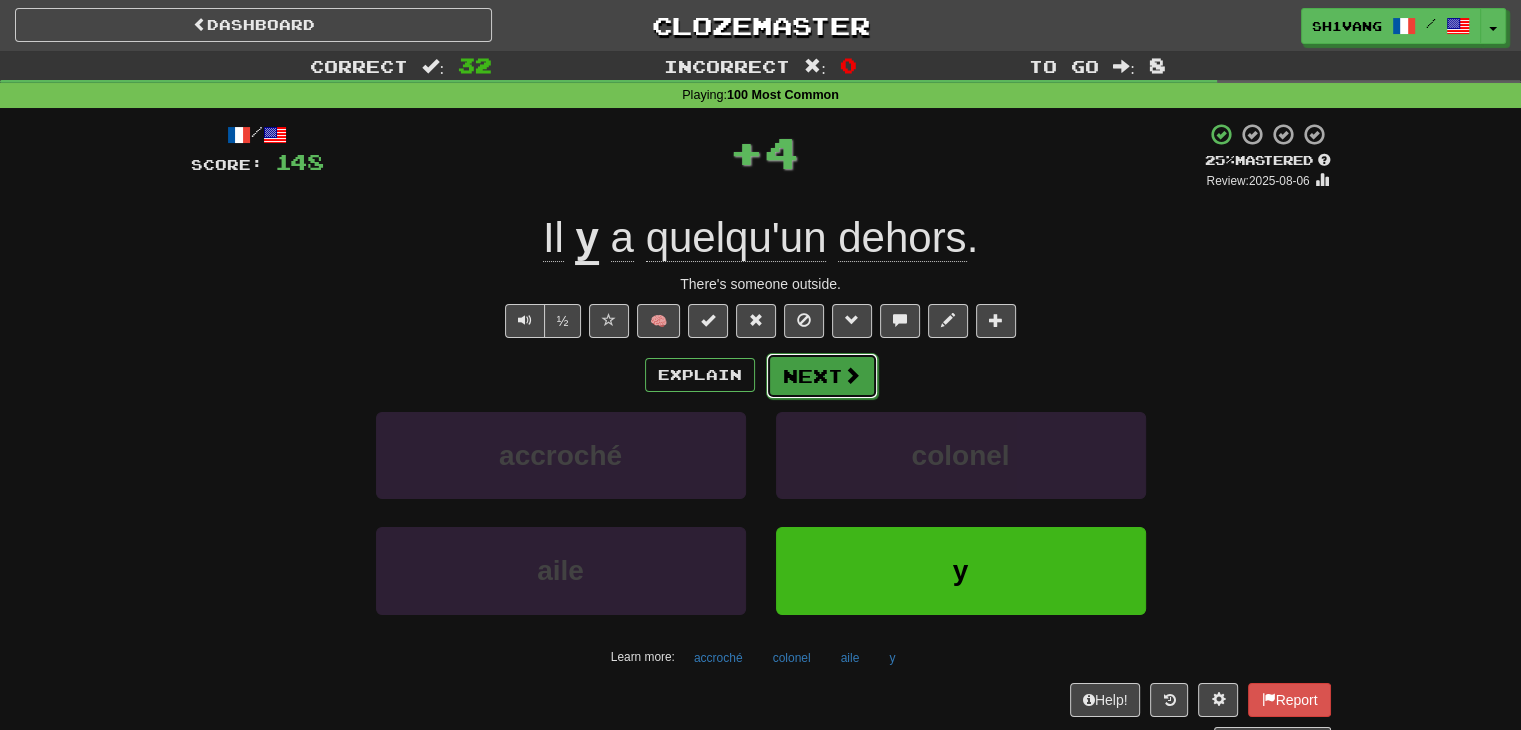 click on "Next" at bounding box center [822, 376] 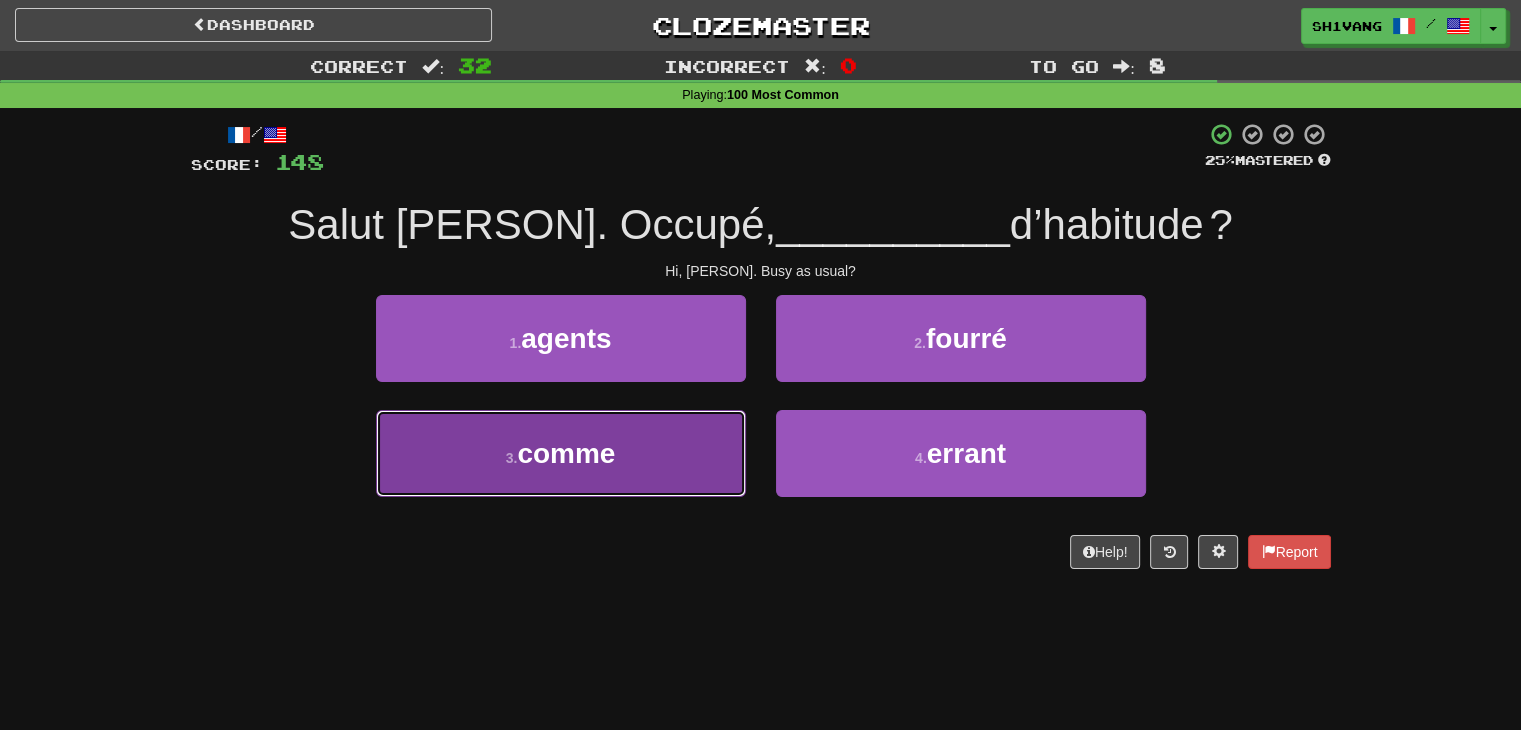 click on "3 .  comme" at bounding box center (561, 453) 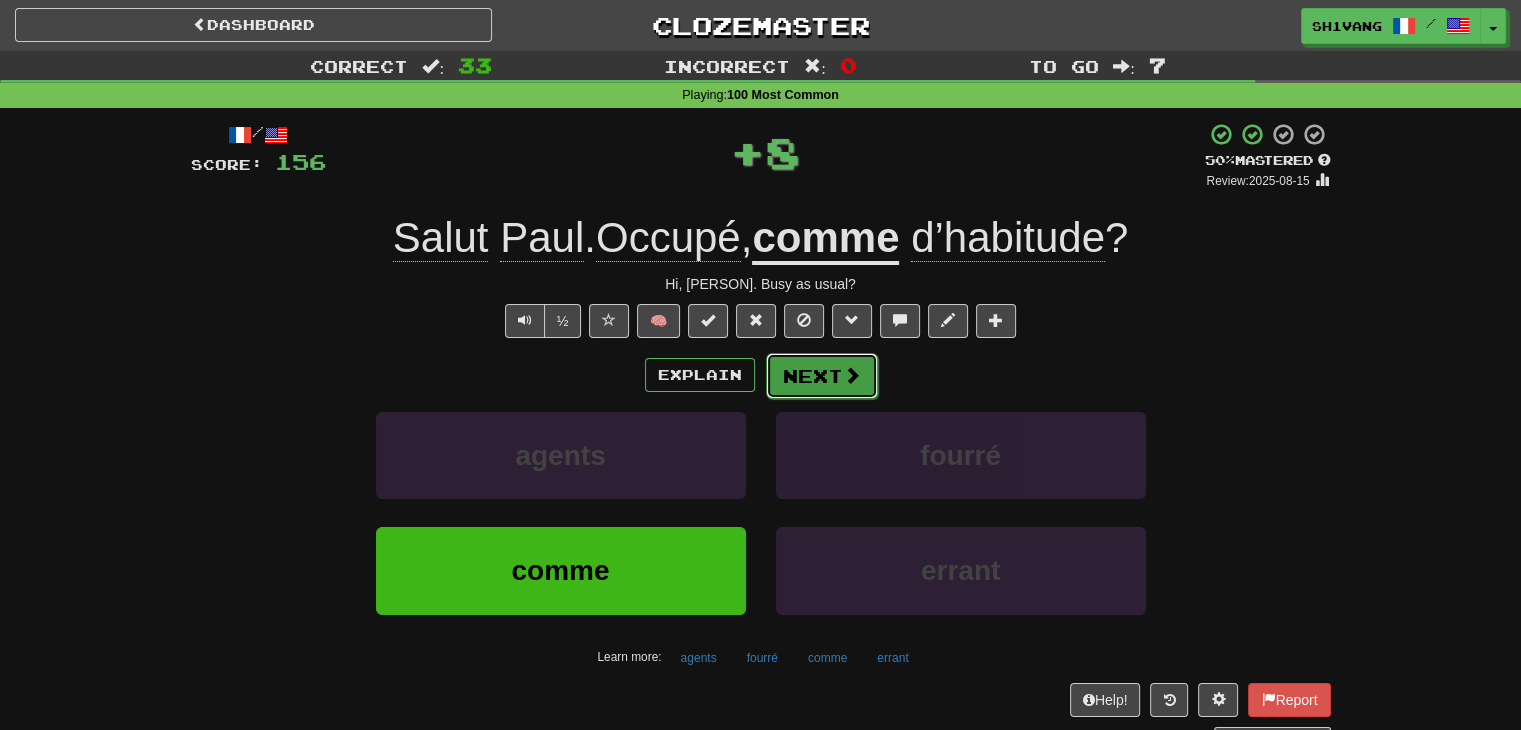 click on "Next" at bounding box center [822, 376] 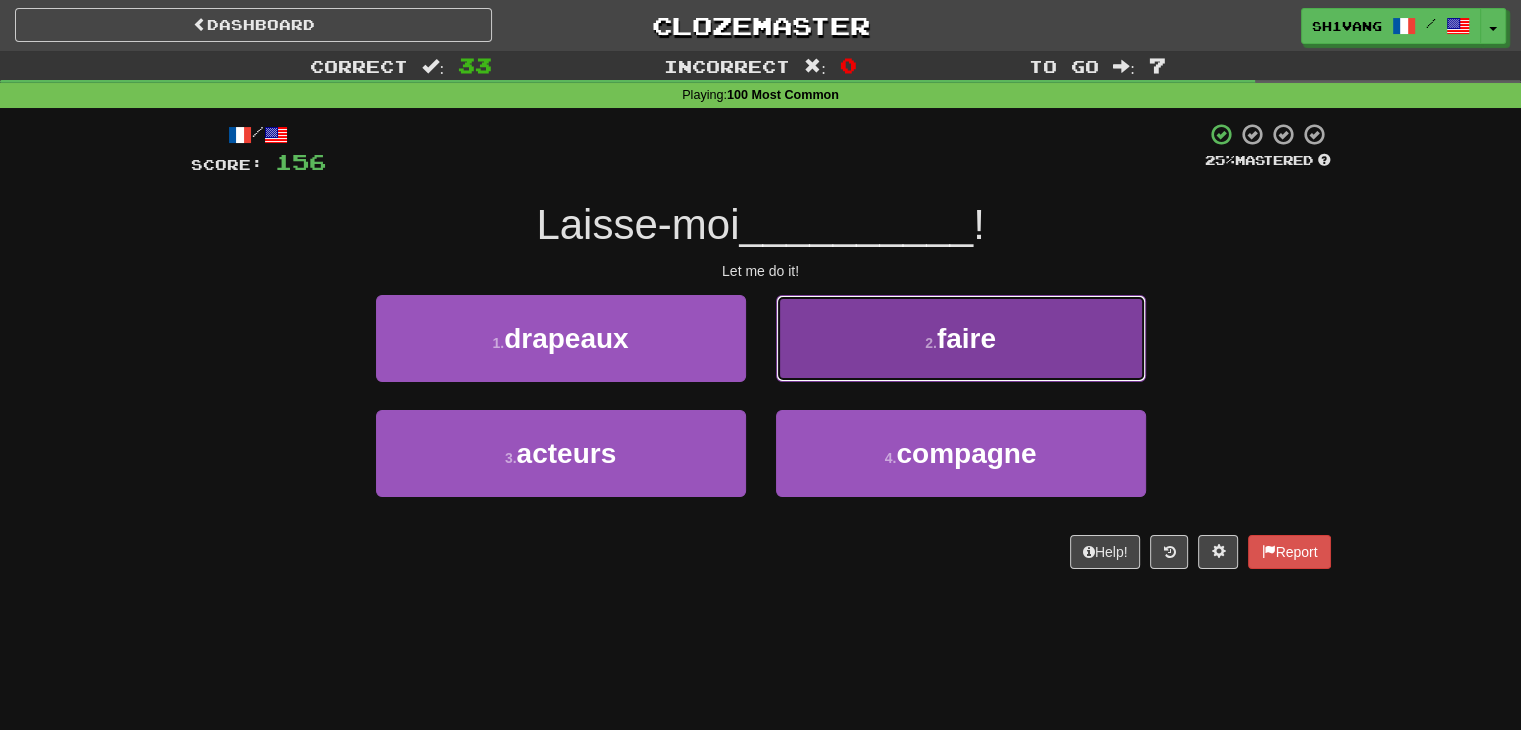 click on "2 .  faire" at bounding box center (961, 338) 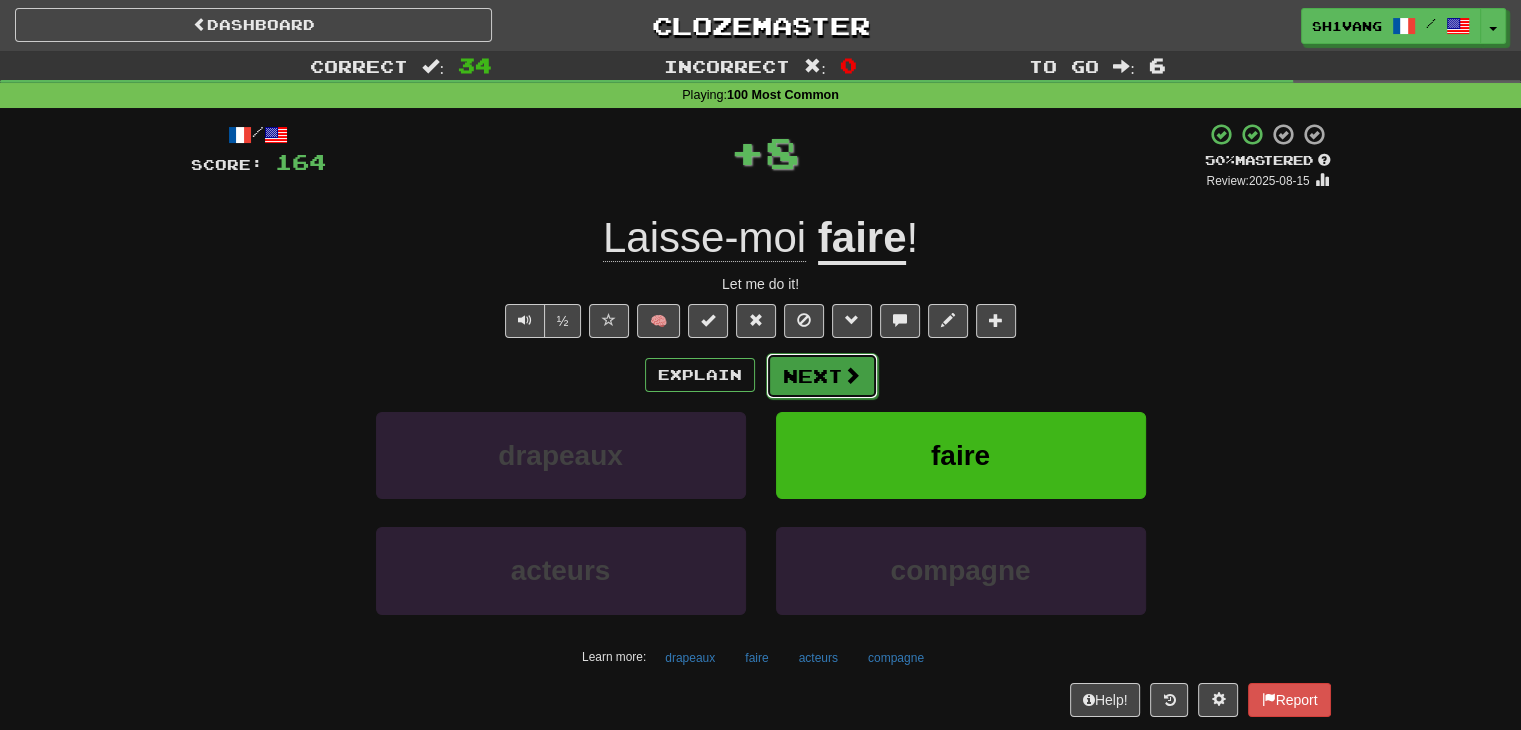 click on "Next" at bounding box center [822, 376] 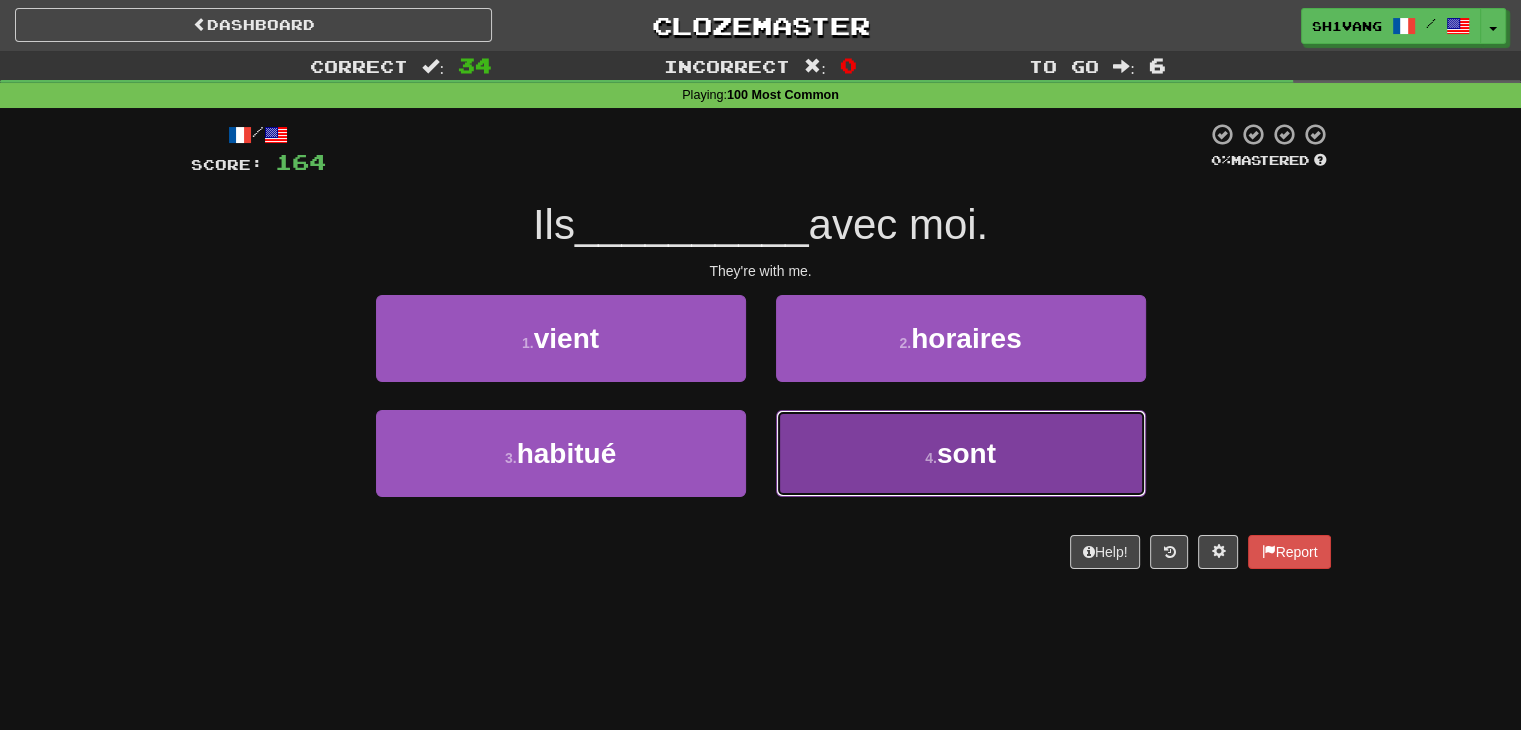 click on "4 .  sont" at bounding box center [961, 453] 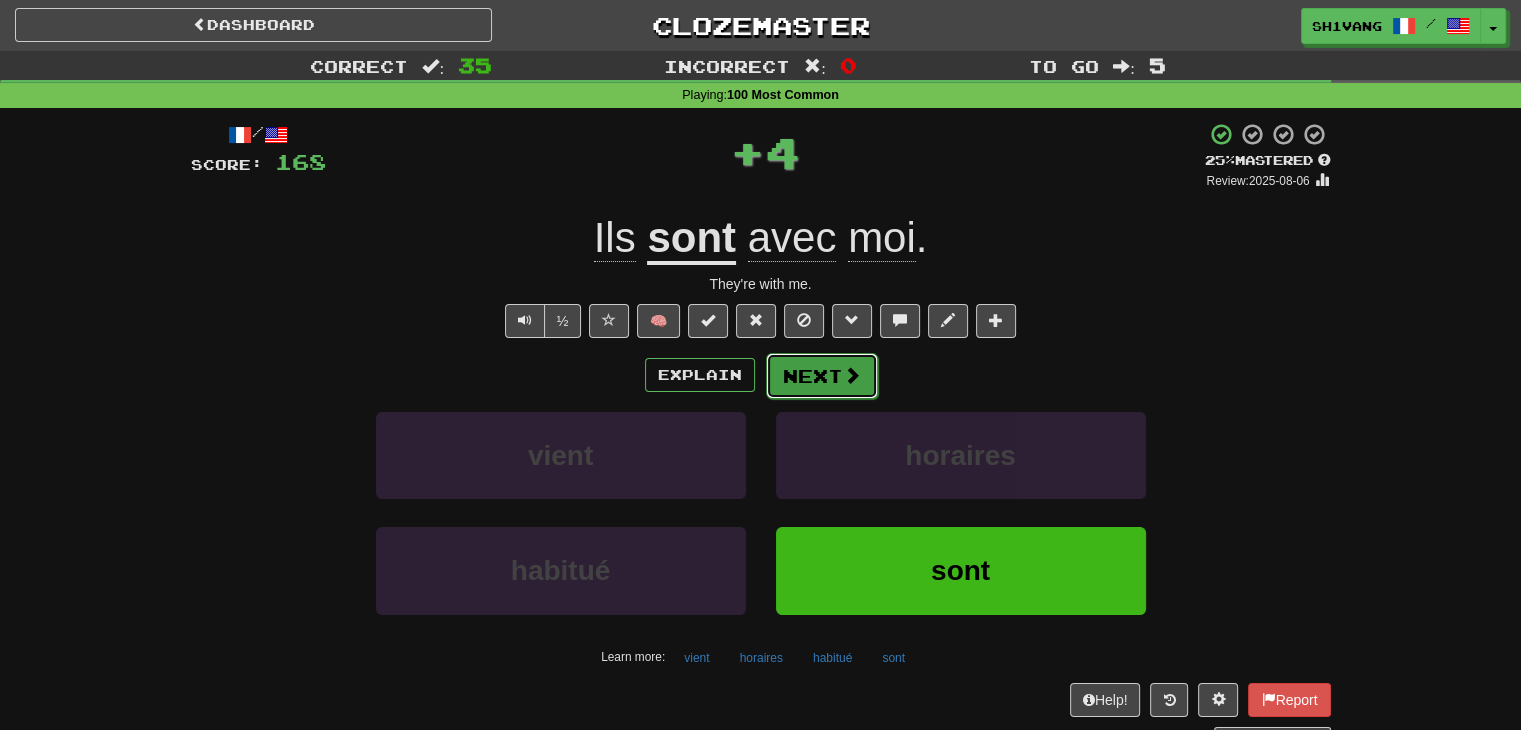 click on "Next" at bounding box center (822, 376) 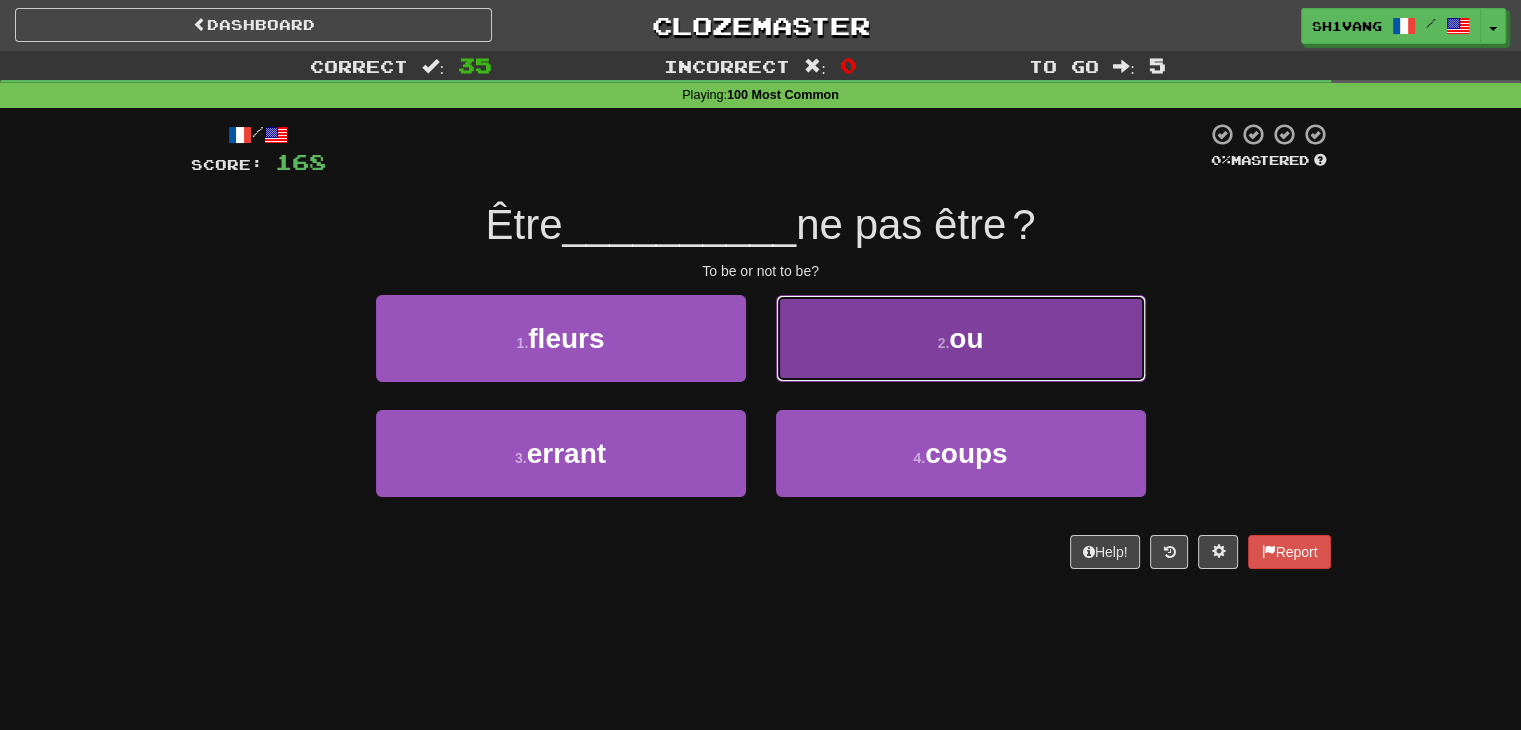 click on "2 .  ou" at bounding box center [961, 338] 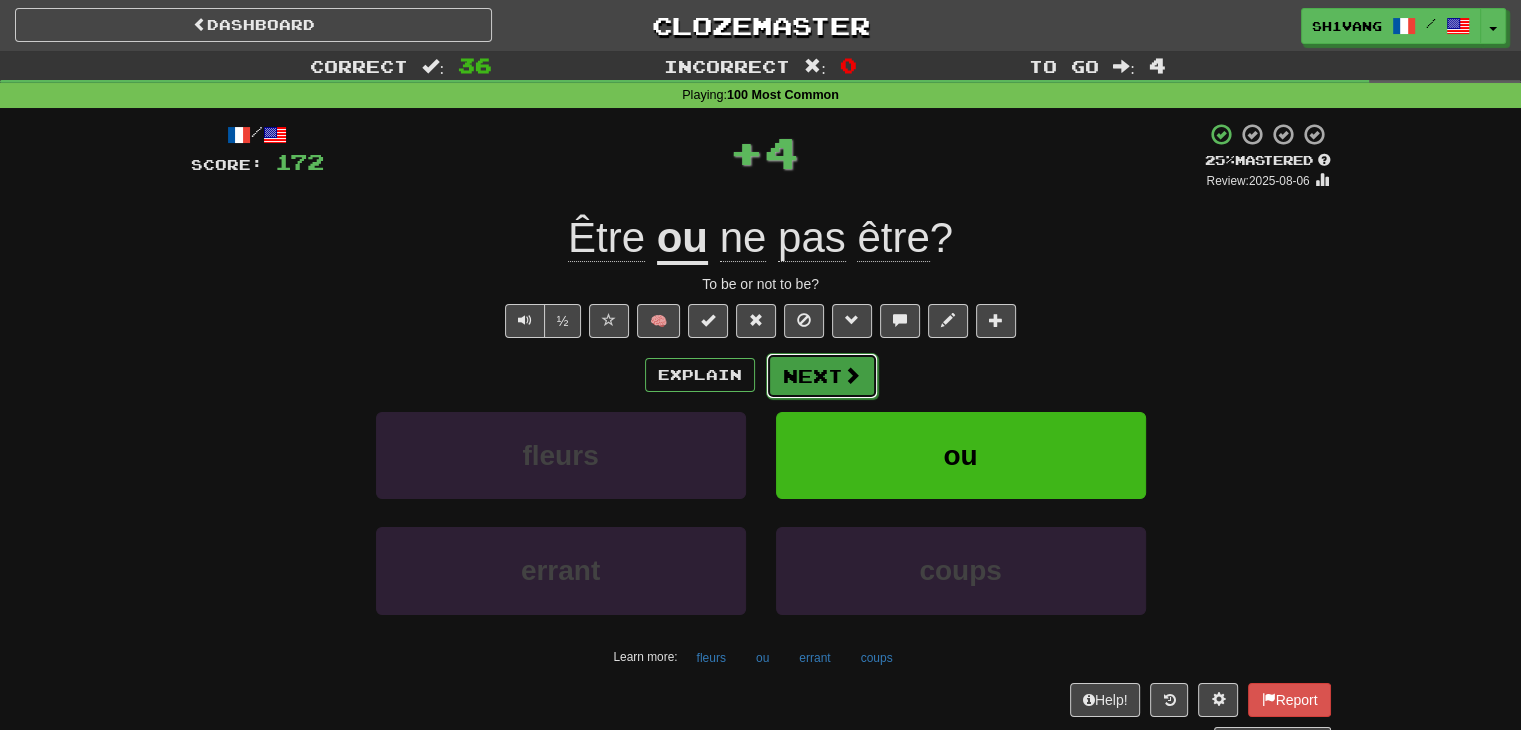 click on "Next" at bounding box center [822, 376] 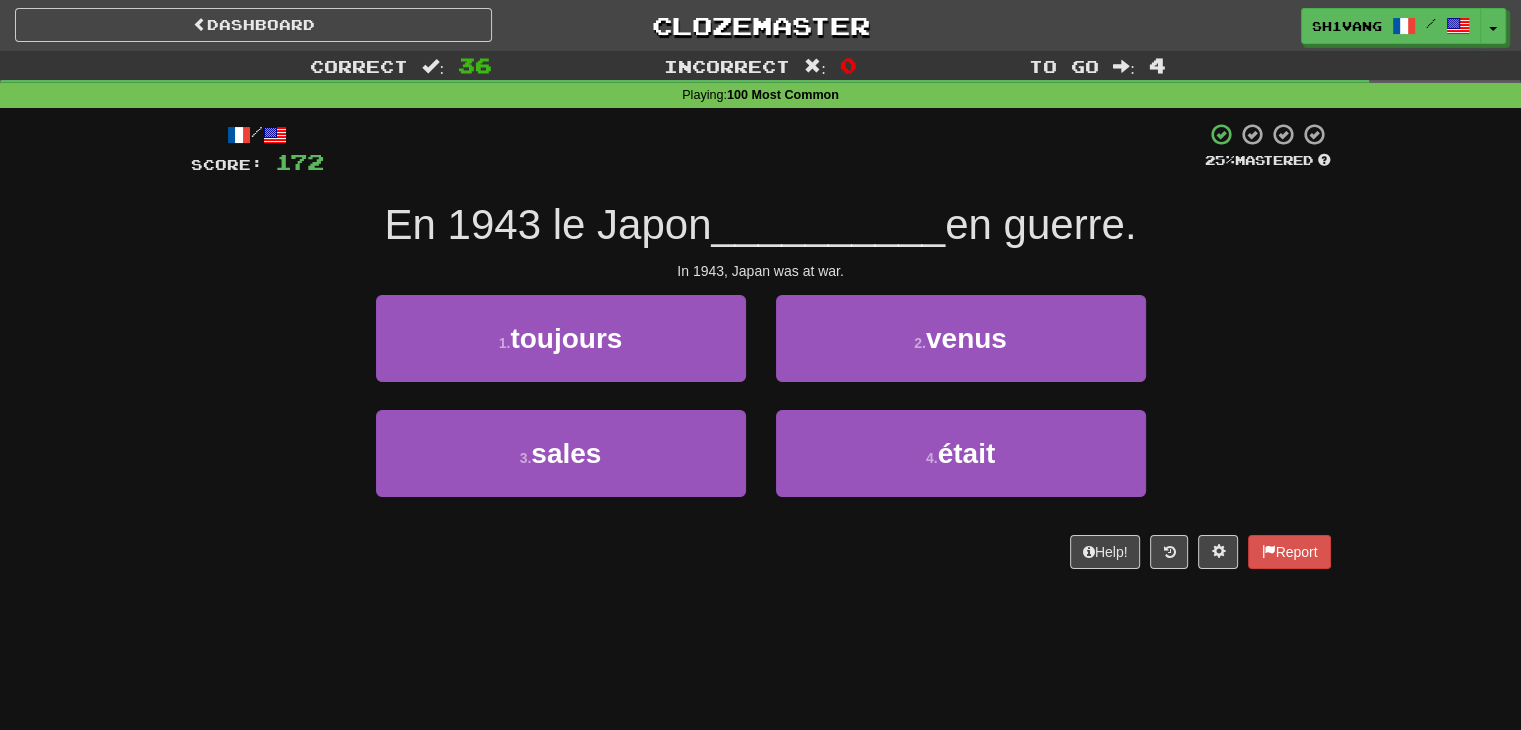 click on "Help!  Report" at bounding box center (761, 552) 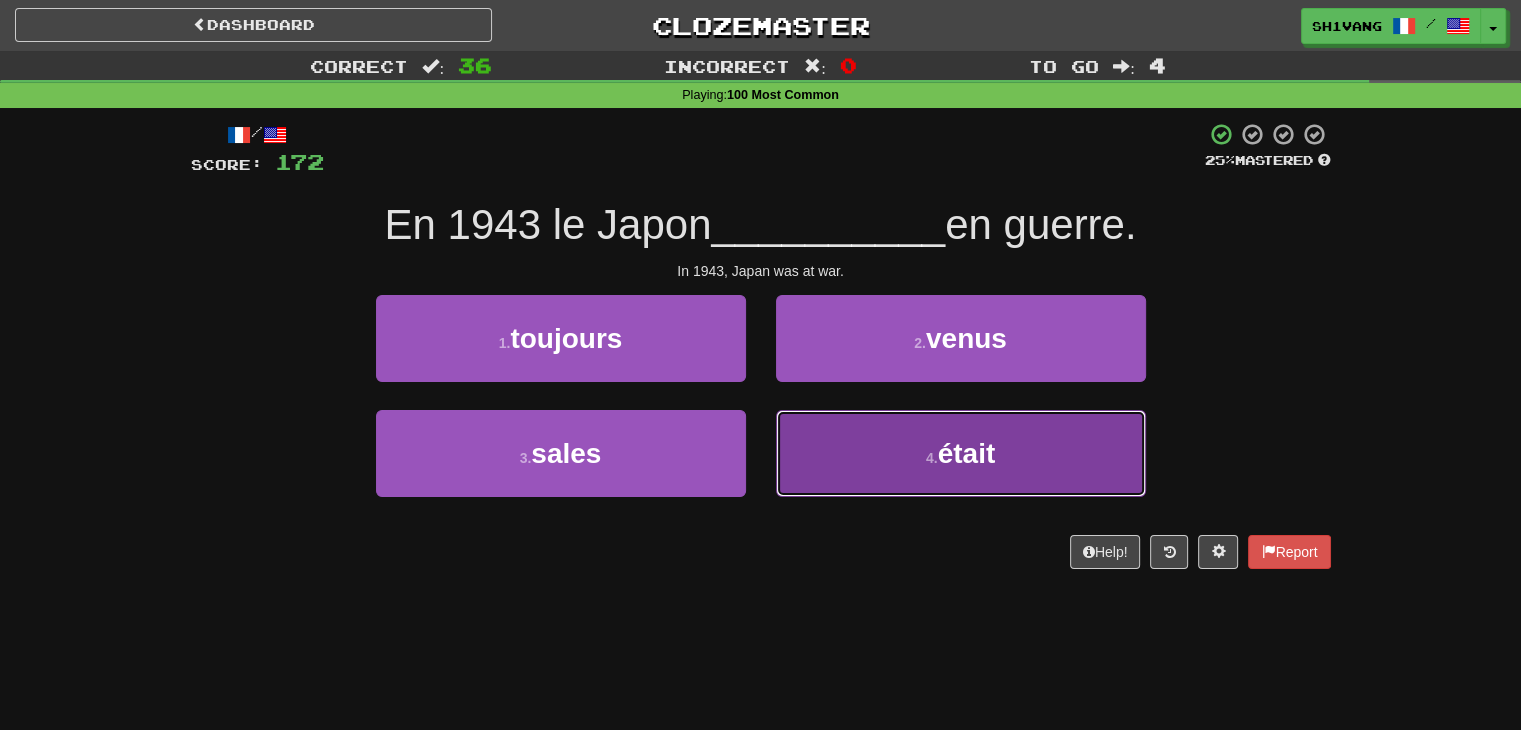 click on "4 .  était" at bounding box center [961, 453] 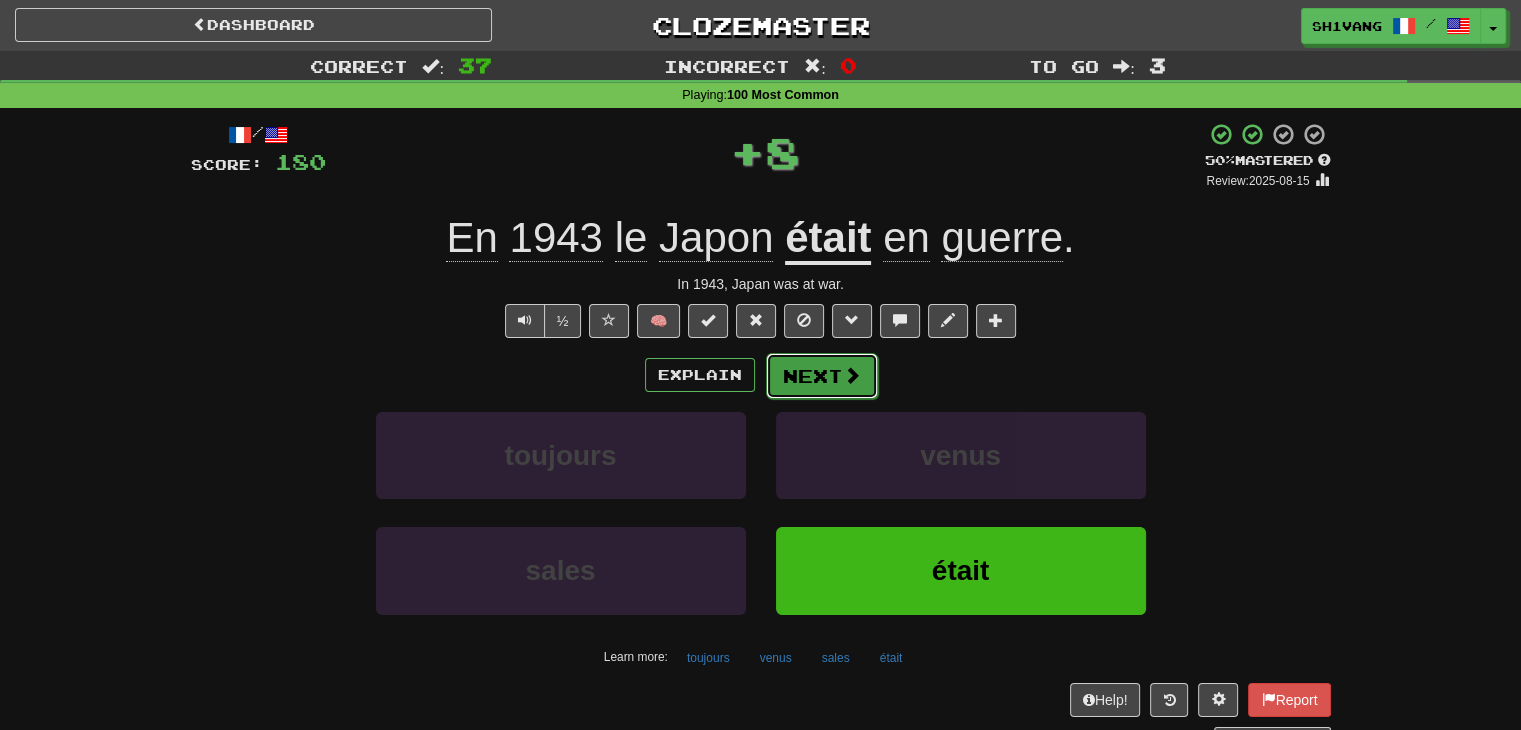 click on "Next" at bounding box center [822, 376] 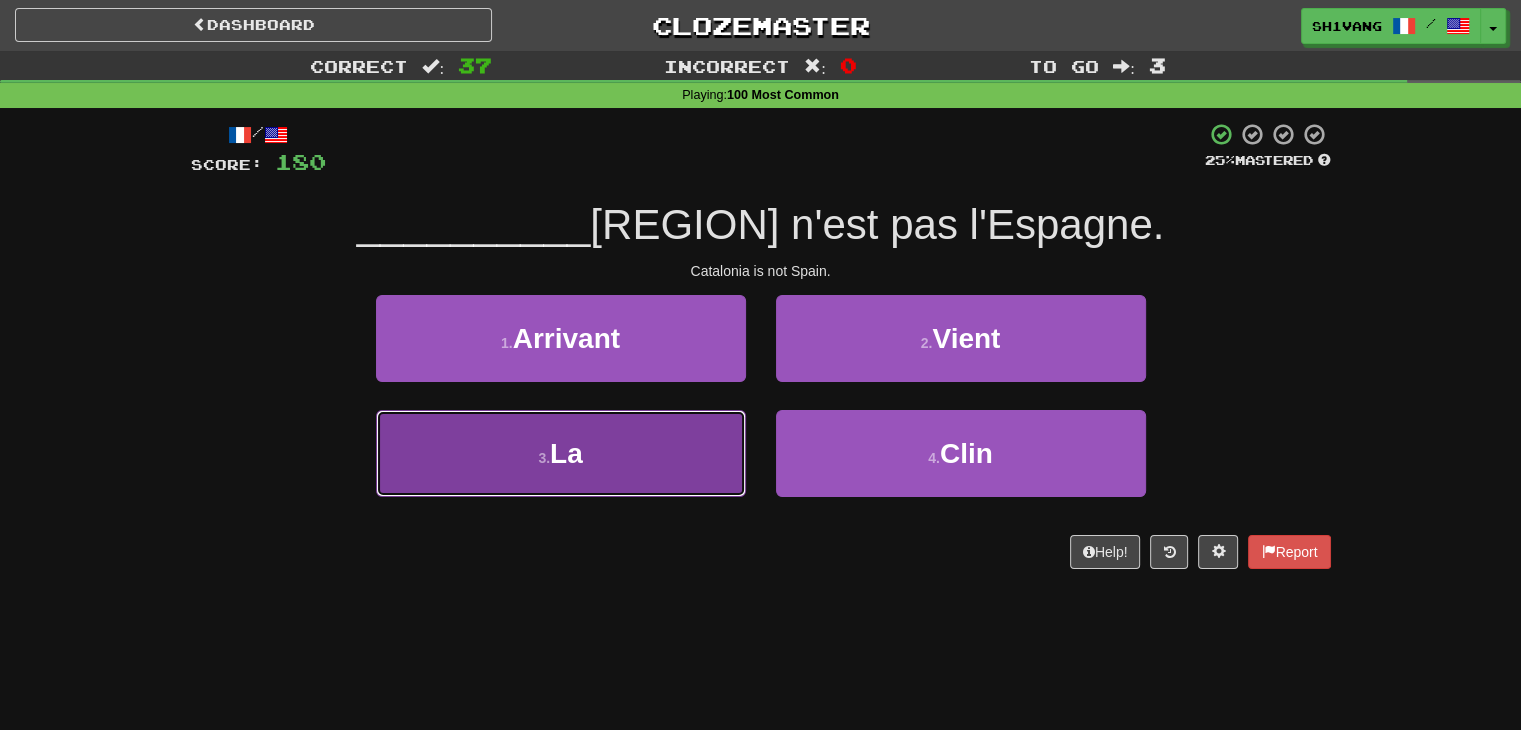 click on "3 .  La" at bounding box center (561, 453) 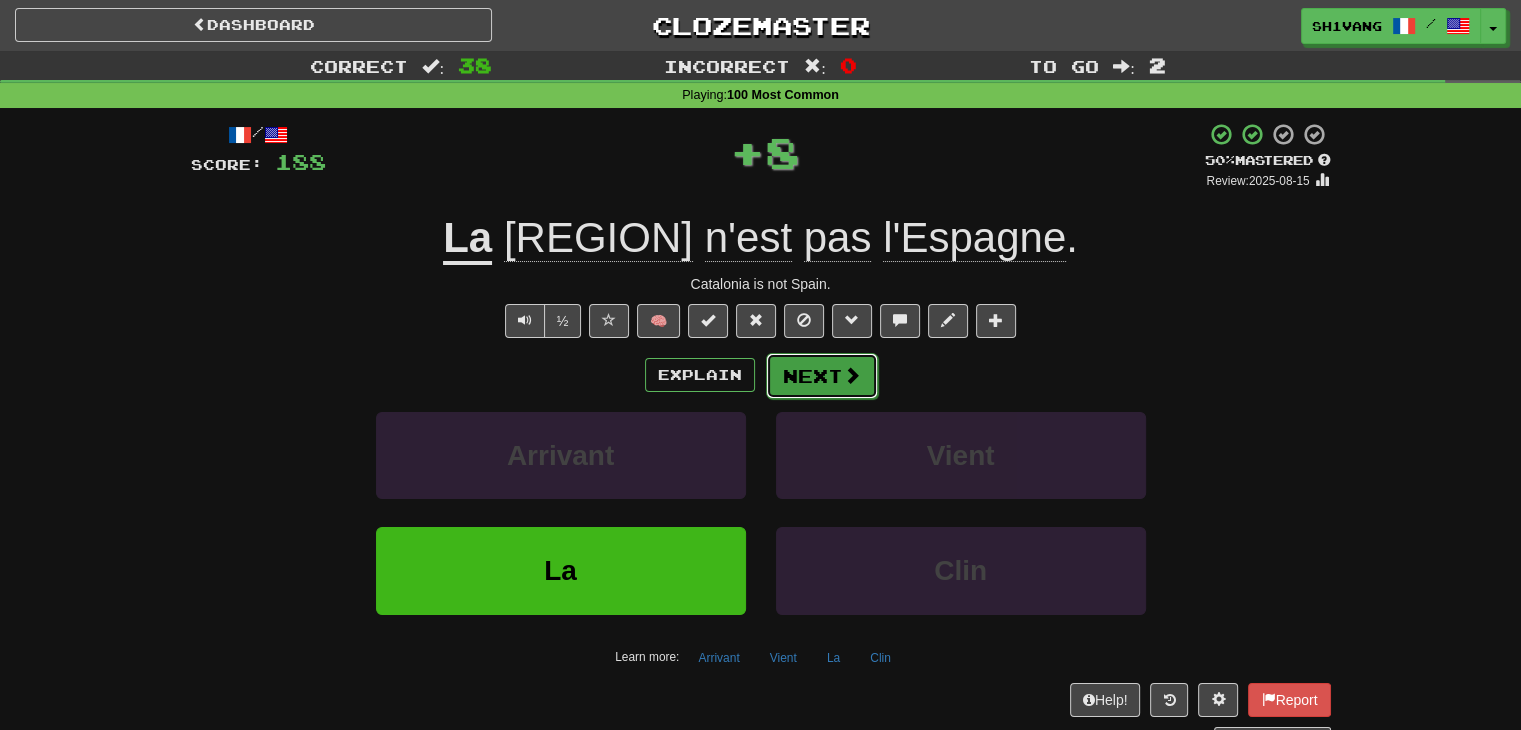 click at bounding box center [852, 375] 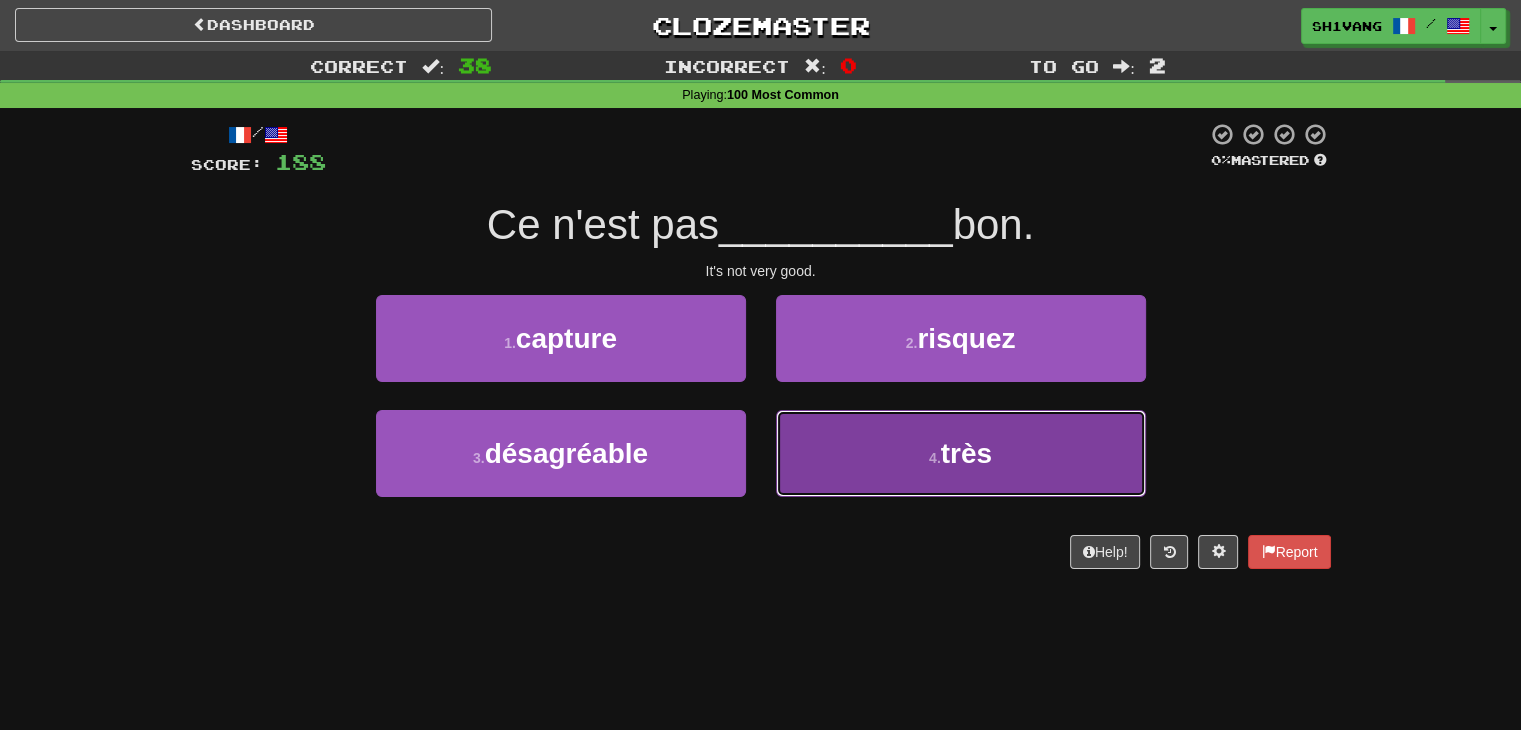 click on "4 .  très" at bounding box center [961, 453] 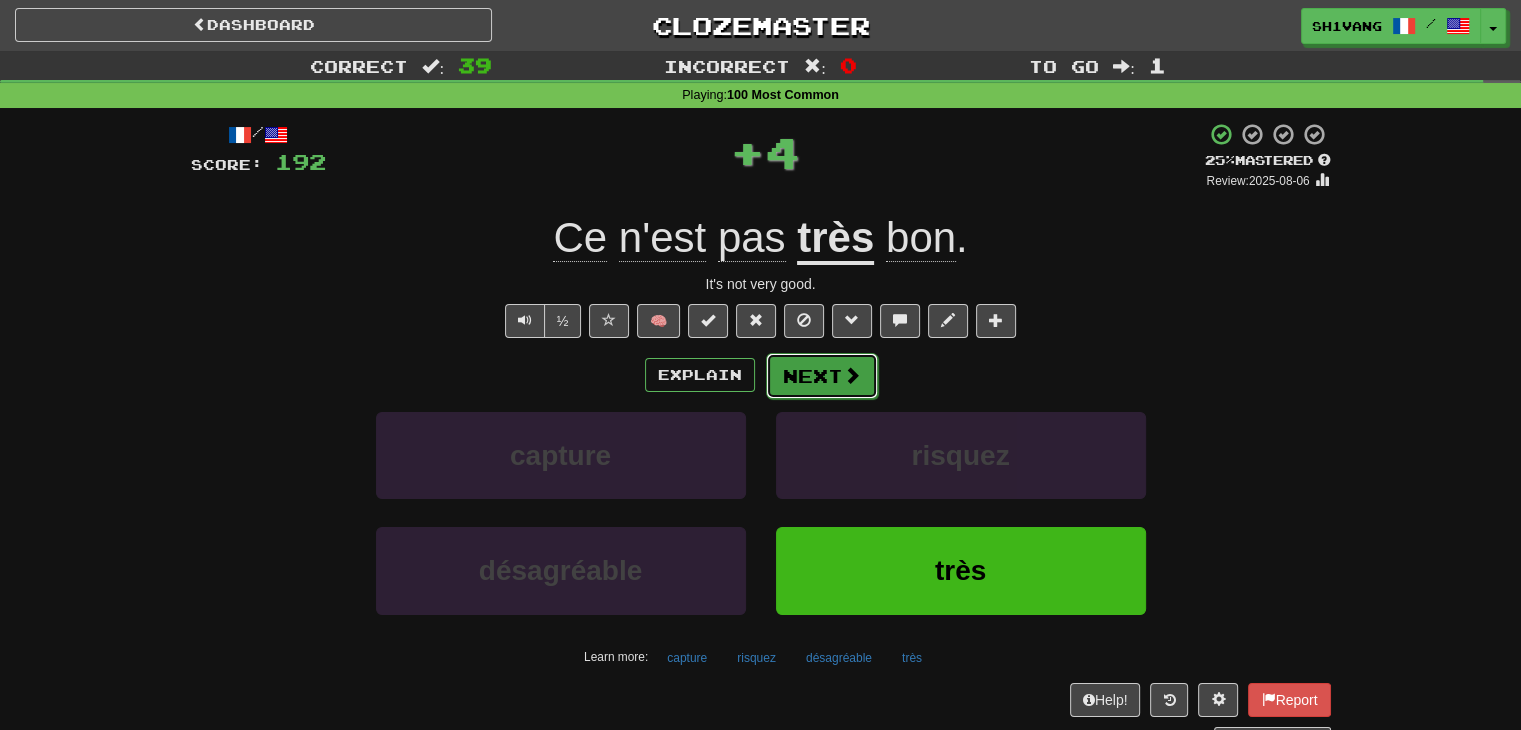 click on "Next" at bounding box center (822, 376) 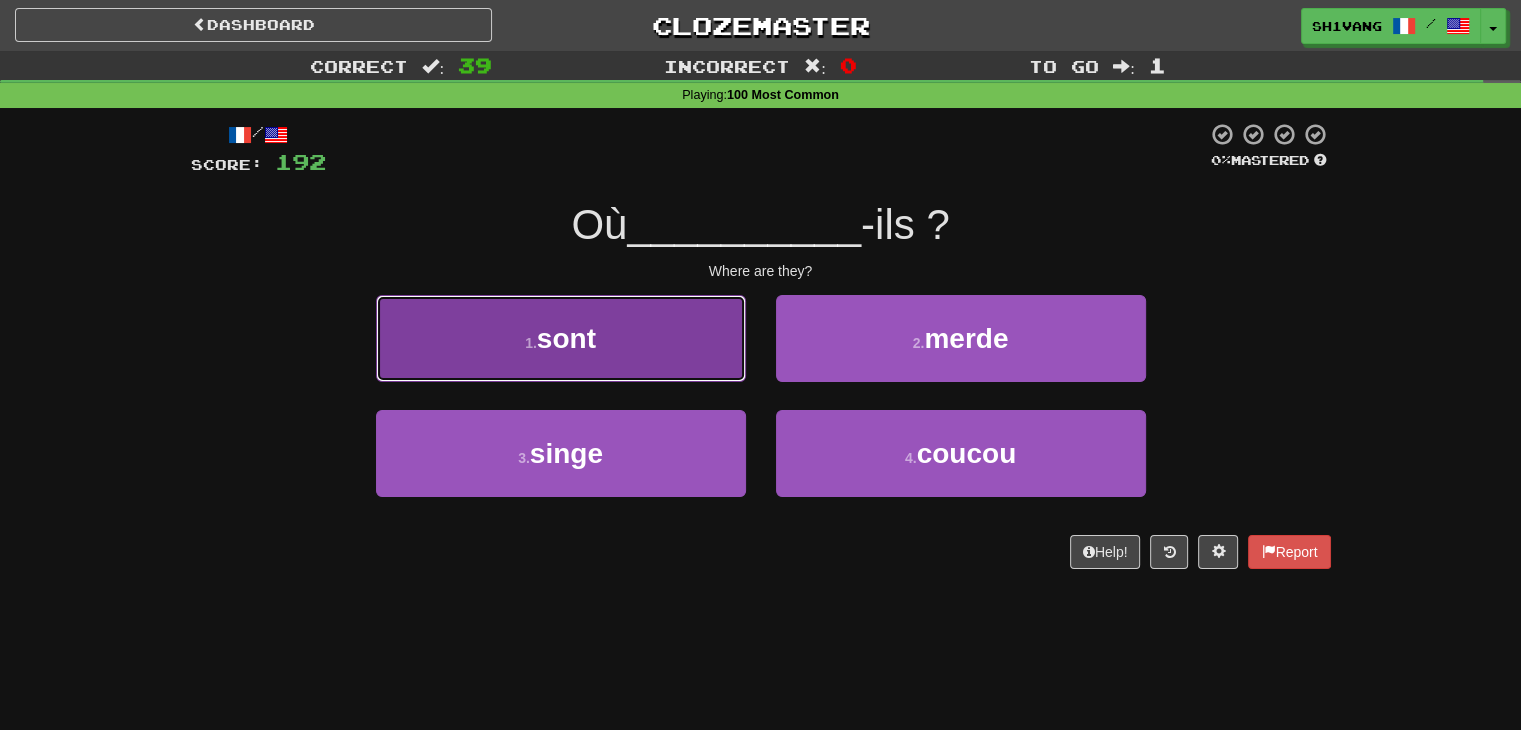 click on "1 .  sont" at bounding box center (561, 338) 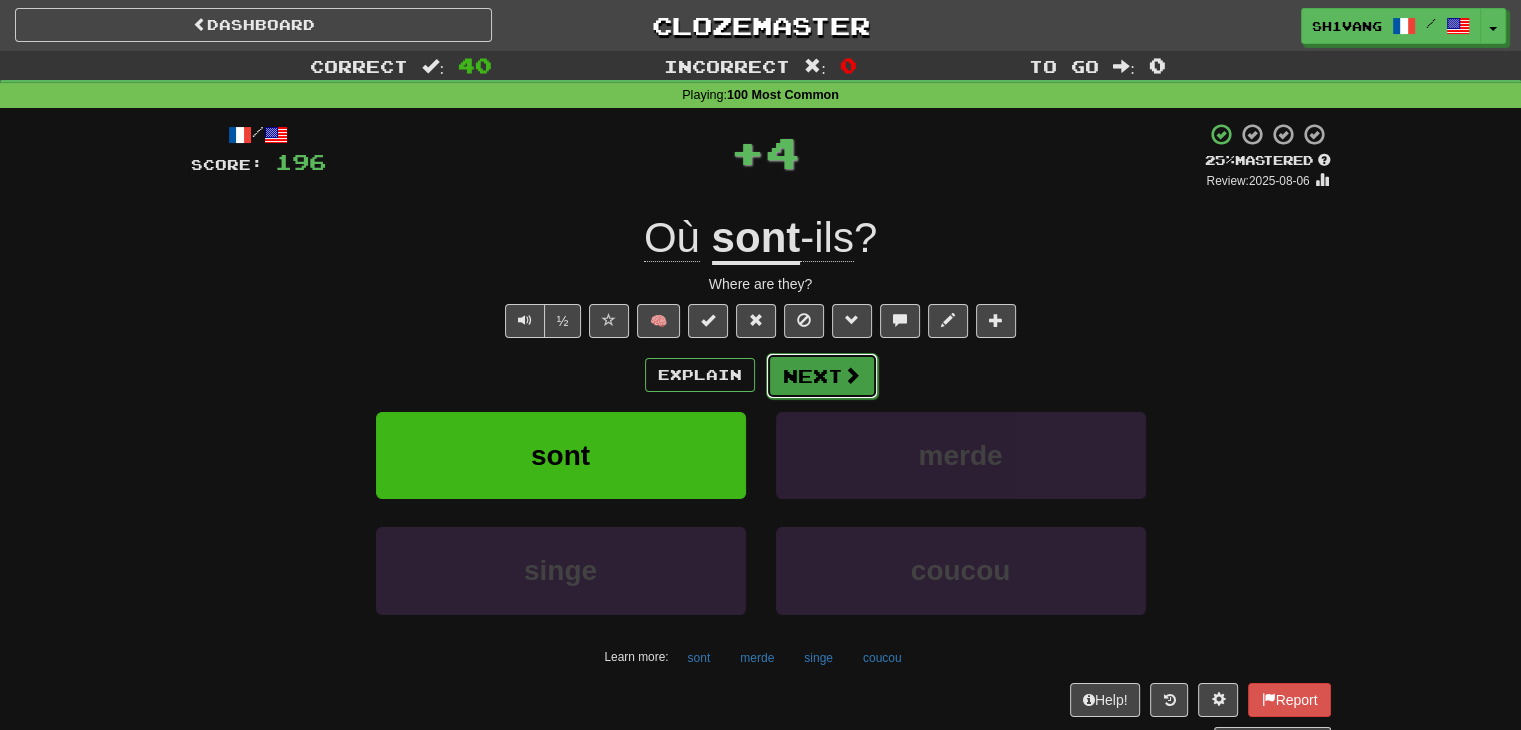 click on "Next" at bounding box center [822, 376] 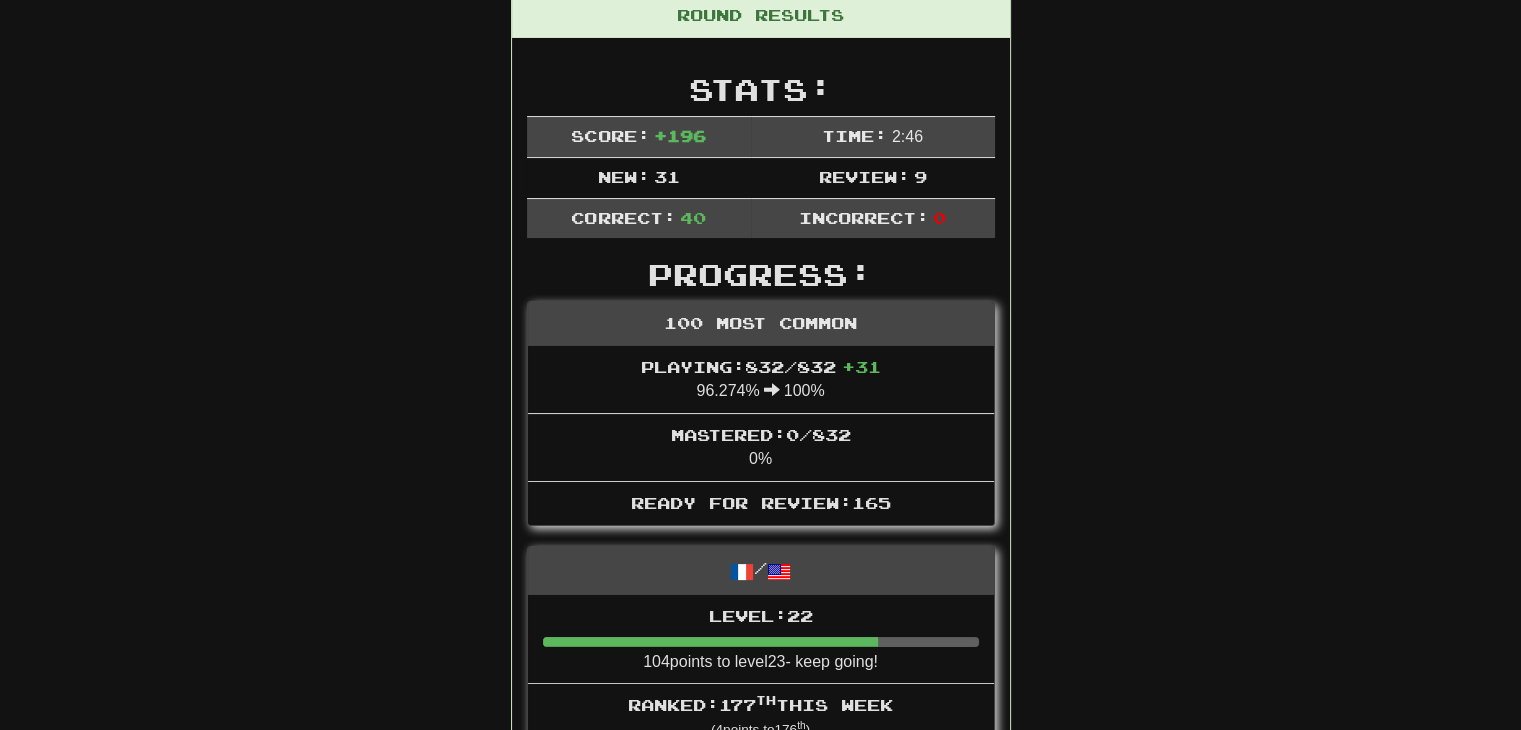 scroll, scrollTop: 51, scrollLeft: 0, axis: vertical 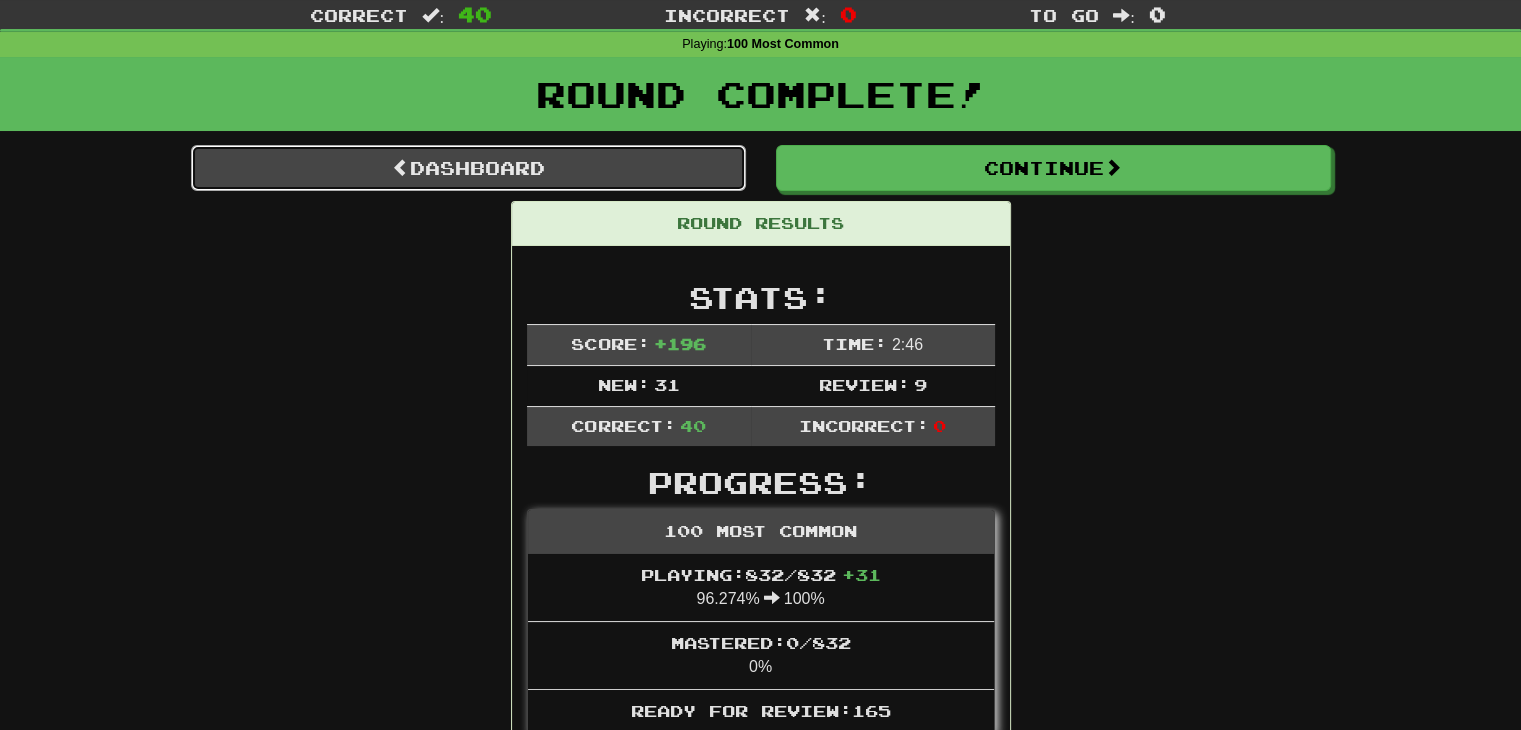 click on "Dashboard" at bounding box center (468, 168) 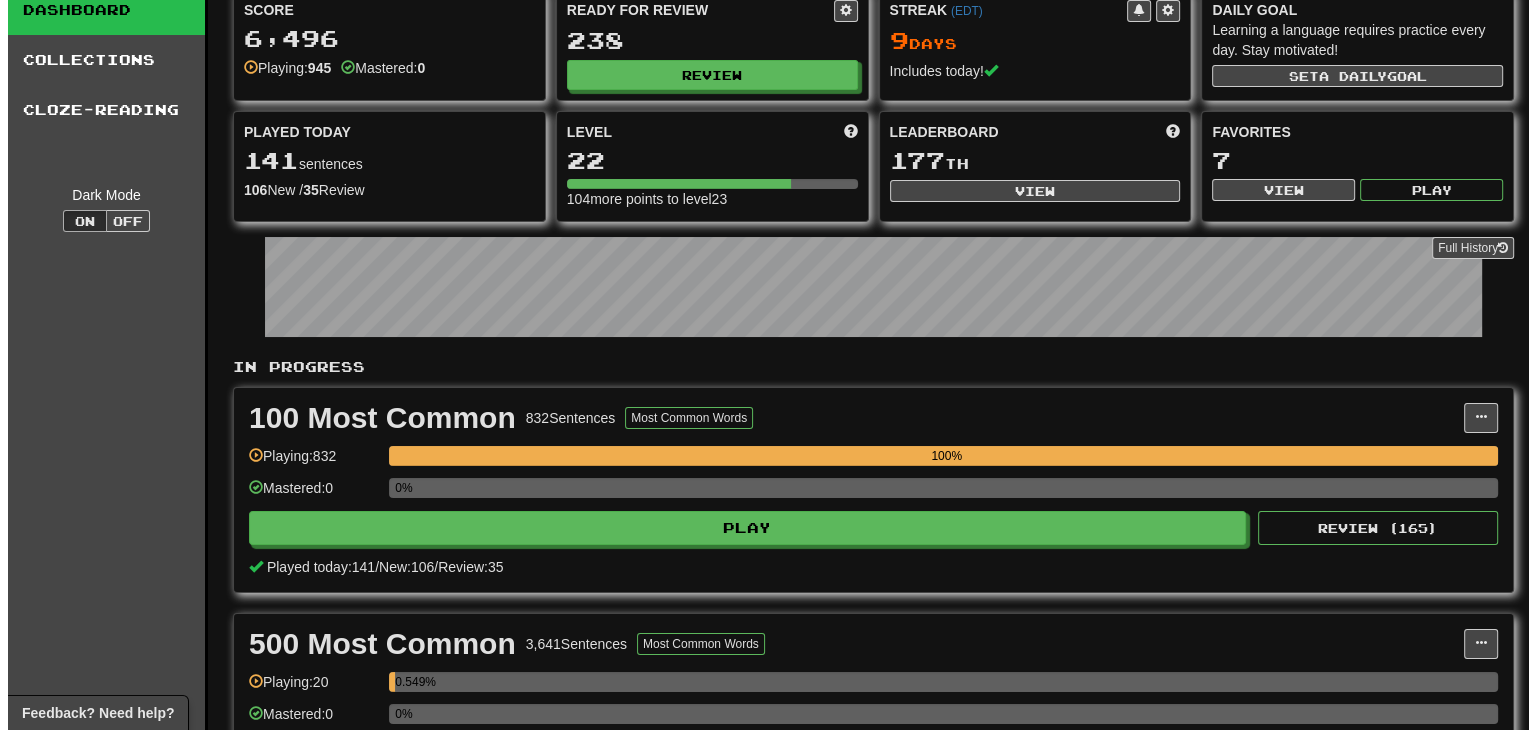 scroll, scrollTop: 75, scrollLeft: 0, axis: vertical 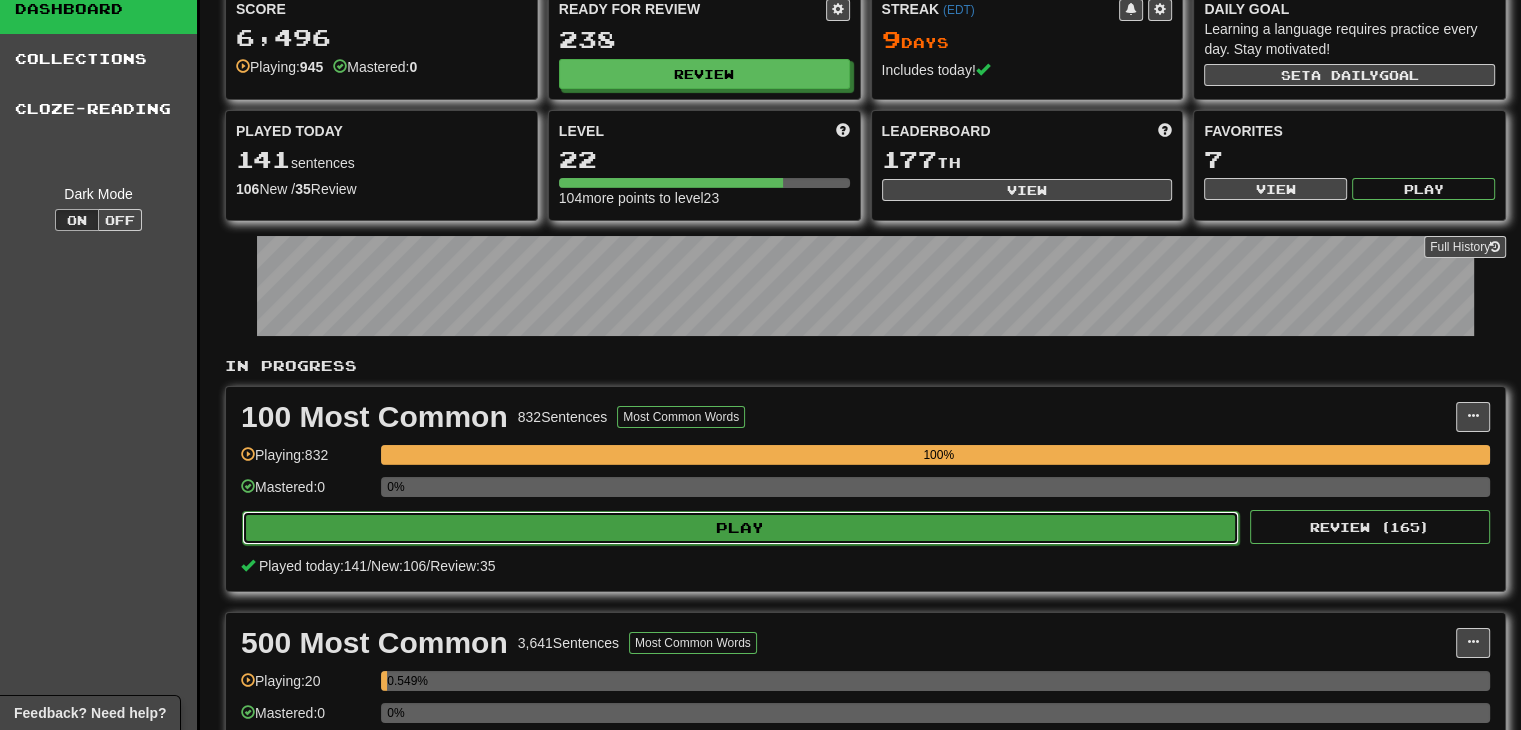 click on "Play" at bounding box center (740, 528) 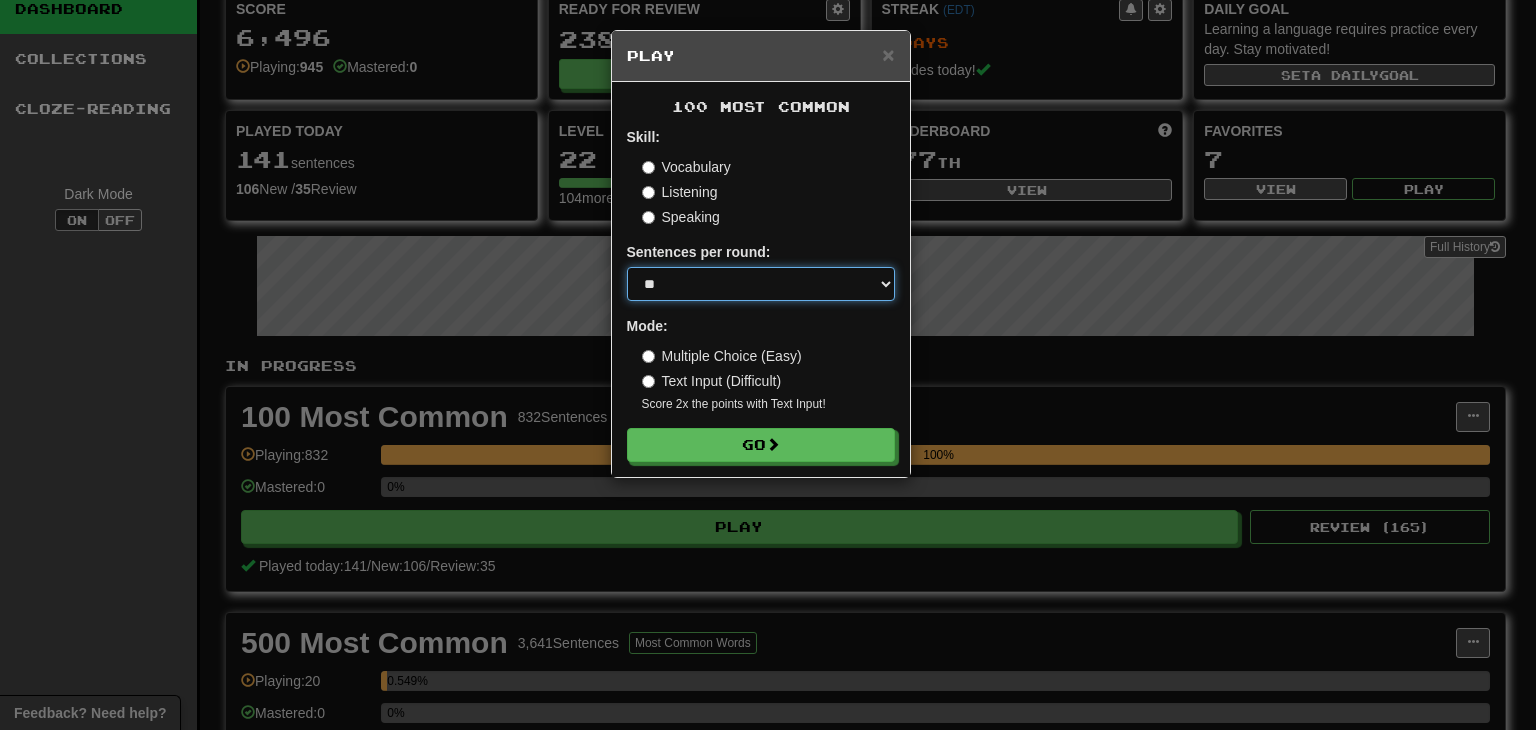 click on "* ** ** ** ** ** *** ********" at bounding box center [761, 284] 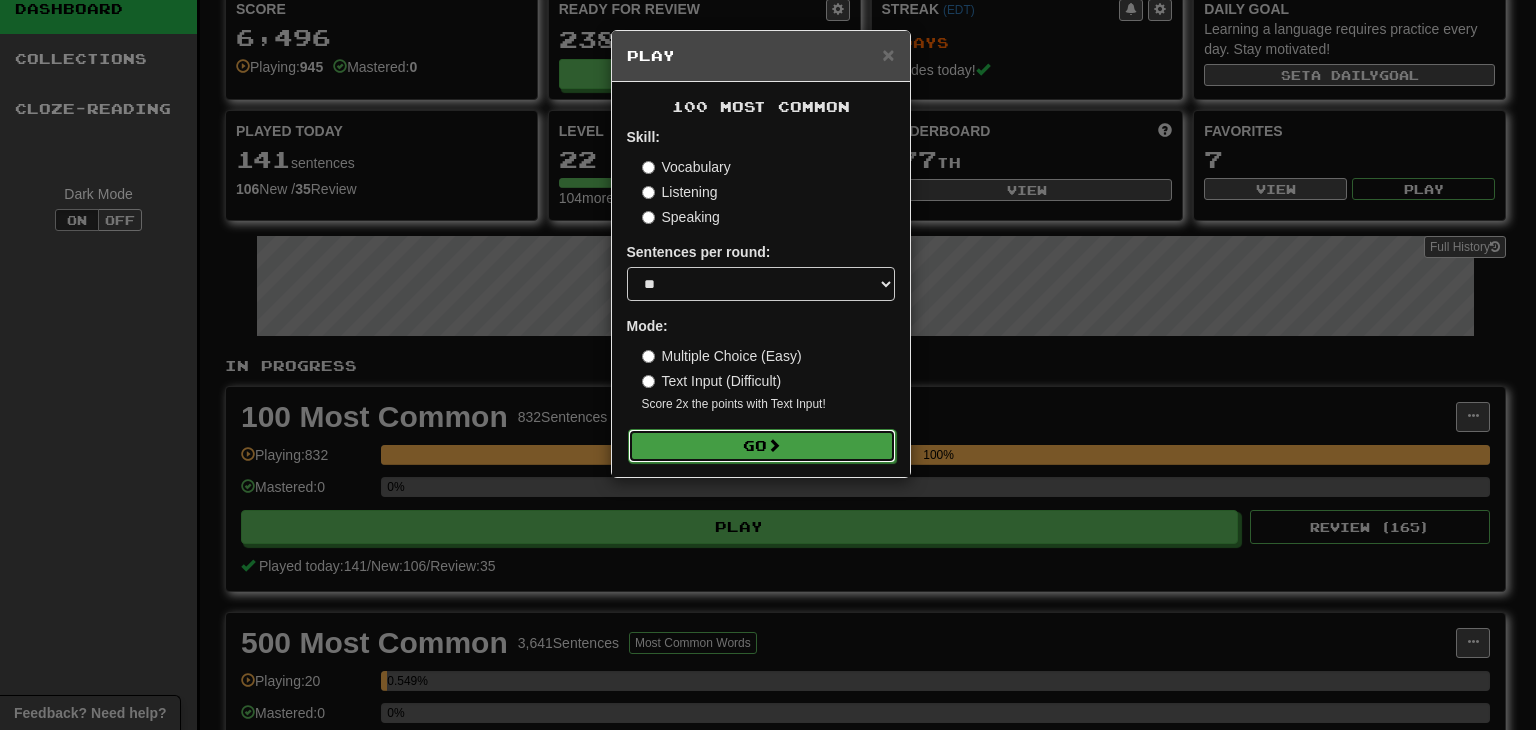 click on "Go" at bounding box center [762, 446] 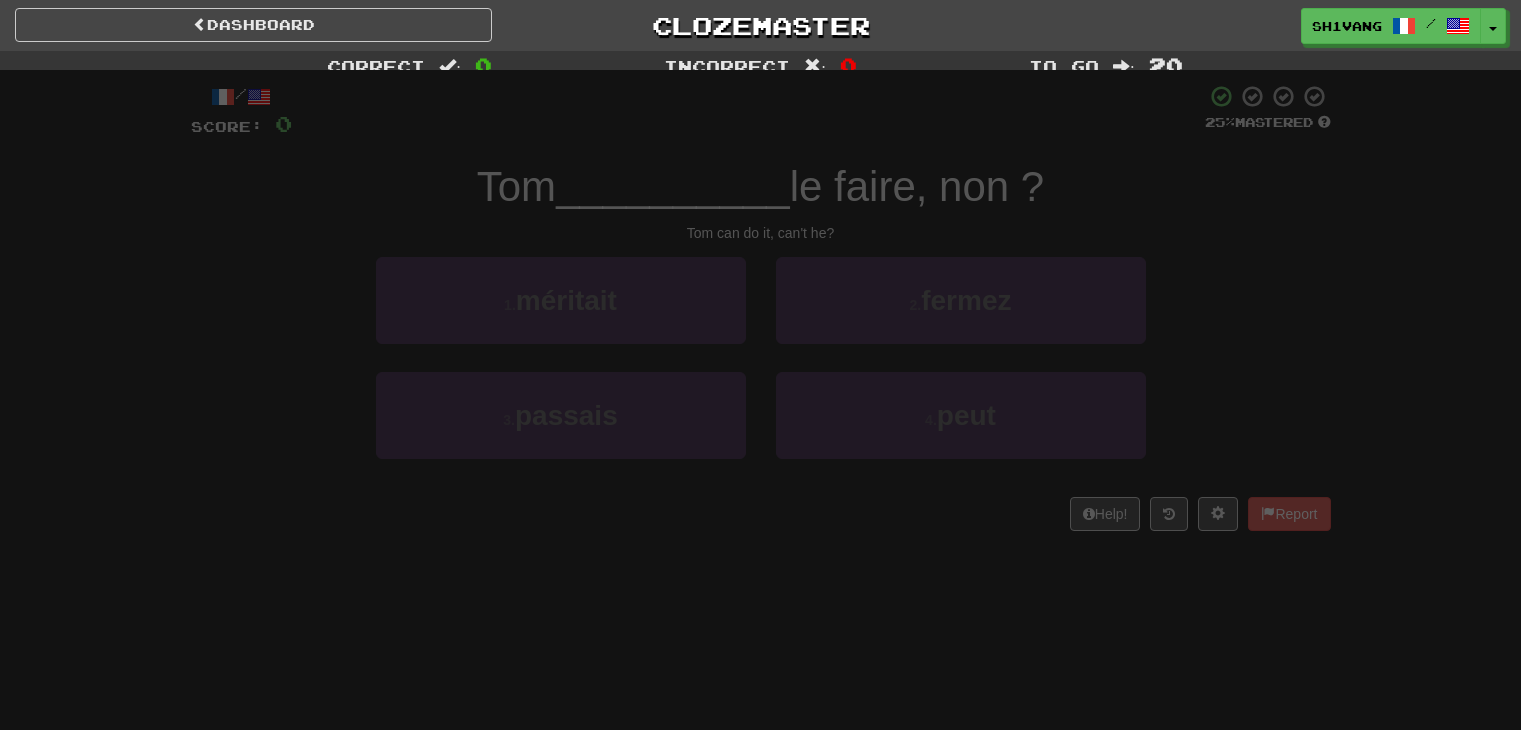 scroll, scrollTop: 0, scrollLeft: 0, axis: both 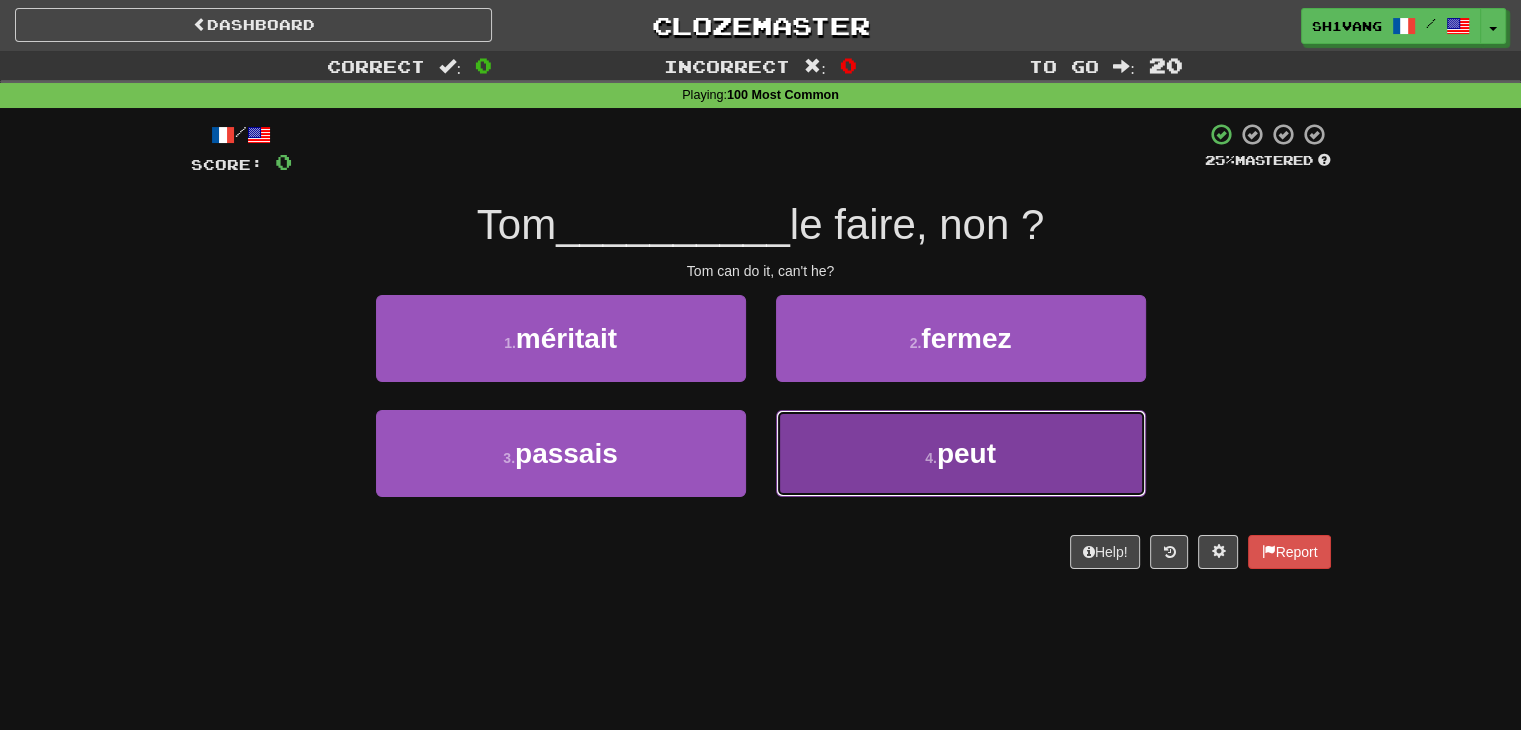 click on "4 .  peut" at bounding box center [961, 453] 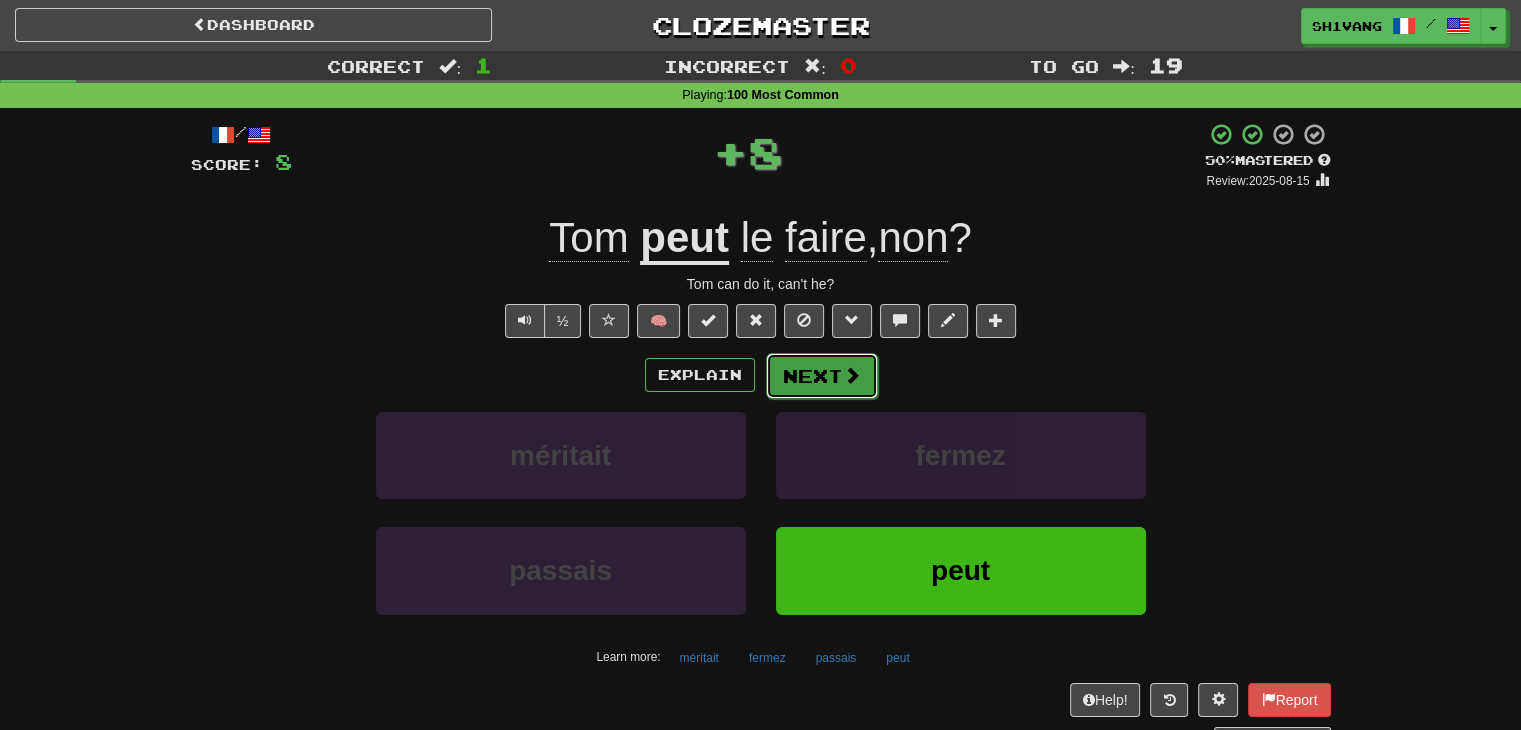 click on "Next" at bounding box center (822, 376) 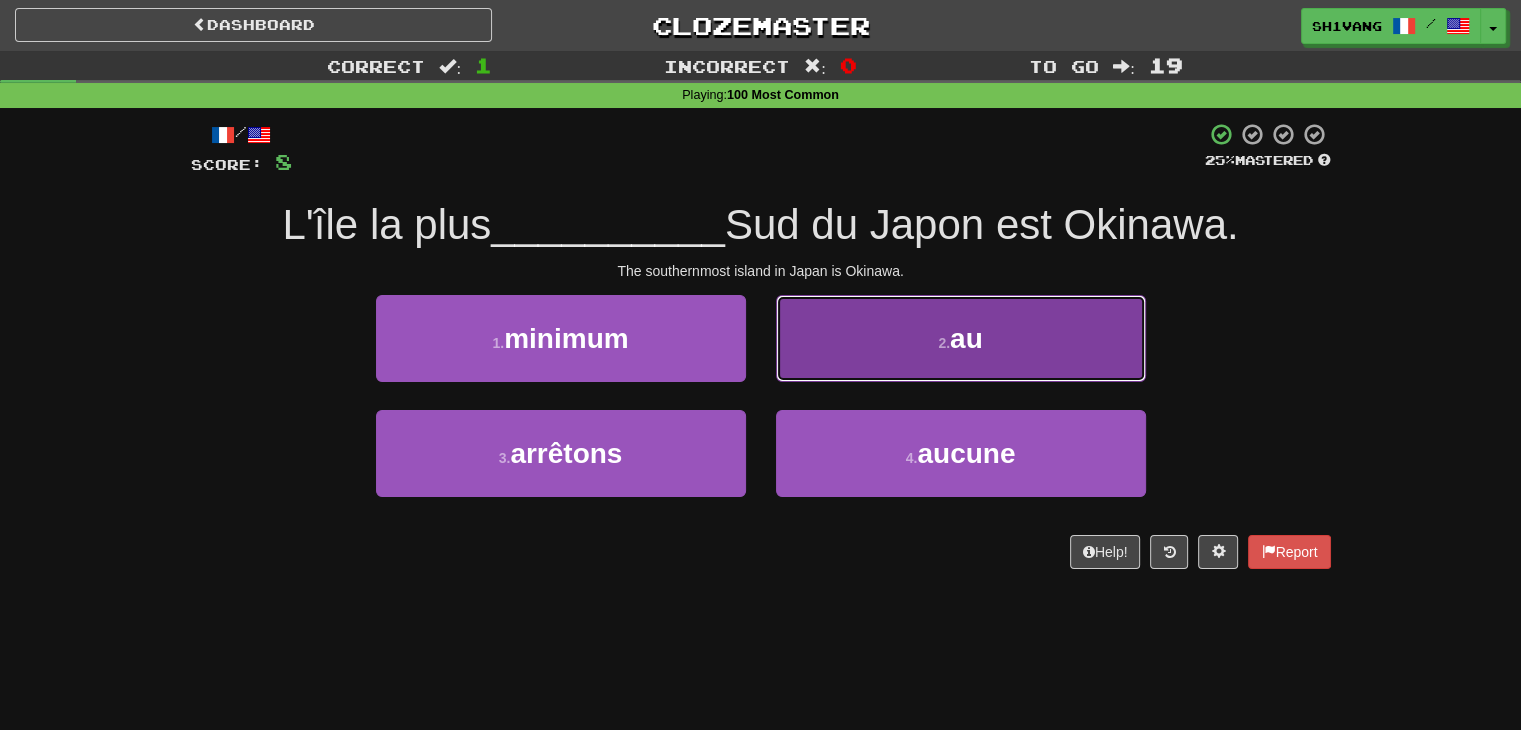 click on "2 .  au" at bounding box center [961, 338] 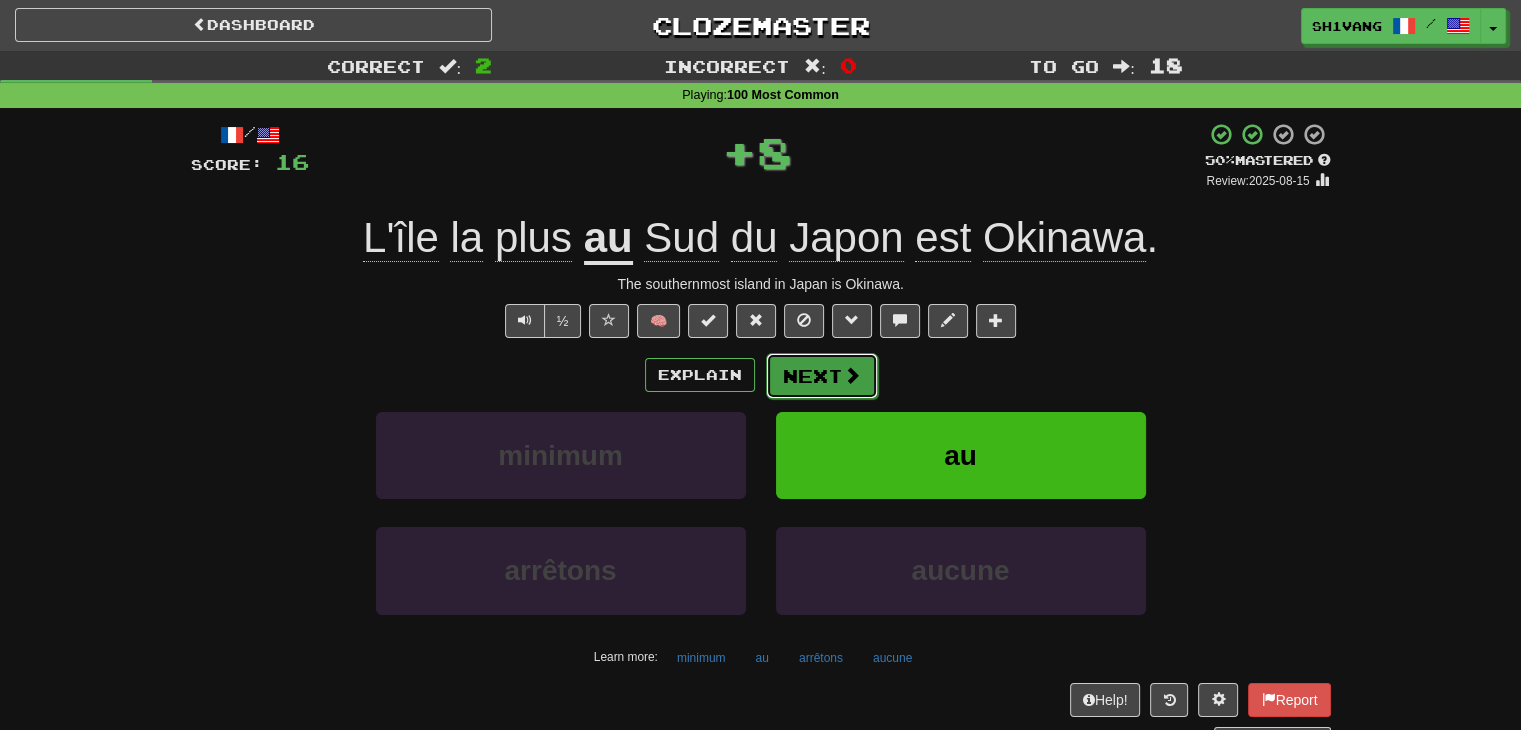 click on "Next" at bounding box center [822, 376] 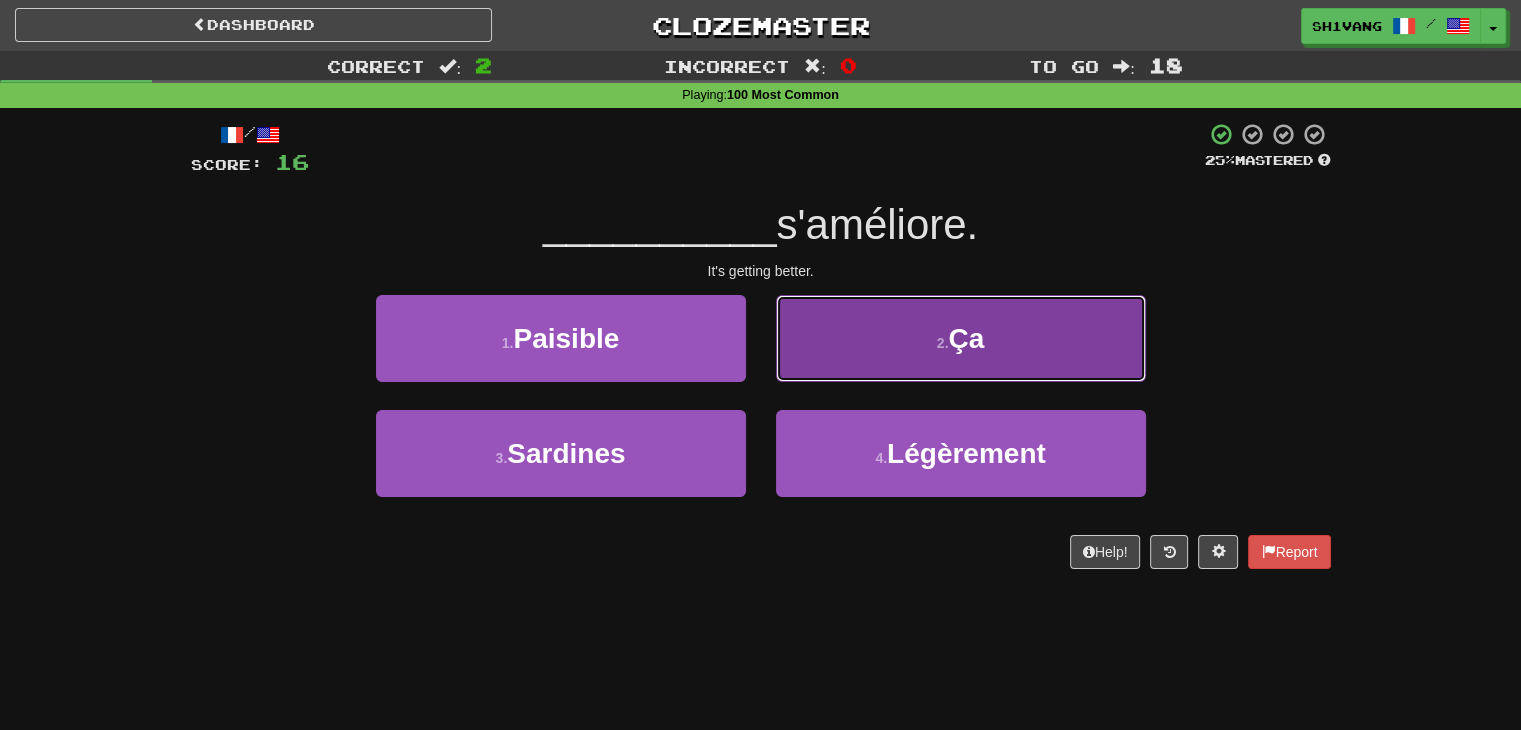 click on "Ça" at bounding box center (966, 338) 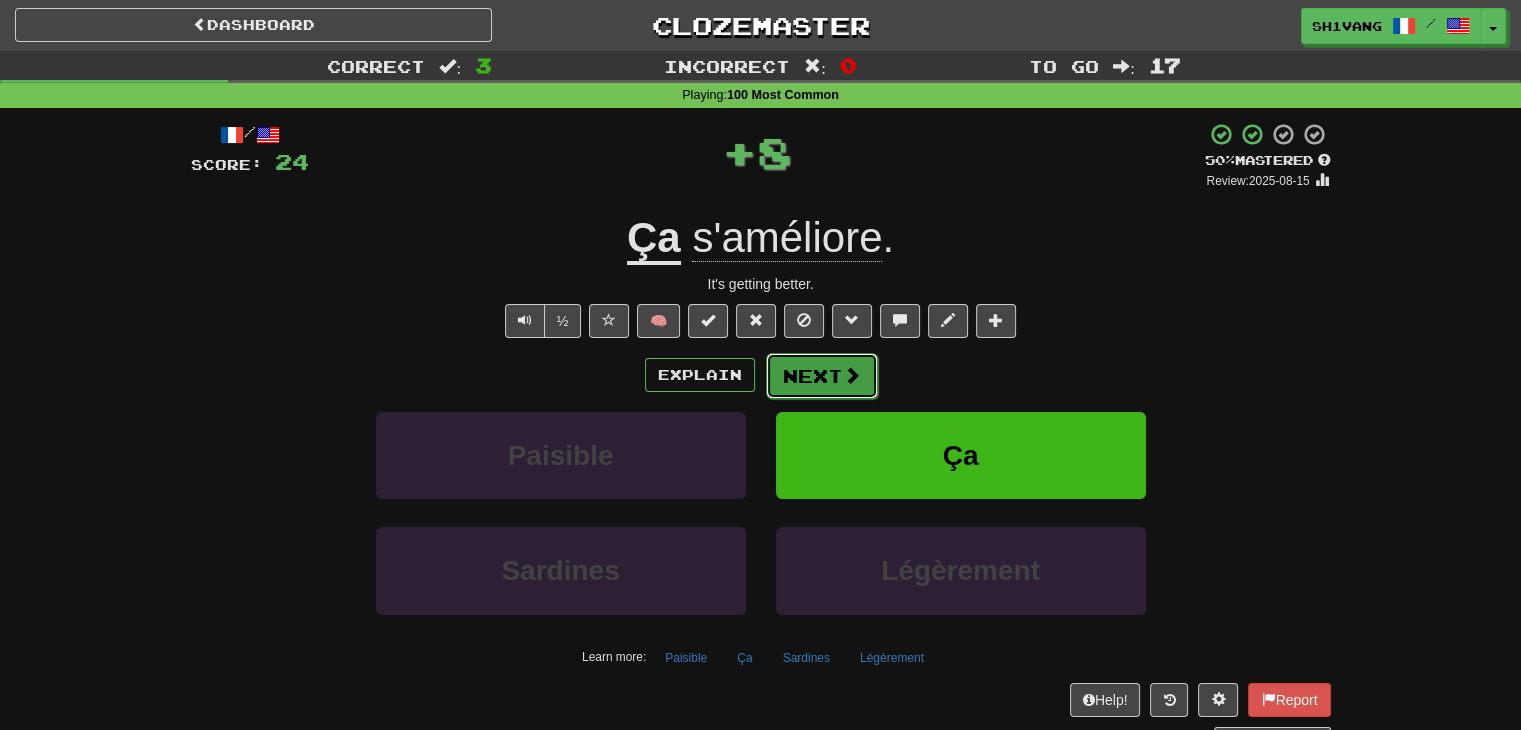 click on "Next" at bounding box center [822, 376] 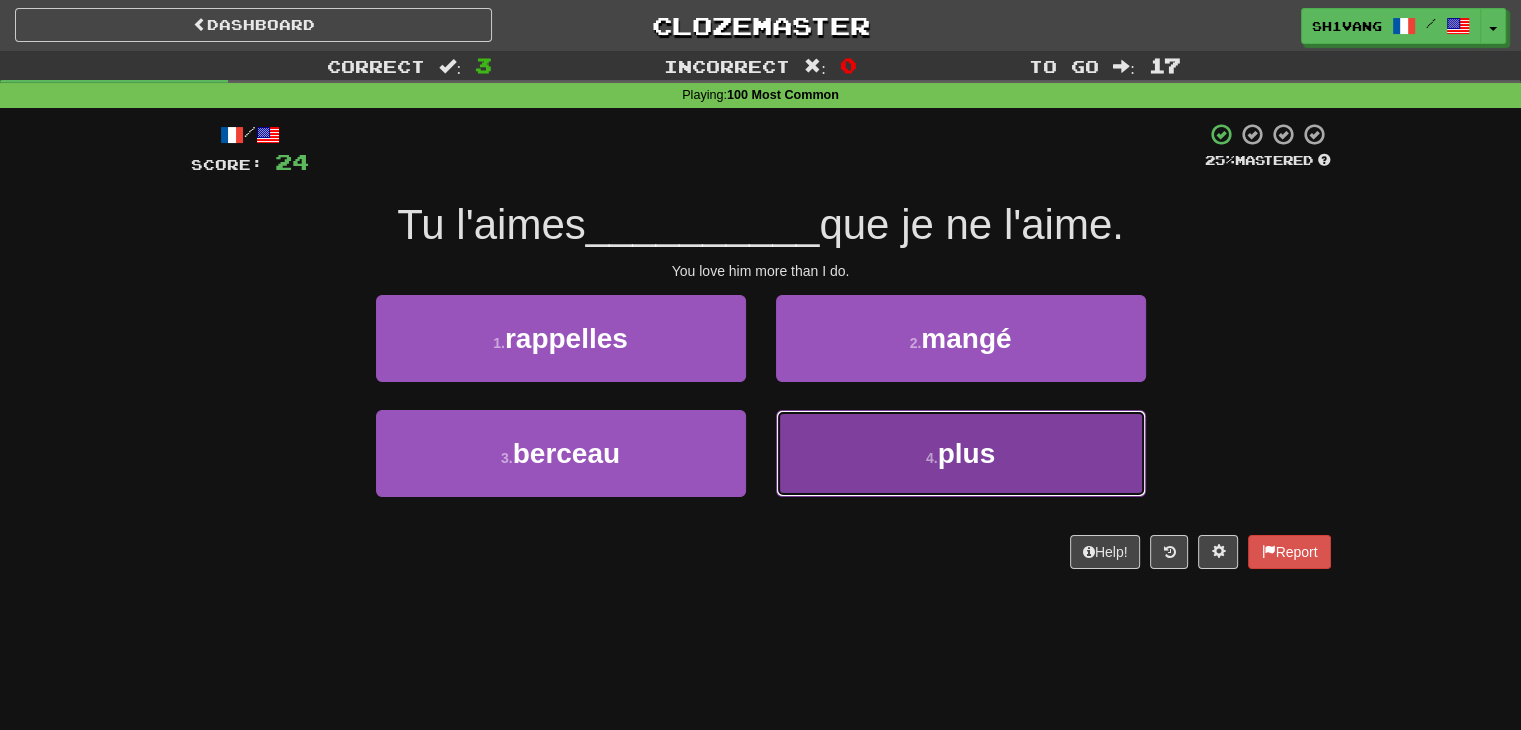 click on "4 ." at bounding box center (932, 458) 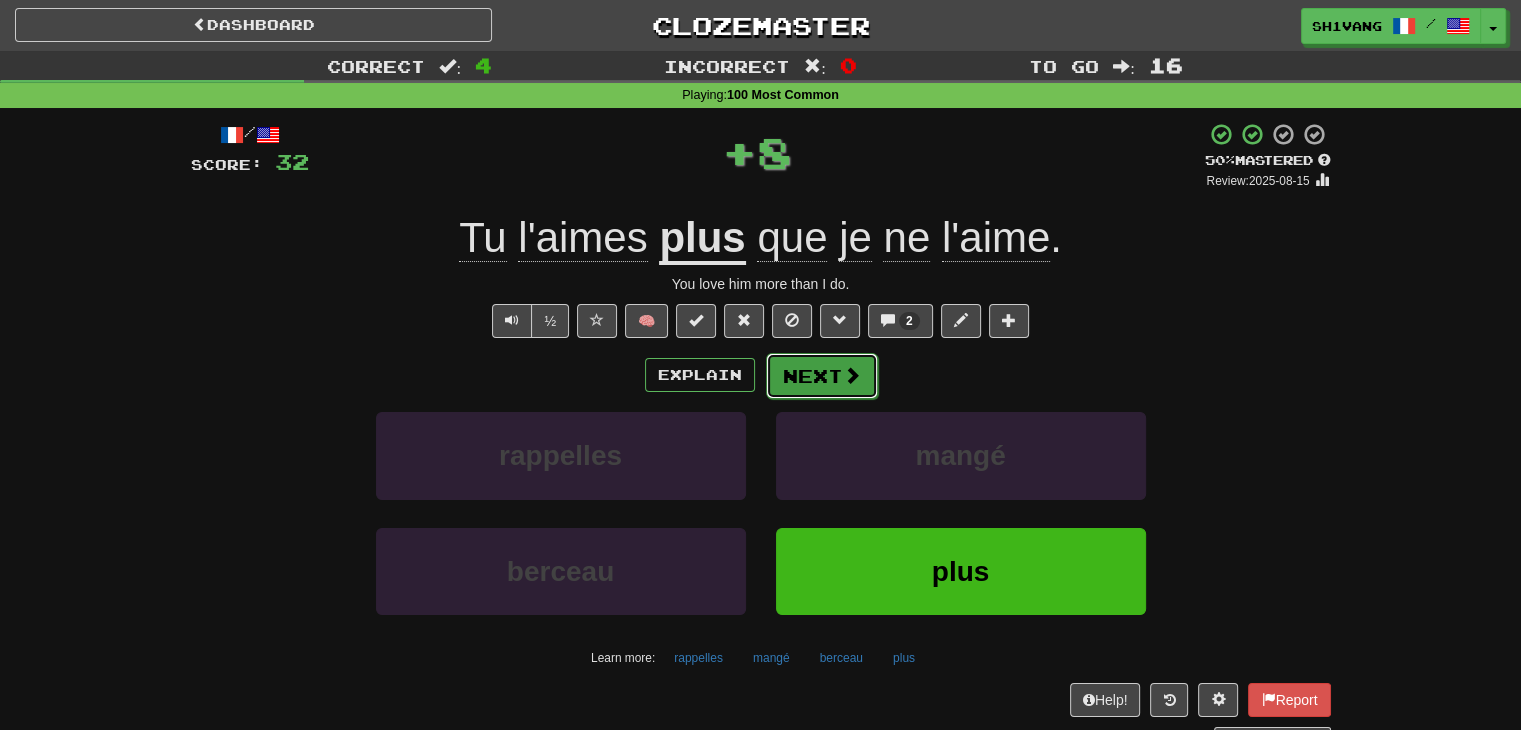 click on "Next" at bounding box center (822, 376) 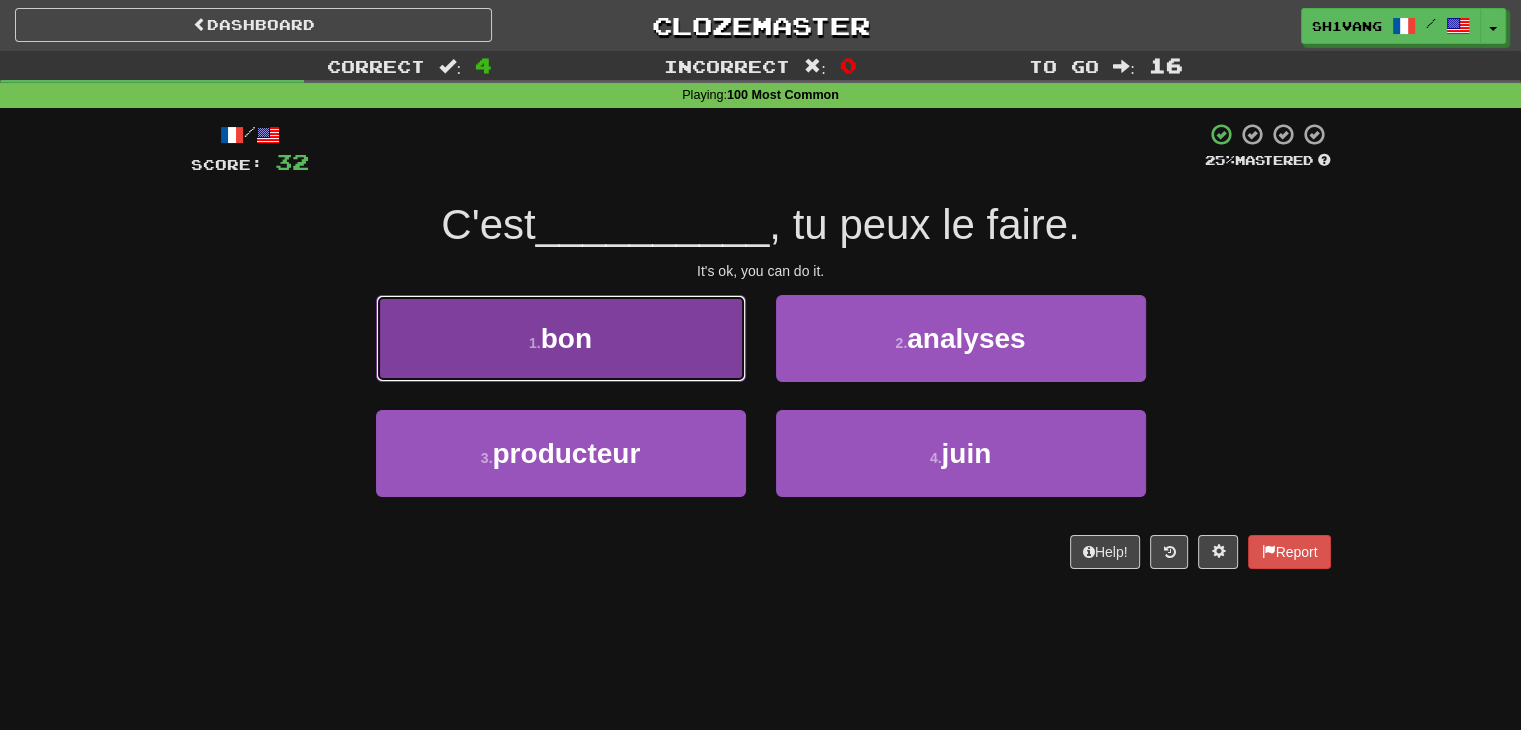 click on "1 .  bon" at bounding box center (561, 338) 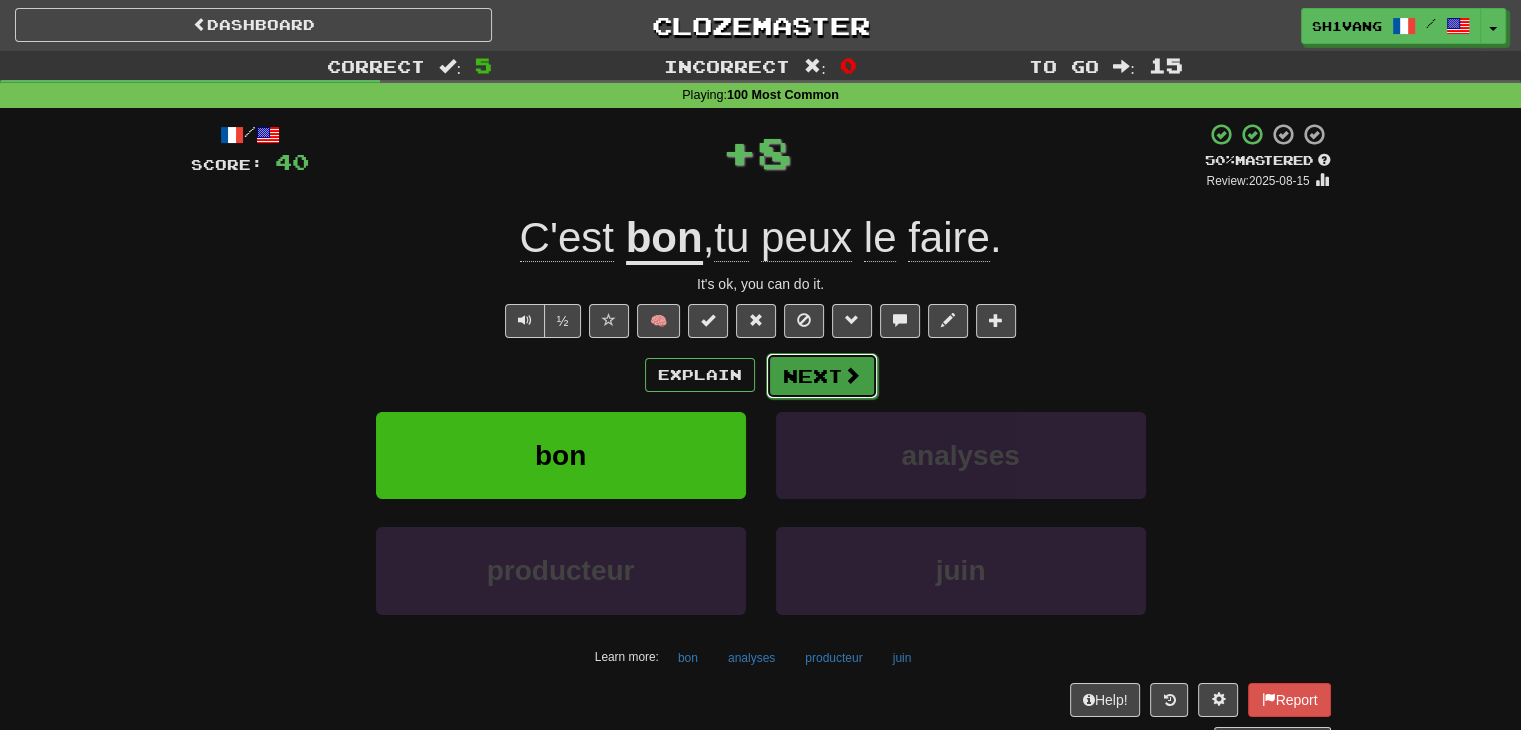 click on "Next" at bounding box center (822, 376) 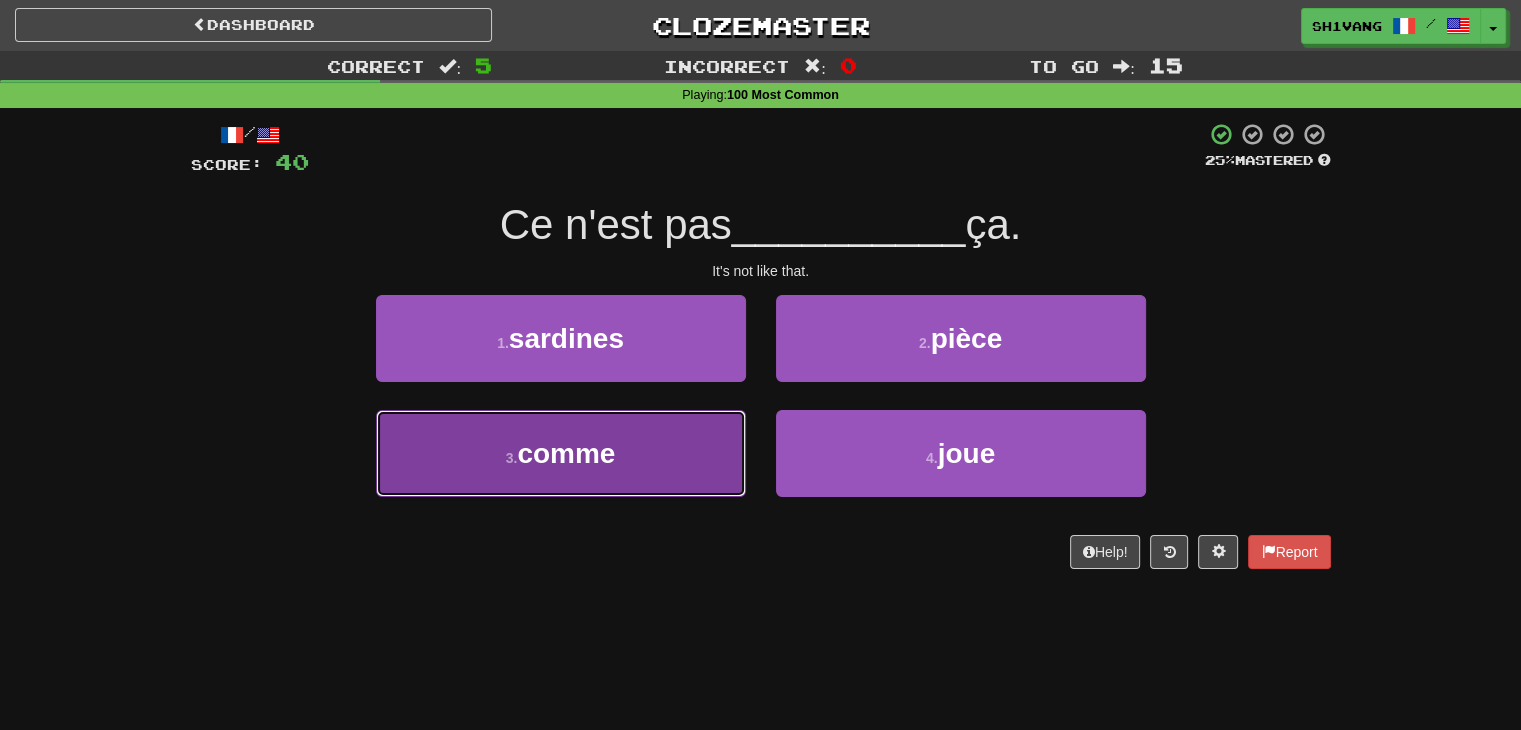 click on "3 .  comme" at bounding box center [561, 453] 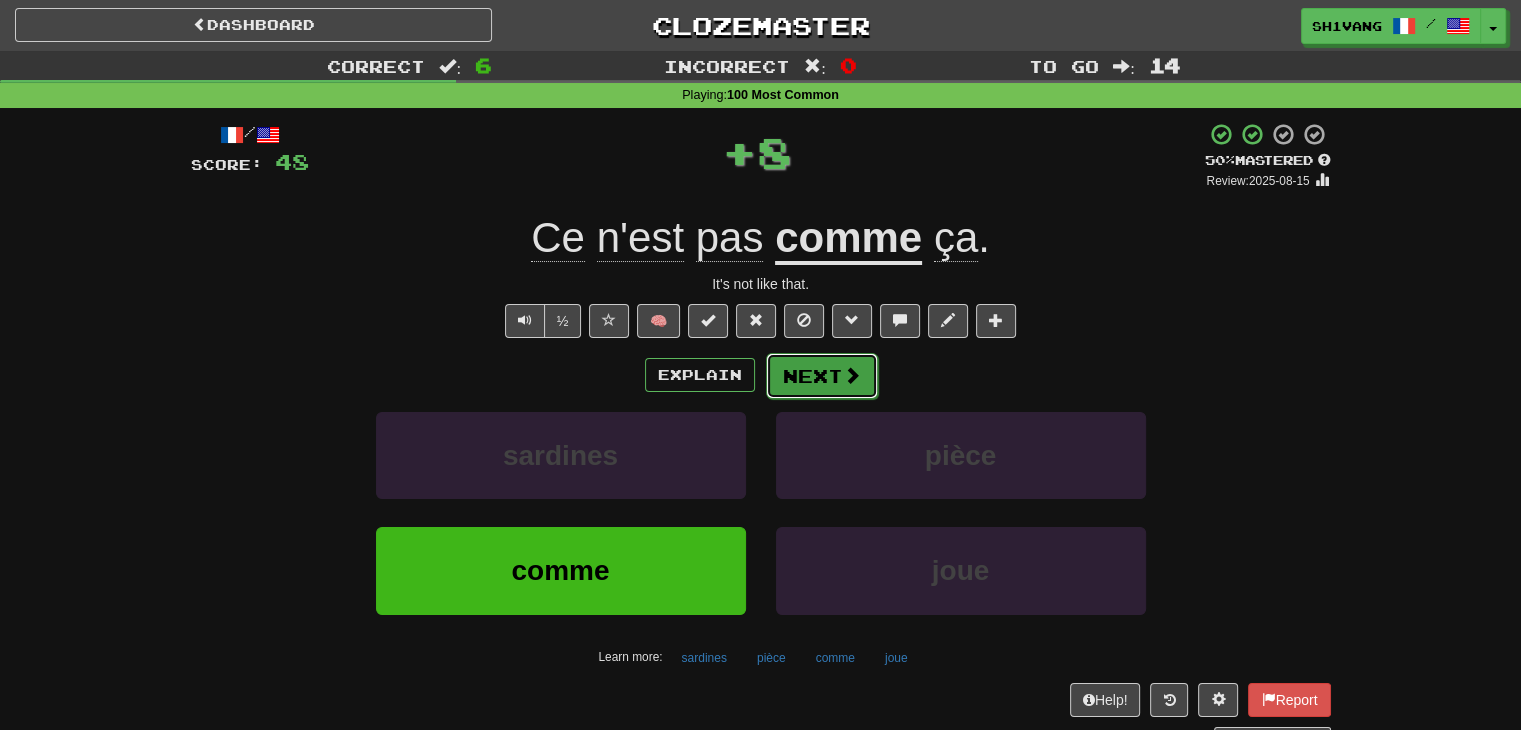 click on "Next" at bounding box center [822, 376] 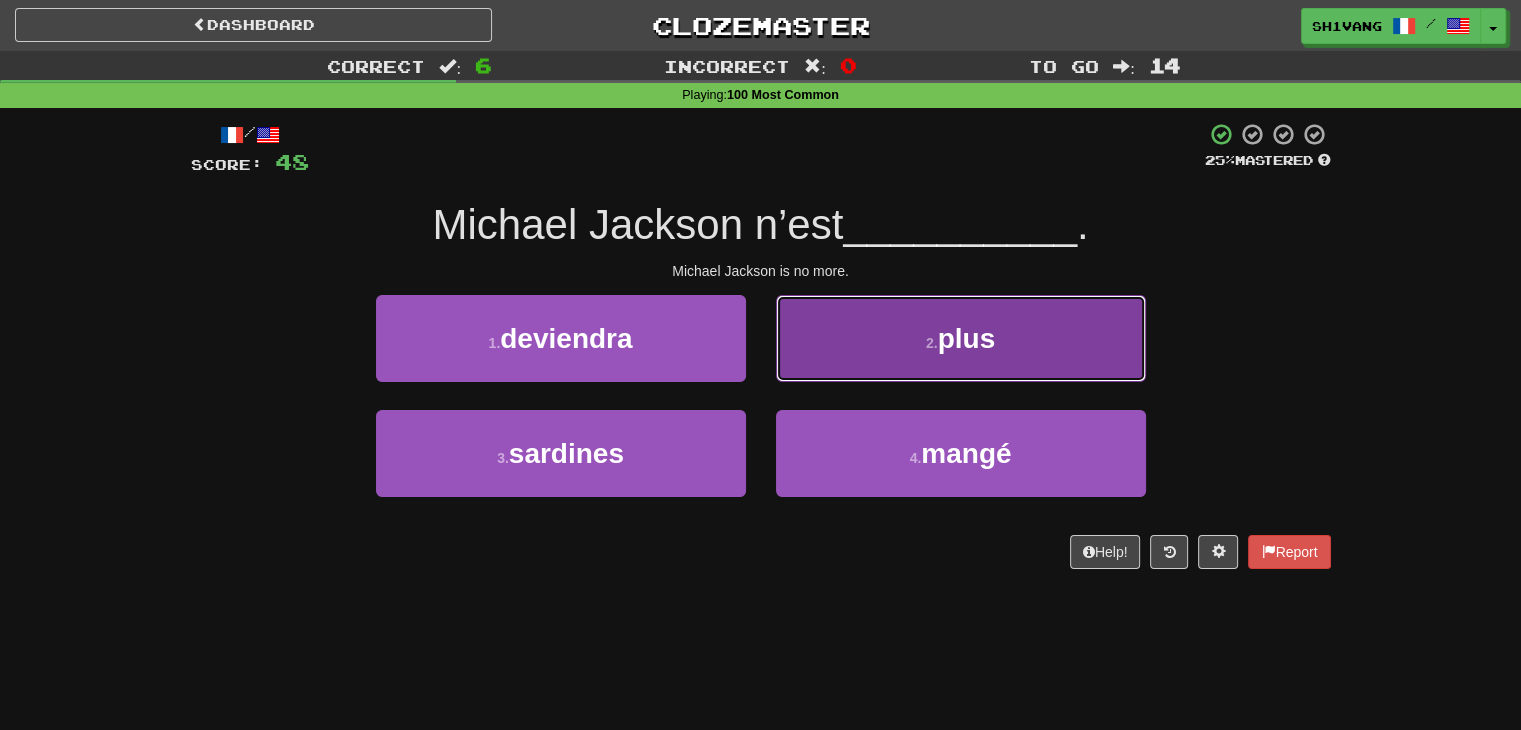 click on "2 ." at bounding box center [932, 343] 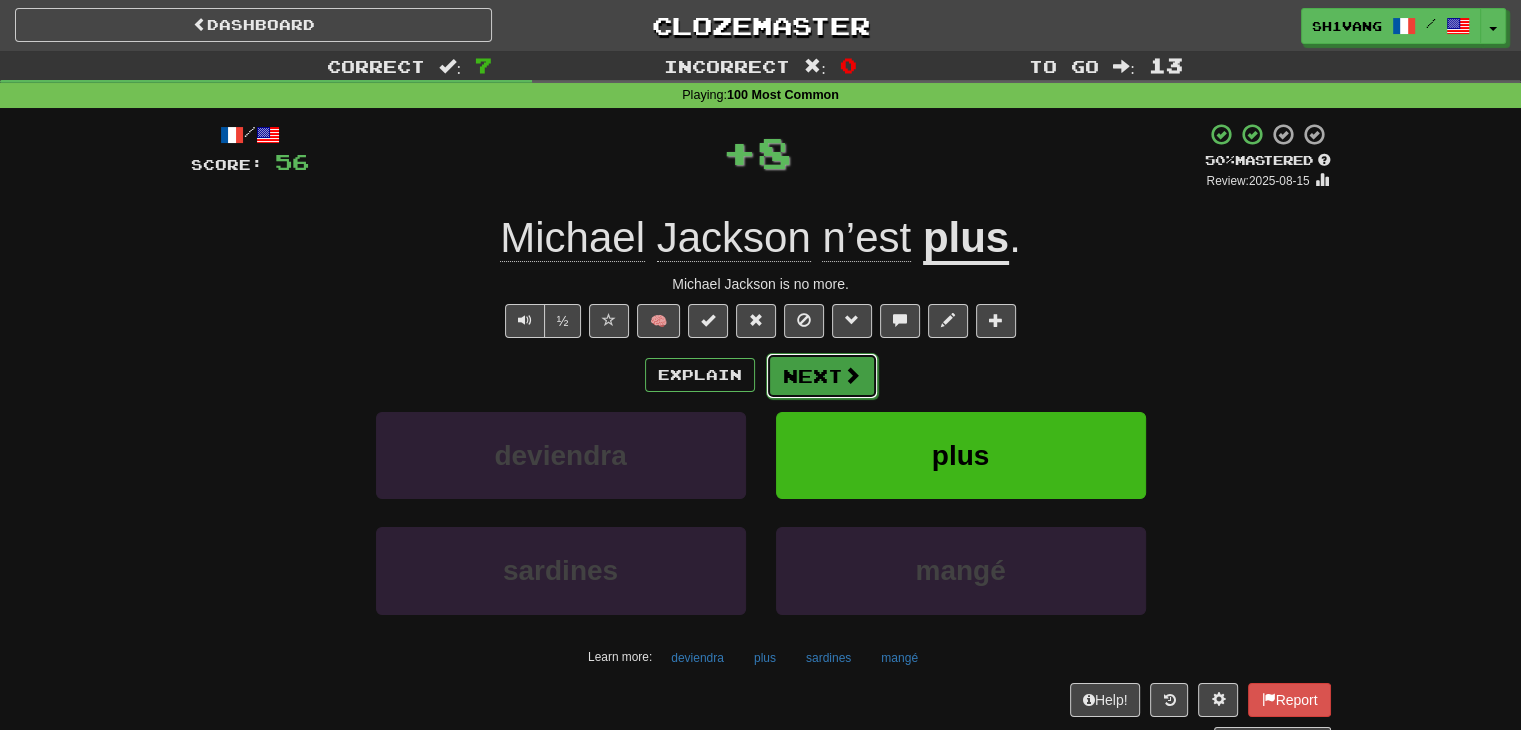 click on "Next" at bounding box center (822, 376) 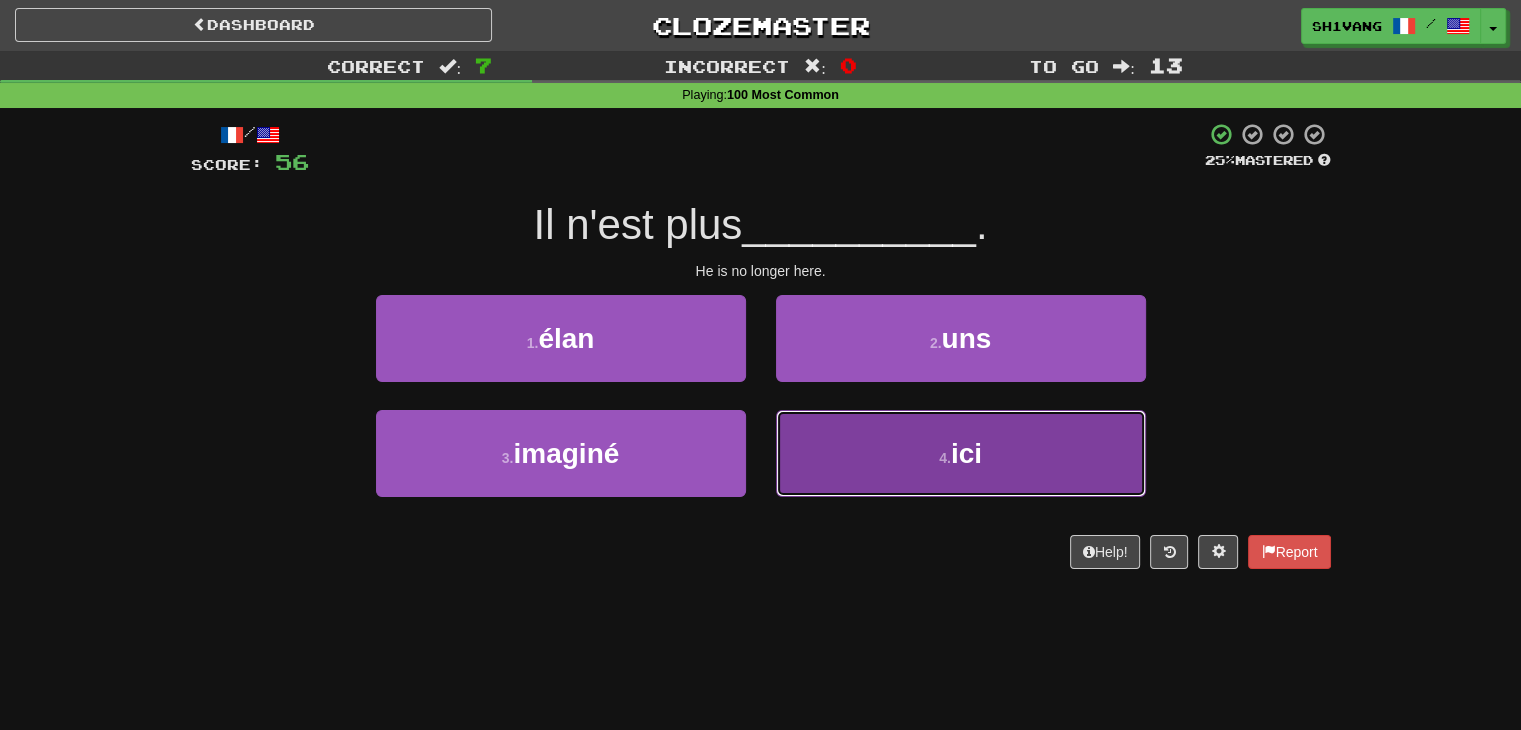 click on "4 .  ici" at bounding box center (961, 453) 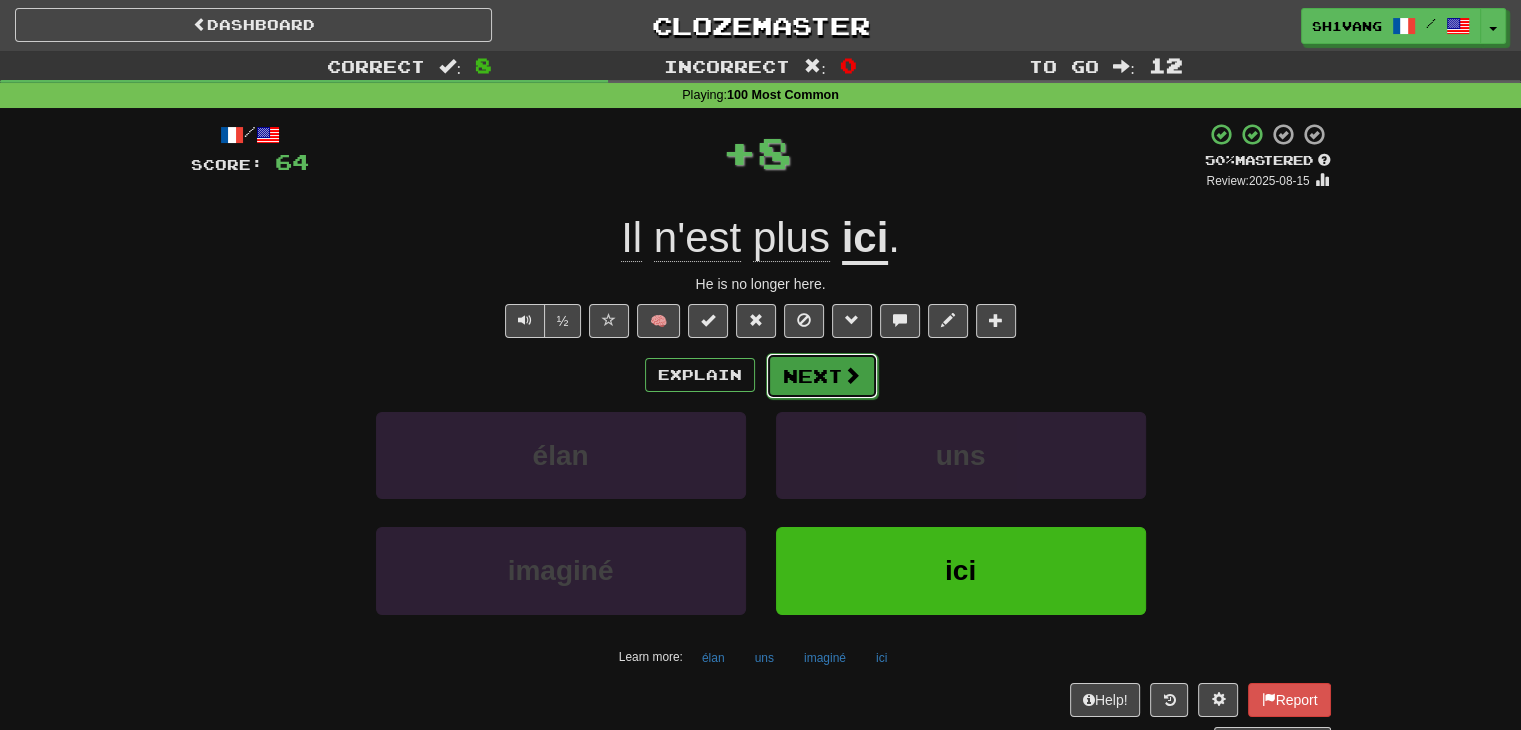 click at bounding box center (852, 375) 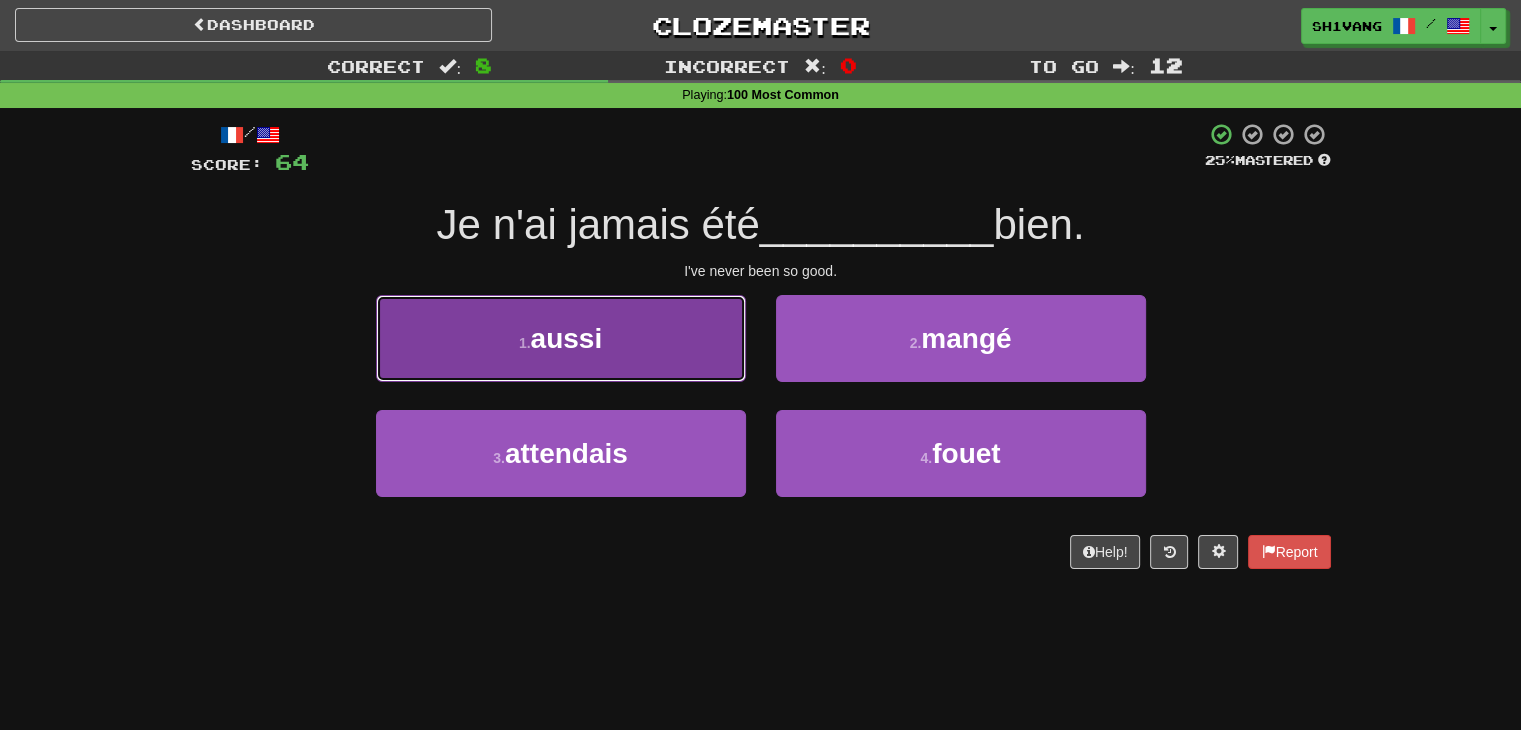 click on "1 .  aussi" at bounding box center [561, 338] 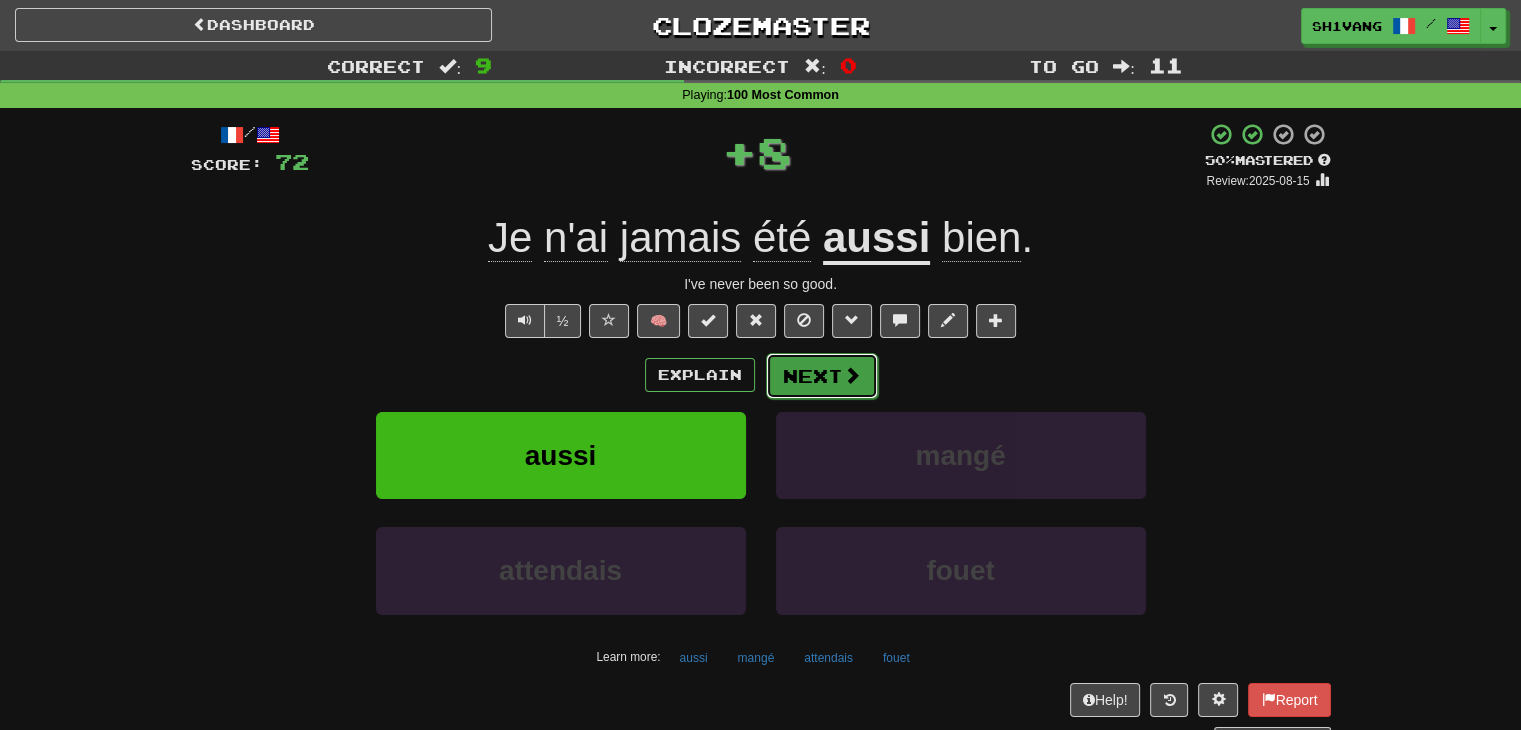 click on "Next" at bounding box center (822, 376) 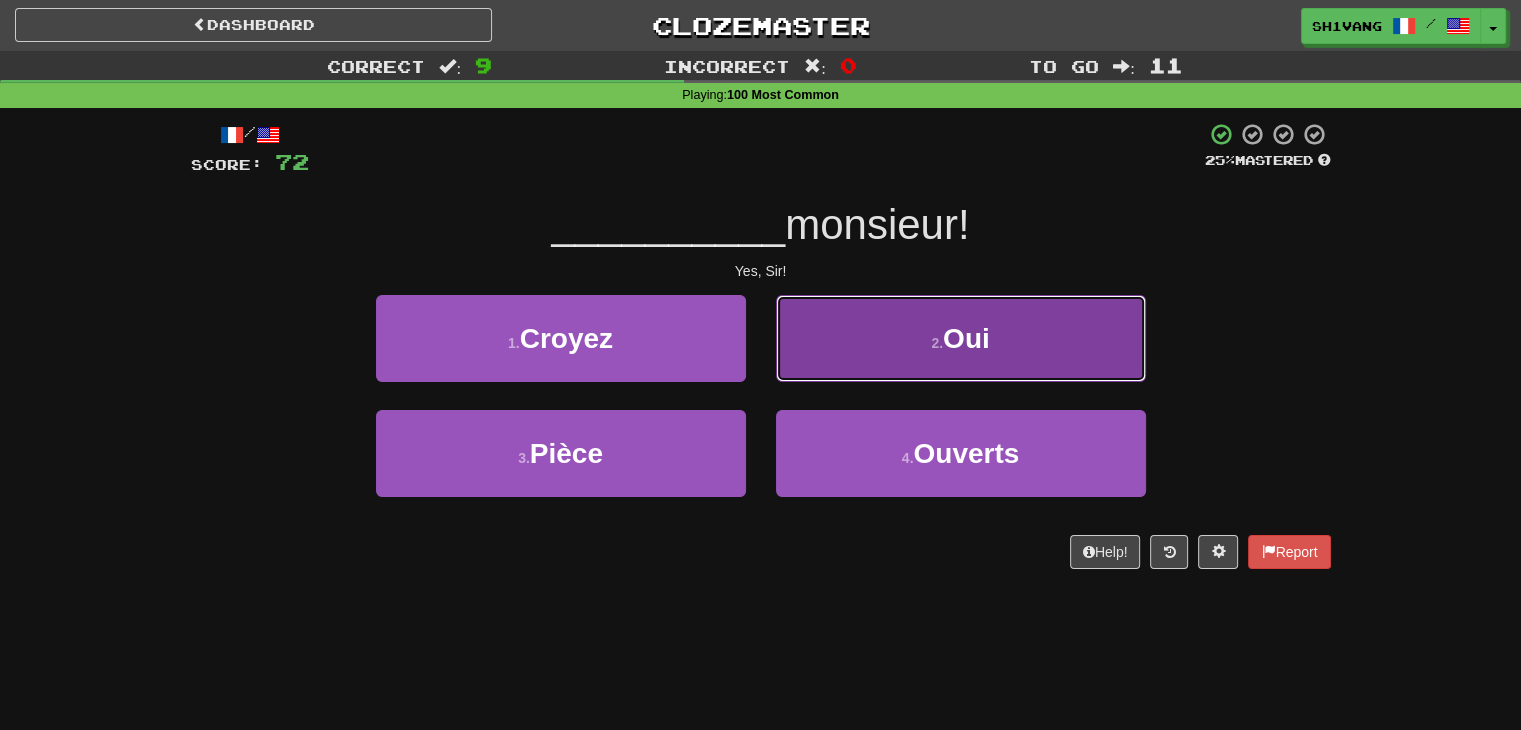 click on "2 .  Oui" at bounding box center [961, 338] 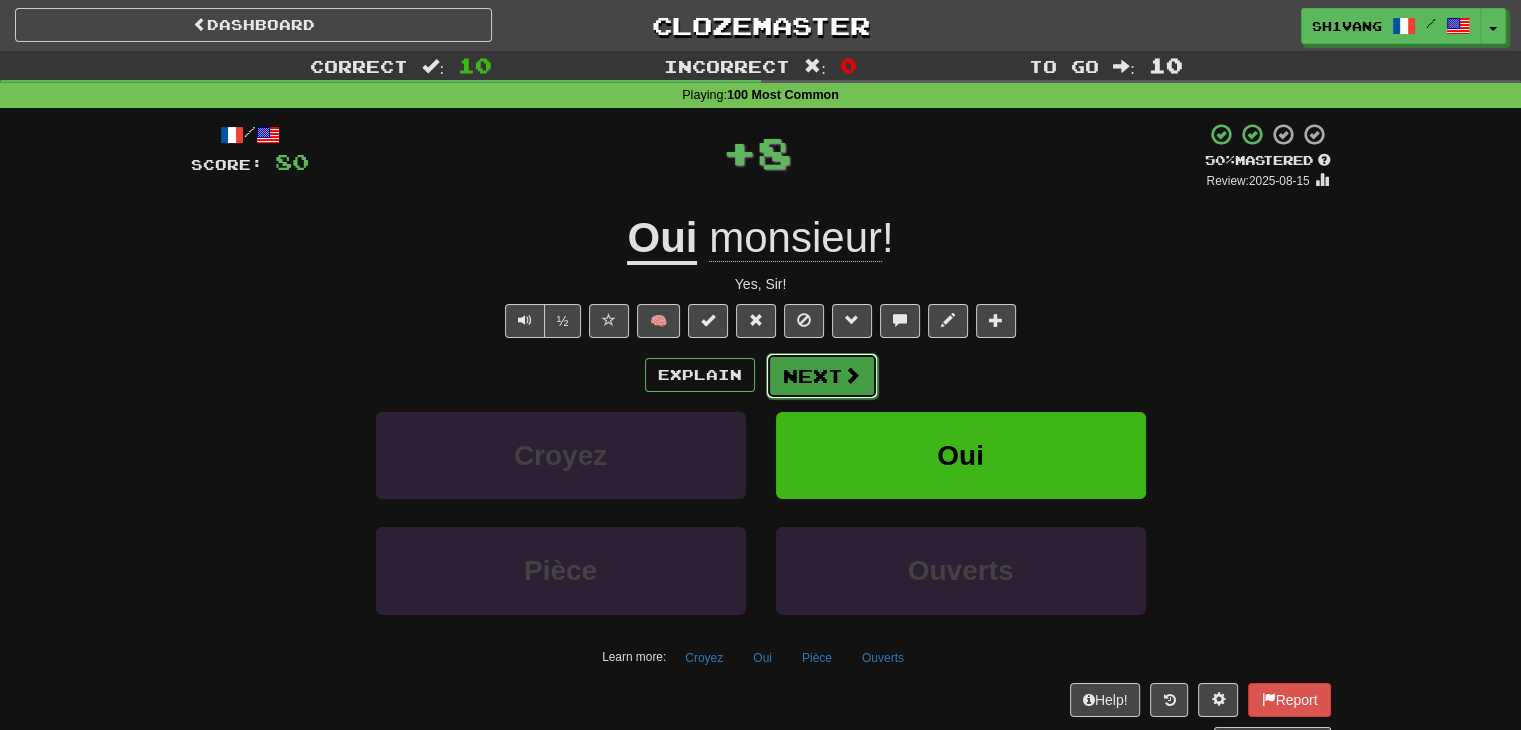 click on "Next" at bounding box center [822, 376] 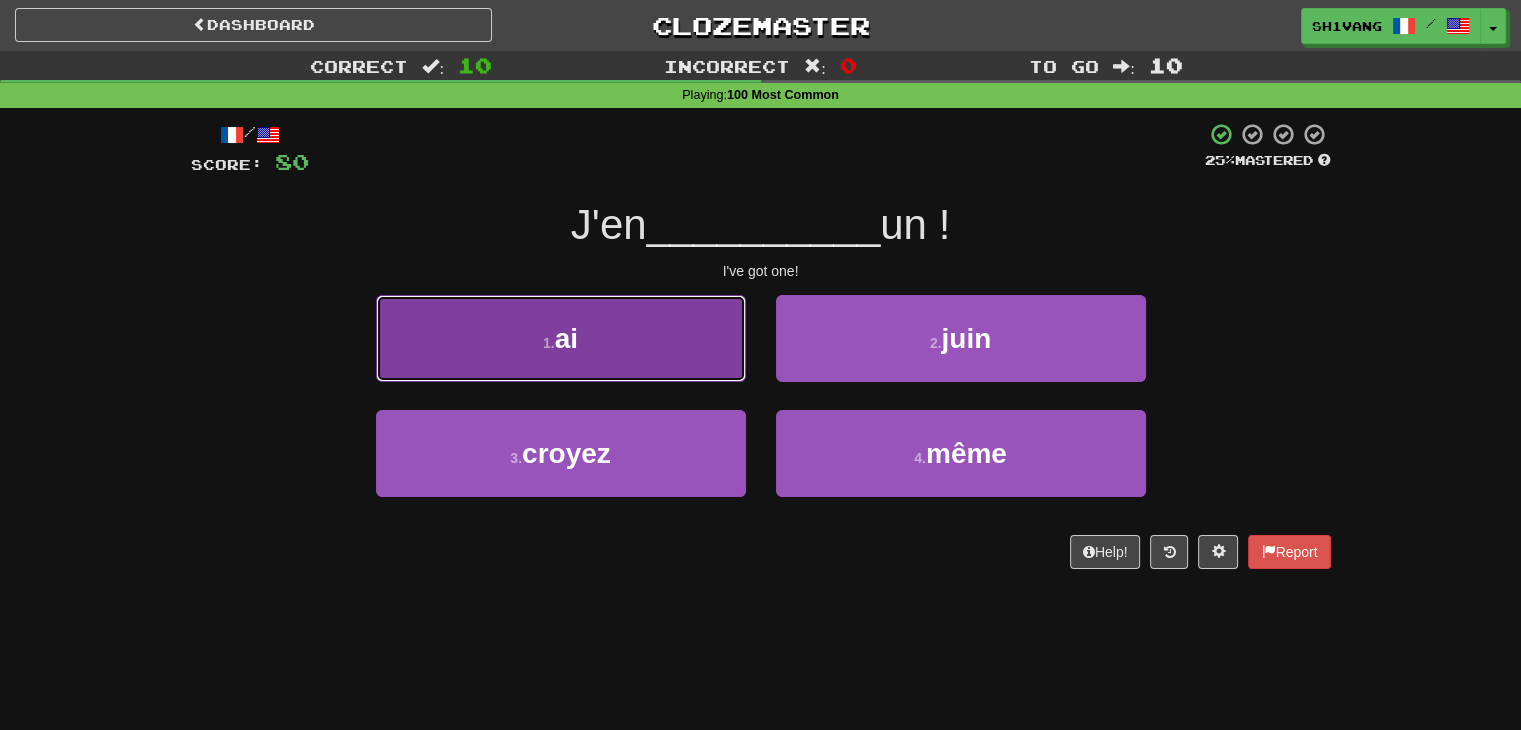 click on "1 .  ai" at bounding box center [561, 338] 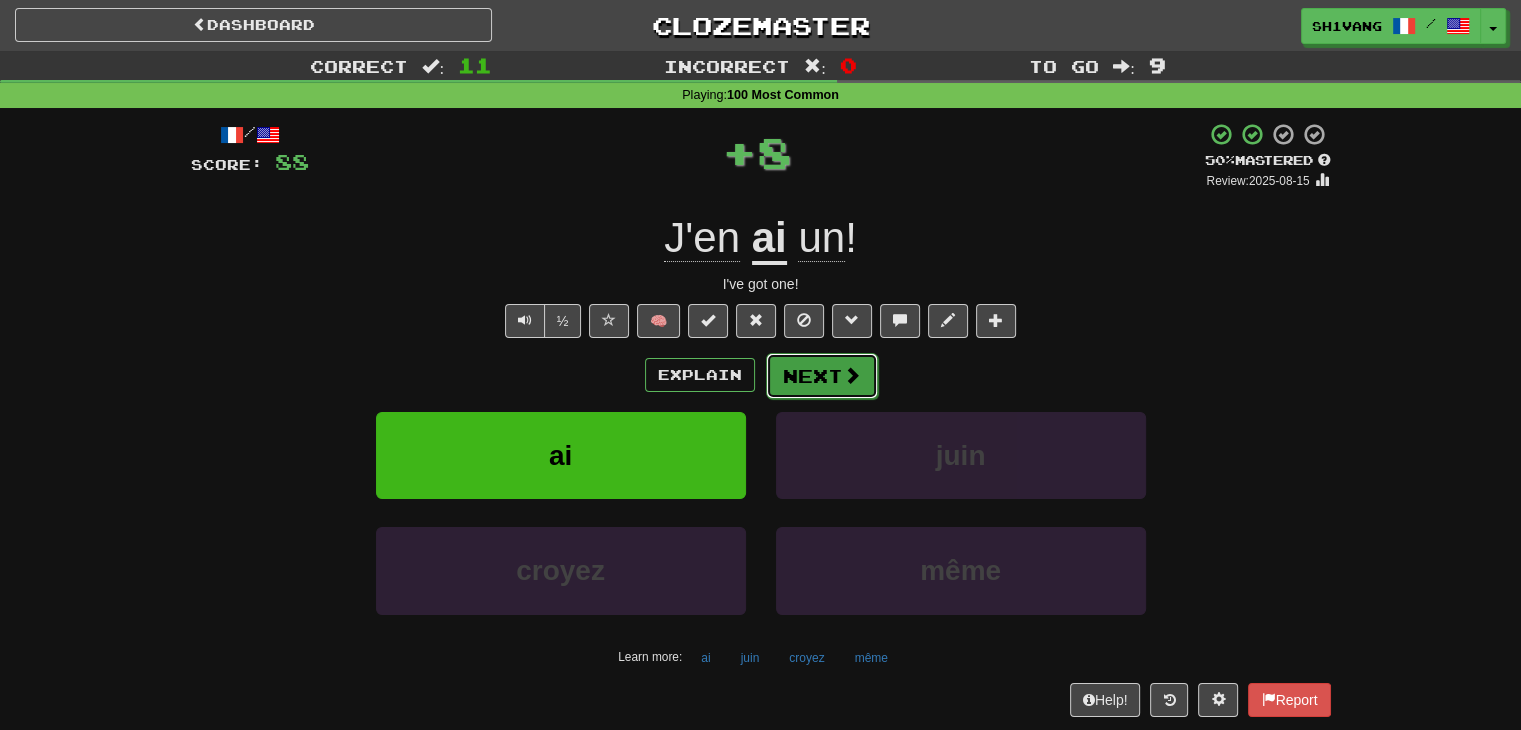click on "Next" at bounding box center [822, 376] 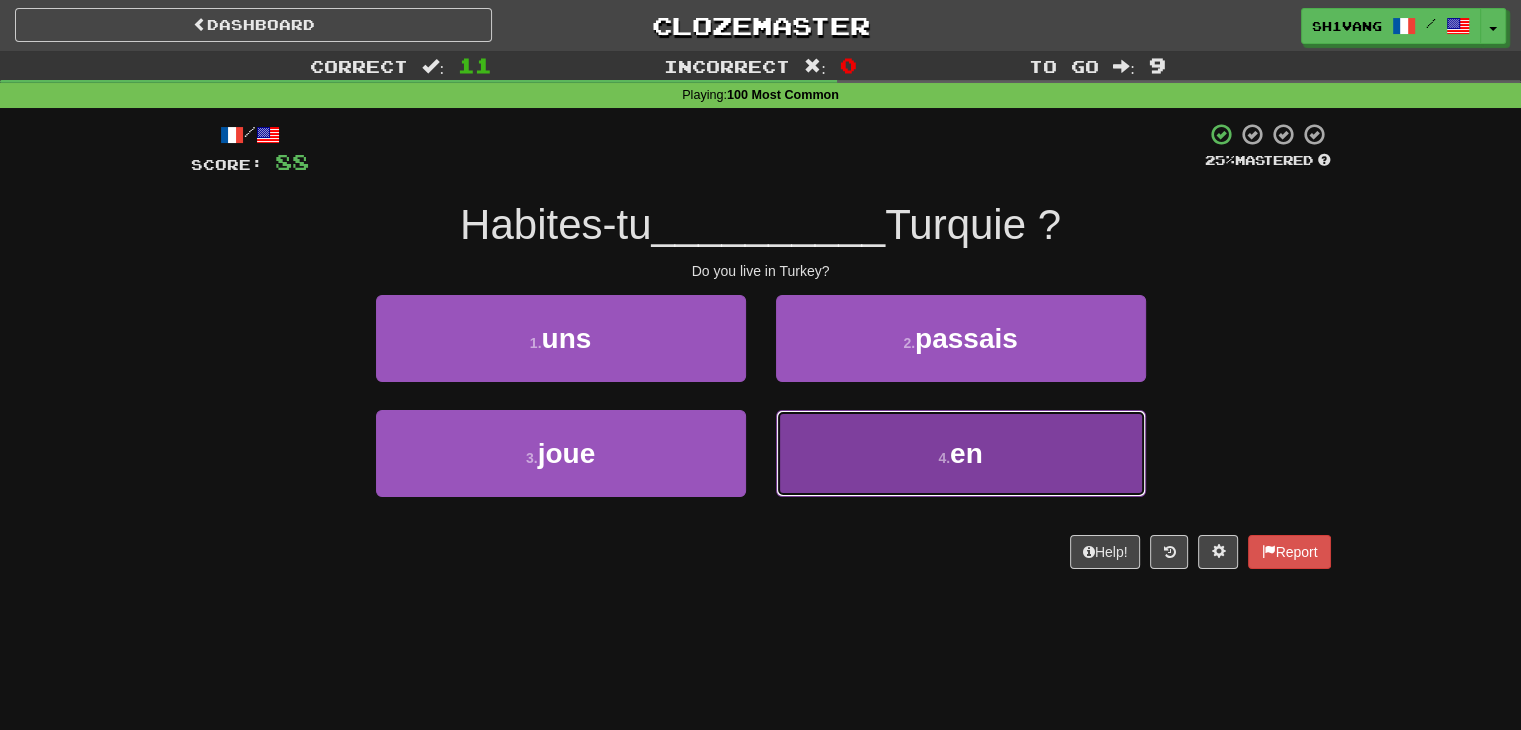 click on "4 .  en" at bounding box center (961, 453) 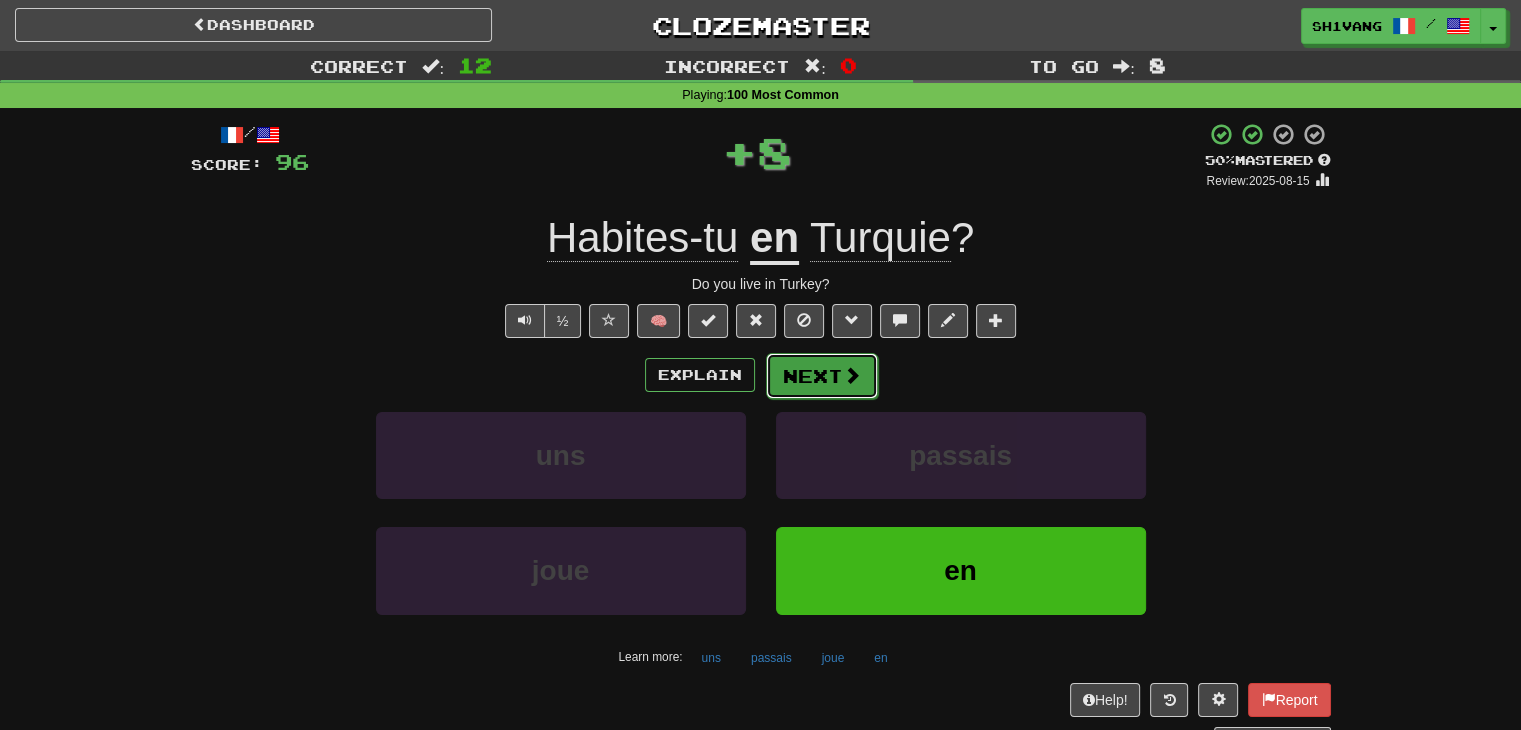 click on "Next" at bounding box center (822, 376) 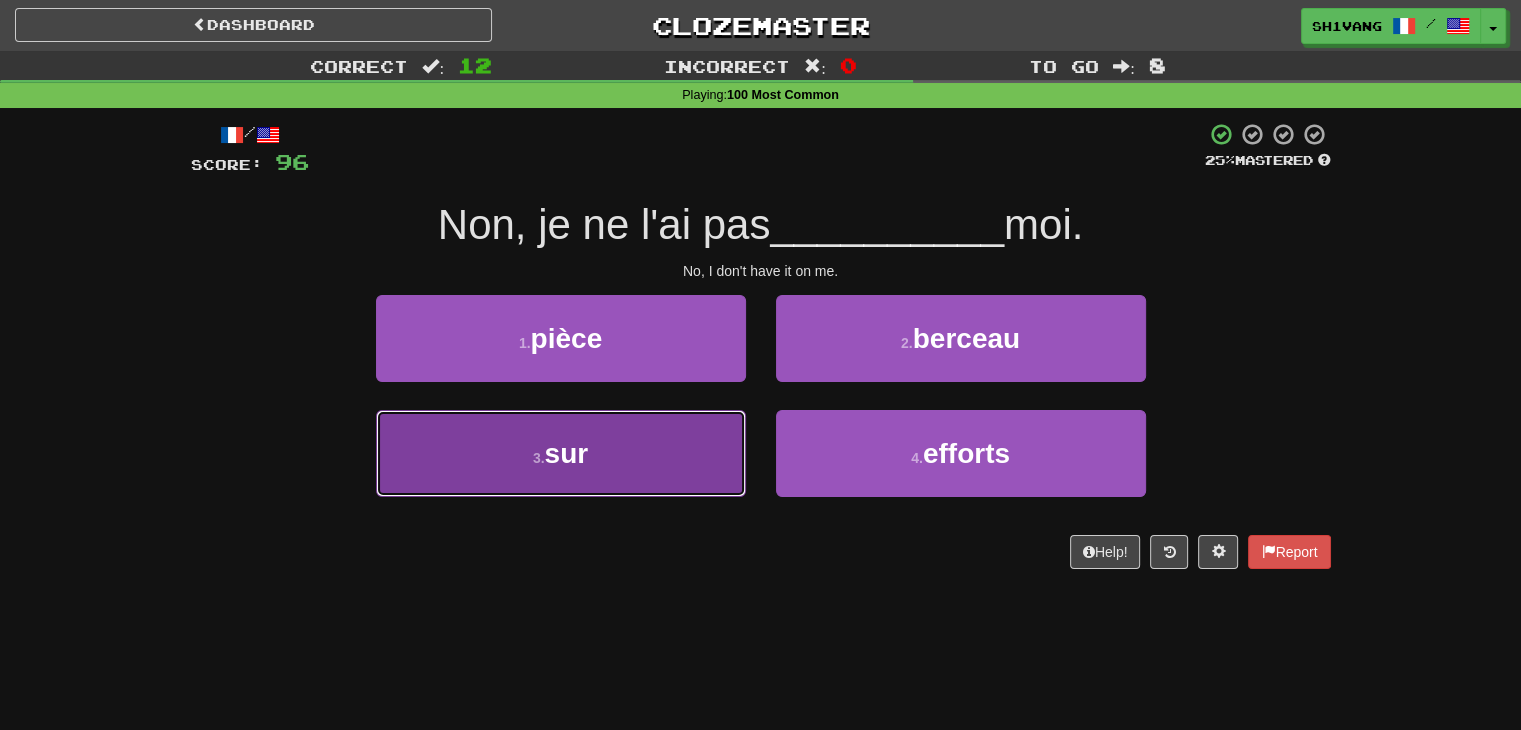 click on "3 .  sur" at bounding box center [561, 453] 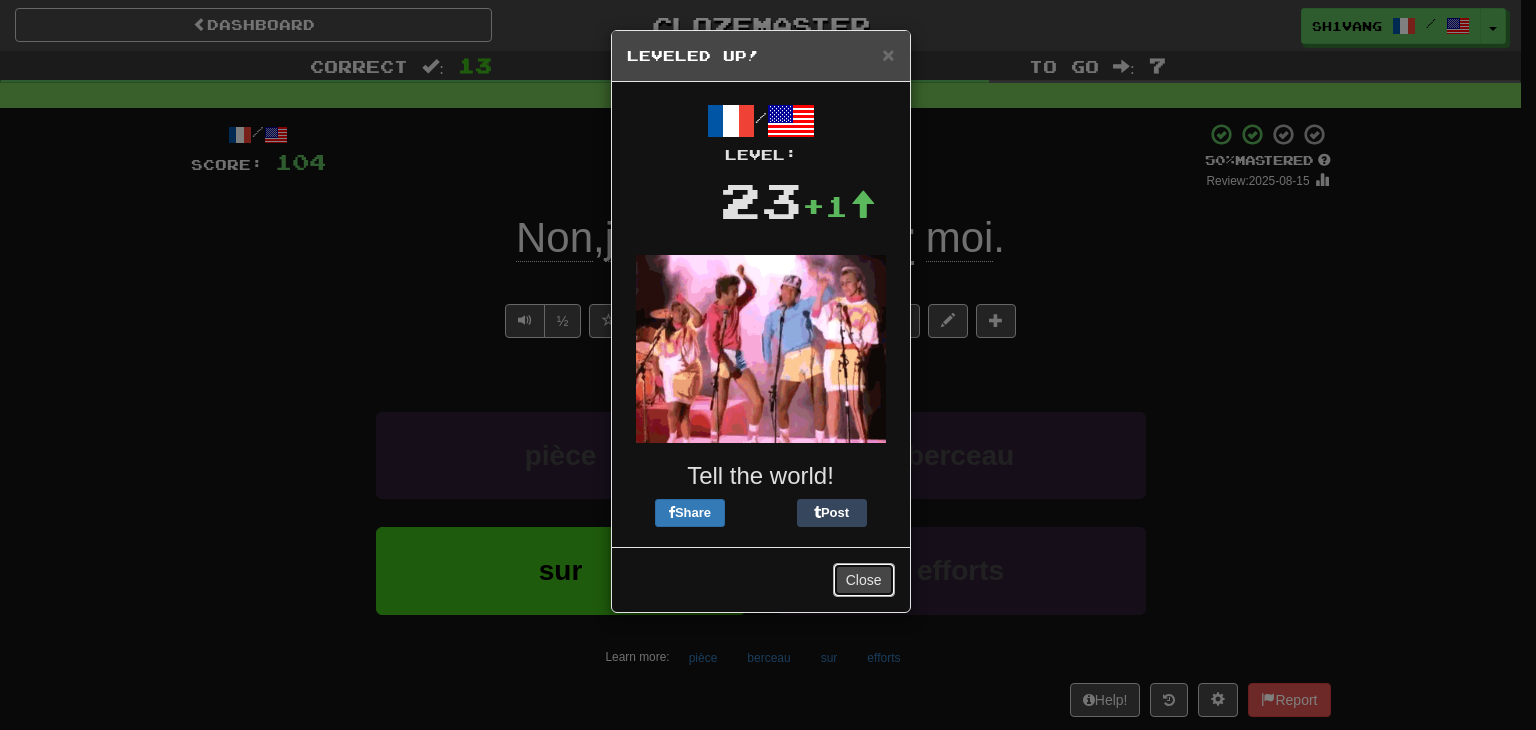 click on "Close" at bounding box center (864, 580) 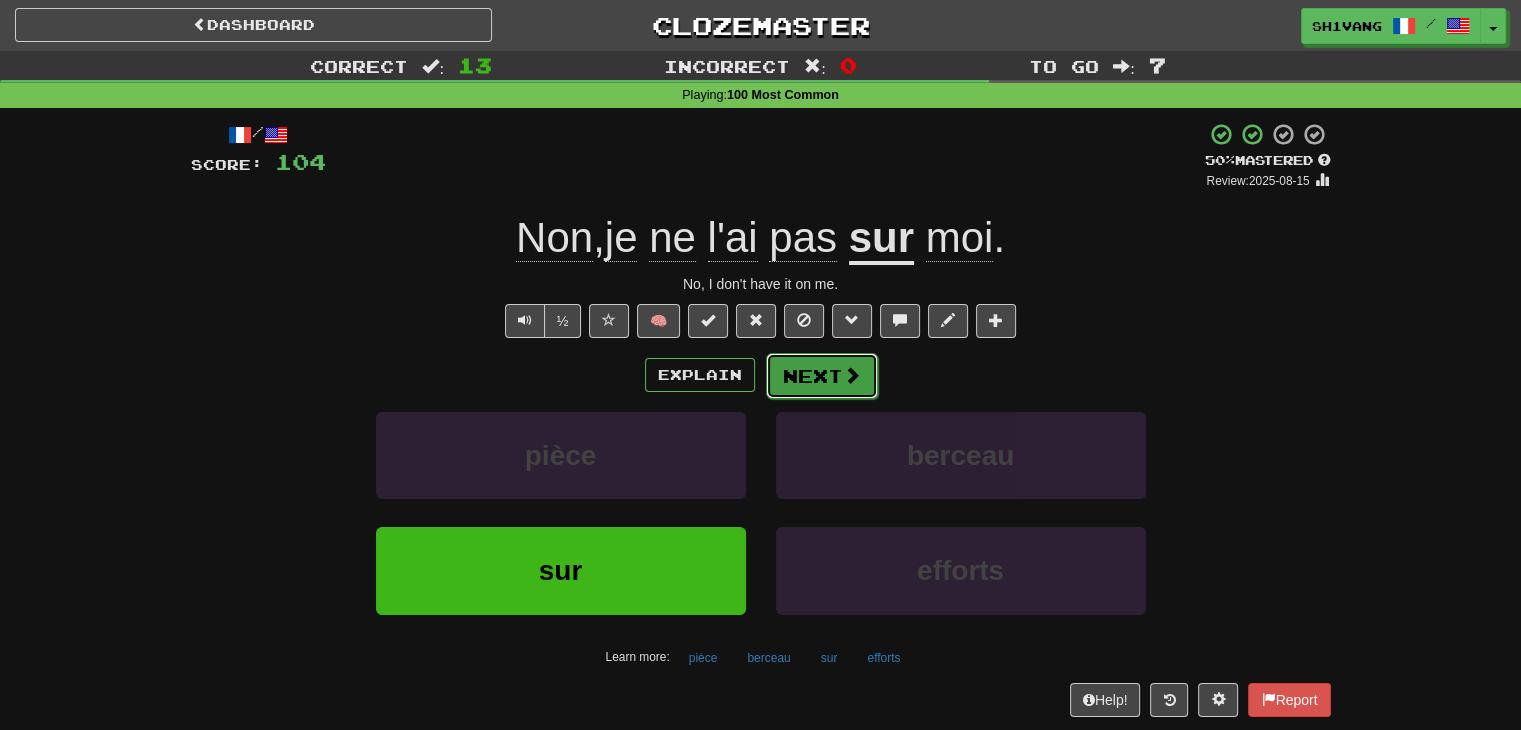 click on "Next" at bounding box center [822, 376] 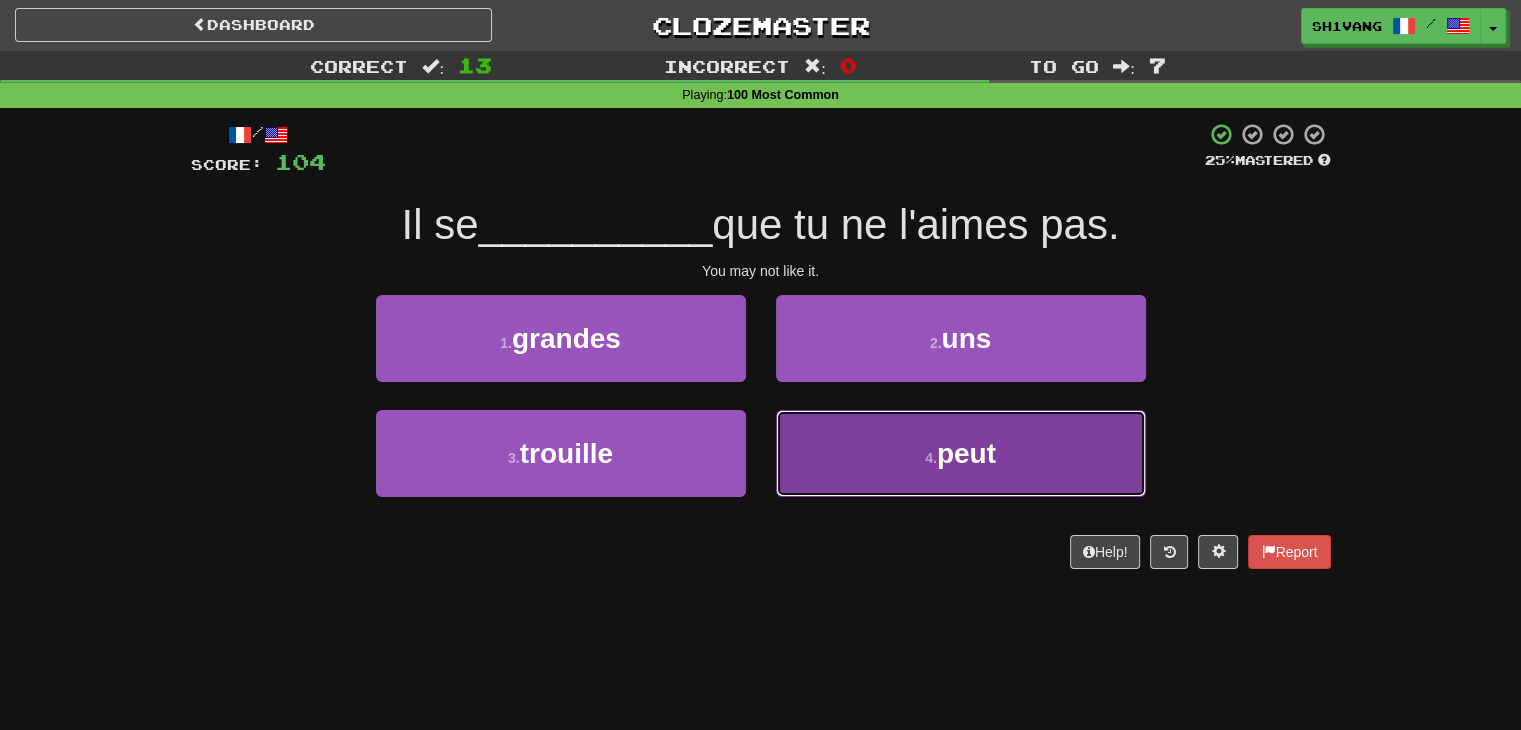 click on "4 .  peut" at bounding box center [961, 453] 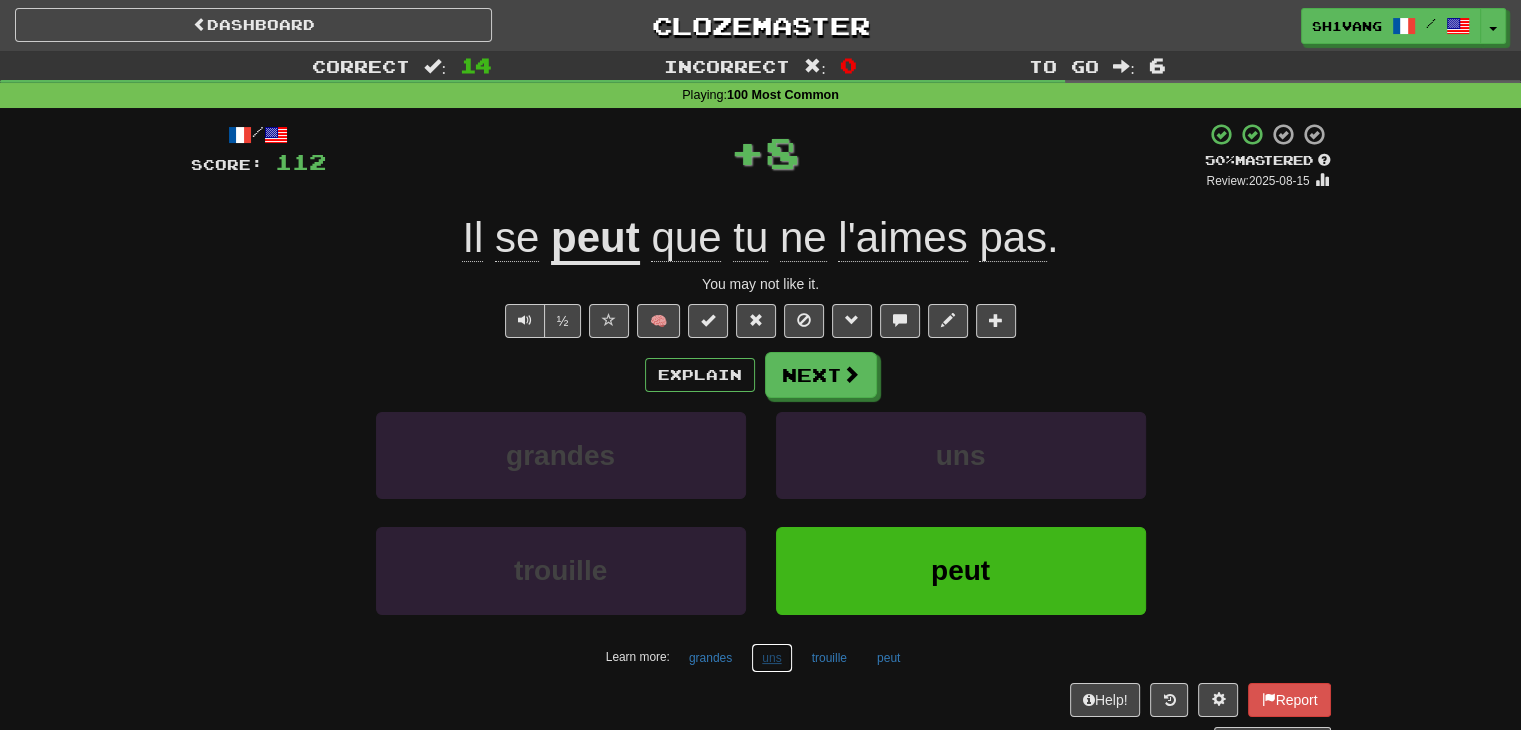 click on "uns" at bounding box center (771, 658) 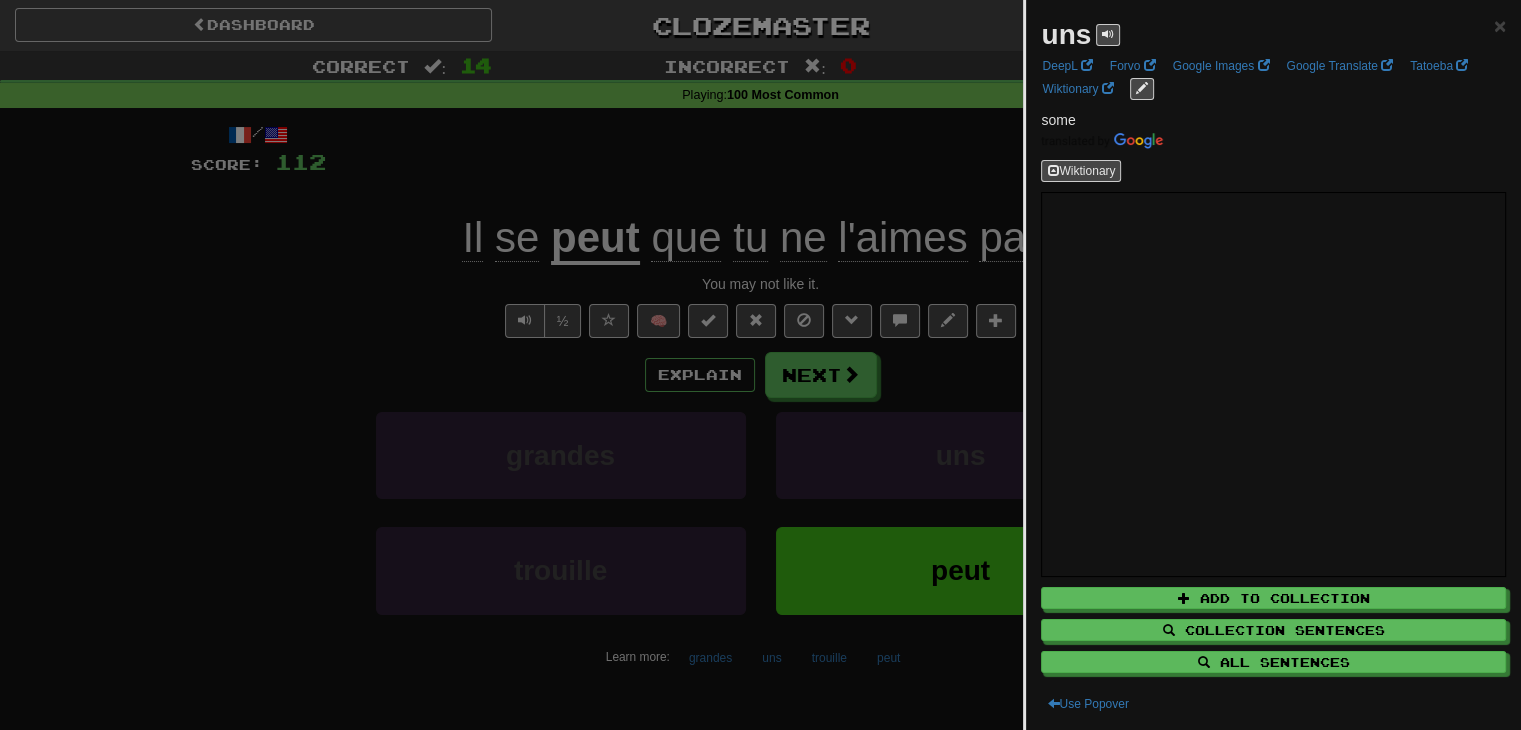 click at bounding box center [760, 365] 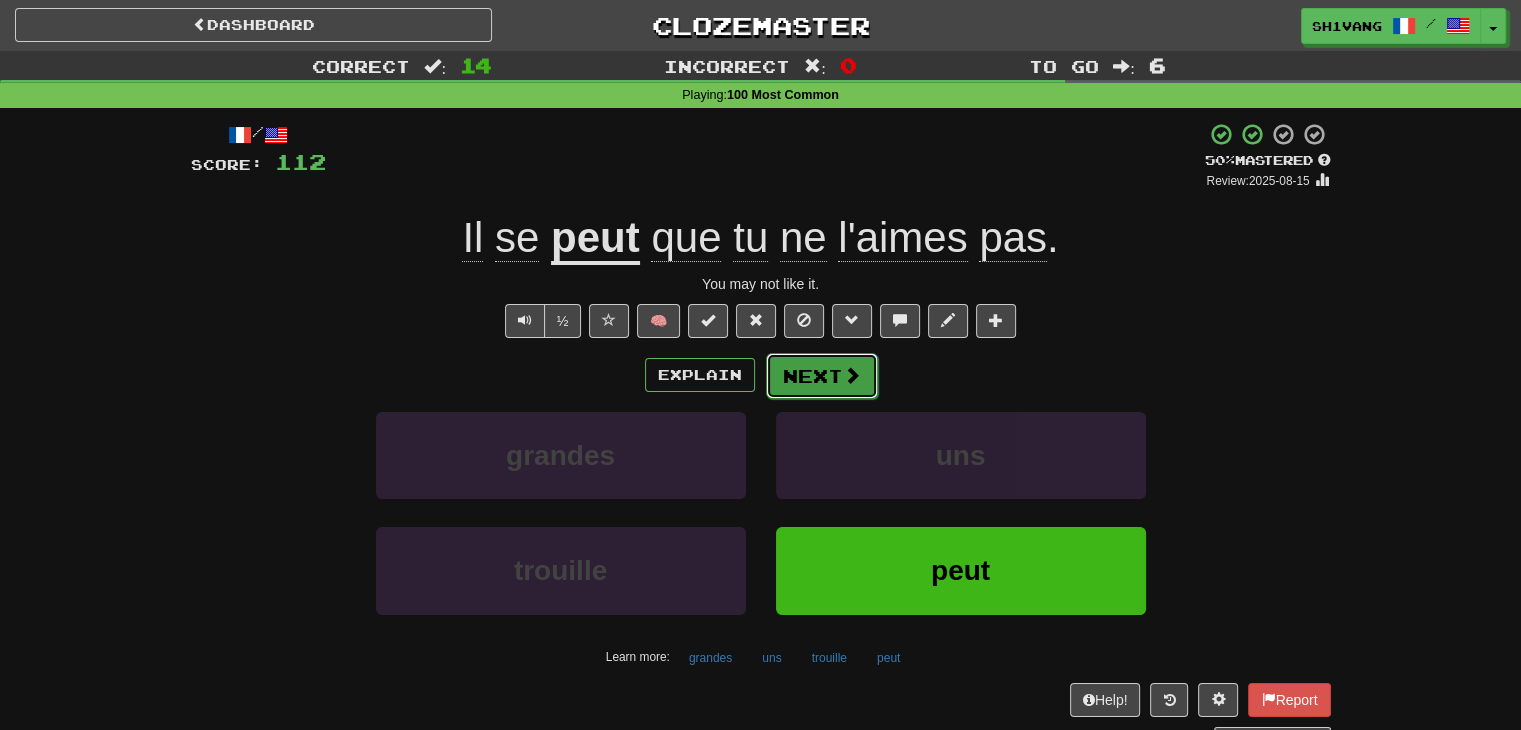 click on "Next" at bounding box center [822, 376] 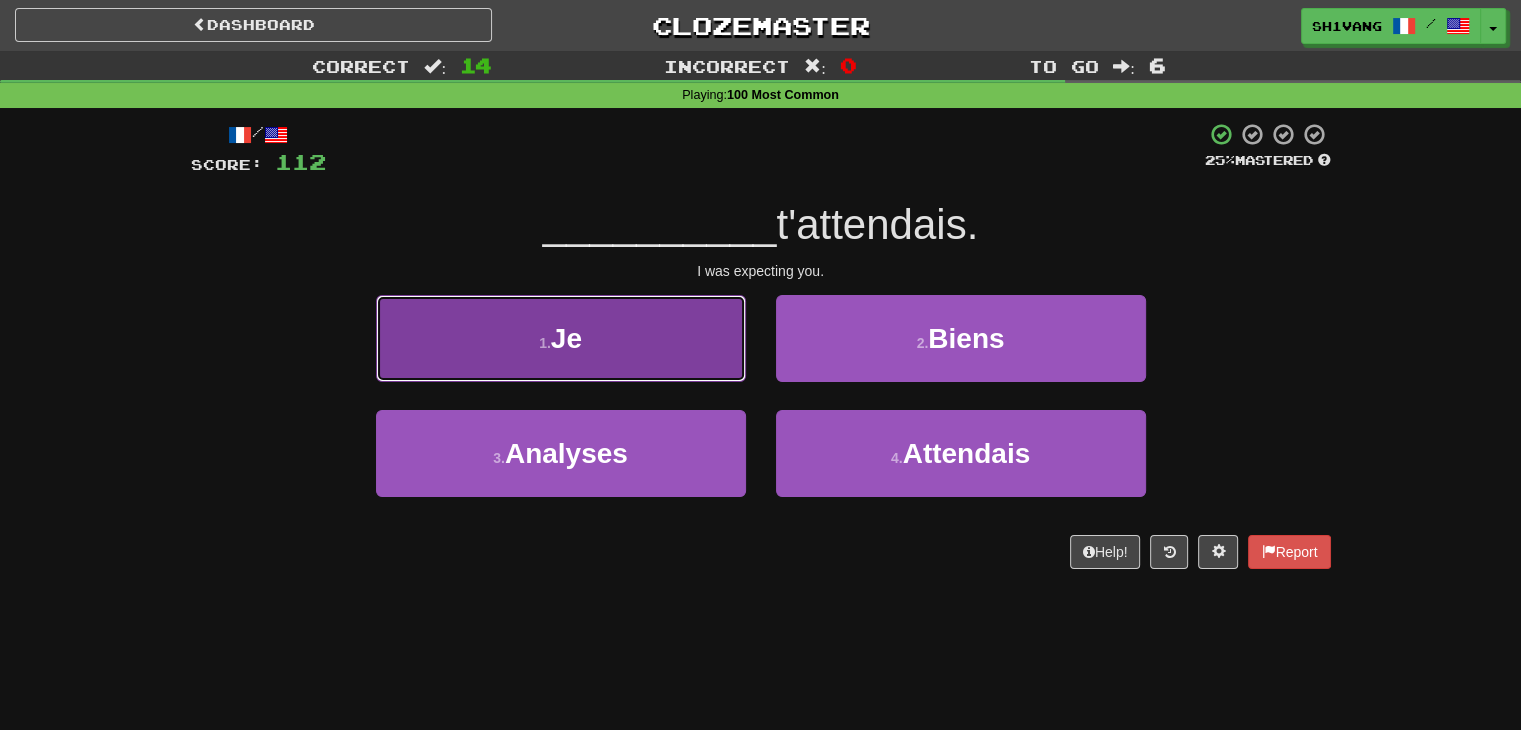 click on "1 .  Je" at bounding box center (561, 338) 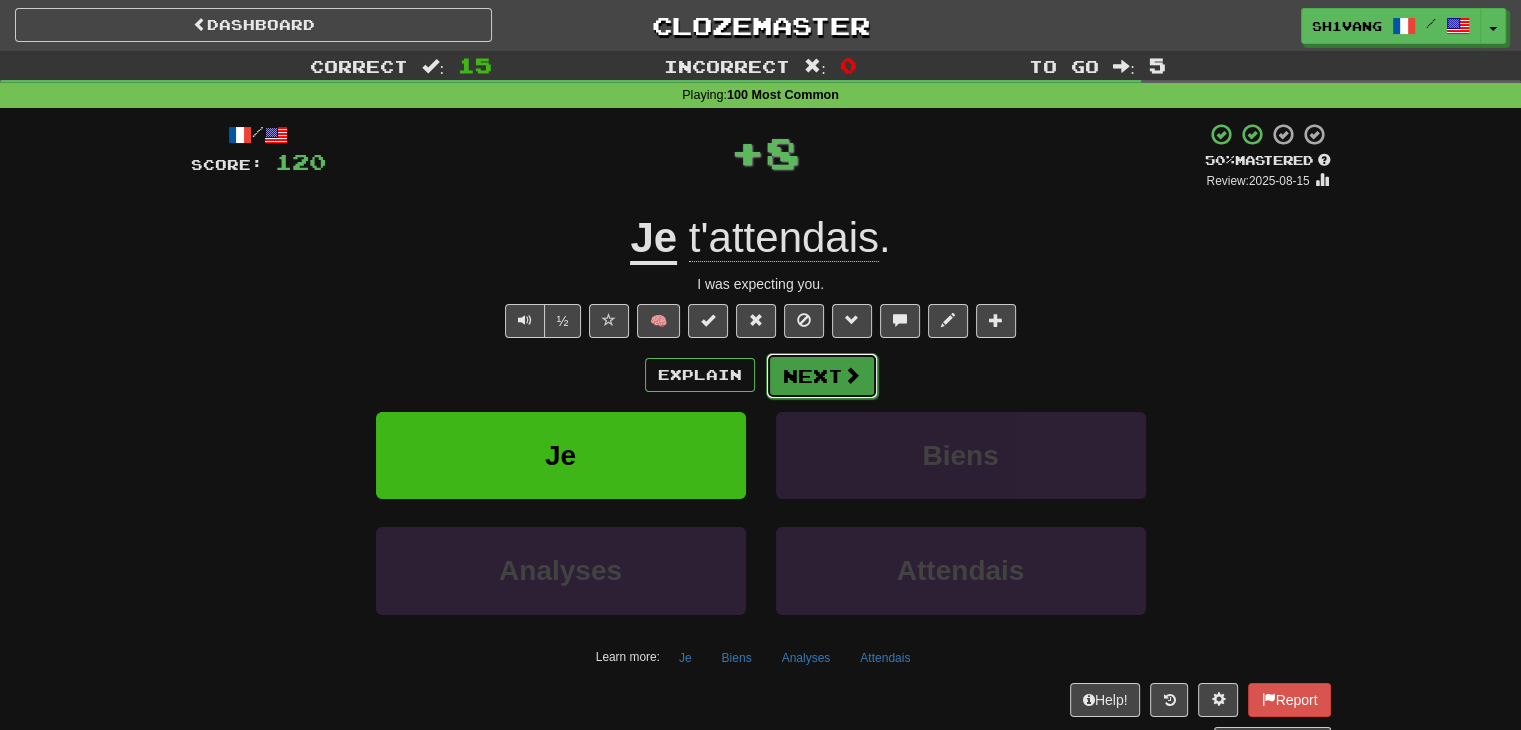 click on "Next" at bounding box center (822, 376) 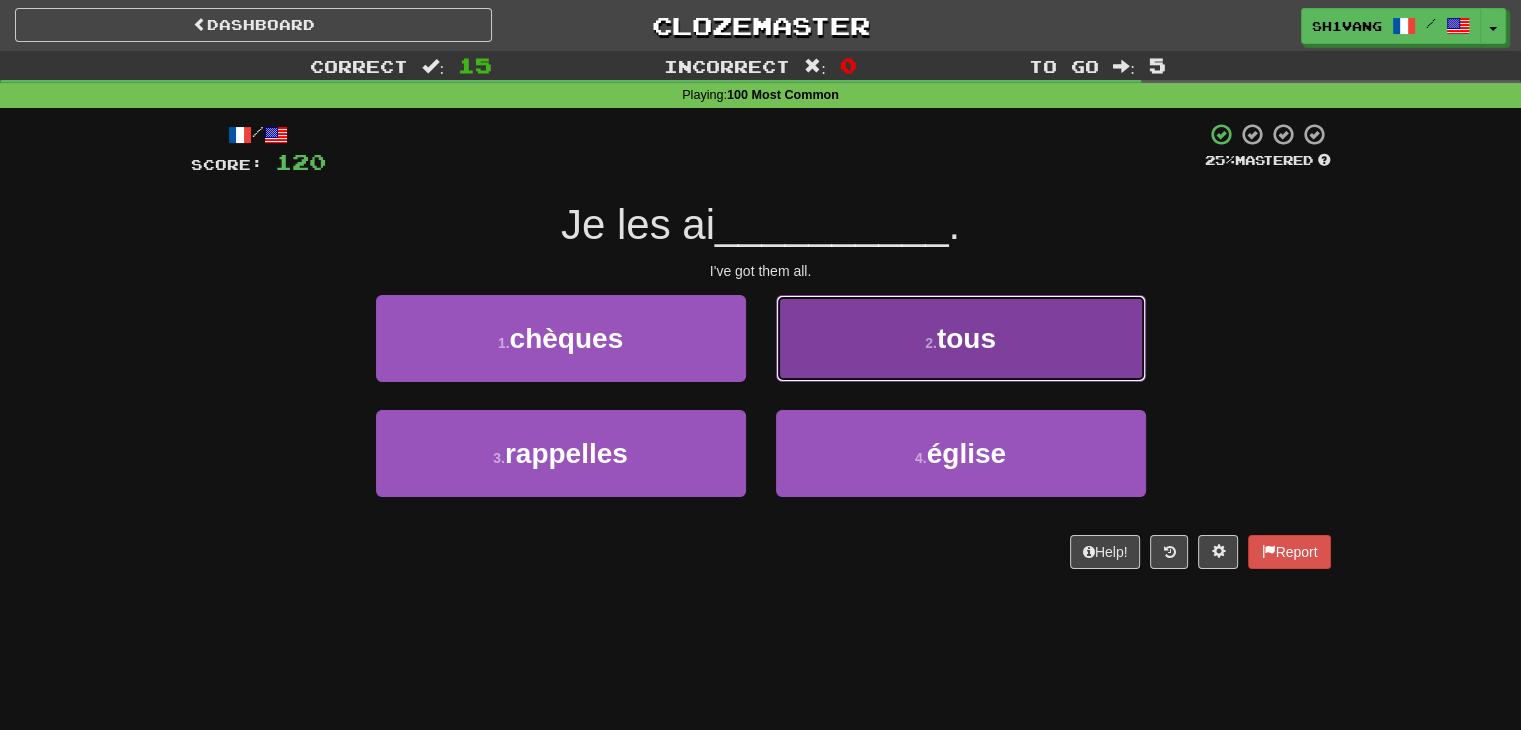 click on "2 .  tous" at bounding box center (961, 338) 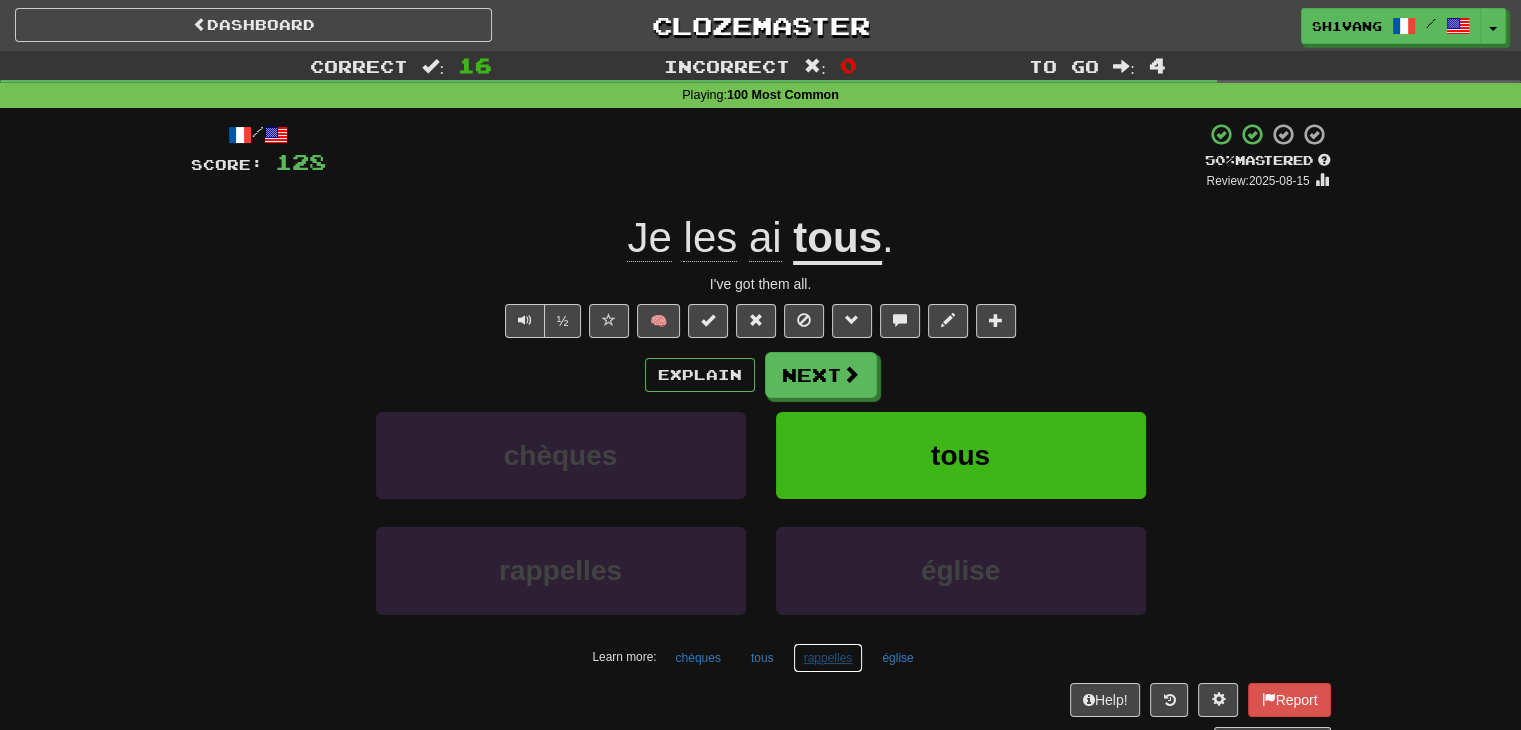 click on "rappelles" at bounding box center [828, 658] 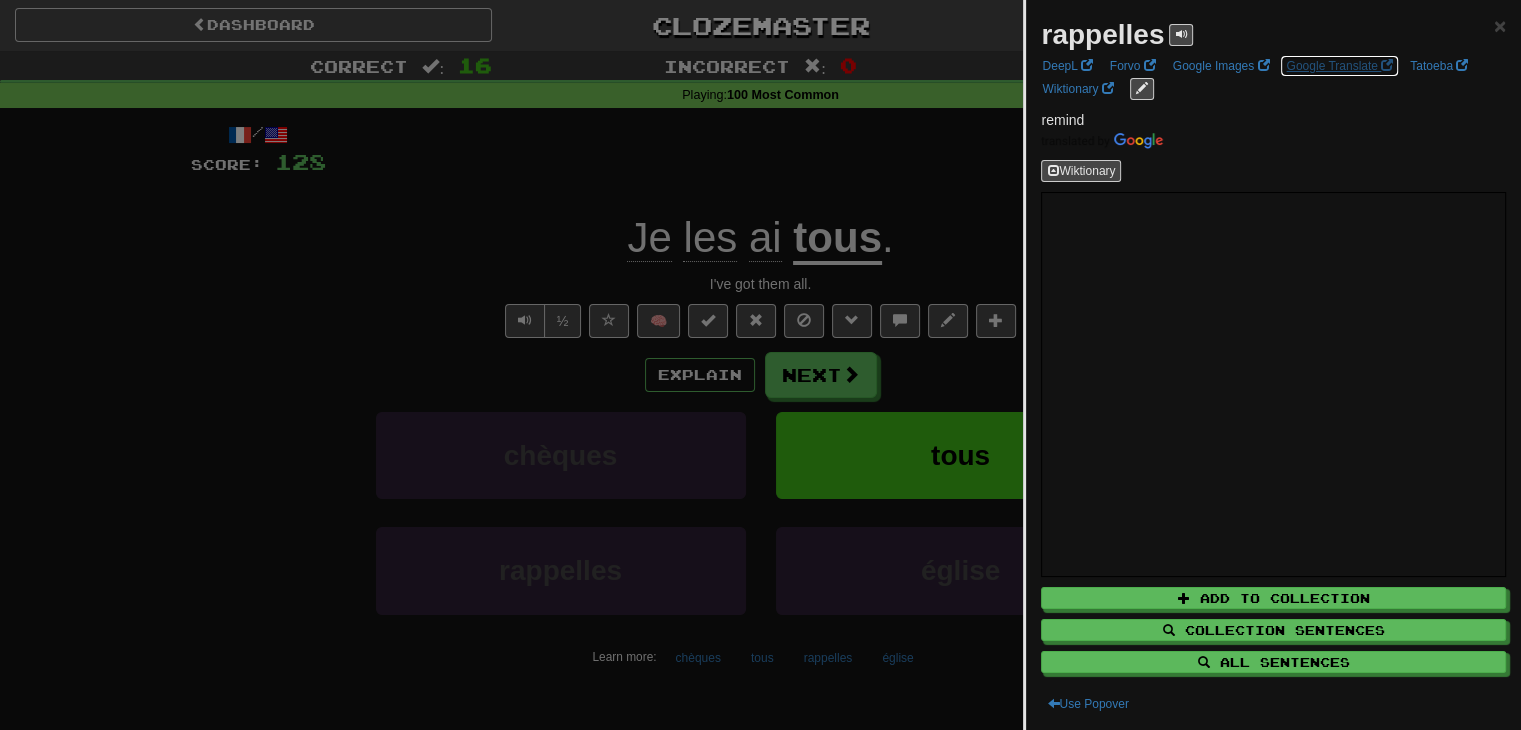 click on "Google Translate" at bounding box center (1339, 66) 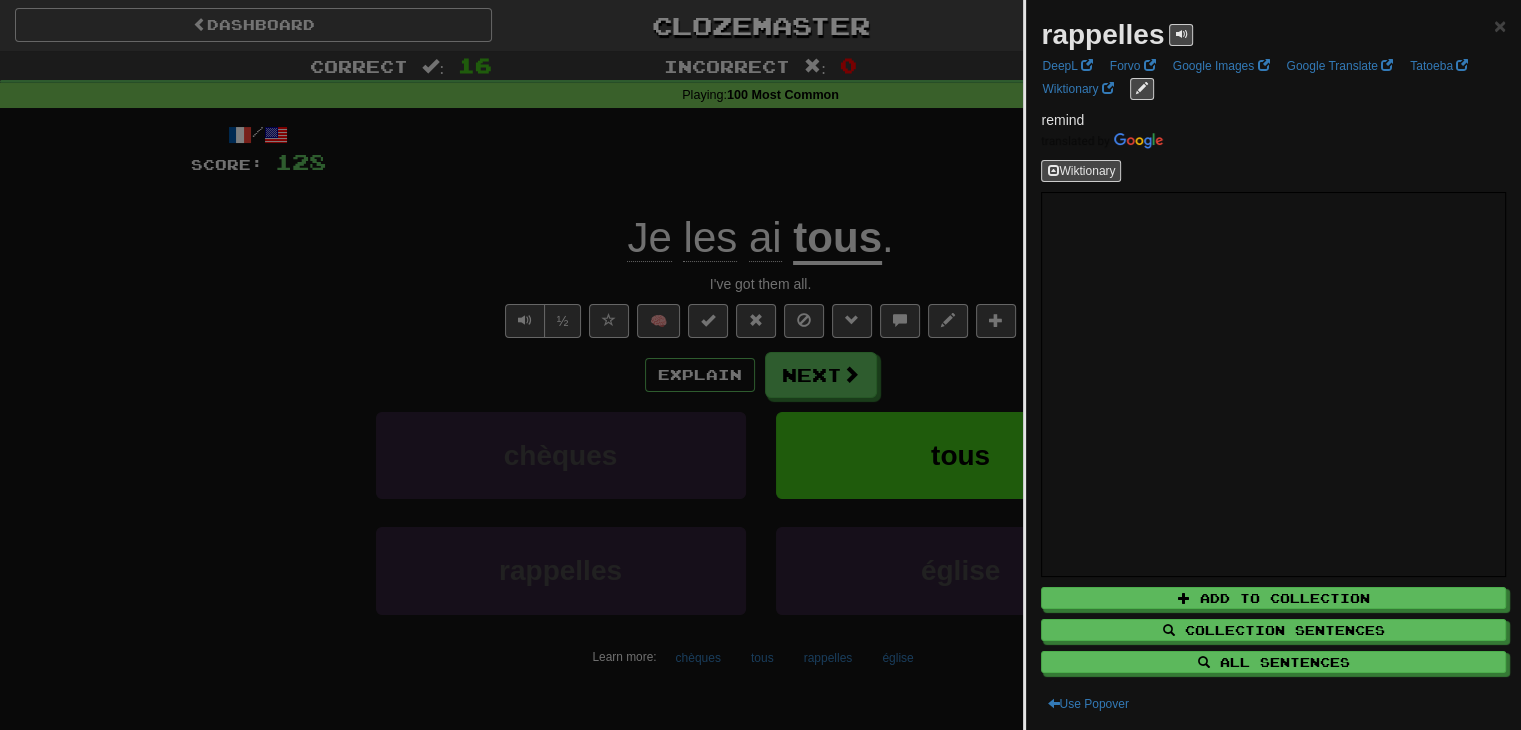 click at bounding box center [760, 365] 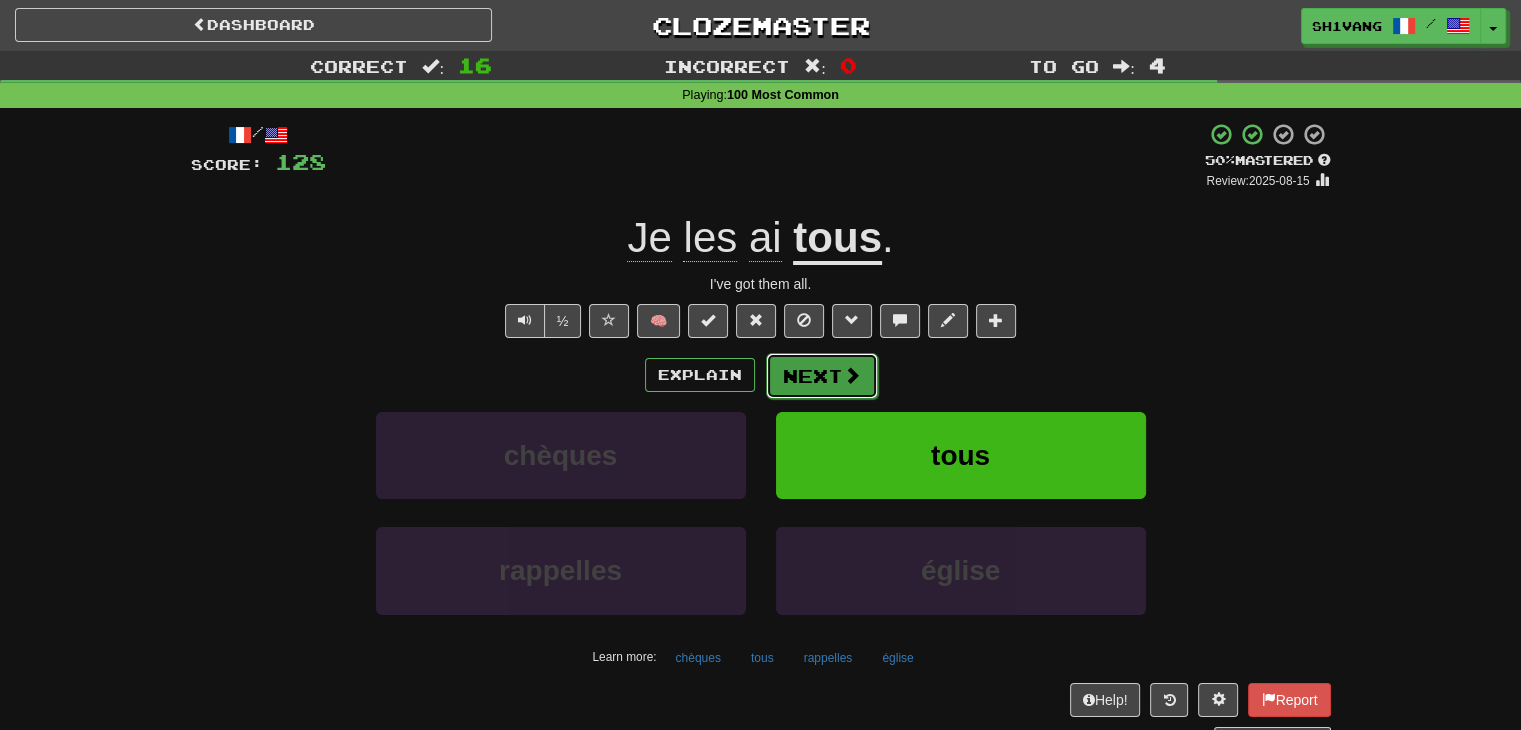 click on "Next" at bounding box center (822, 376) 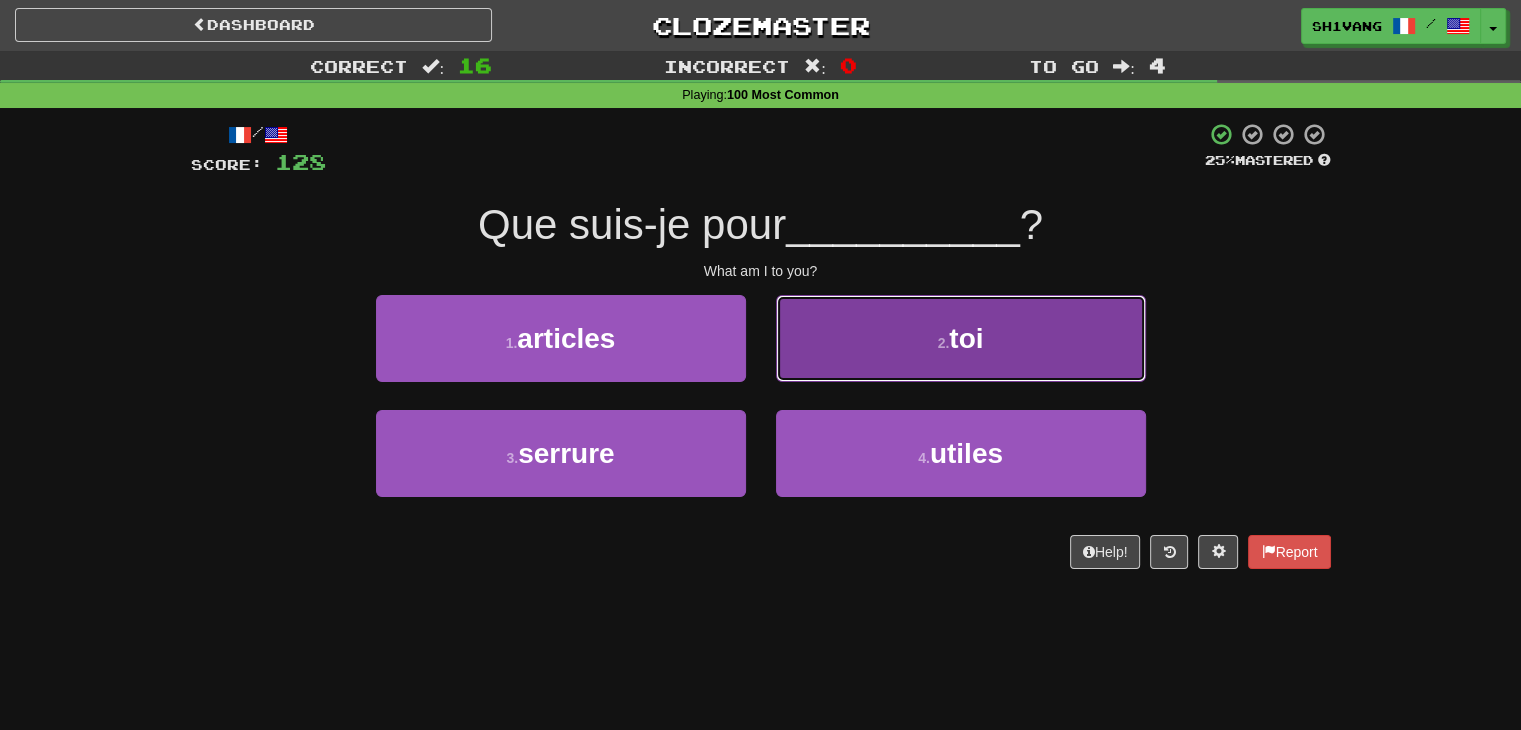 click on "2 .  toi" at bounding box center (961, 338) 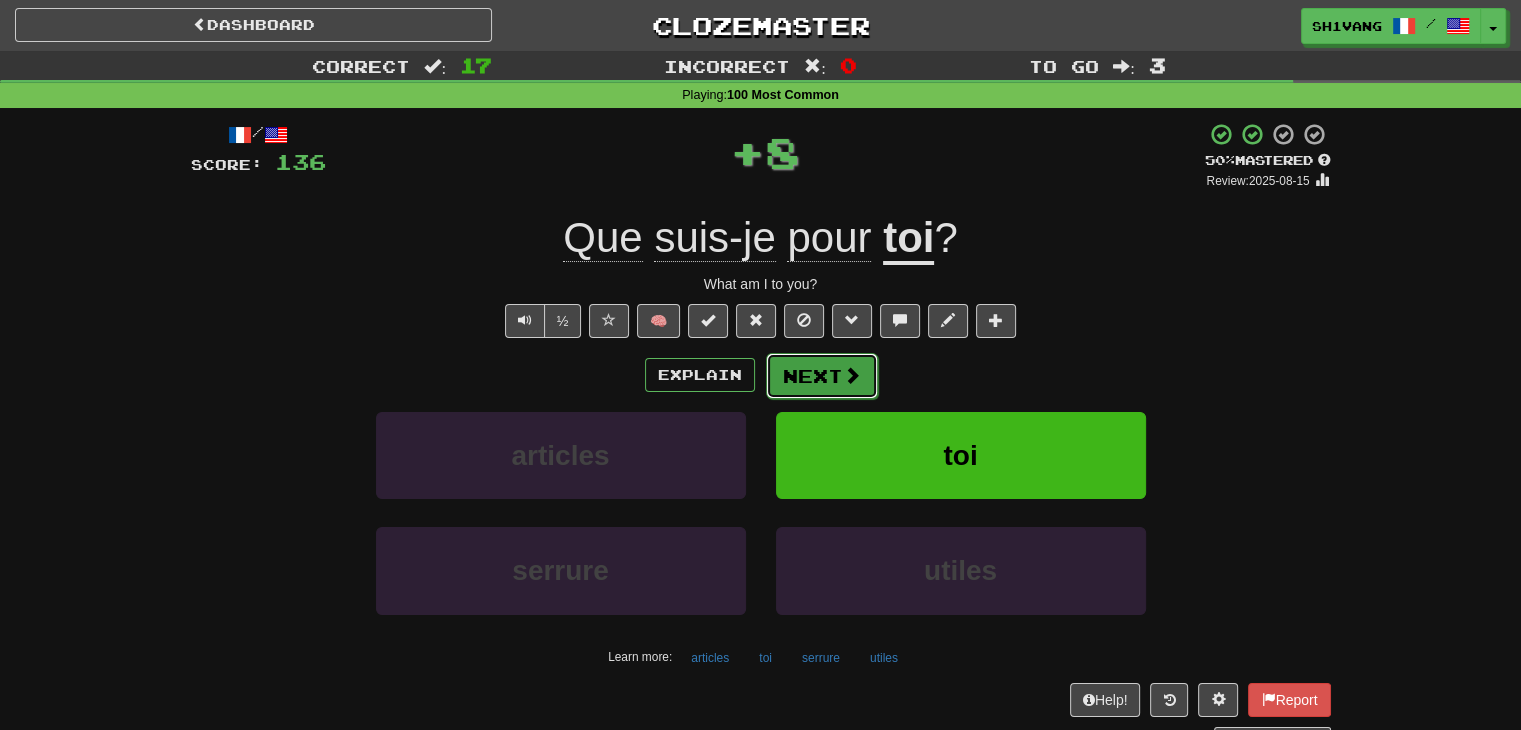 click on "Next" at bounding box center [822, 376] 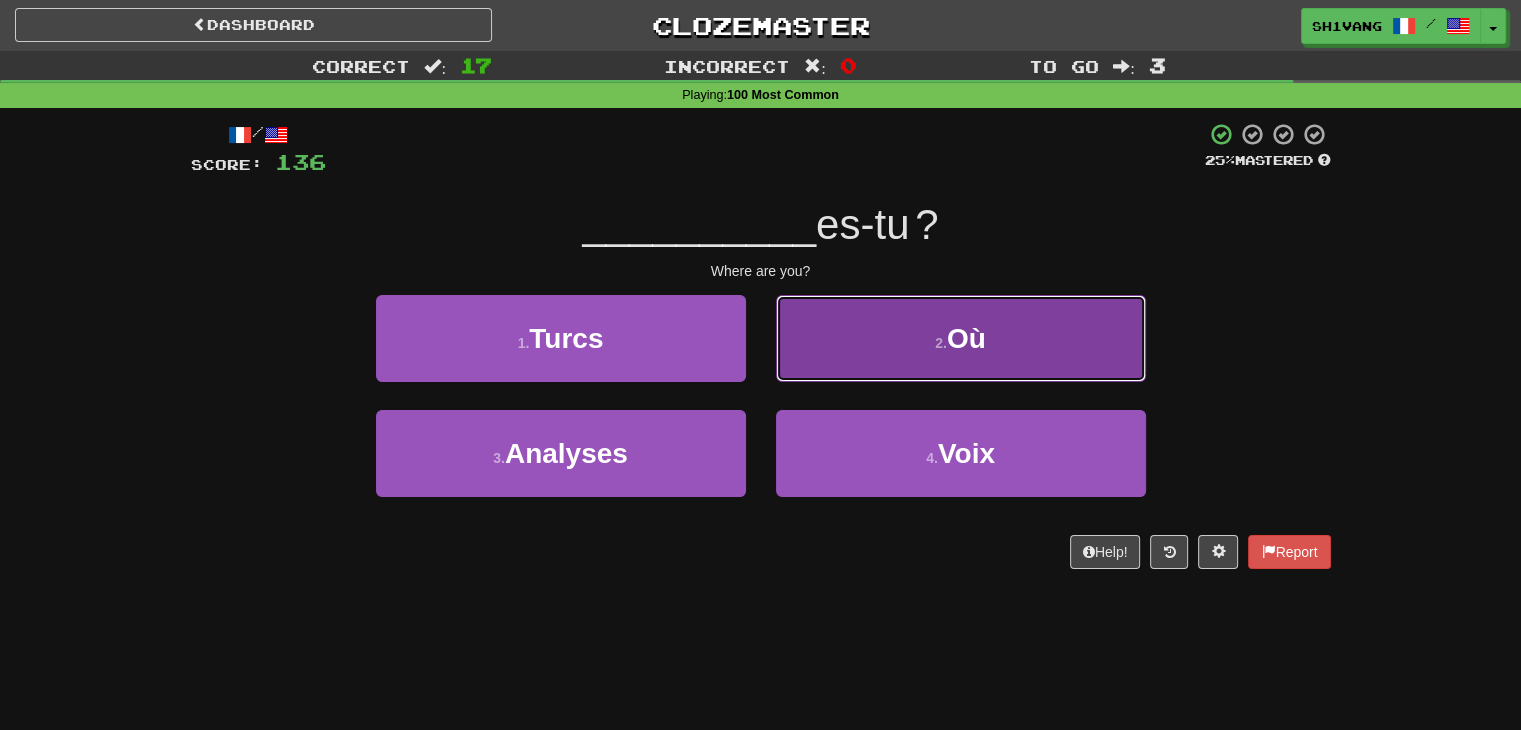 click on "2 .  Où" at bounding box center (961, 338) 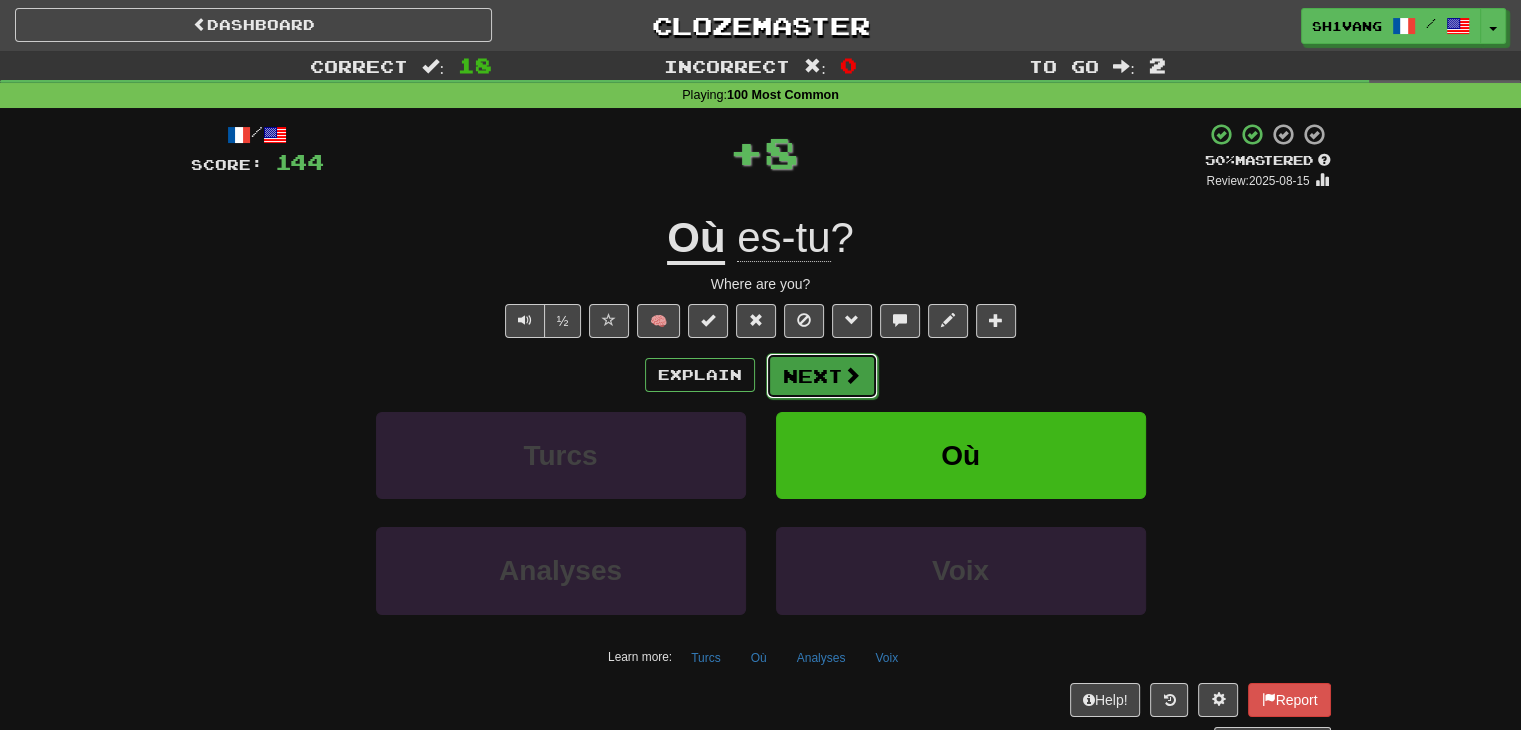 click on "Next" at bounding box center [822, 376] 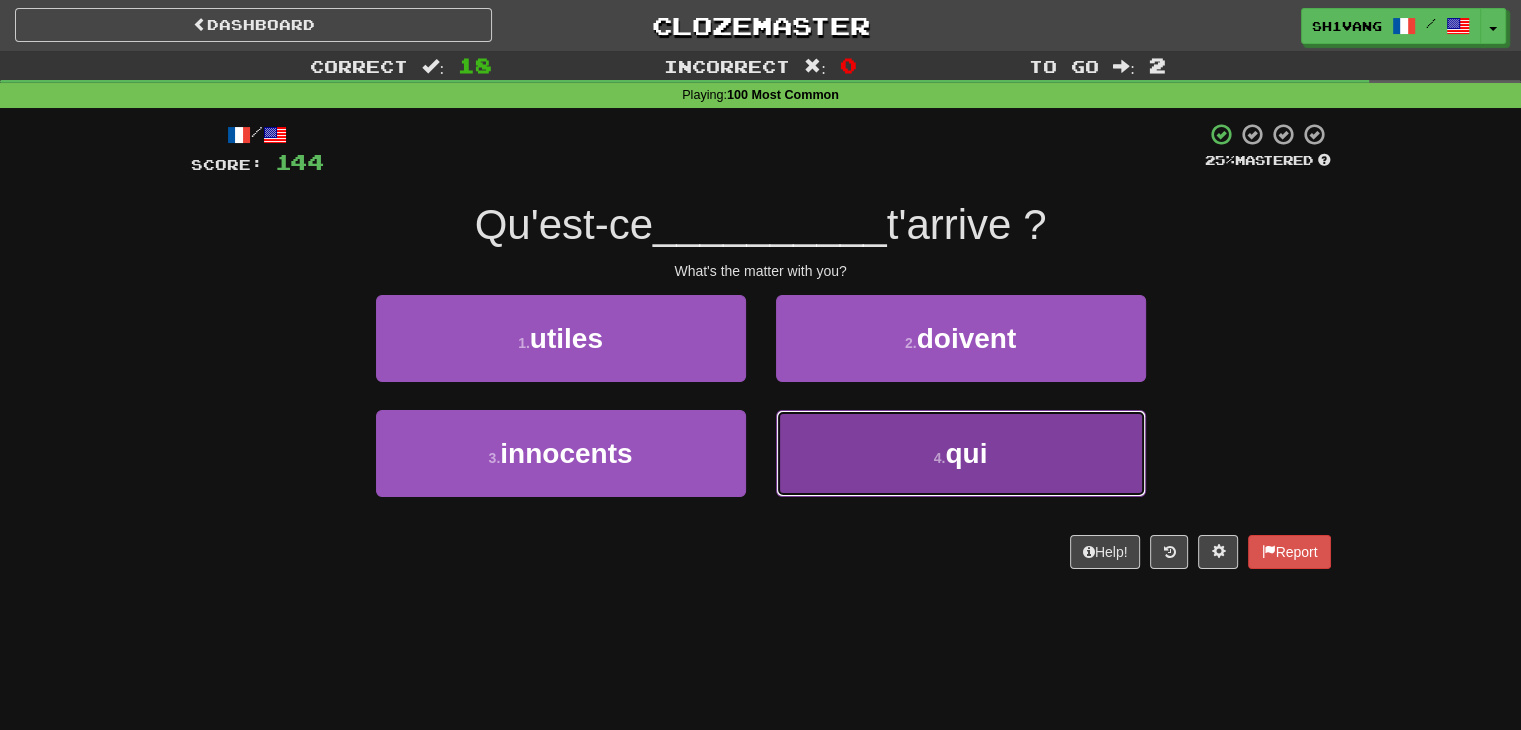 click on "4 .  qui" at bounding box center (961, 453) 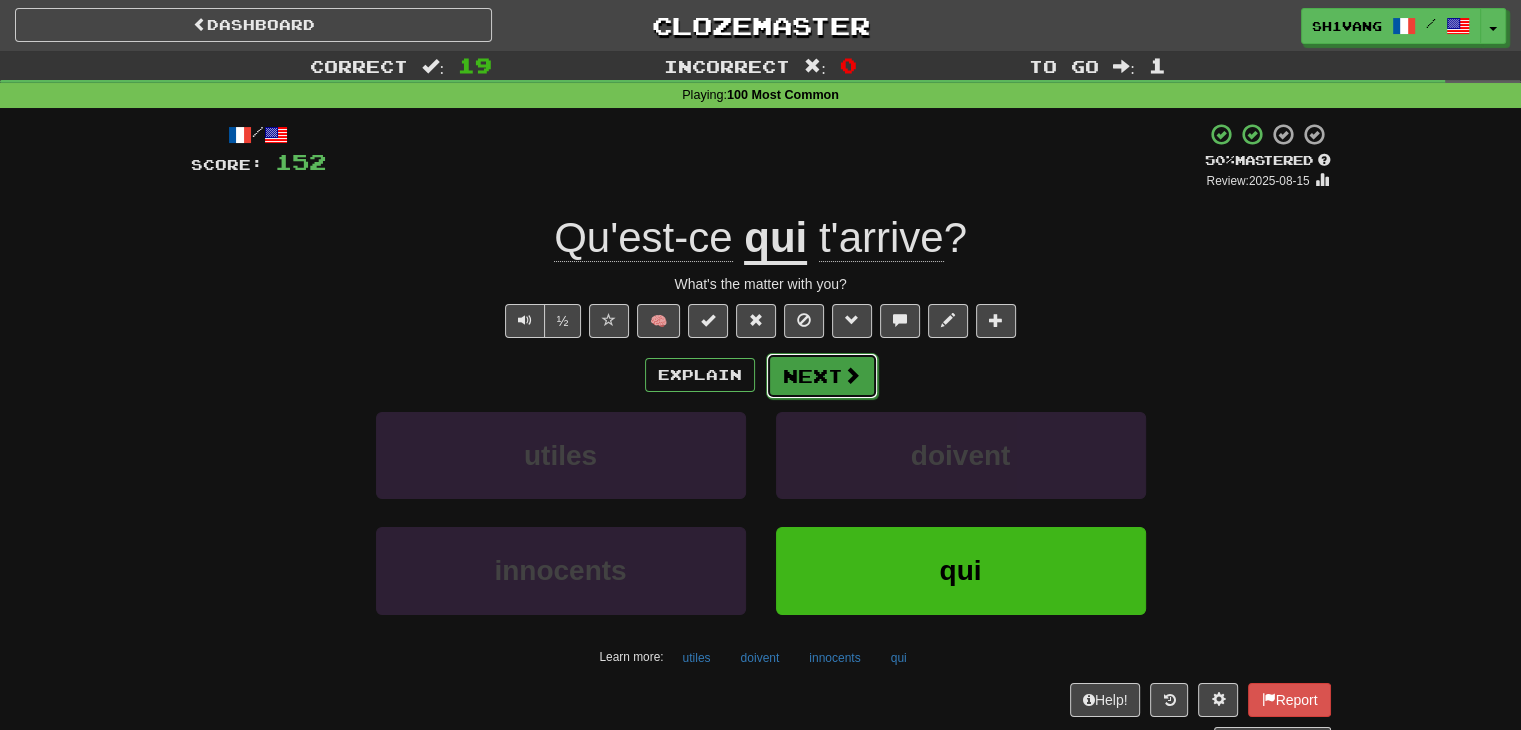 click on "Next" at bounding box center (822, 376) 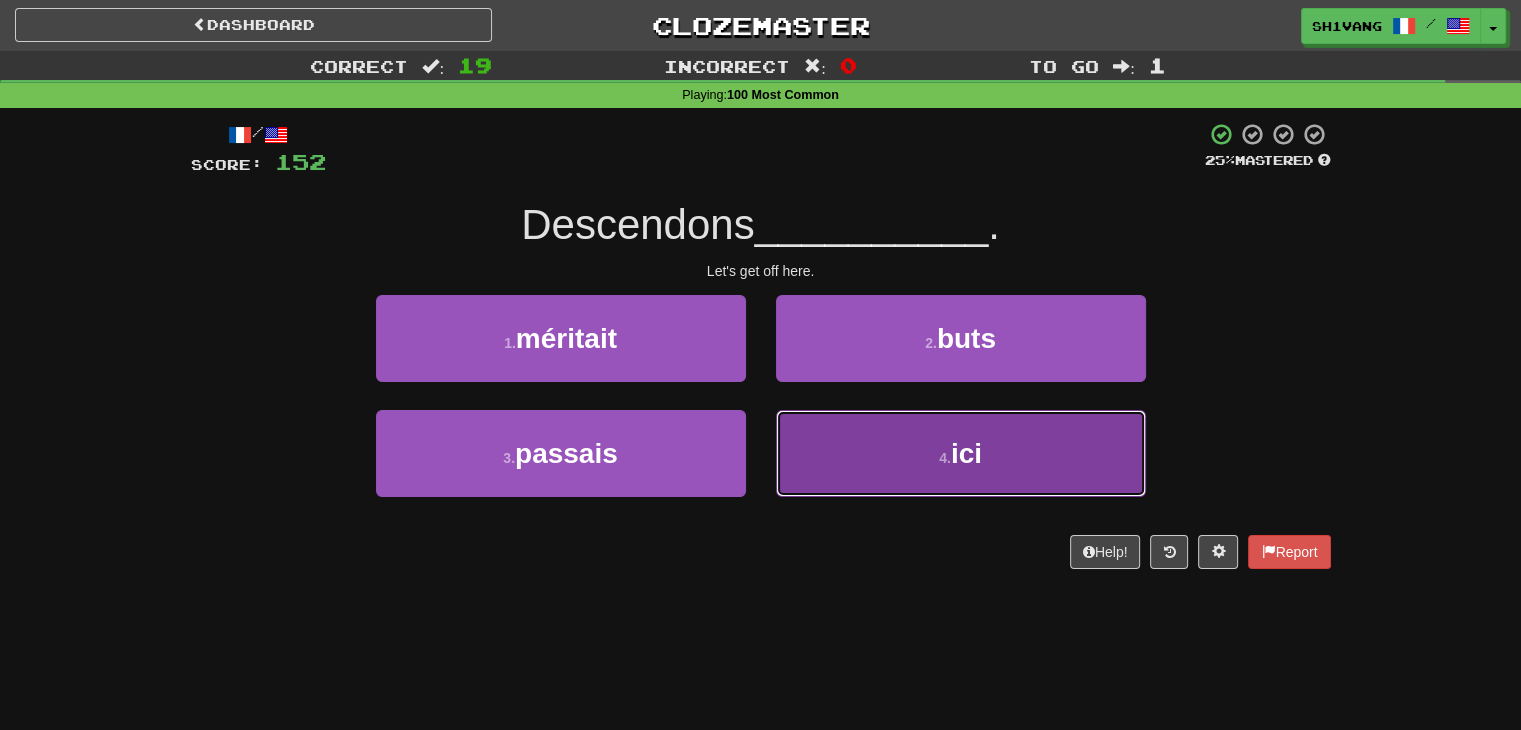 click on "4 .  ici" at bounding box center (961, 453) 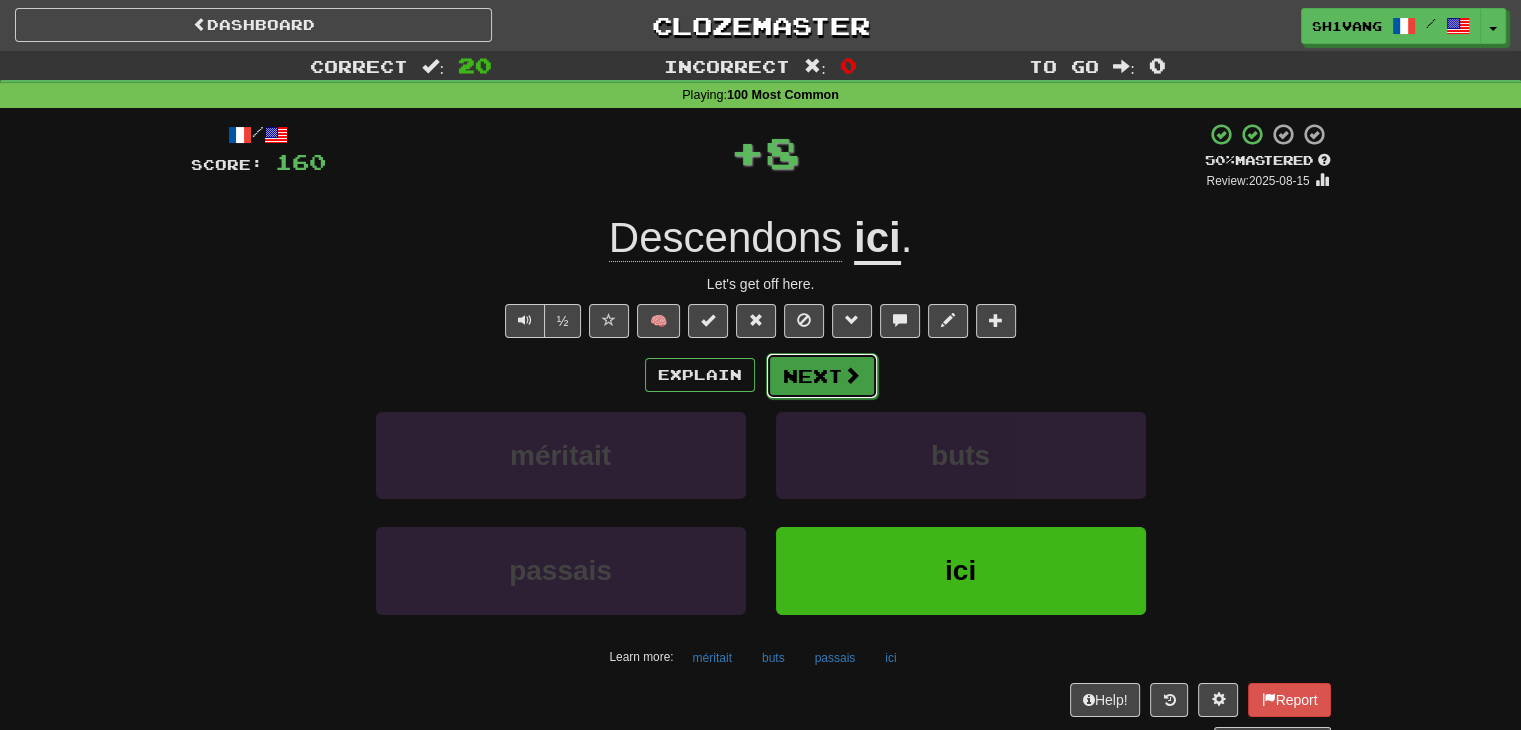 click on "Next" at bounding box center [822, 376] 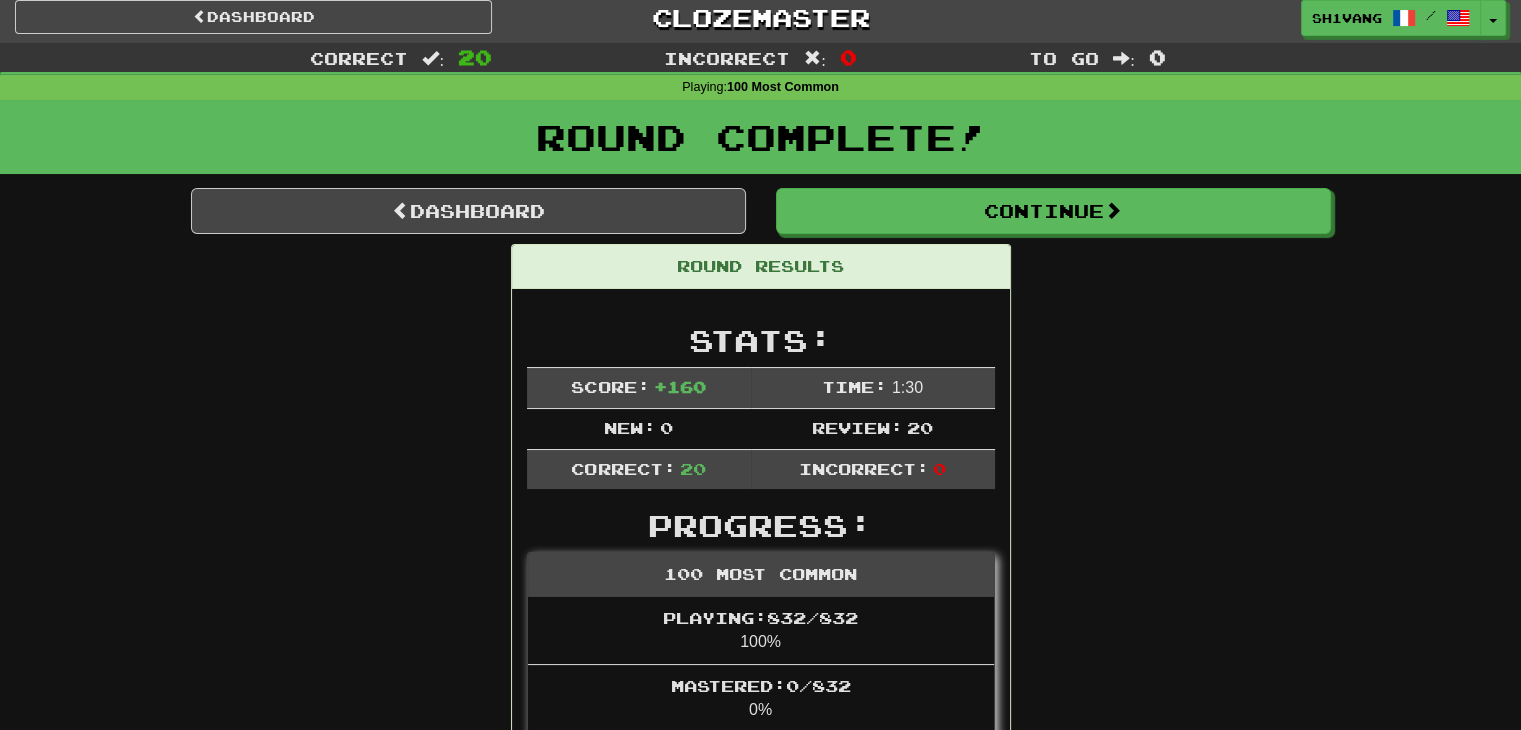 scroll, scrollTop: 0, scrollLeft: 0, axis: both 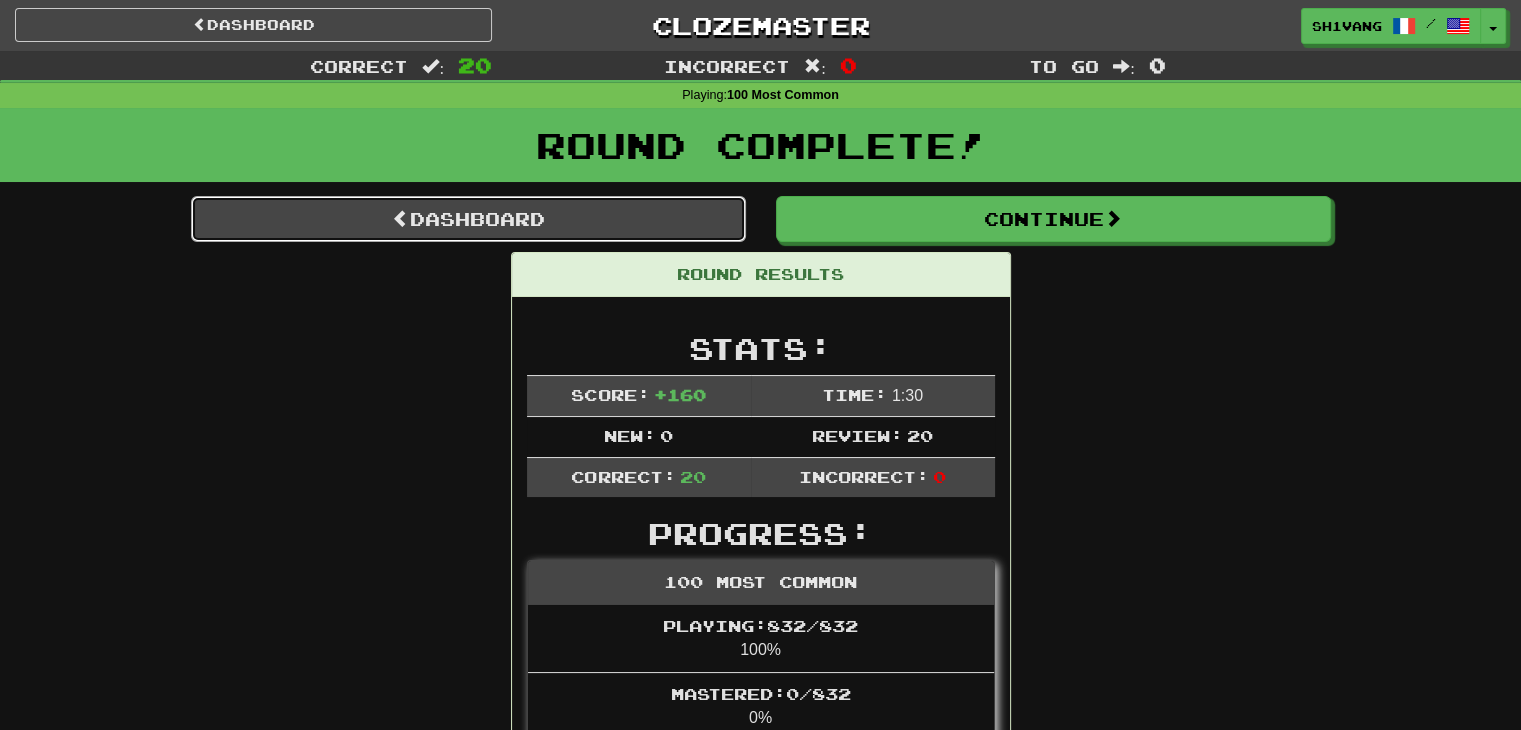 click on "Dashboard" at bounding box center [468, 219] 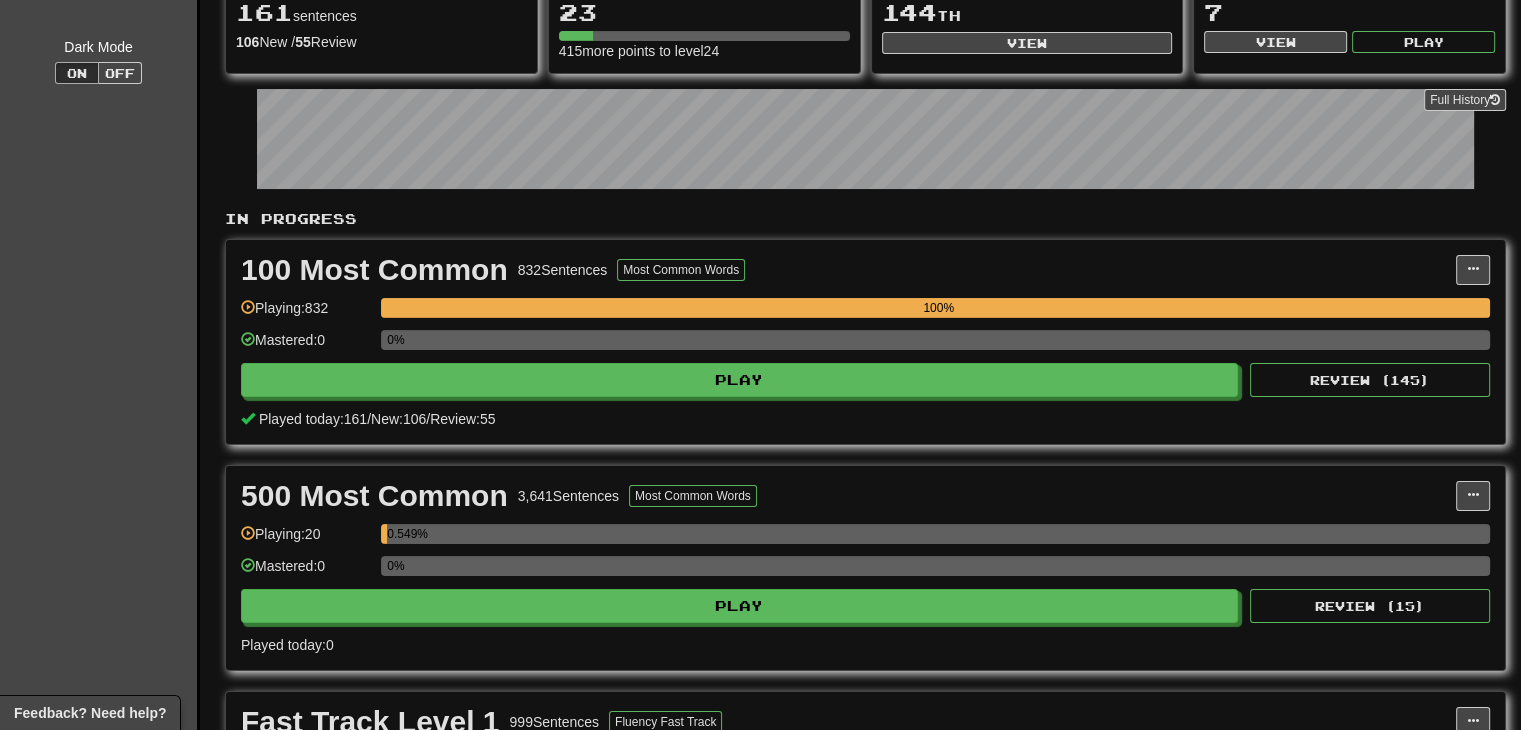 scroll, scrollTop: 224, scrollLeft: 0, axis: vertical 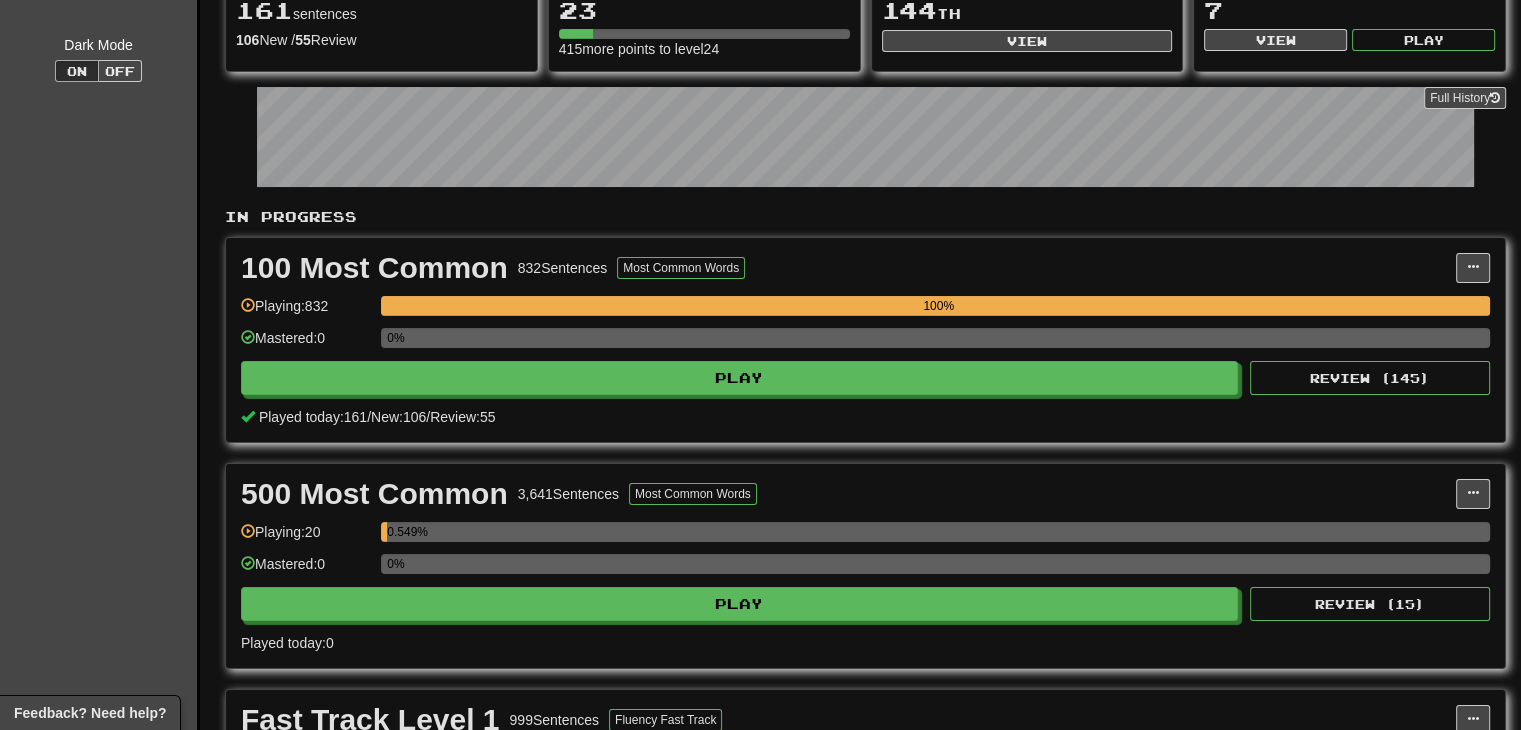 drag, startPoint x: 140, startPoint y: 483, endPoint x: 128, endPoint y: 459, distance: 26.832815 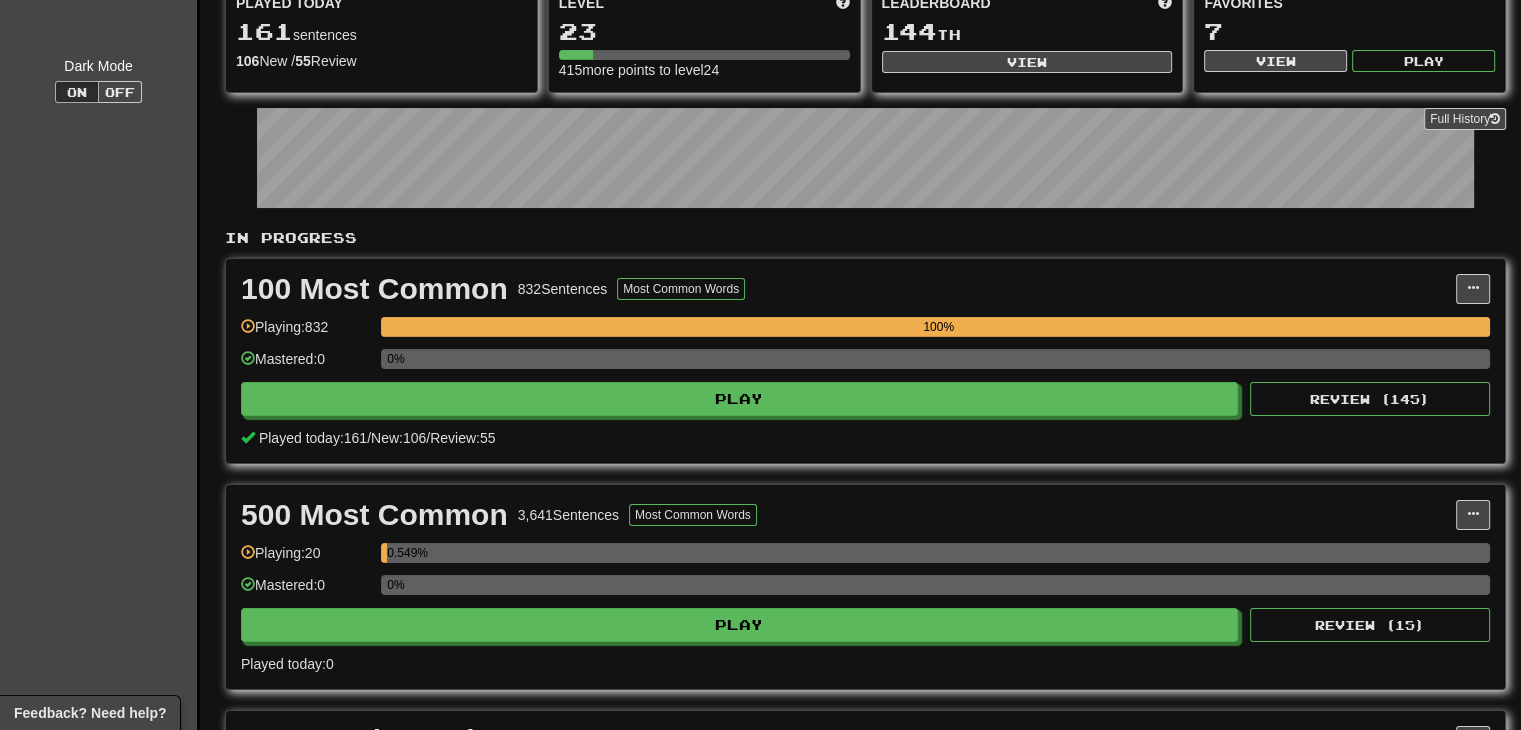 scroll, scrollTop: 262, scrollLeft: 0, axis: vertical 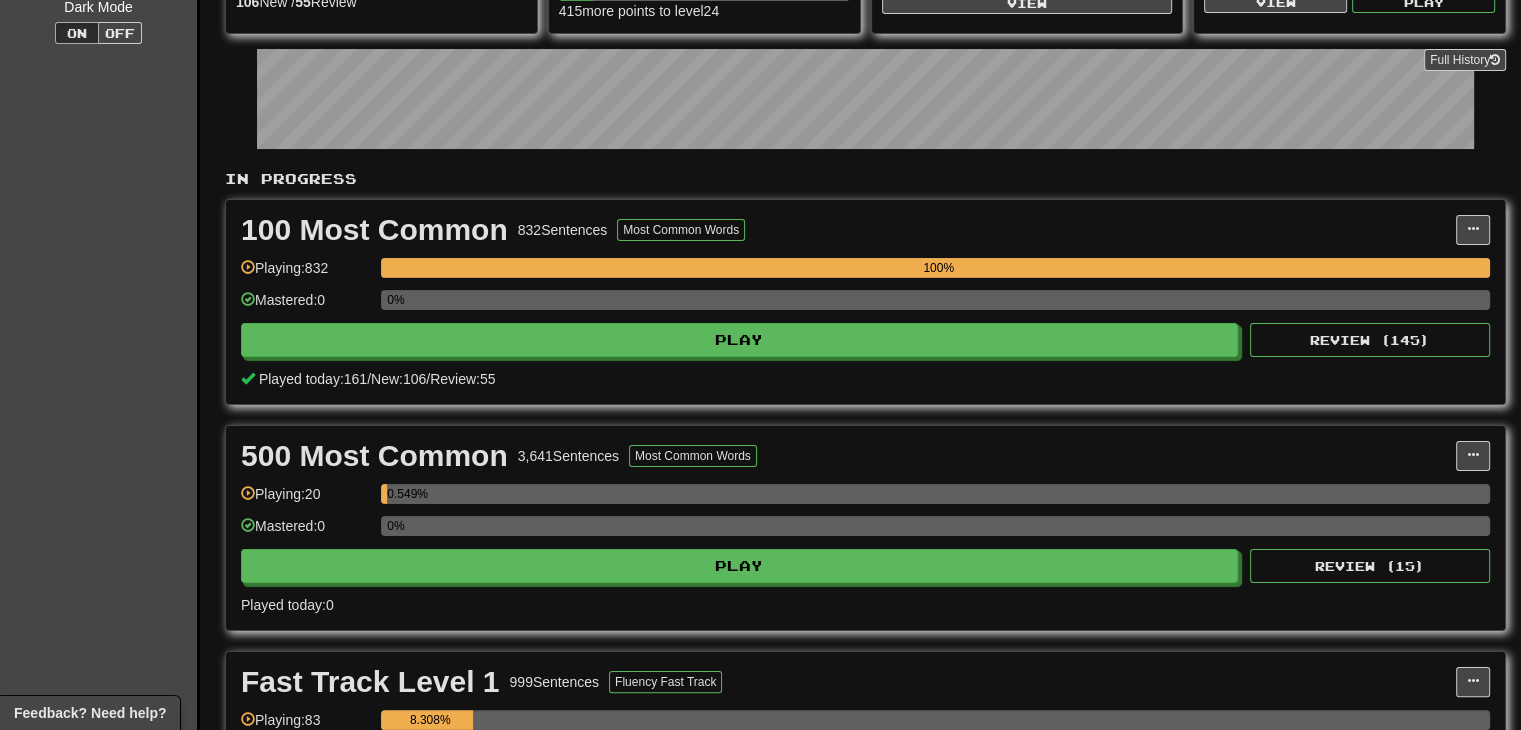 click on "Clozemaster Dashboard Collections Cloze-Reading Dark Mode On Off" at bounding box center [100, 355] 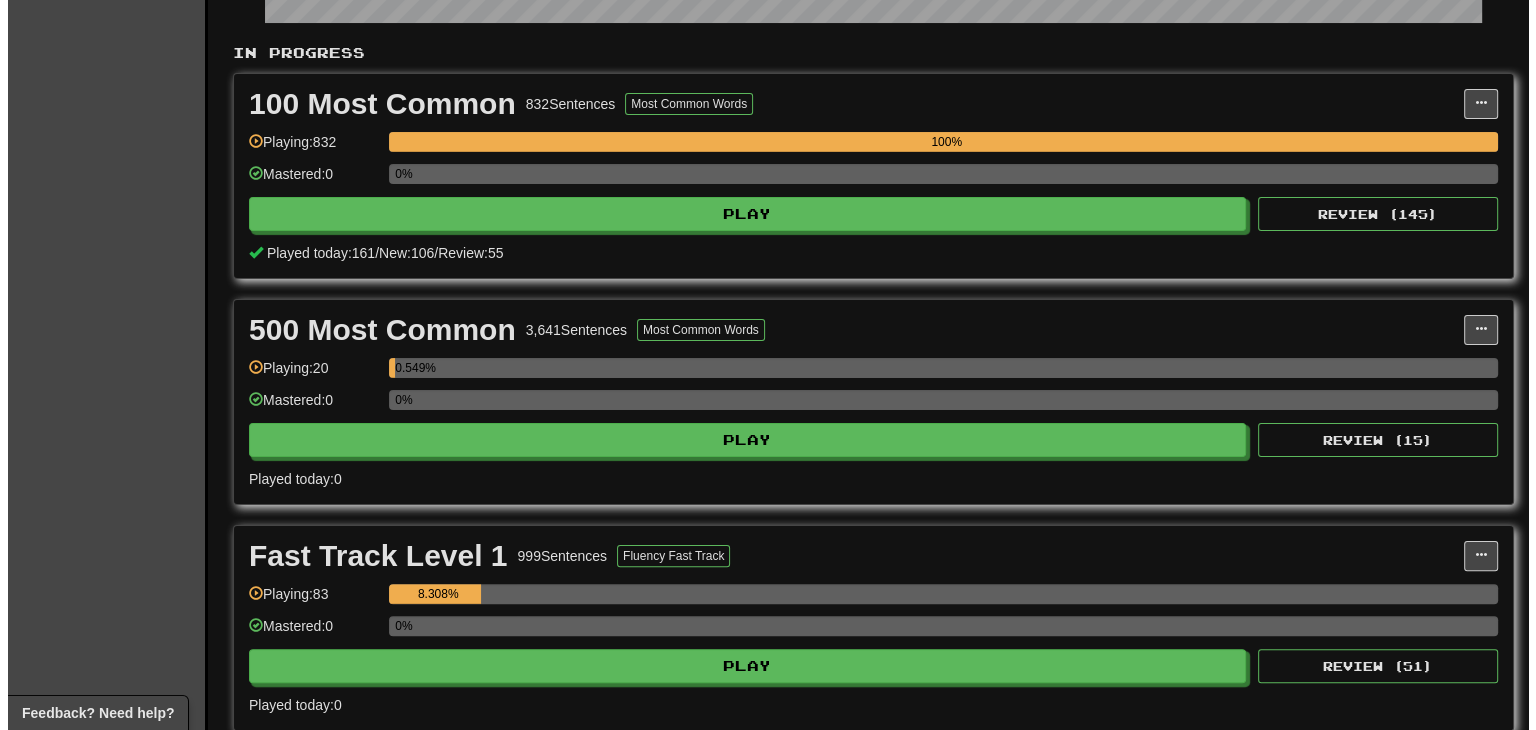 scroll, scrollTop: 391, scrollLeft: 0, axis: vertical 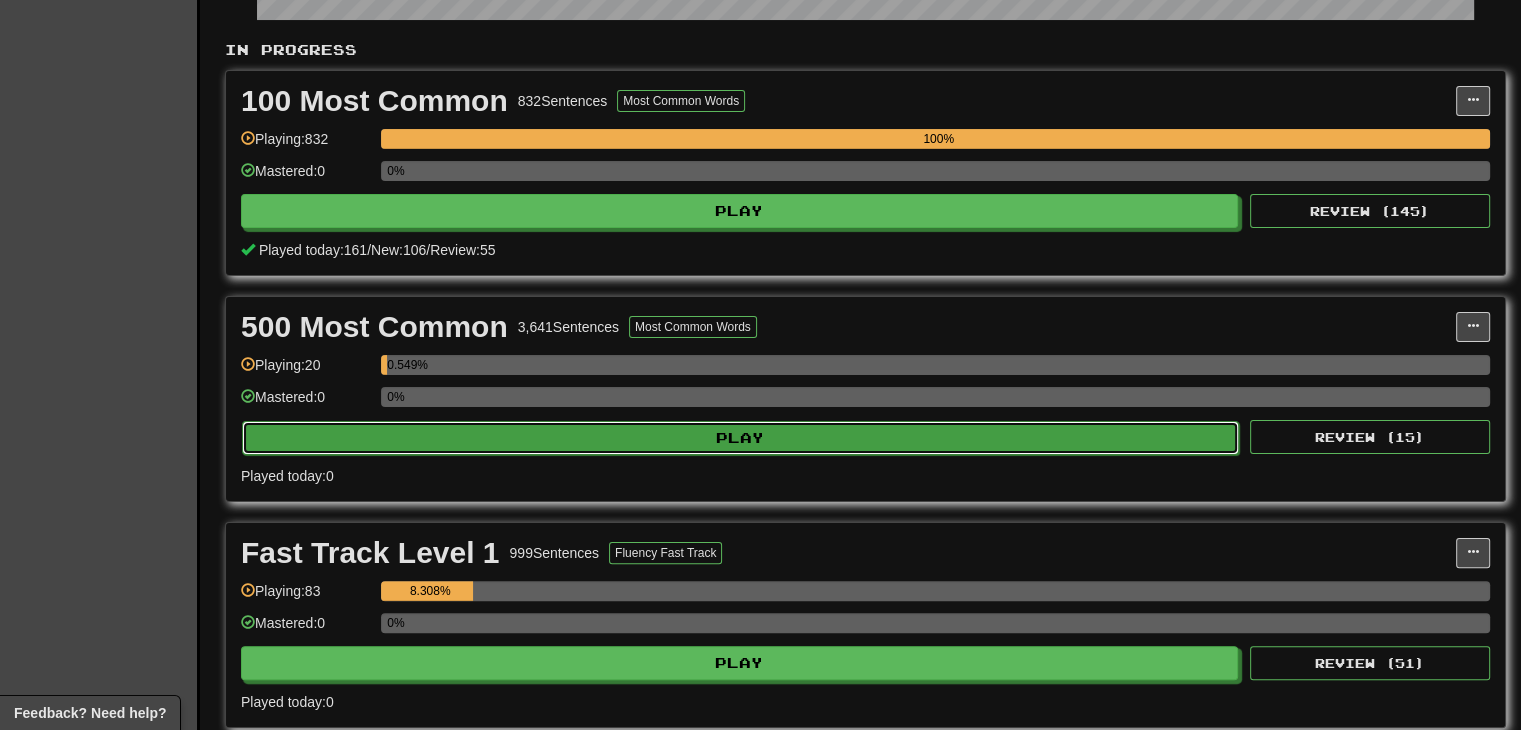 click on "Play" at bounding box center (740, 438) 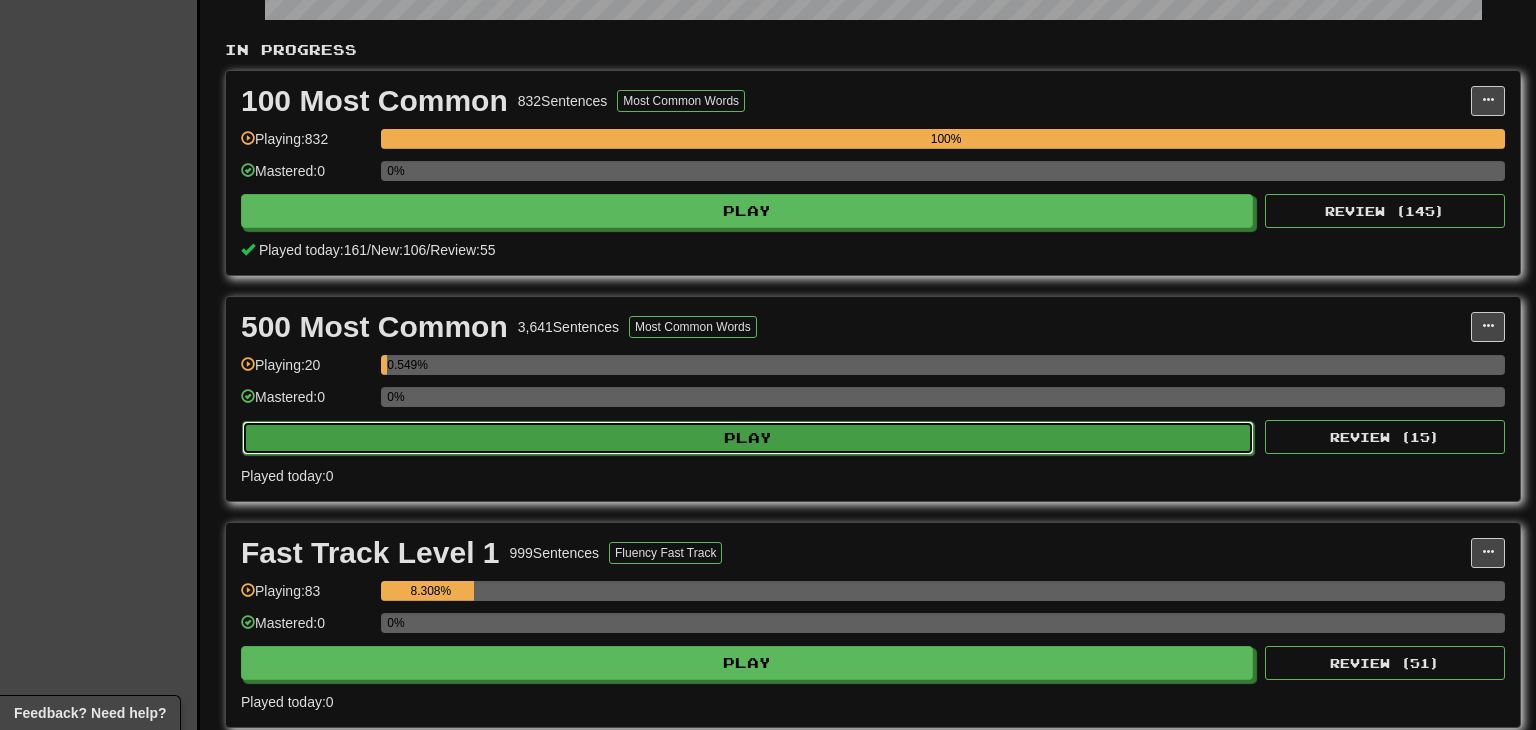 select on "**" 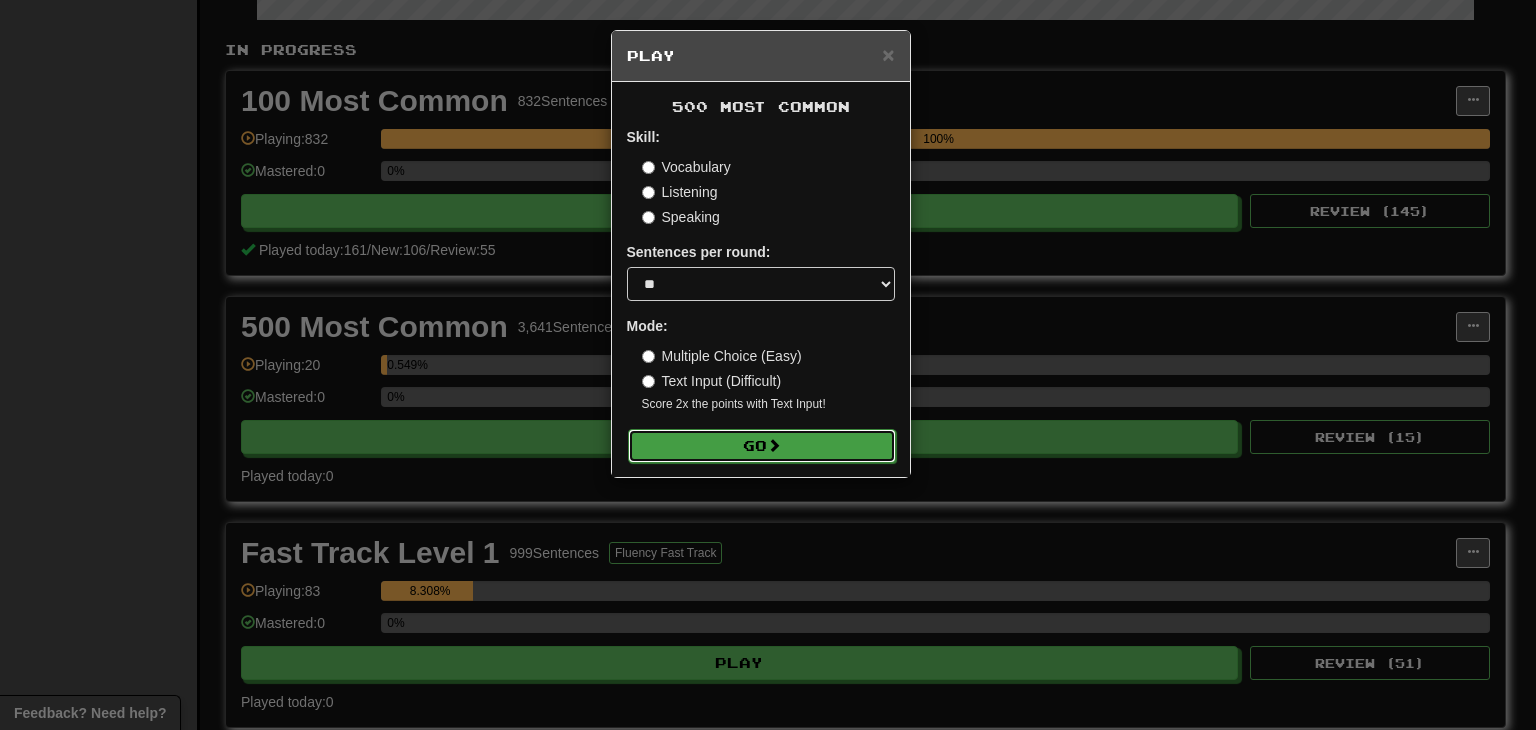click on "Go" at bounding box center [762, 446] 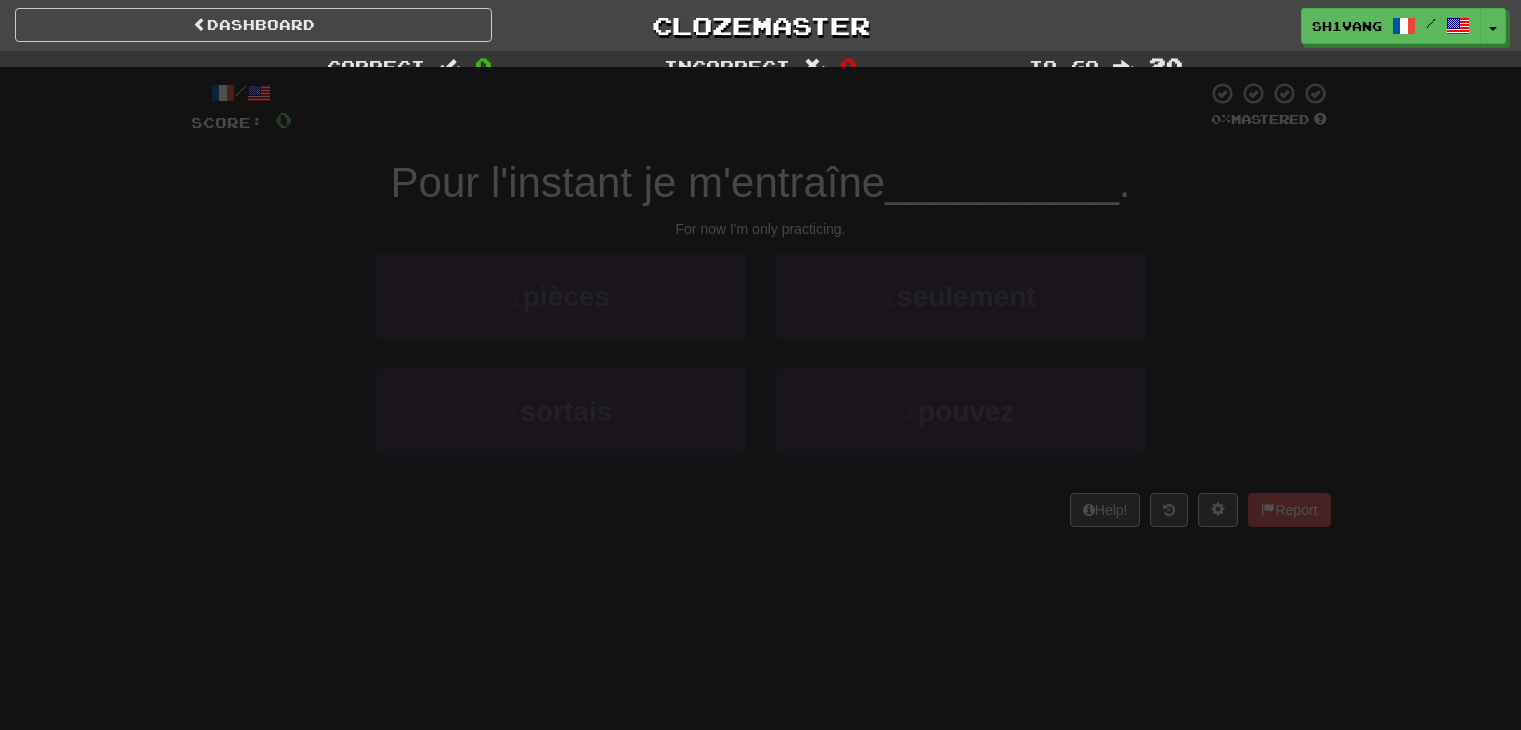 scroll, scrollTop: 0, scrollLeft: 0, axis: both 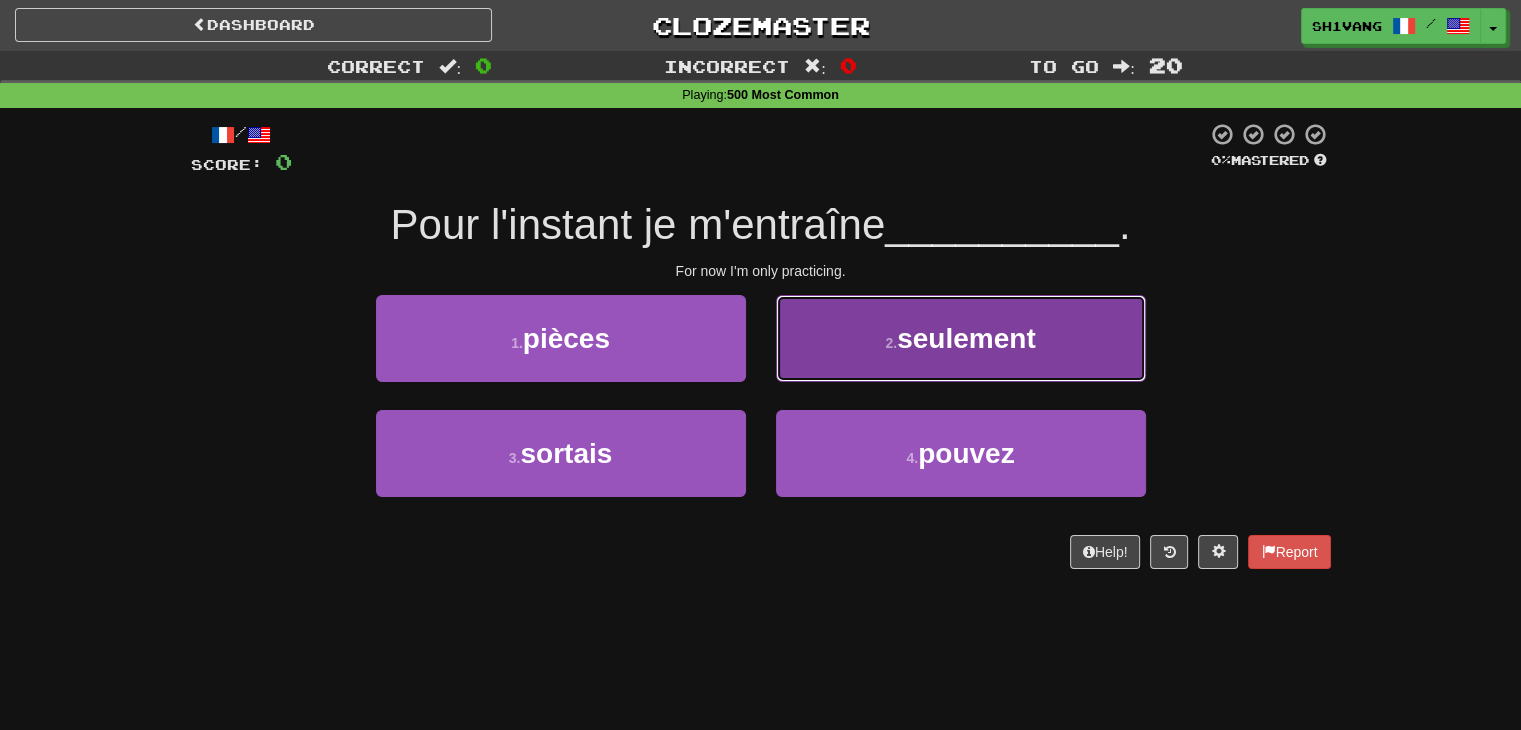 click on "seulement" at bounding box center (966, 338) 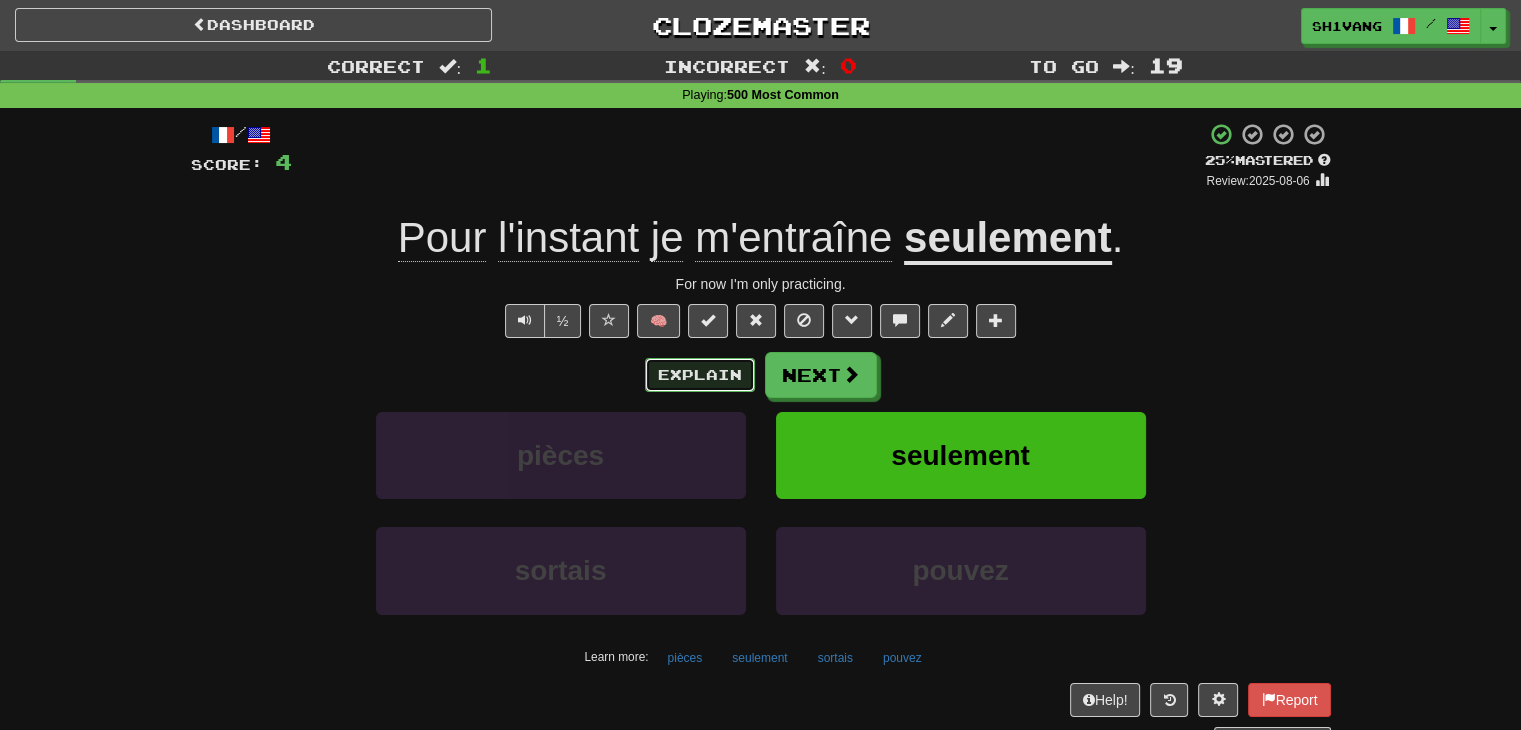 click on "Explain" at bounding box center (700, 375) 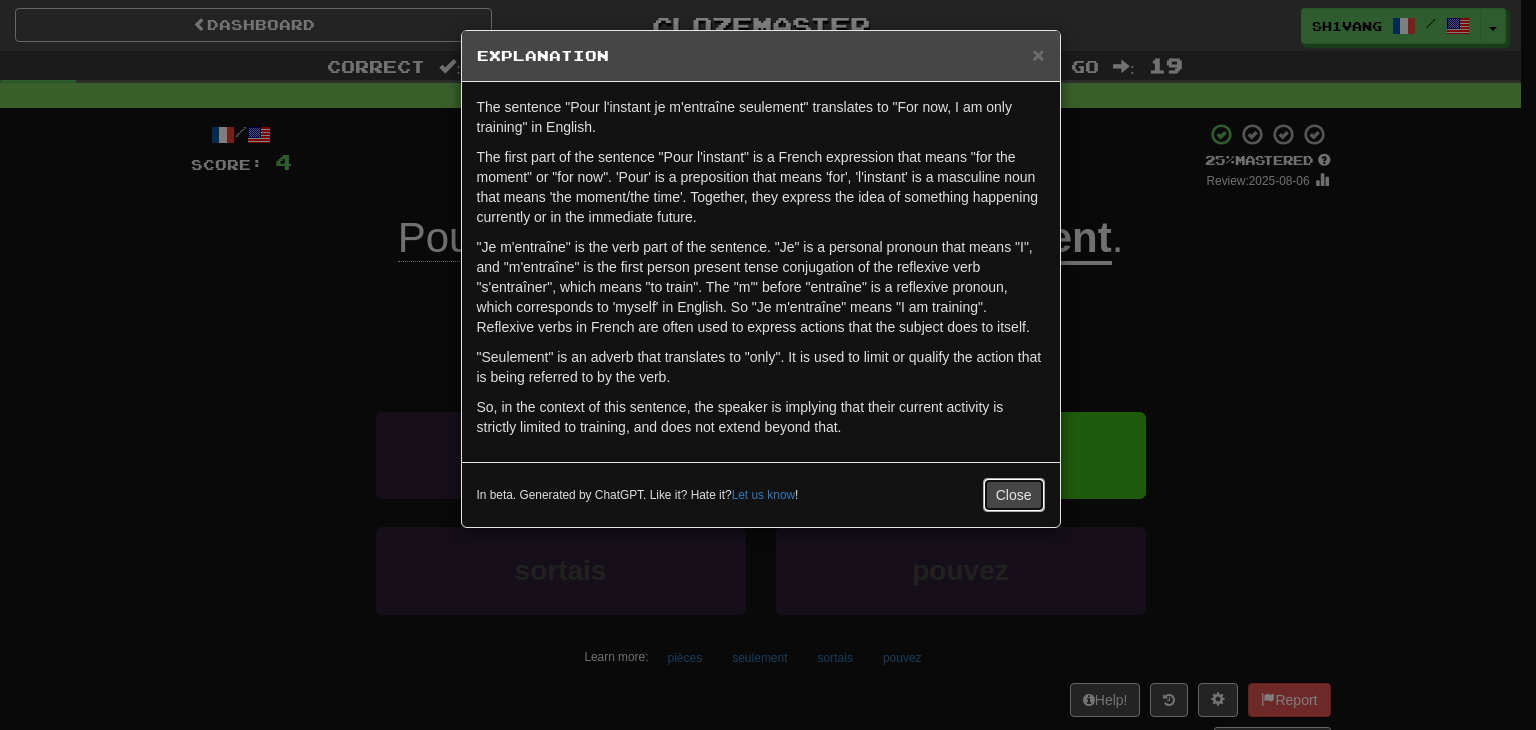click on "Close" at bounding box center (1014, 495) 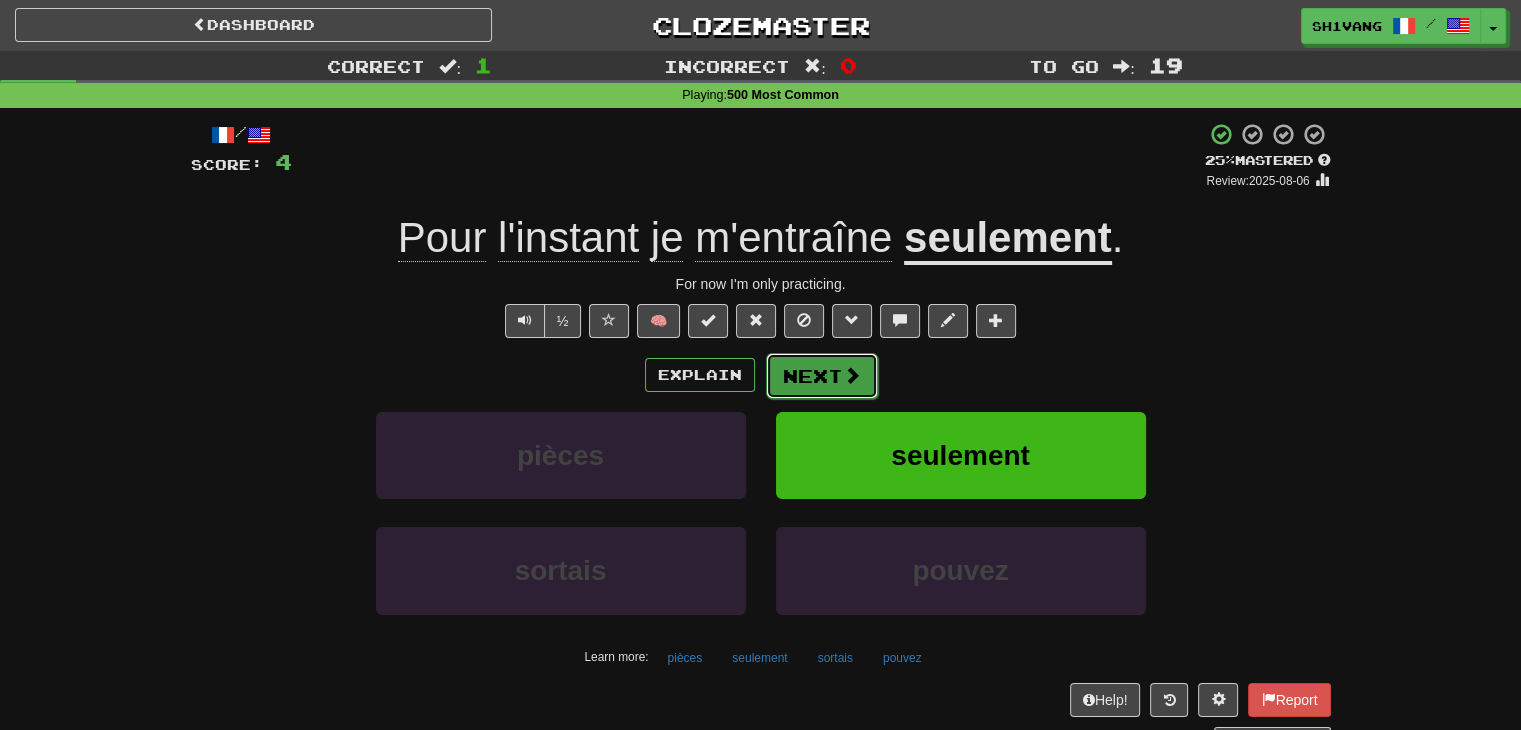 click on "Next" at bounding box center [822, 376] 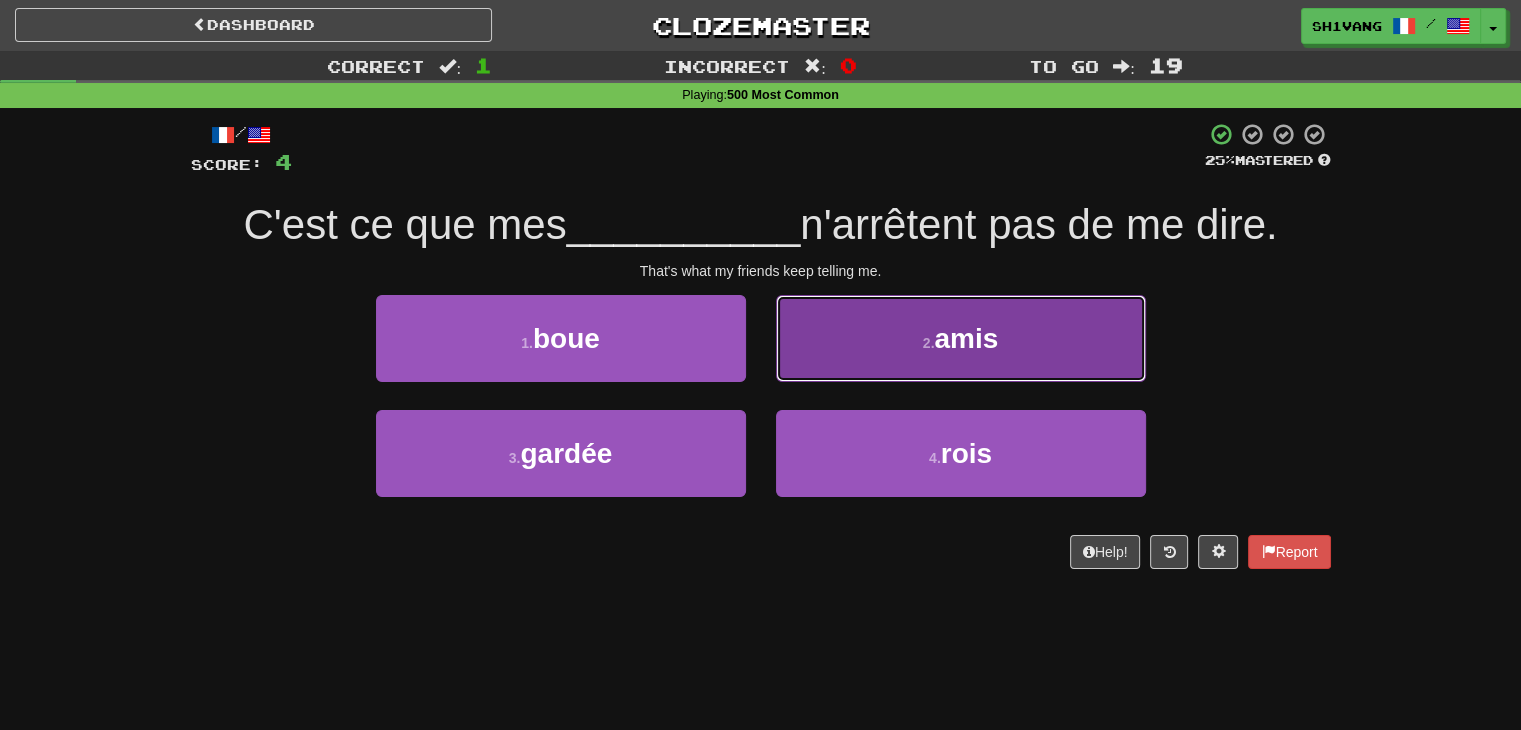 click on "2 .  amis" at bounding box center [961, 338] 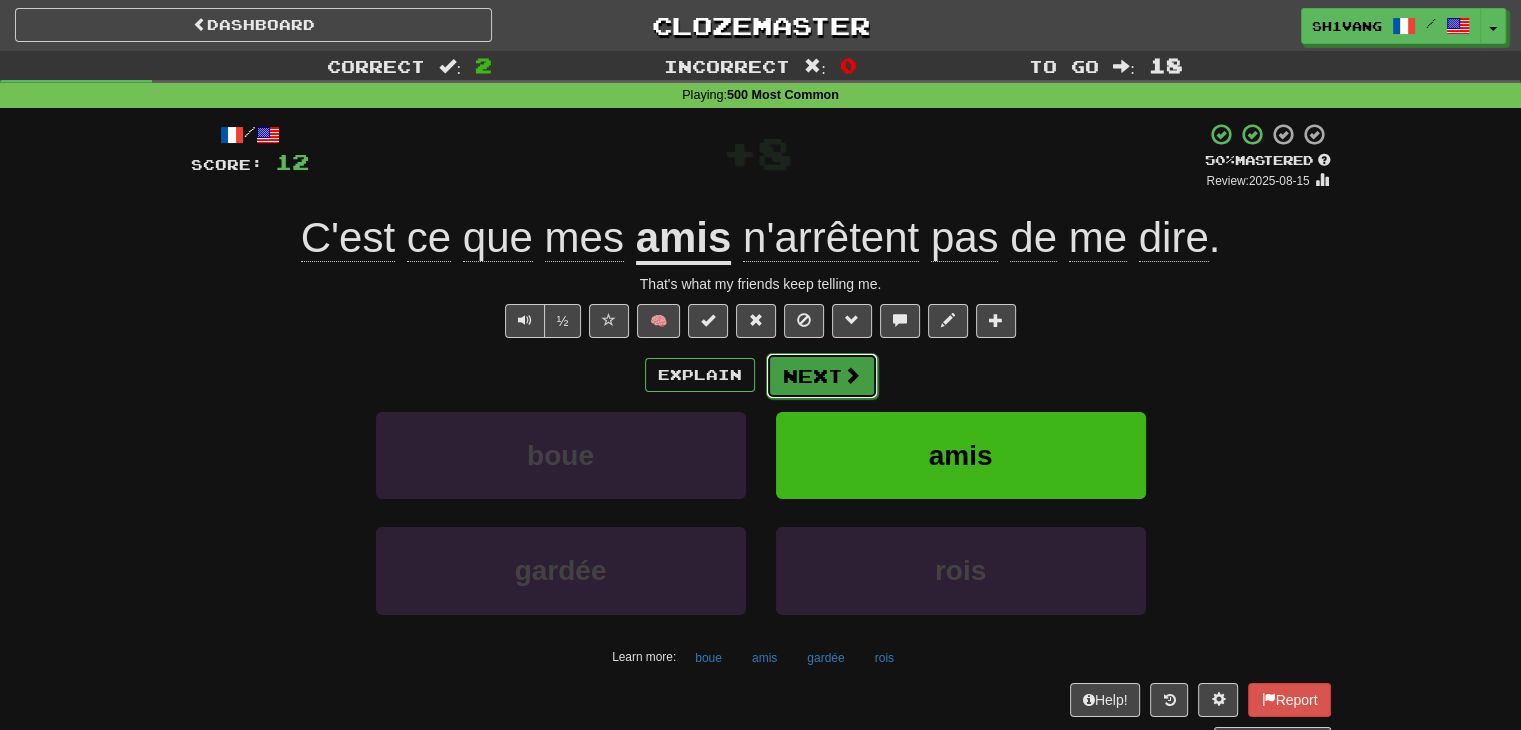 click on "Next" at bounding box center (822, 376) 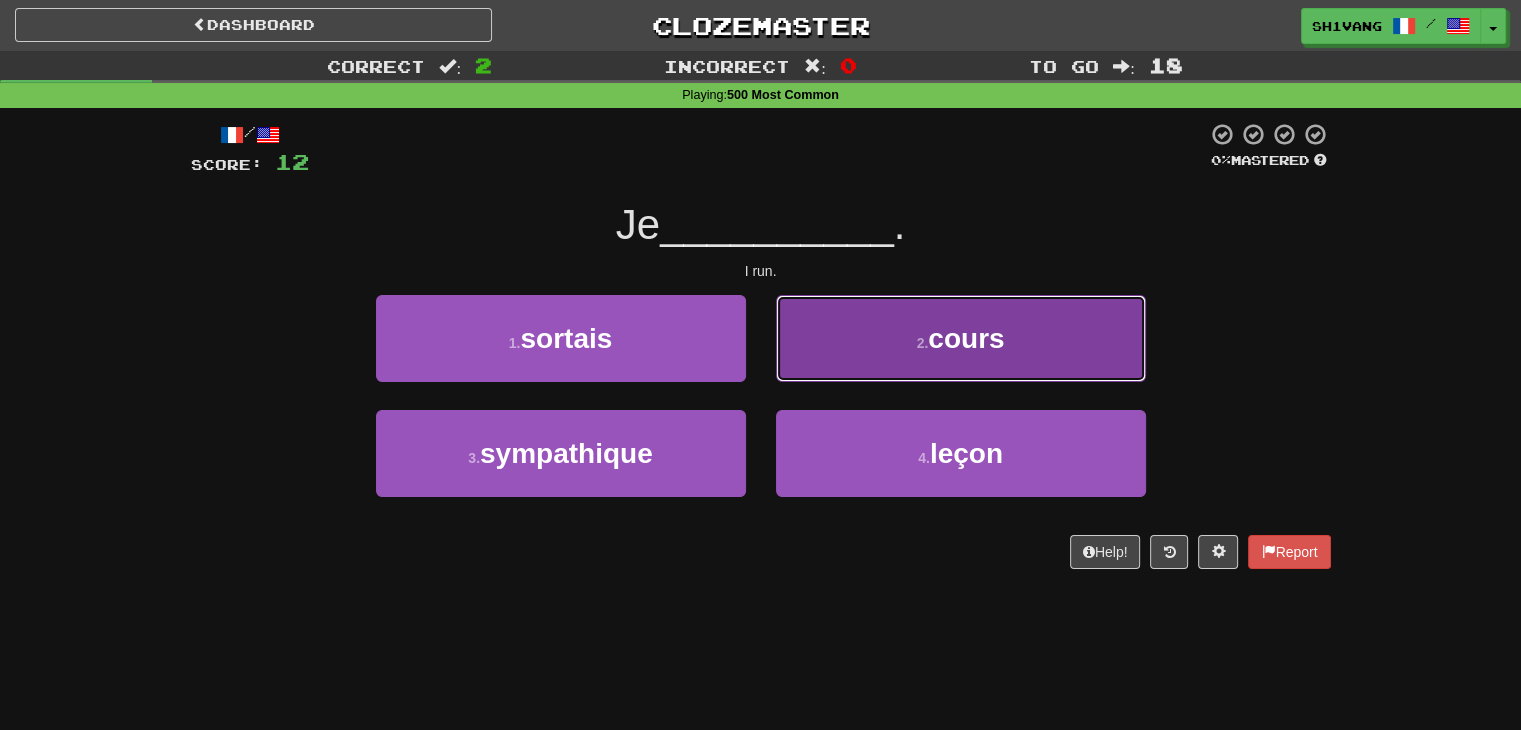 click on "2 .  cours" at bounding box center (961, 338) 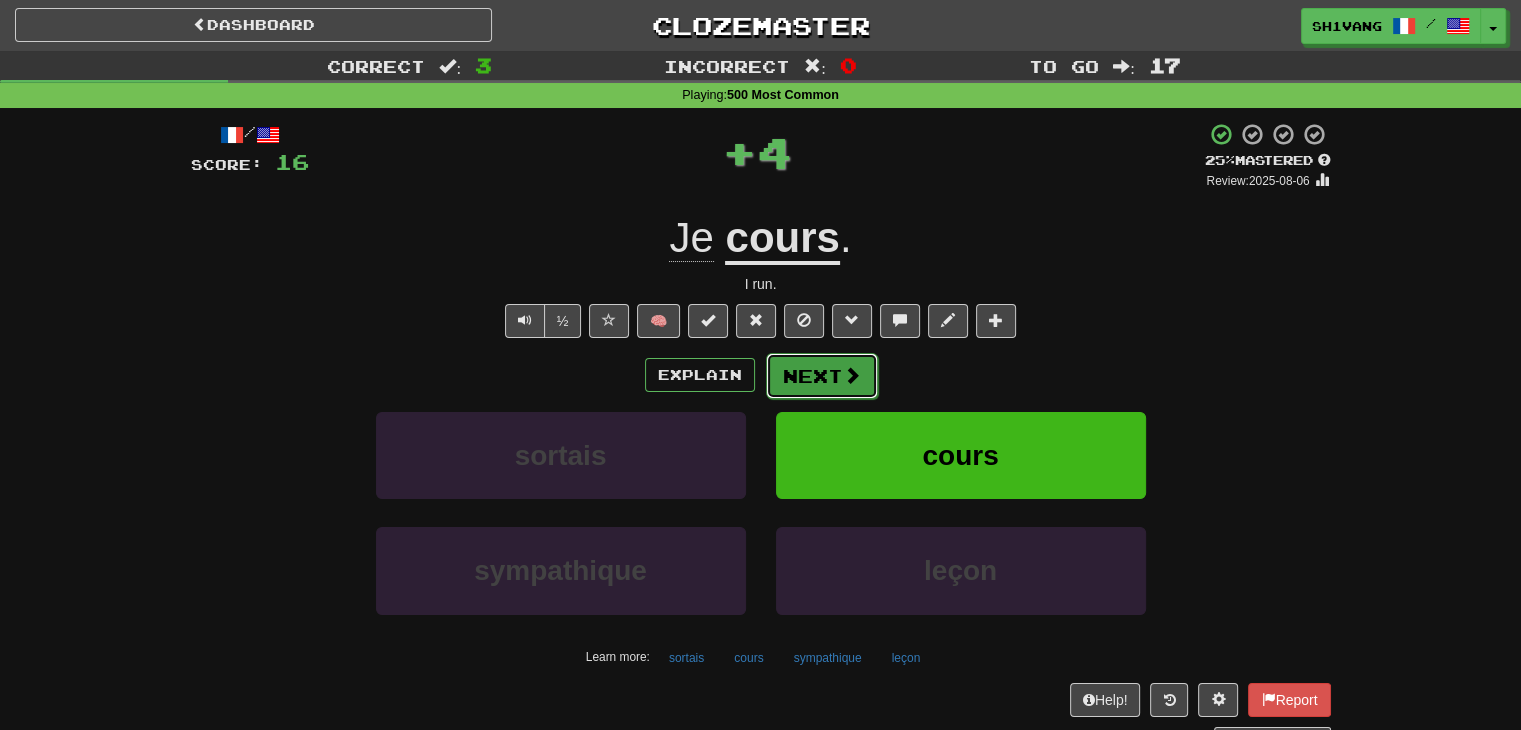 click on "Next" at bounding box center [822, 376] 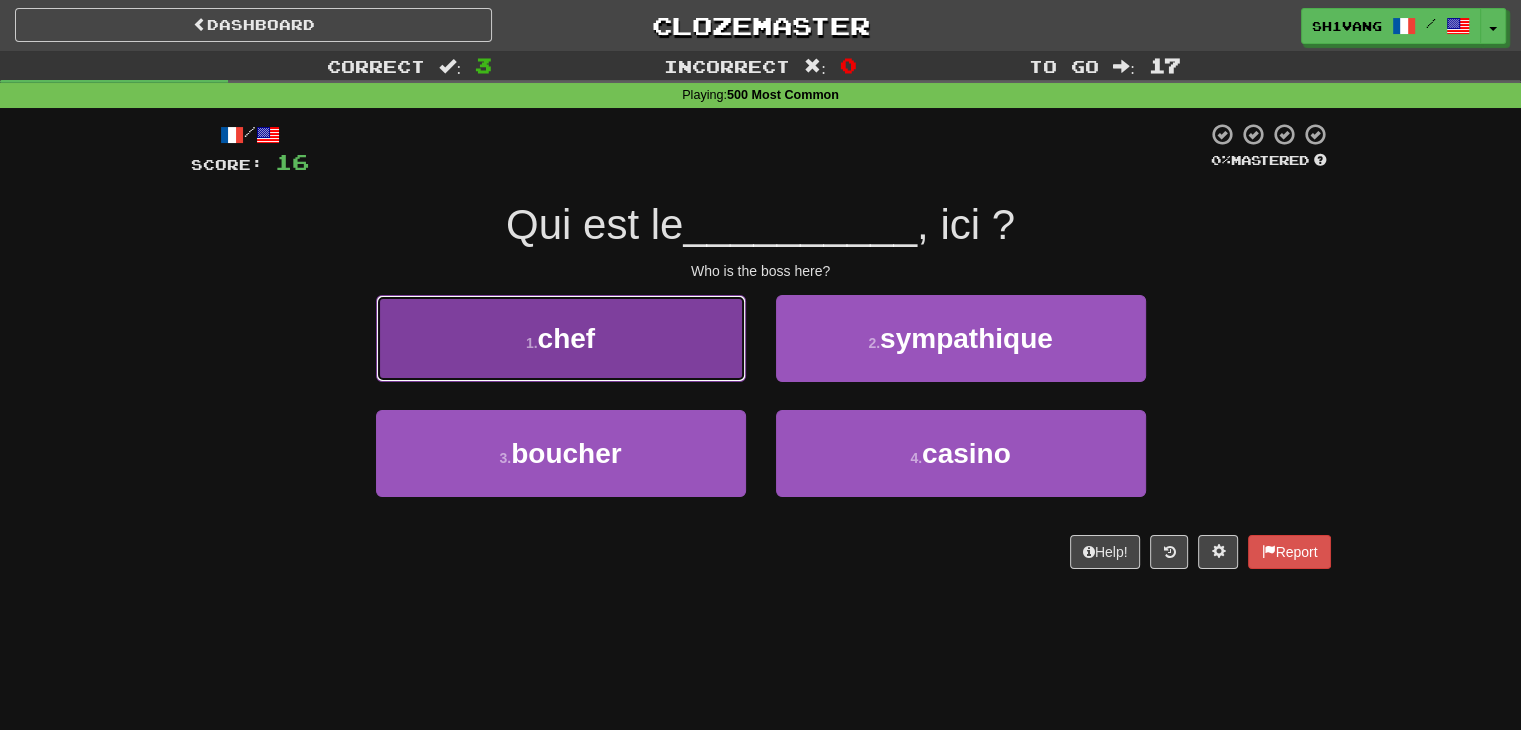 click on "1 .  chef" at bounding box center (561, 338) 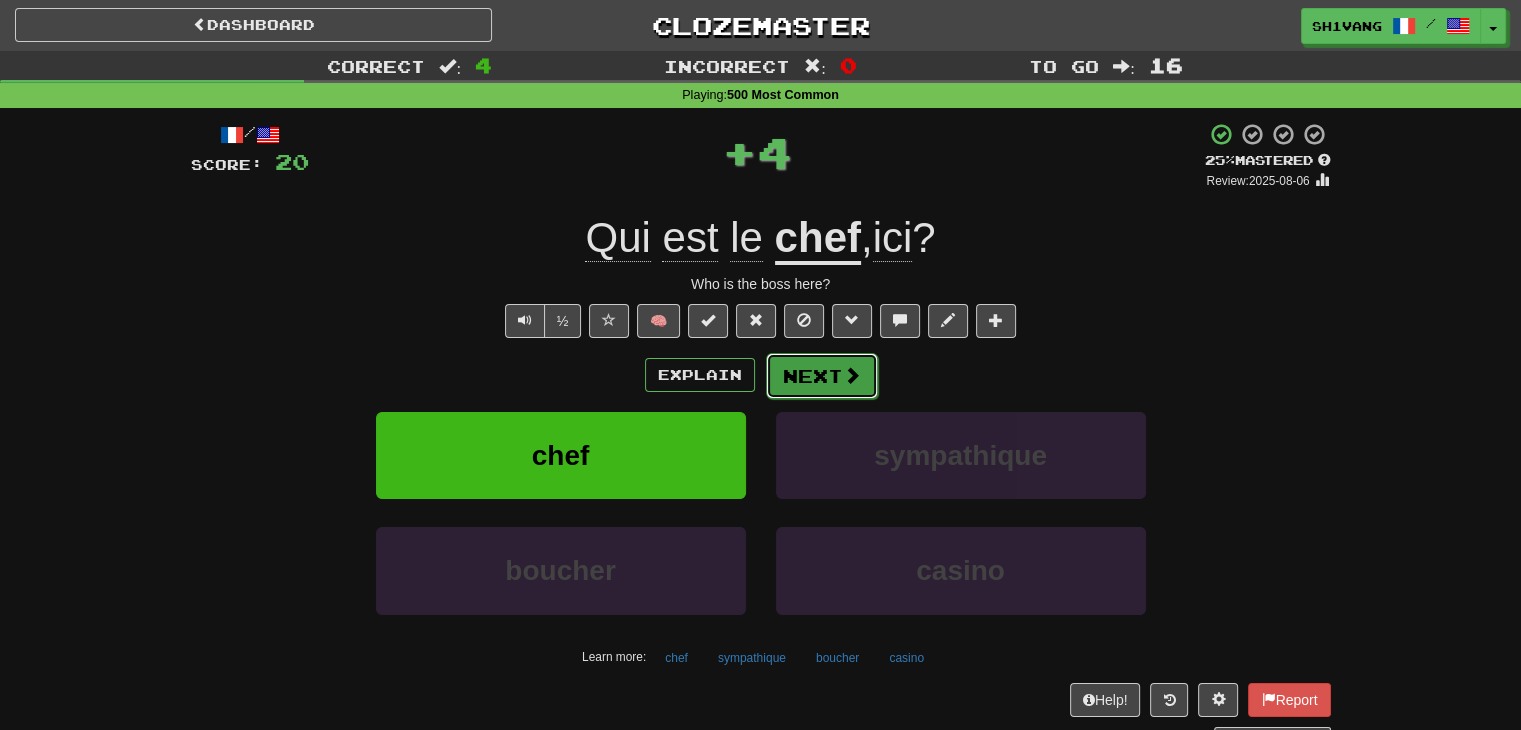 click on "Next" at bounding box center (822, 376) 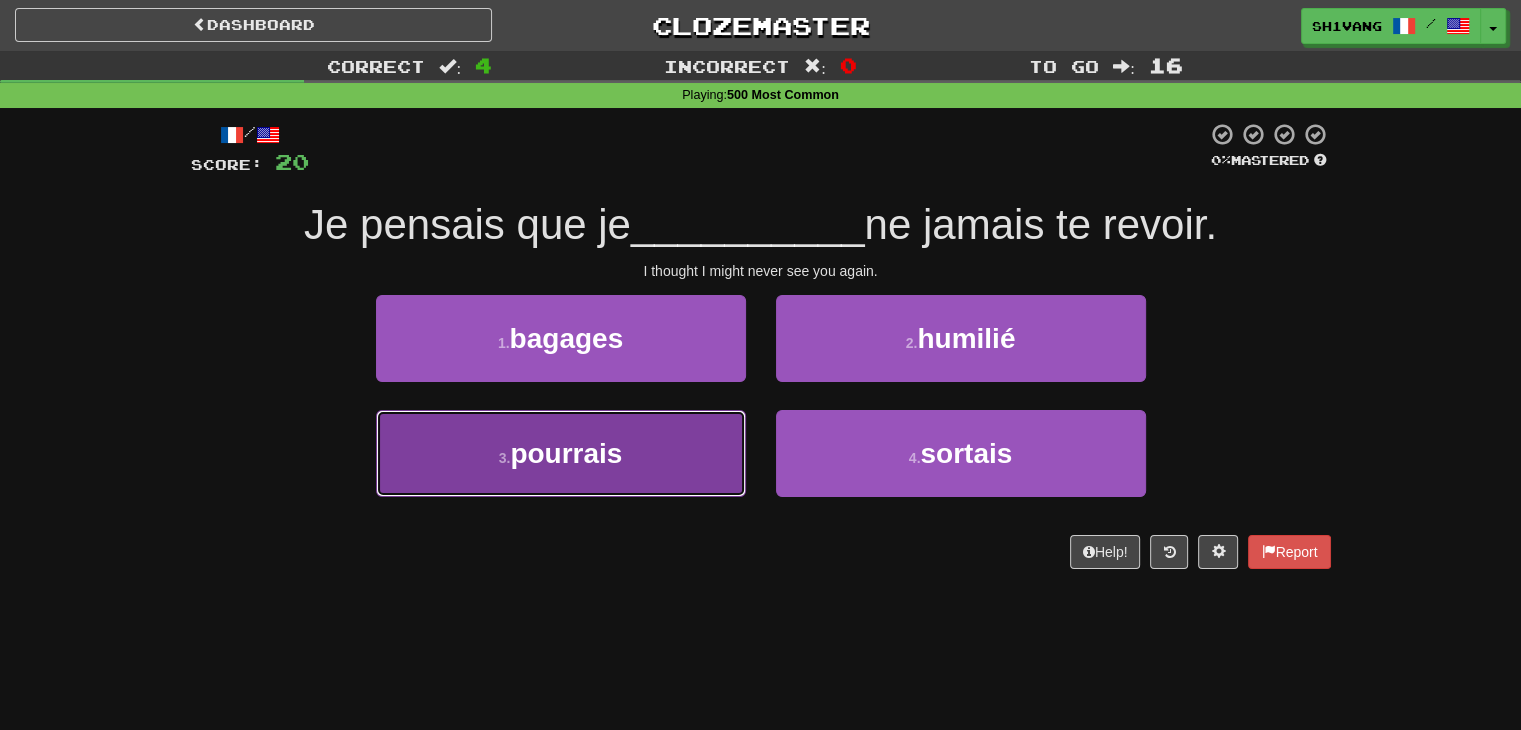 click on "3 .  pourrais" at bounding box center (561, 453) 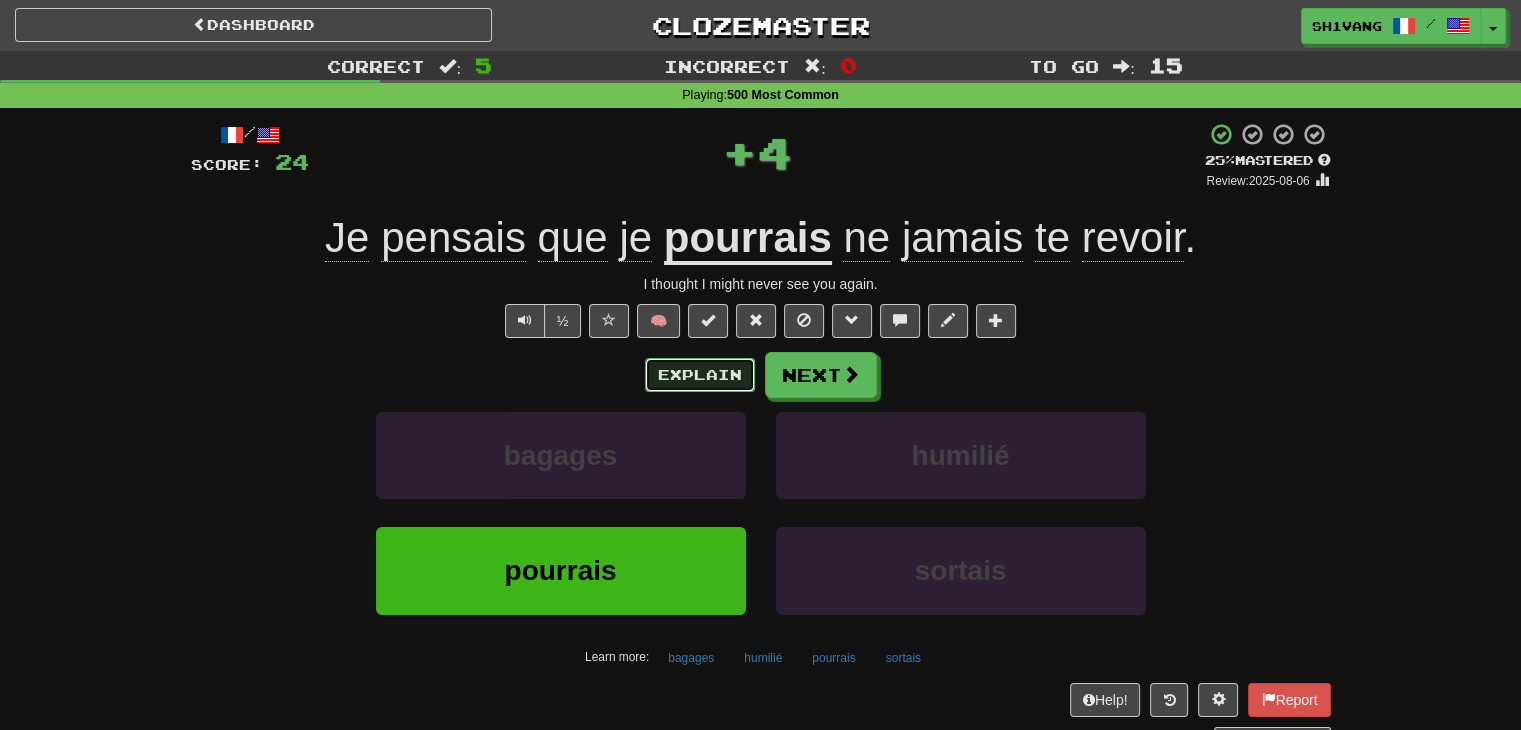 click on "Explain" at bounding box center [700, 375] 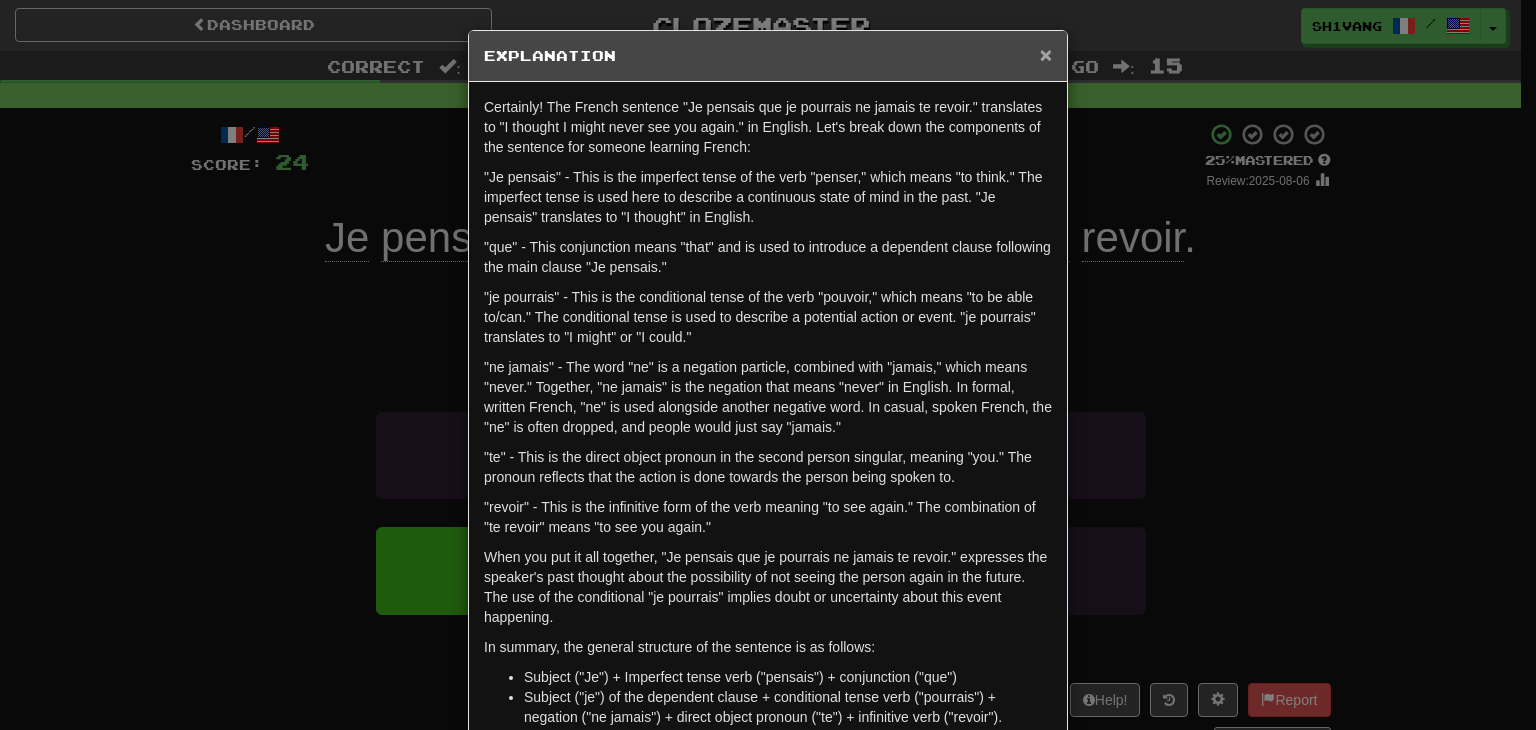 click on "×" at bounding box center [1046, 54] 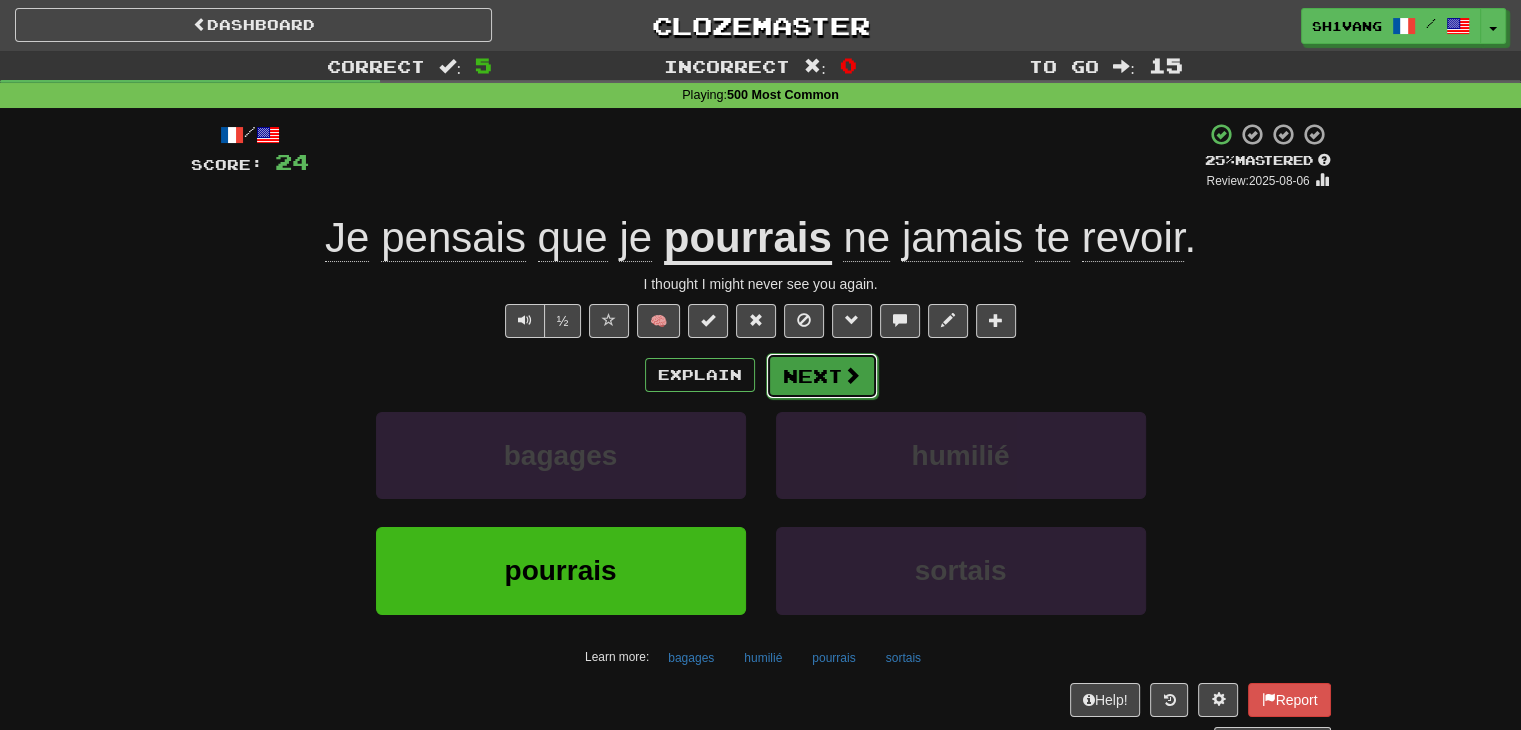 click on "Next" at bounding box center (822, 376) 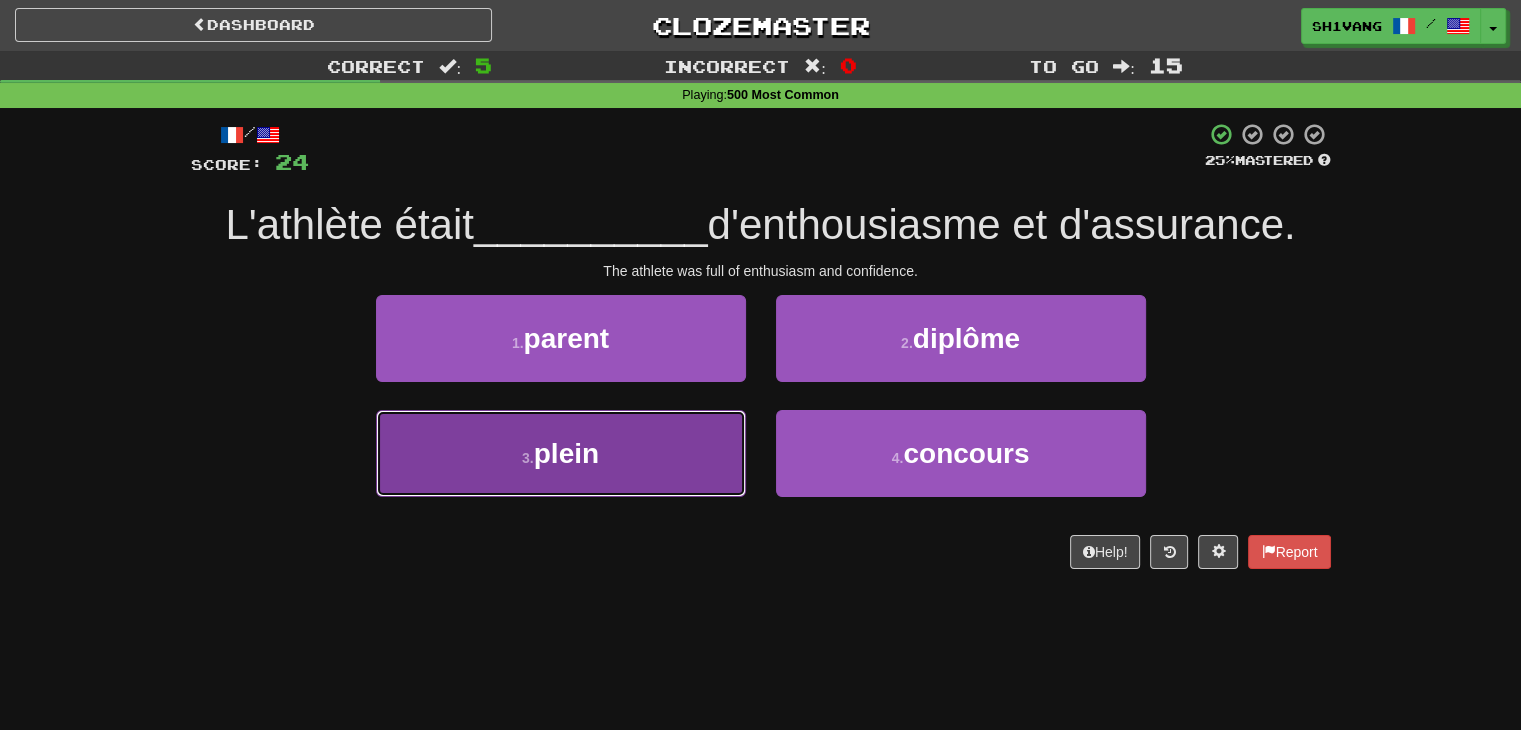 click on "3 .  plein" at bounding box center (561, 453) 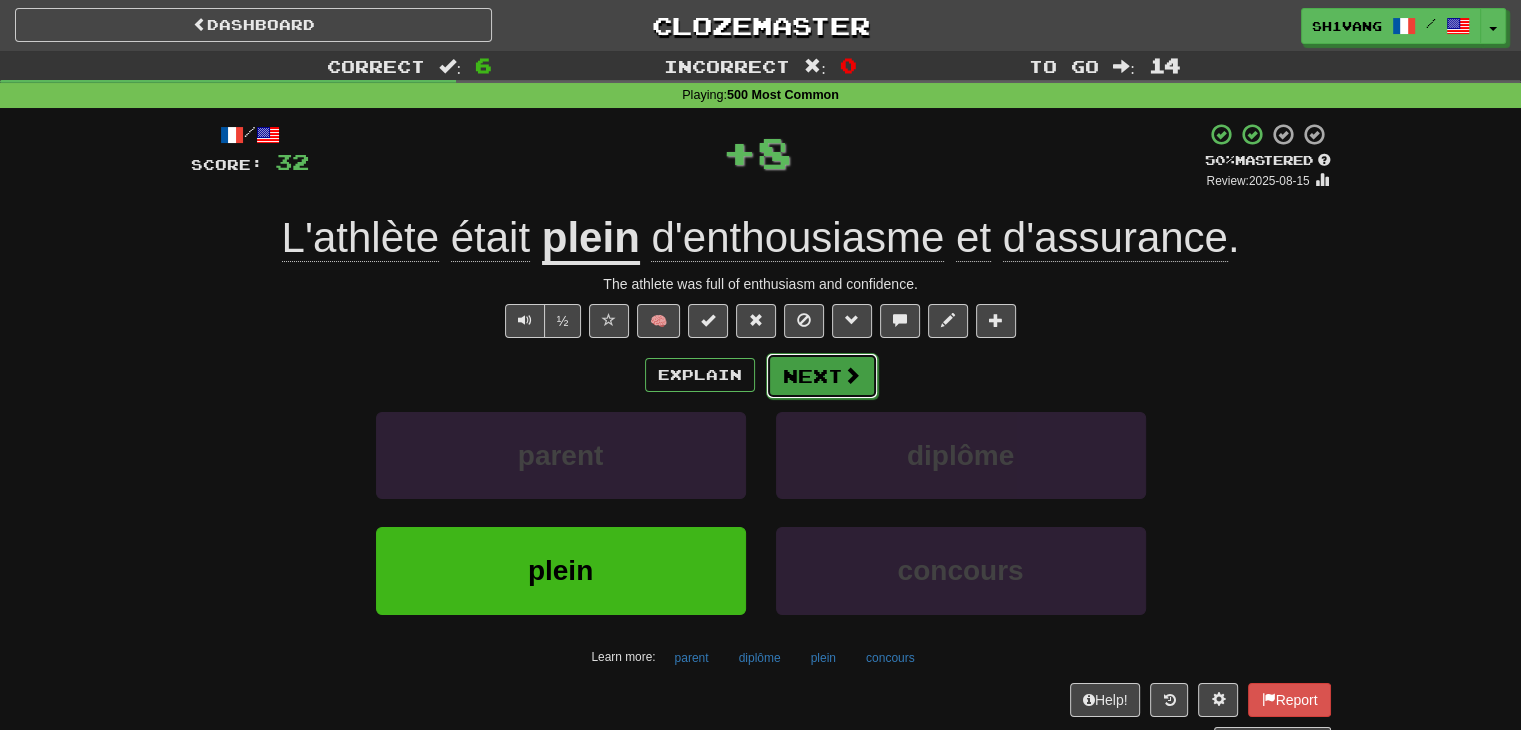 click on "Next" at bounding box center (822, 376) 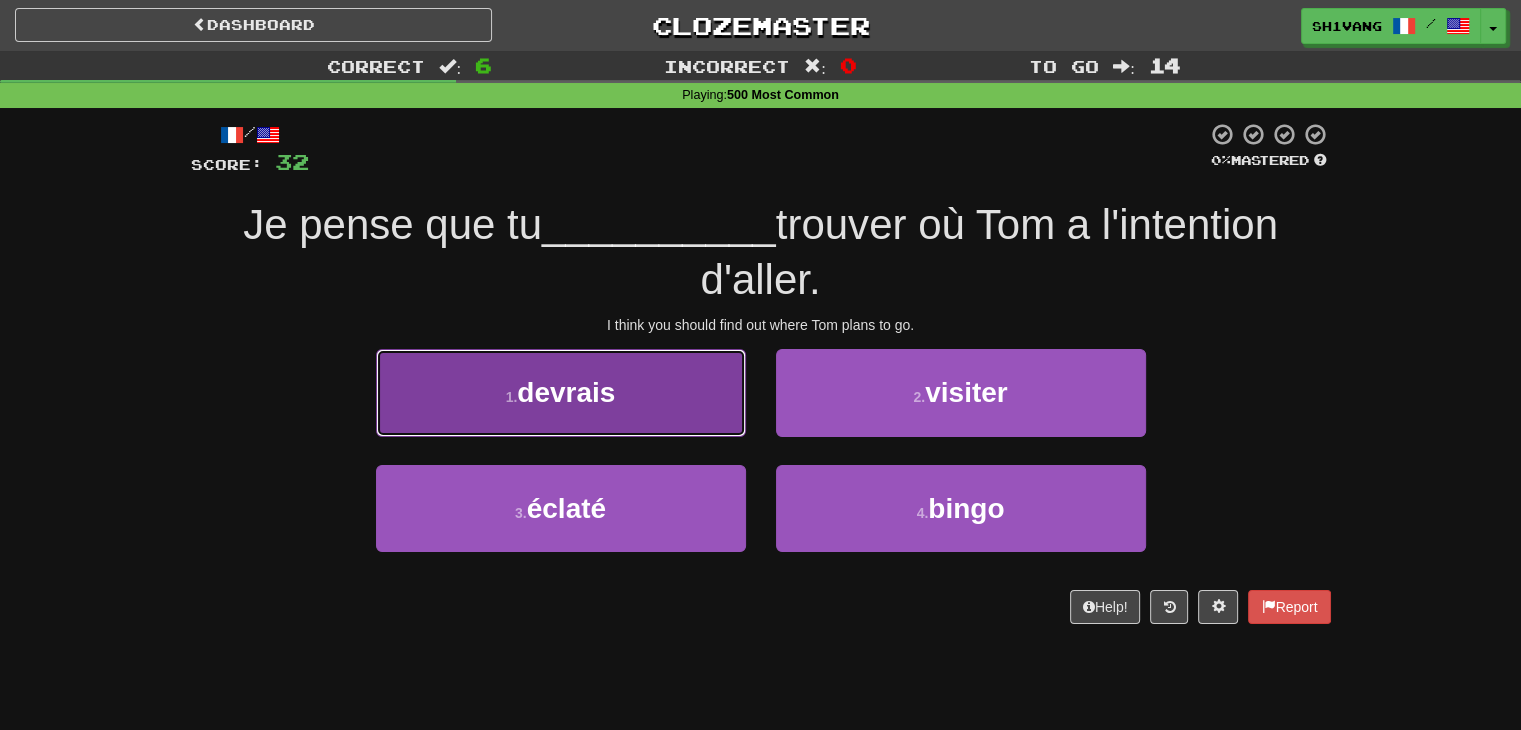 click on "1 .  devrais" at bounding box center [561, 392] 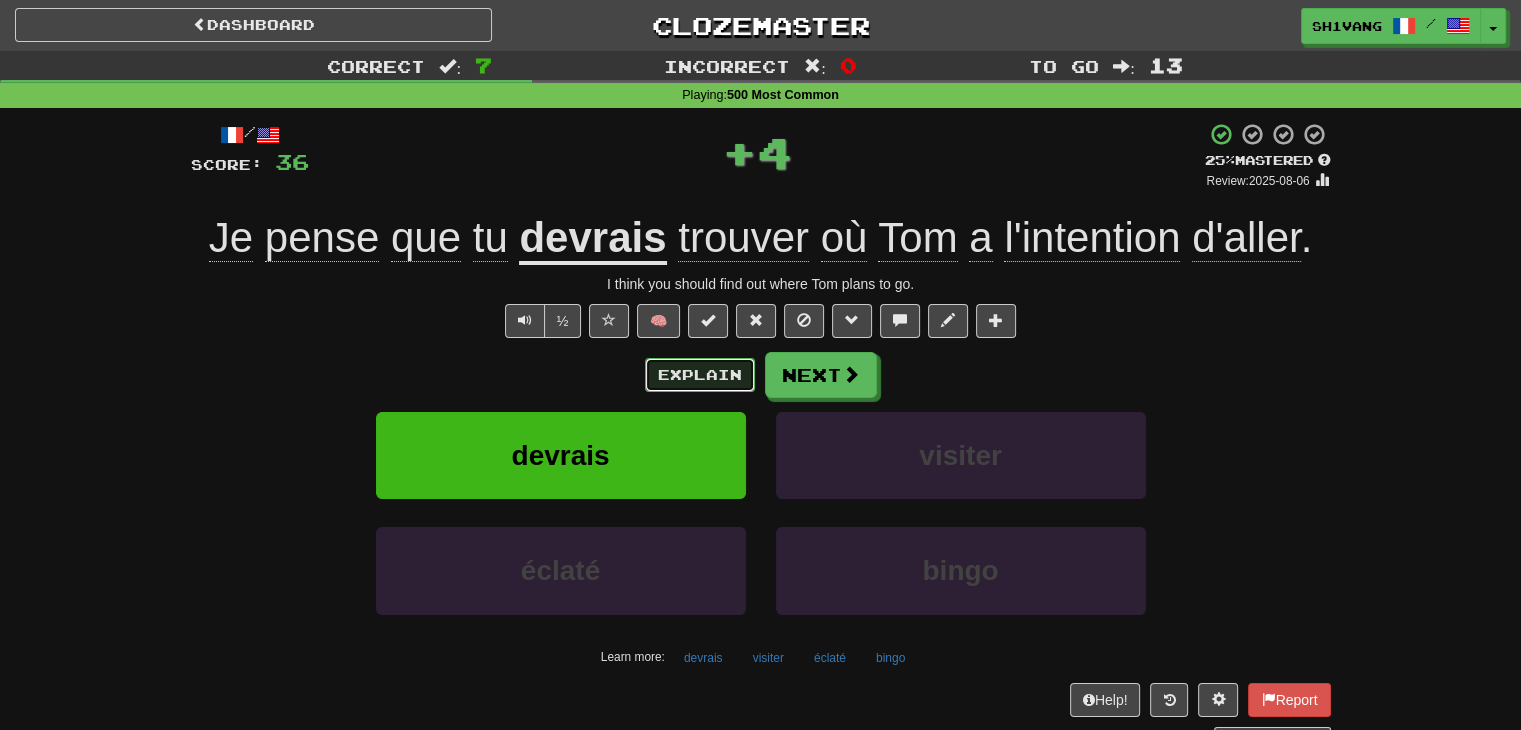 click on "Explain" at bounding box center (700, 375) 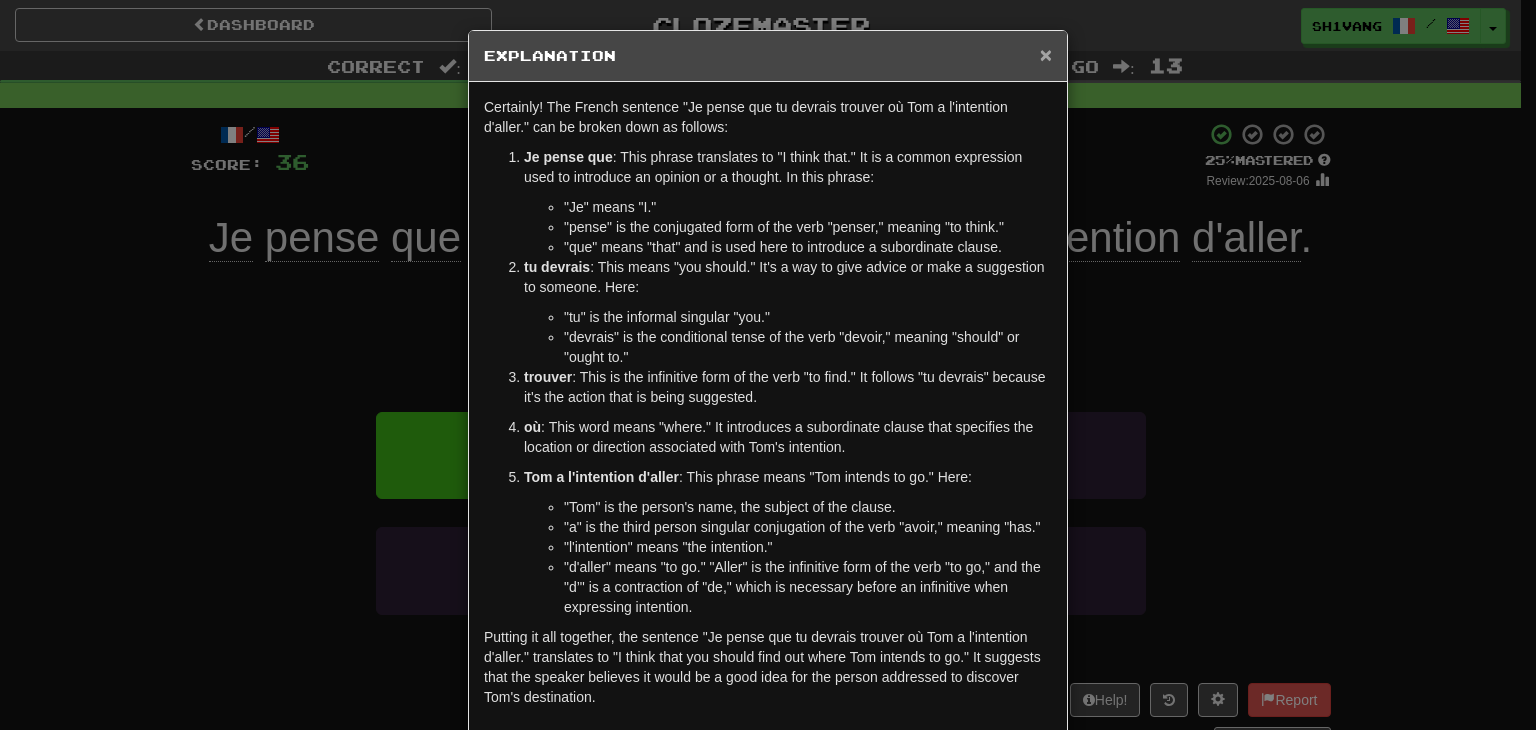 click on "×" at bounding box center [1046, 54] 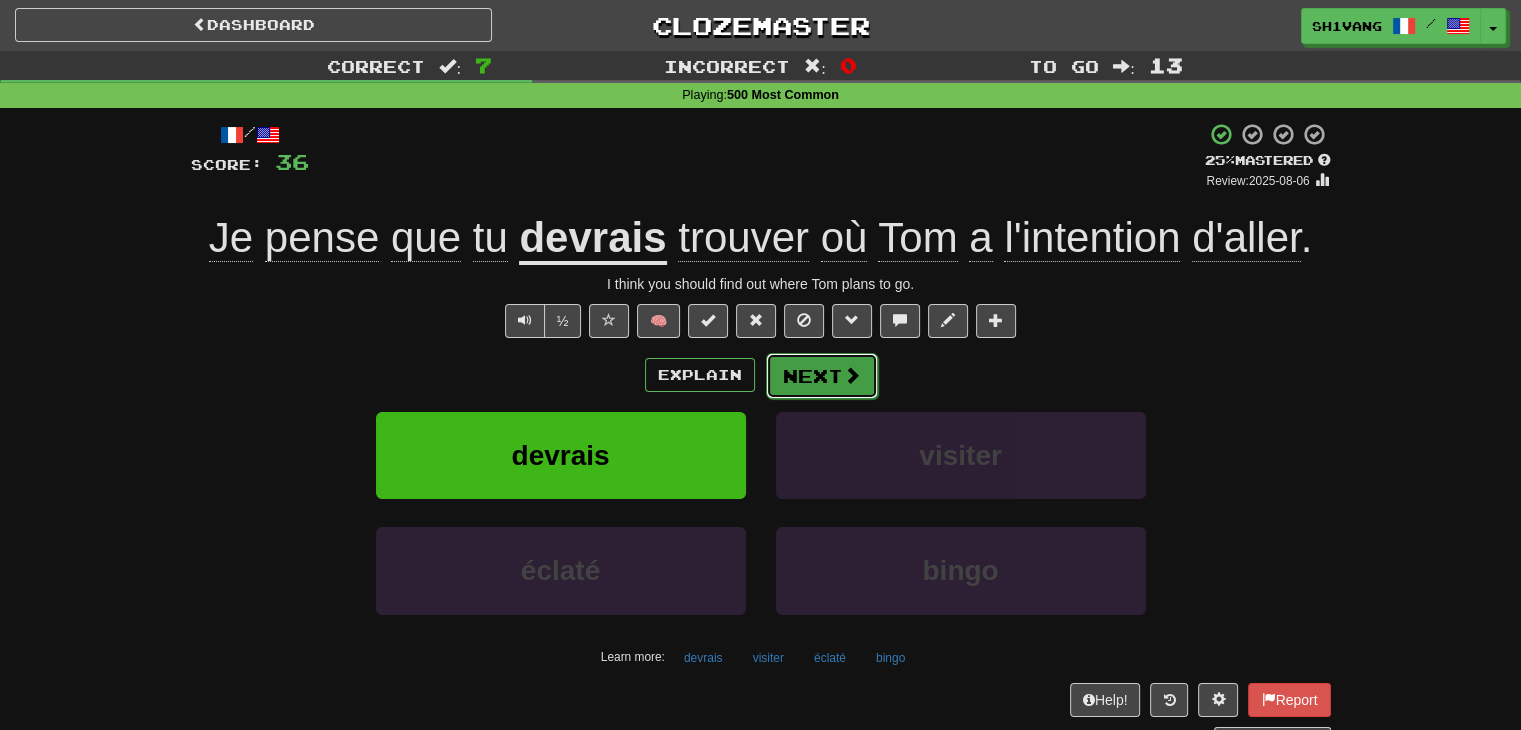 click on "Next" at bounding box center (822, 376) 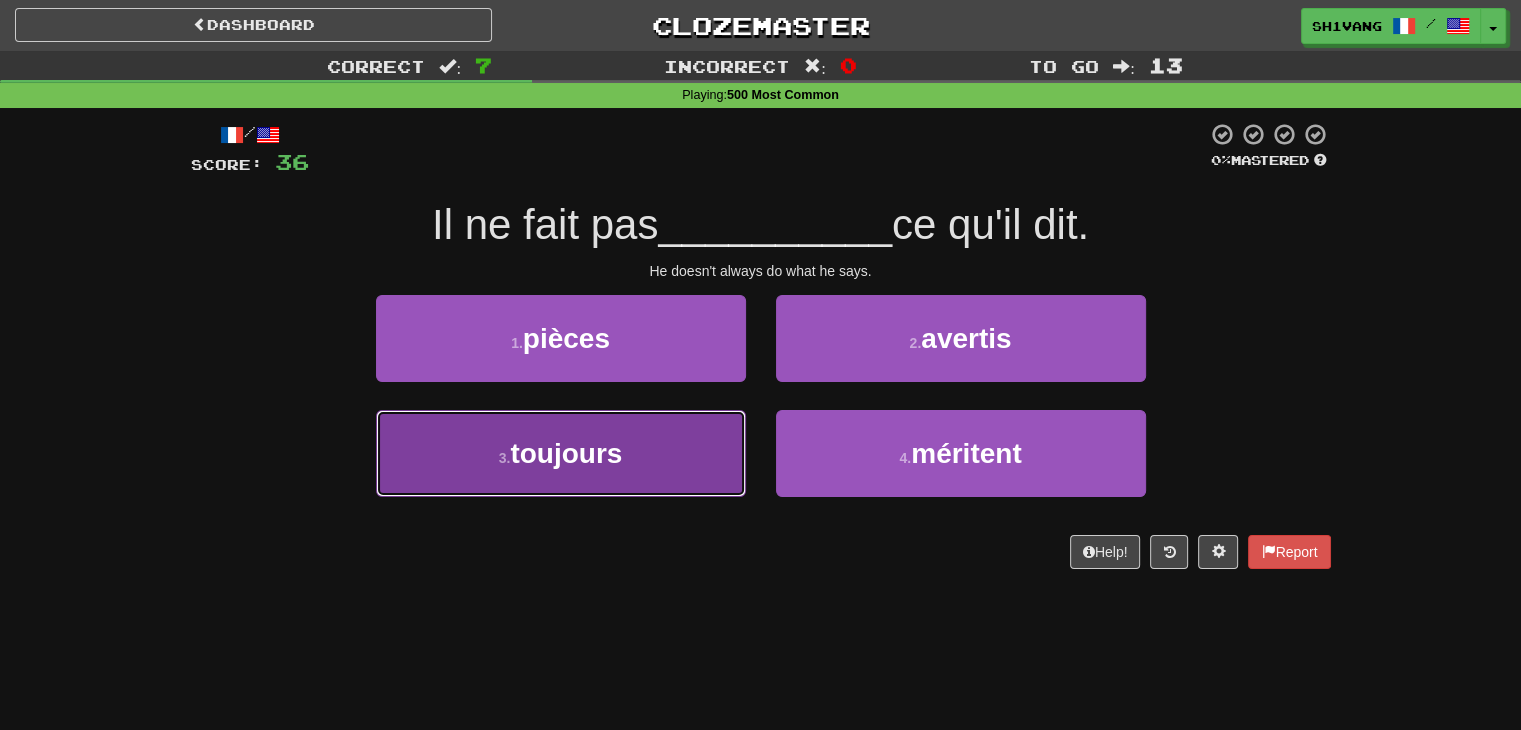 click on "3 .  toujours" at bounding box center (561, 453) 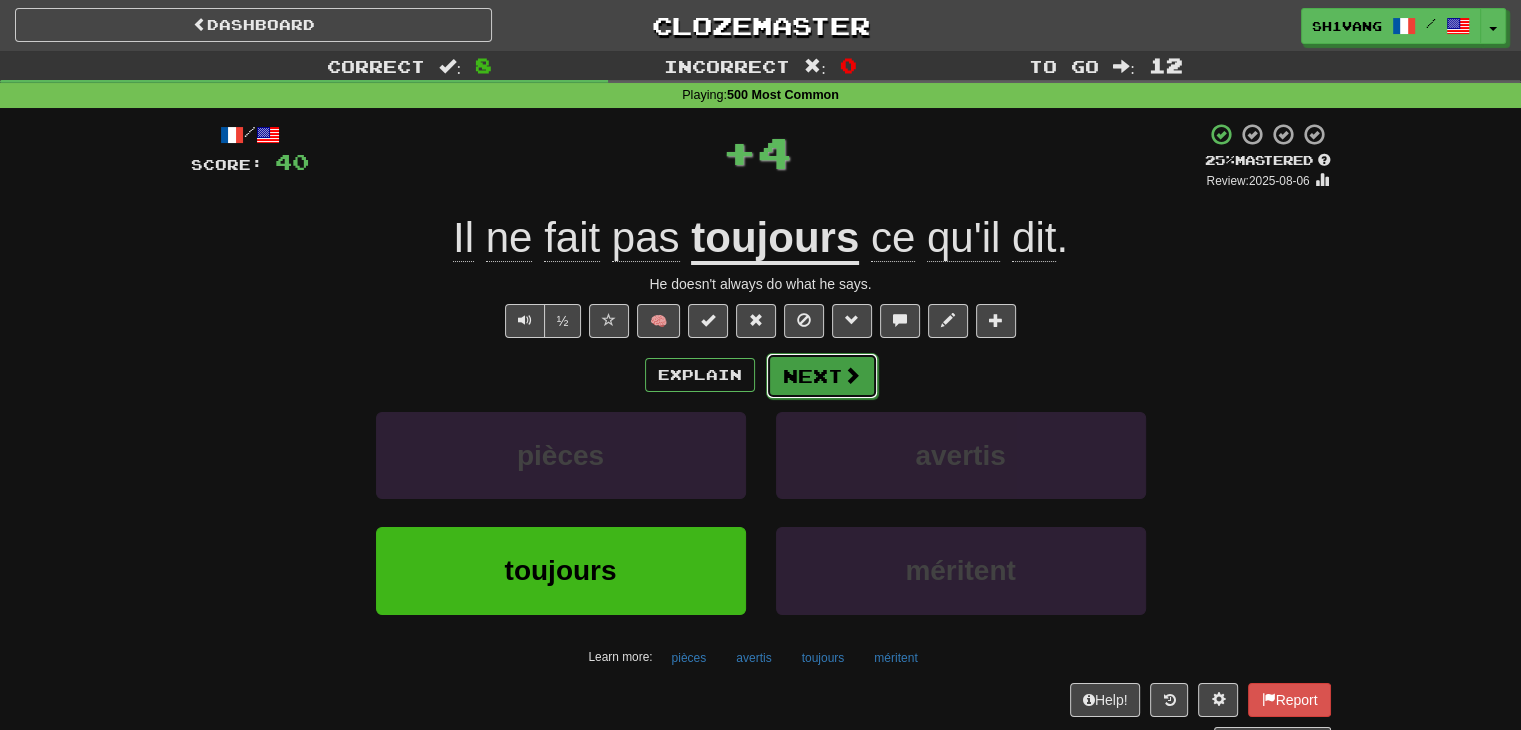 click on "Next" at bounding box center (822, 376) 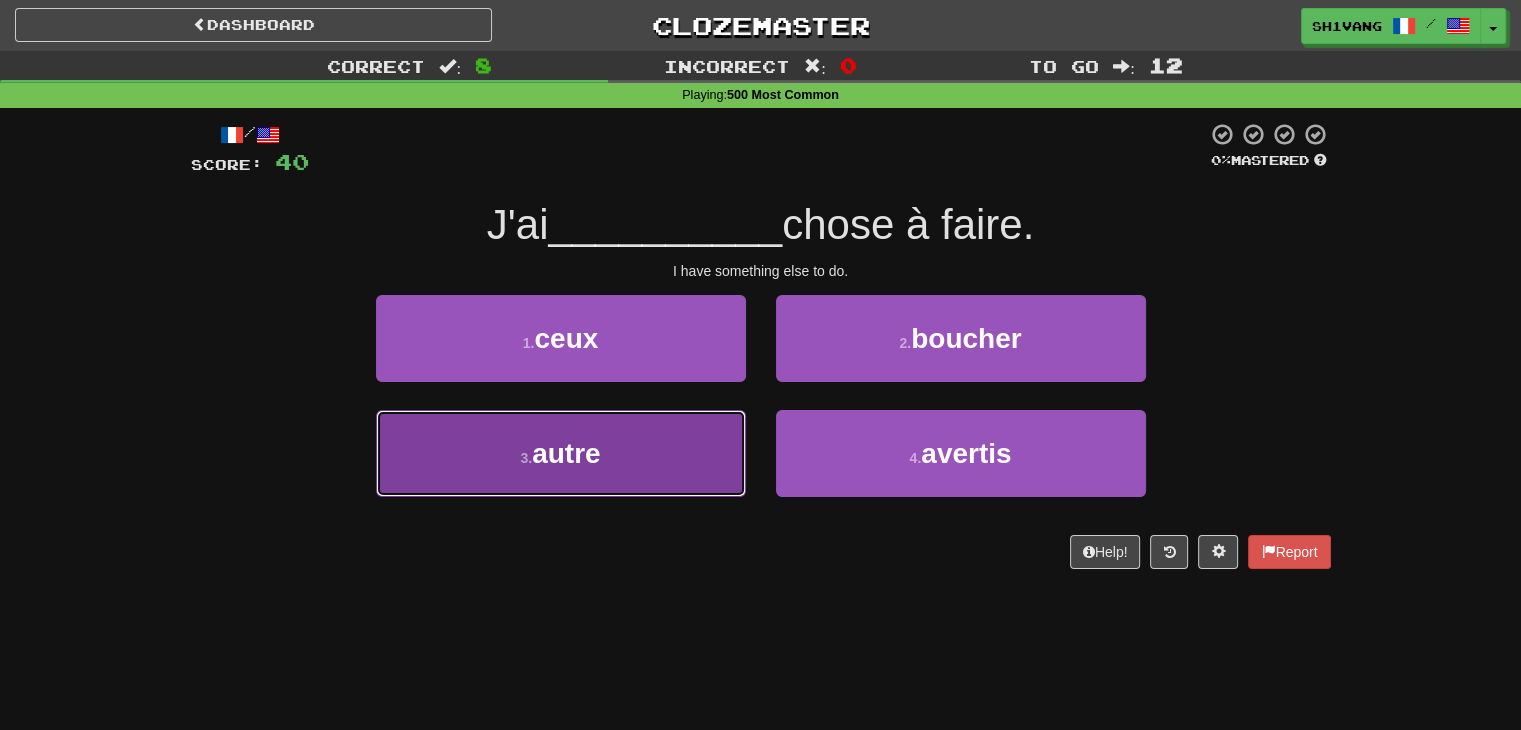 click on "3 .  autre" at bounding box center (561, 453) 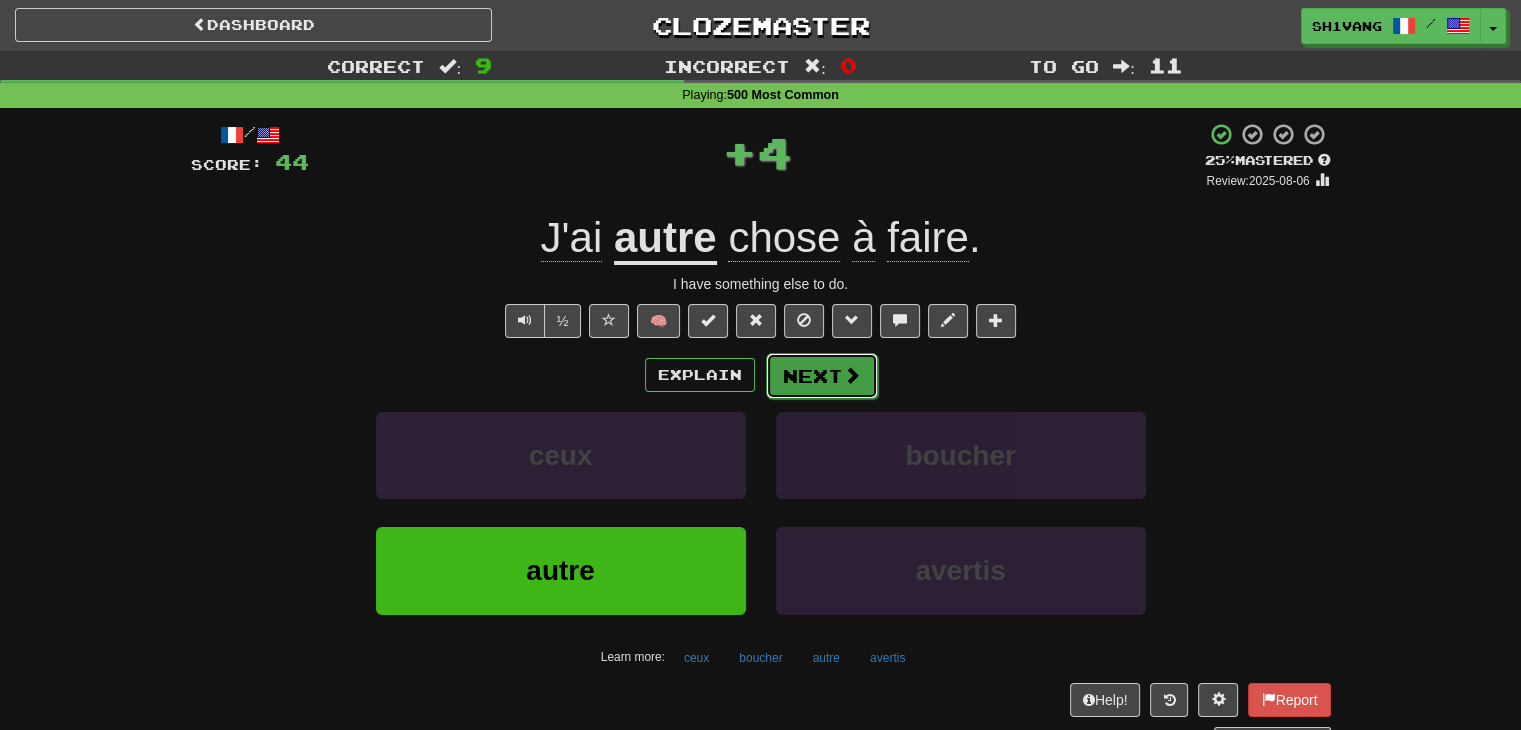 click on "Next" at bounding box center (822, 376) 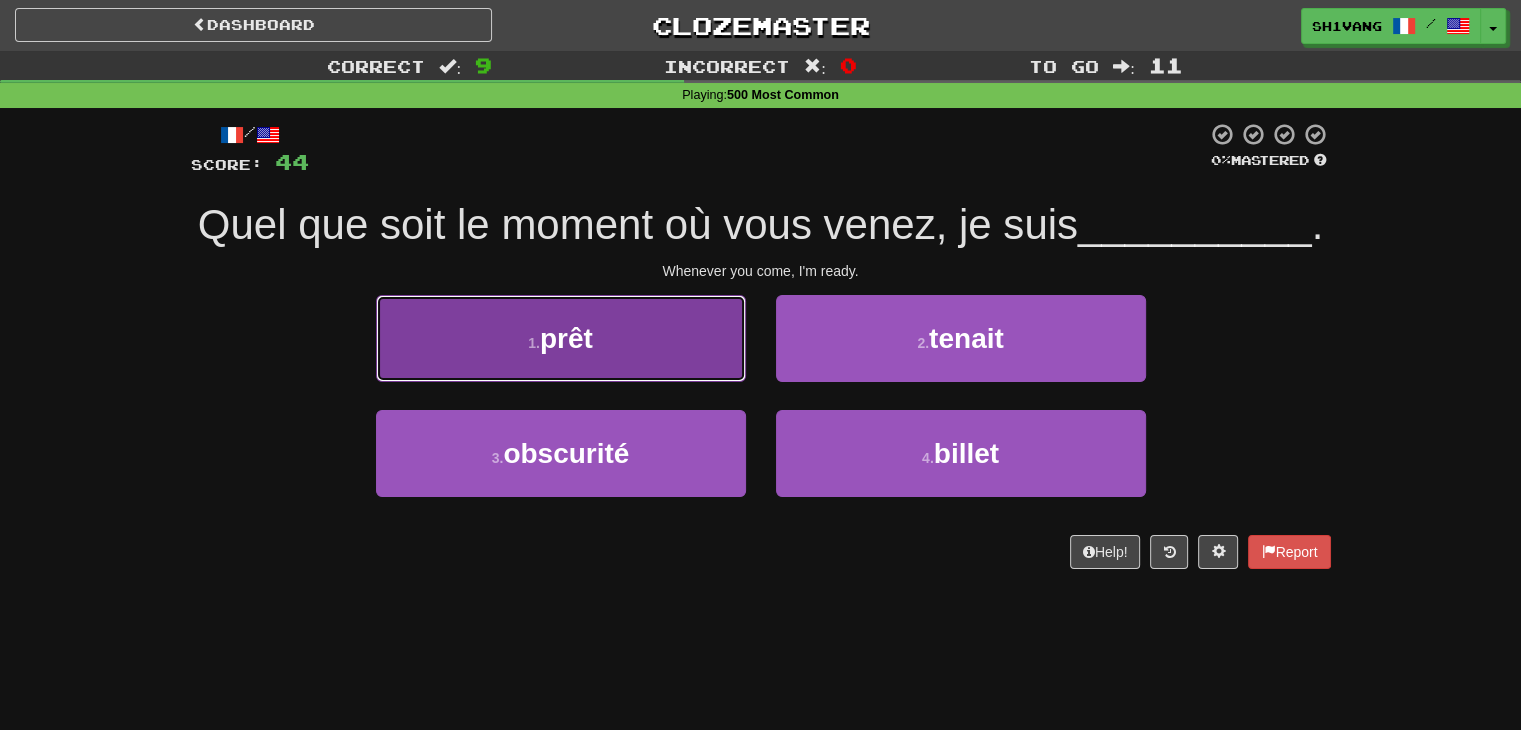 click on "1 .  prêt" at bounding box center (561, 338) 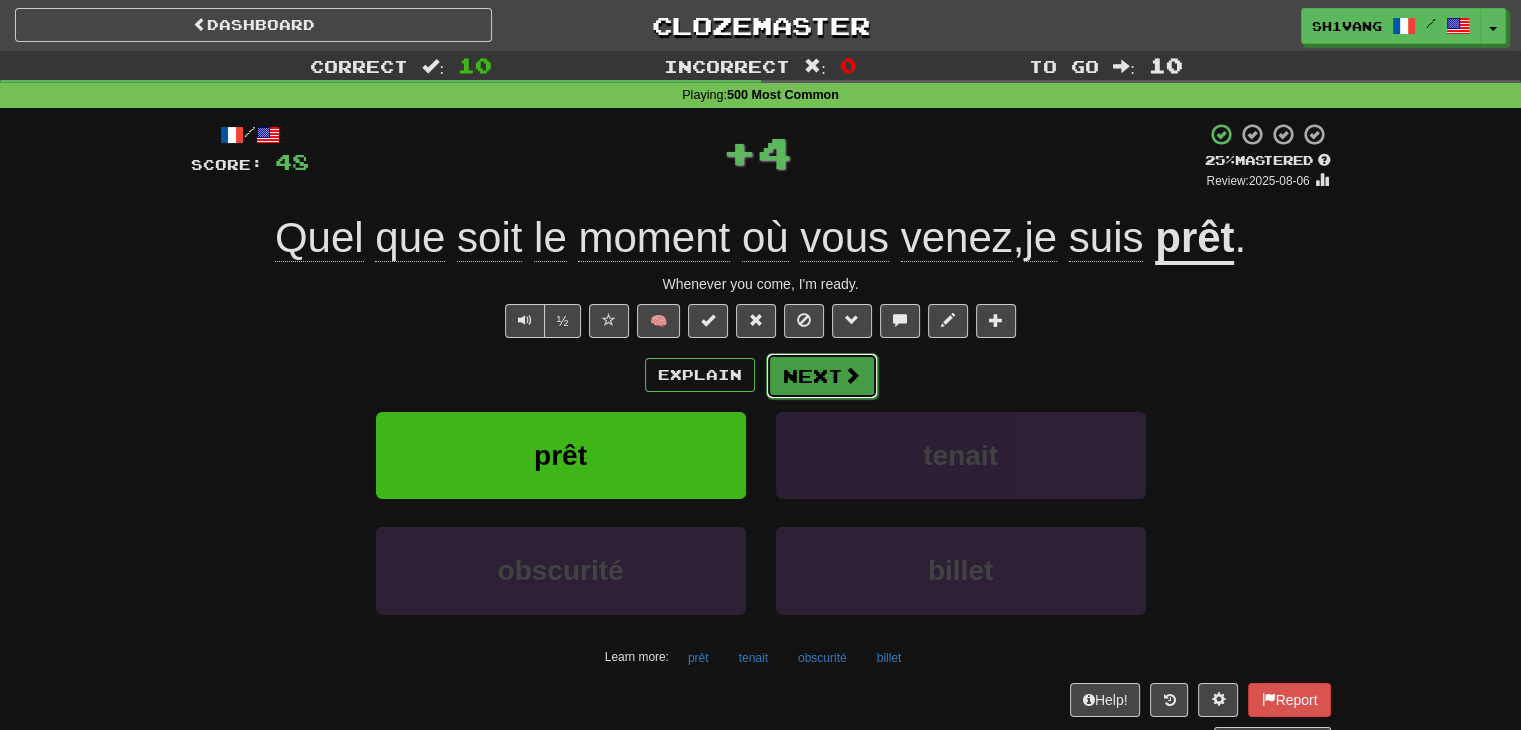 click on "Next" at bounding box center (822, 376) 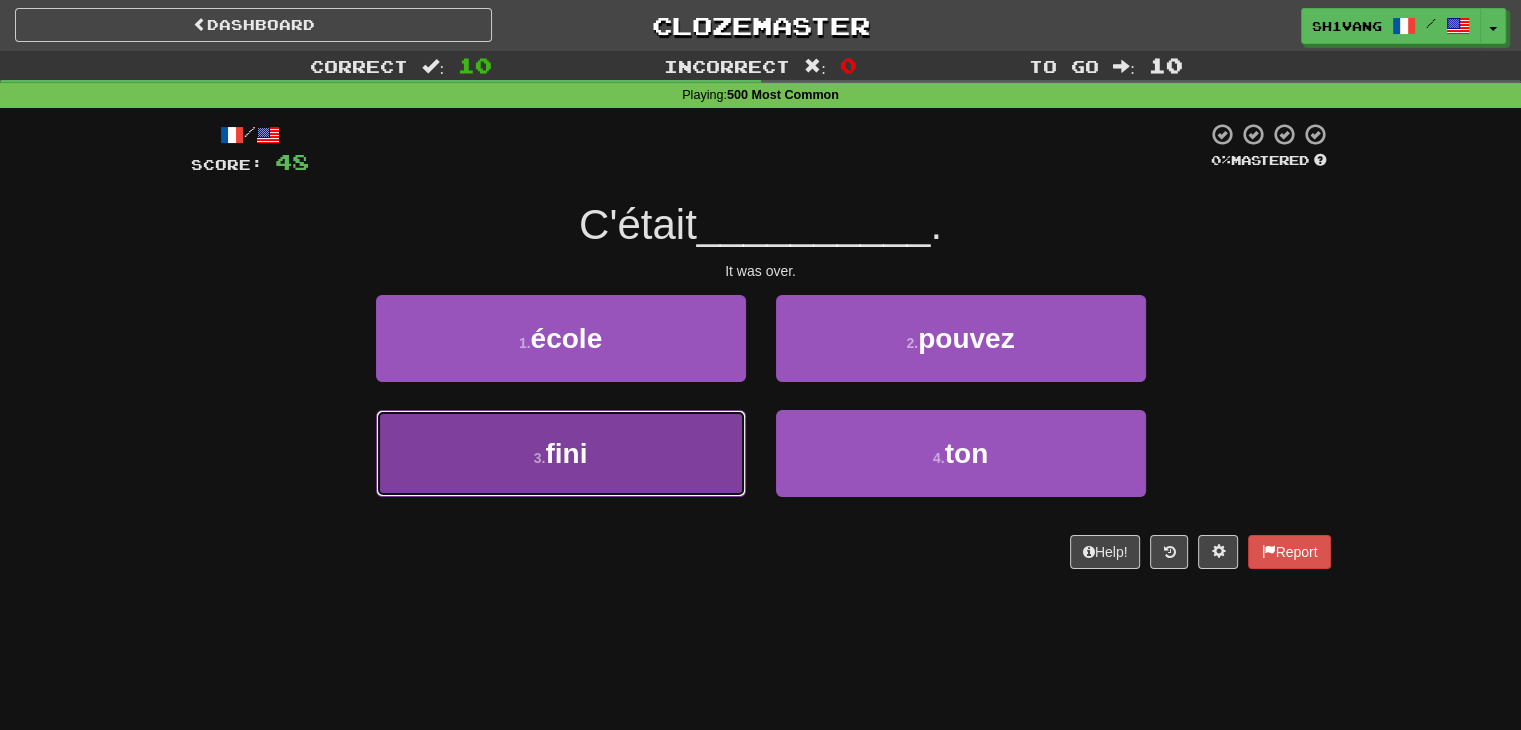 click on "3 .  fini" at bounding box center [561, 453] 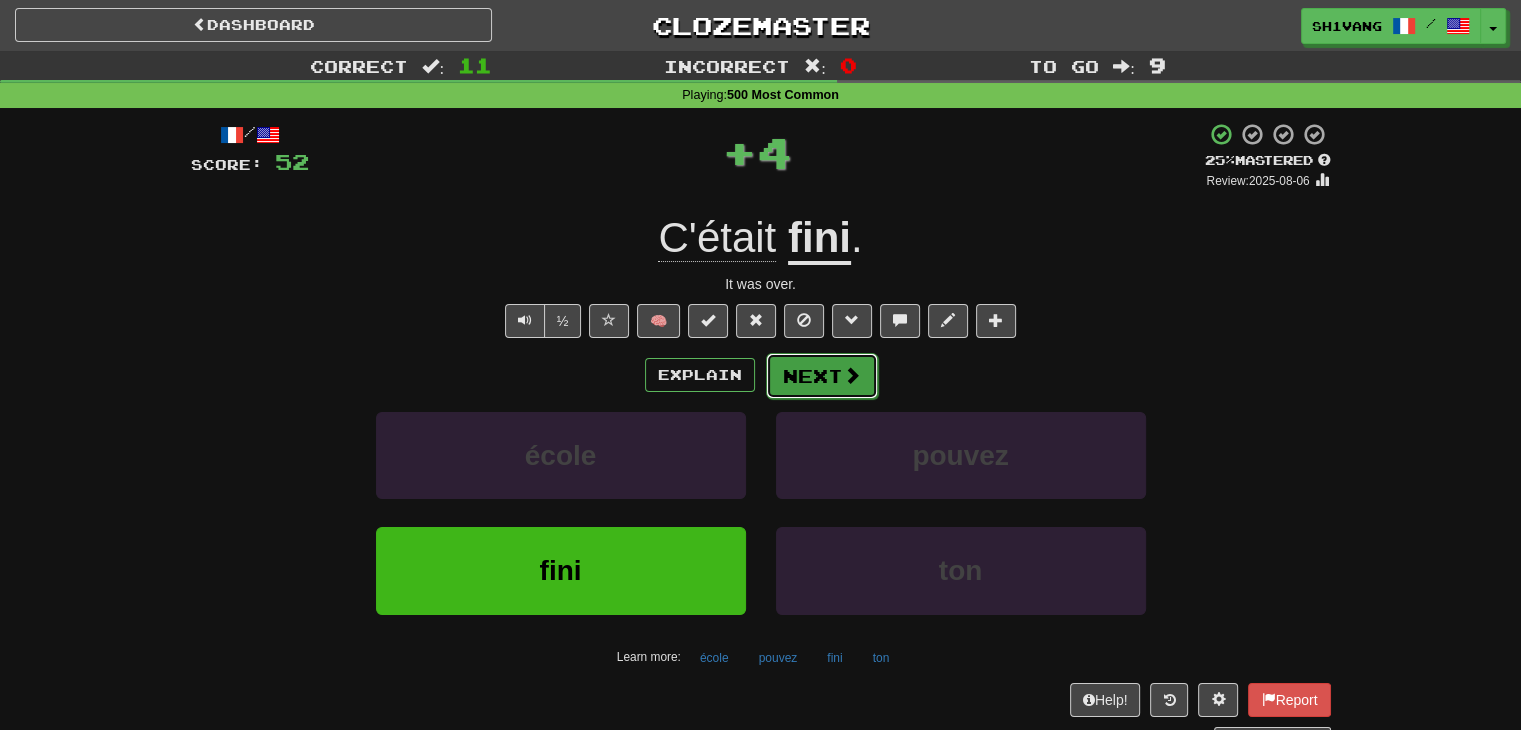 click on "Next" at bounding box center (822, 376) 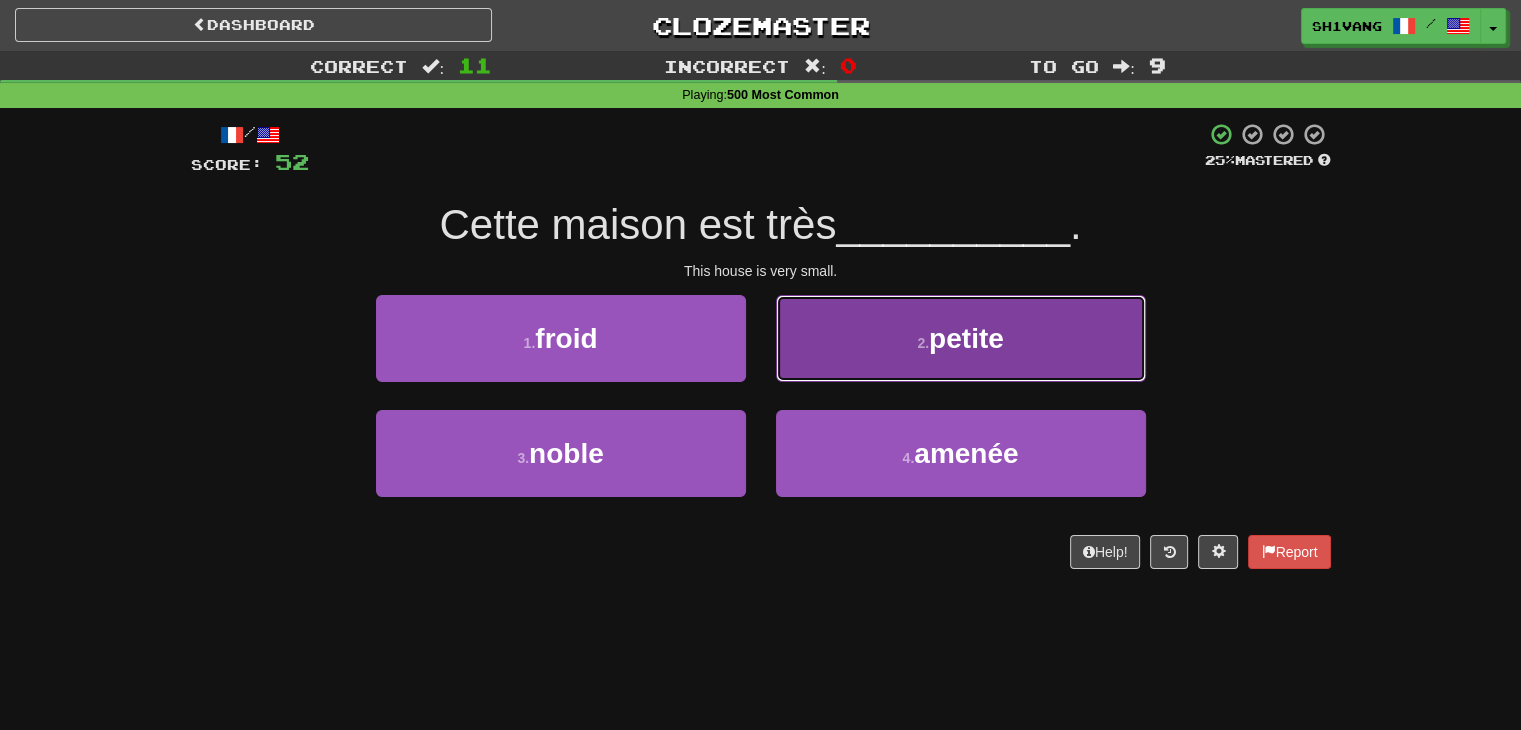 click on "2 .  petite" at bounding box center (961, 338) 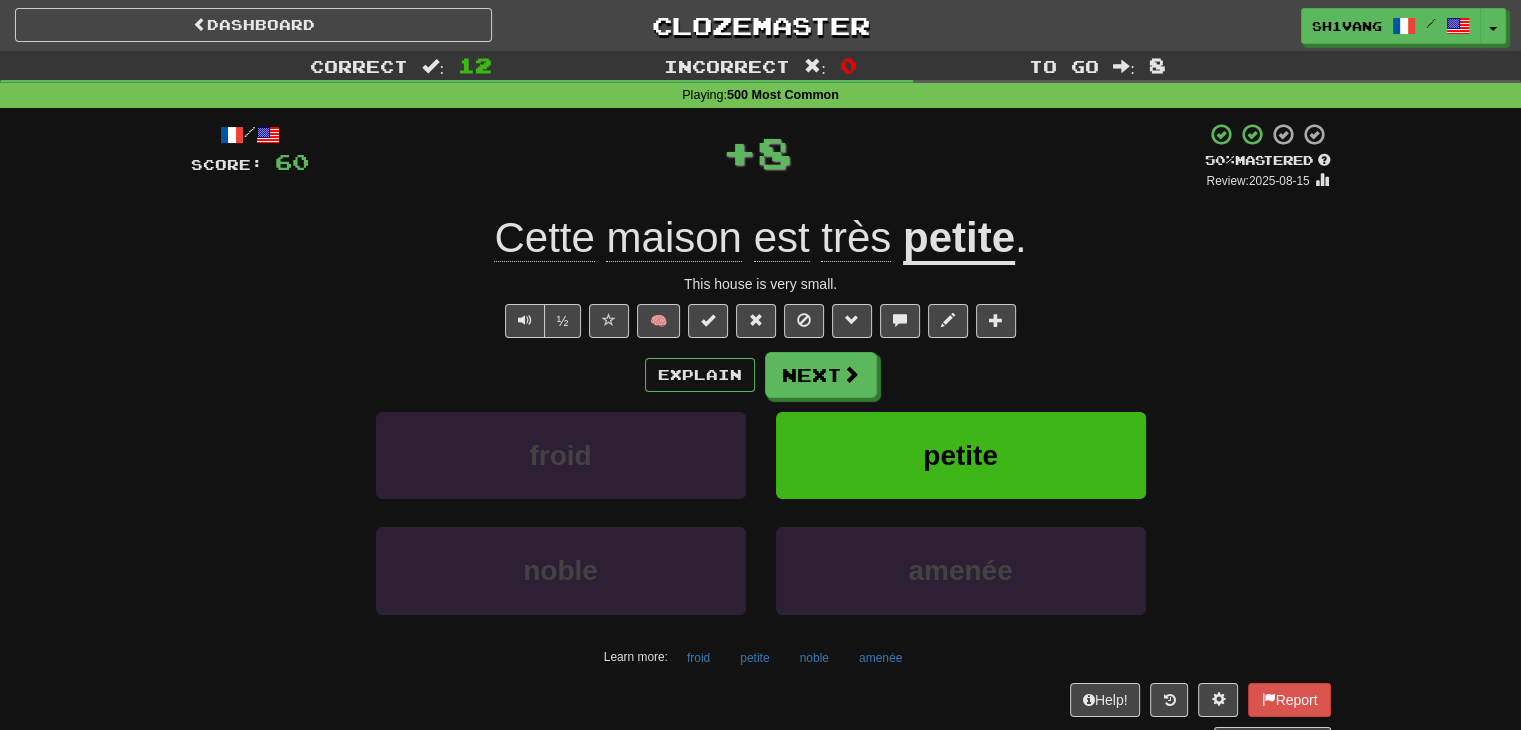click on "Explain Next froid petite noble amenée Learn more: froid petite noble amenée" at bounding box center [761, 512] 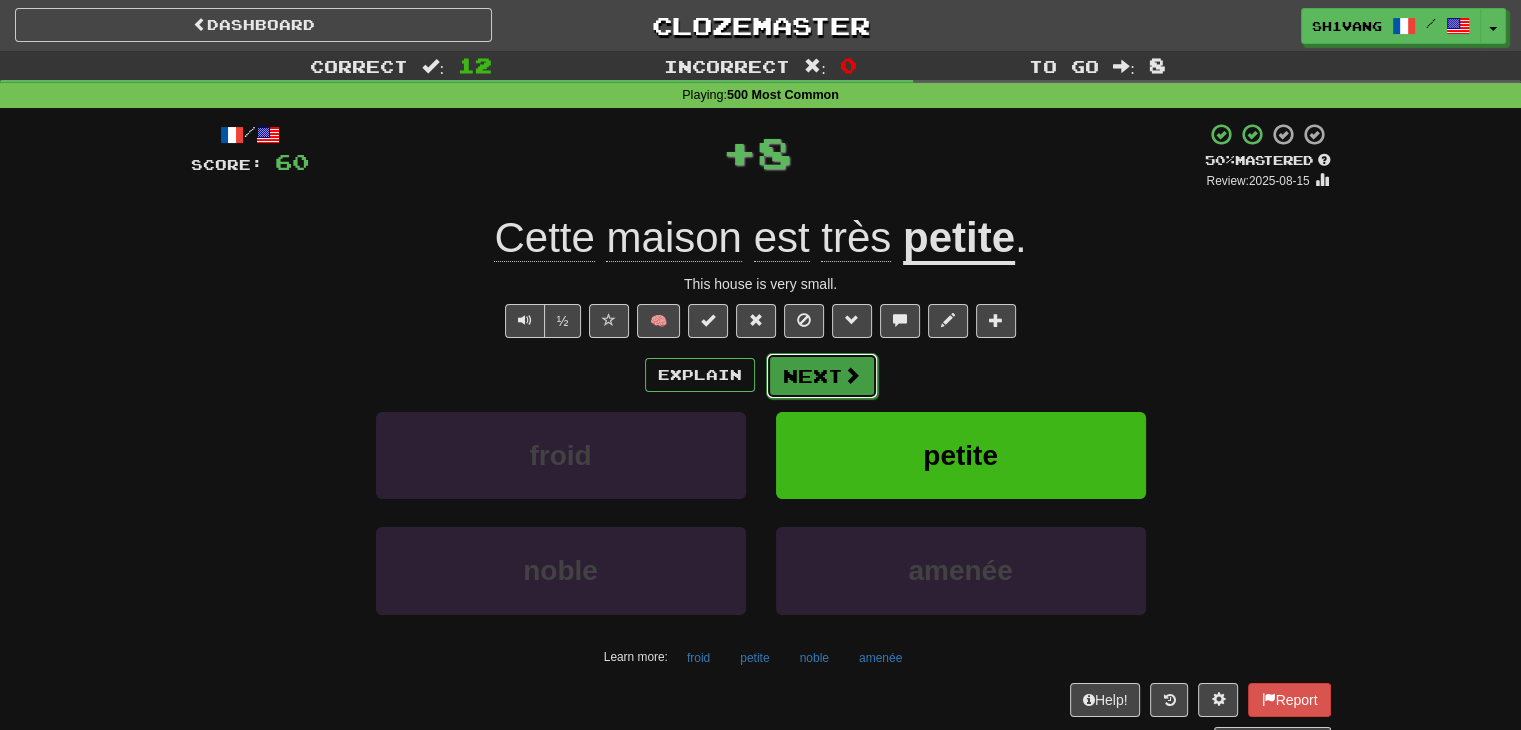 click on "Next" at bounding box center (822, 376) 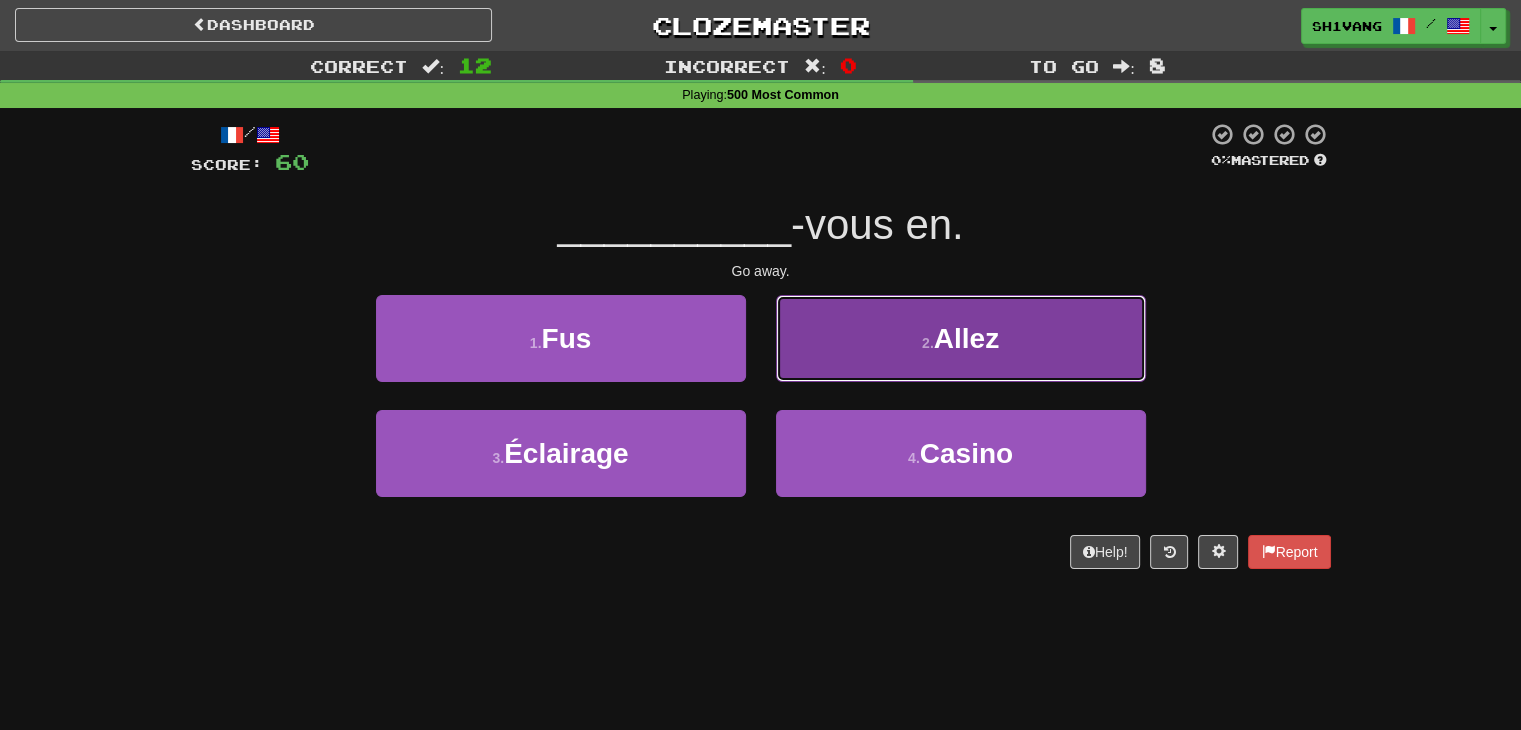 click on "2 .  Allez" at bounding box center (961, 338) 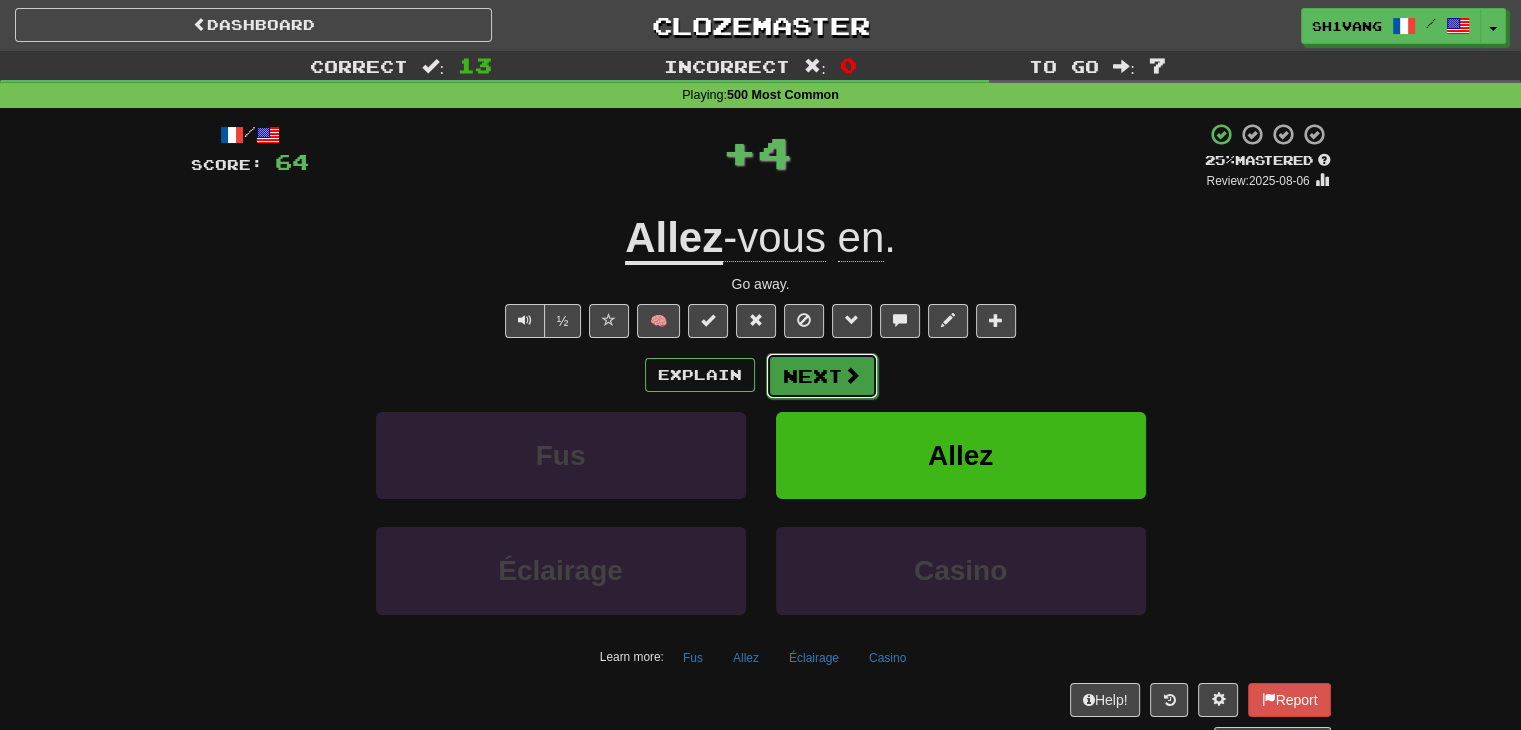 click on "Next" at bounding box center [822, 376] 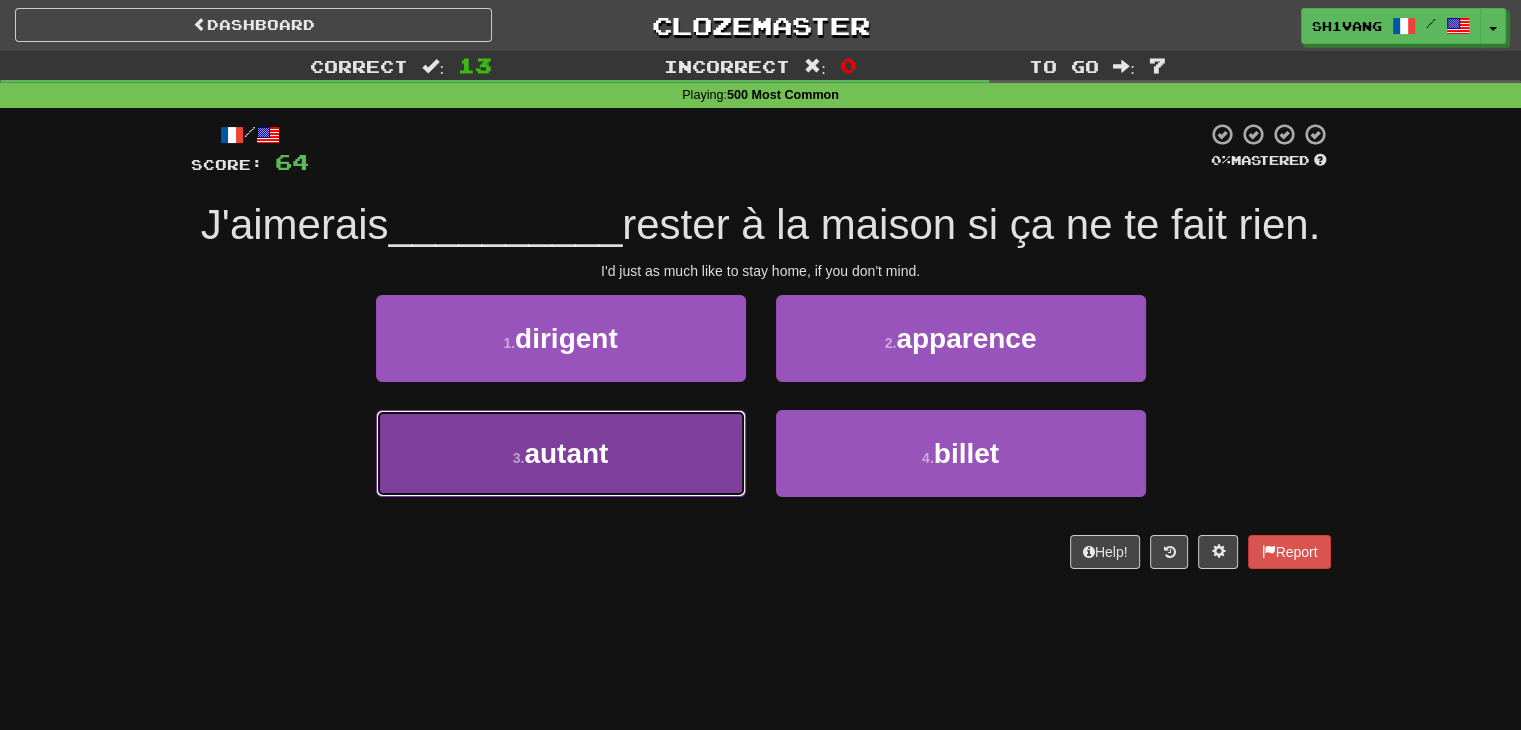 click on "3 .  autant" at bounding box center (561, 453) 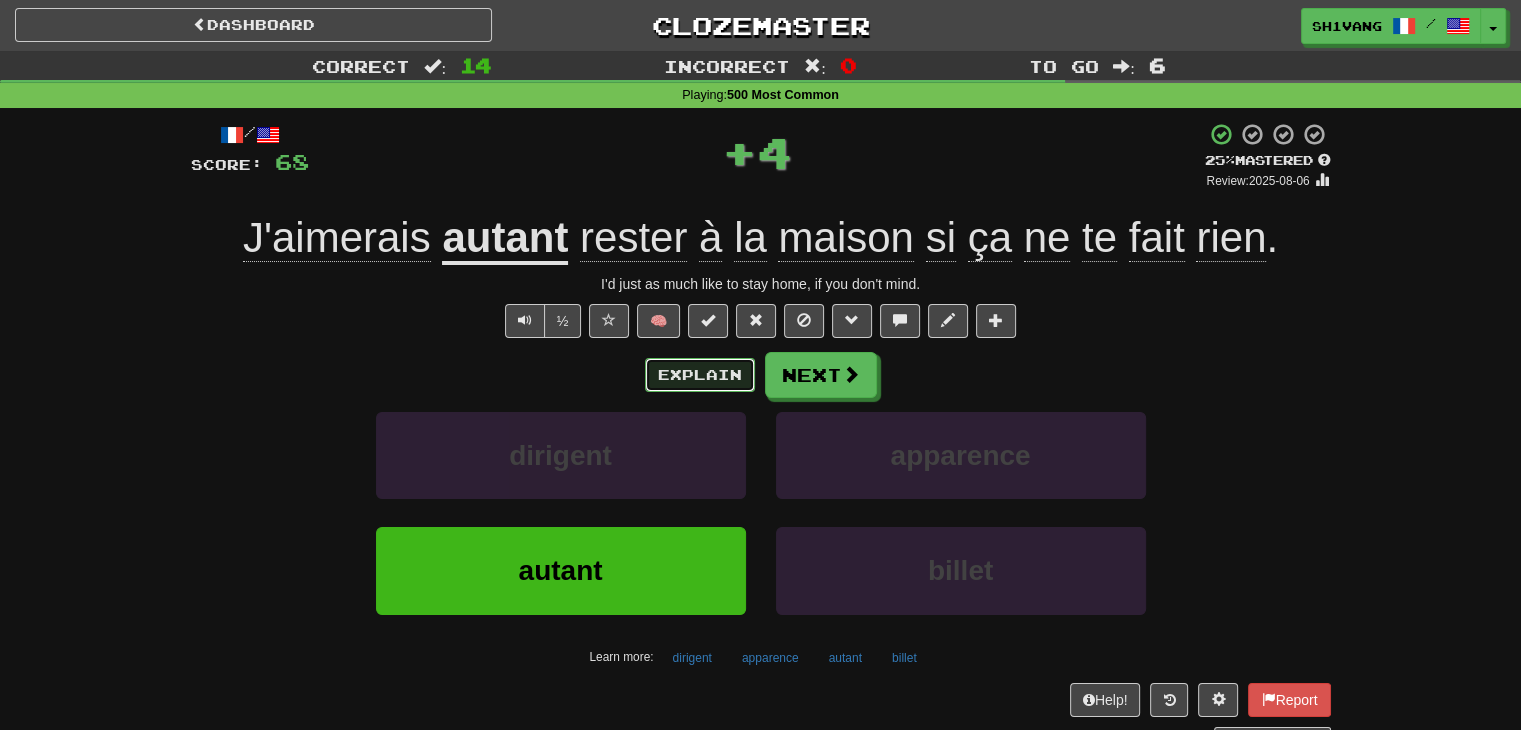 click on "Explain" at bounding box center (700, 375) 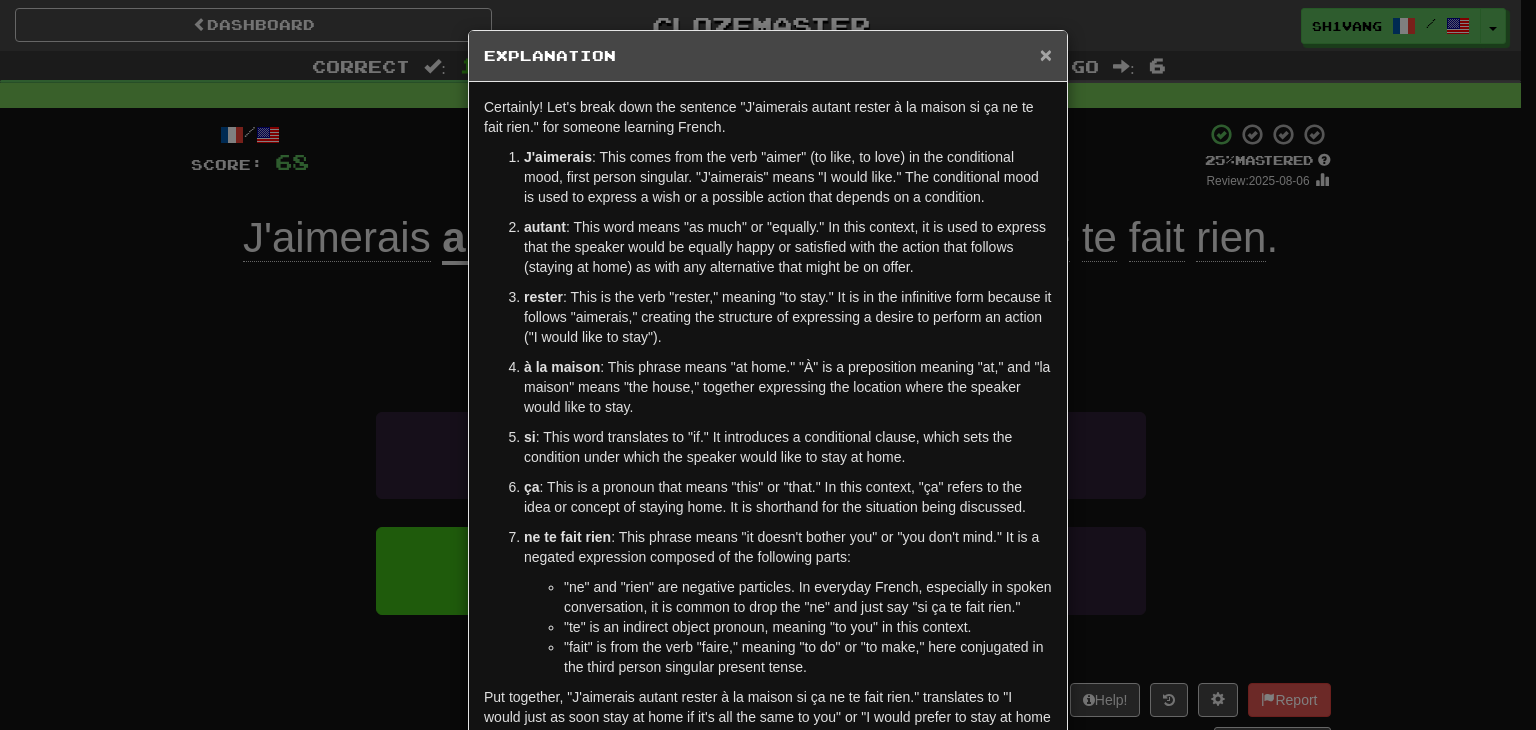 click on "×" at bounding box center (1046, 54) 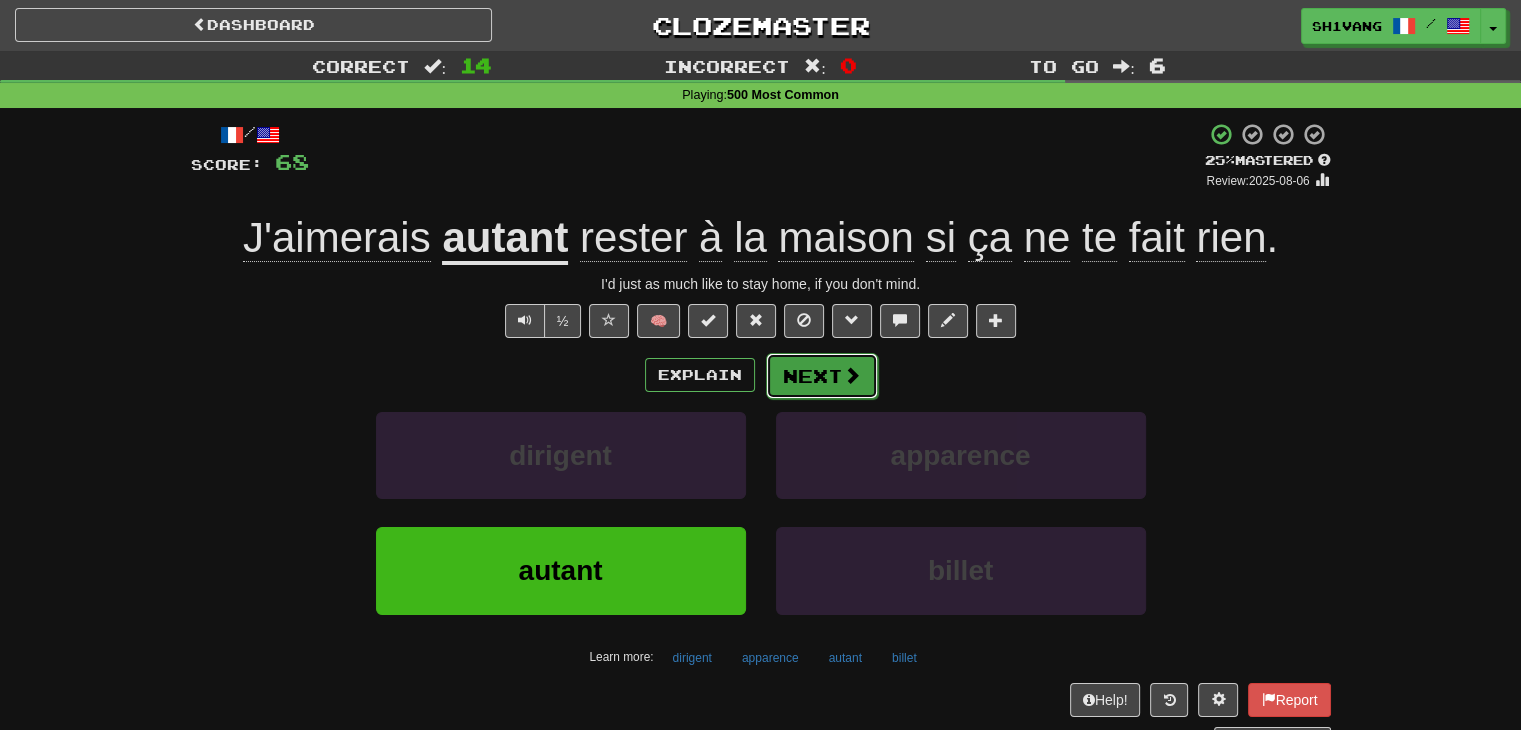 click on "Next" at bounding box center [822, 376] 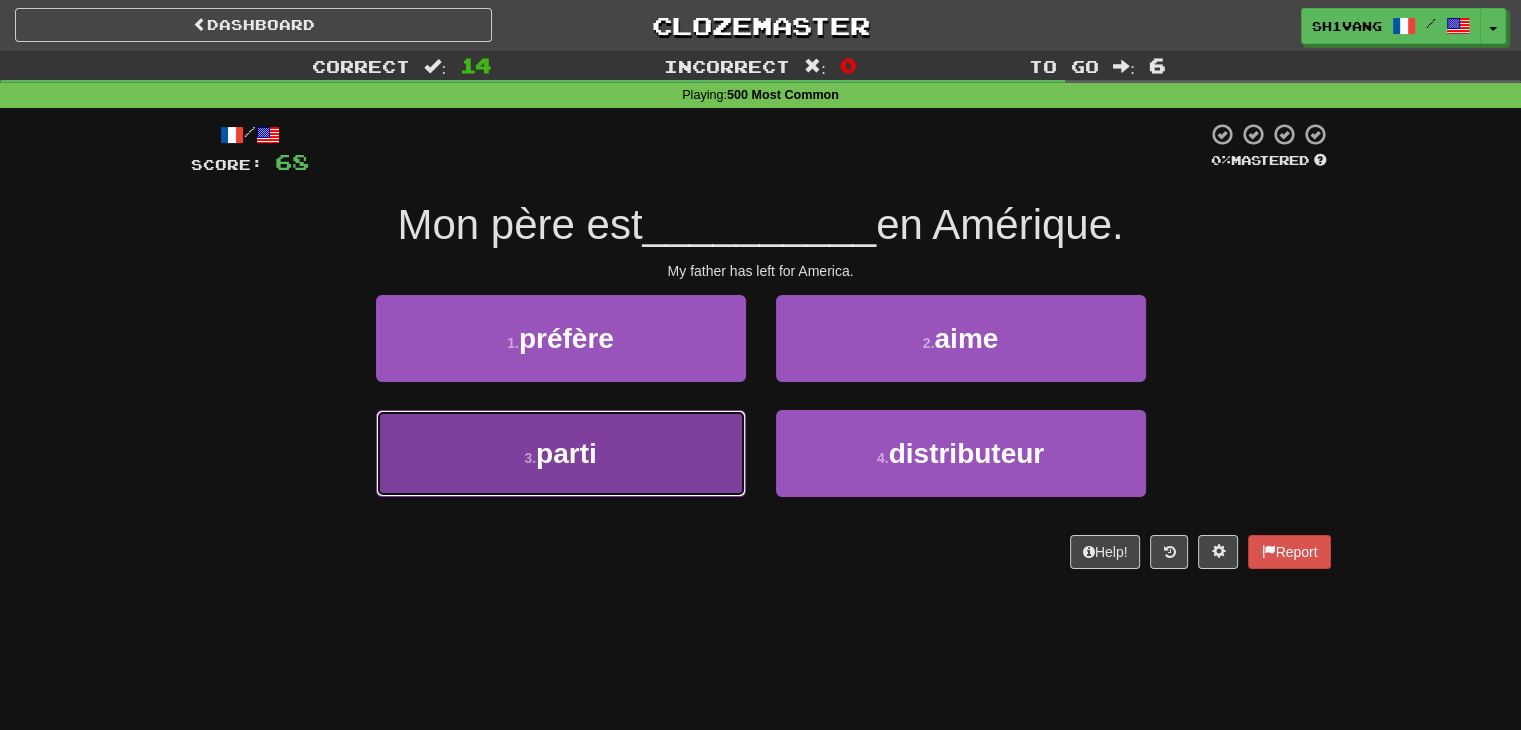 click on "3 .  parti" at bounding box center [561, 453] 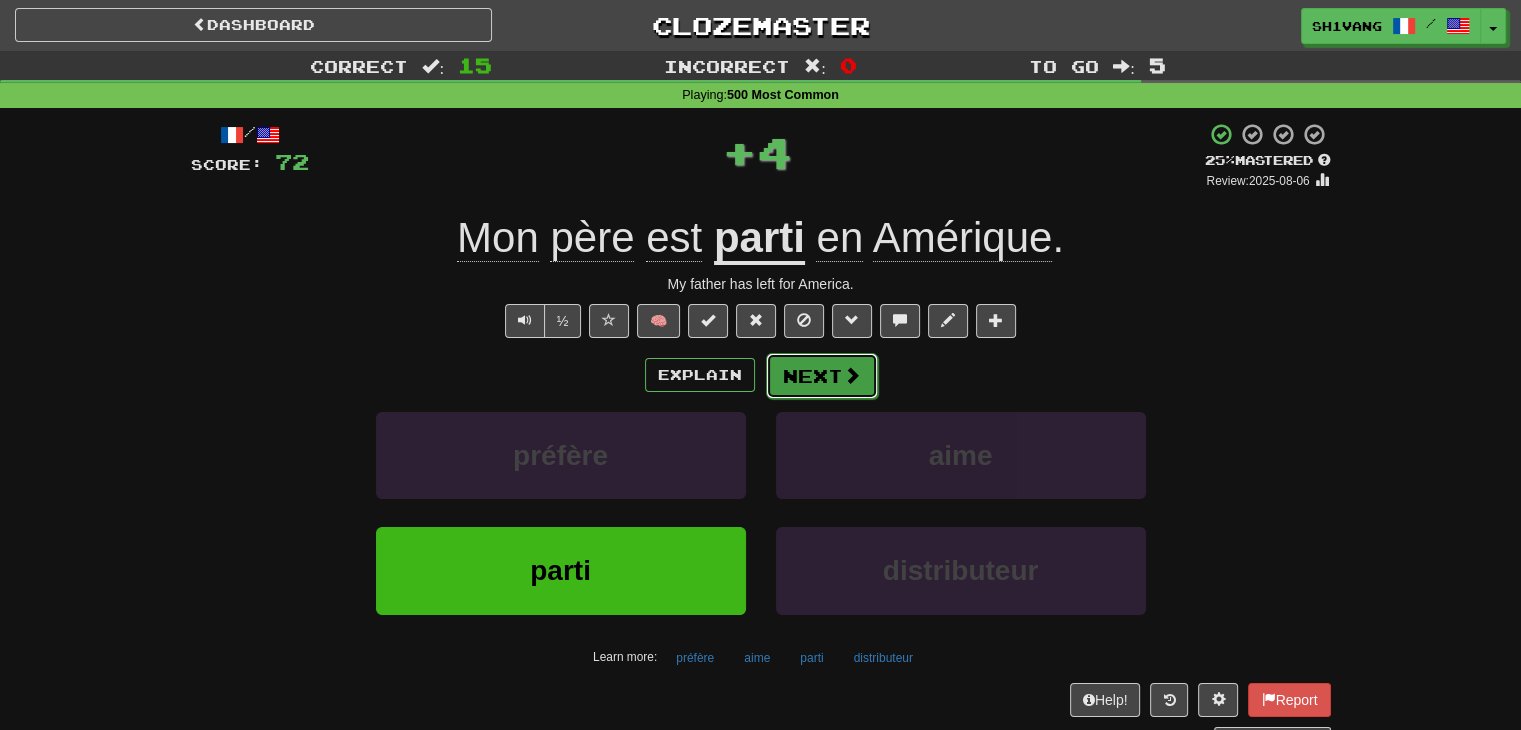click on "Next" at bounding box center (822, 376) 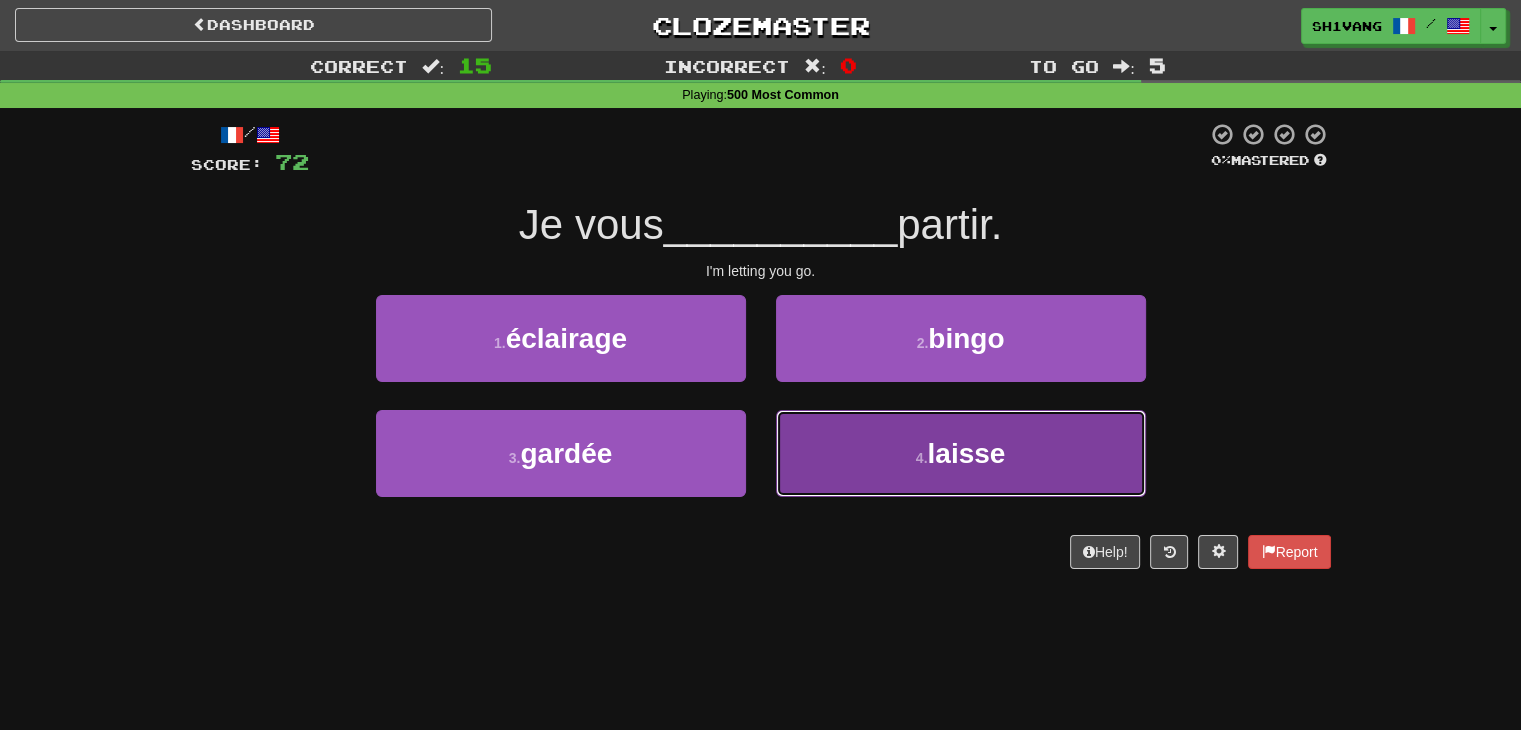 click on "4 .  laisse" at bounding box center [961, 453] 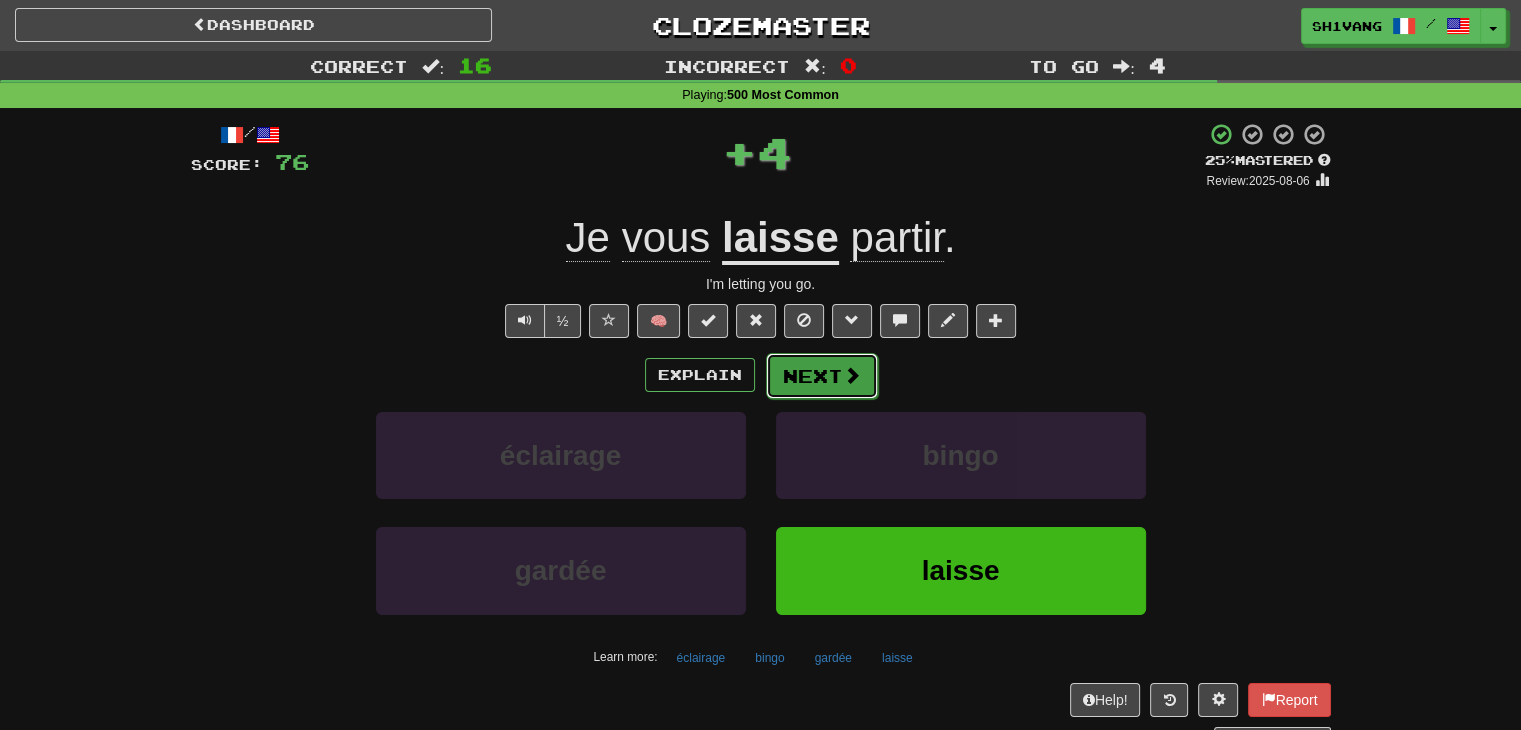 click on "Next" at bounding box center [822, 376] 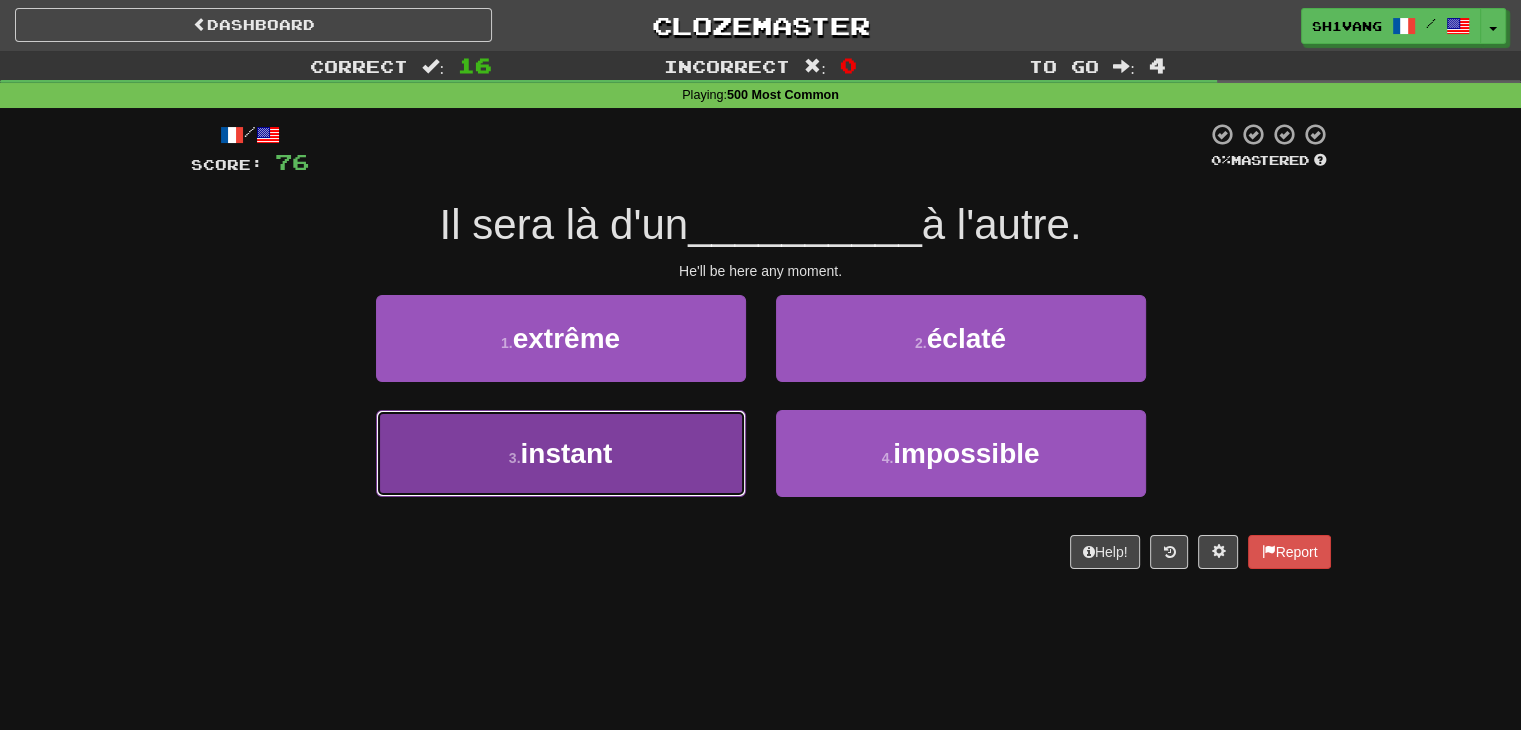 click on "3 .  instant" at bounding box center (561, 453) 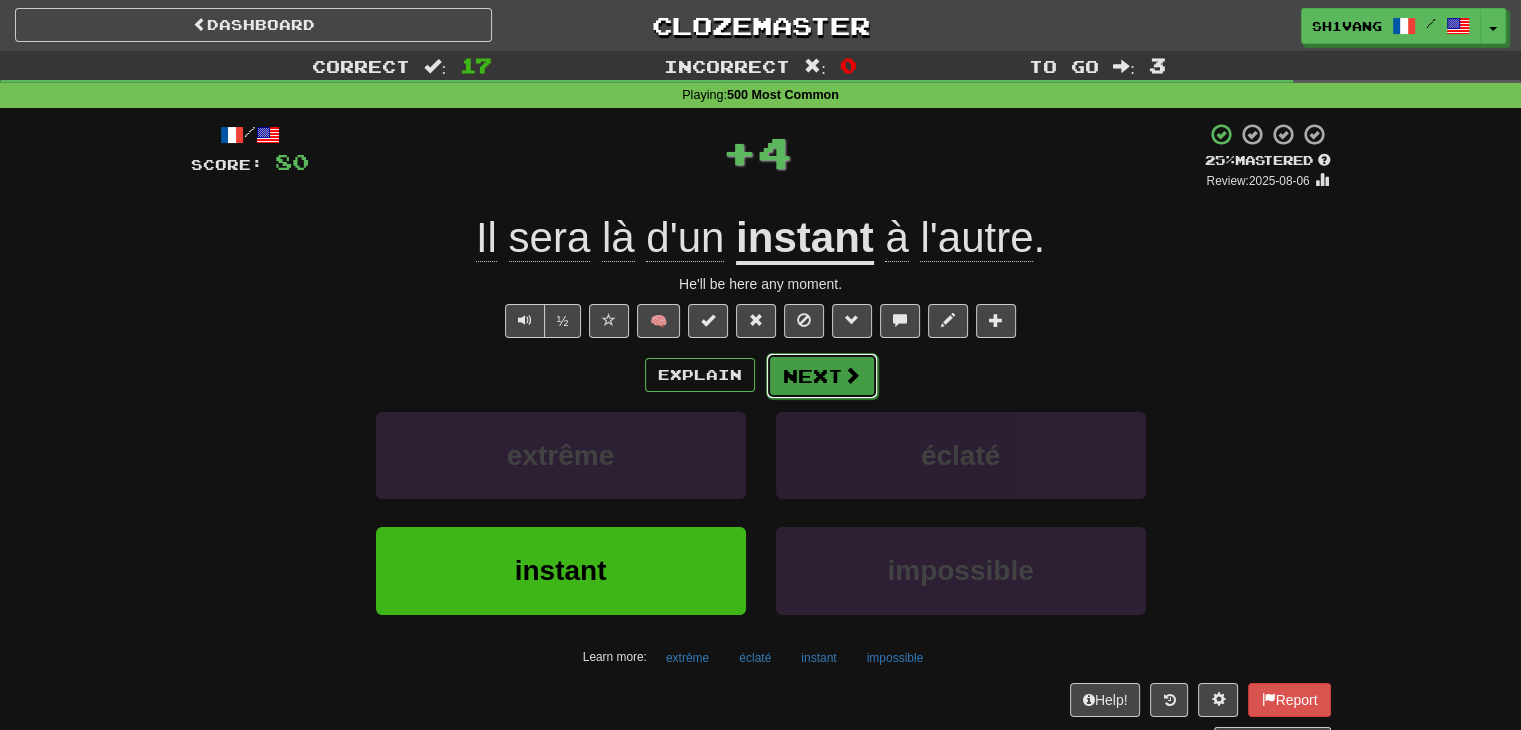click on "Next" at bounding box center (822, 376) 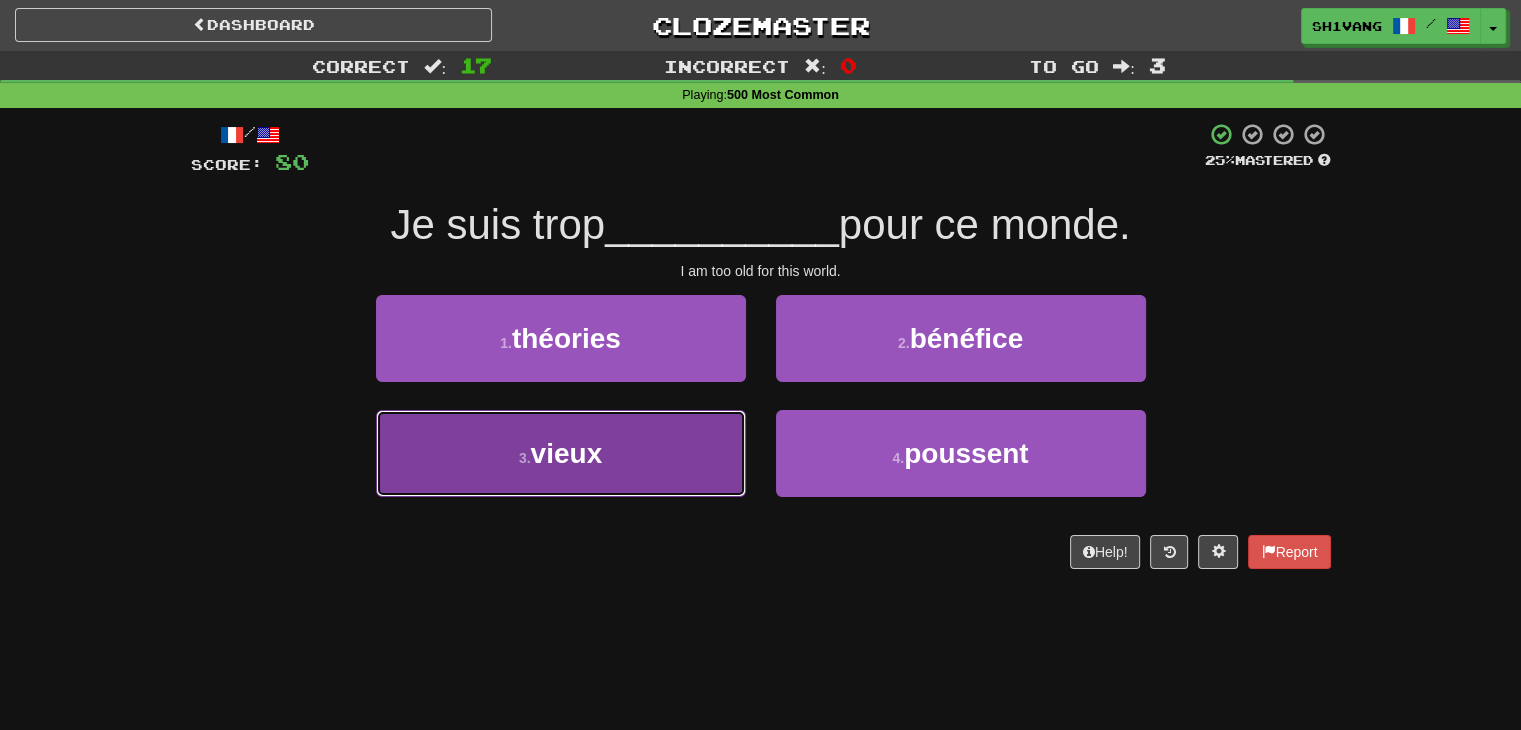click on "3 .  vieux" at bounding box center [561, 453] 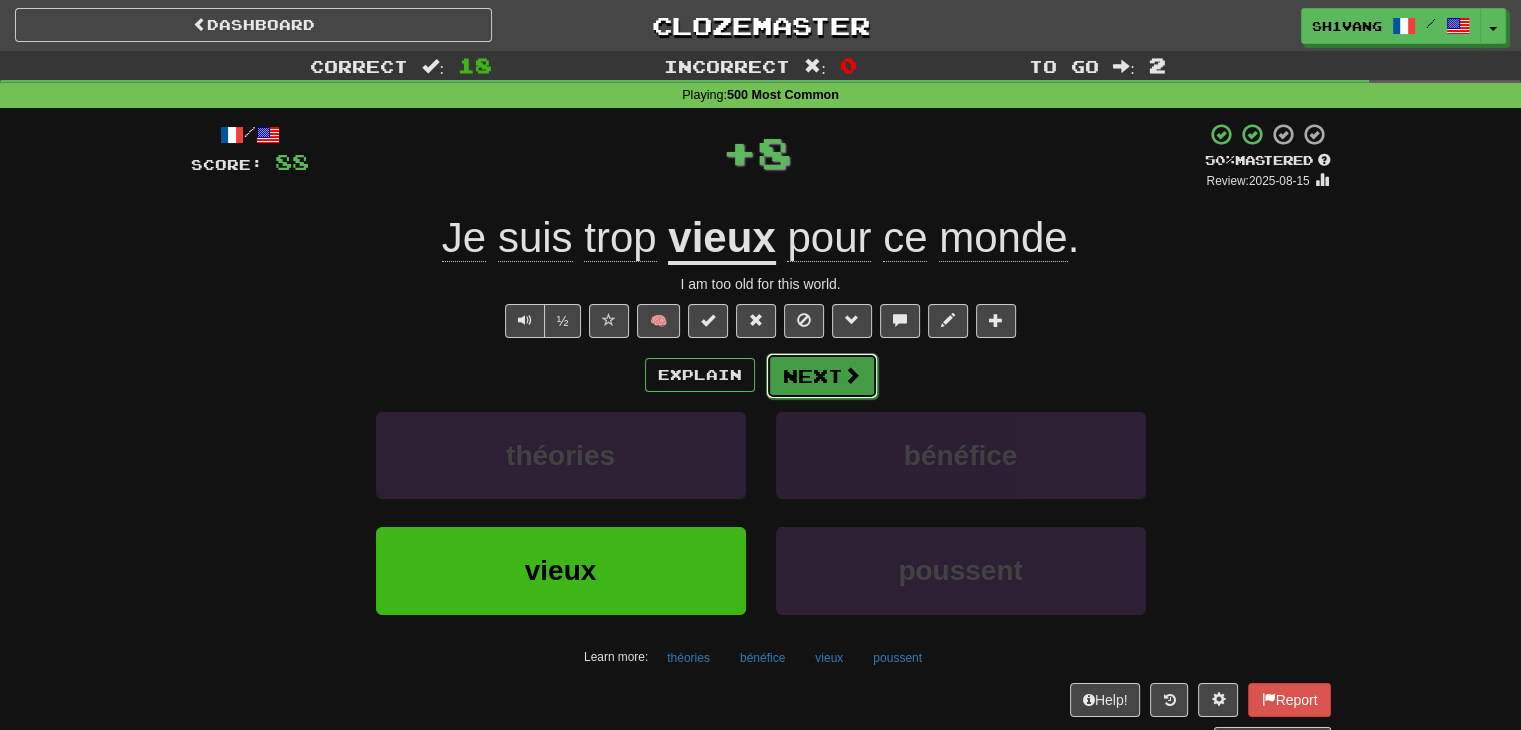 click on "Next" at bounding box center [822, 376] 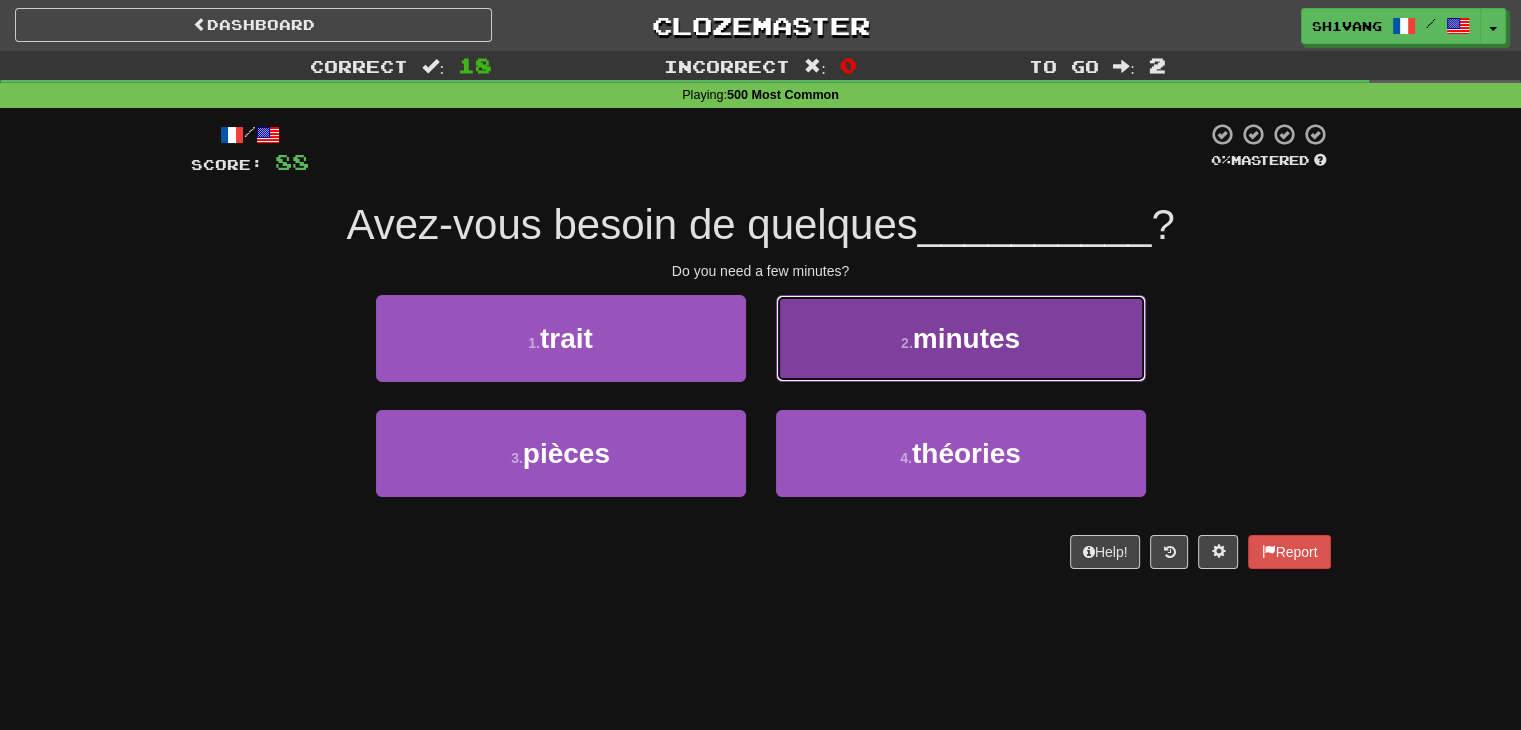 click on "2 .  minutes" at bounding box center (961, 338) 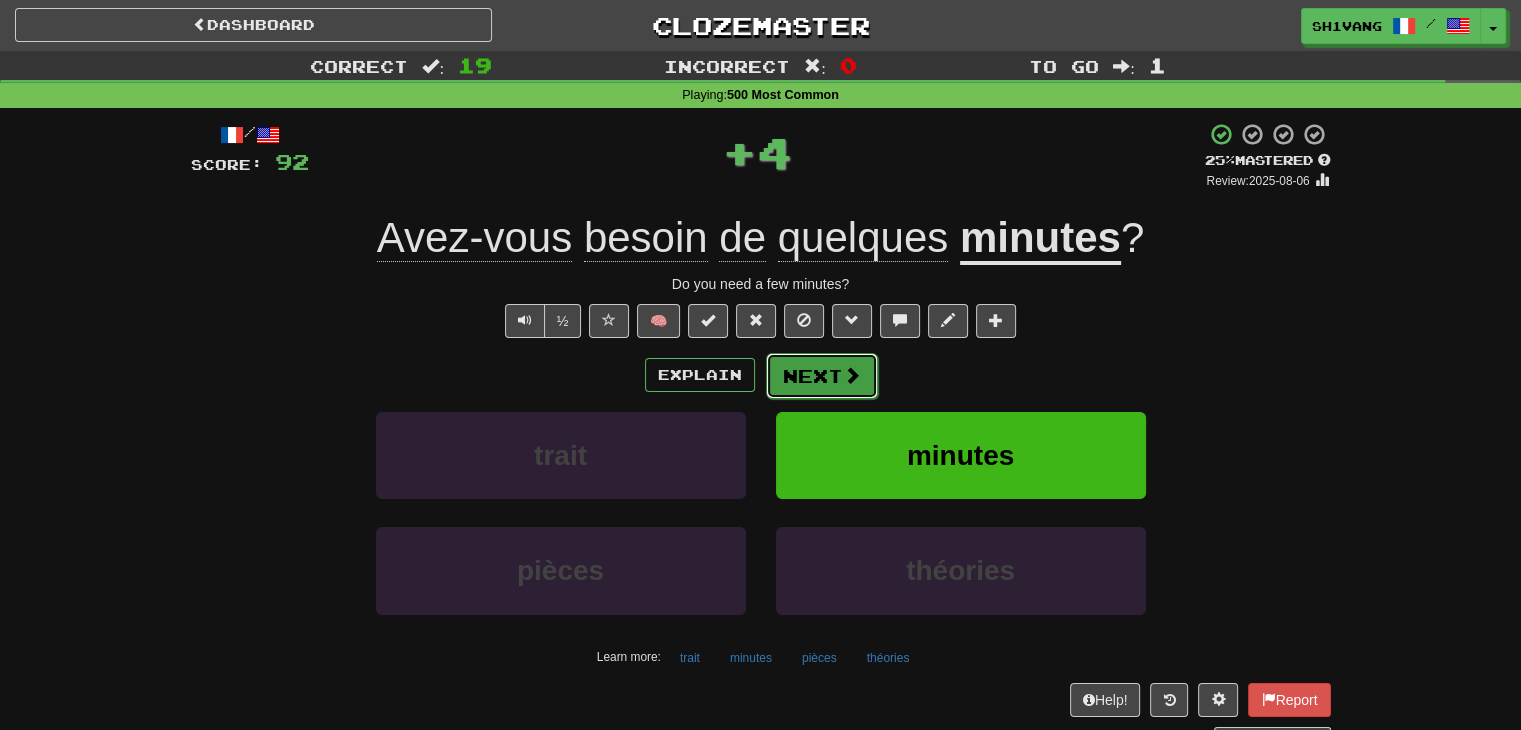 click on "Next" at bounding box center [822, 376] 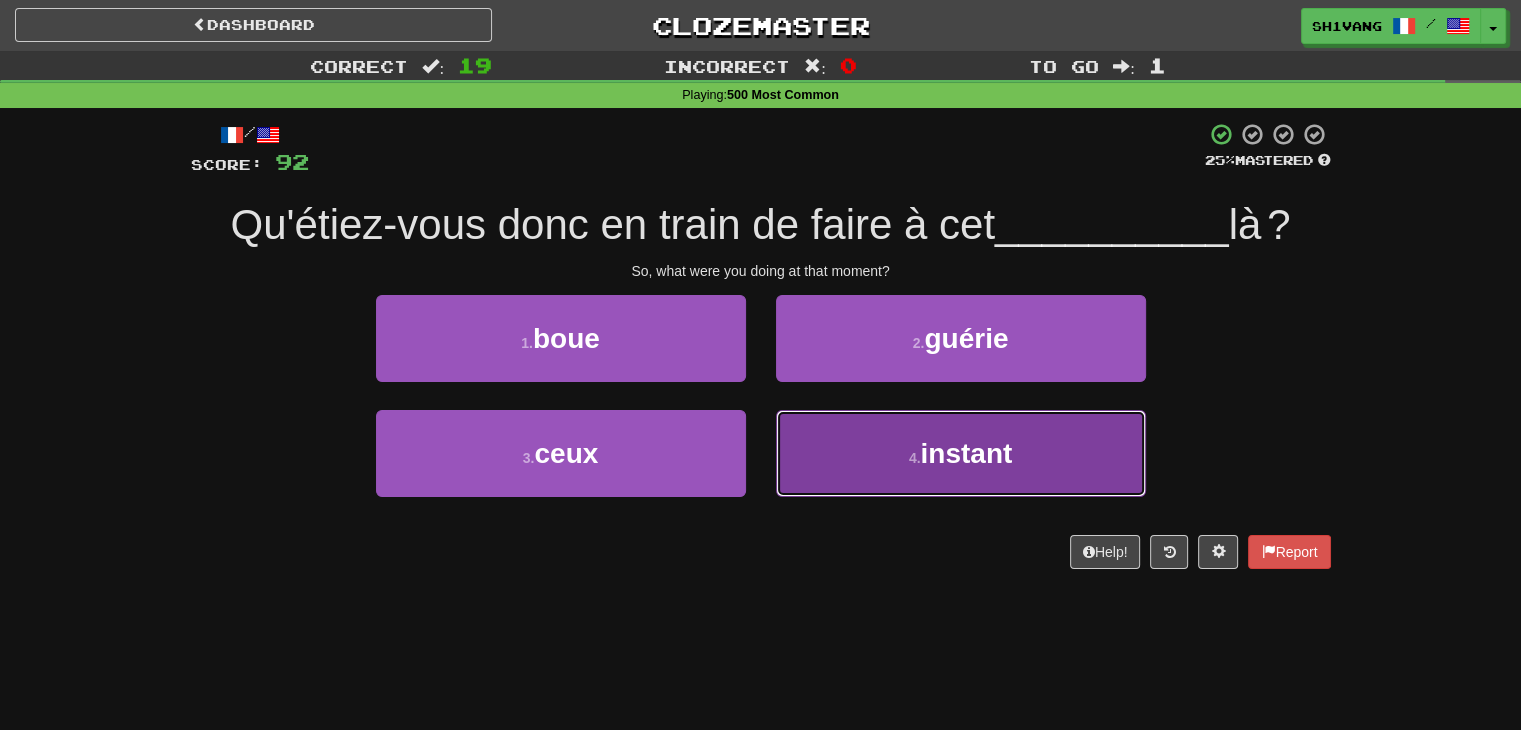 click on "instant" at bounding box center [966, 453] 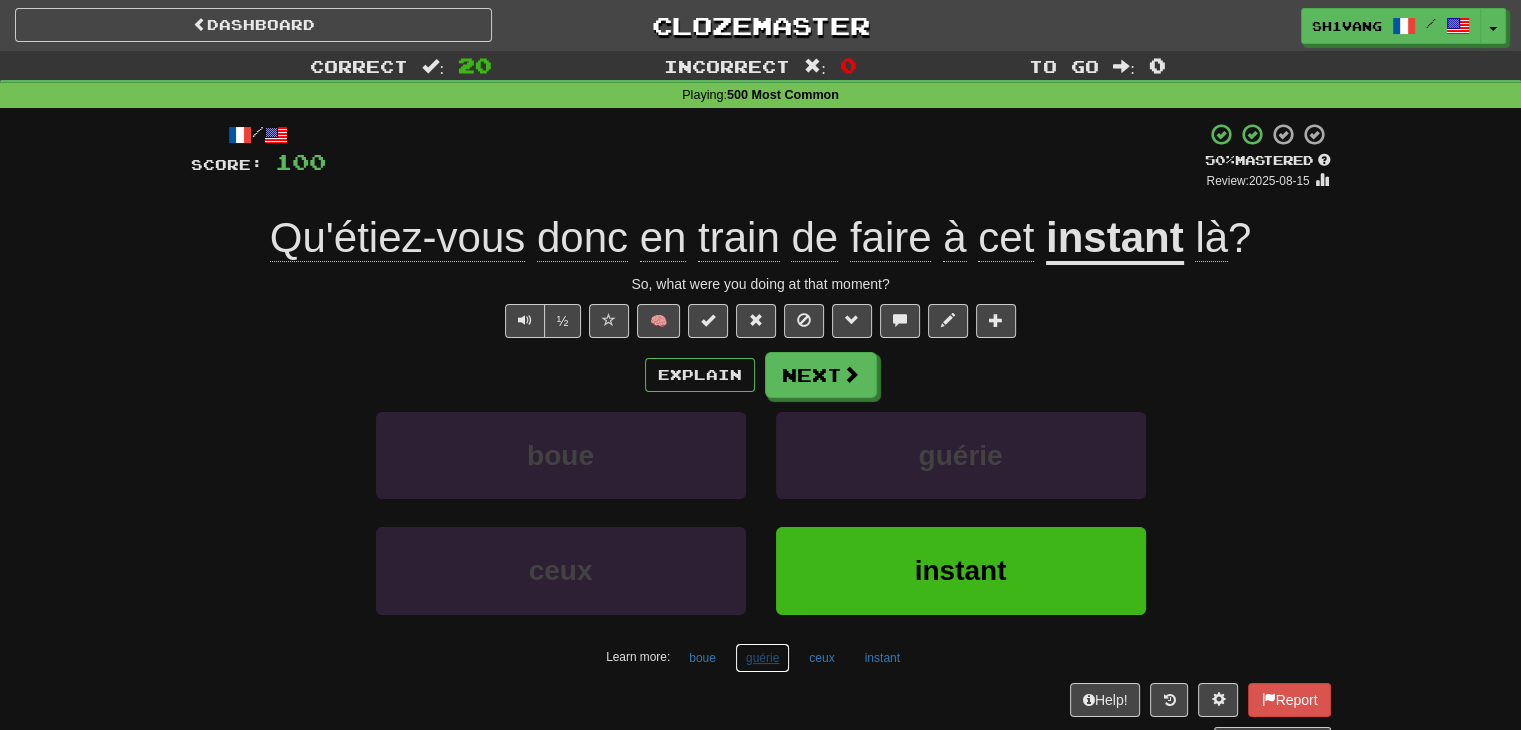 click on "guérie" at bounding box center [762, 658] 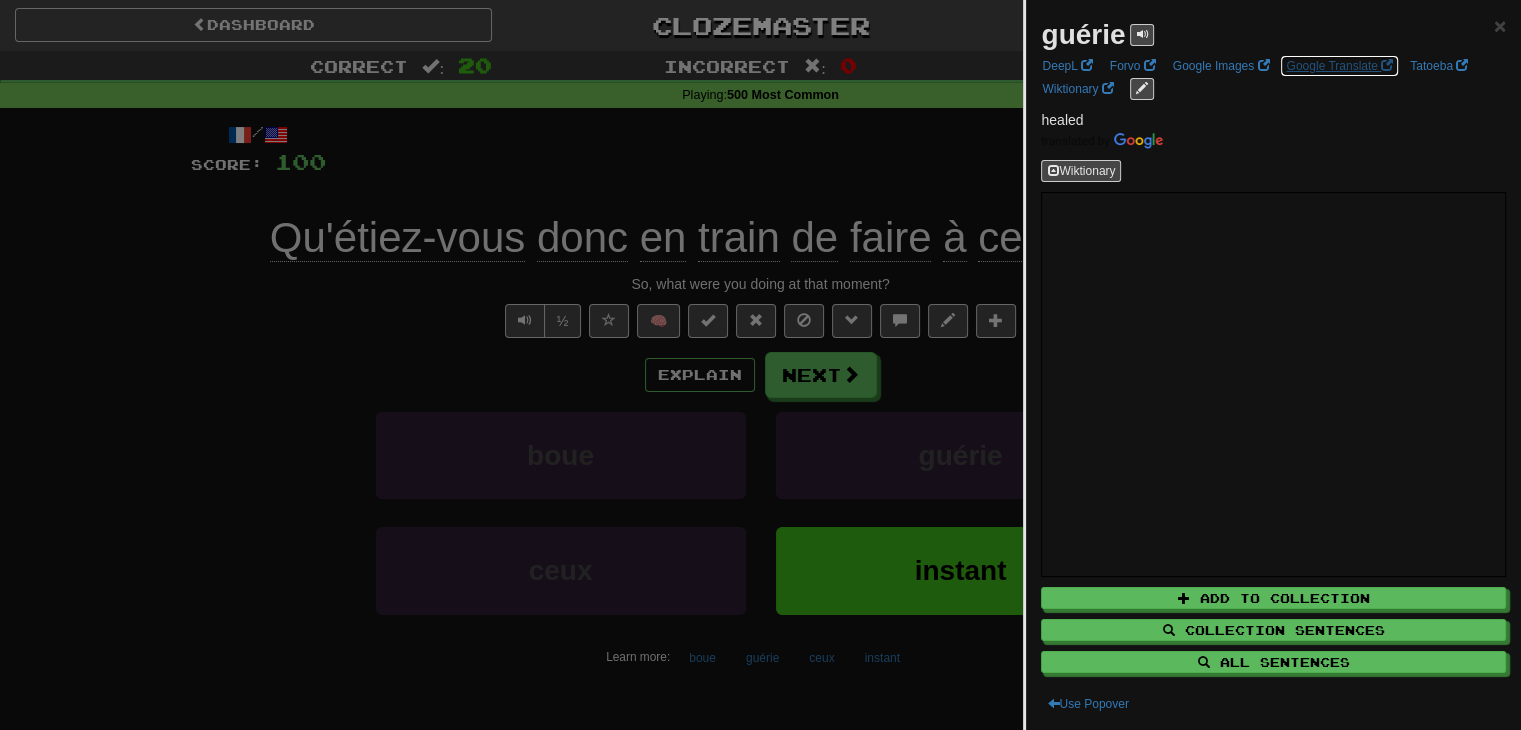 click on "Google Translate" at bounding box center [1339, 66] 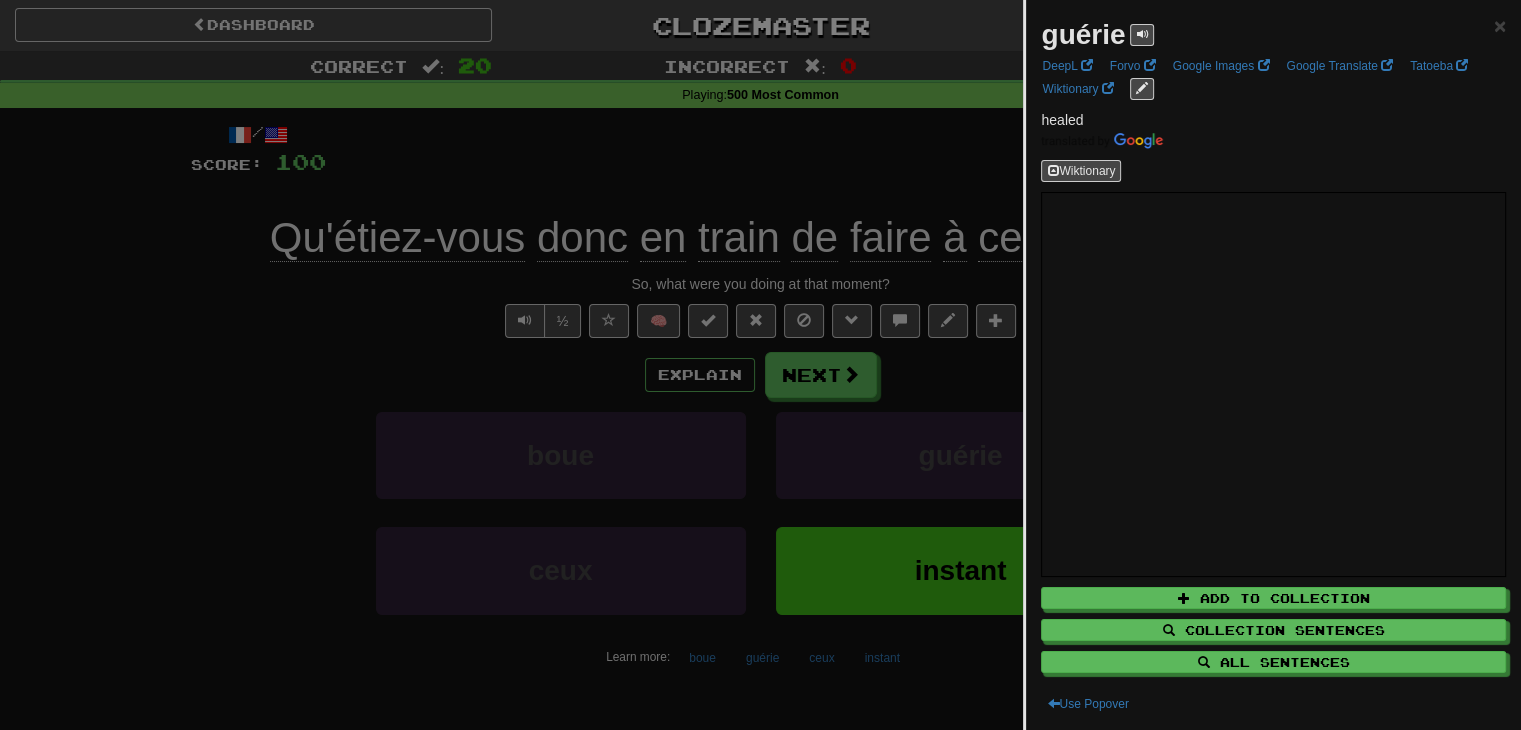 click at bounding box center (760, 365) 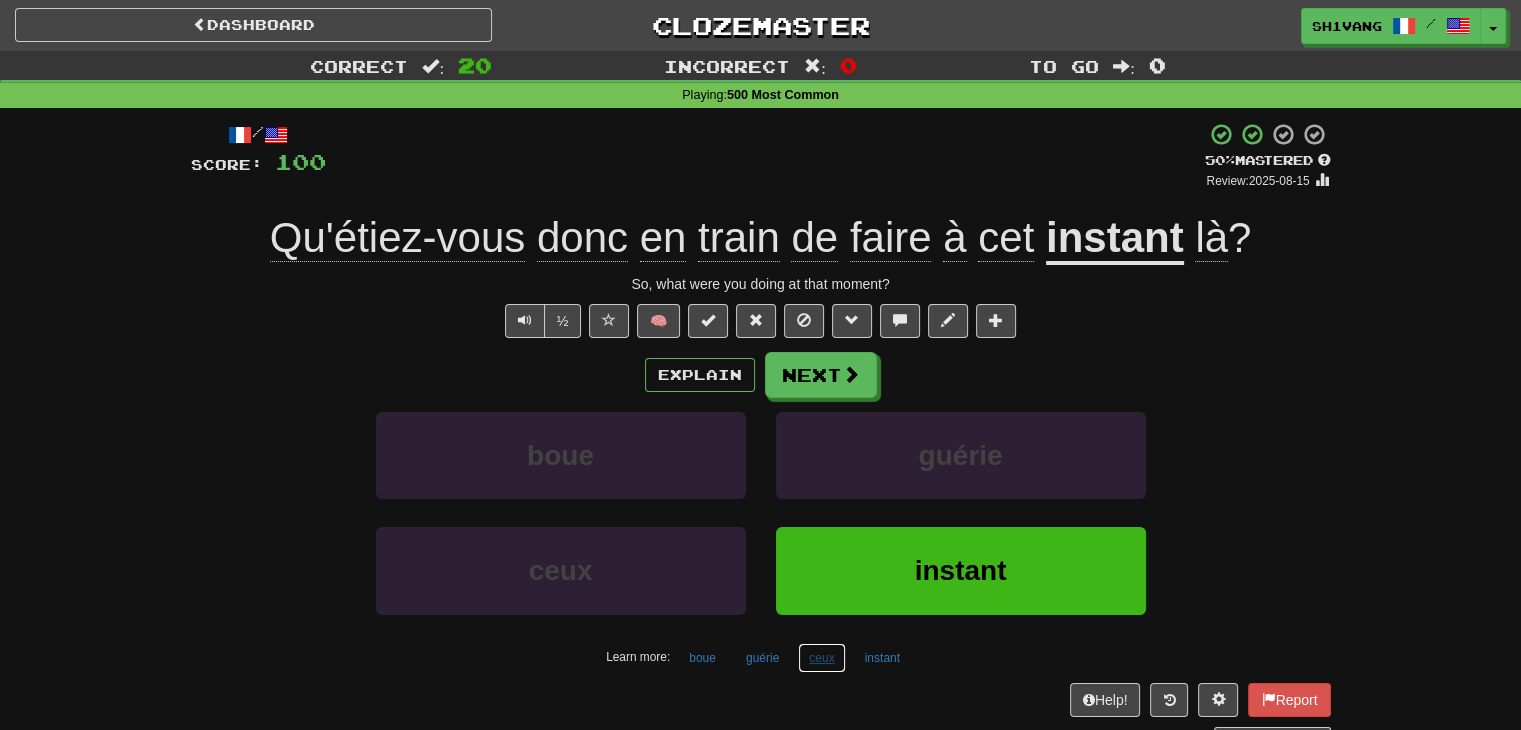 click on "ceux" at bounding box center (821, 658) 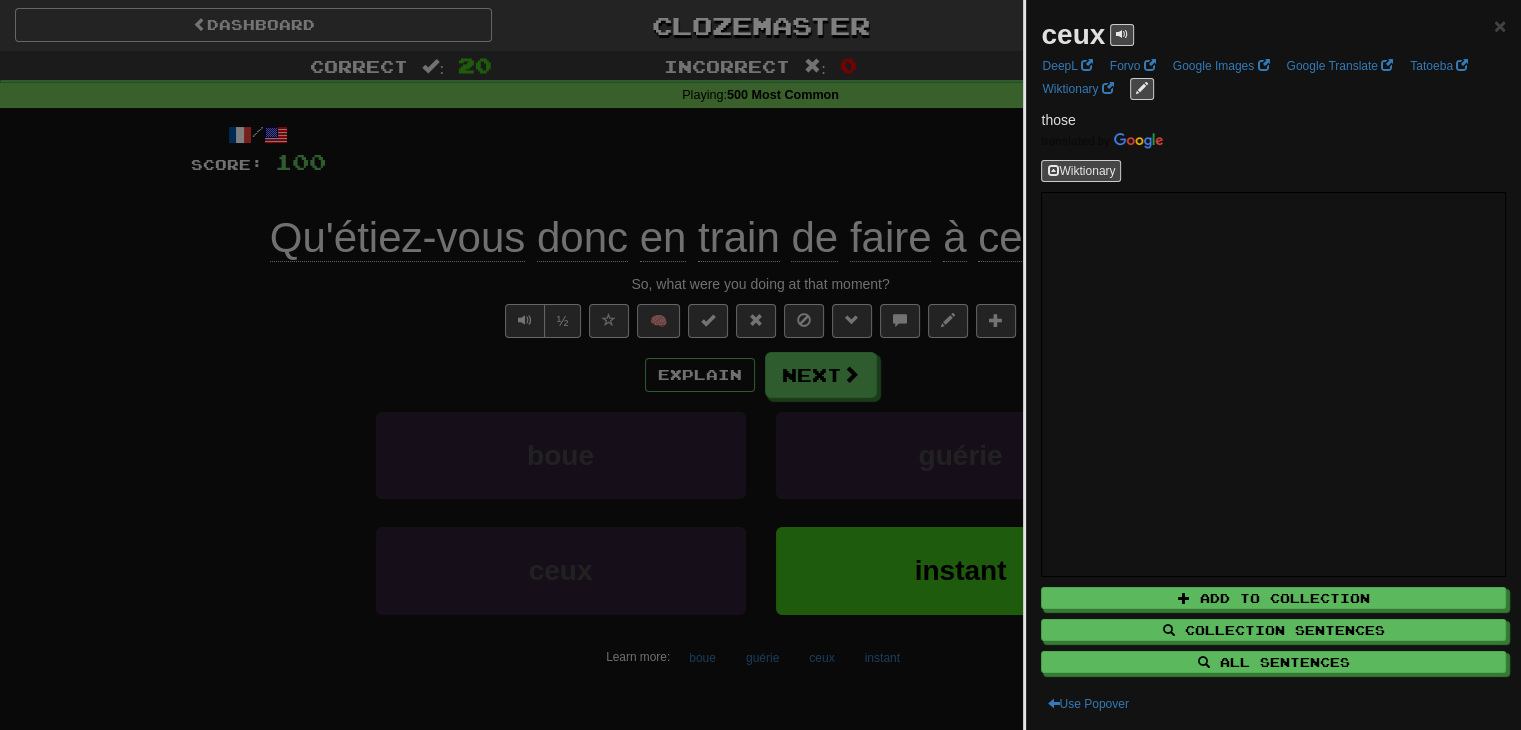 click at bounding box center [760, 365] 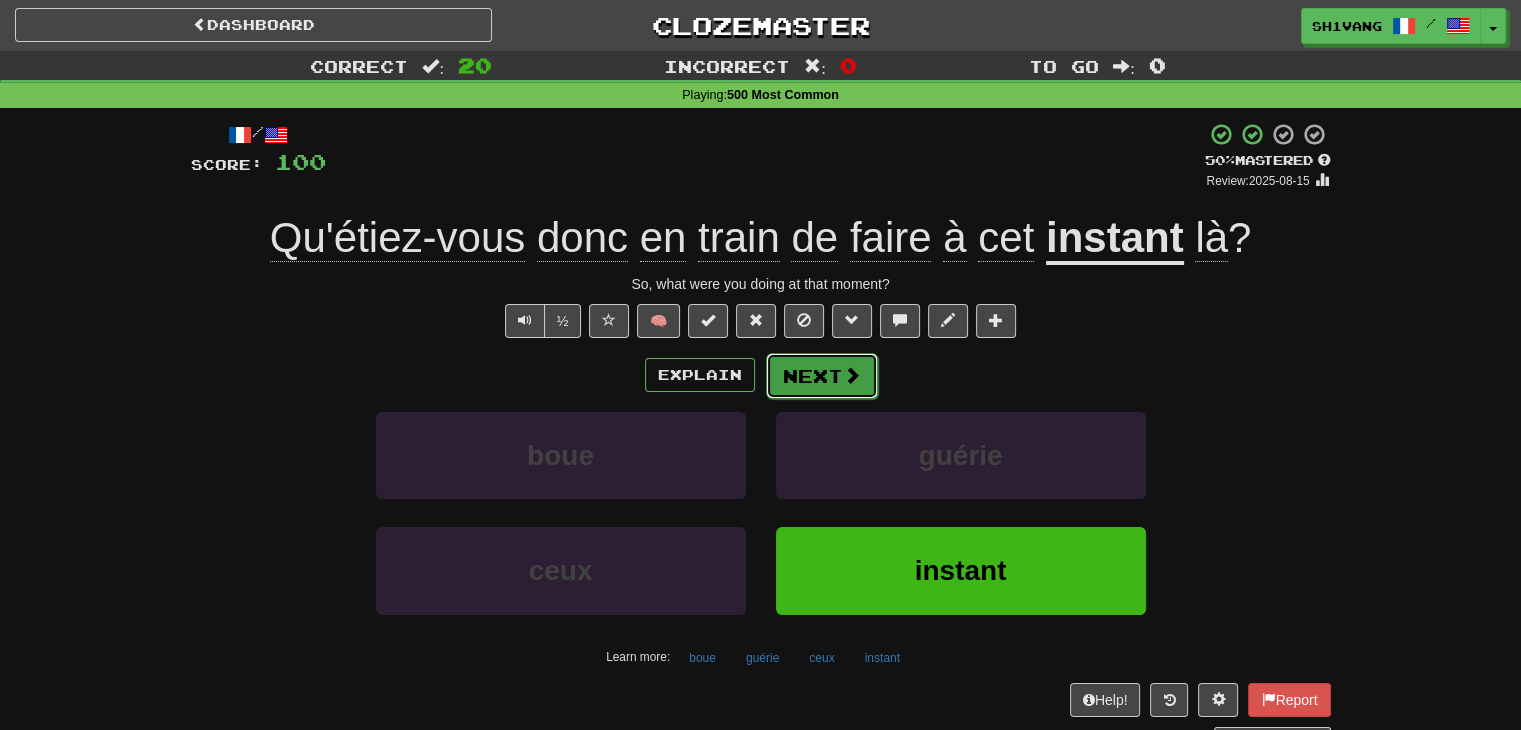 click on "Next" at bounding box center (822, 376) 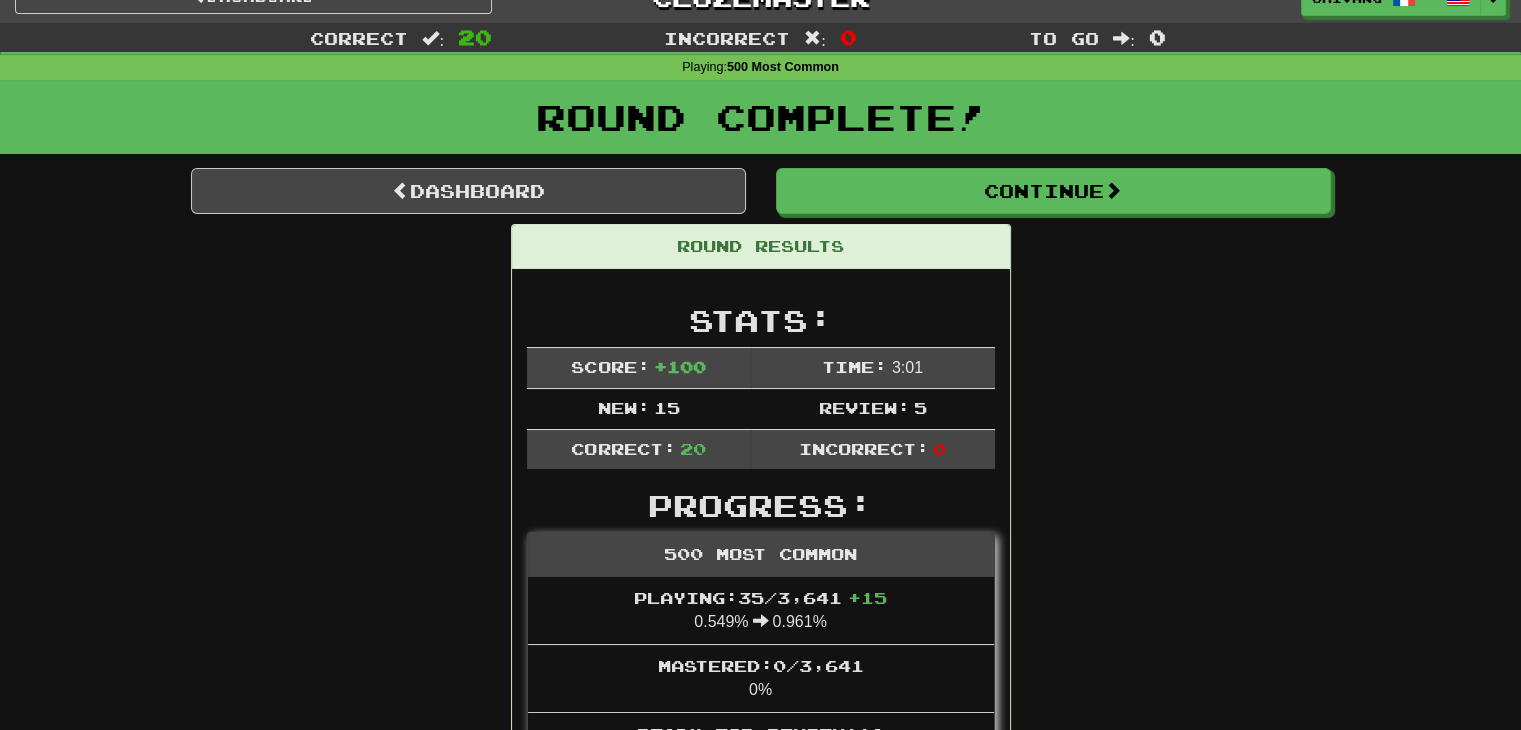 scroll, scrollTop: 0, scrollLeft: 0, axis: both 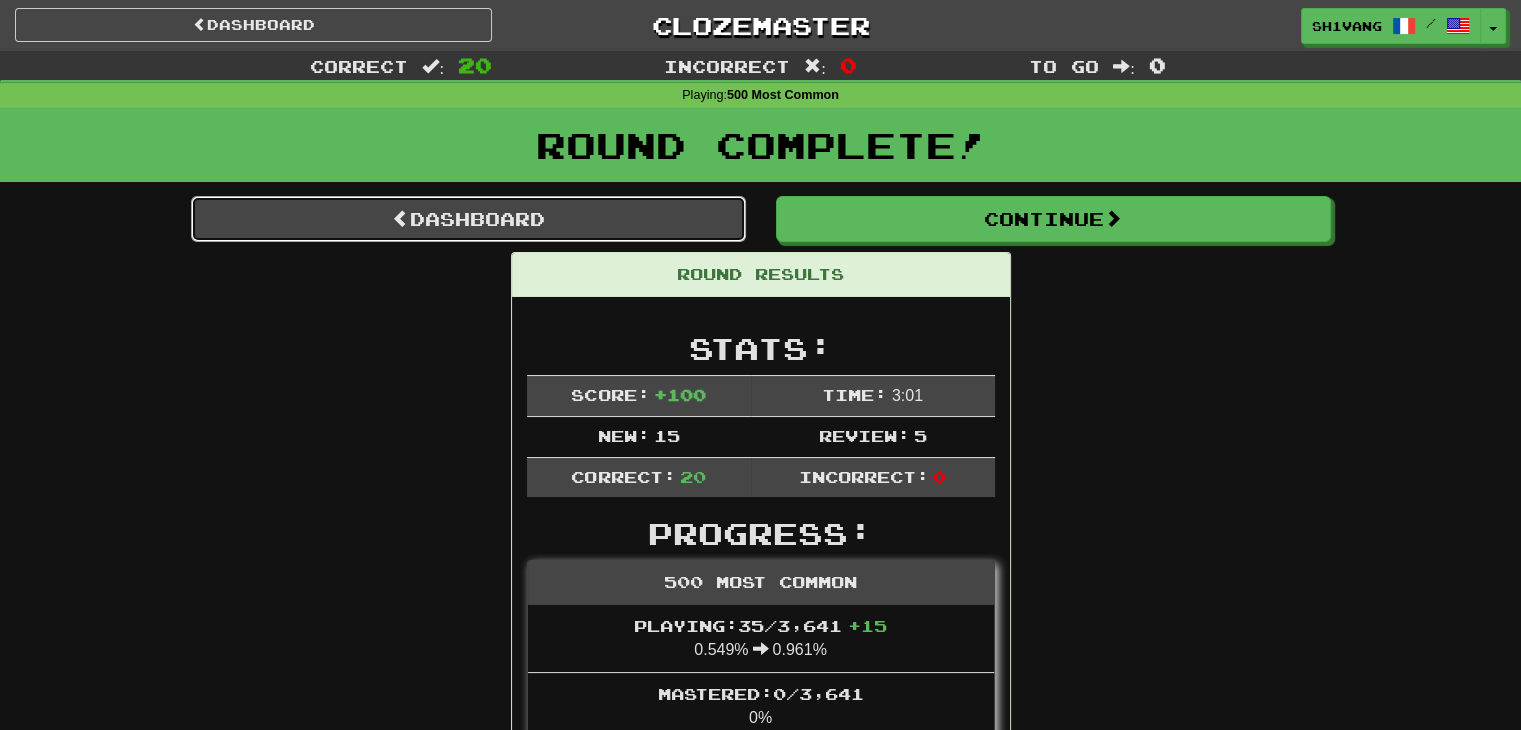 click on "Dashboard" at bounding box center [468, 219] 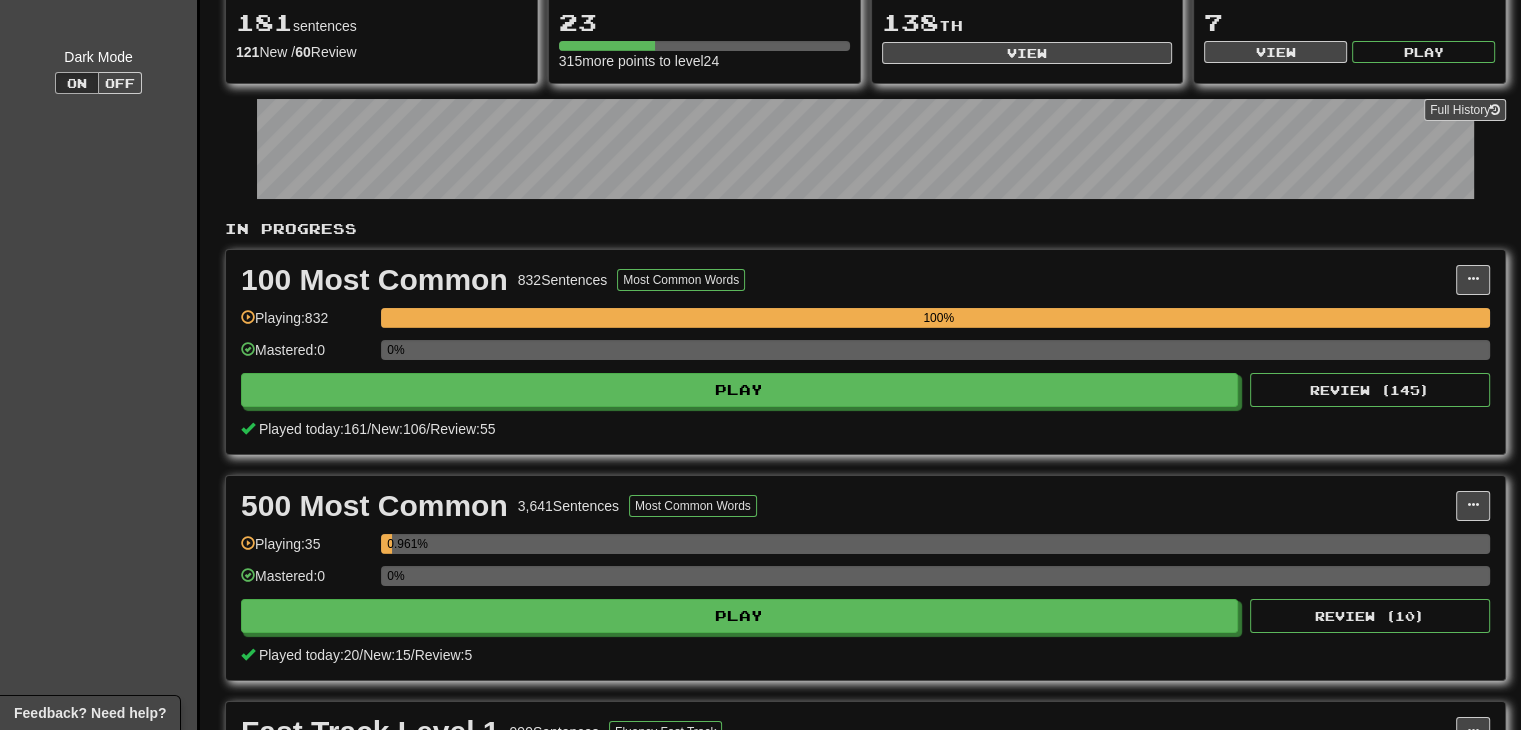 scroll, scrollTop: 220, scrollLeft: 0, axis: vertical 